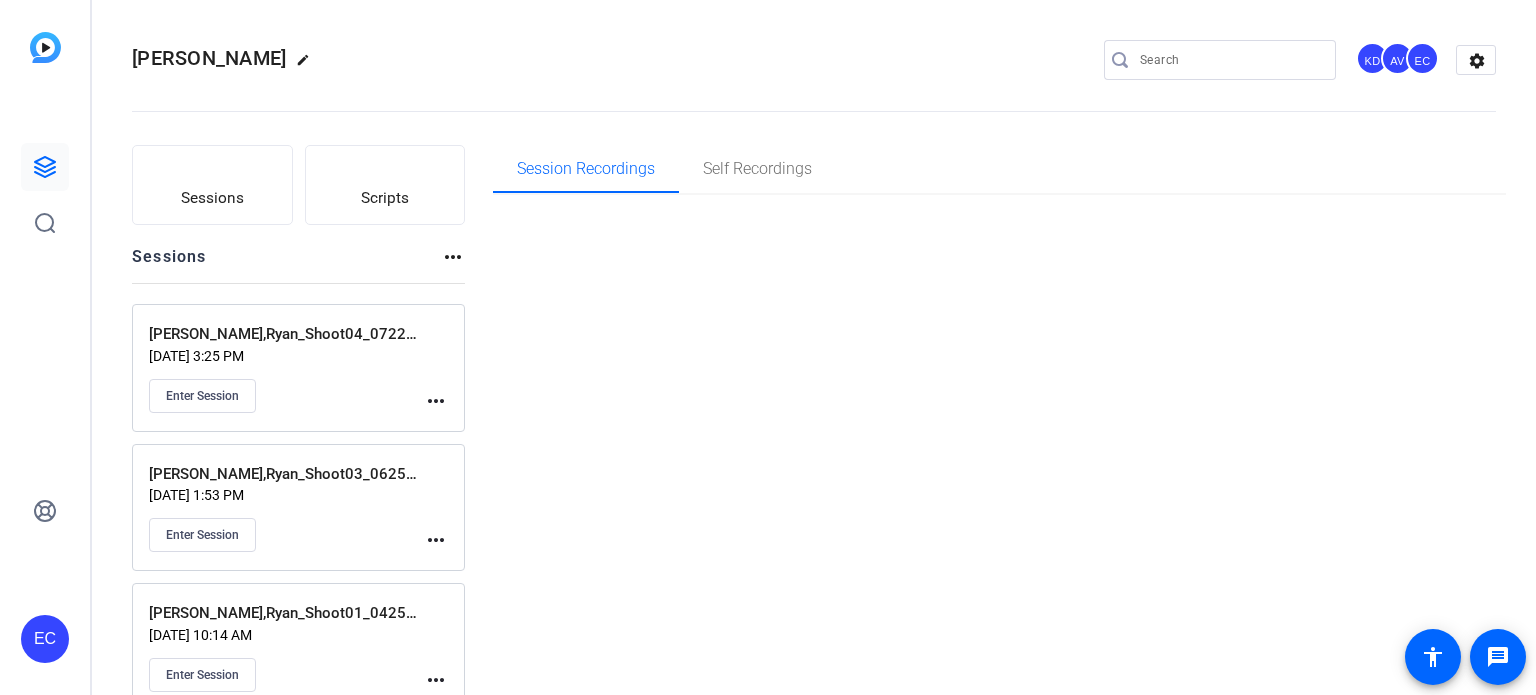 scroll, scrollTop: 0, scrollLeft: 0, axis: both 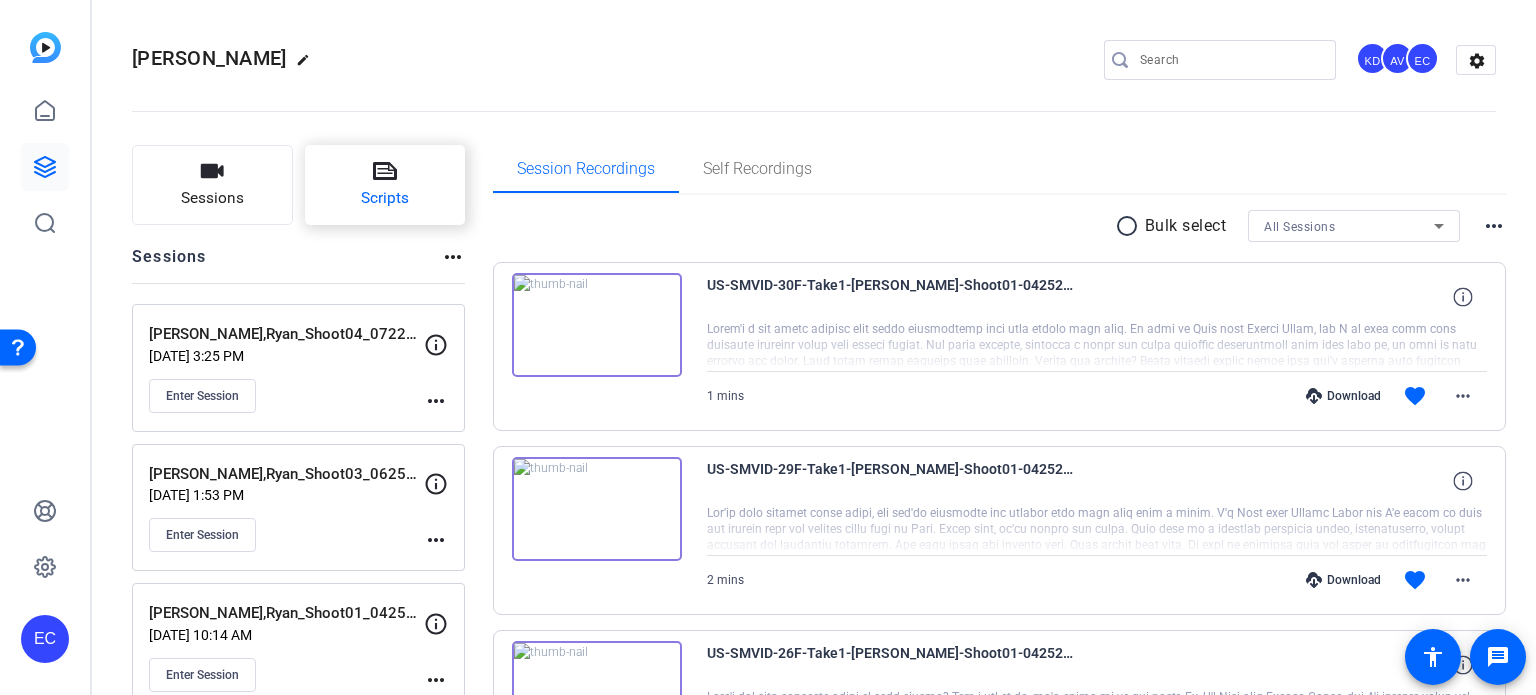 click 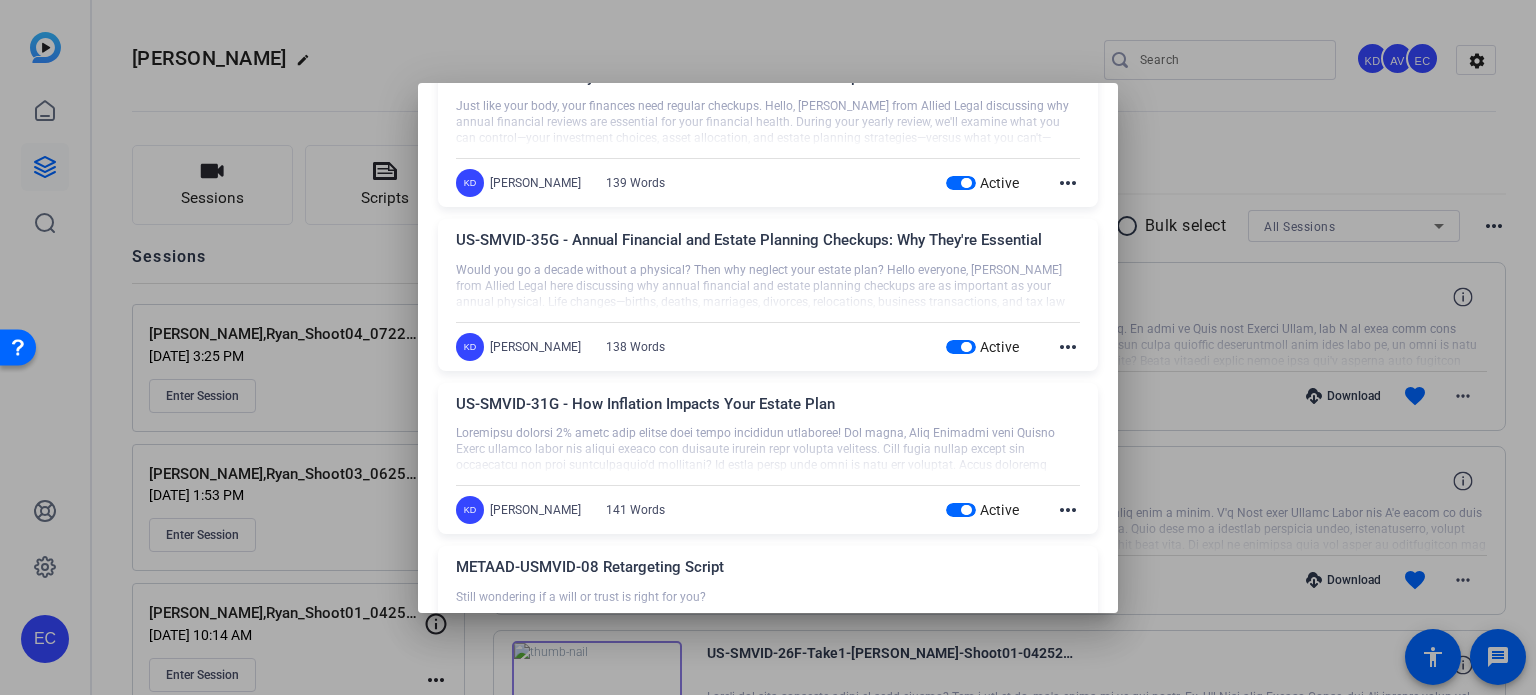 scroll, scrollTop: 0, scrollLeft: 0, axis: both 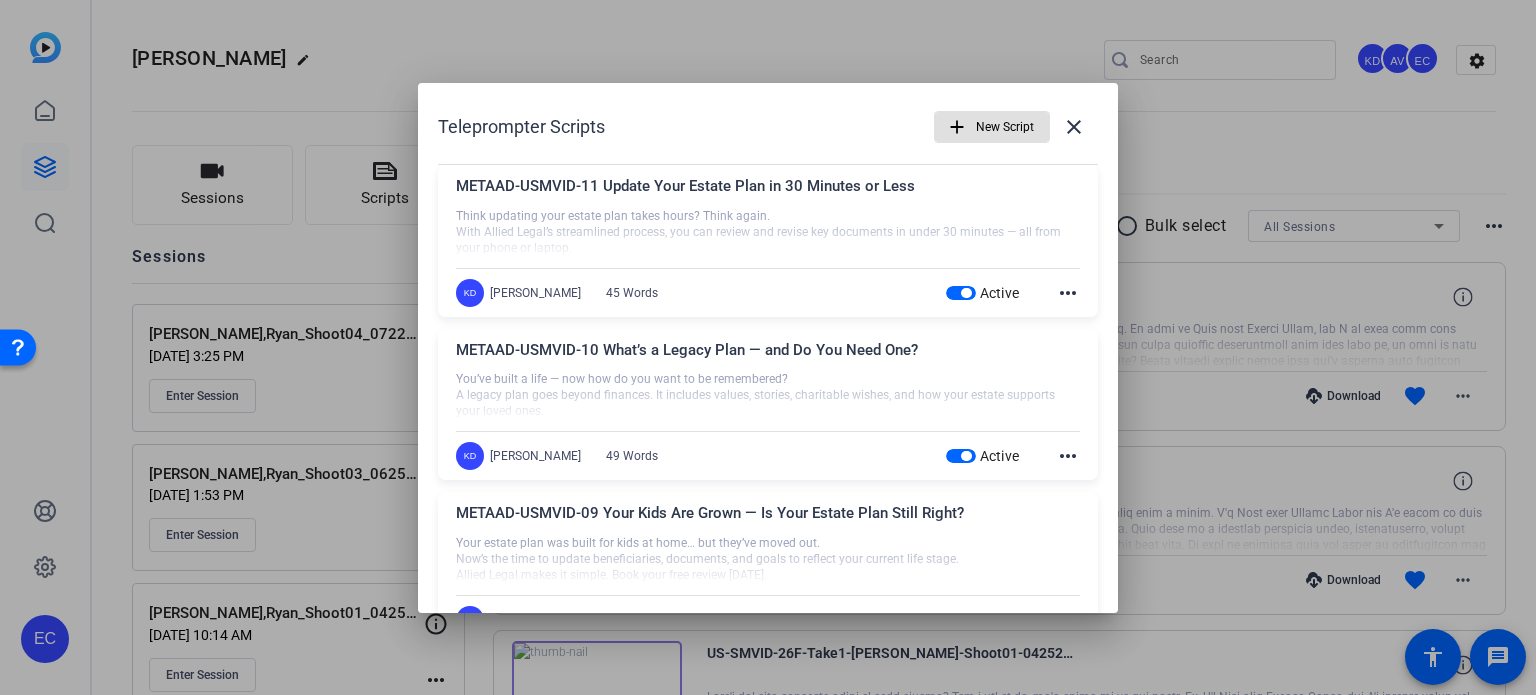 click on "New Script" at bounding box center [1005, 127] 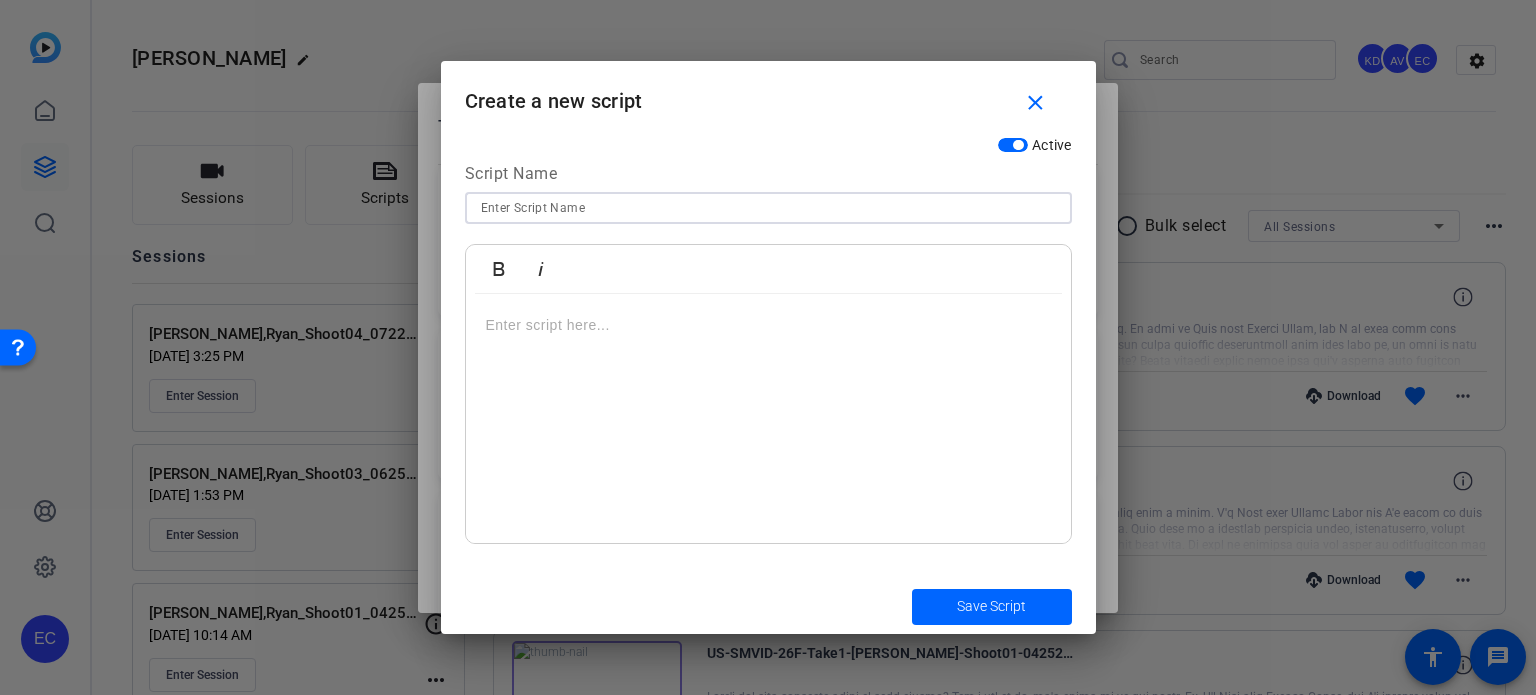 click at bounding box center [768, 208] 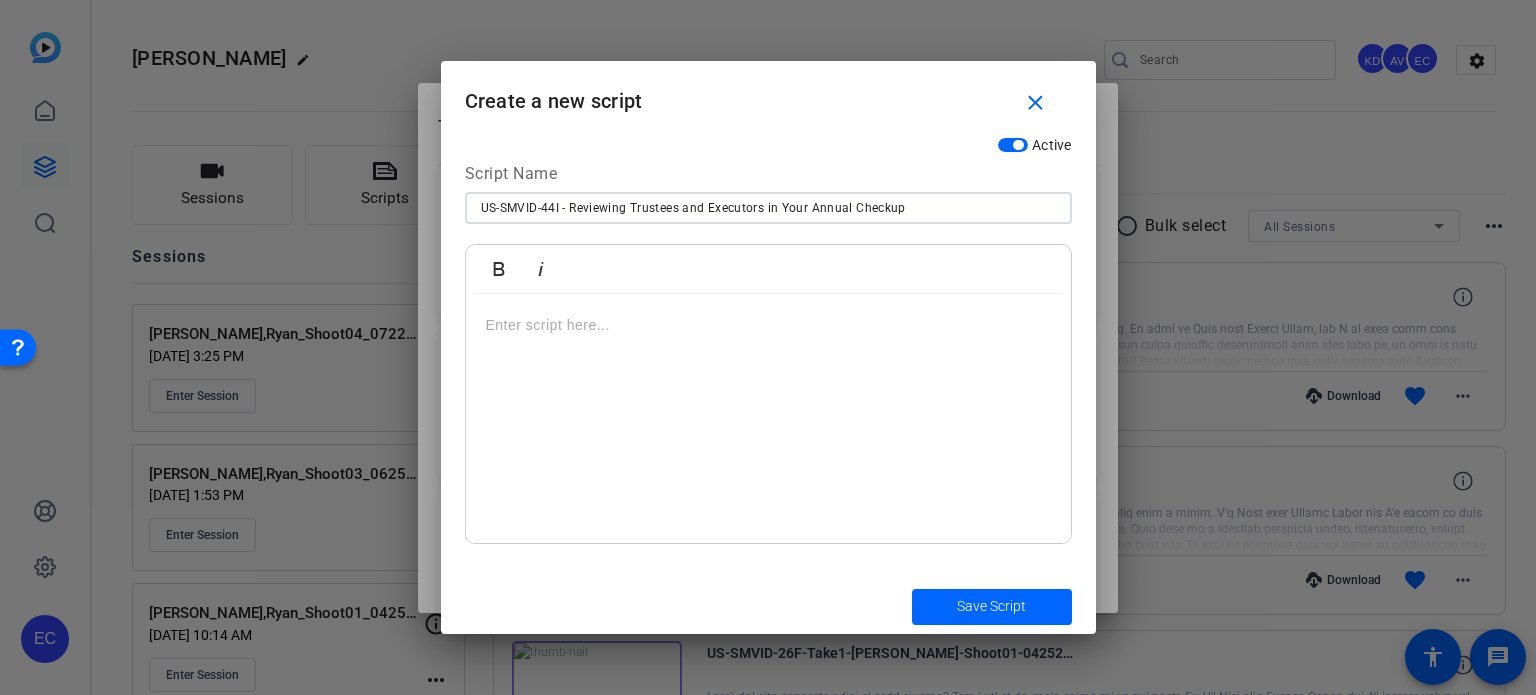 type on "US-SMVID-44I - Reviewing Trustees and Executors in Your Annual Checkup" 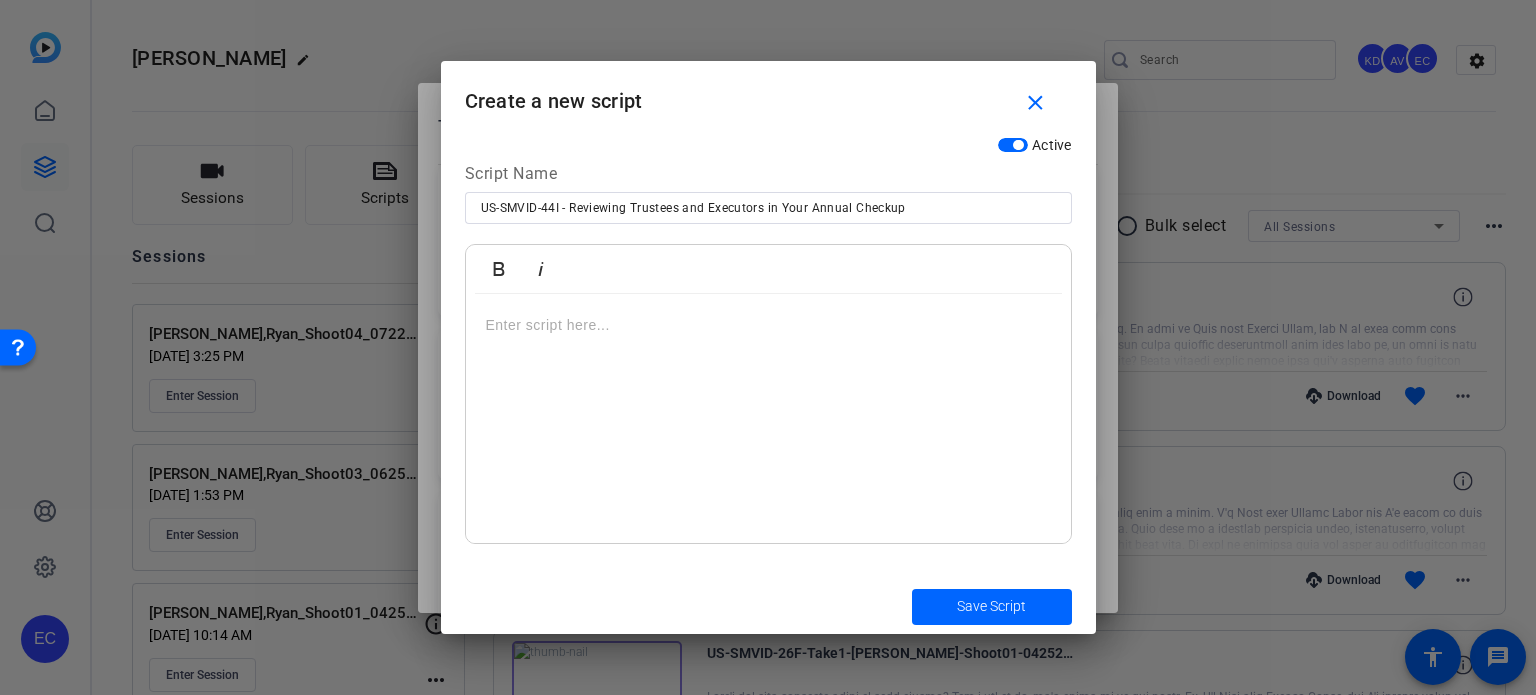 click at bounding box center (768, 419) 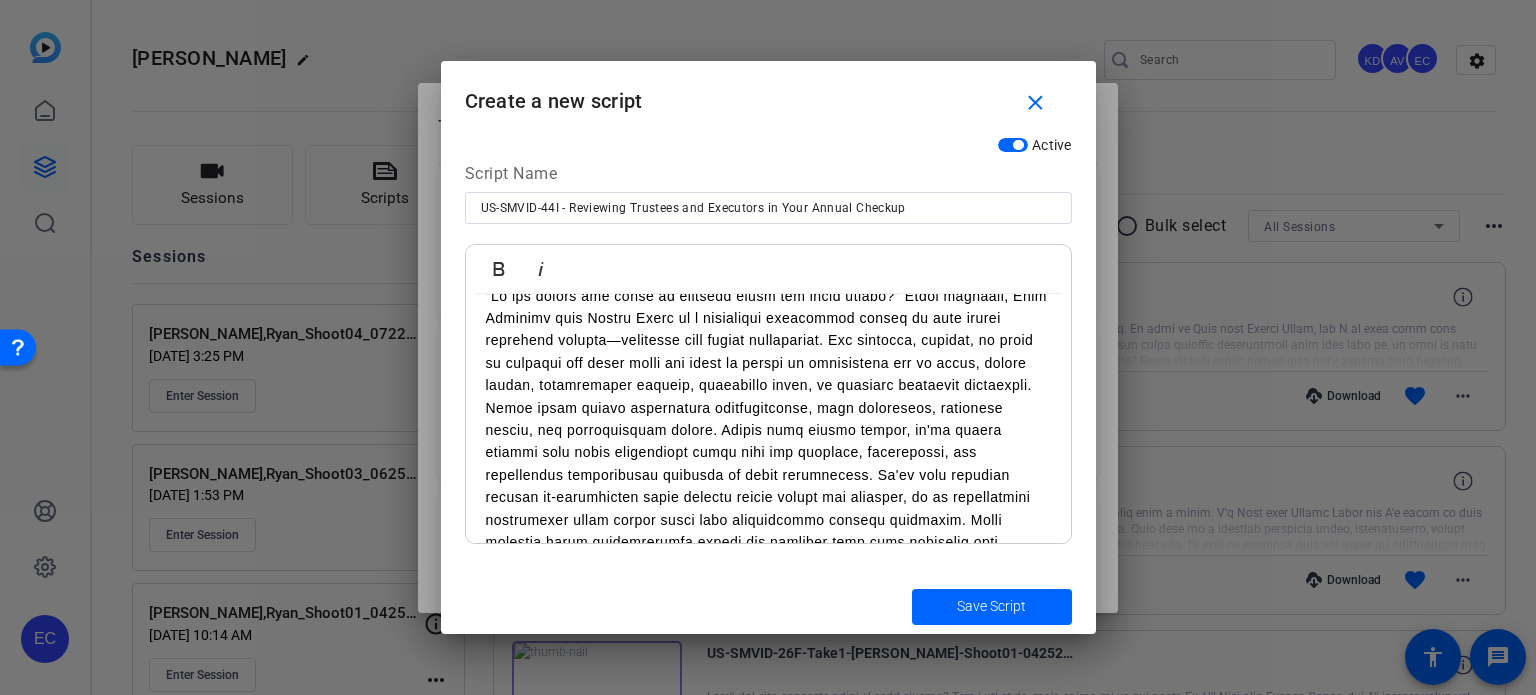 scroll, scrollTop: 0, scrollLeft: 0, axis: both 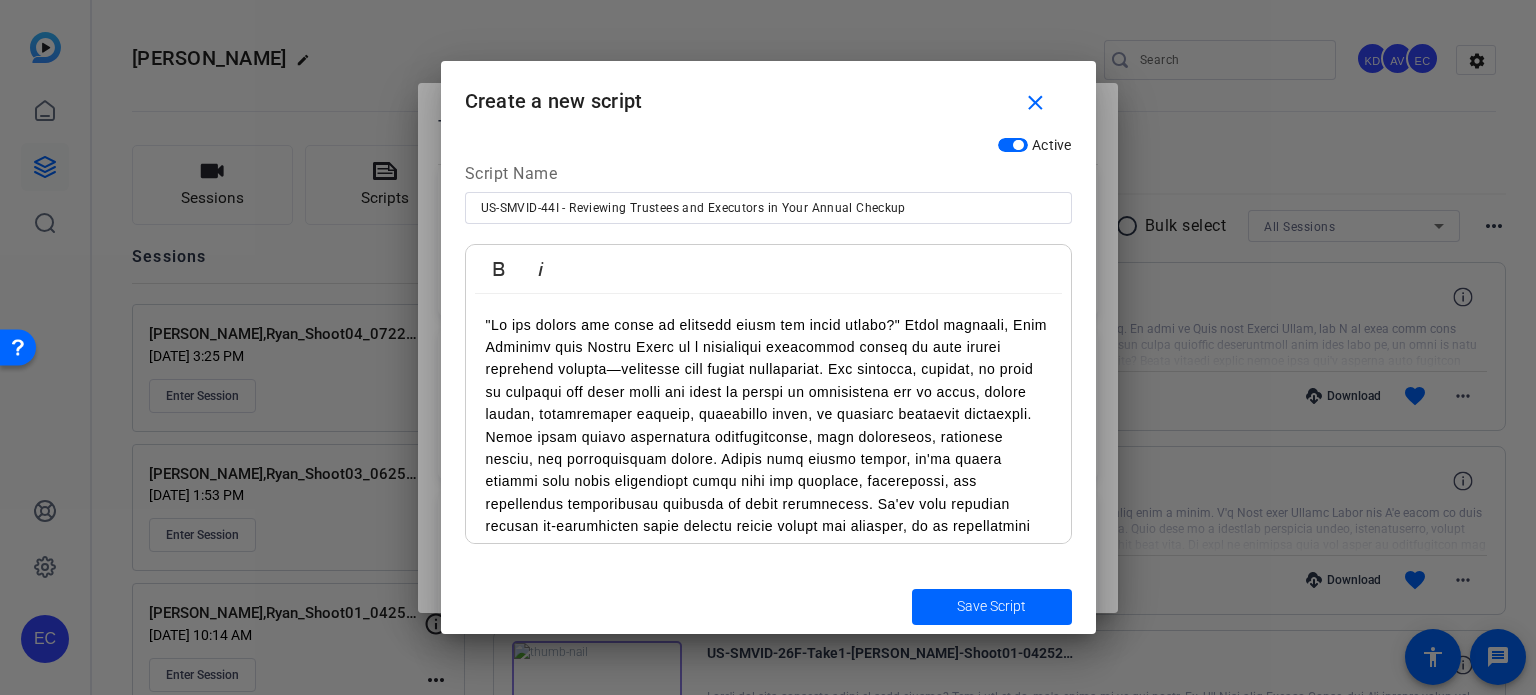 click at bounding box center (768, 470) 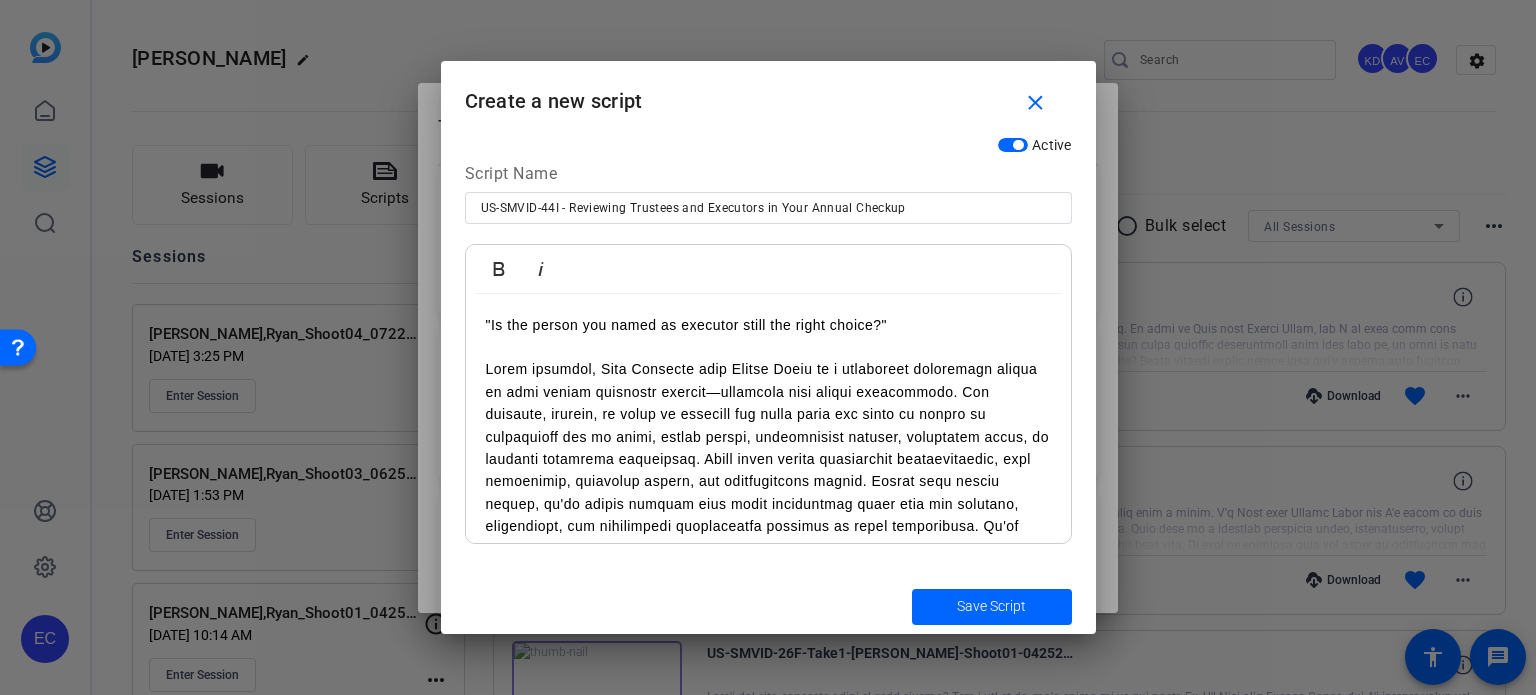click at bounding box center (768, 503) 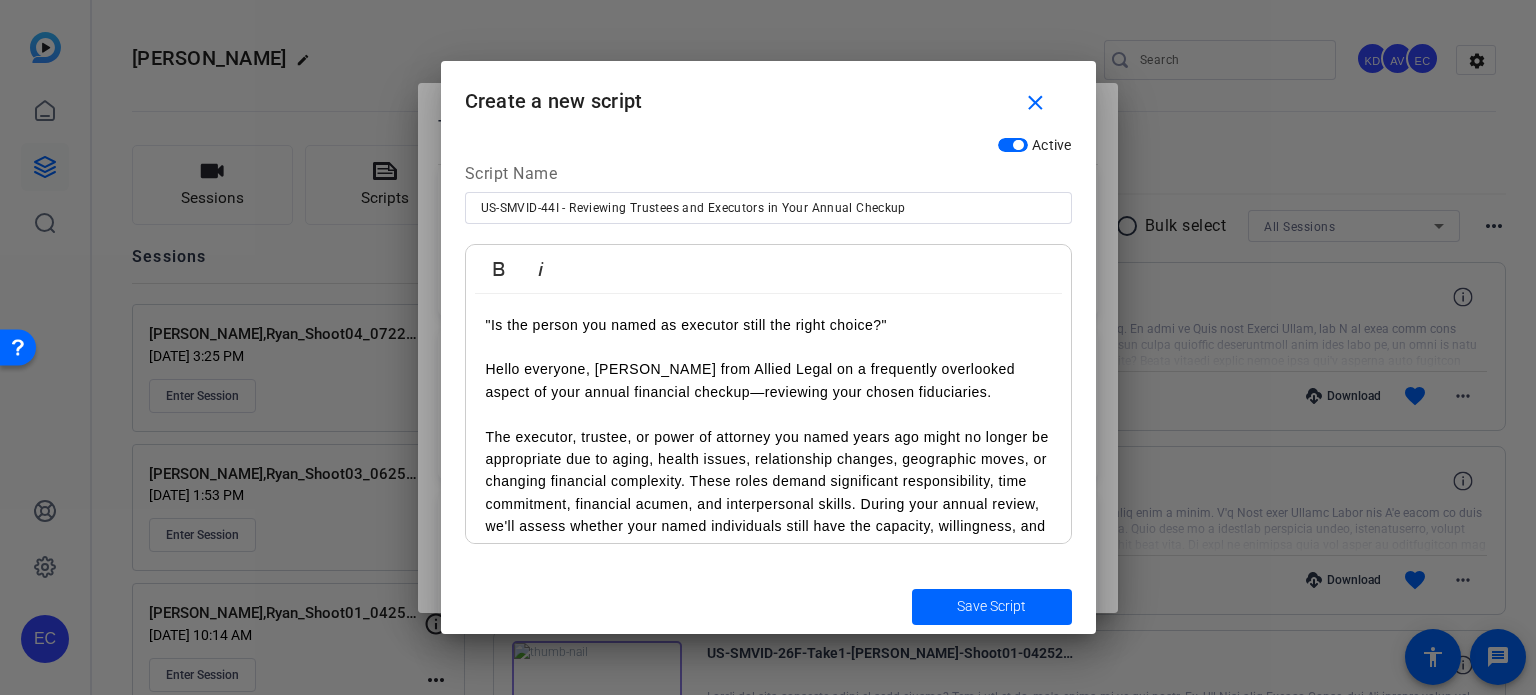 scroll, scrollTop: 100, scrollLeft: 0, axis: vertical 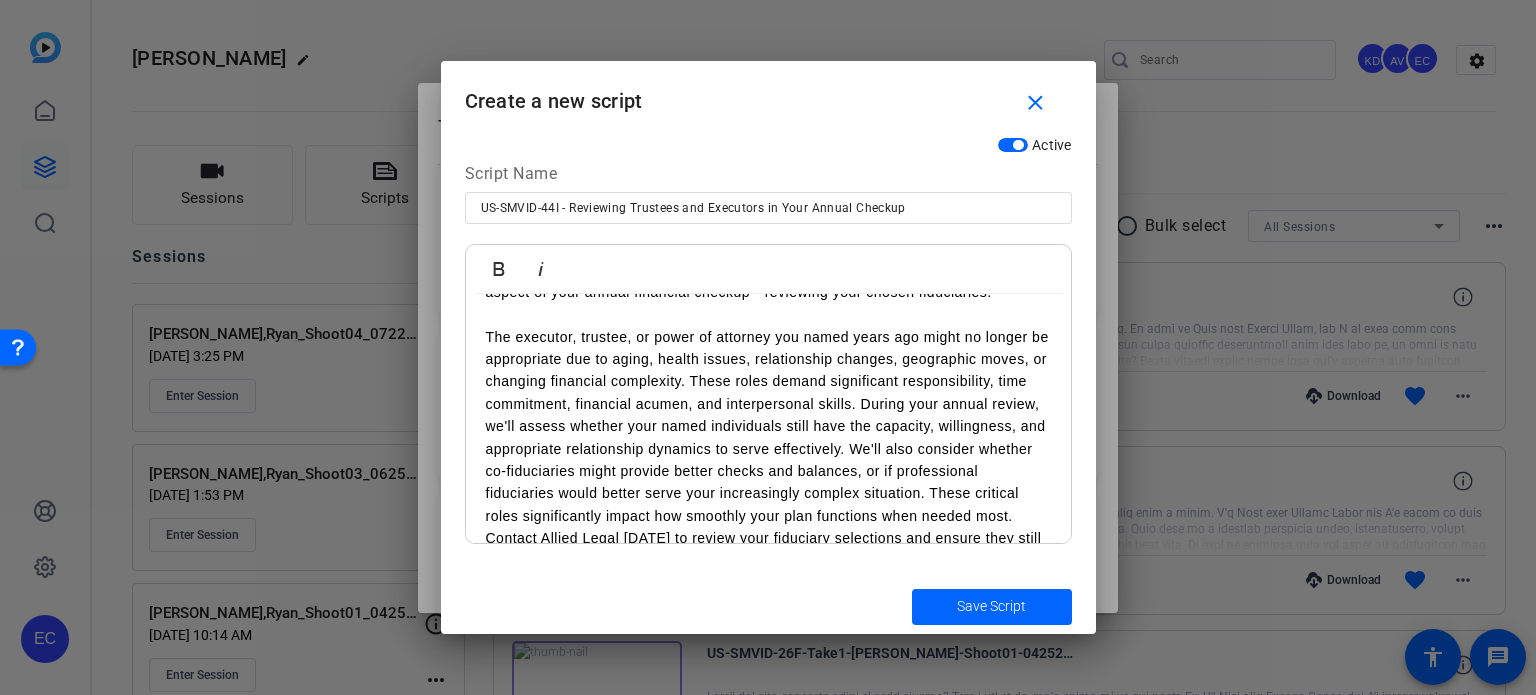 click on "The executor, trustee, or power of attorney you named years ago might no longer be appropriate due to aging, health issues, relationship changes, geographic moves, or changing financial complexity. These roles demand significant responsibility, time commitment, financial acumen, and interpersonal skills. During your annual review, we'll assess whether your named individuals still have the capacity, willingness, and appropriate relationship dynamics to serve effectively. We'll also consider whether co-fiduciaries might provide better checks and balances, or if professional fiduciaries would better serve your increasingly complex situation. These critical roles significantly impact how smoothly your plan functions when needed most. Contact Allied Legal today to review your fiduciary selections and ensure they still represent the best choices for your current situation." at bounding box center [768, 449] 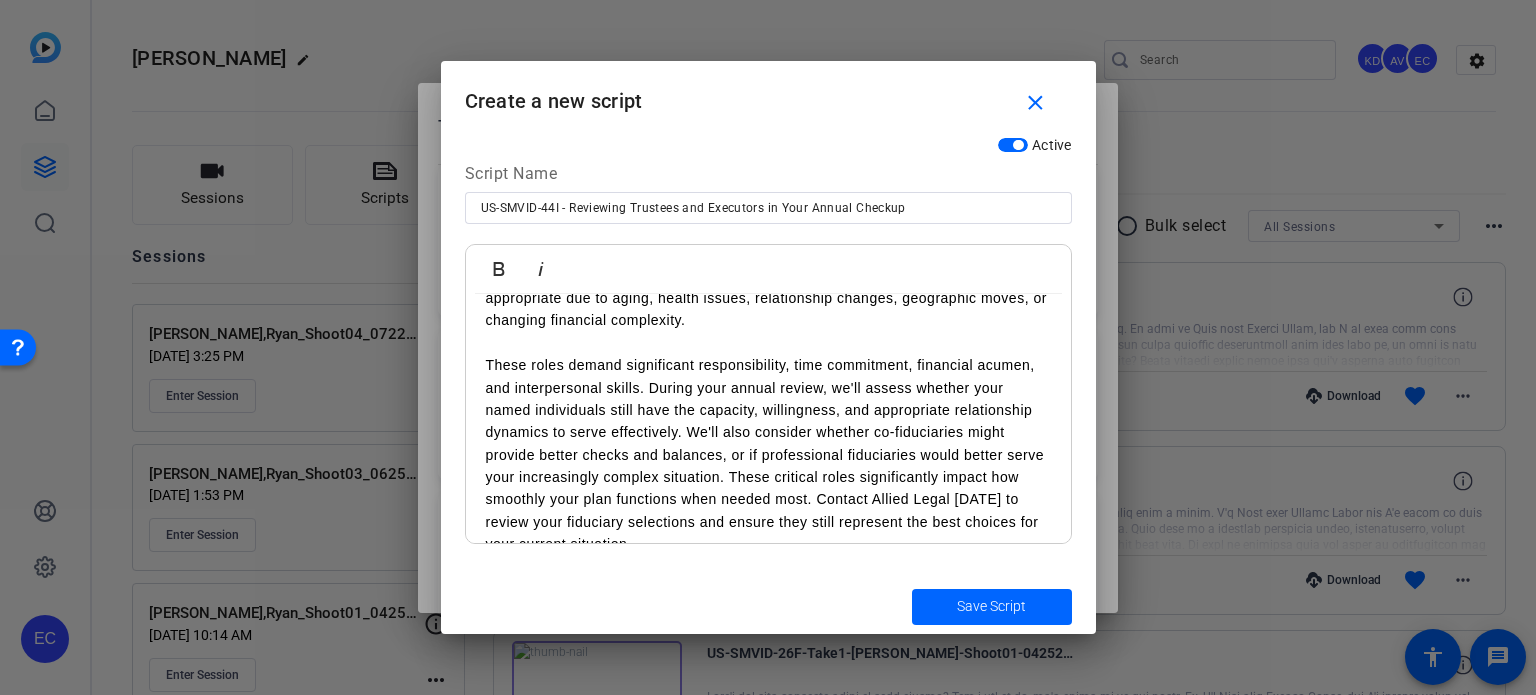 scroll, scrollTop: 192, scrollLeft: 0, axis: vertical 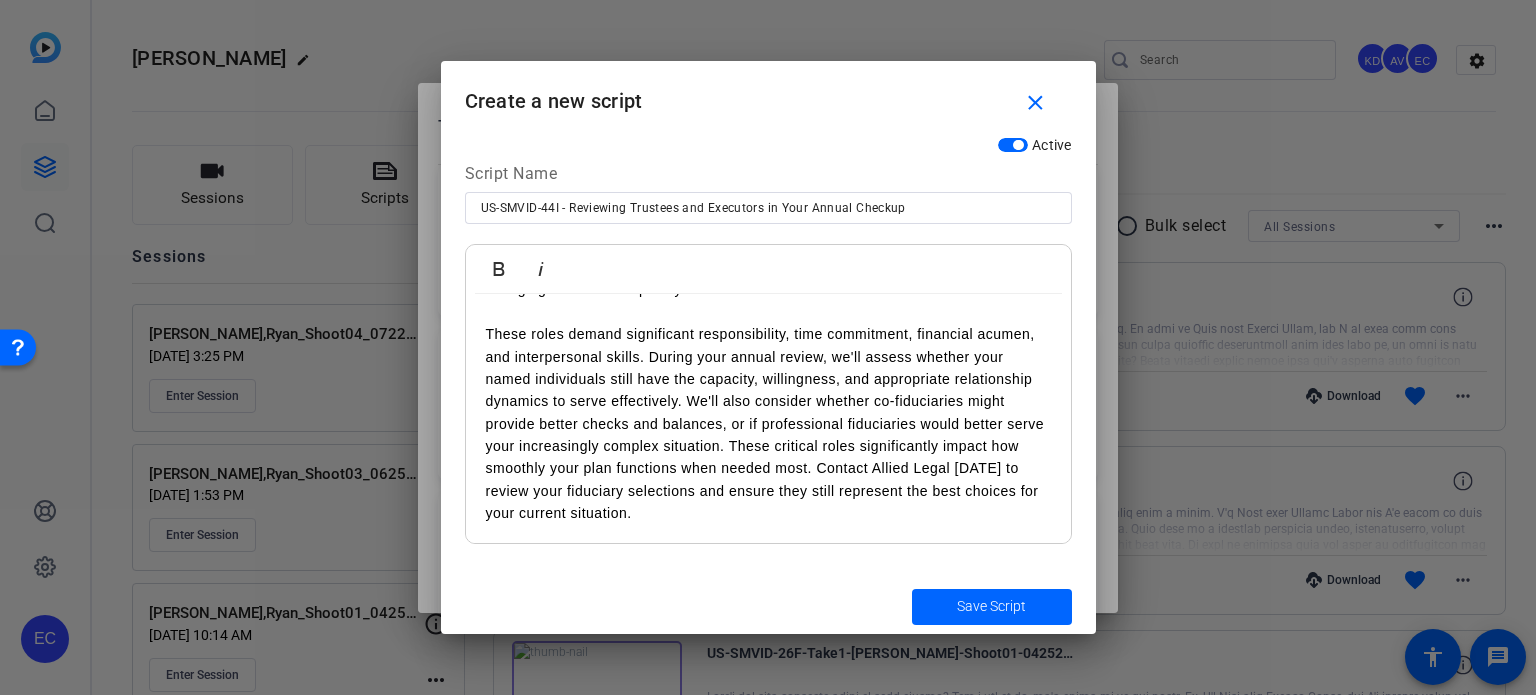 click on "These roles demand significant responsibility, time commitment, financial acumen, and interpersonal skills. During your annual review, we'll assess whether your named individuals still have the capacity, willingness, and appropriate relationship dynamics to serve effectively. We'll also consider whether co-fiduciaries might provide better checks and balances, or if professional fiduciaries would better serve your increasingly complex situation. These critical roles significantly impact how smoothly your plan functions when needed most. Contact Allied Legal today to review your fiduciary selections and ensure they still represent the best choices for your current situation." at bounding box center [768, 424] 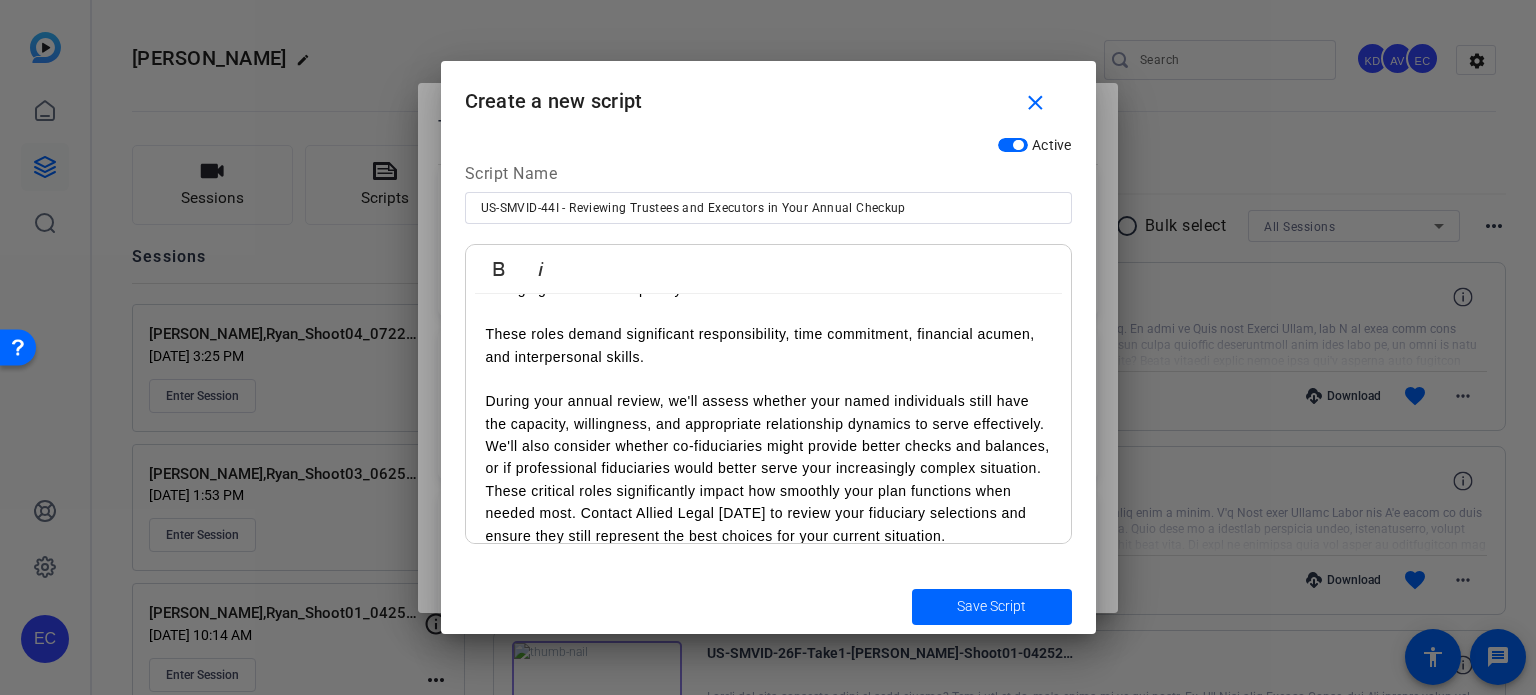scroll, scrollTop: 237, scrollLeft: 0, axis: vertical 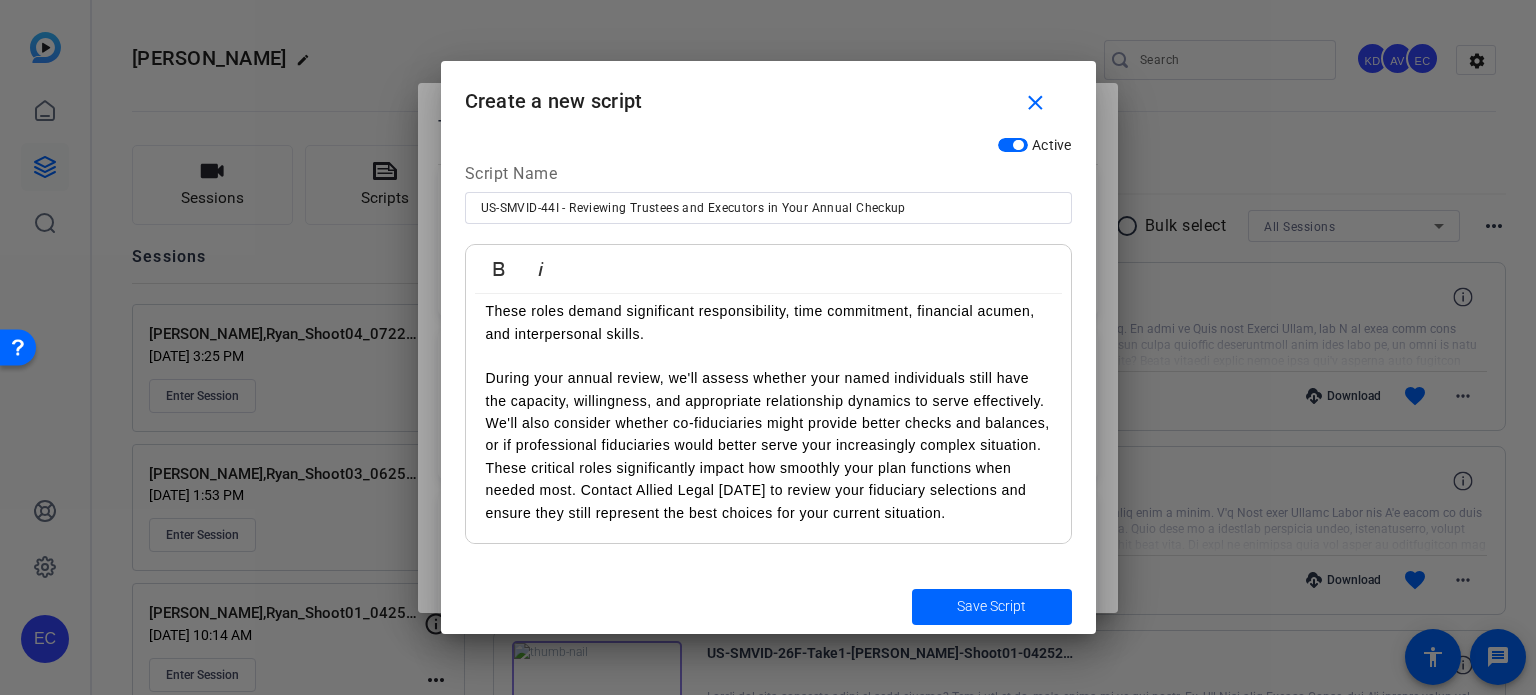 click on "During your annual review, we'll assess whether your named individuals still have the capacity, willingness, and appropriate relationship dynamics to serve effectively. We'll also consider whether co-fiduciaries might provide better checks and balances, or if professional fiduciaries would better serve your increasingly complex situation. These critical roles significantly impact how smoothly your plan functions when needed most. Contact Allied Legal today to review your fiduciary selections and ensure they still represent the best choices for your current situation." at bounding box center [768, 445] 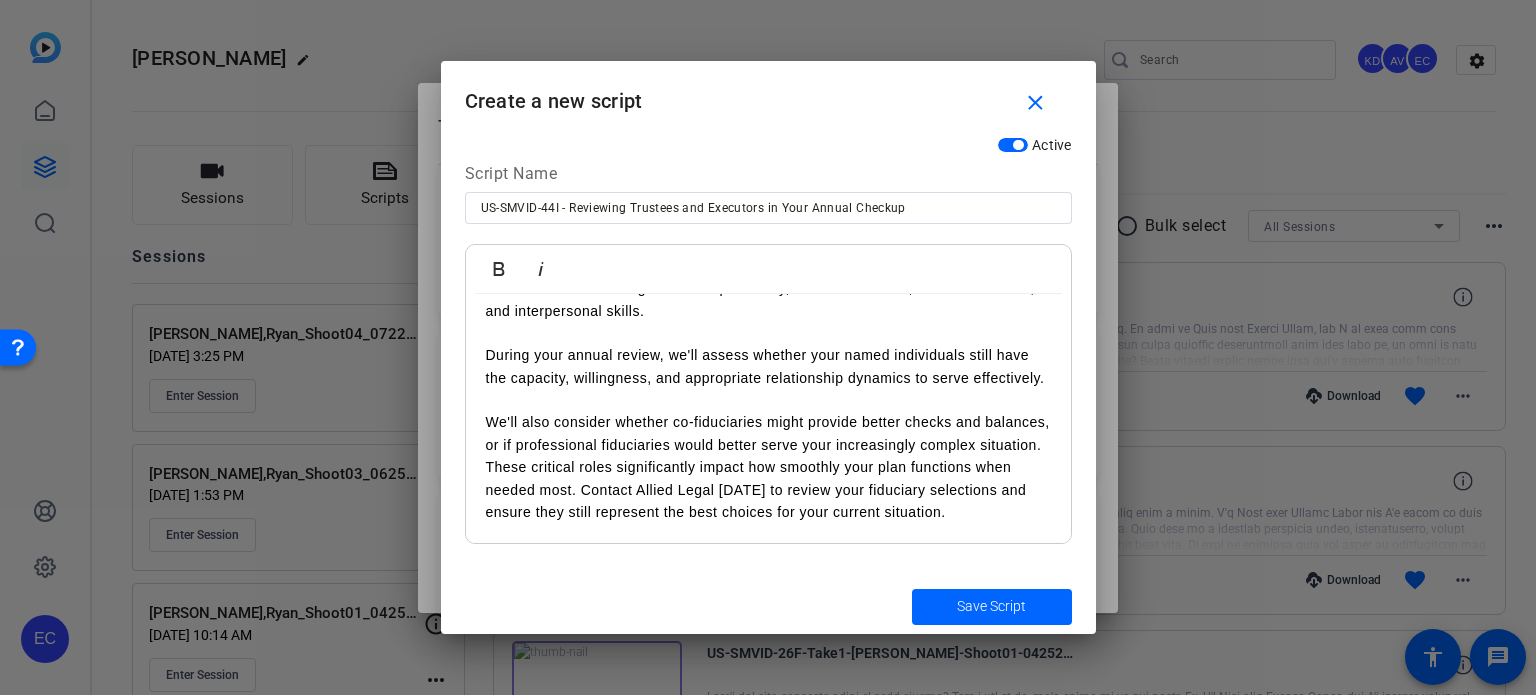 scroll, scrollTop: 282, scrollLeft: 0, axis: vertical 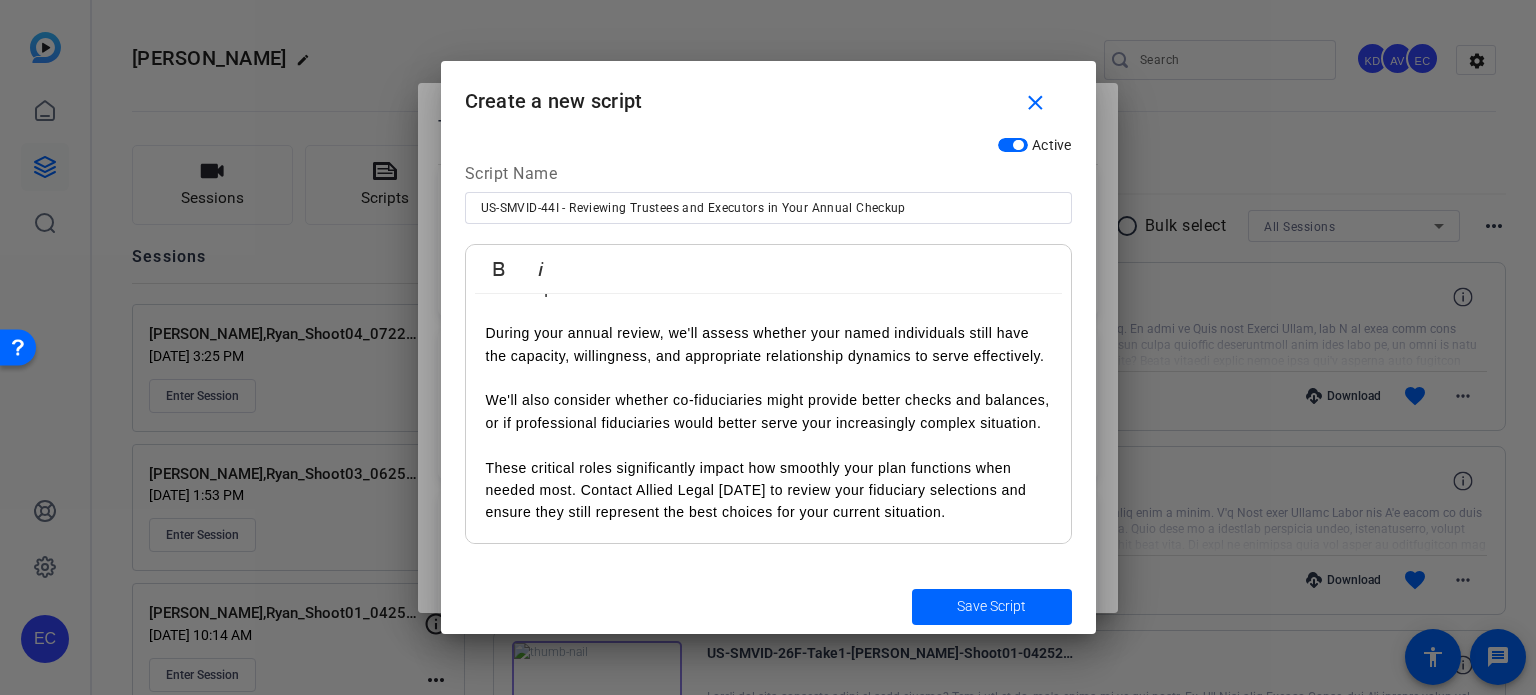 click on "These critical roles significantly impact how smoothly your plan functions when needed most. Contact Allied Legal today to review your fiduciary selections and ensure they still represent the best choices for your current situation." at bounding box center (768, 490) 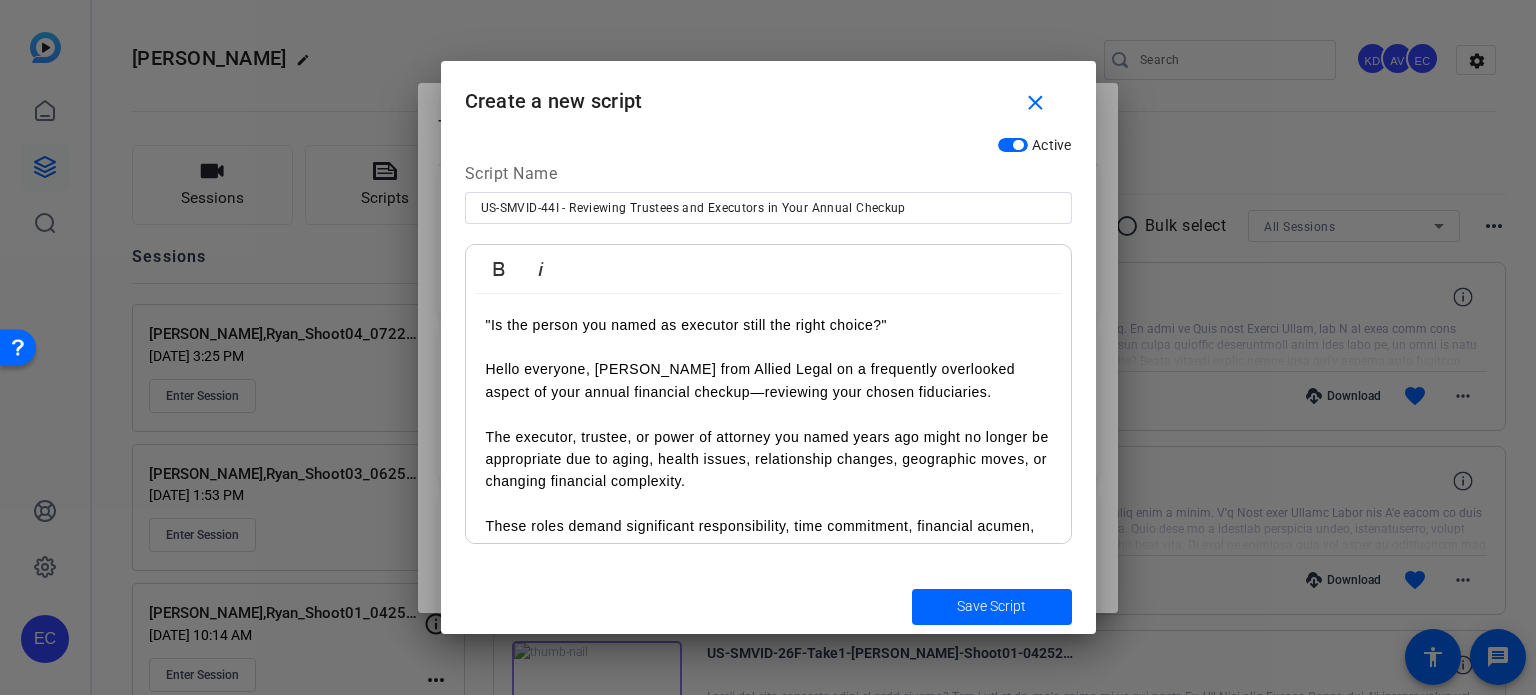 scroll, scrollTop: 349, scrollLeft: 0, axis: vertical 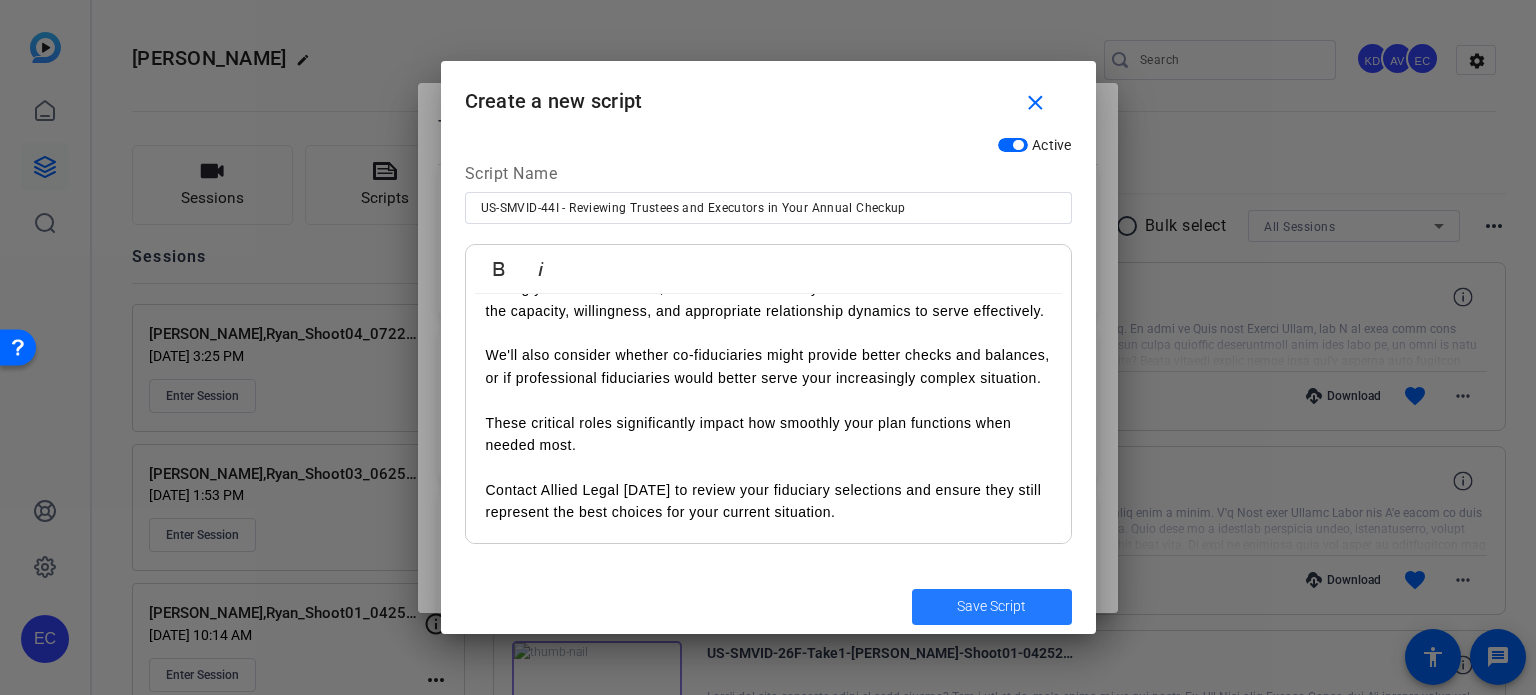 click on "Save Script" at bounding box center [991, 606] 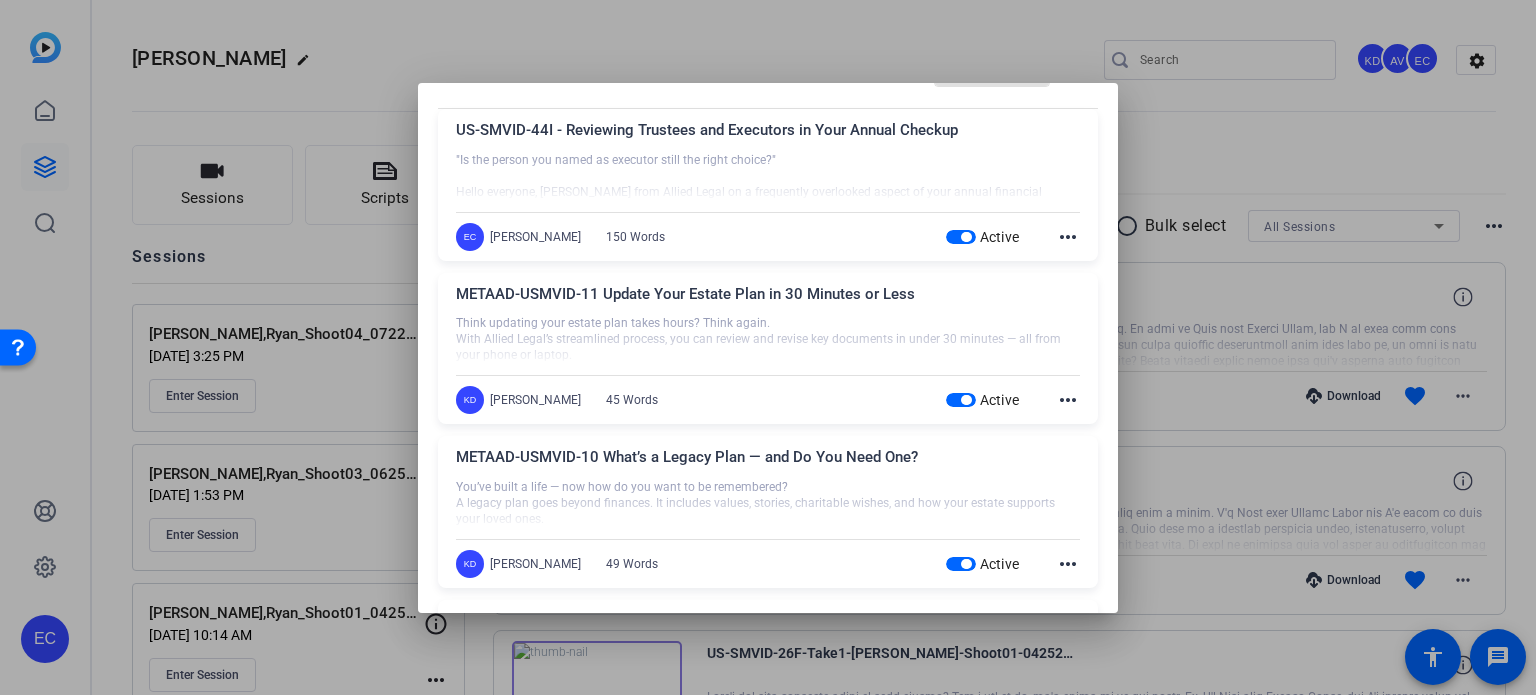scroll, scrollTop: 0, scrollLeft: 0, axis: both 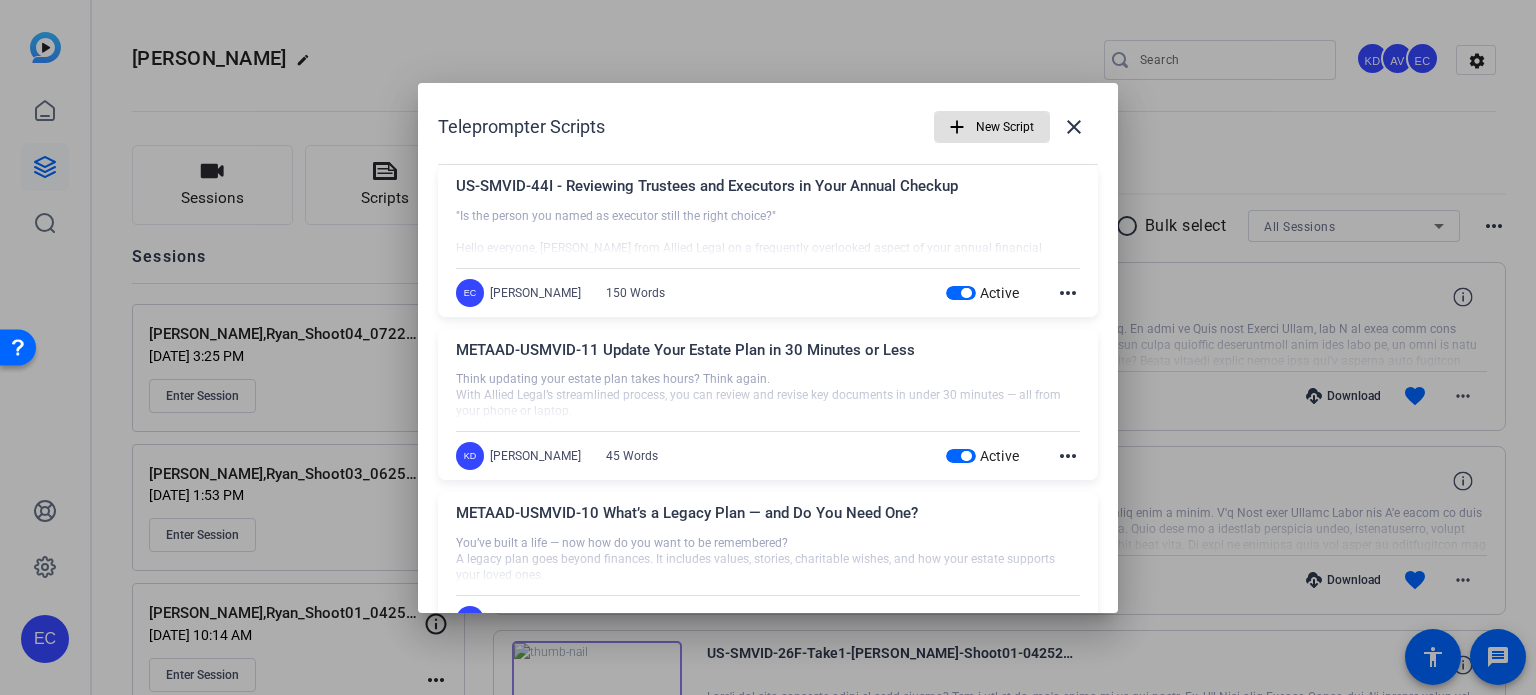 click at bounding box center [768, 347] 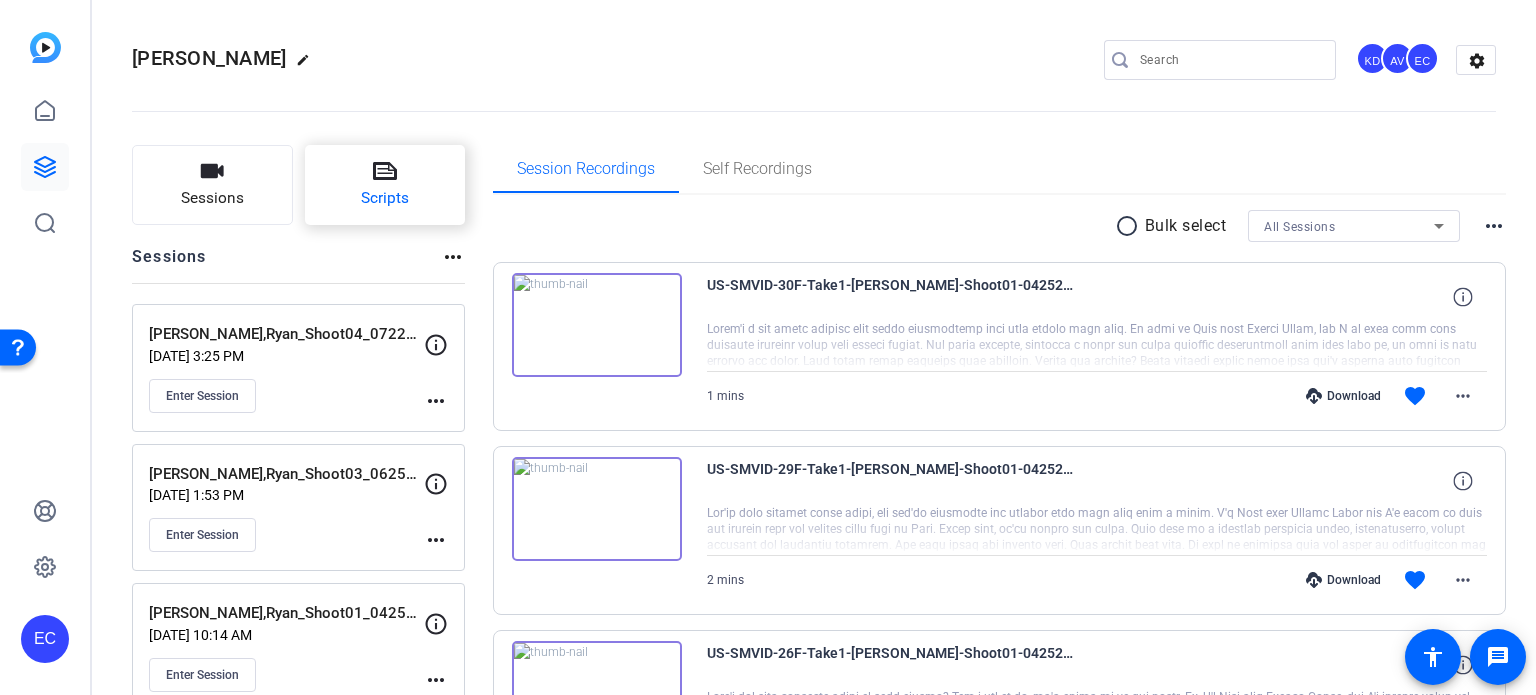 click on "Scripts" 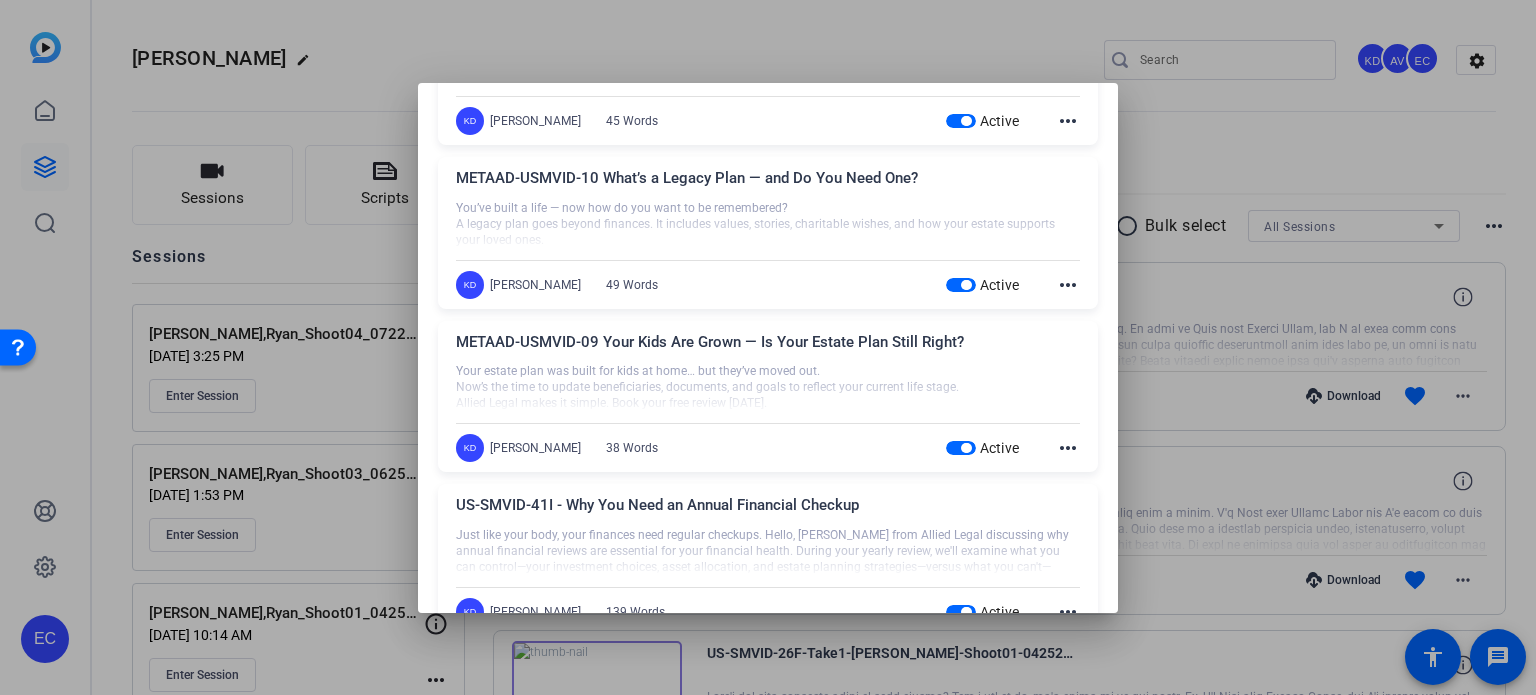 scroll, scrollTop: 300, scrollLeft: 0, axis: vertical 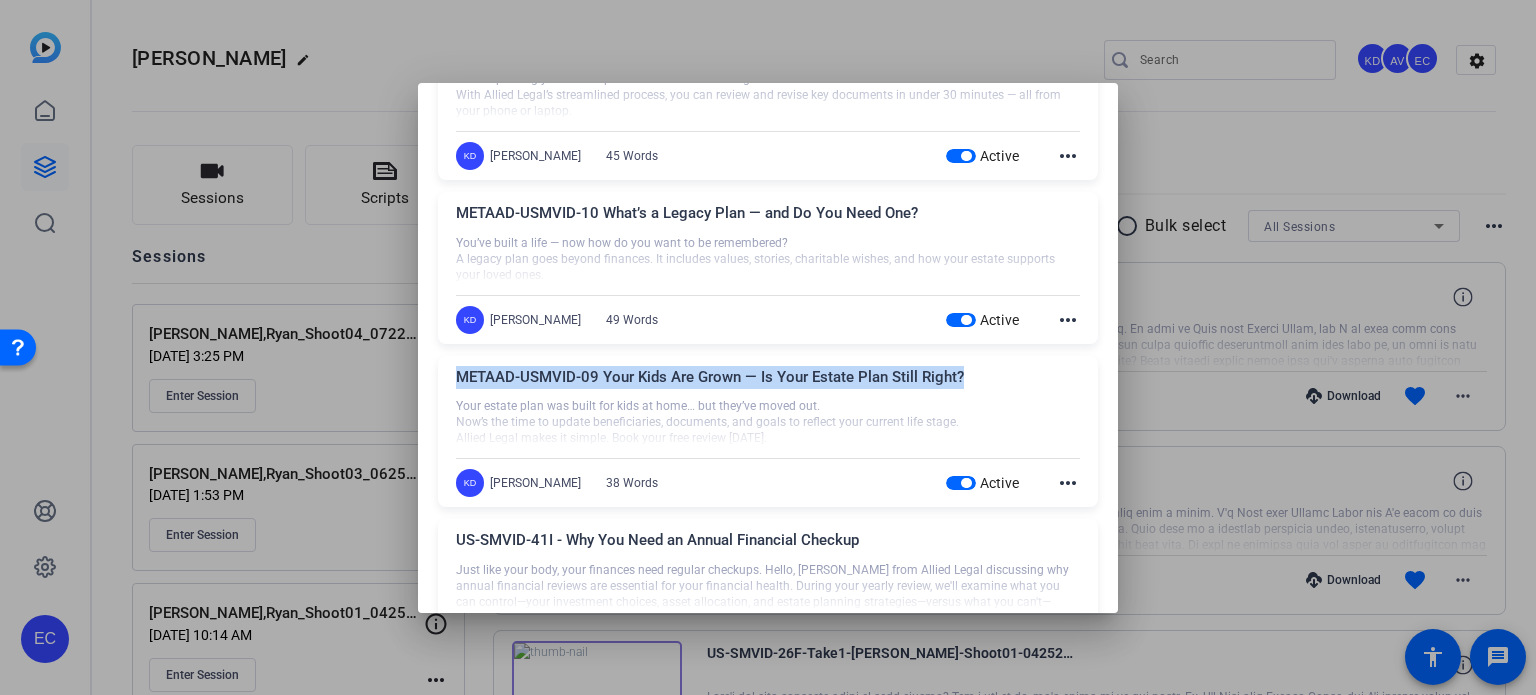 drag, startPoint x: 976, startPoint y: 371, endPoint x: 456, endPoint y: 383, distance: 520.1384 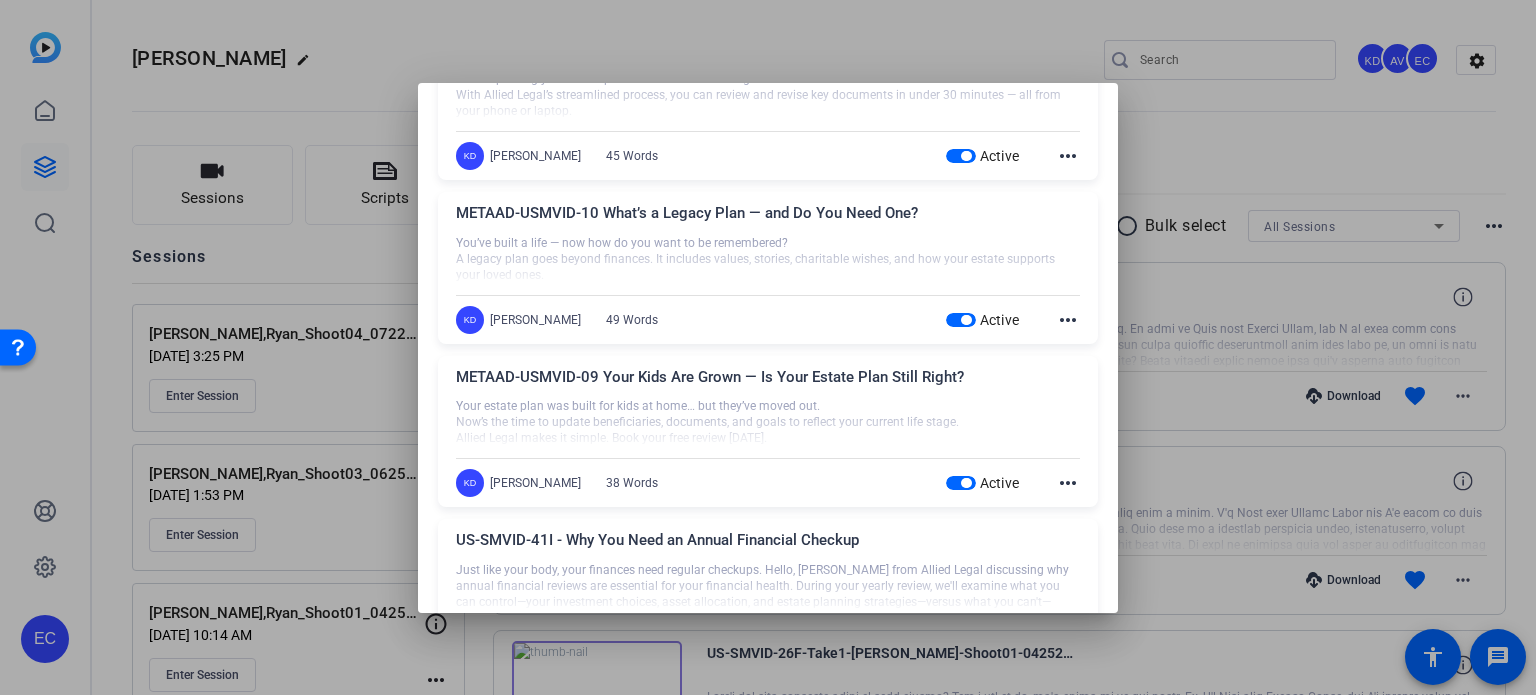 click on "METAAD-USMVID-10 What’s a Legacy Plan — and Do You Need One? You’ve built a life — now how do you want to be remembered? A legacy plan goes beyond finances. It includes values, stories, charitable wishes, and how your estate supports your loved ones. Let Allied Legal show you how to leave more than money behind. Book a free consultation." at bounding box center [768, 248] 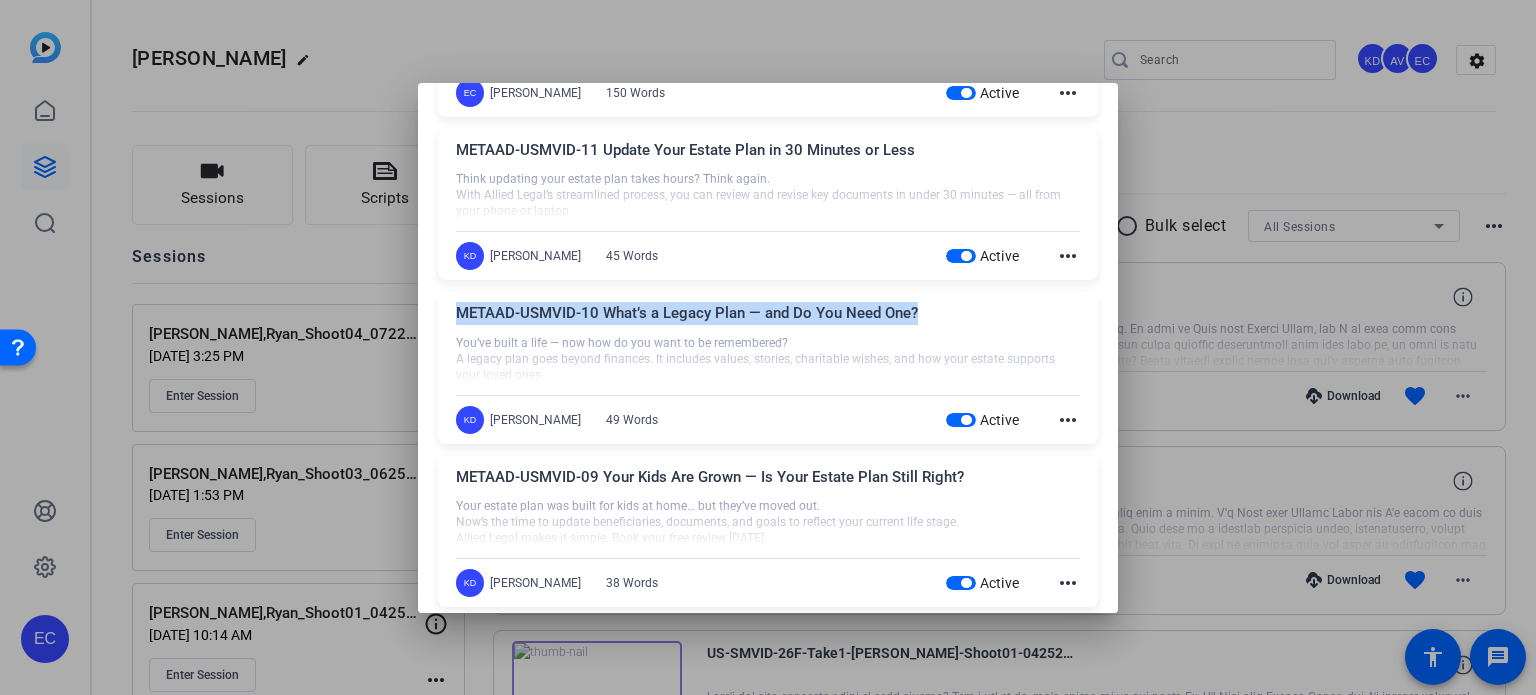 drag, startPoint x: 951, startPoint y: 315, endPoint x: 459, endPoint y: 319, distance: 492.01627 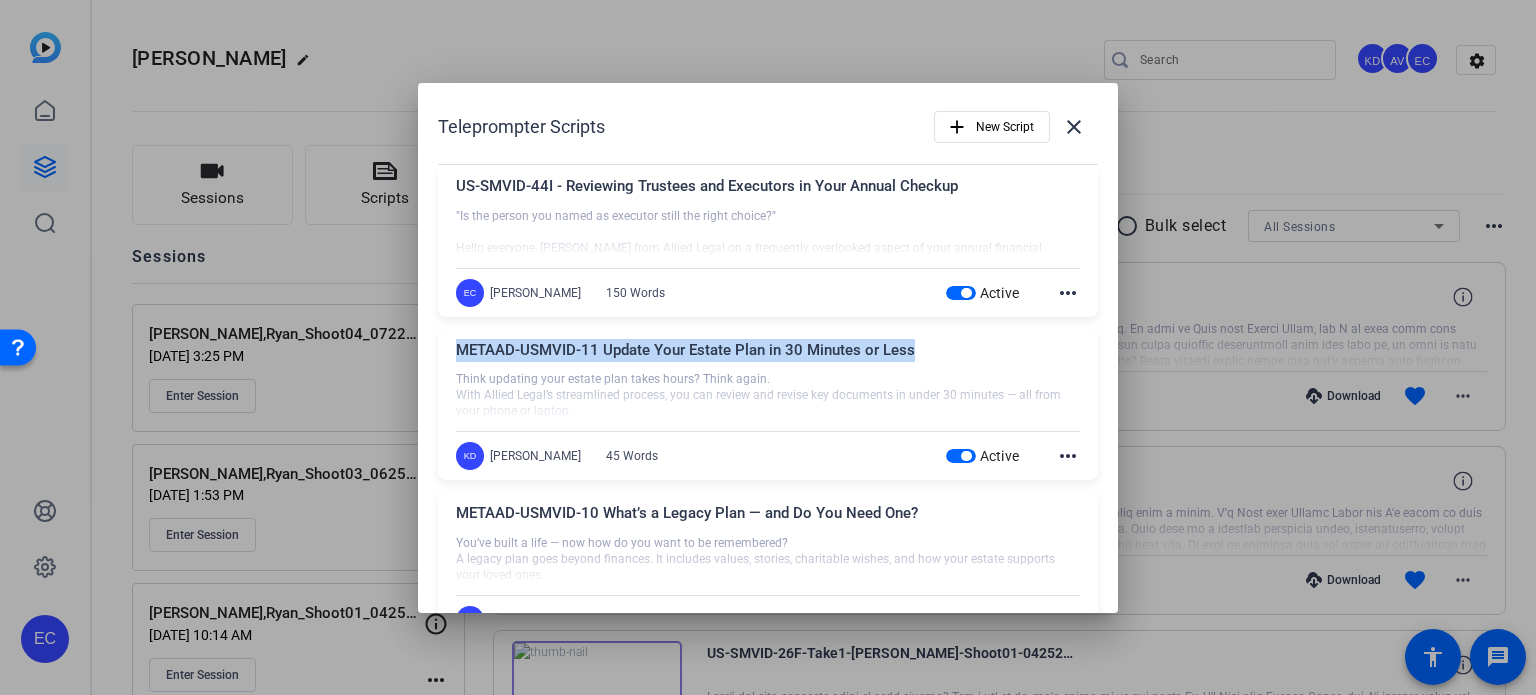 drag, startPoint x: 912, startPoint y: 356, endPoint x: 438, endPoint y: 351, distance: 474.02637 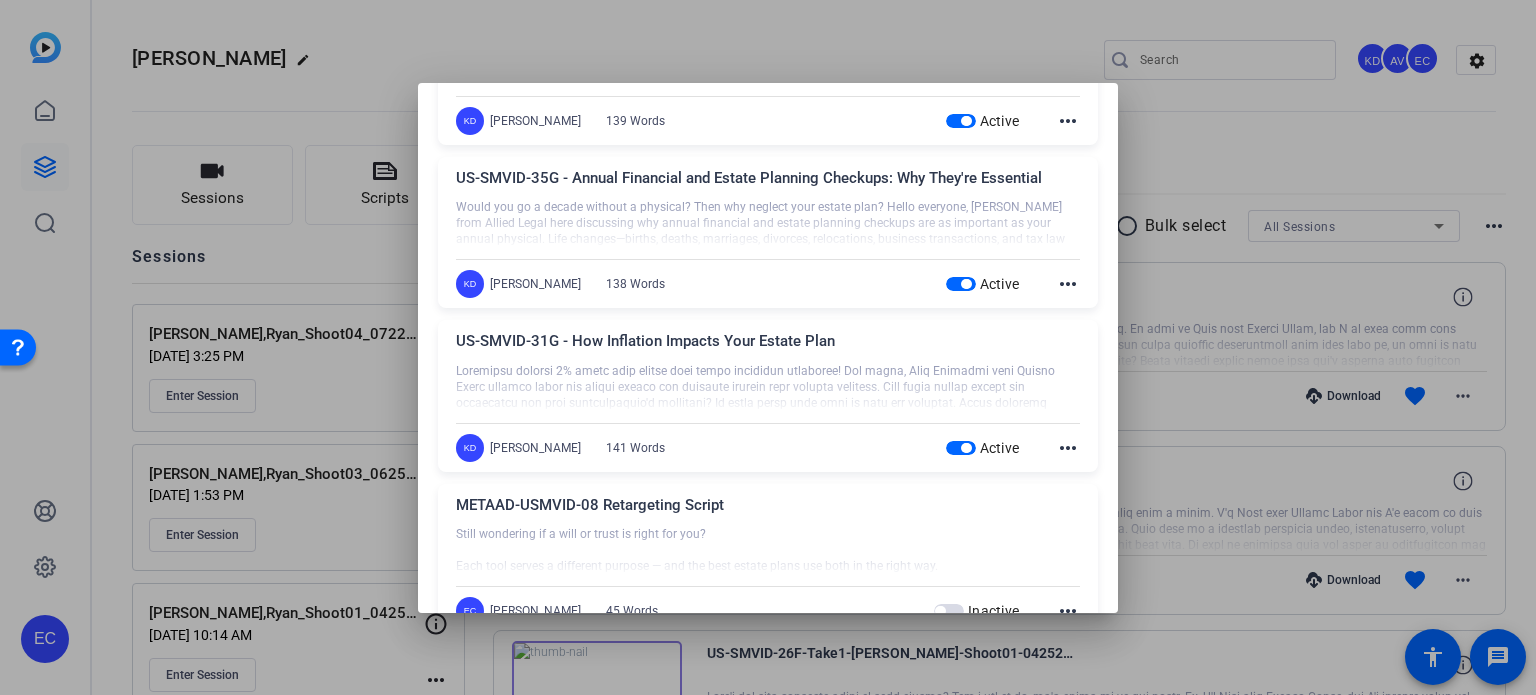 scroll, scrollTop: 800, scrollLeft: 0, axis: vertical 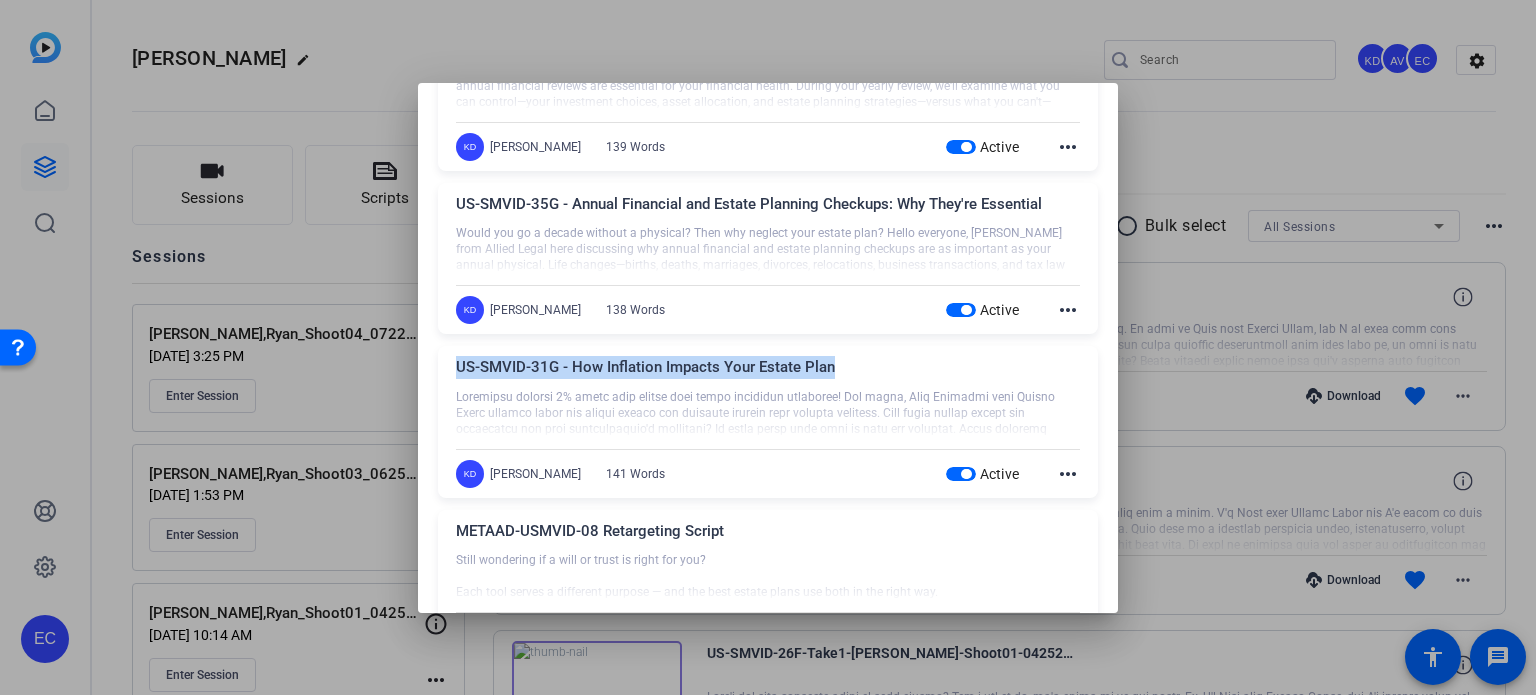 drag, startPoint x: 855, startPoint y: 367, endPoint x: 456, endPoint y: 382, distance: 399.28186 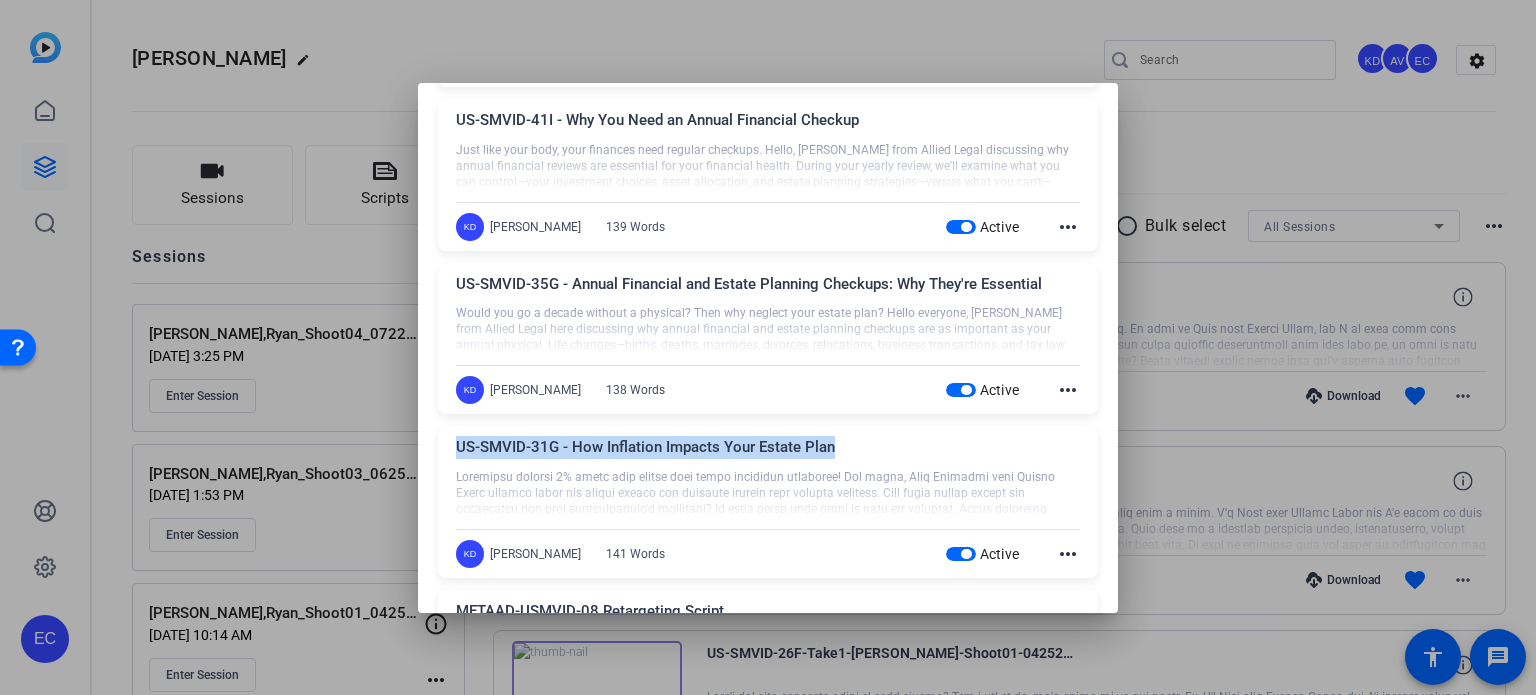 scroll, scrollTop: 600, scrollLeft: 0, axis: vertical 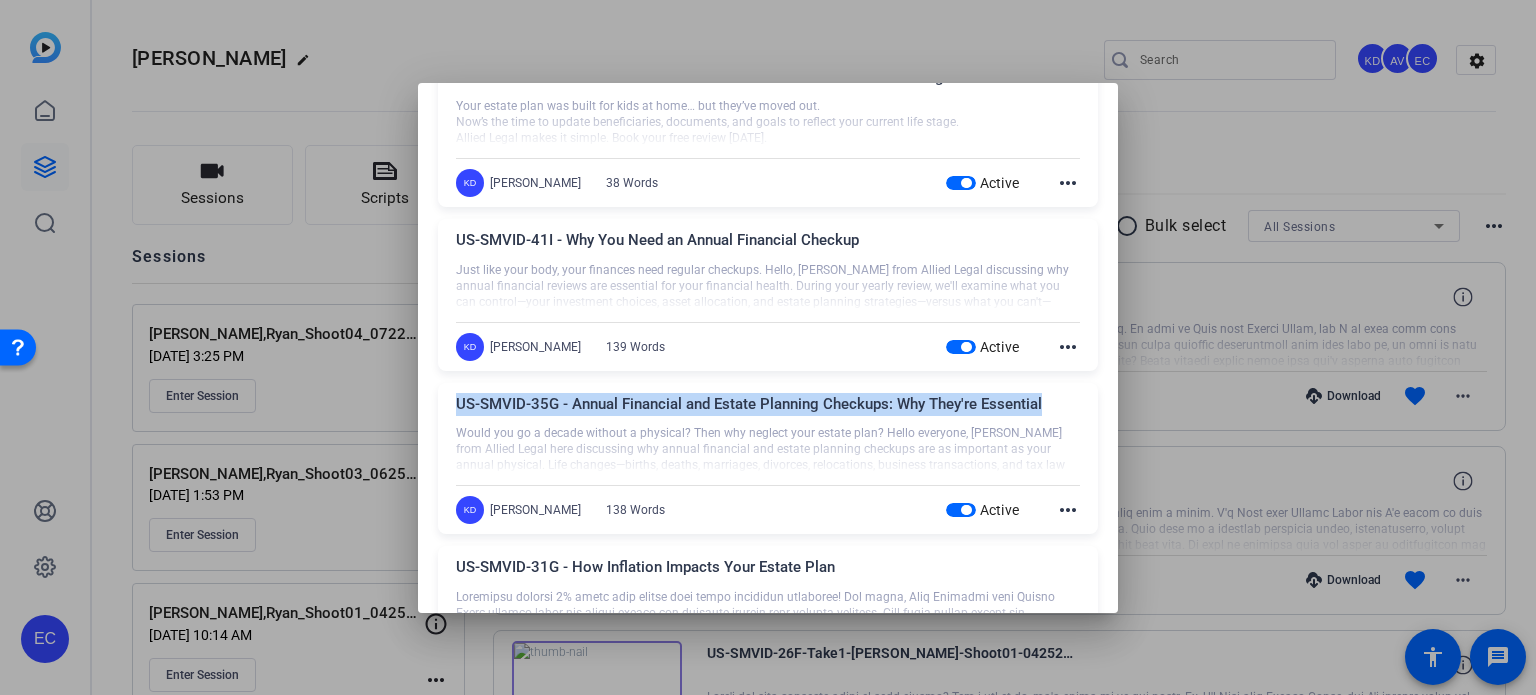 drag, startPoint x: 1048, startPoint y: 397, endPoint x: 445, endPoint y: 407, distance: 603.0829 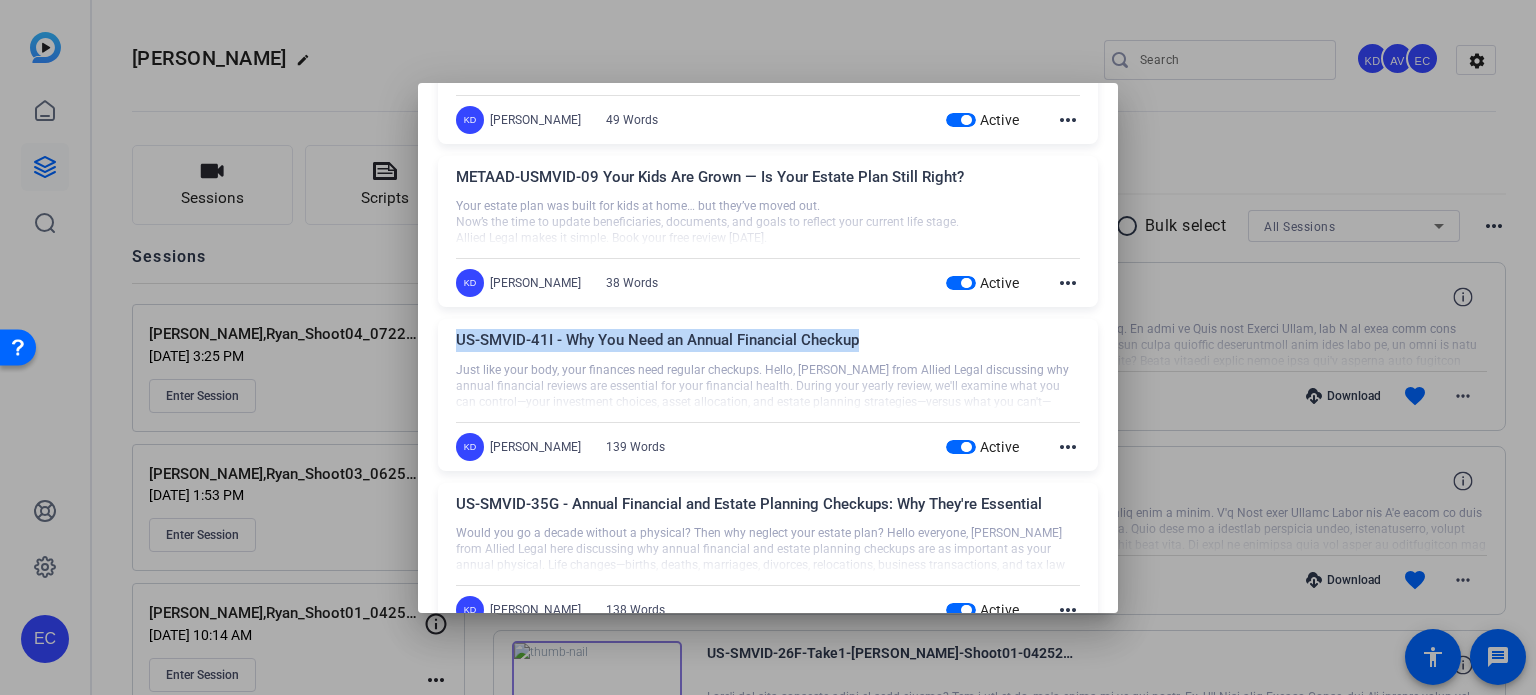drag, startPoint x: 860, startPoint y: 340, endPoint x: 445, endPoint y: 355, distance: 415.271 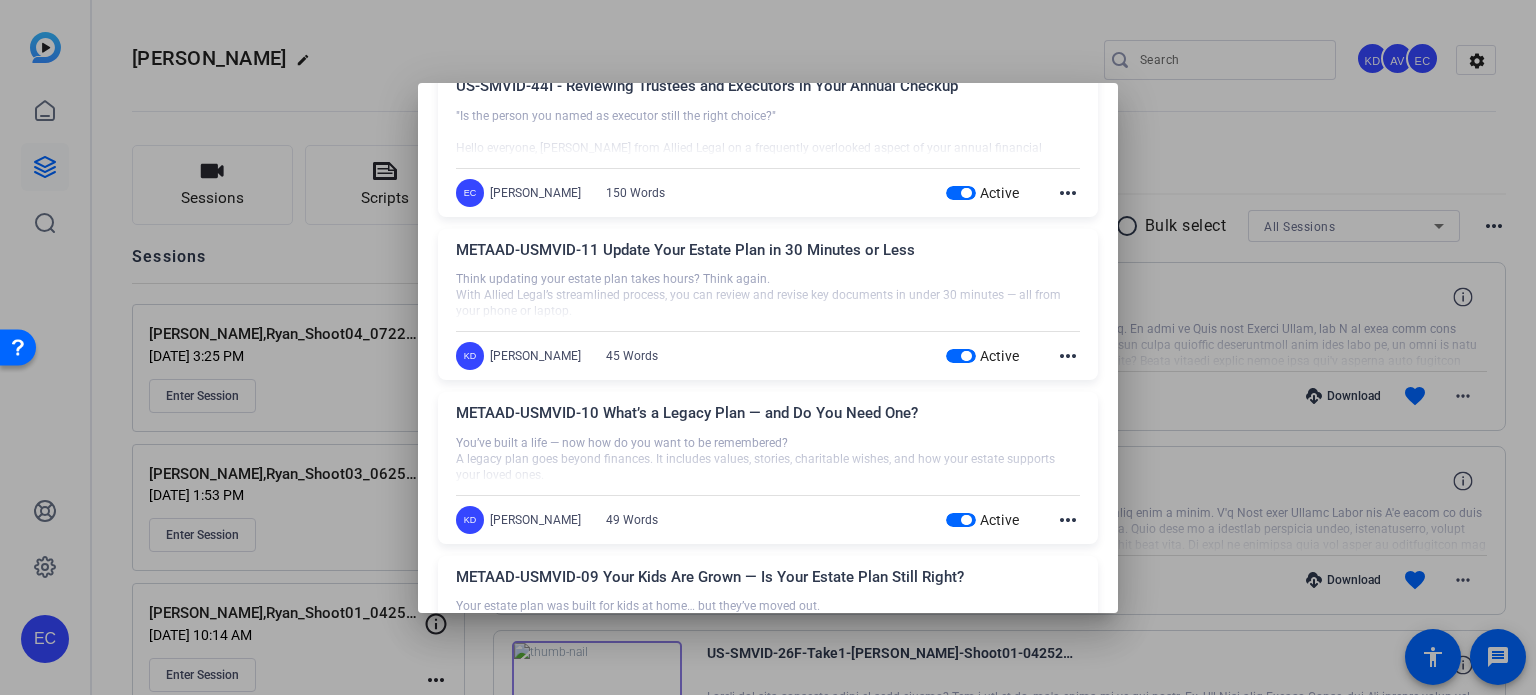 scroll, scrollTop: 0, scrollLeft: 0, axis: both 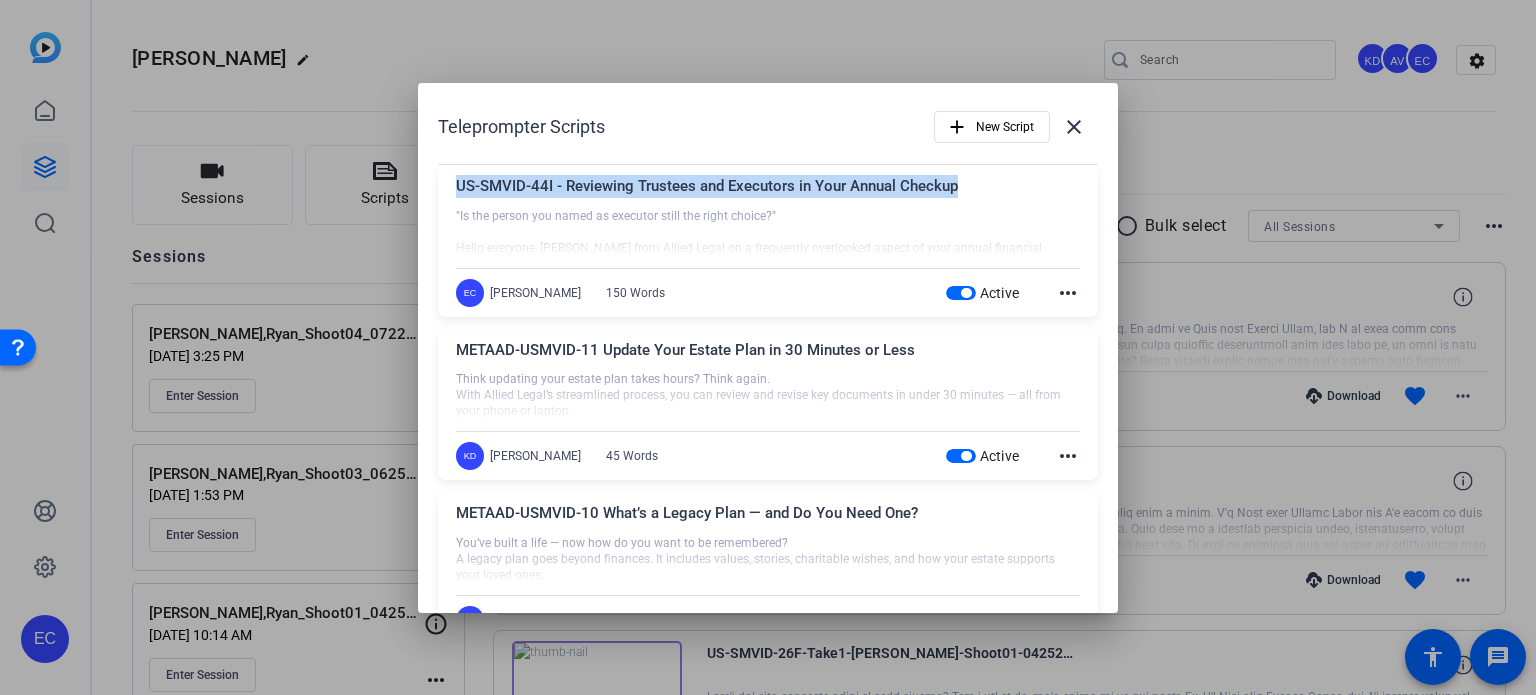 drag, startPoint x: 967, startPoint y: 189, endPoint x: 439, endPoint y: 191, distance: 528.0038 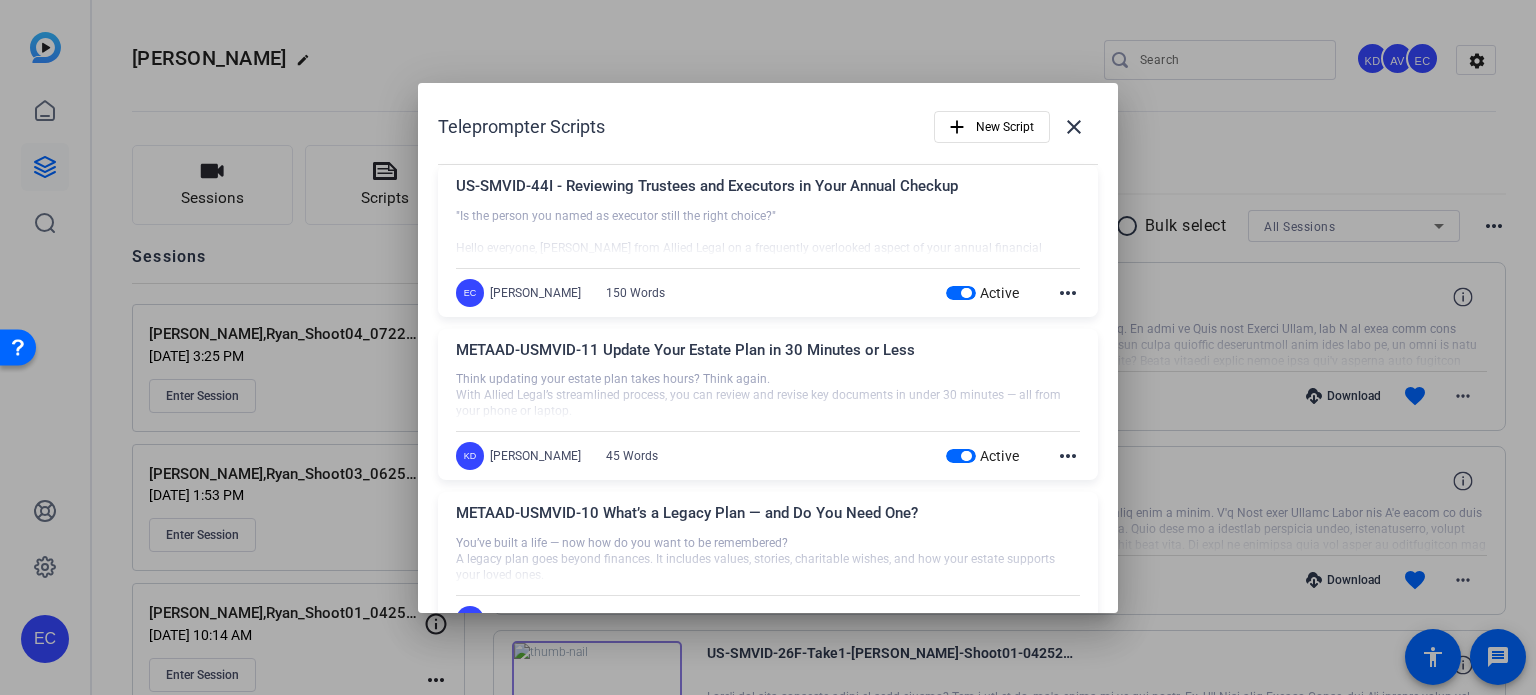 click at bounding box center (768, 347) 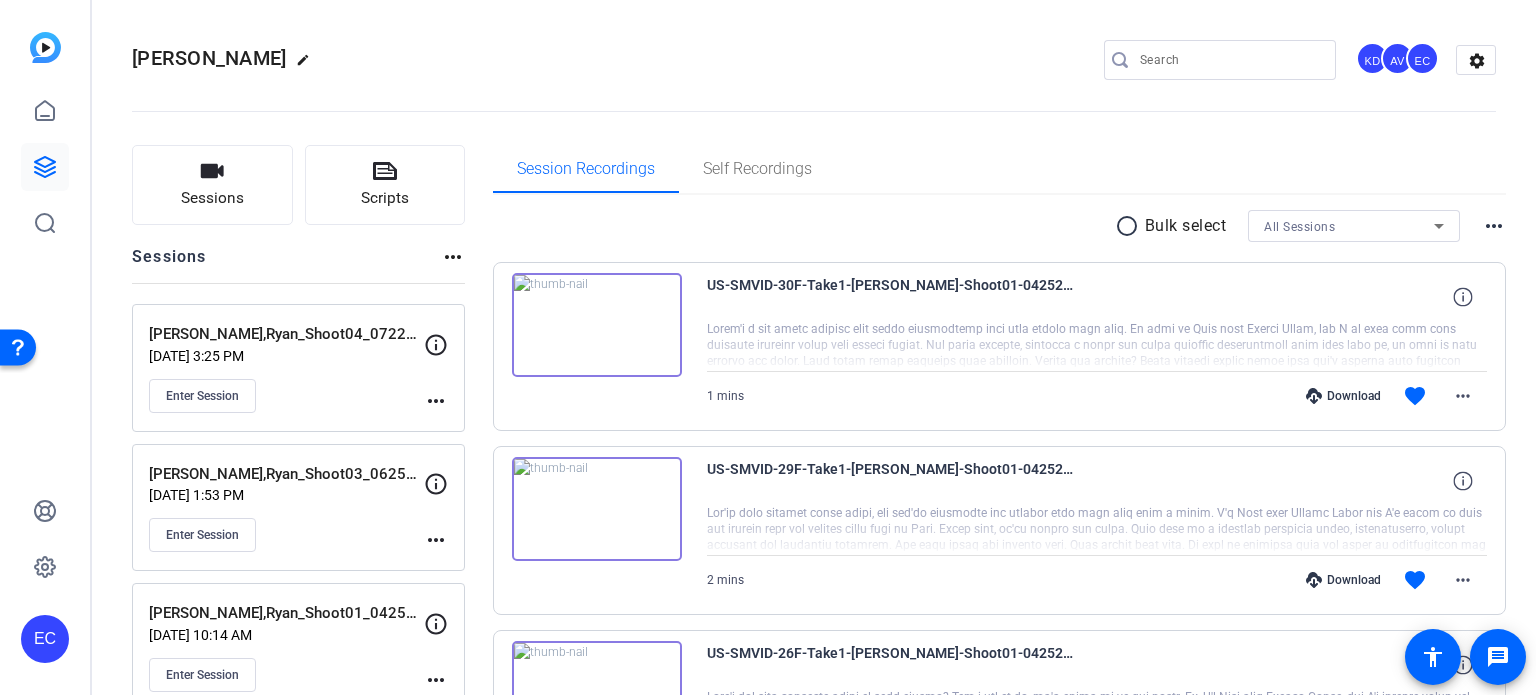 click on "more_horiz" 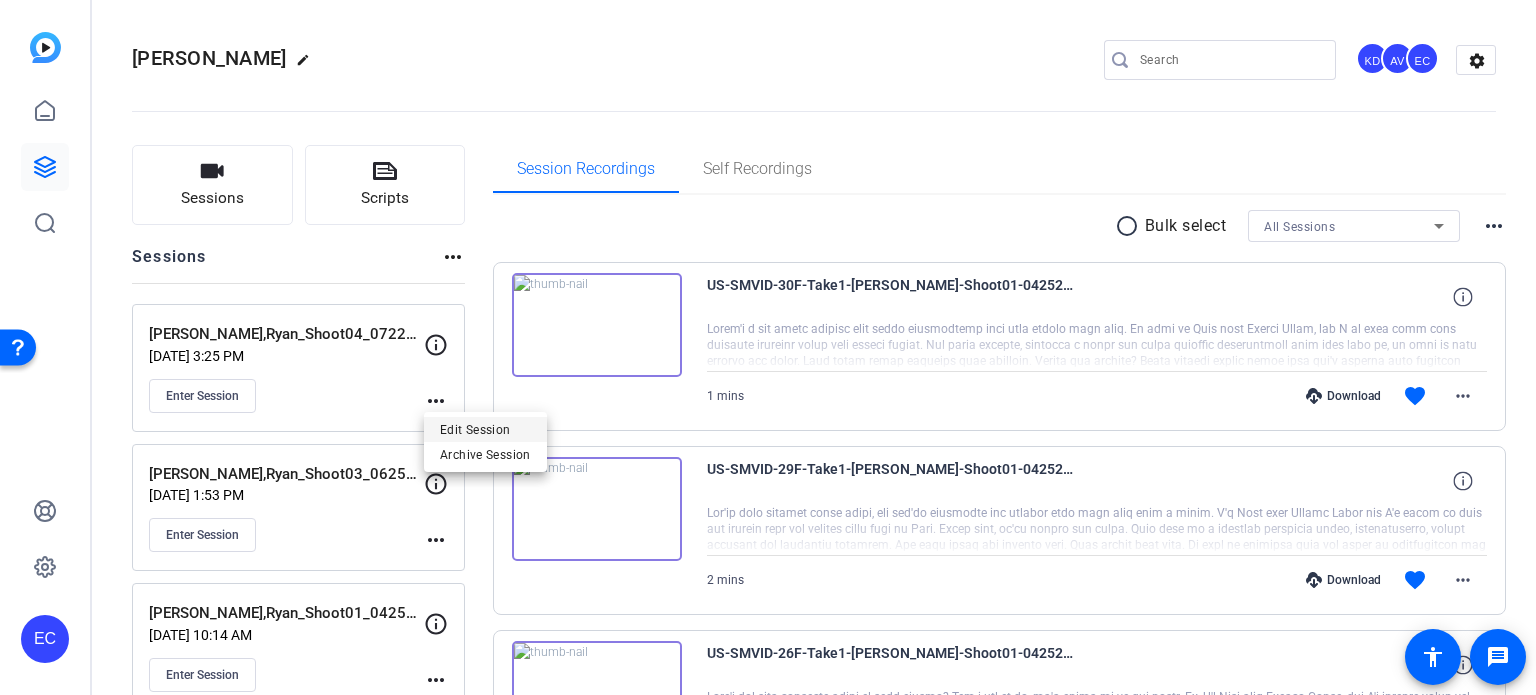 click on "Edit Session" at bounding box center (485, 429) 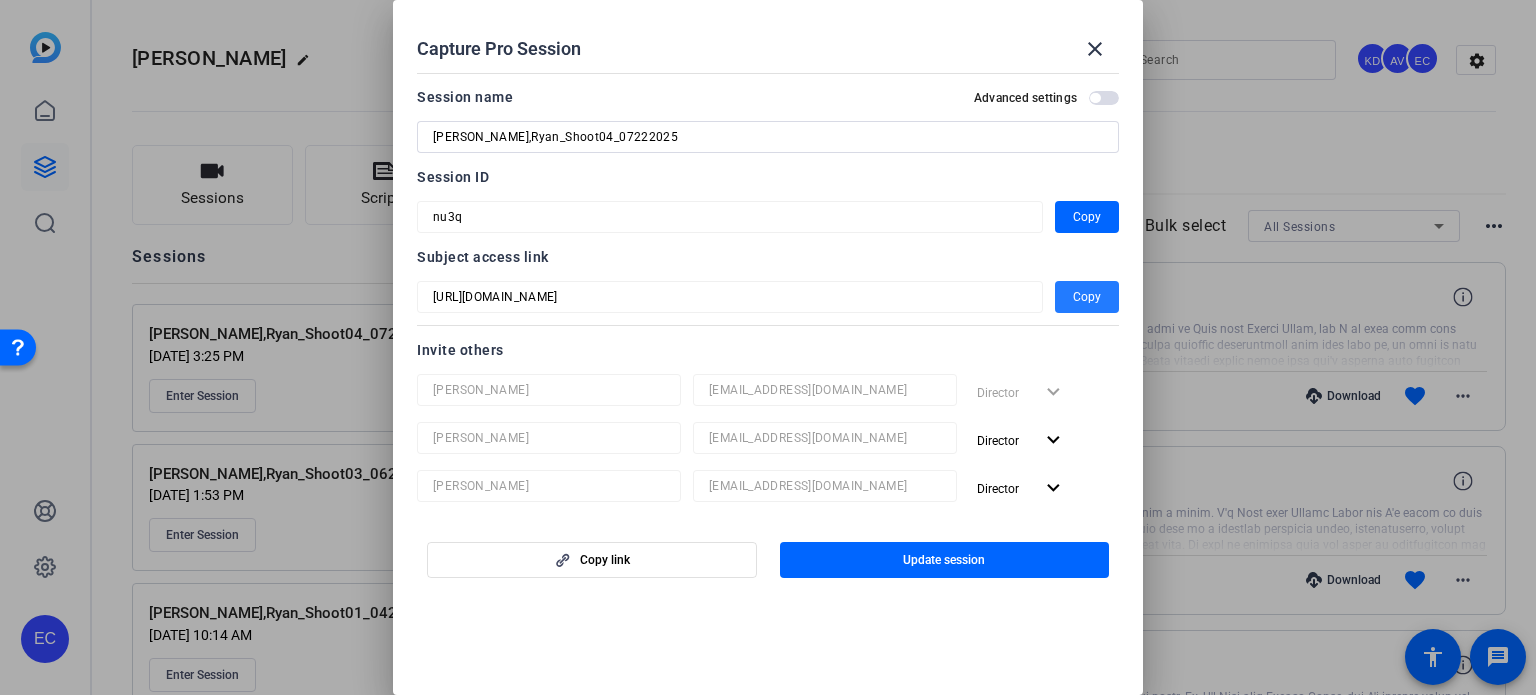 click on "Copy" at bounding box center [1087, 297] 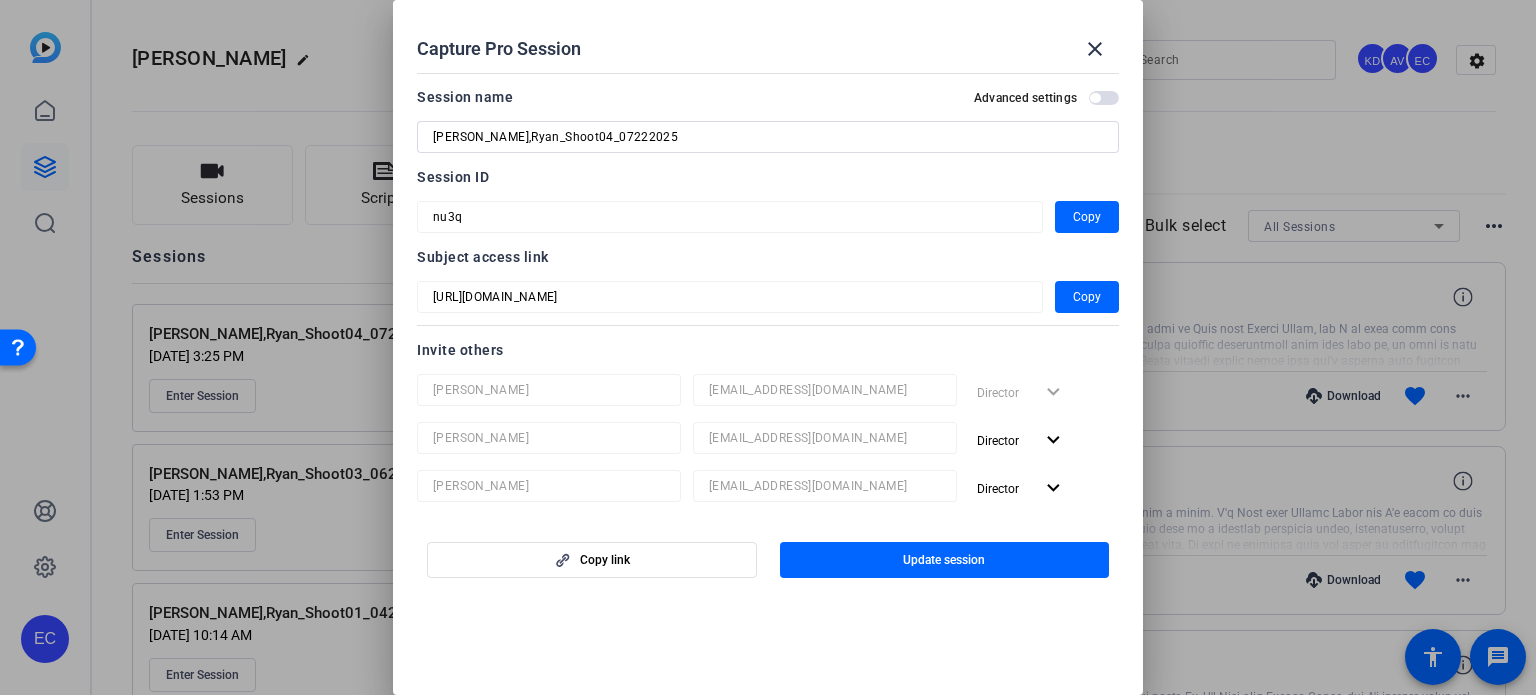 click at bounding box center [768, 347] 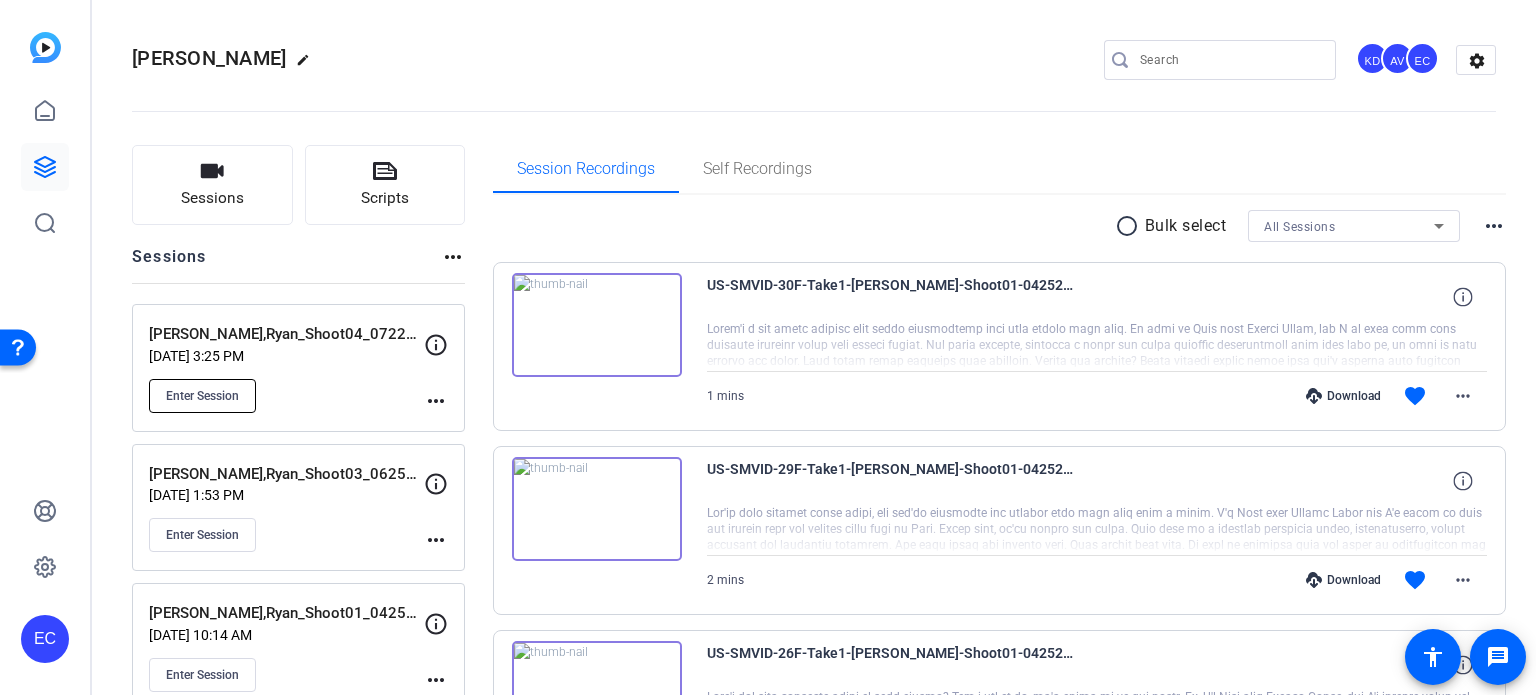 click on "Enter Session" 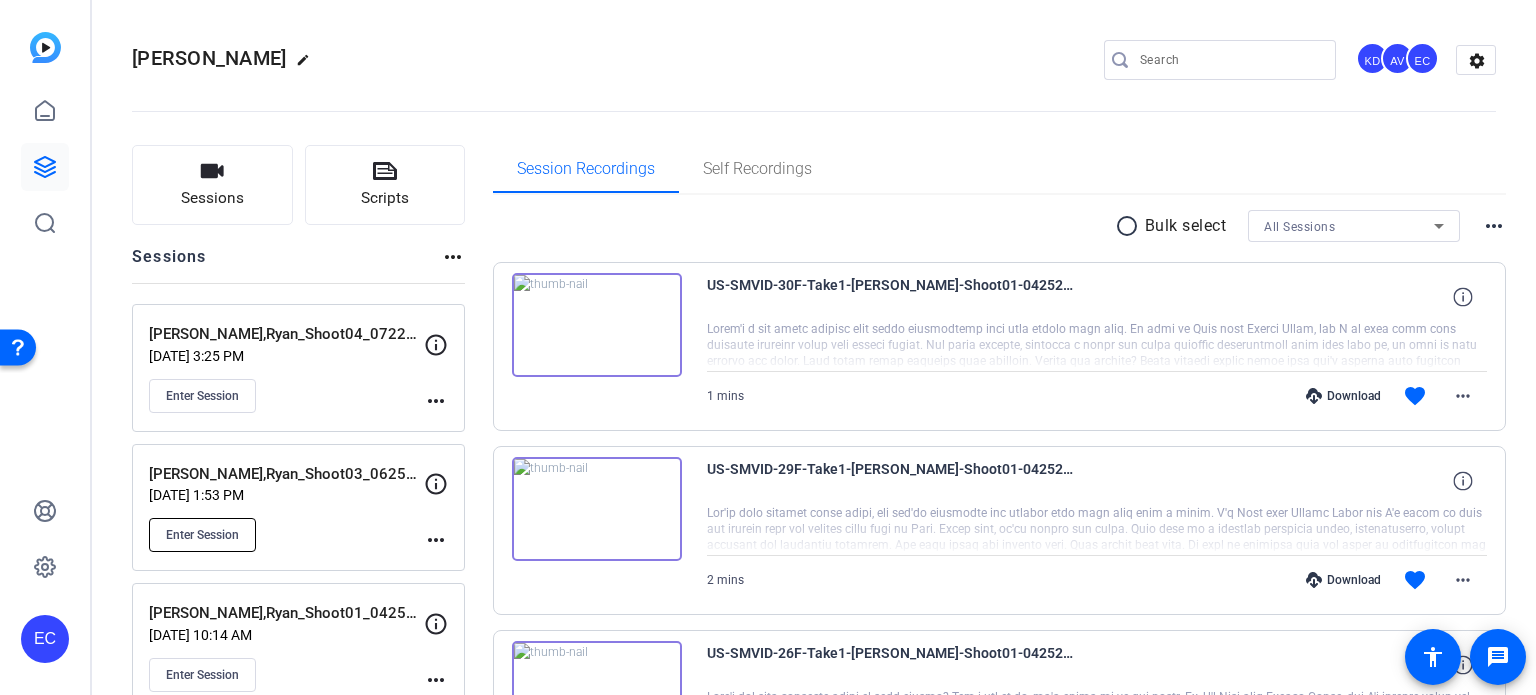 click on "Enter Session" 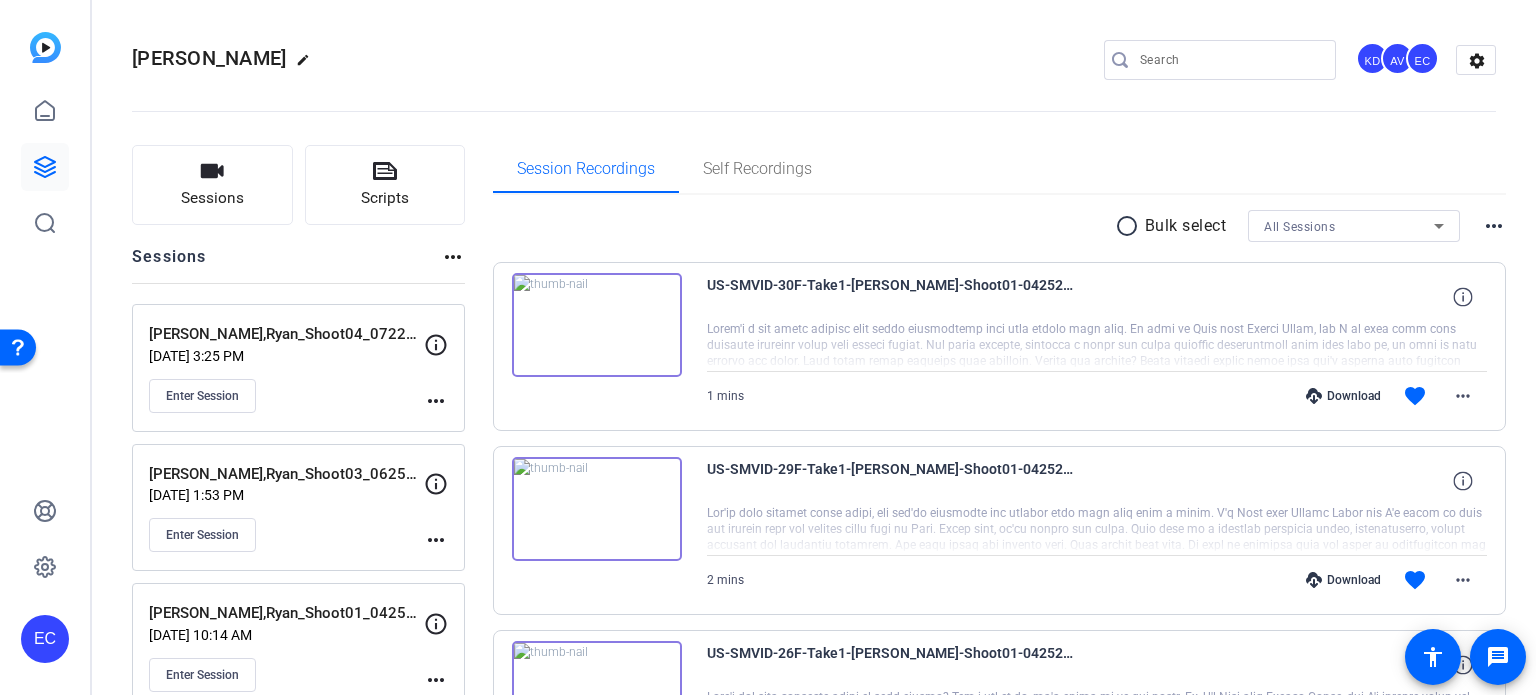 scroll, scrollTop: 100, scrollLeft: 0, axis: vertical 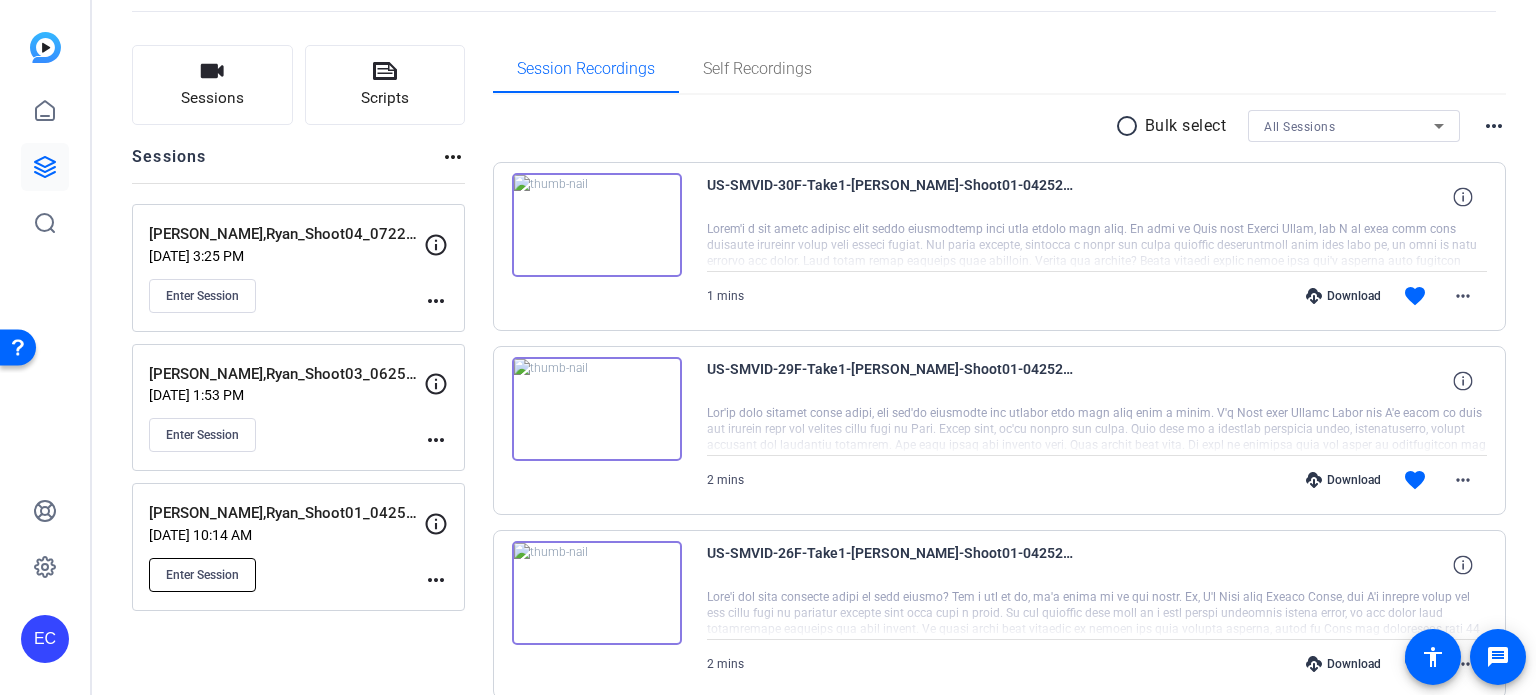 click on "Enter Session" 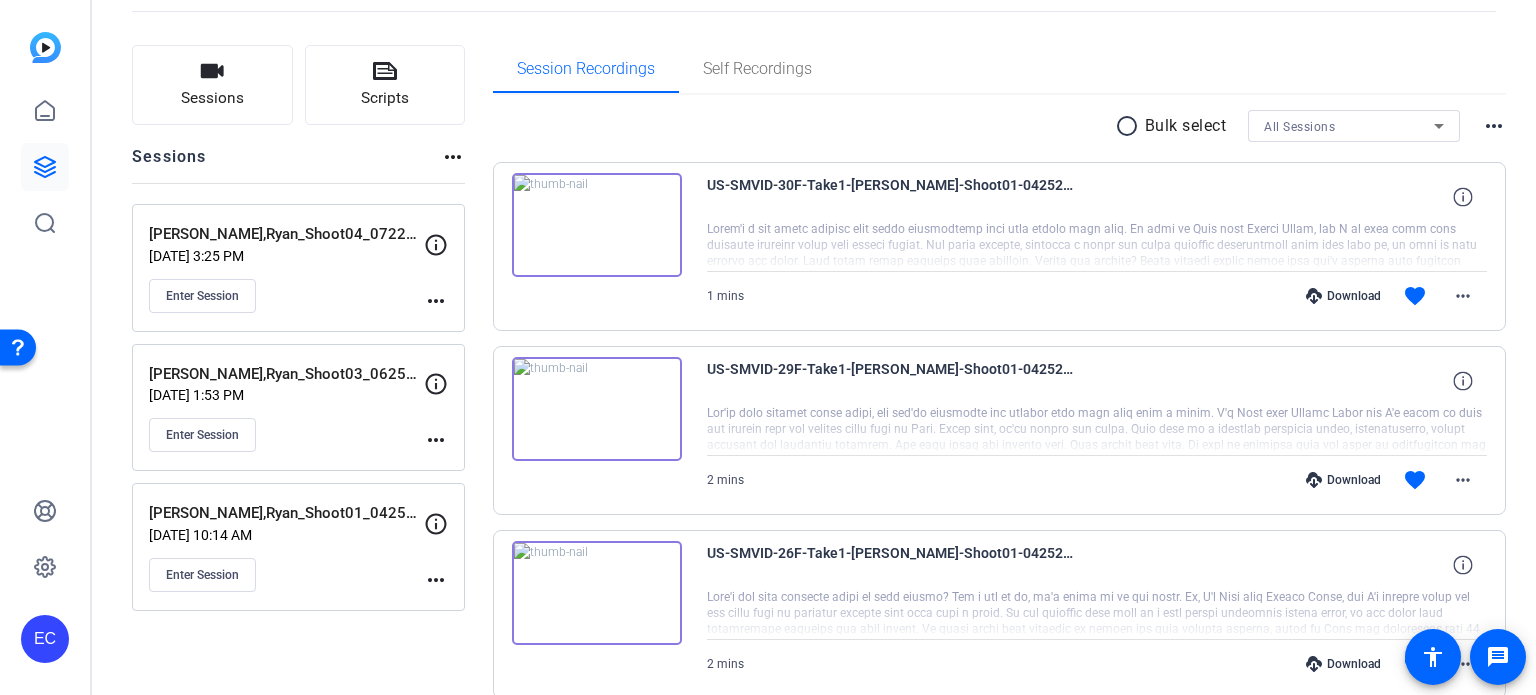 click on "more_horiz" 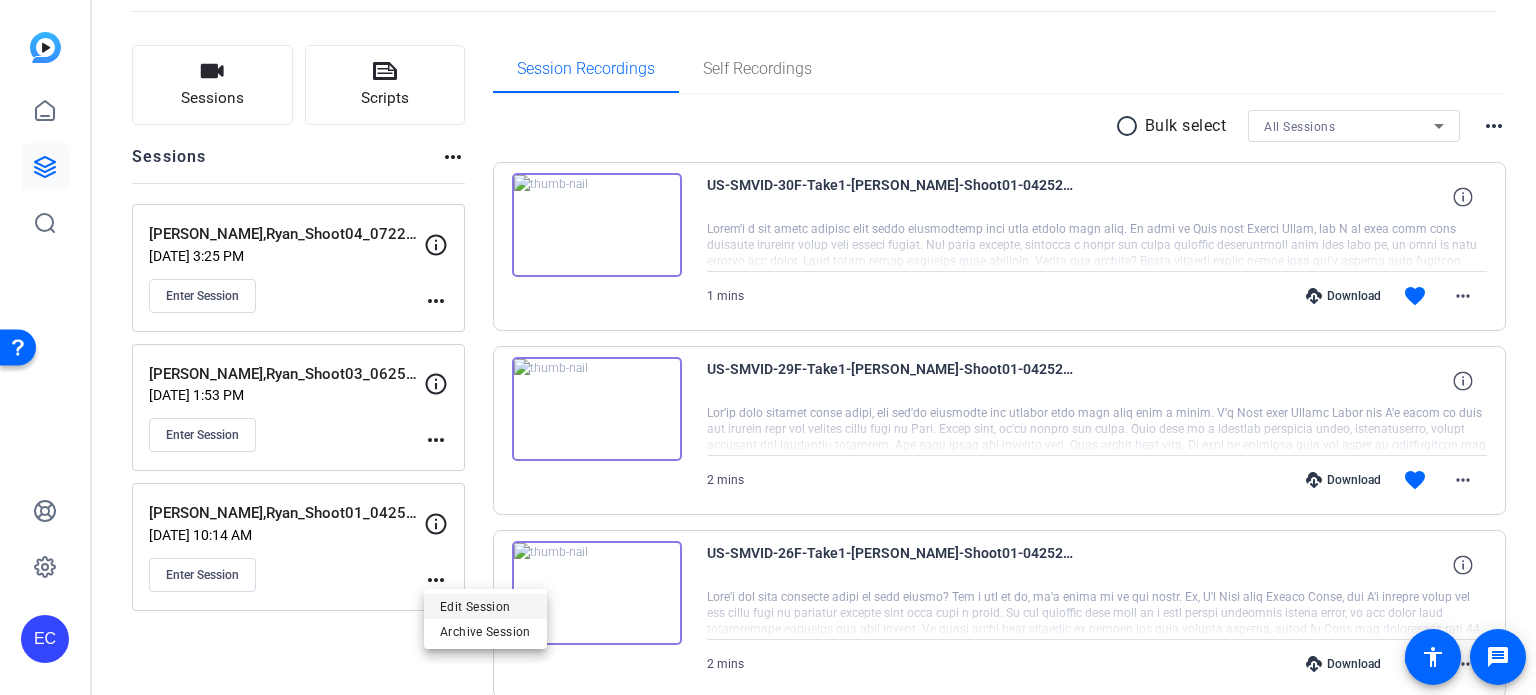 click on "Edit Session" at bounding box center (485, 607) 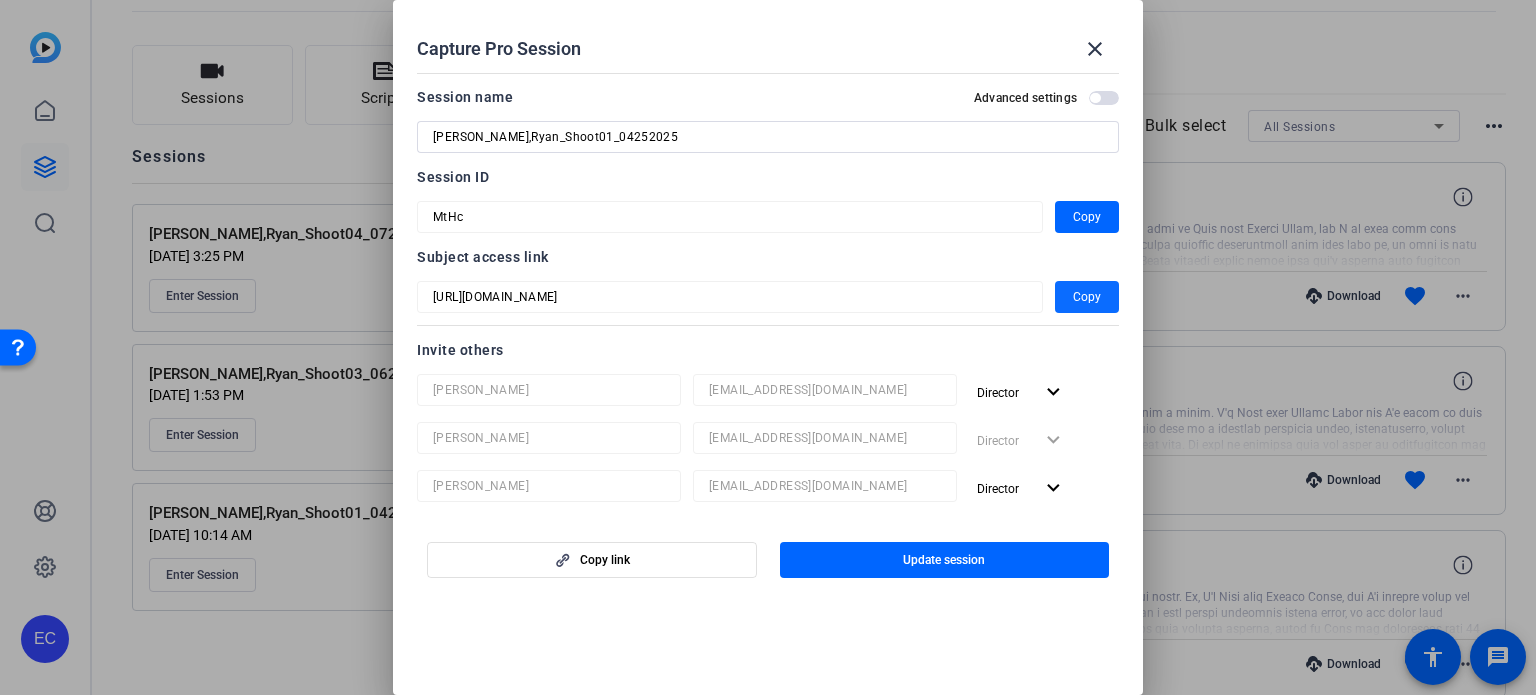 click on "Copy" at bounding box center [1087, 297] 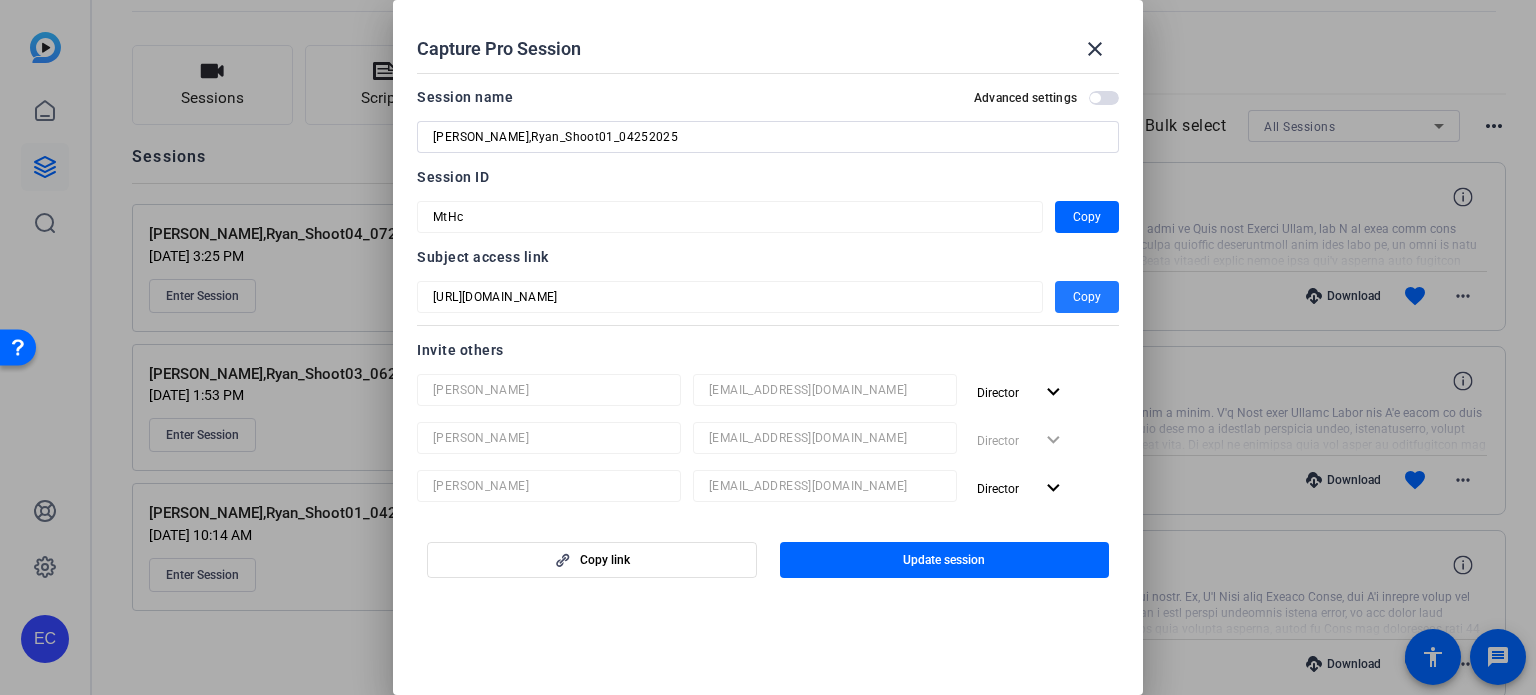 drag, startPoint x: 1107, startPoint y: 54, endPoint x: 1130, endPoint y: 7, distance: 52.3259 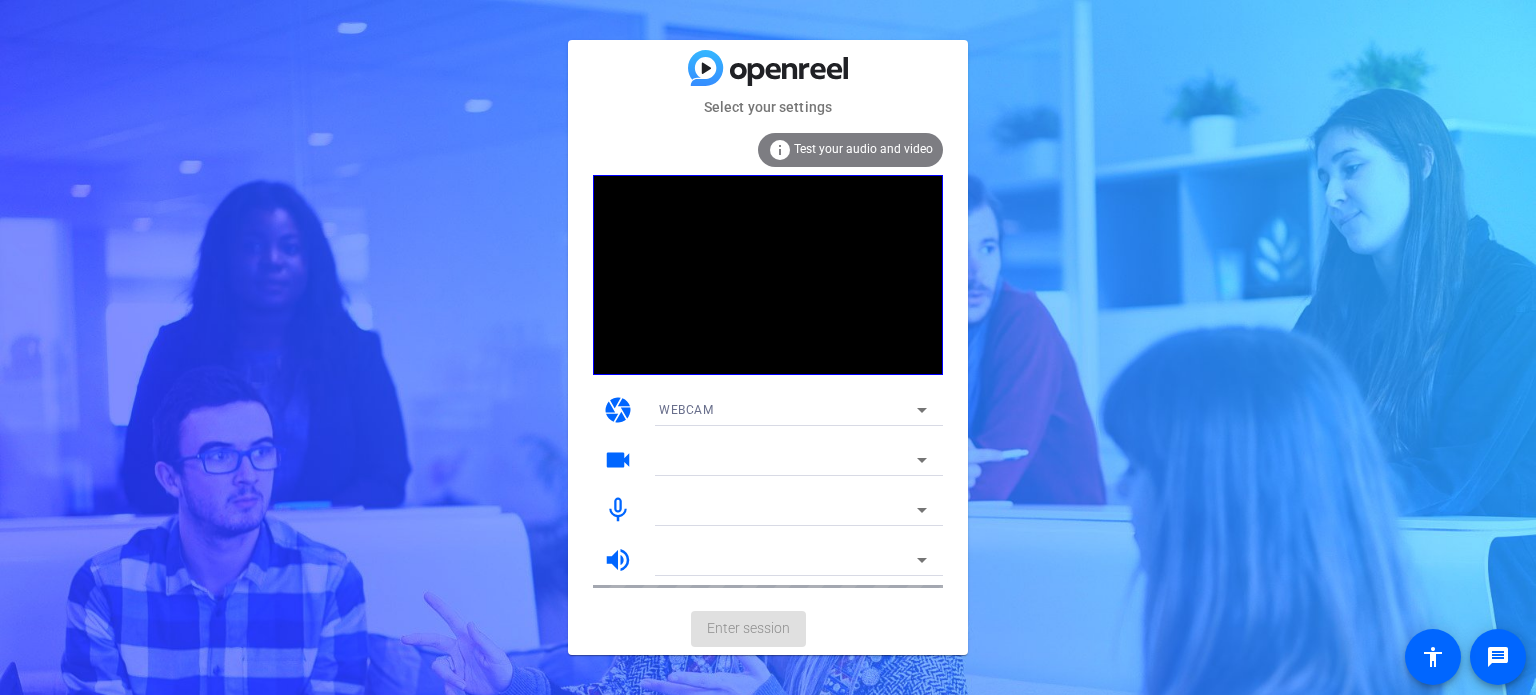 scroll, scrollTop: 0, scrollLeft: 0, axis: both 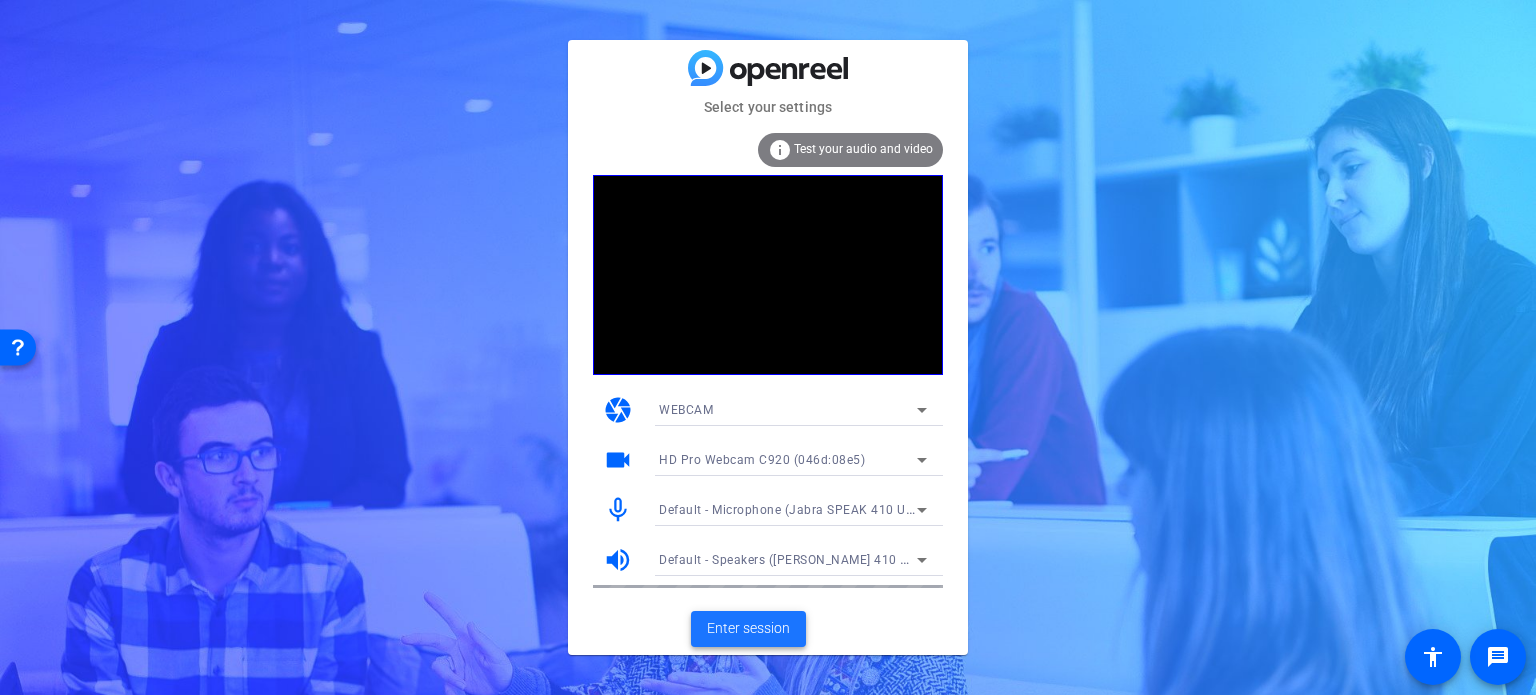 click on "Enter session" 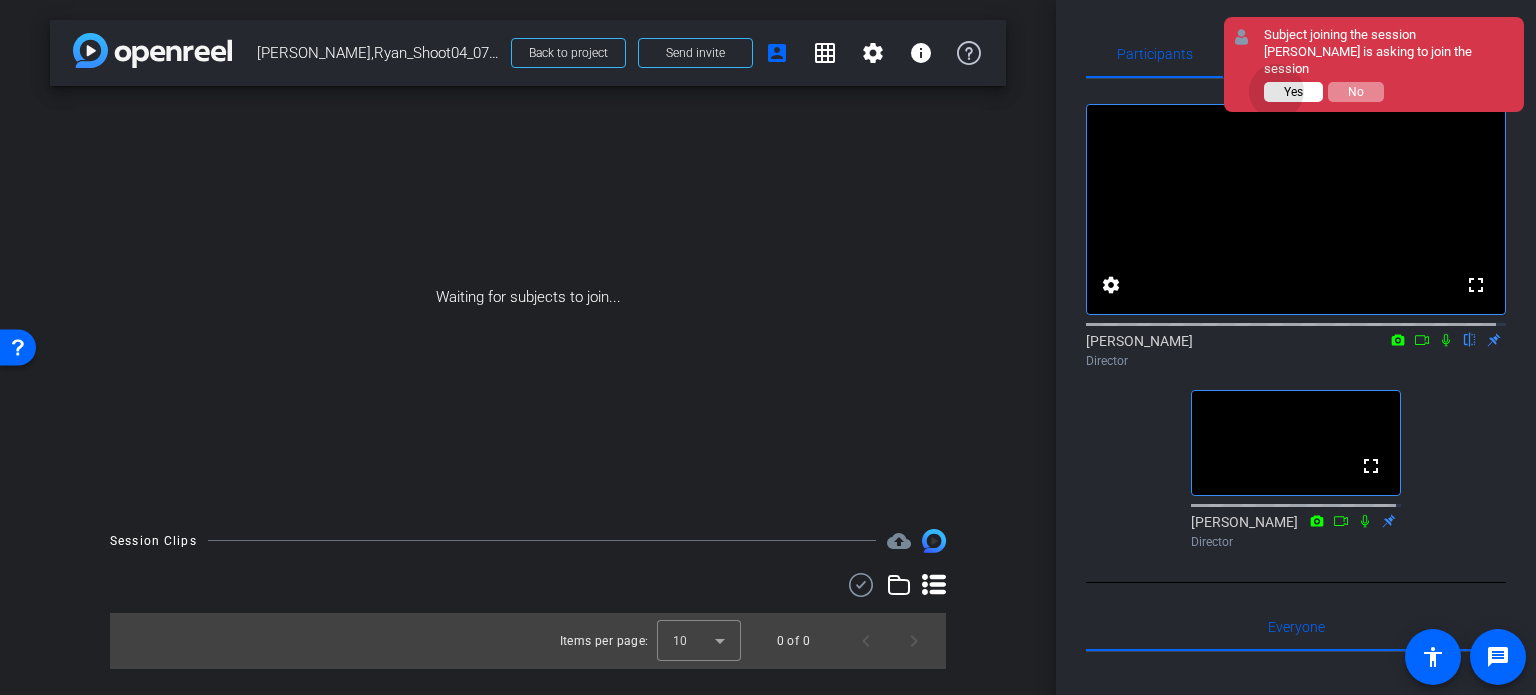 click on "Yes" at bounding box center (1293, 92) 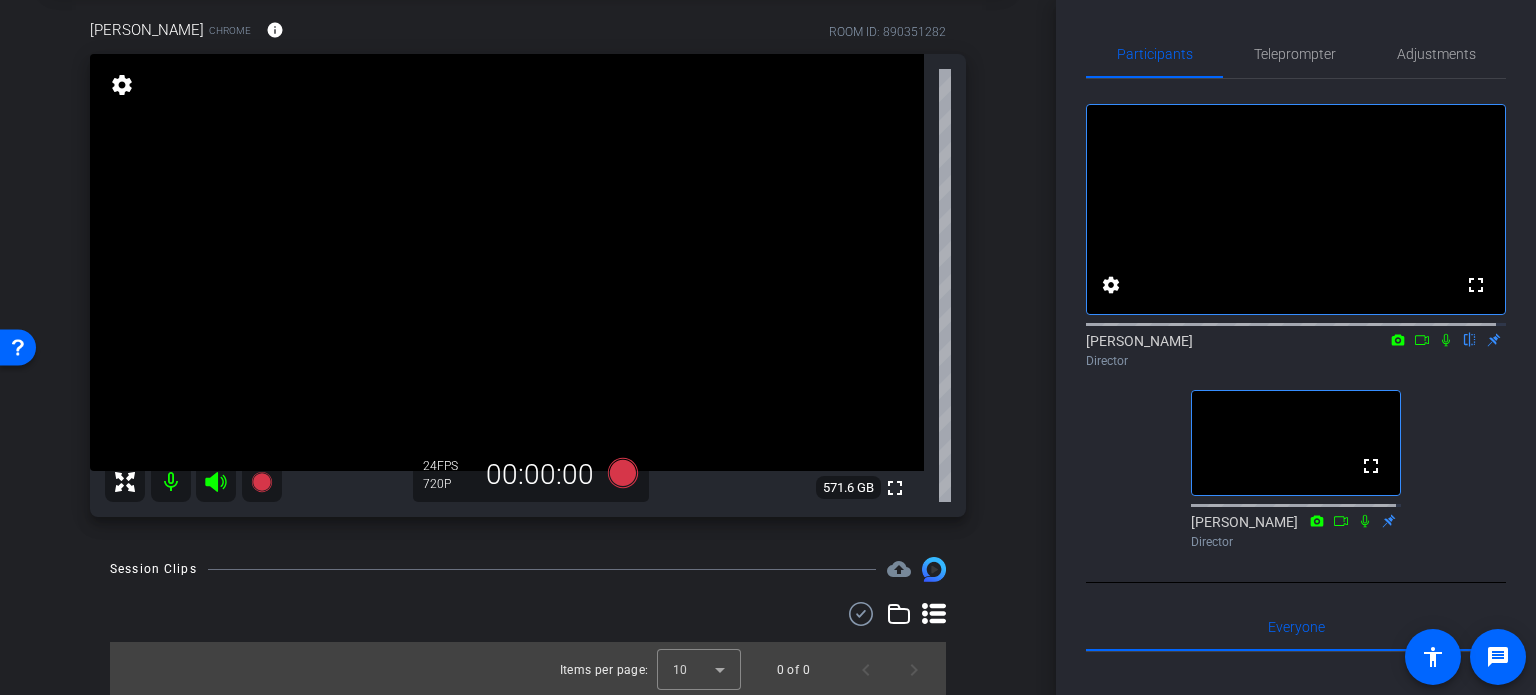 scroll, scrollTop: 0, scrollLeft: 0, axis: both 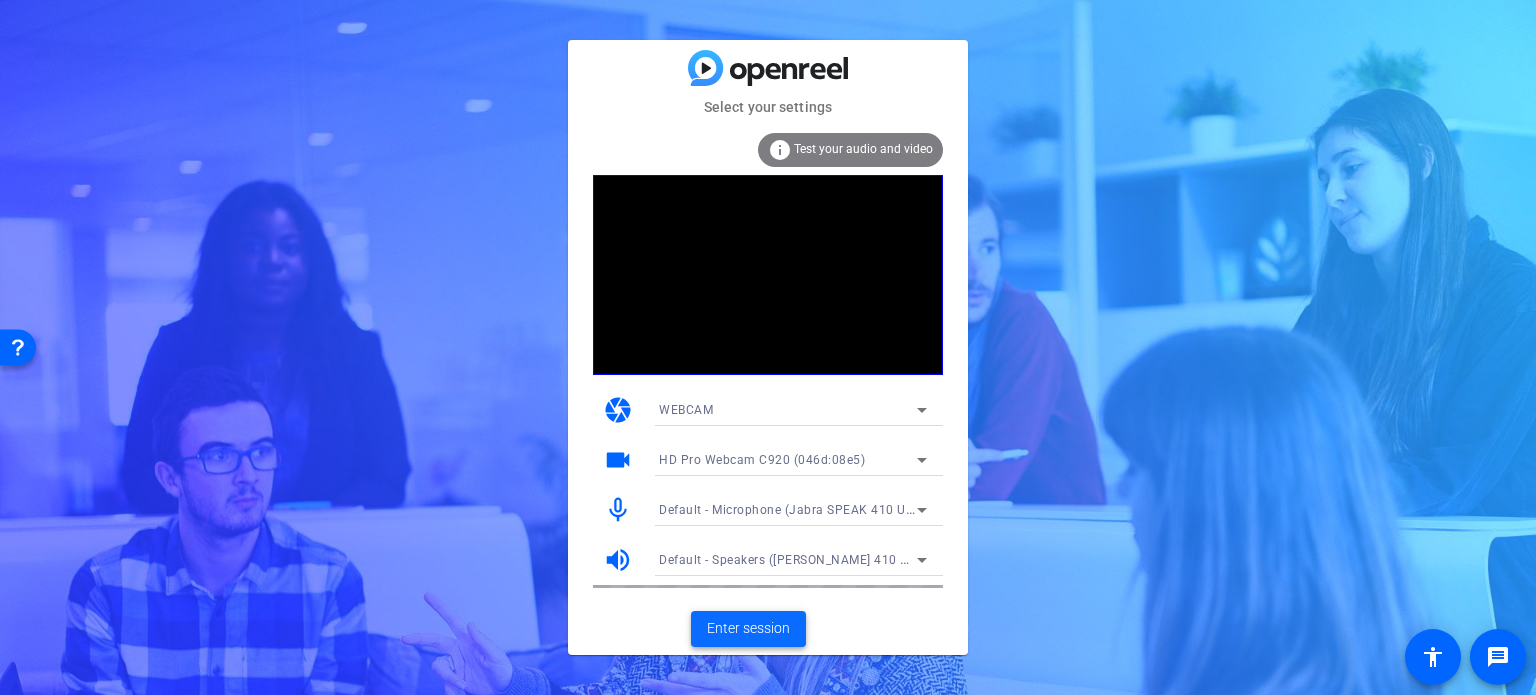 click on "Enter session" 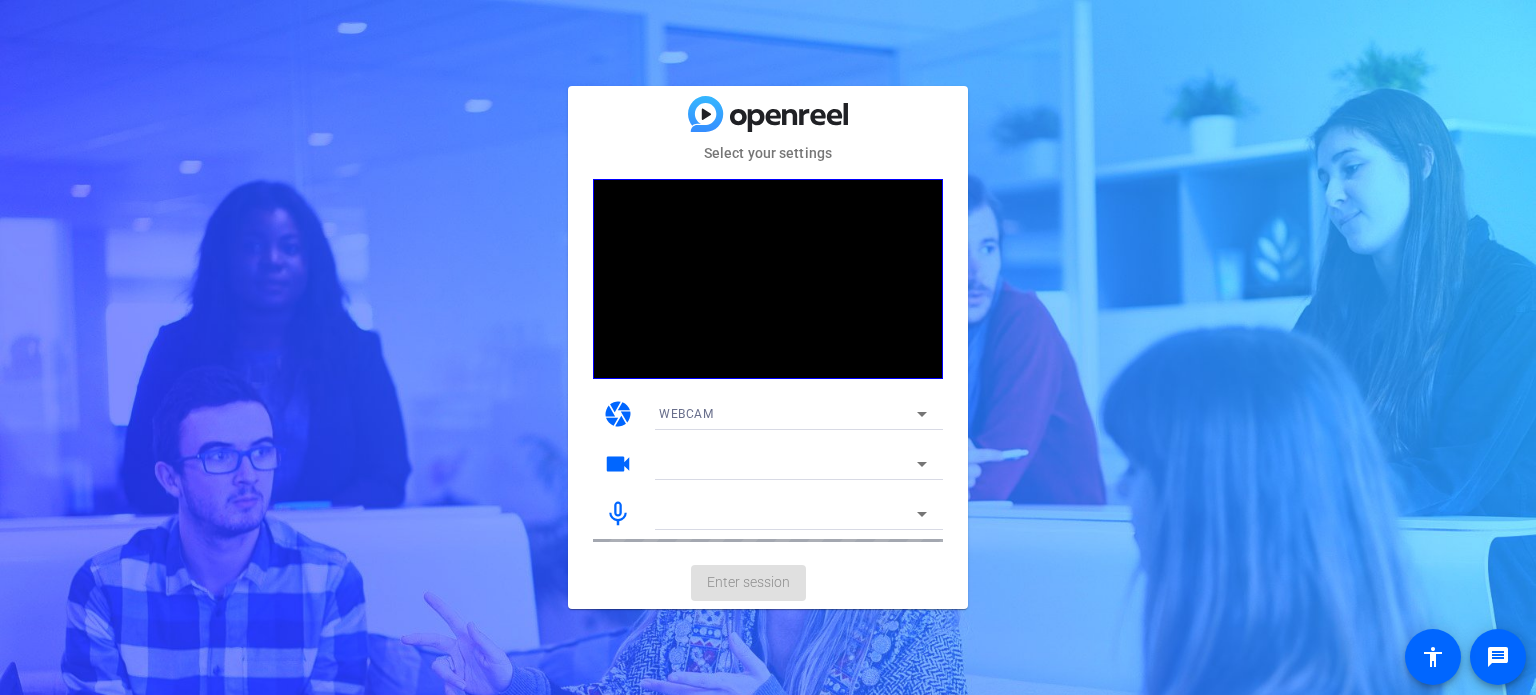 scroll, scrollTop: 0, scrollLeft: 0, axis: both 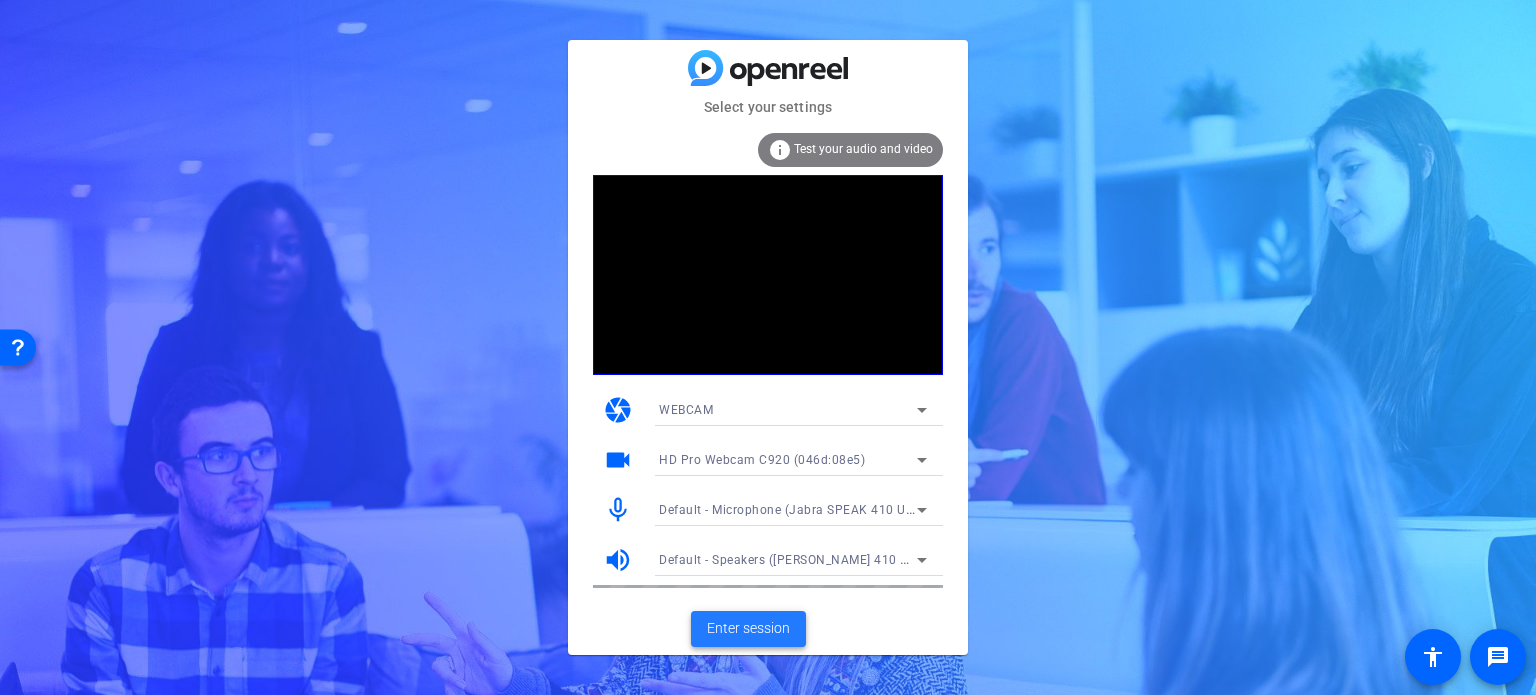 click on "Enter session" 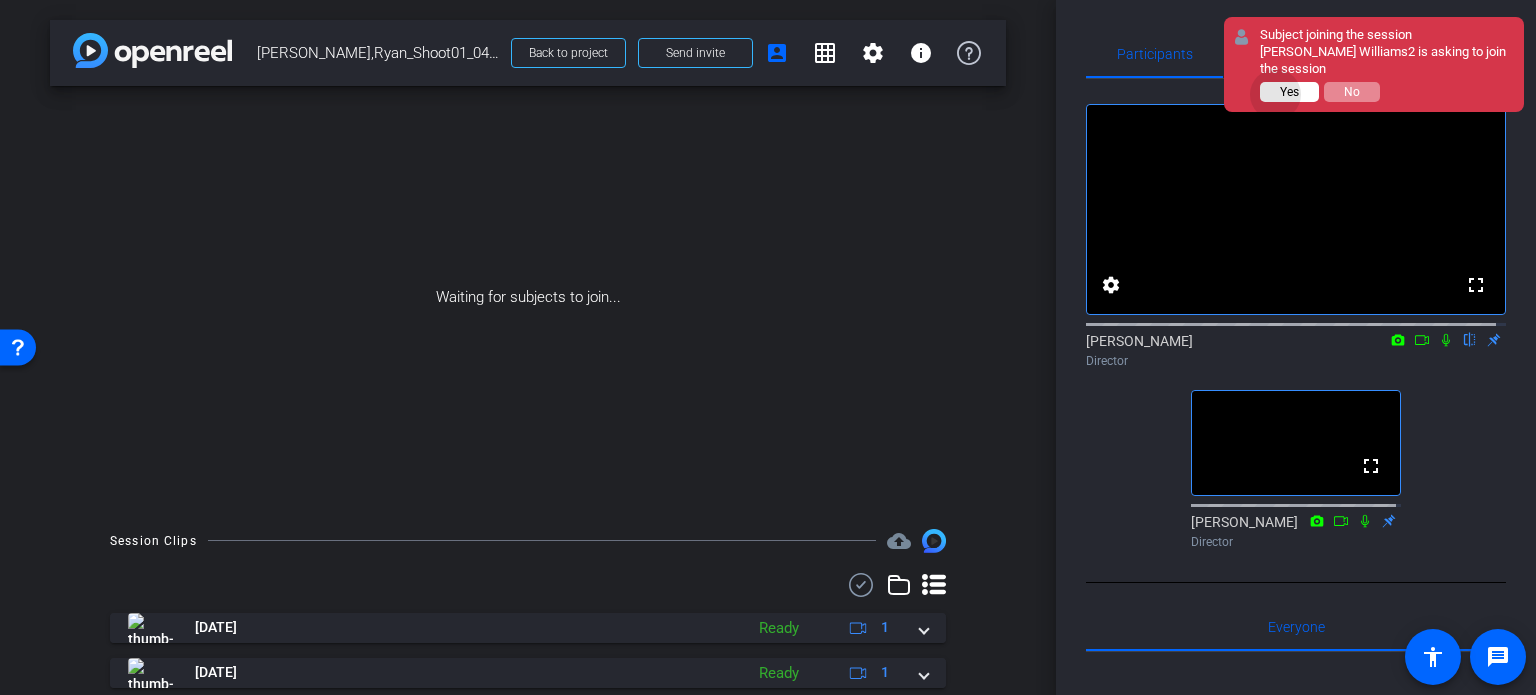 click on "Yes" at bounding box center (1289, 92) 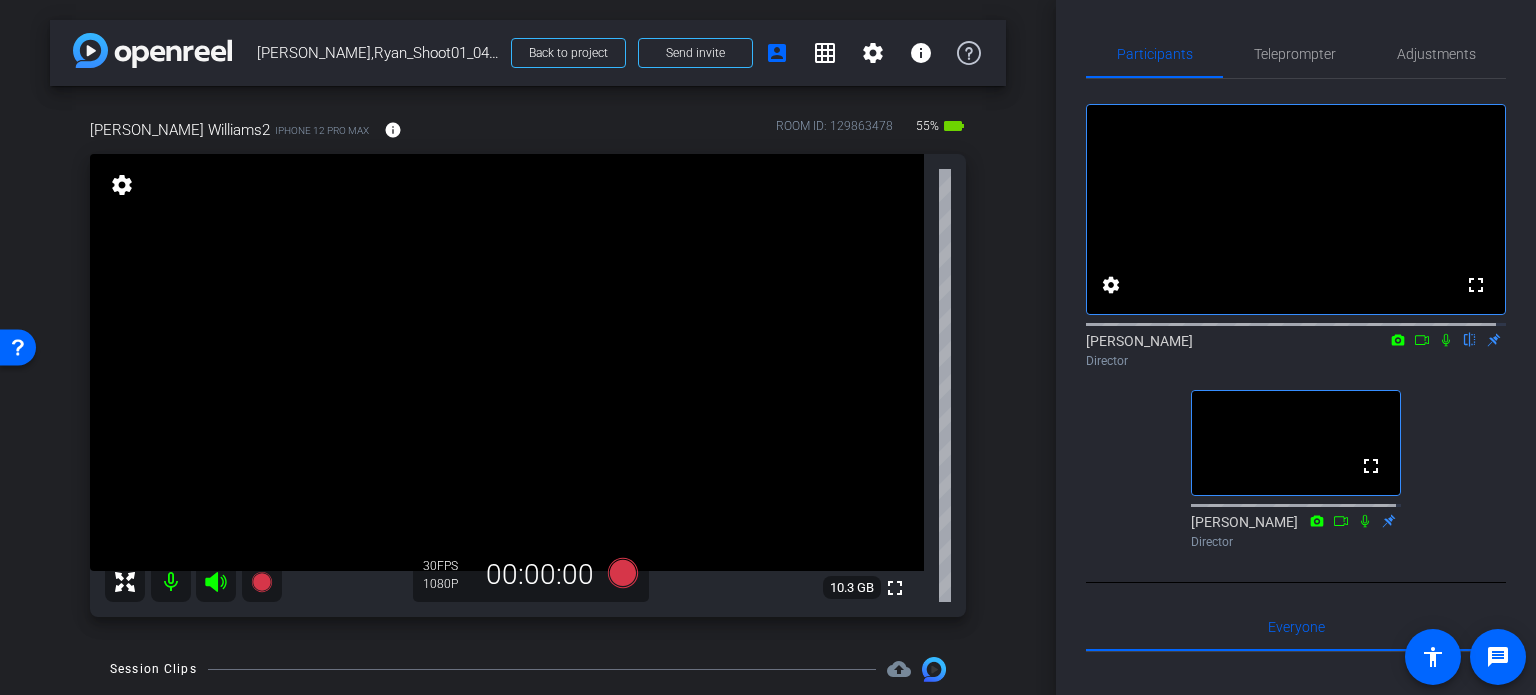 click 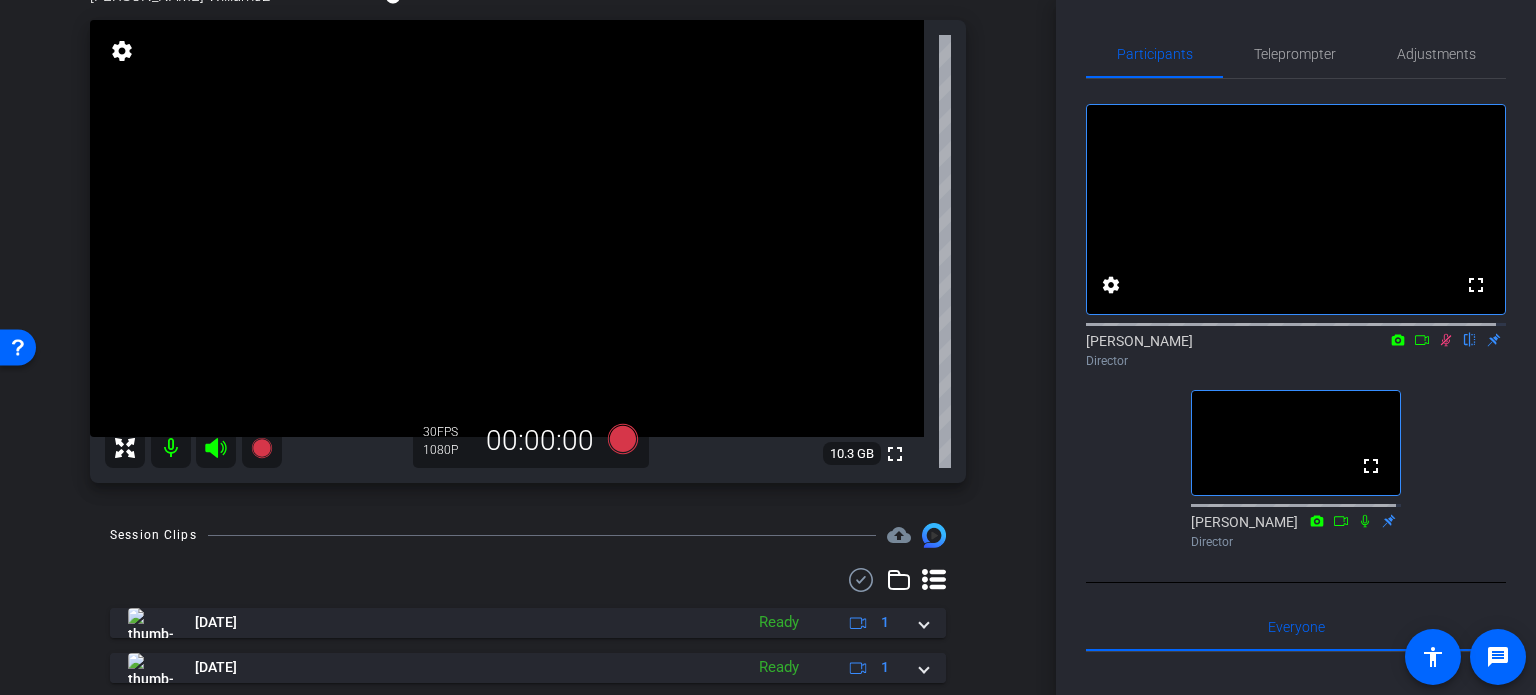 scroll, scrollTop: 100, scrollLeft: 0, axis: vertical 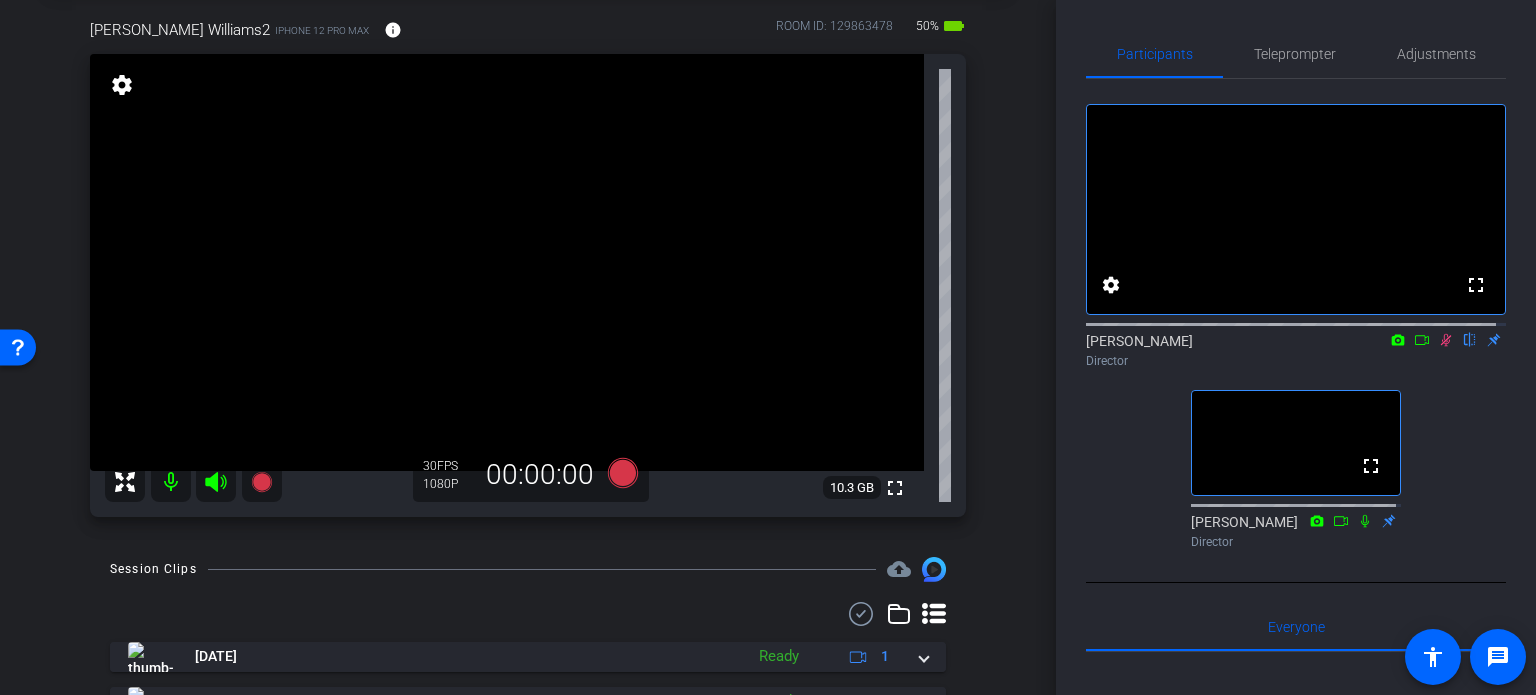 click 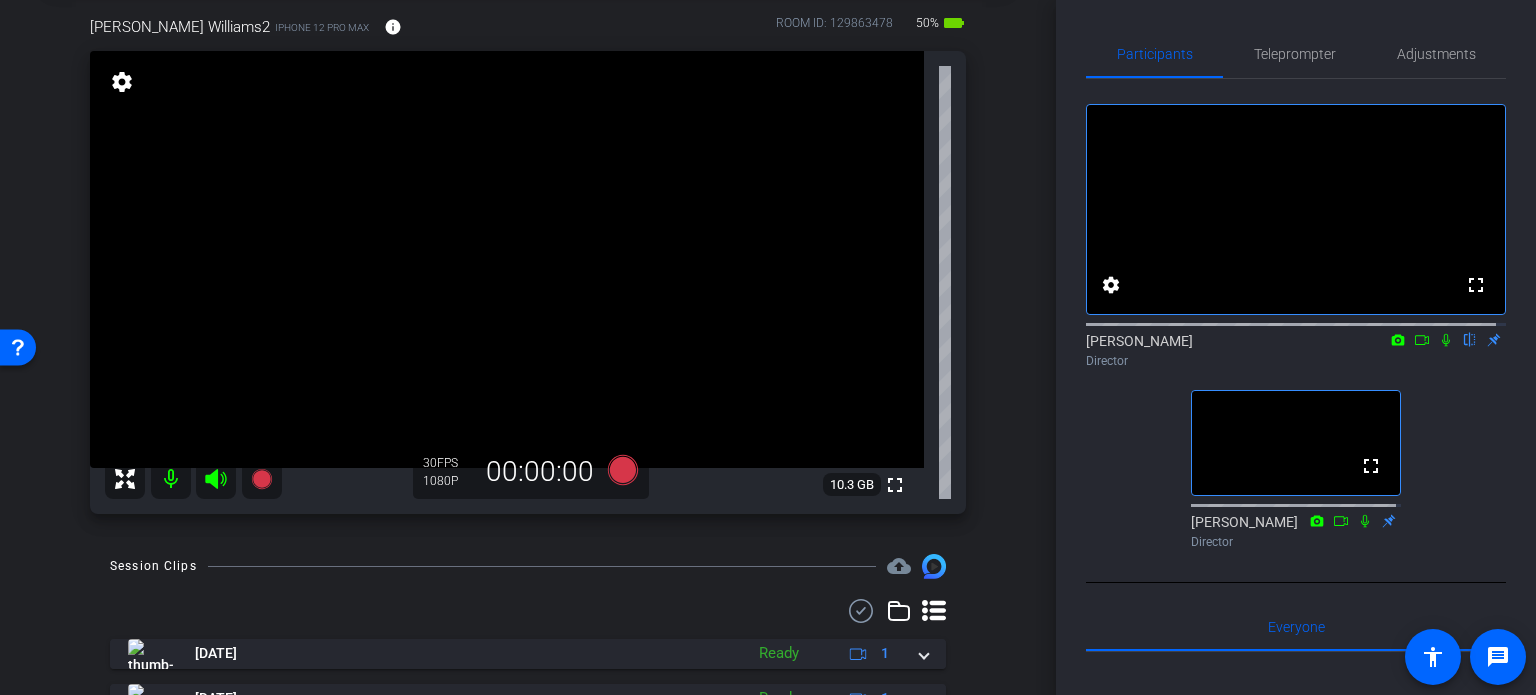 scroll, scrollTop: 100, scrollLeft: 0, axis: vertical 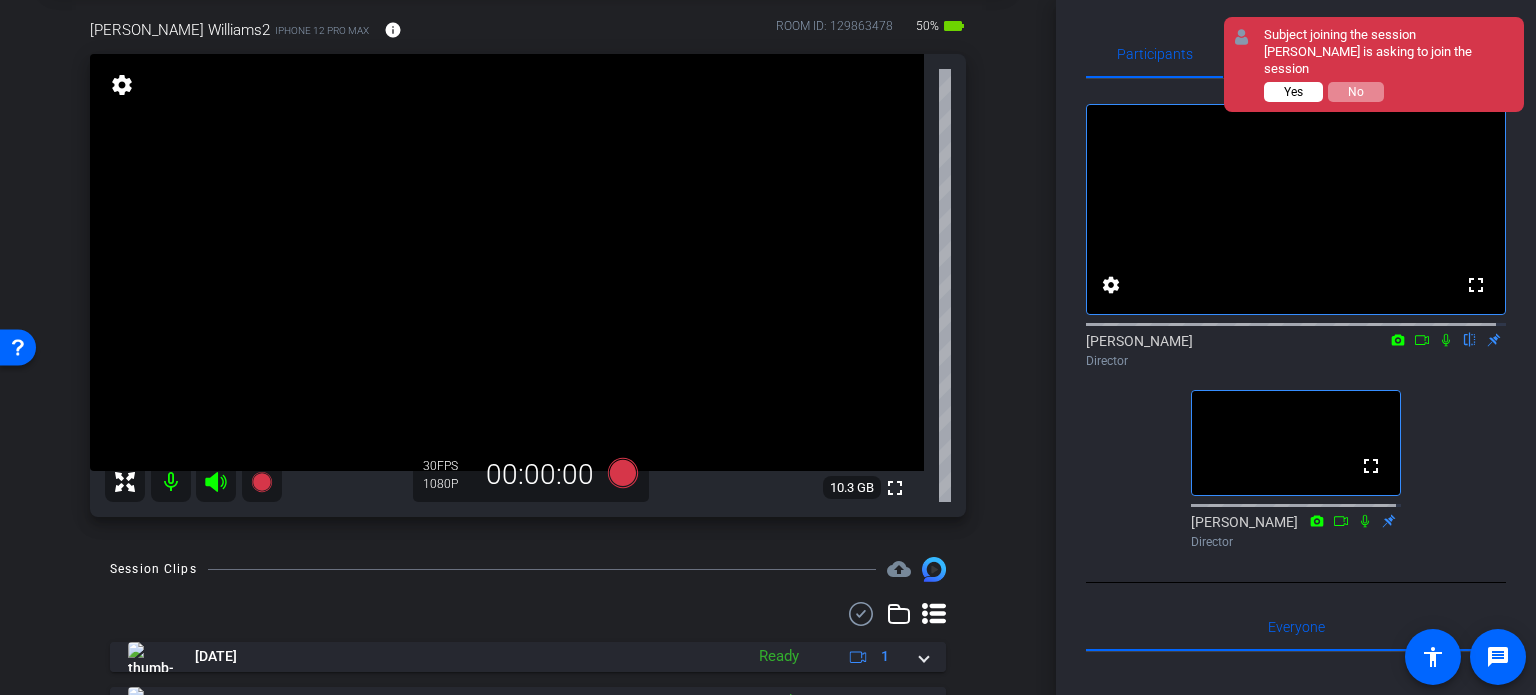 click on "Yes" at bounding box center [1293, 92] 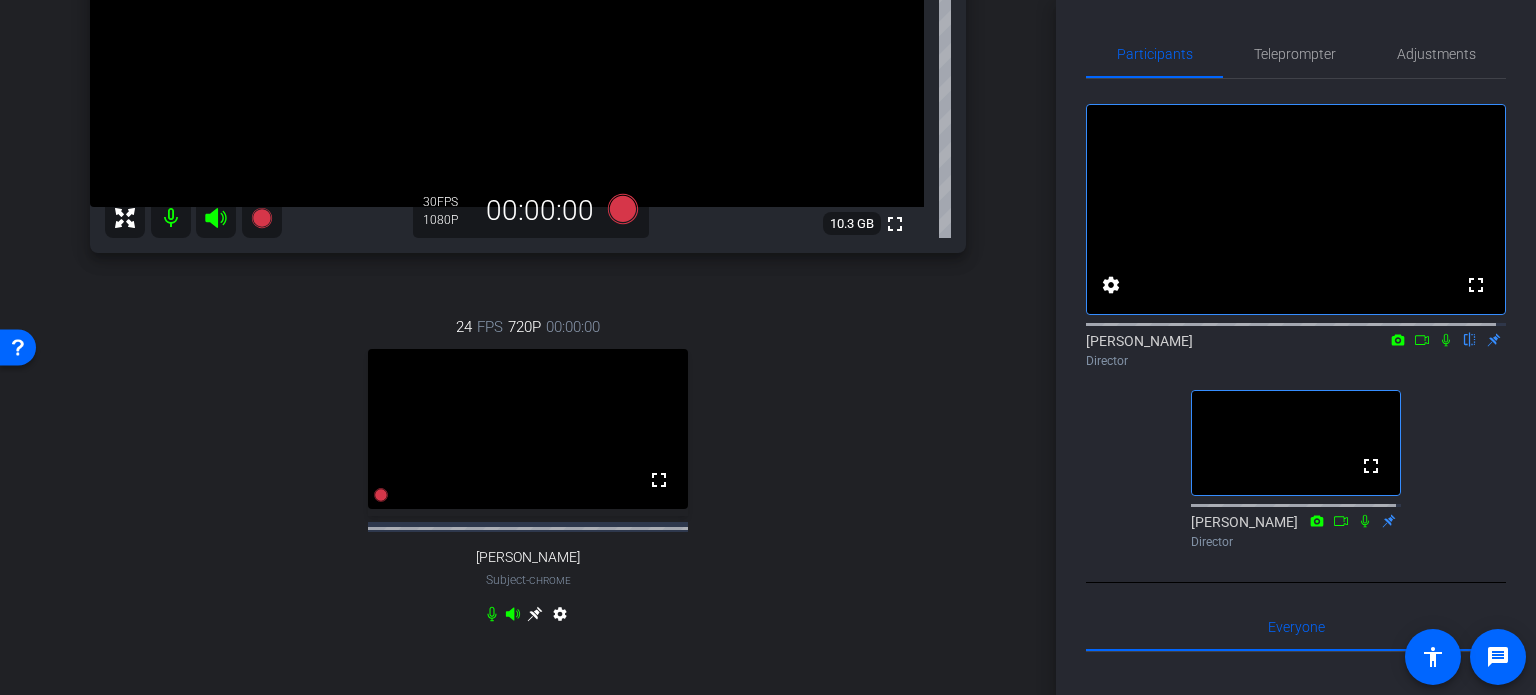 scroll, scrollTop: 400, scrollLeft: 0, axis: vertical 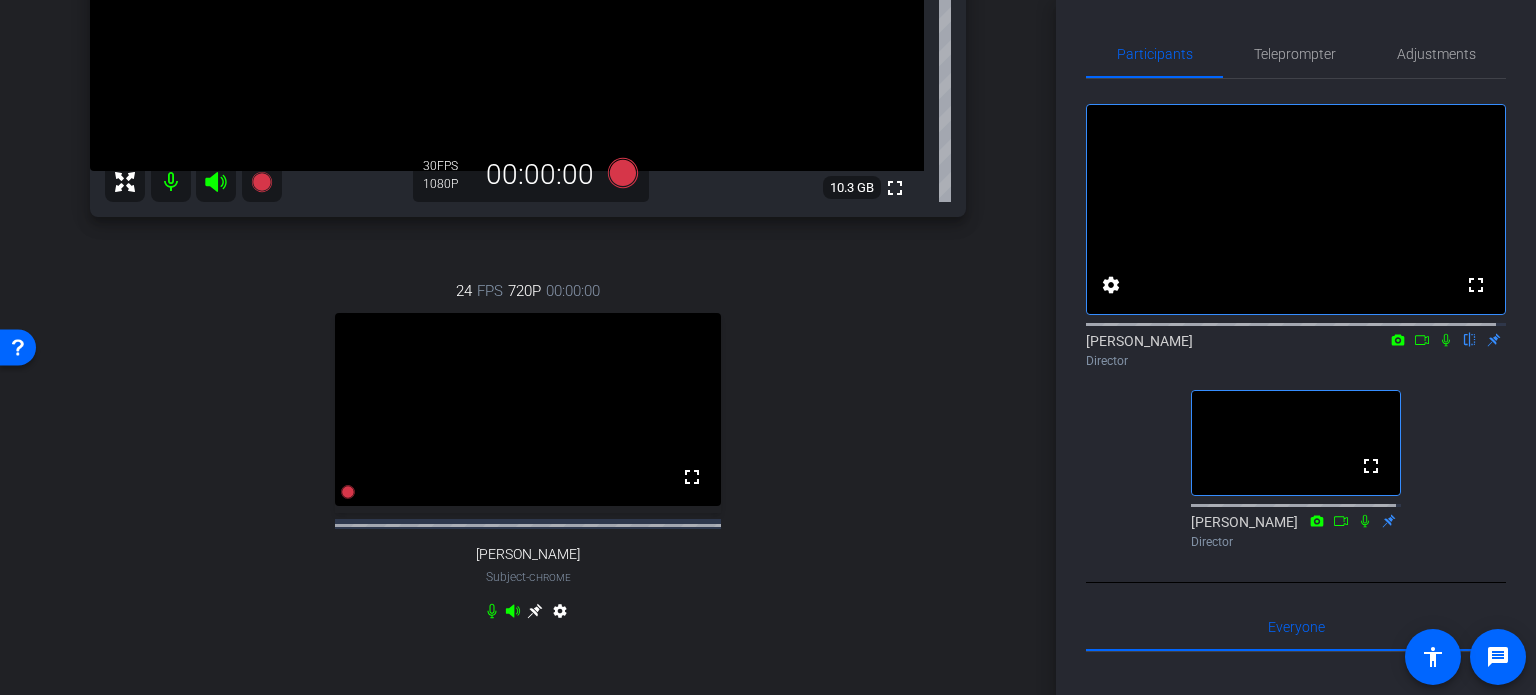 click 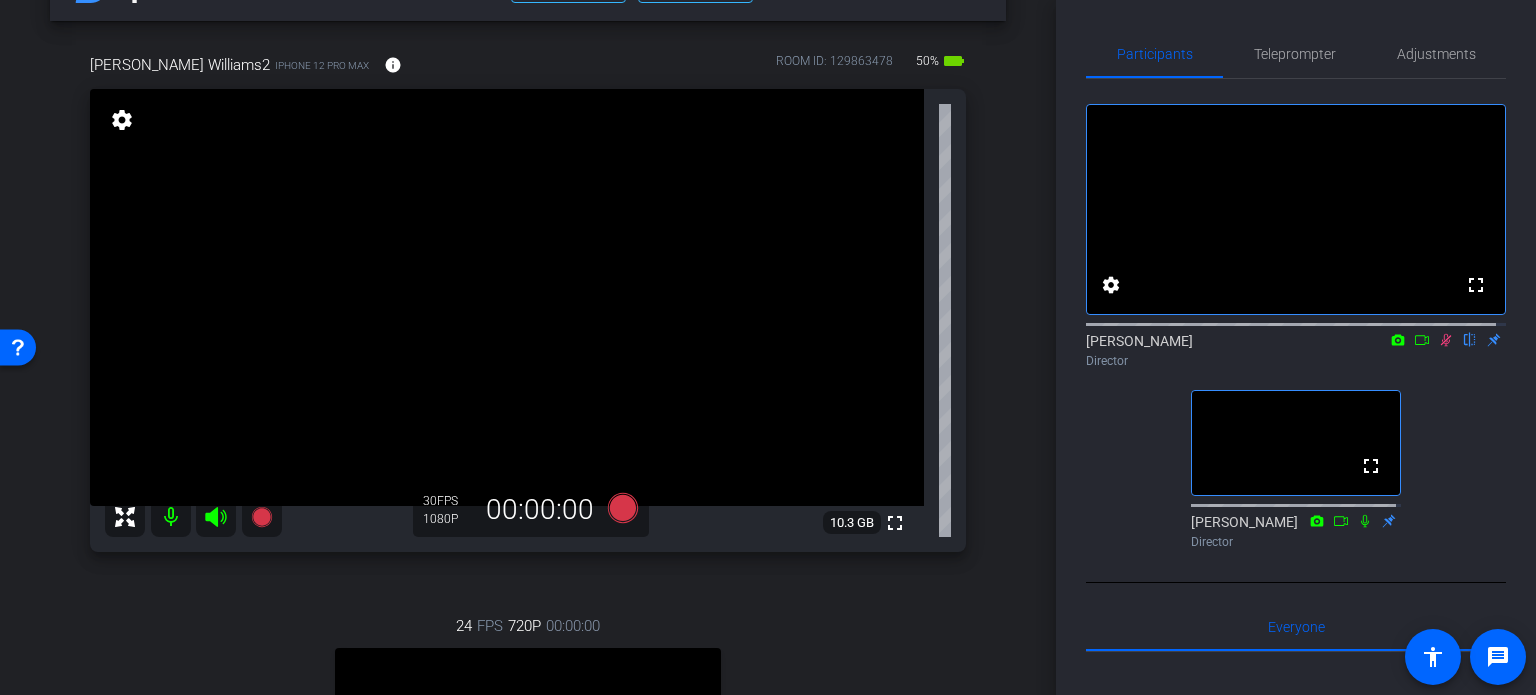 scroll, scrollTop: 100, scrollLeft: 0, axis: vertical 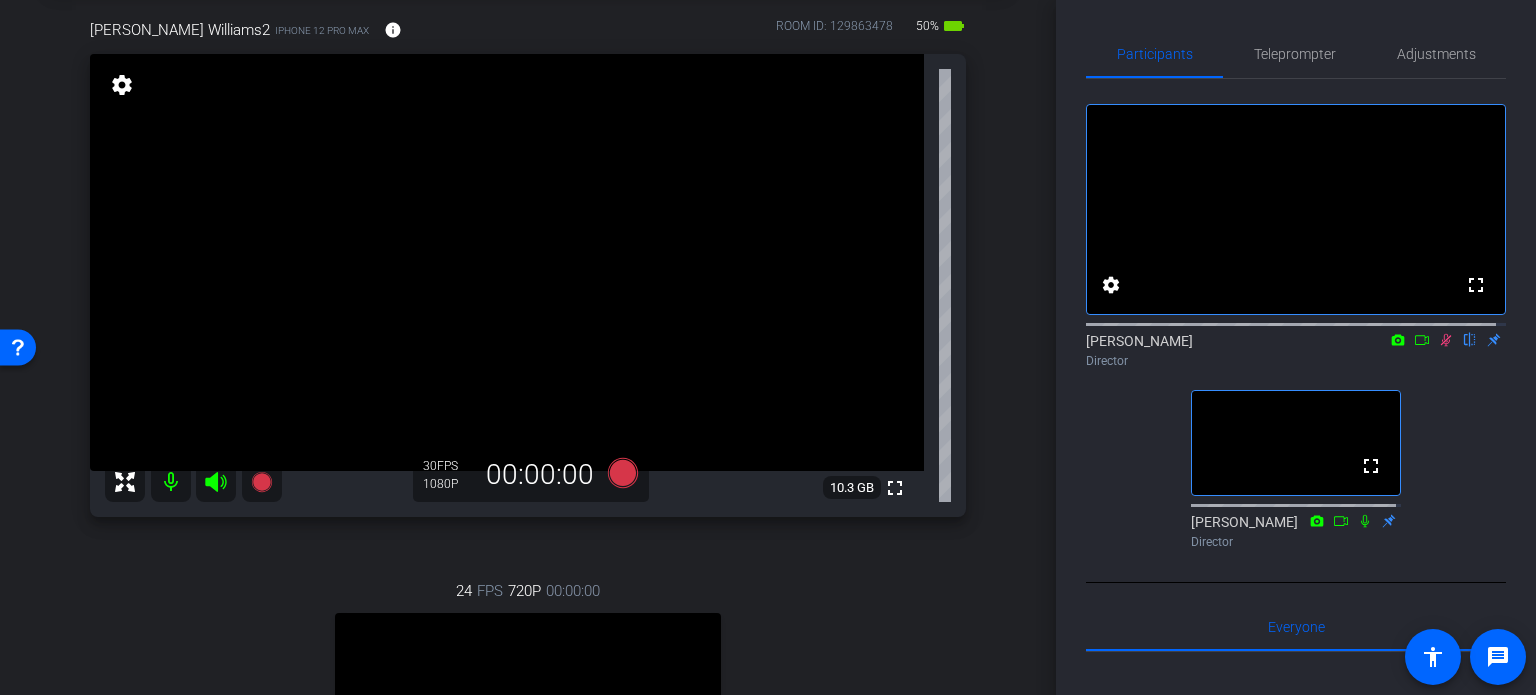 click 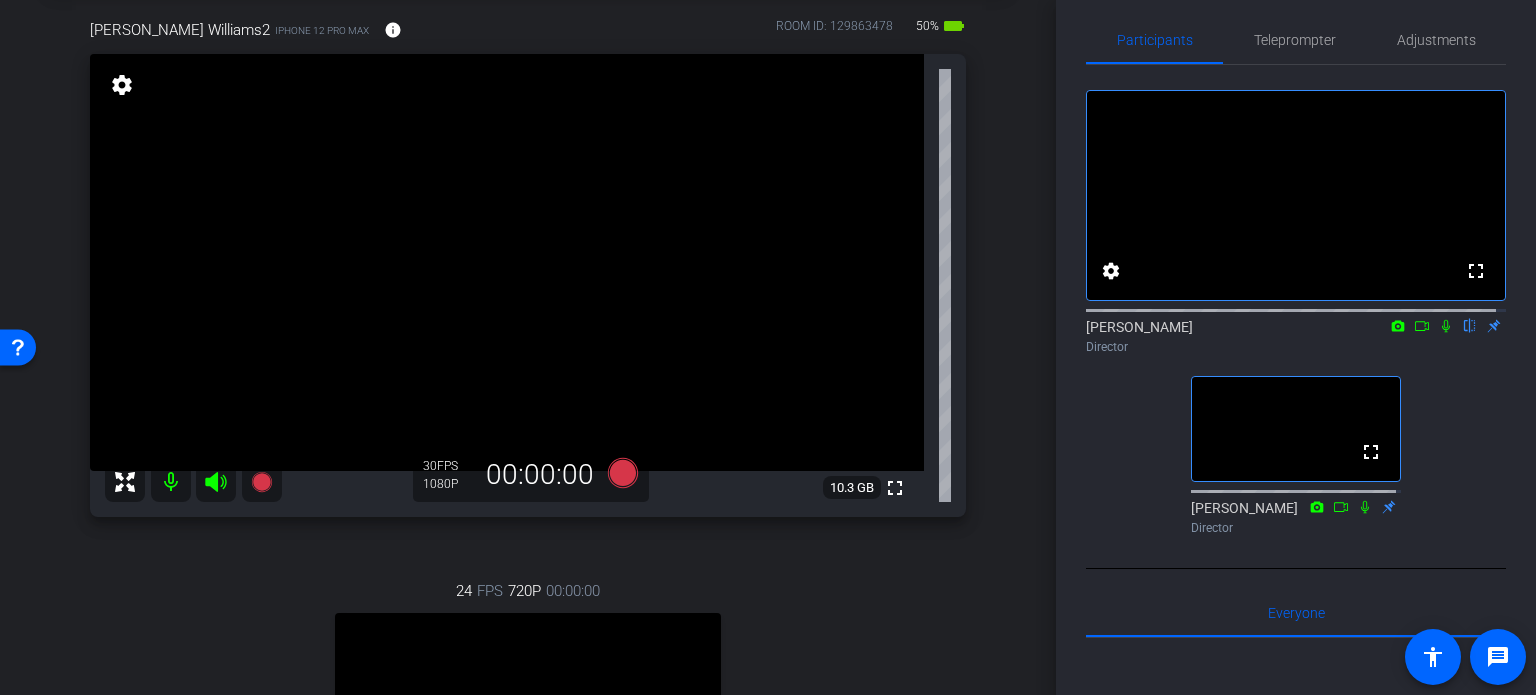 scroll, scrollTop: 0, scrollLeft: 0, axis: both 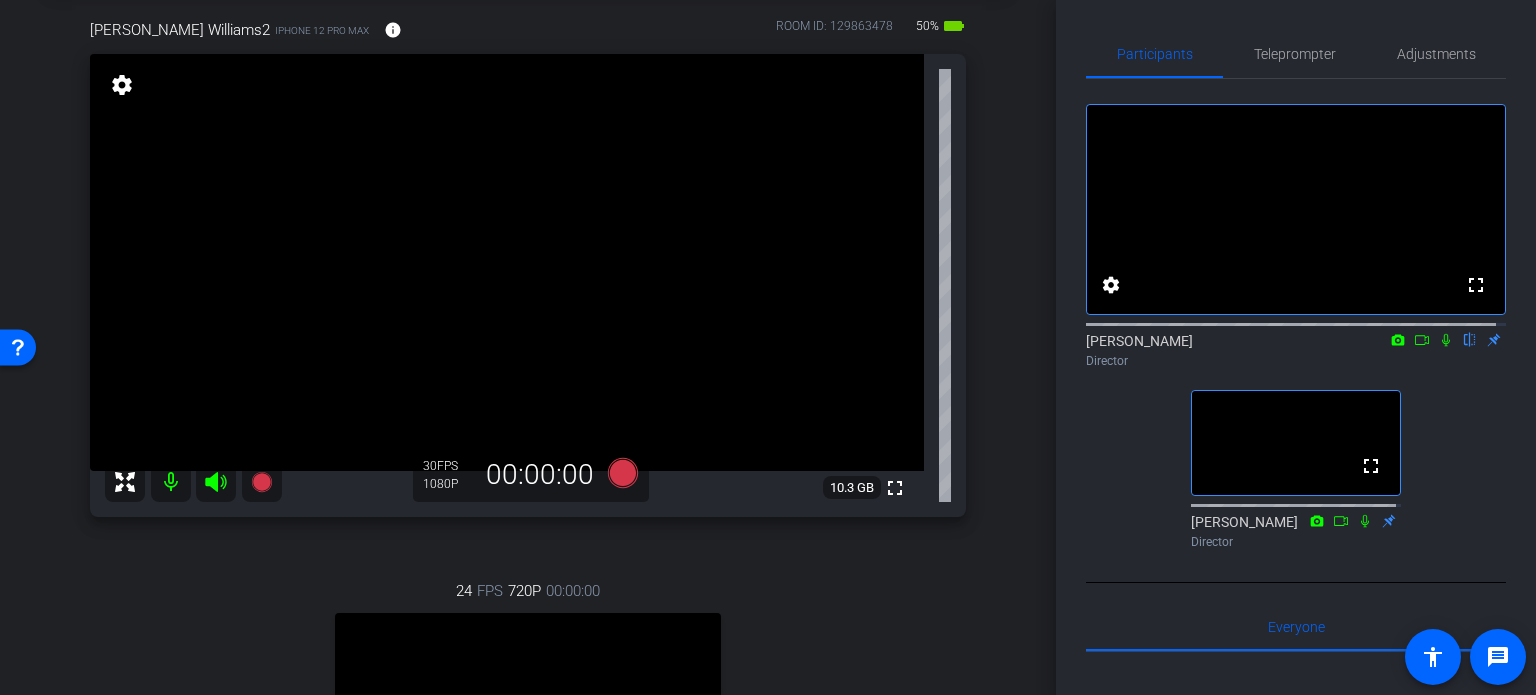 click 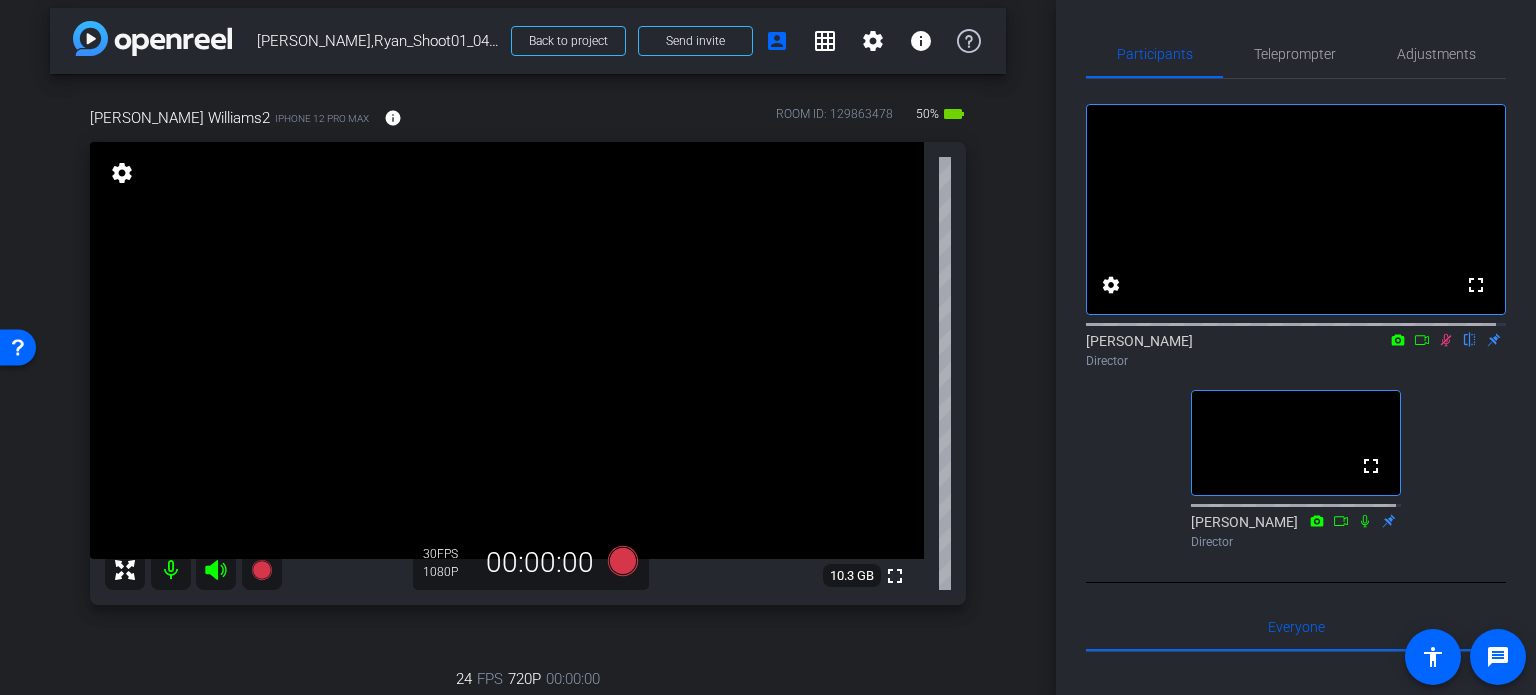 scroll, scrollTop: 0, scrollLeft: 0, axis: both 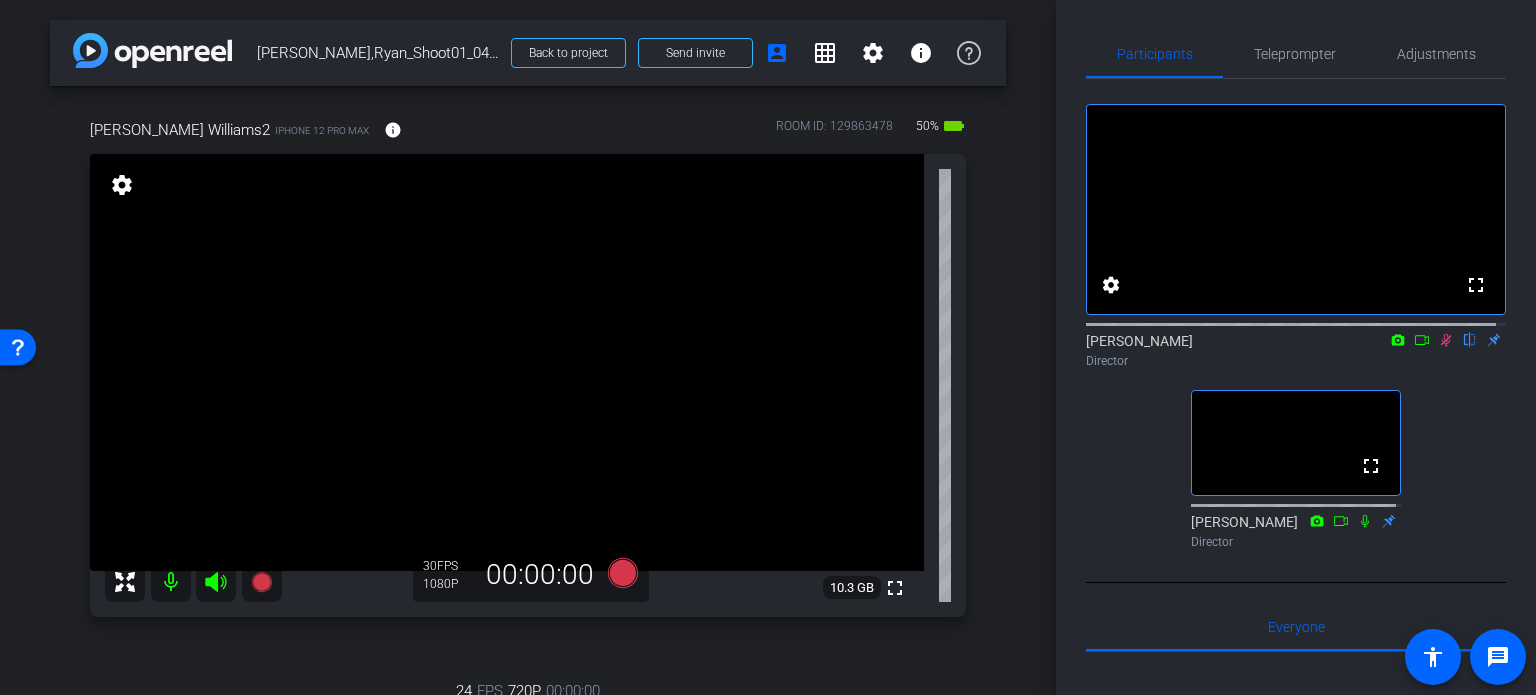 click 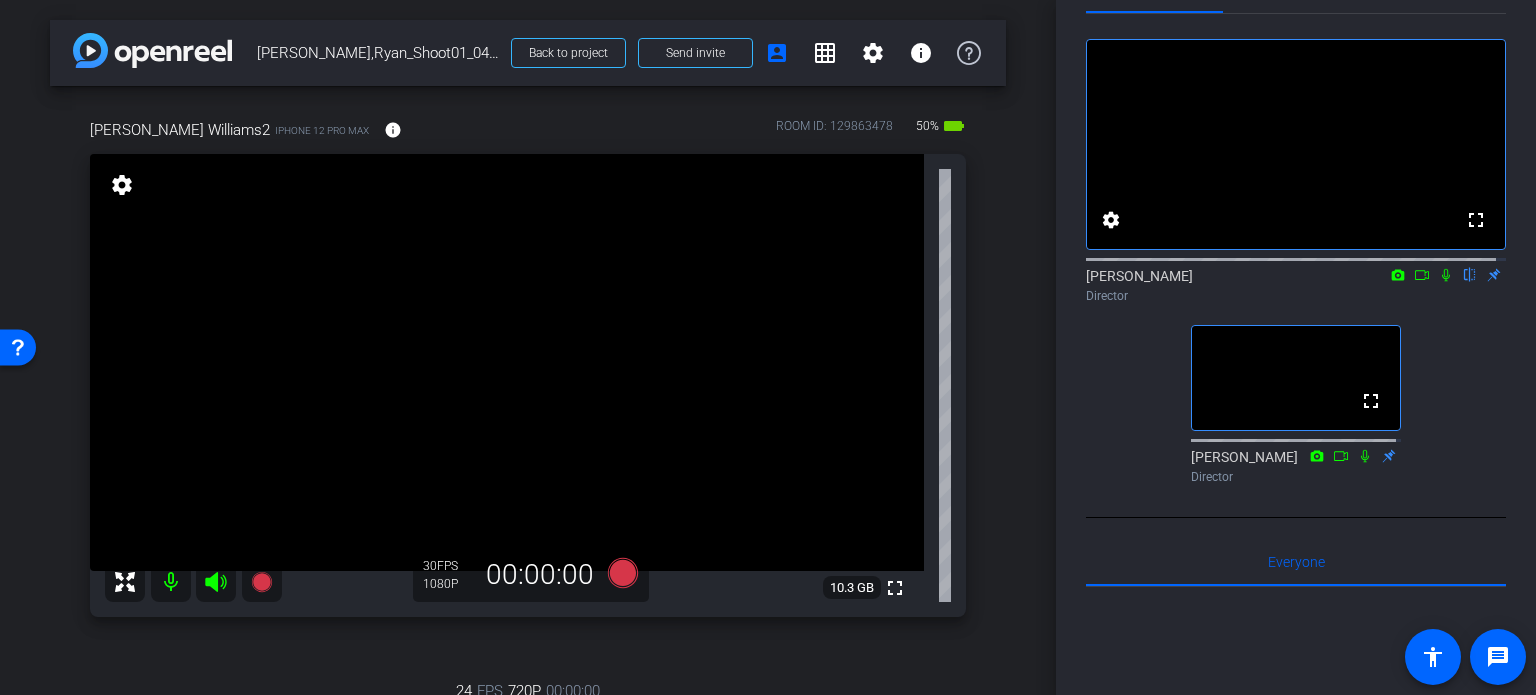 scroll, scrollTop: 100, scrollLeft: 0, axis: vertical 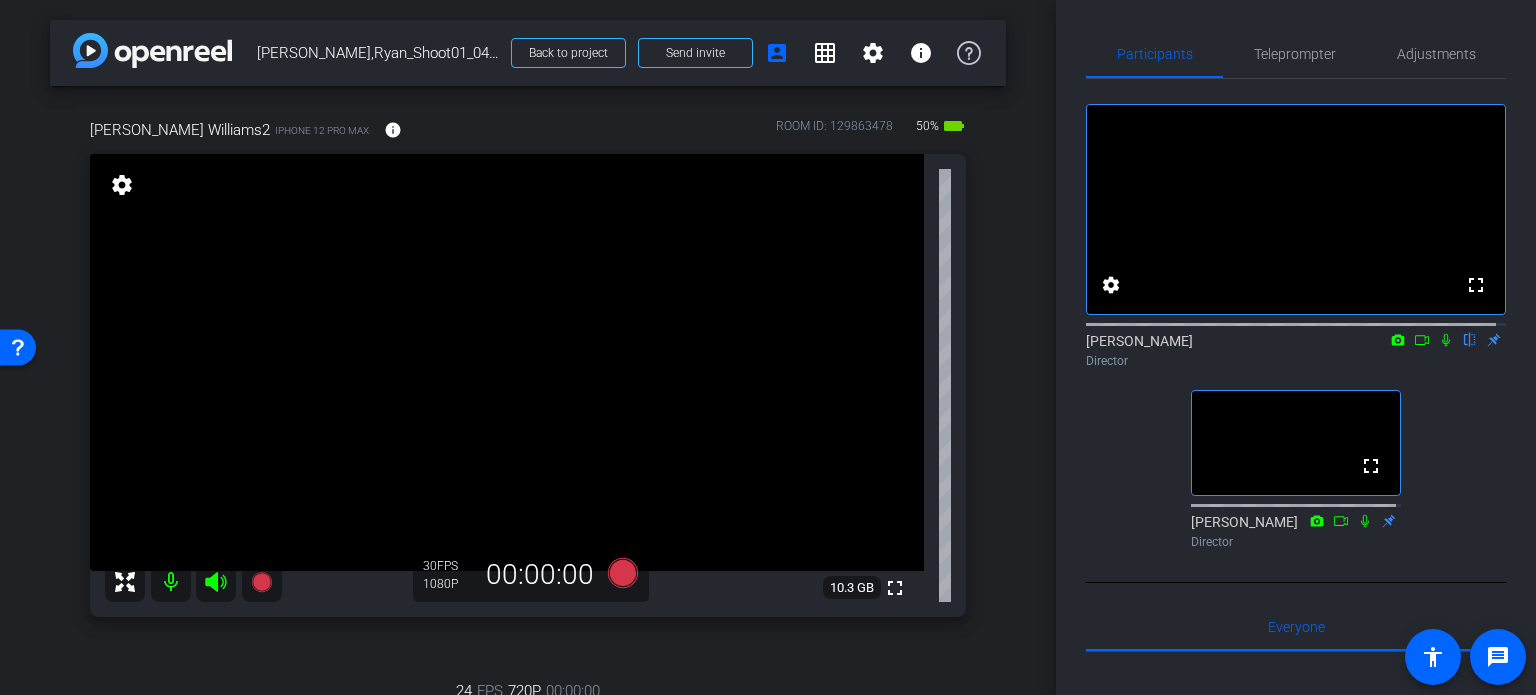 click 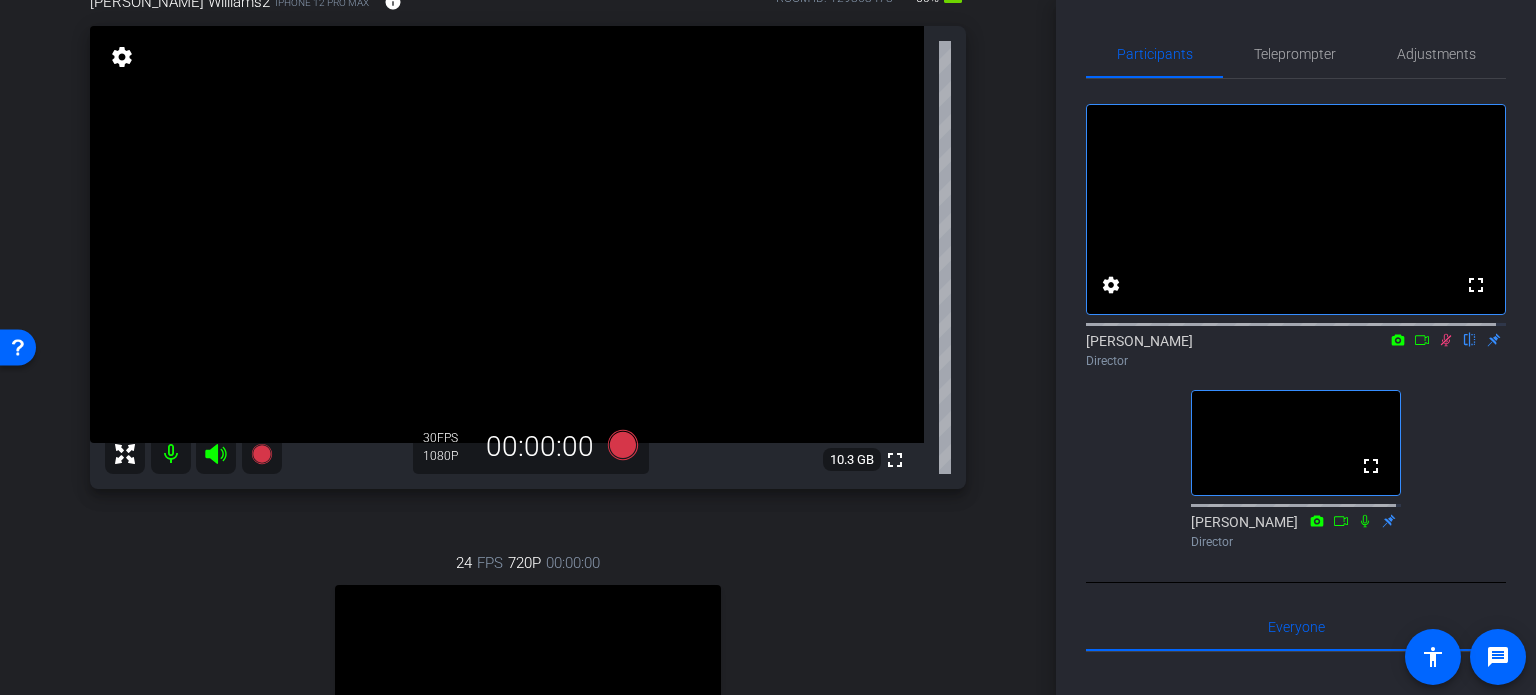 scroll, scrollTop: 100, scrollLeft: 0, axis: vertical 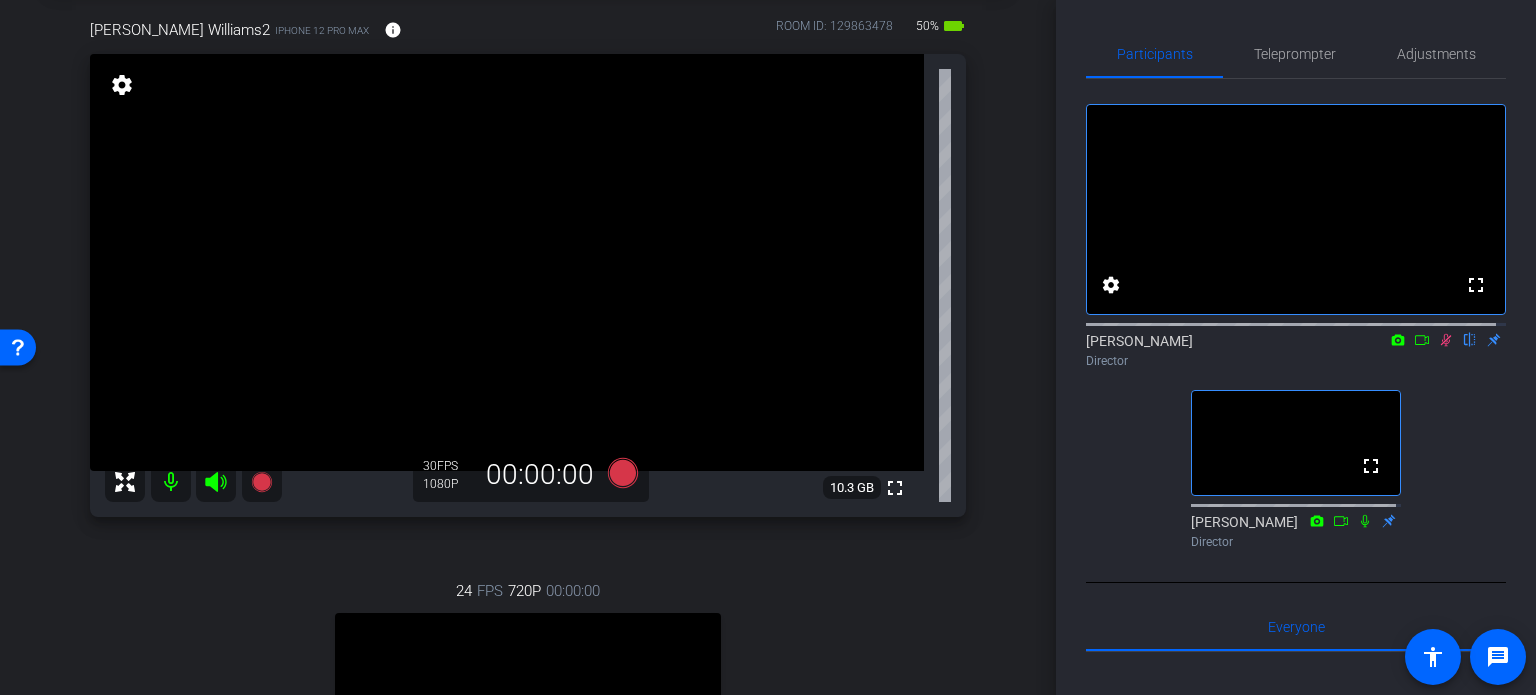 click 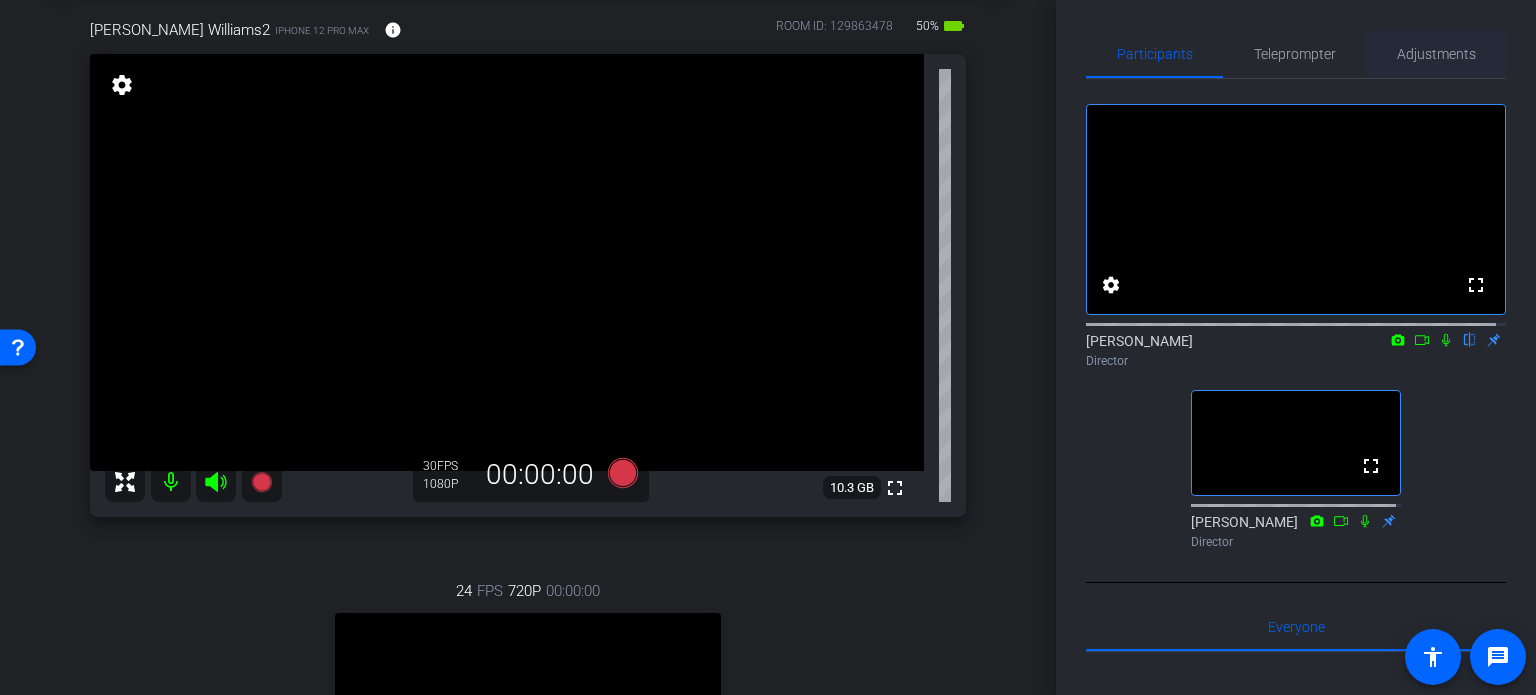 click on "Adjustments" at bounding box center (1436, 54) 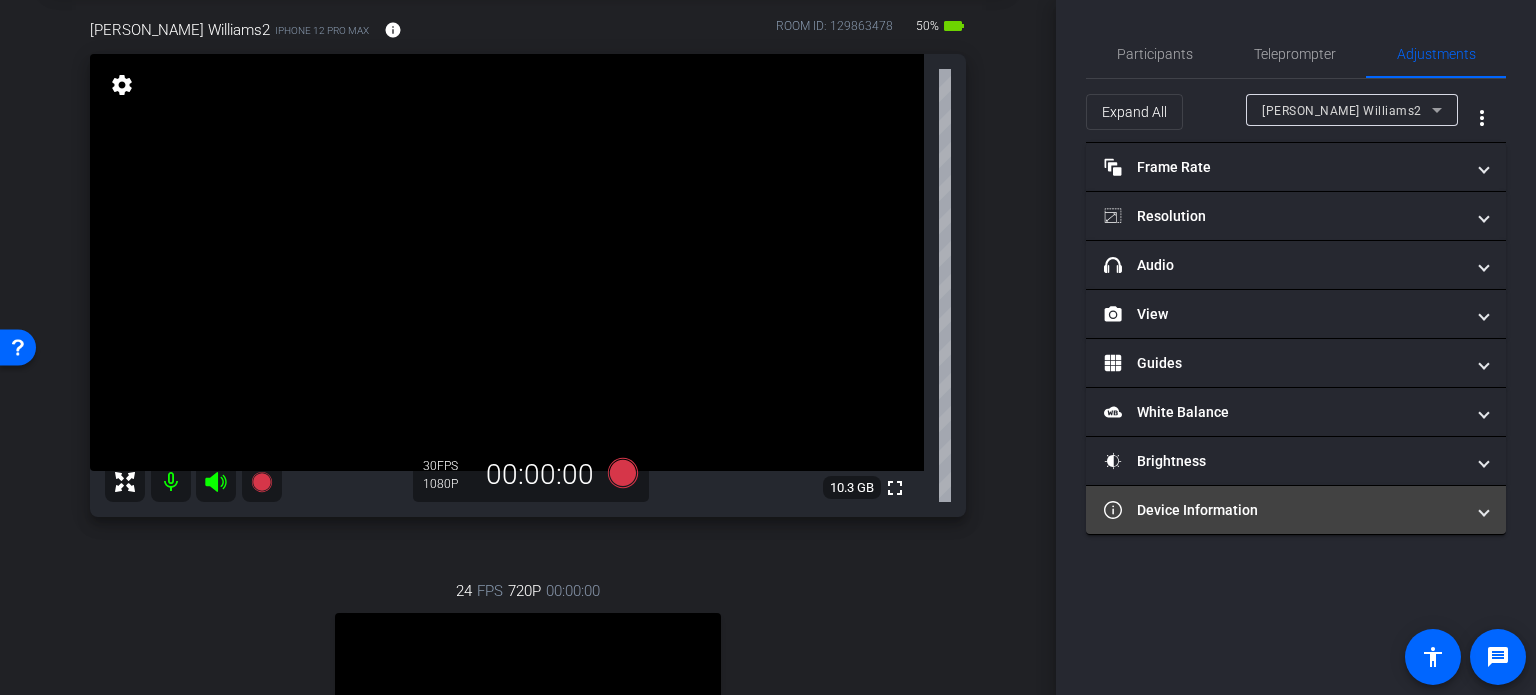 click on "Device Information" at bounding box center (1284, 510) 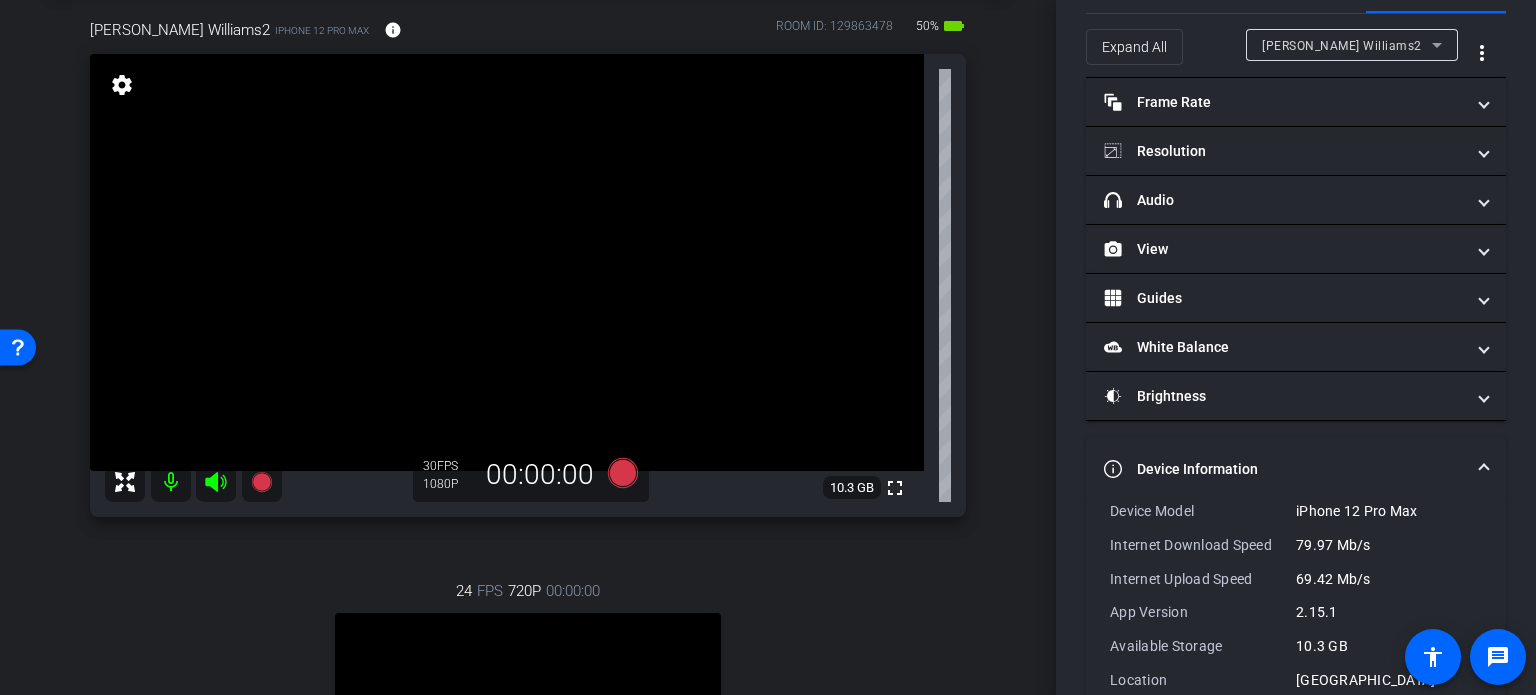 scroll, scrollTop: 100, scrollLeft: 0, axis: vertical 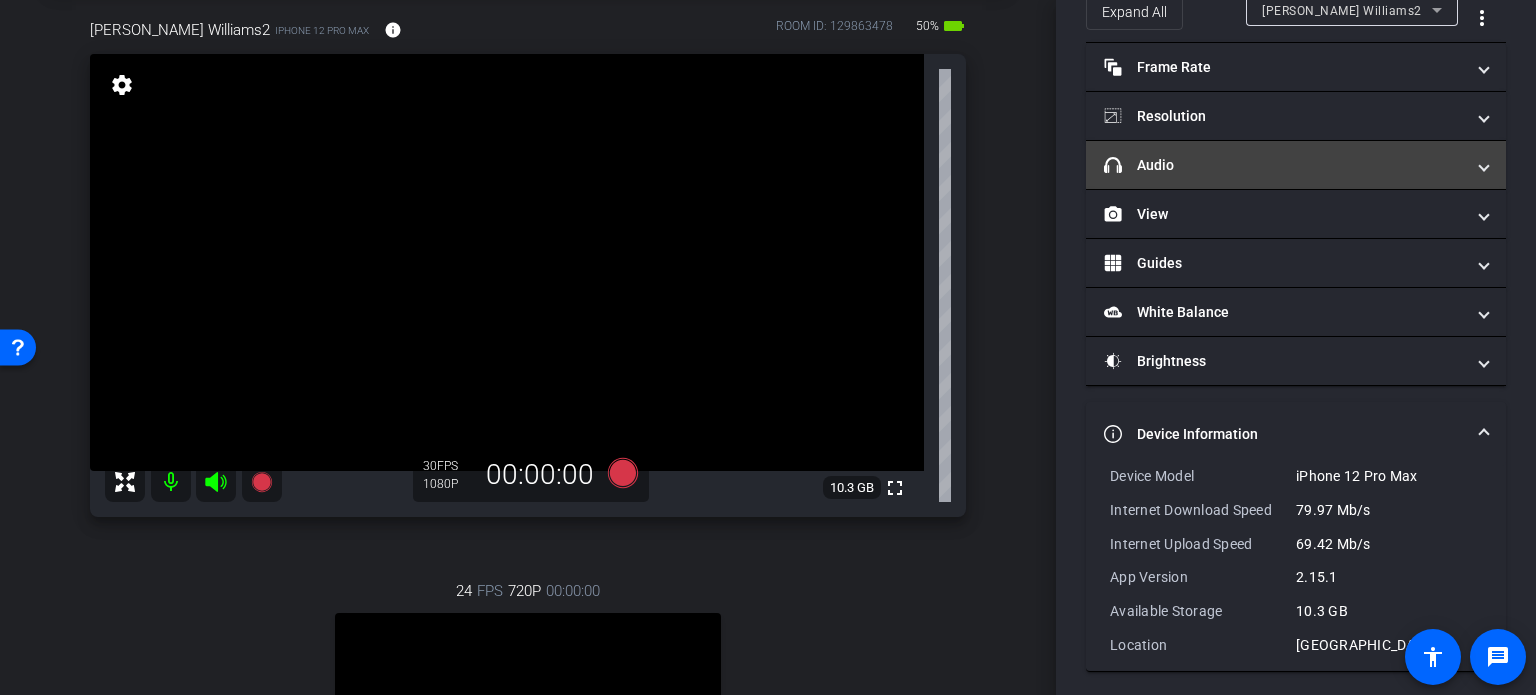 click on "headphone icon
Audio" at bounding box center (1284, 165) 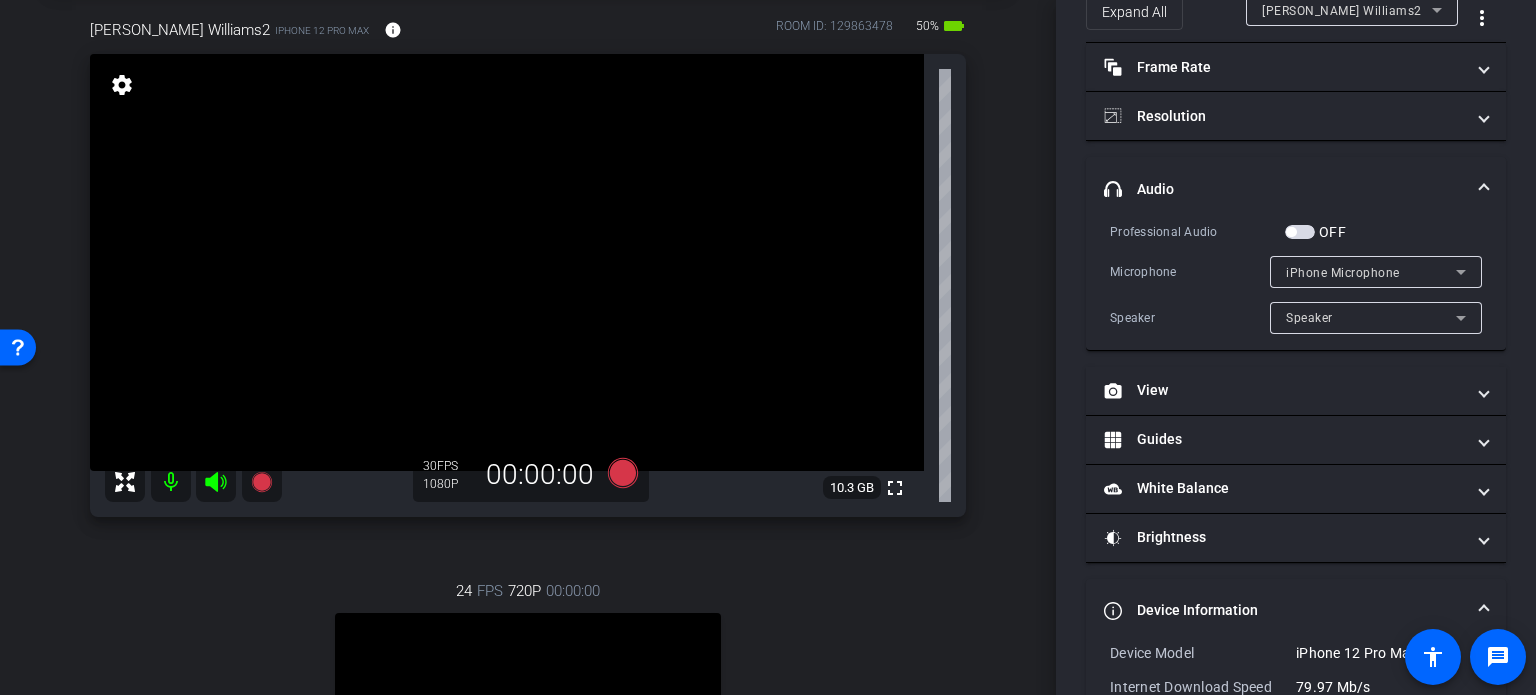 click on "iPhone Microphone" at bounding box center [1371, 272] 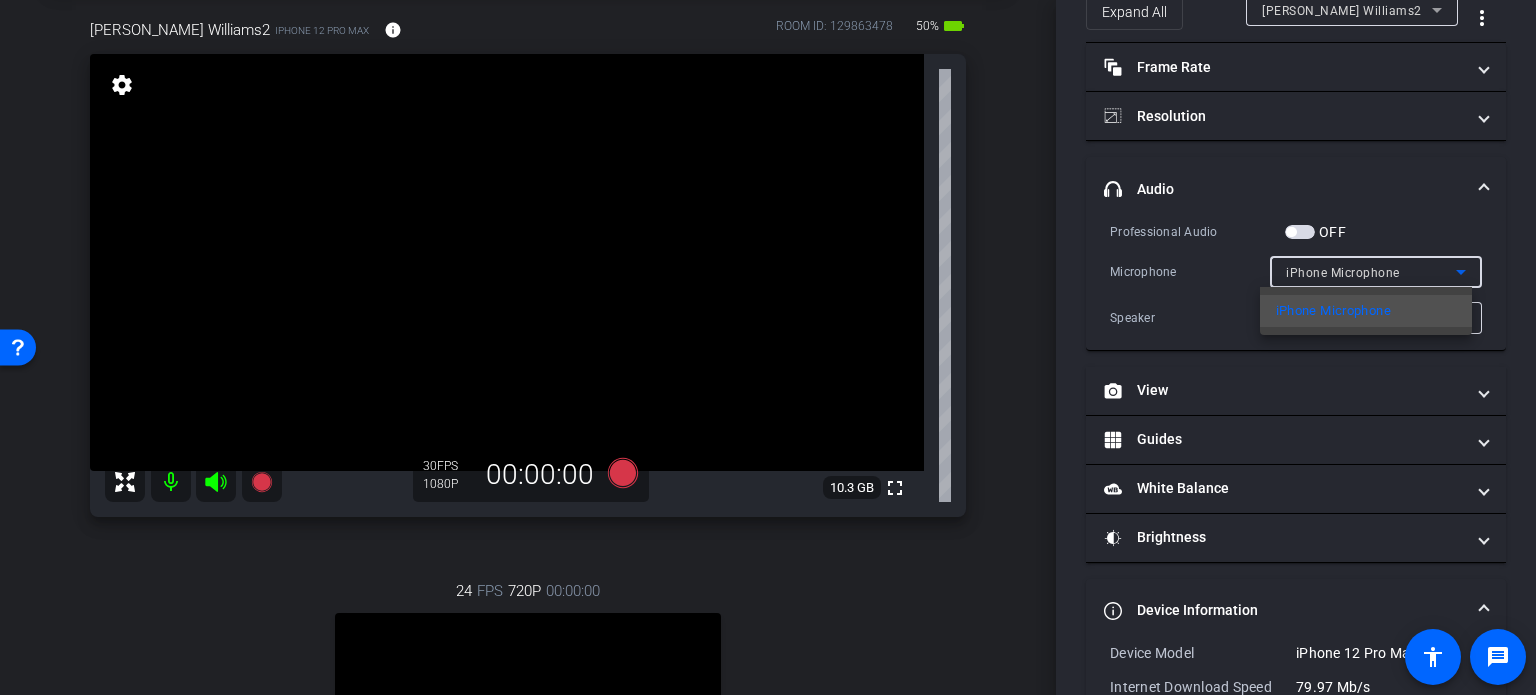 click at bounding box center [768, 347] 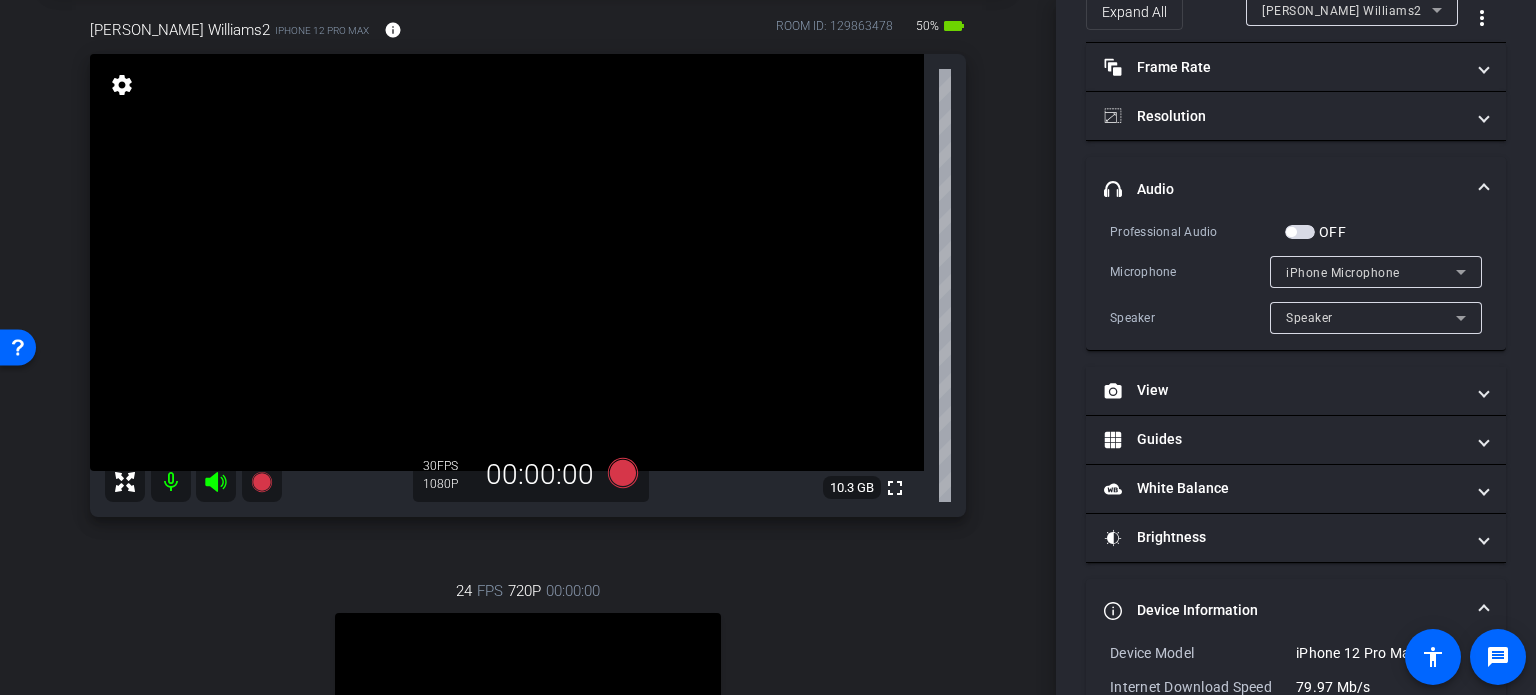 scroll, scrollTop: 0, scrollLeft: 0, axis: both 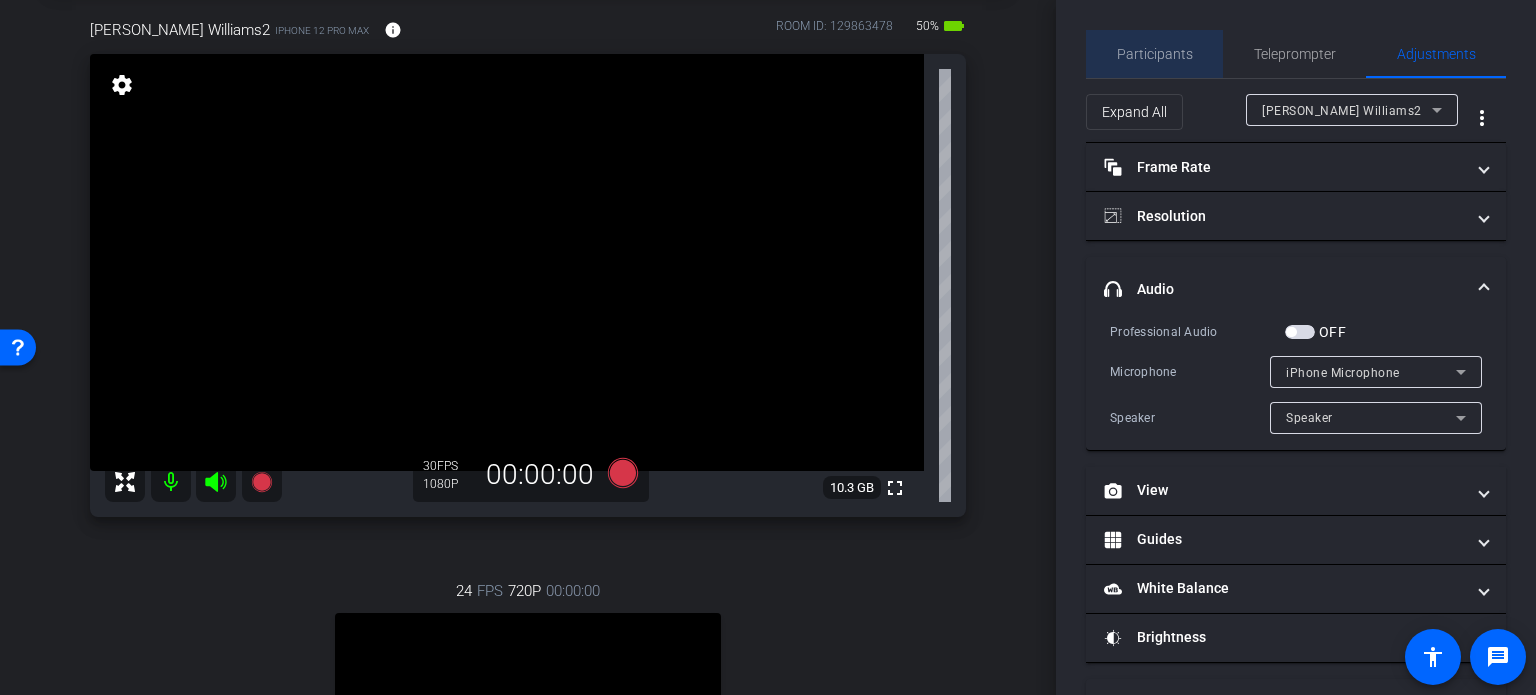 click on "Participants" at bounding box center [1155, 54] 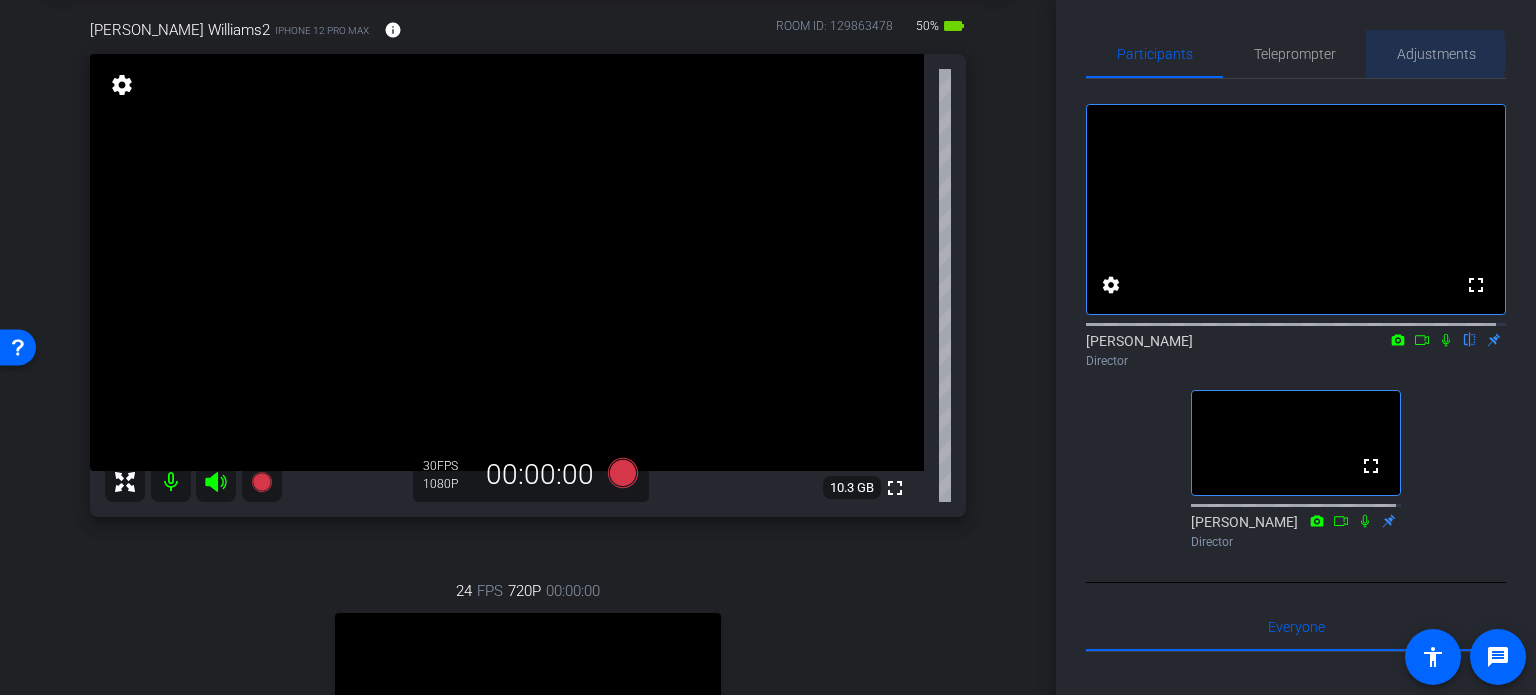 click on "Adjustments" at bounding box center [1436, 54] 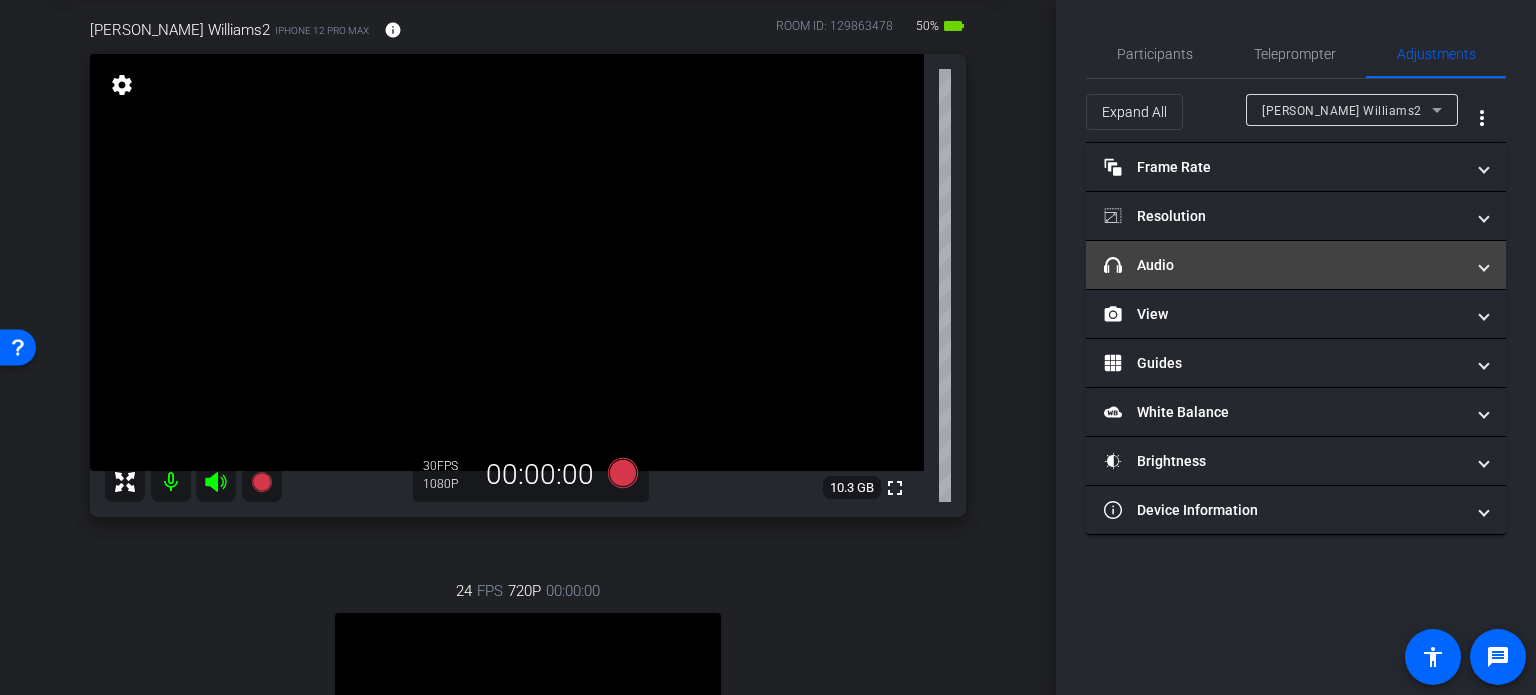 click on "headphone icon
Audio" at bounding box center (1284, 265) 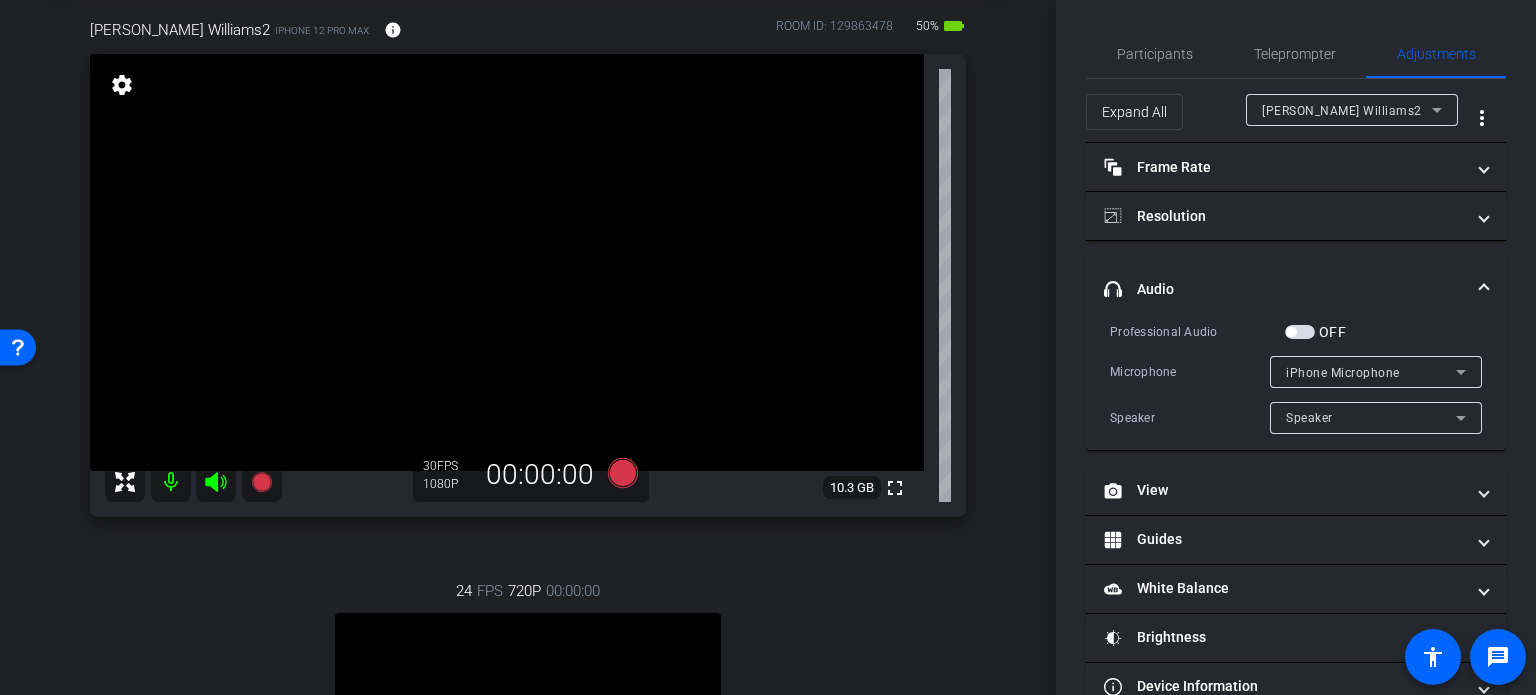 click at bounding box center [1300, 332] 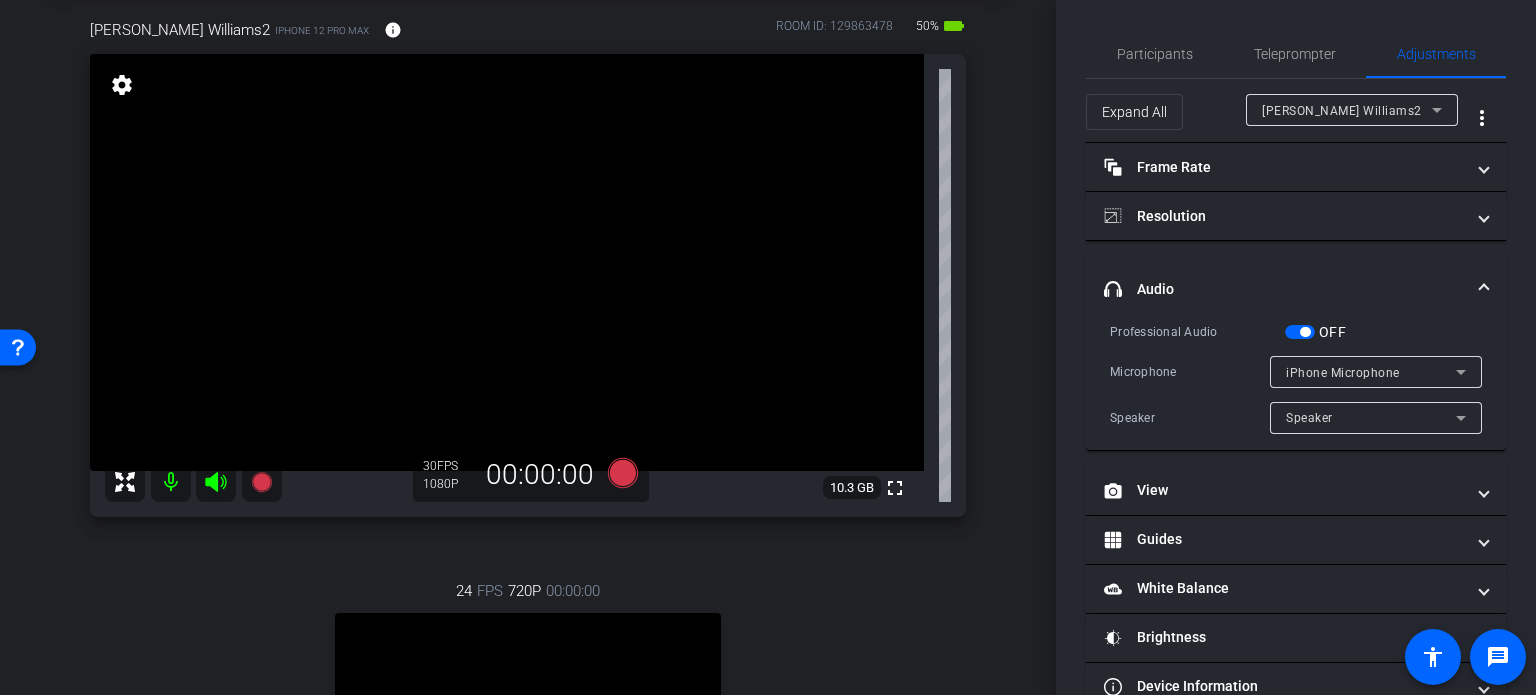 click on "iPhone Microphone" at bounding box center [1343, 373] 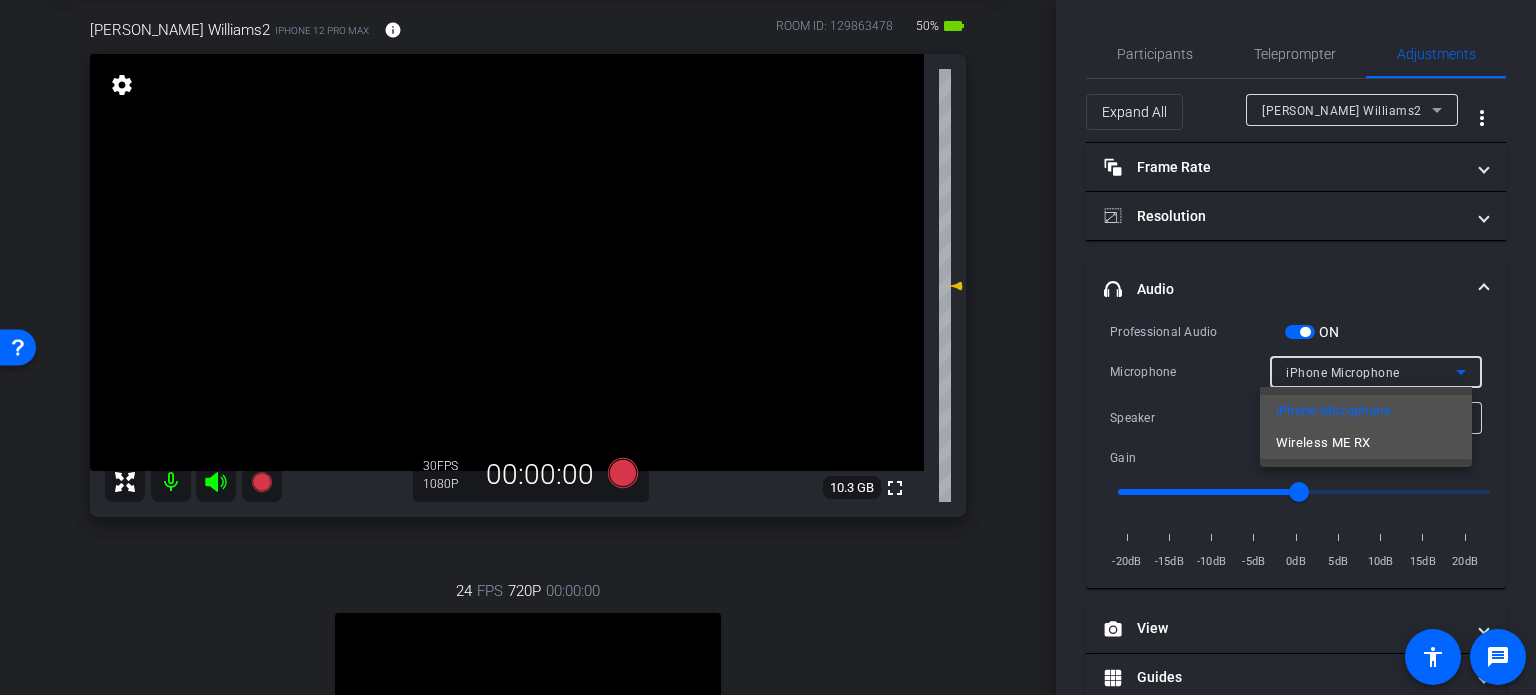 click on "Wireless ME RX" at bounding box center [1323, 443] 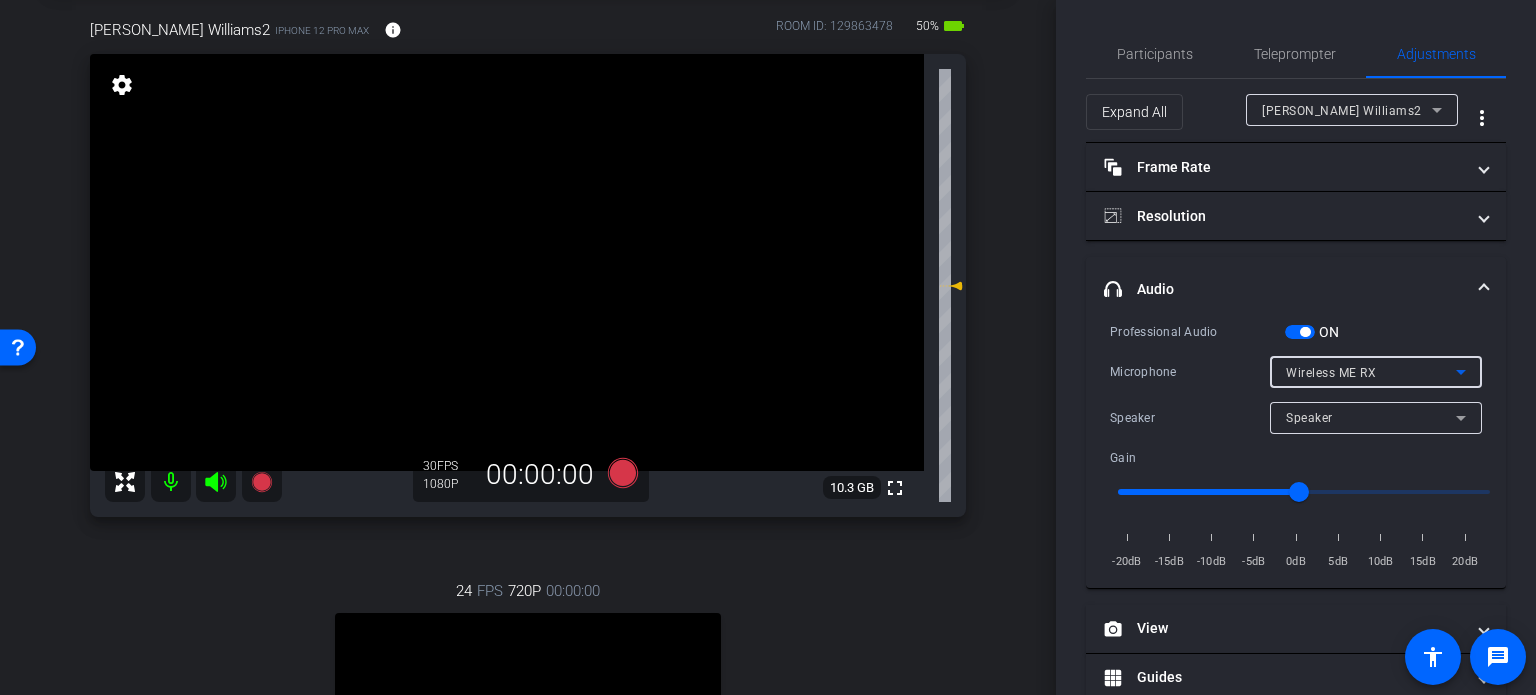 click on "headphone icon
Audio" at bounding box center (1296, 289) 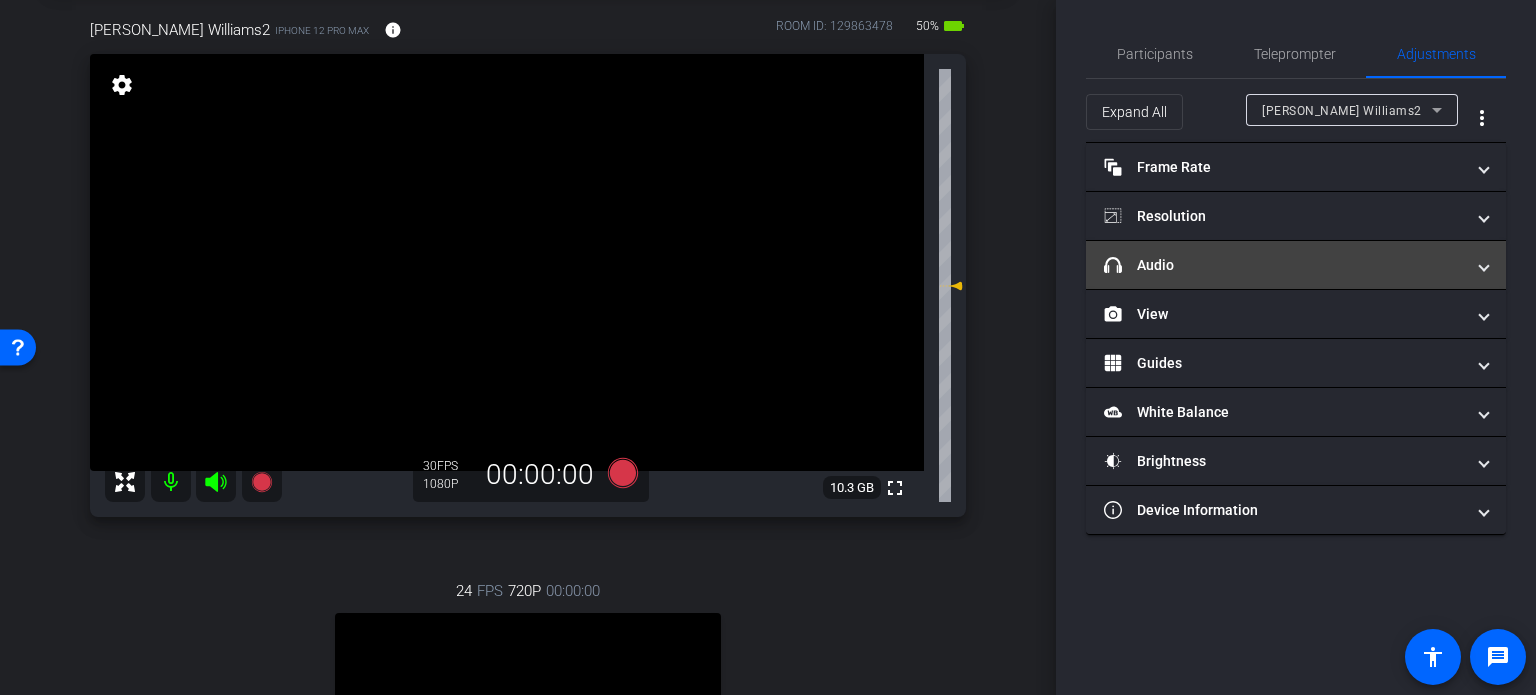 click at bounding box center (1484, 265) 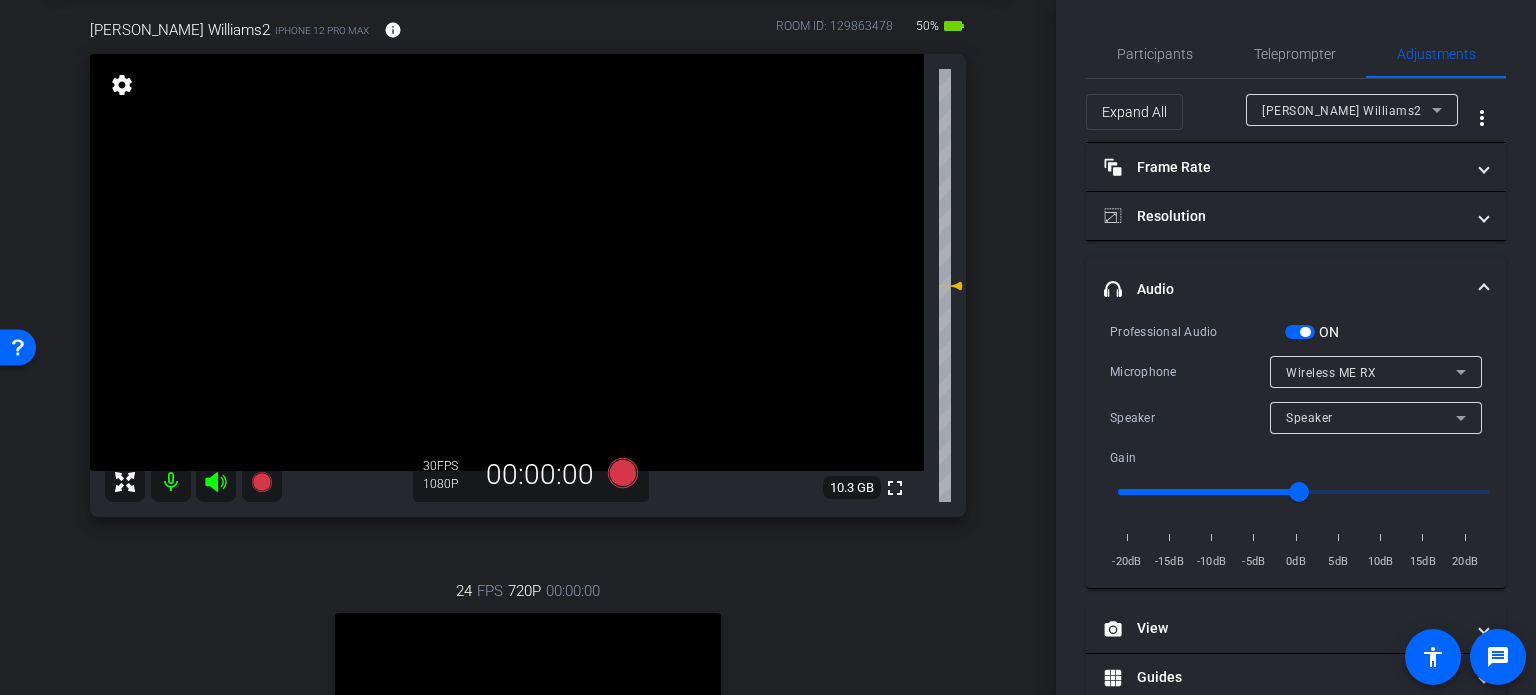 click at bounding box center (1484, 289) 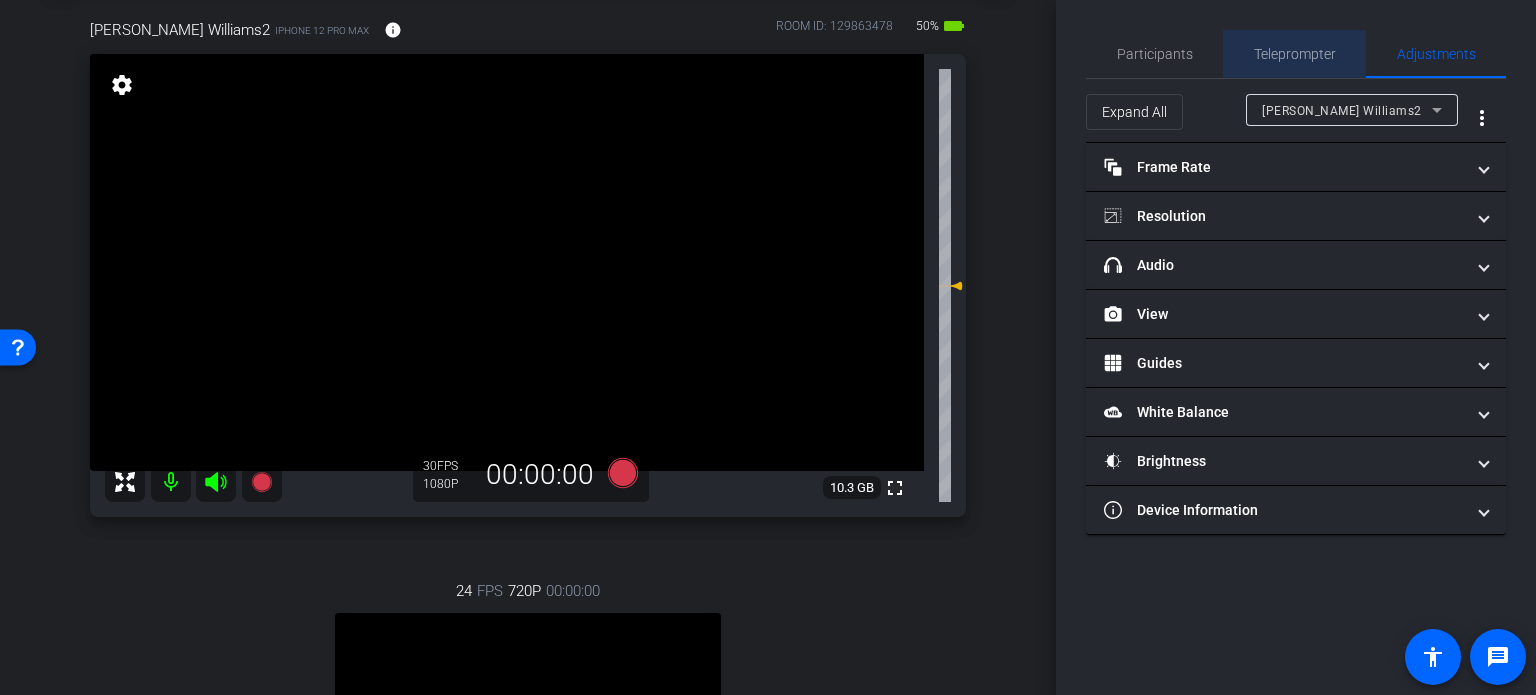 click on "Teleprompter" at bounding box center (1295, 54) 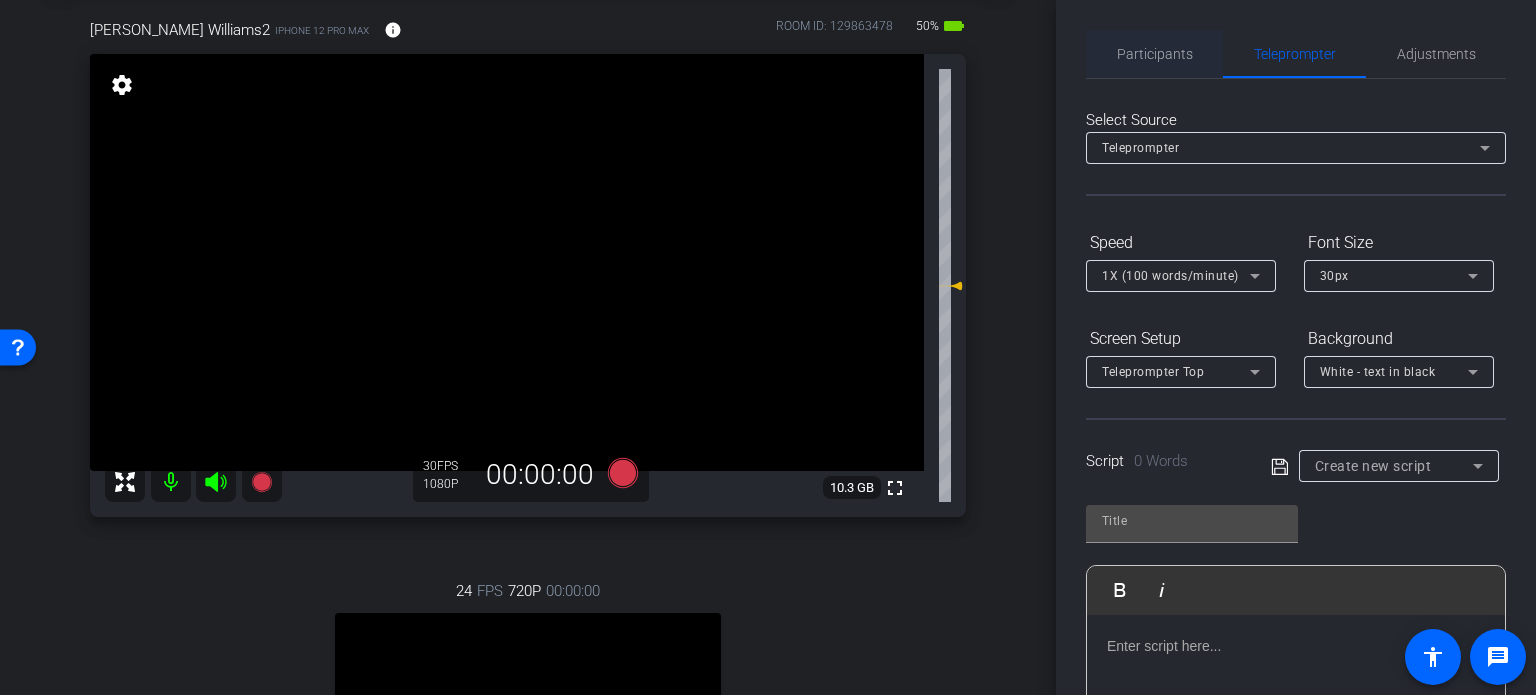 click on "Participants" at bounding box center [1155, 54] 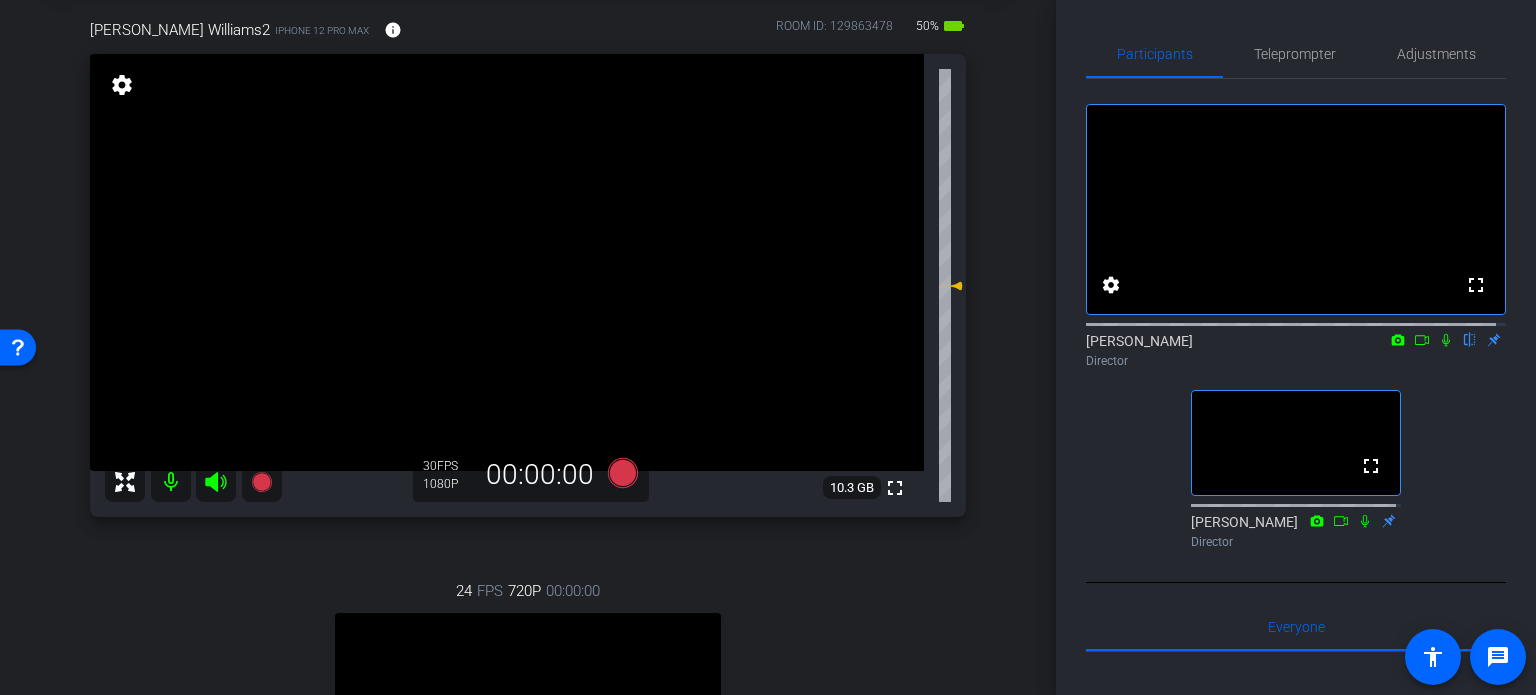 click 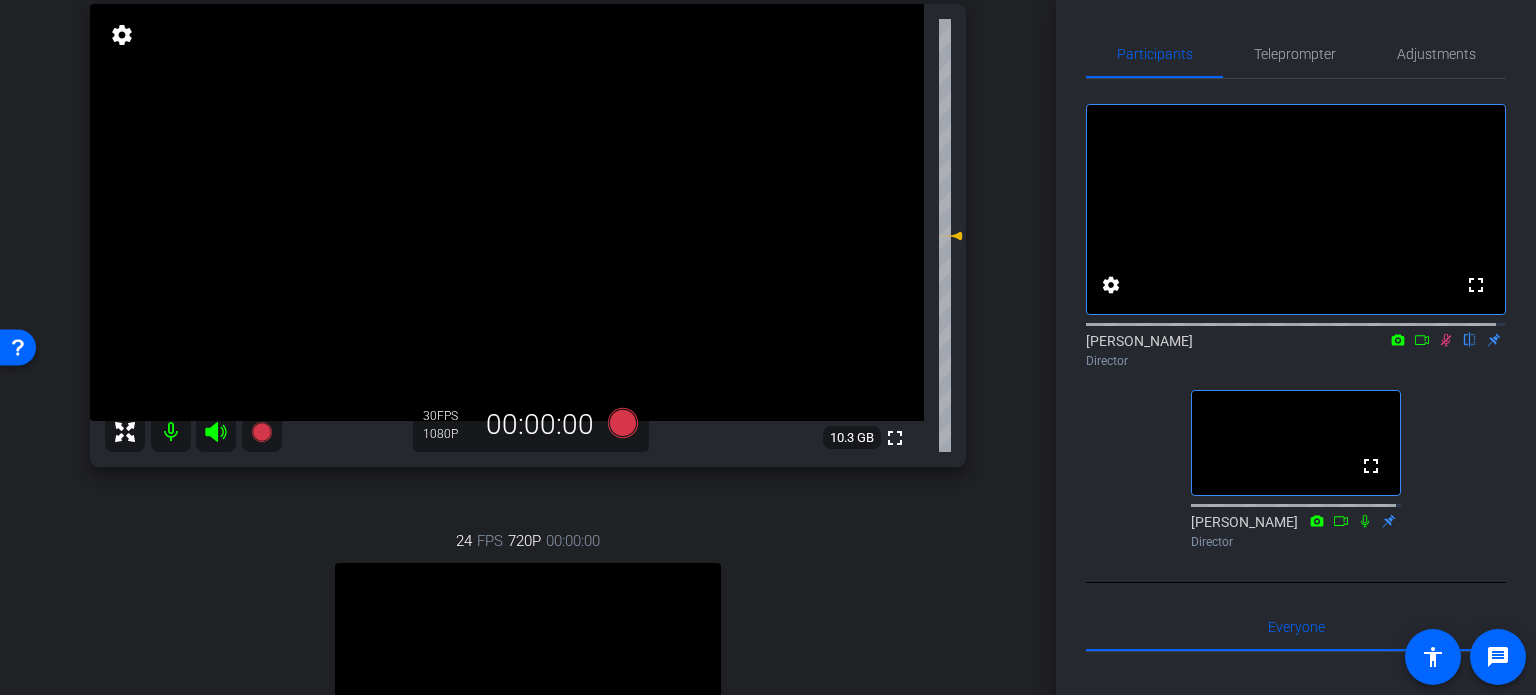 scroll, scrollTop: 100, scrollLeft: 0, axis: vertical 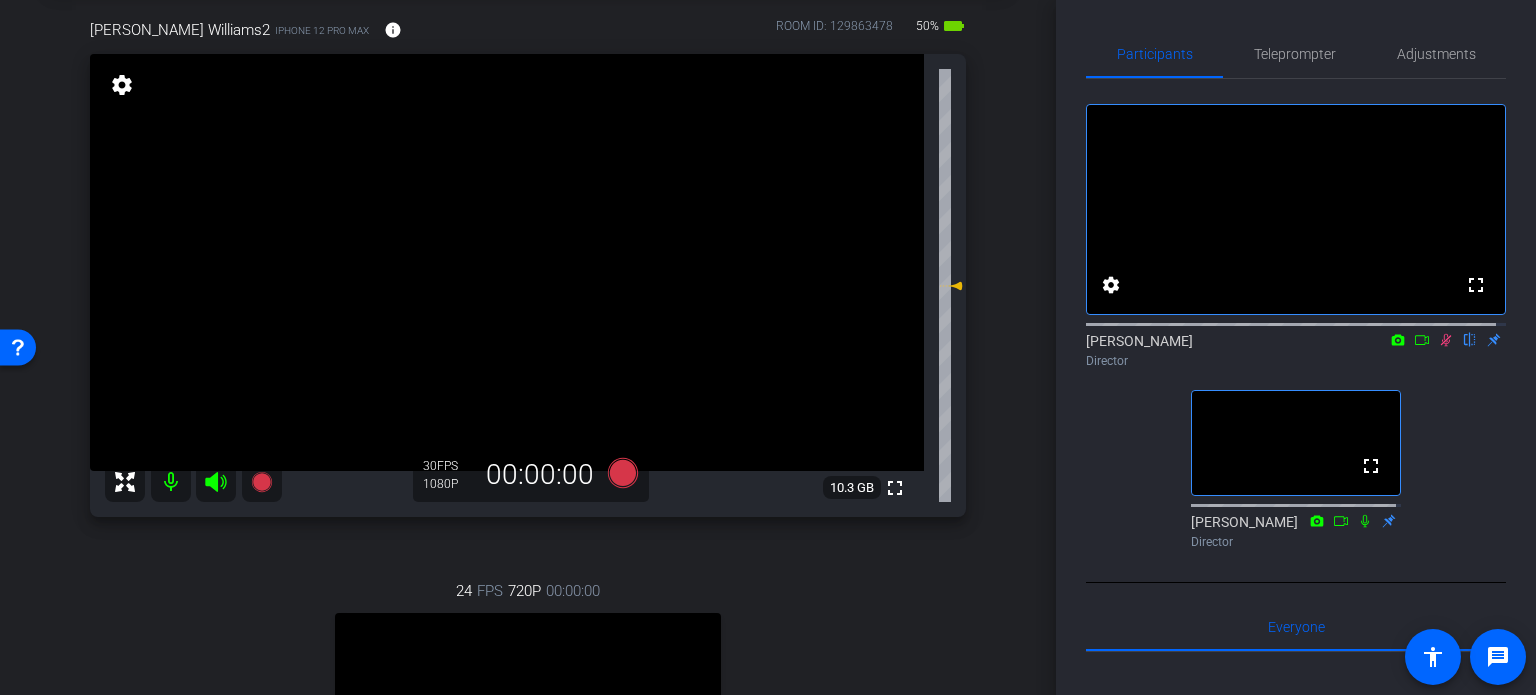 click 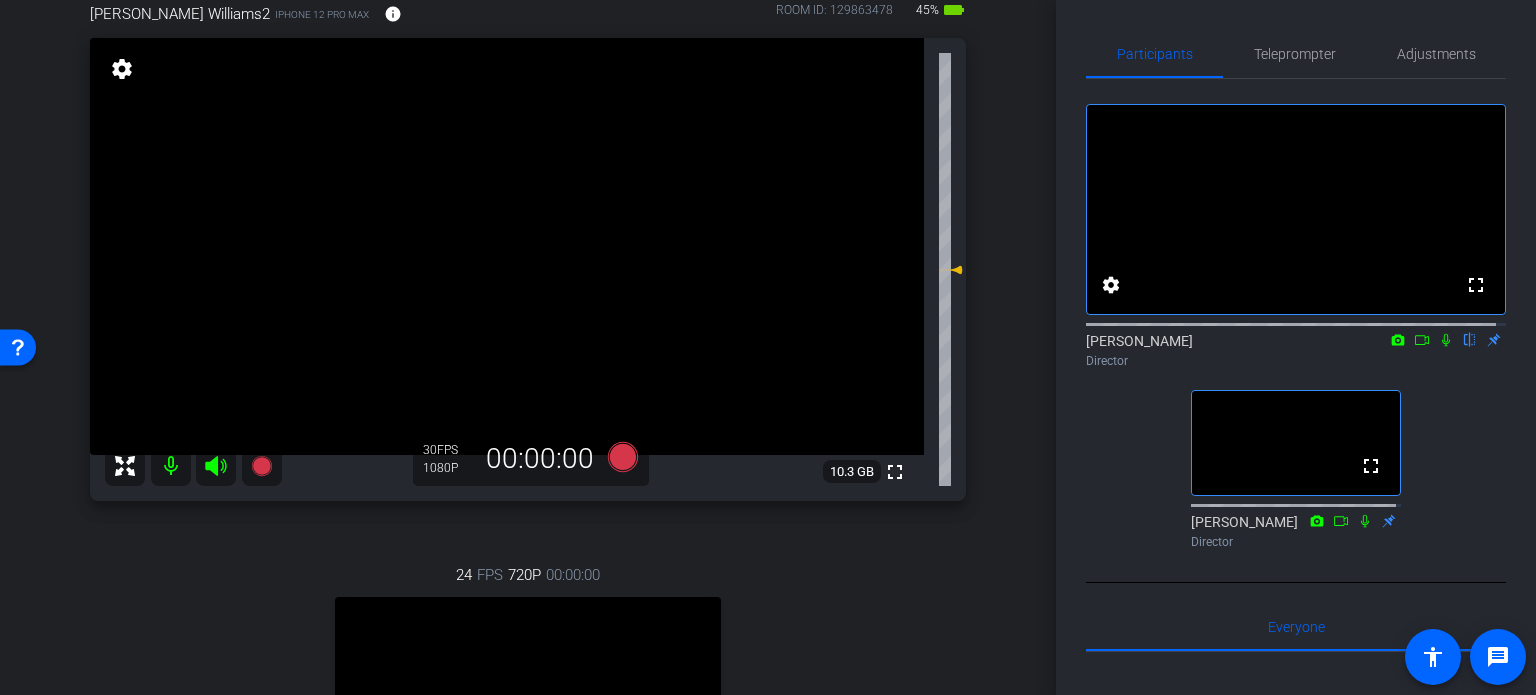 scroll, scrollTop: 100, scrollLeft: 0, axis: vertical 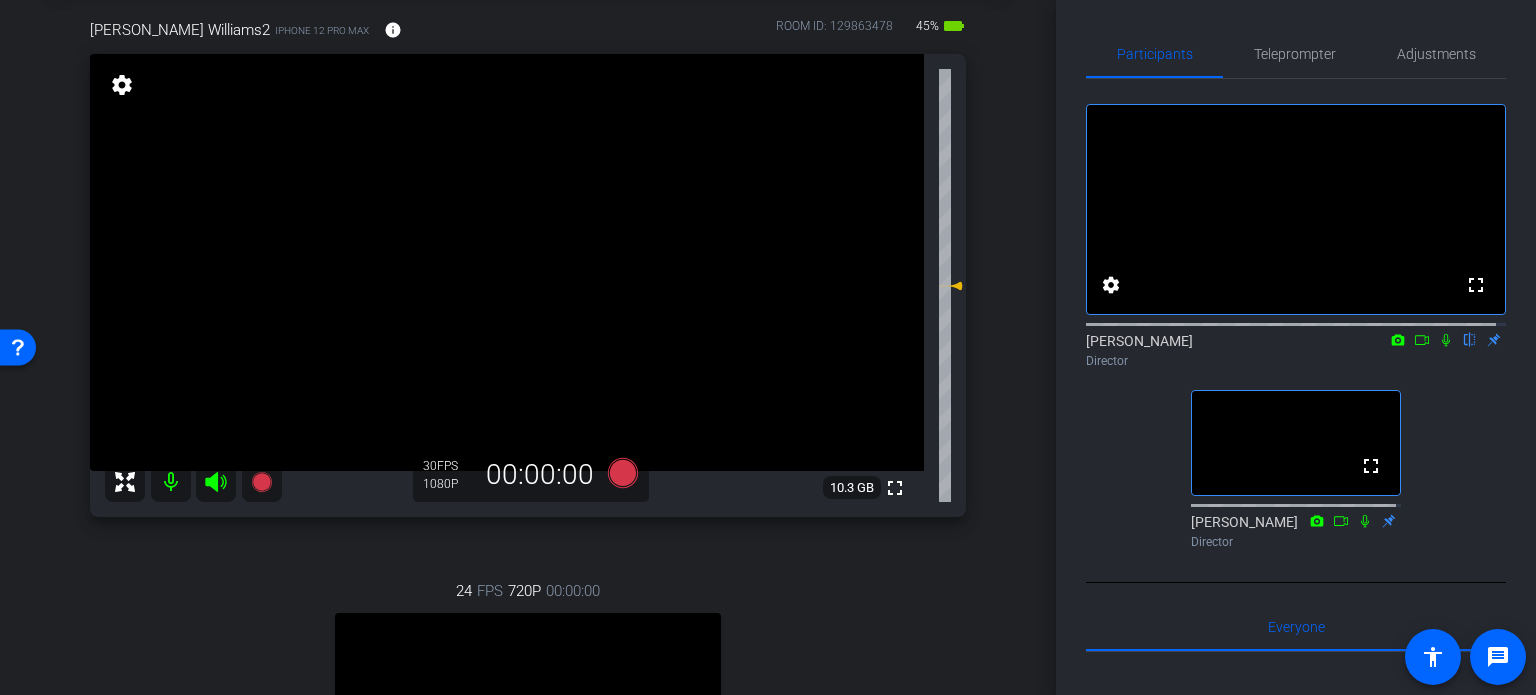 click 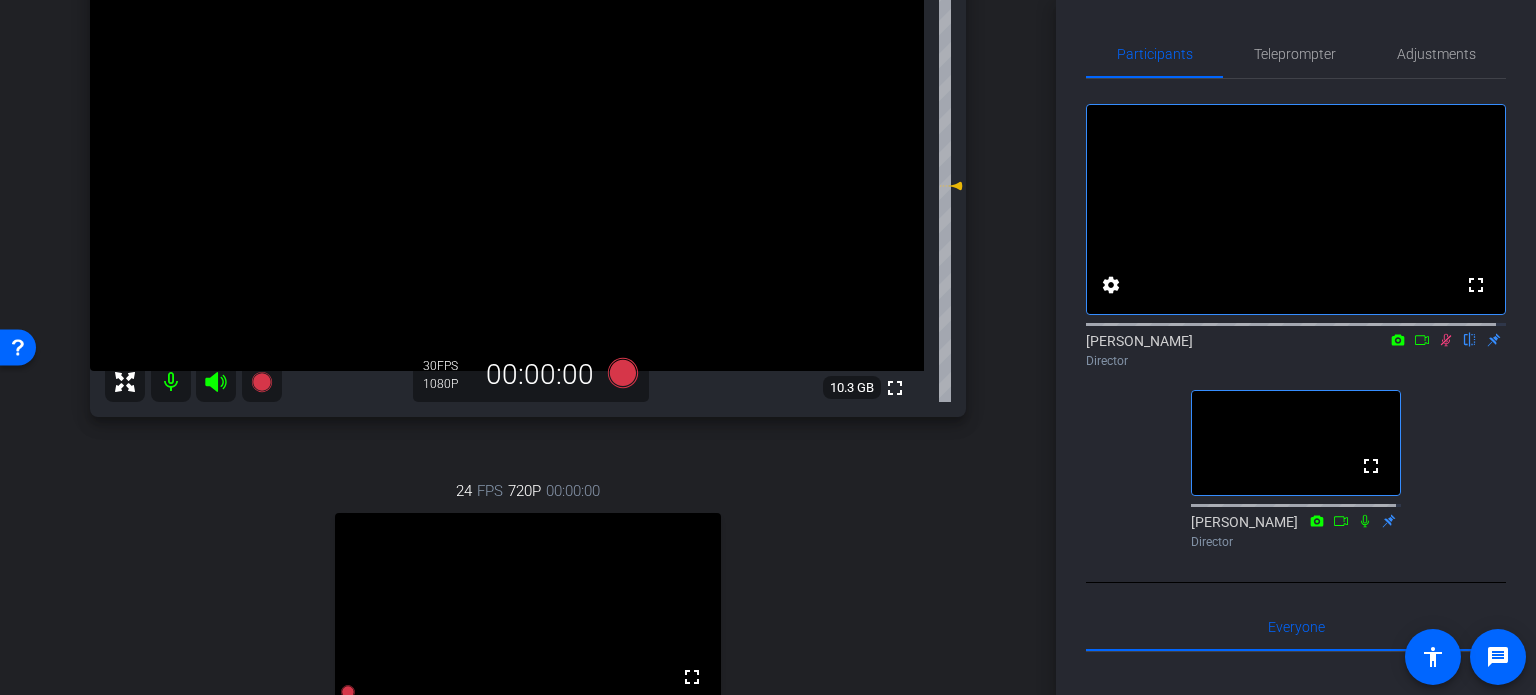 scroll, scrollTop: 100, scrollLeft: 0, axis: vertical 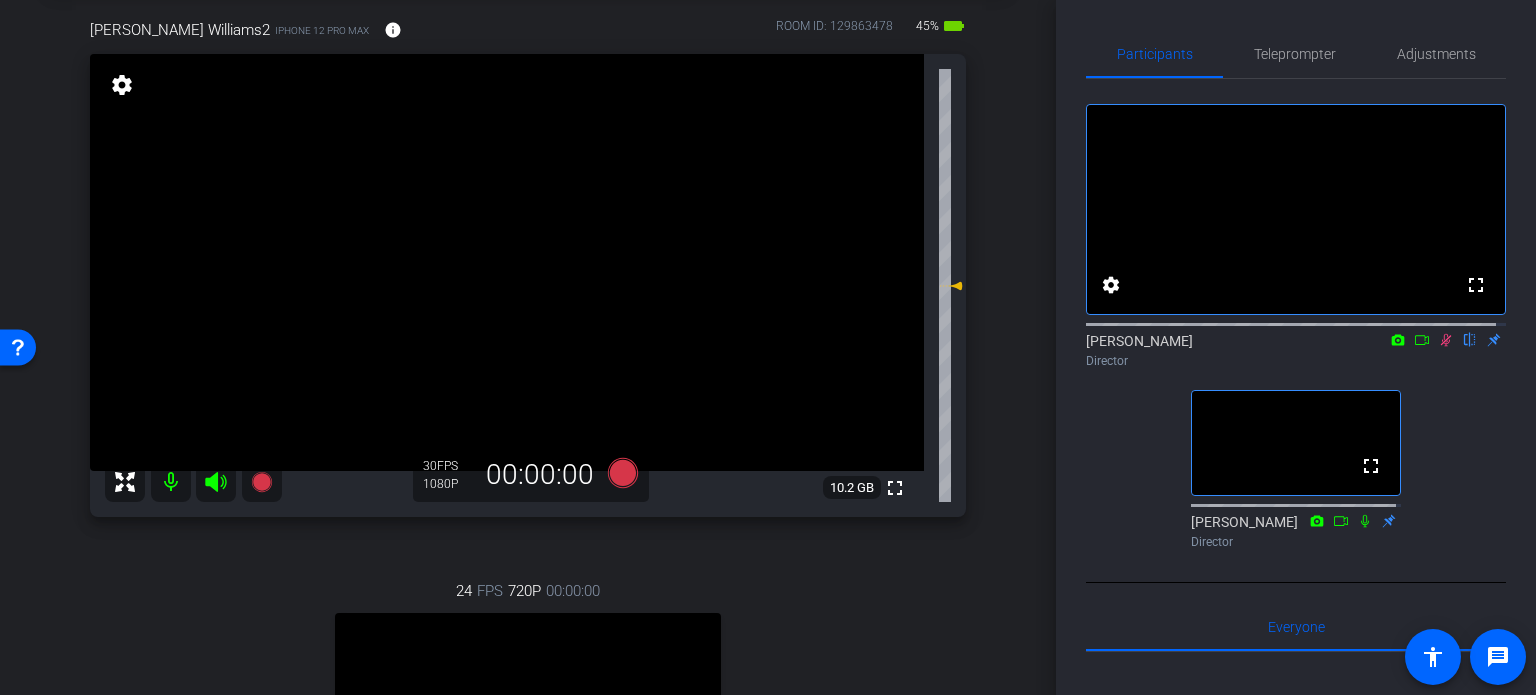 click on "arrow_back  Williams,Ryan_Shoot01_04252025   Back to project   Send invite  account_box grid_on settings info
Ryan Williams2 iPhone 12 Pro Max info ROOM ID: 129863478 45% battery_std fullscreen settings  10.2 GB
30 FPS  1080P   00:00:00
24 FPS 720P  00:00:00  fullscreen
Sherrie Stuessy Subject   -  Chrome
settings  Session Clips" at bounding box center (528, 247) 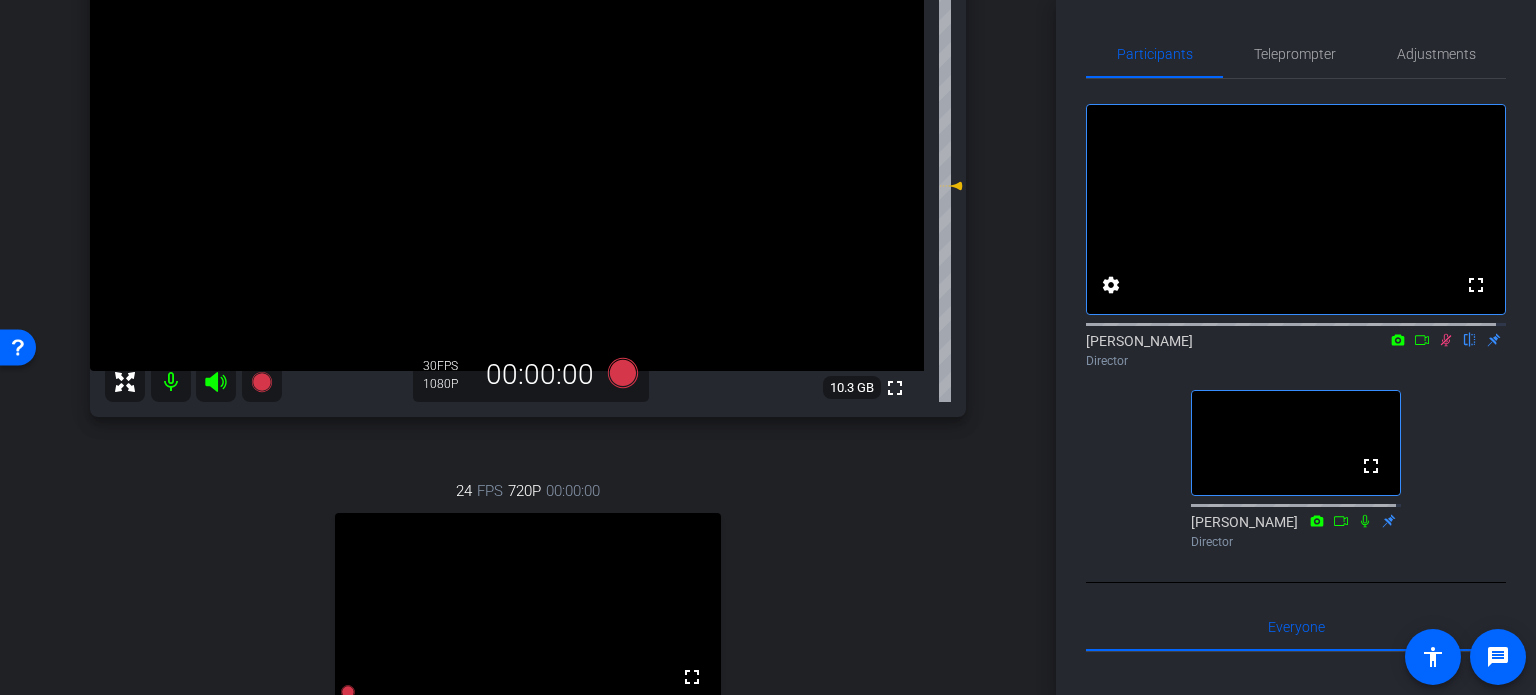 scroll, scrollTop: 300, scrollLeft: 0, axis: vertical 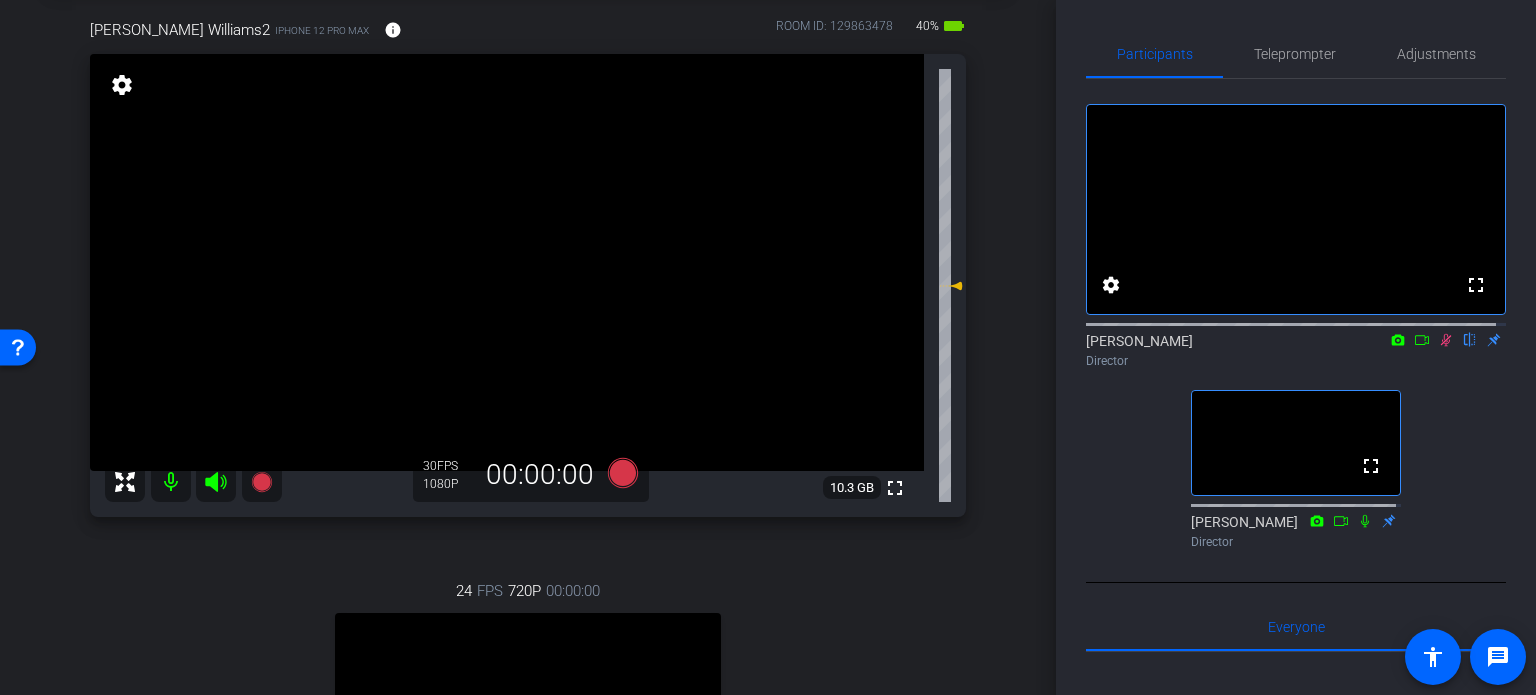 click 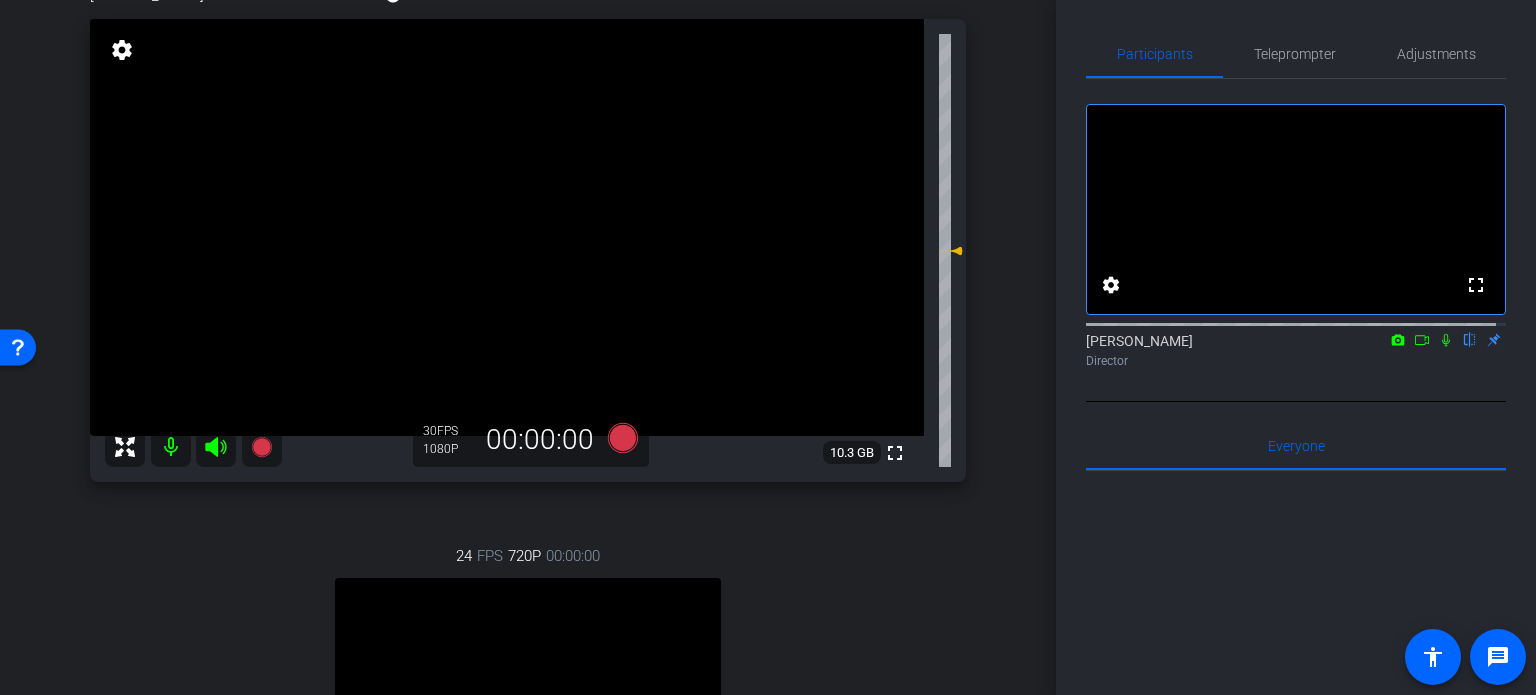 scroll, scrollTop: 100, scrollLeft: 0, axis: vertical 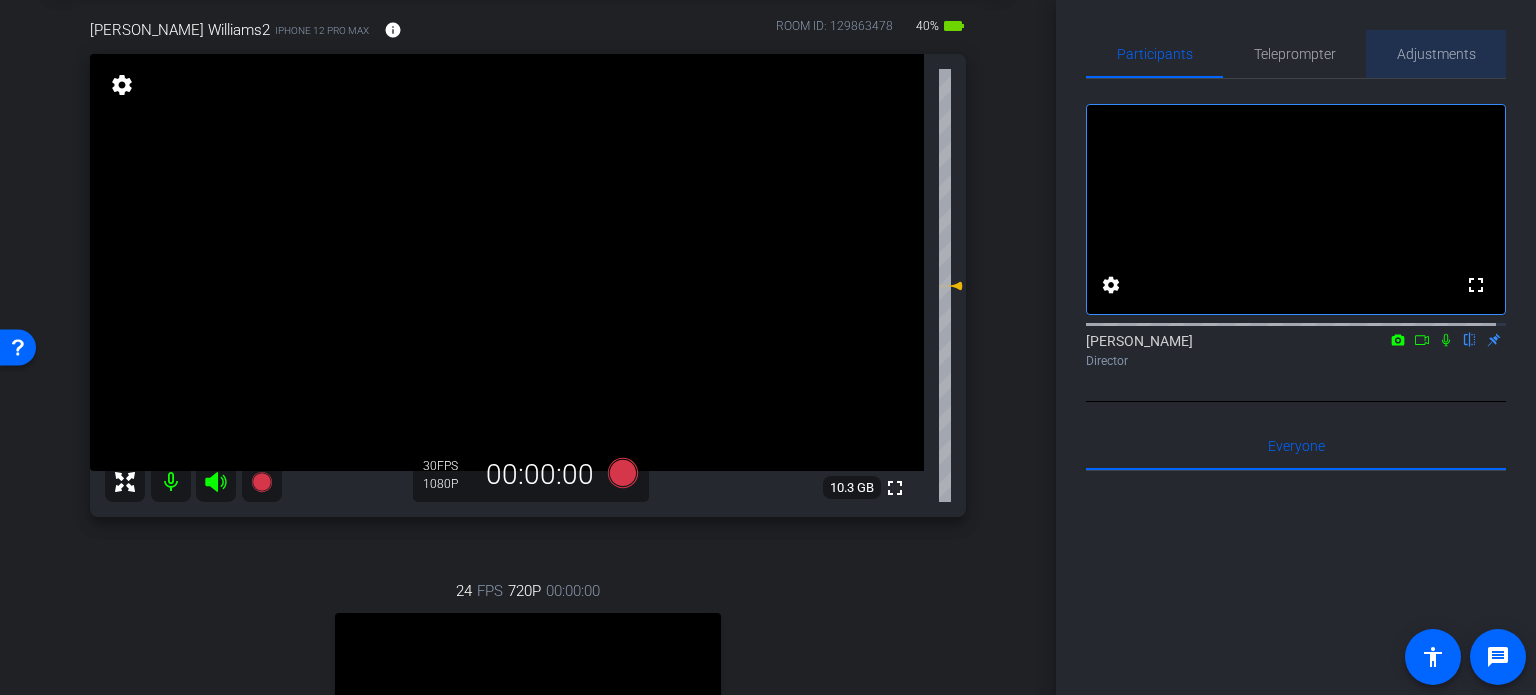 click on "Adjustments" at bounding box center [1436, 54] 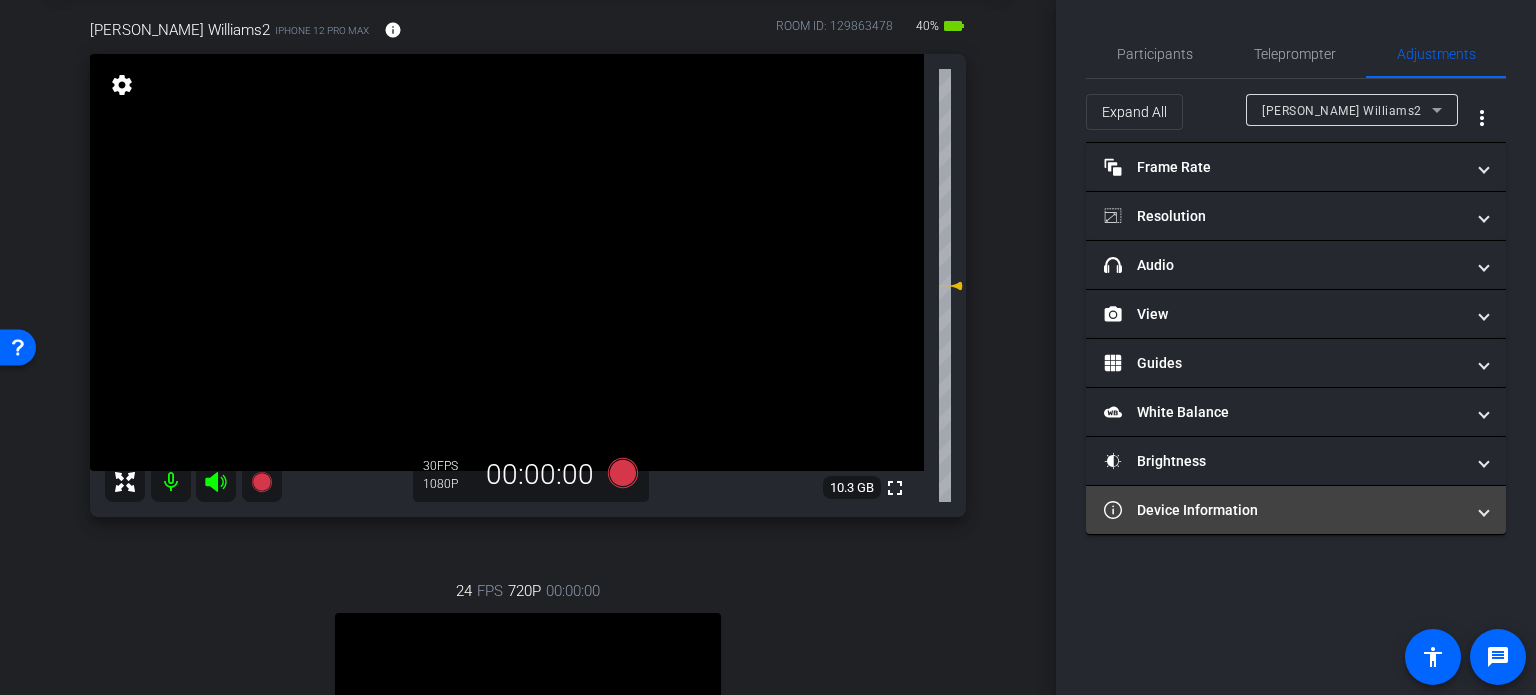 click on "Device Information" at bounding box center [1284, 510] 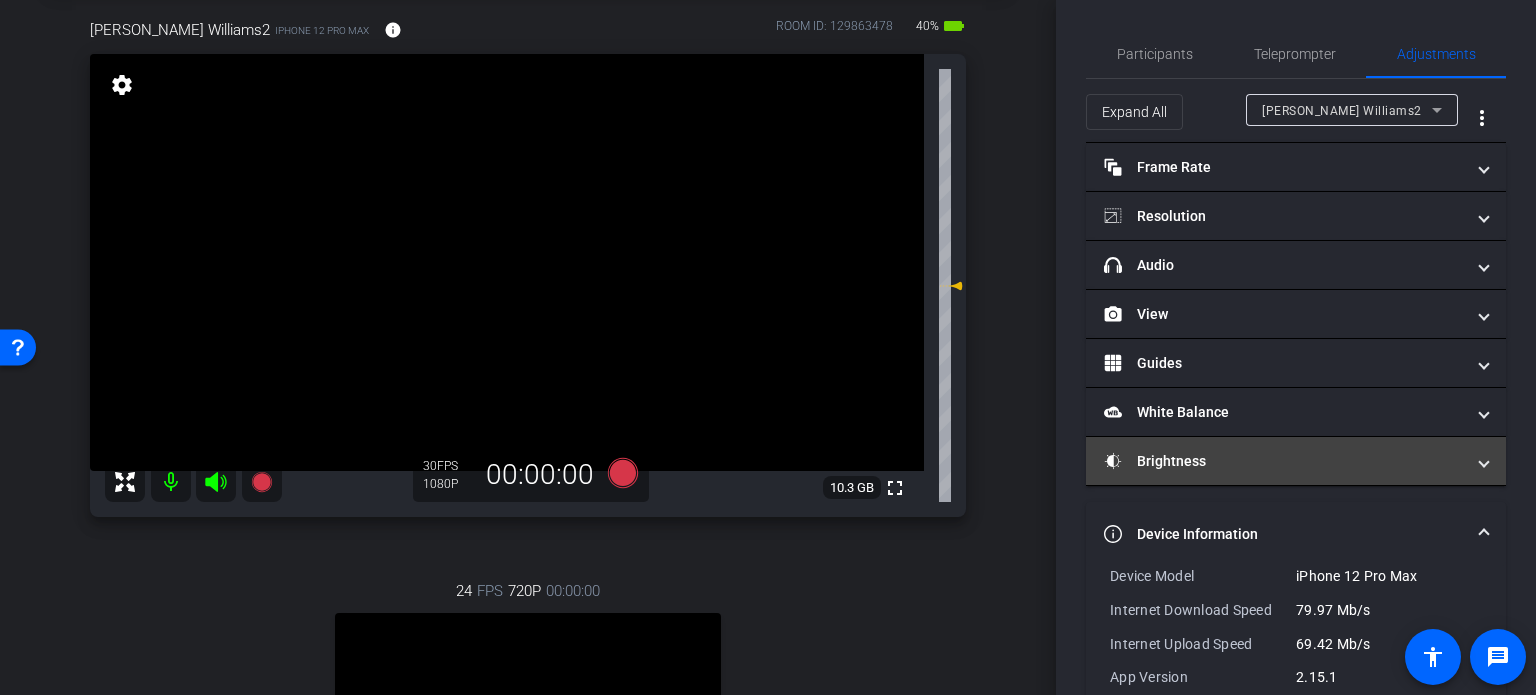 scroll, scrollTop: 104, scrollLeft: 0, axis: vertical 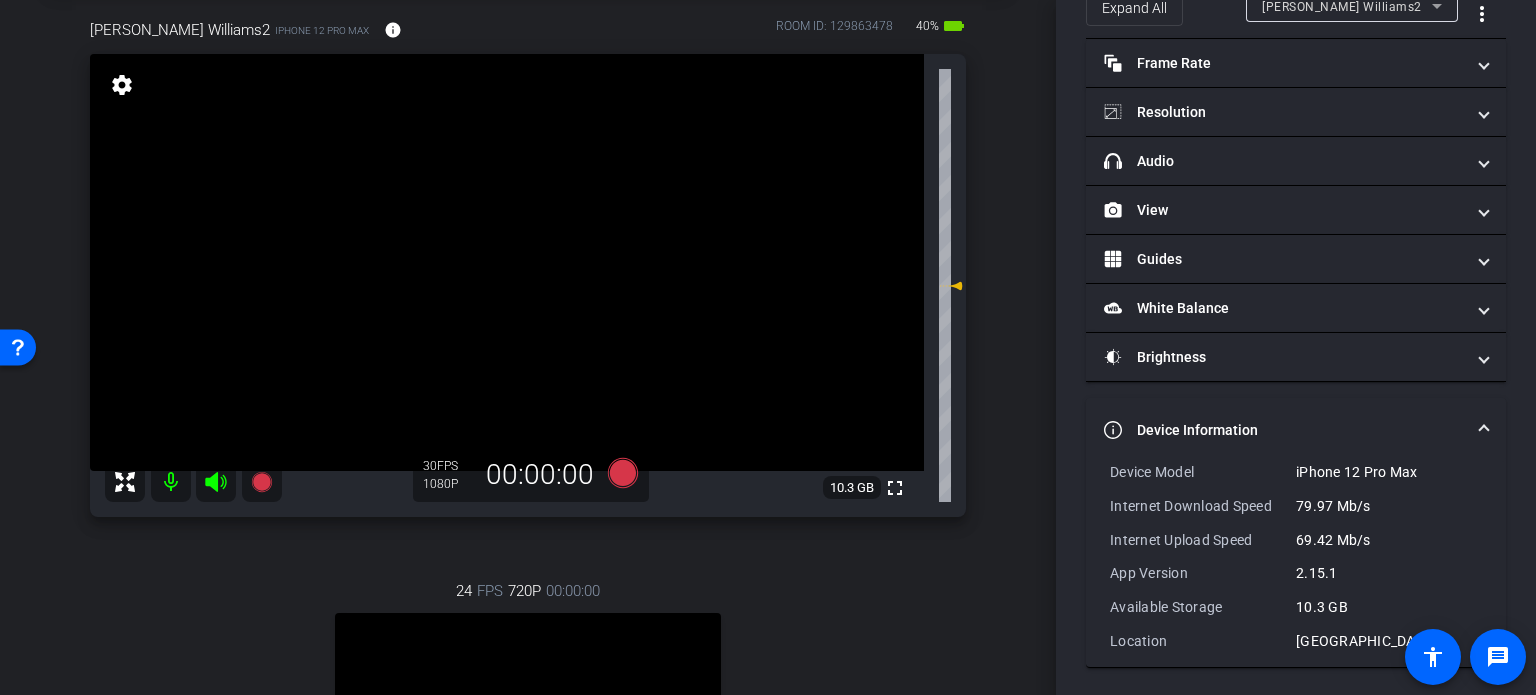 click at bounding box center (1484, 430) 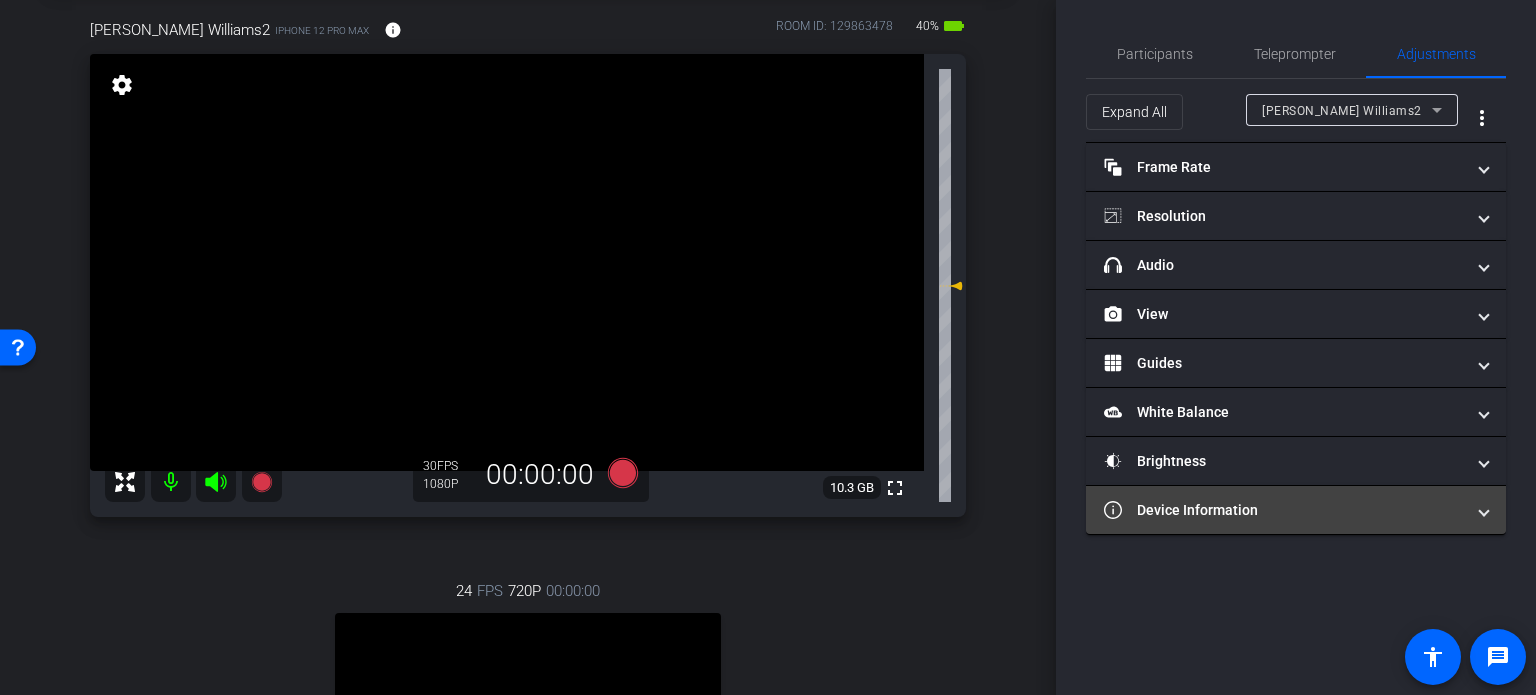 scroll, scrollTop: 0, scrollLeft: 0, axis: both 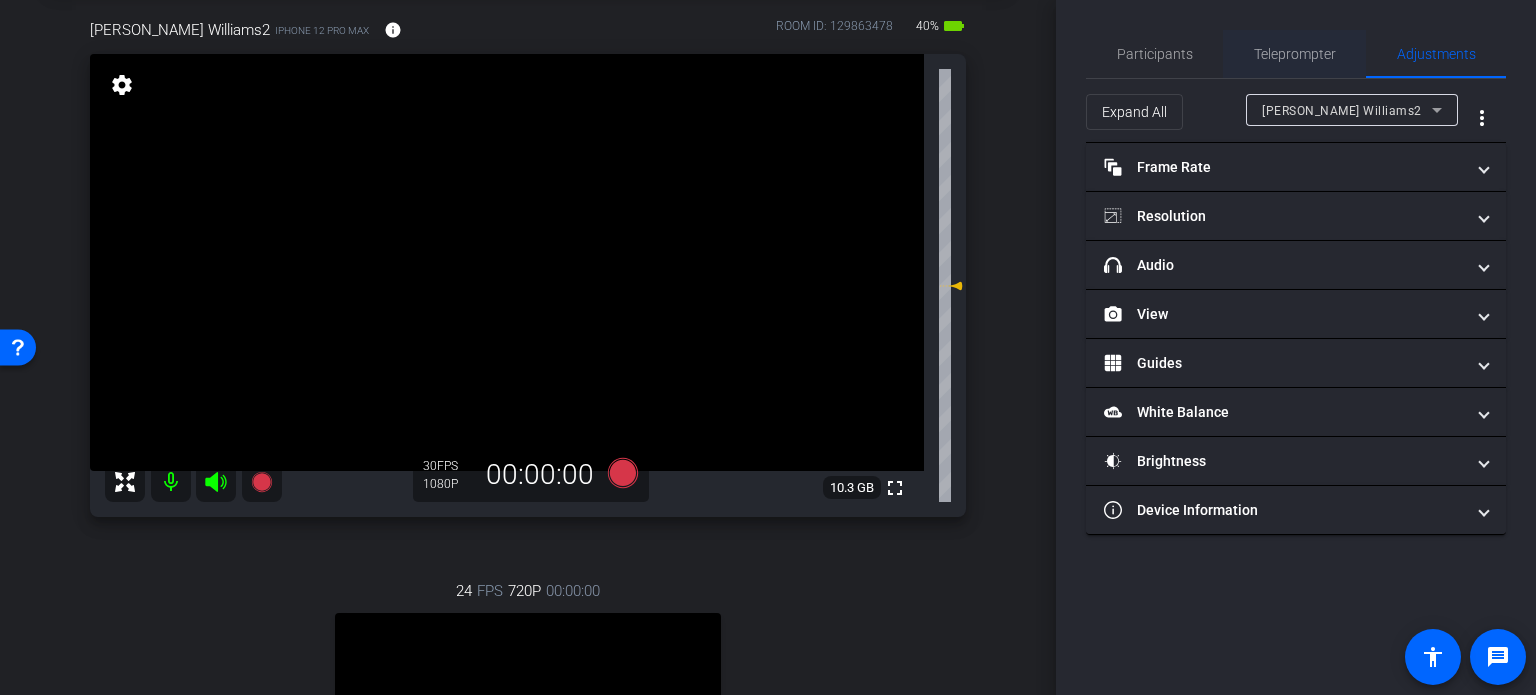 click on "Teleprompter" at bounding box center [1295, 54] 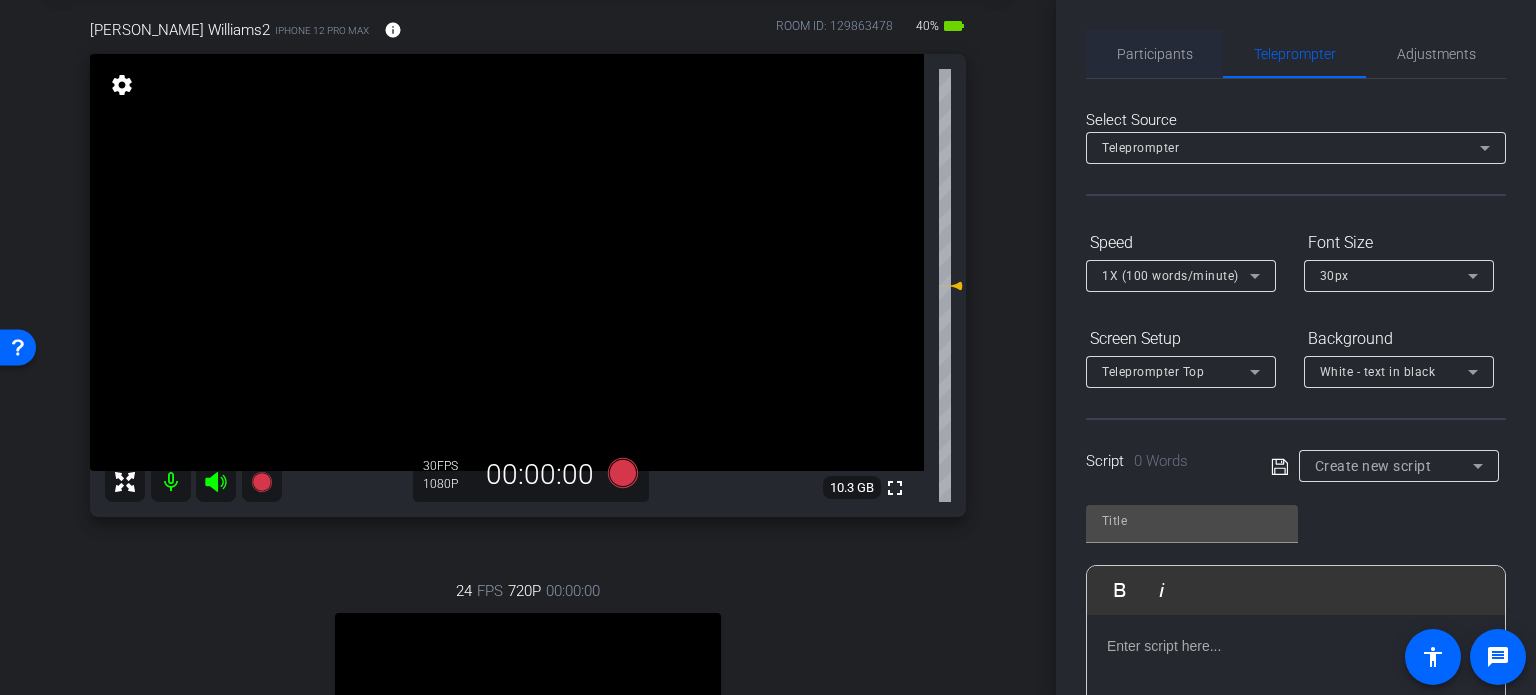 click on "Participants" at bounding box center (1155, 54) 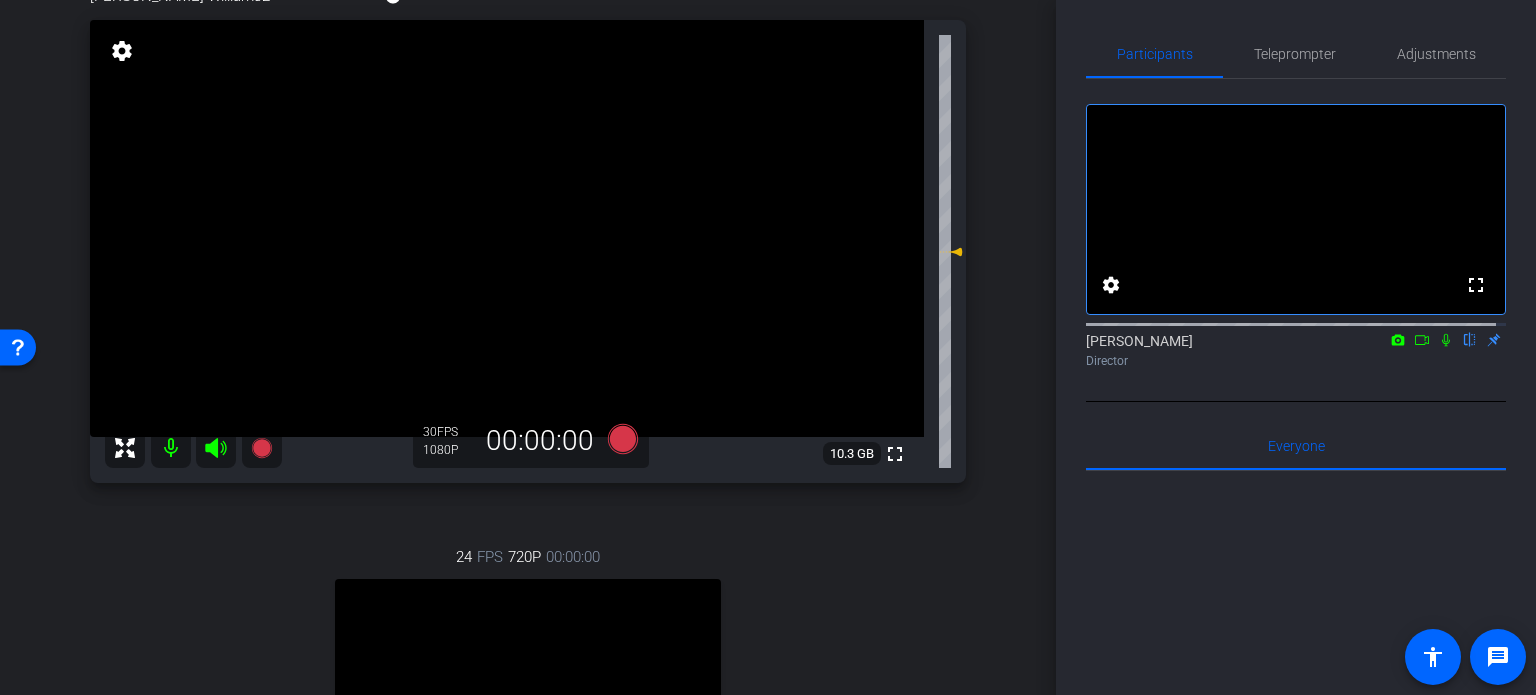 scroll, scrollTop: 100, scrollLeft: 0, axis: vertical 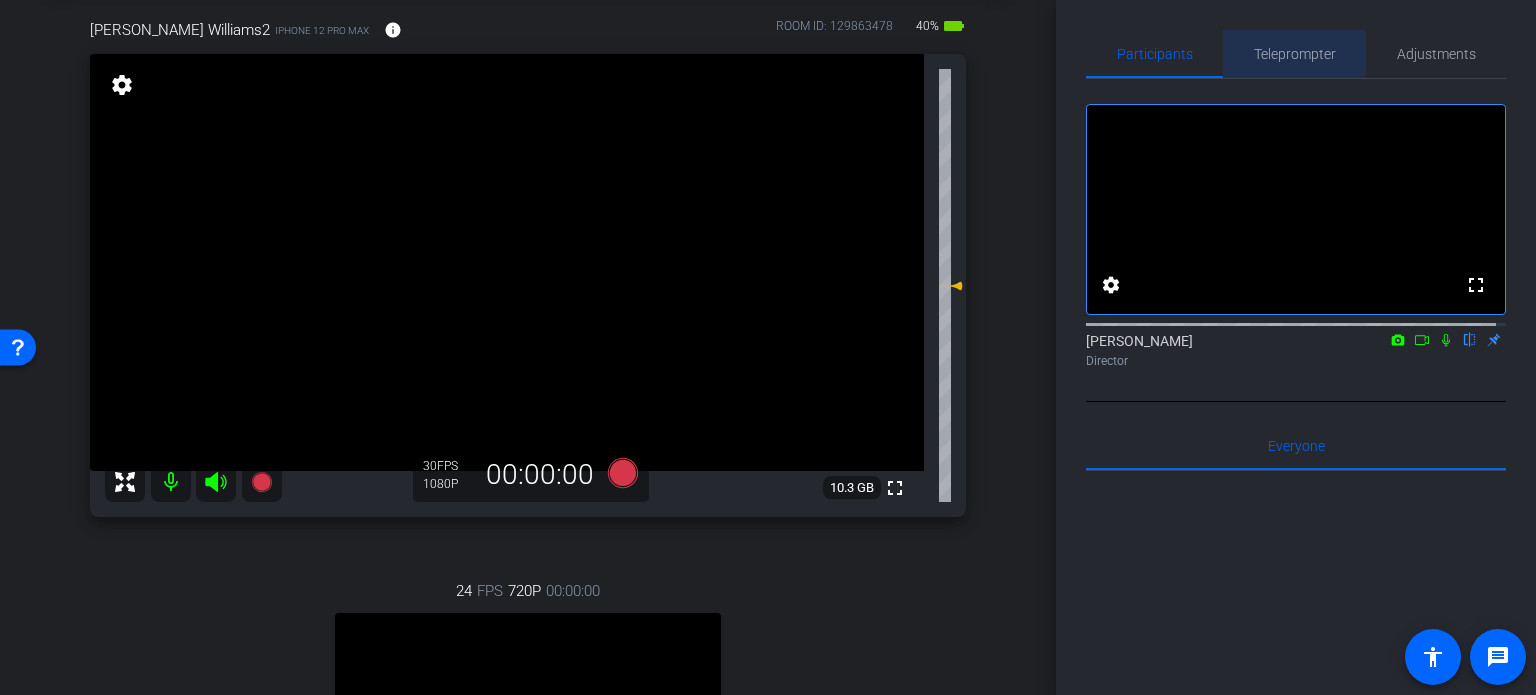 click on "Teleprompter" at bounding box center (1295, 54) 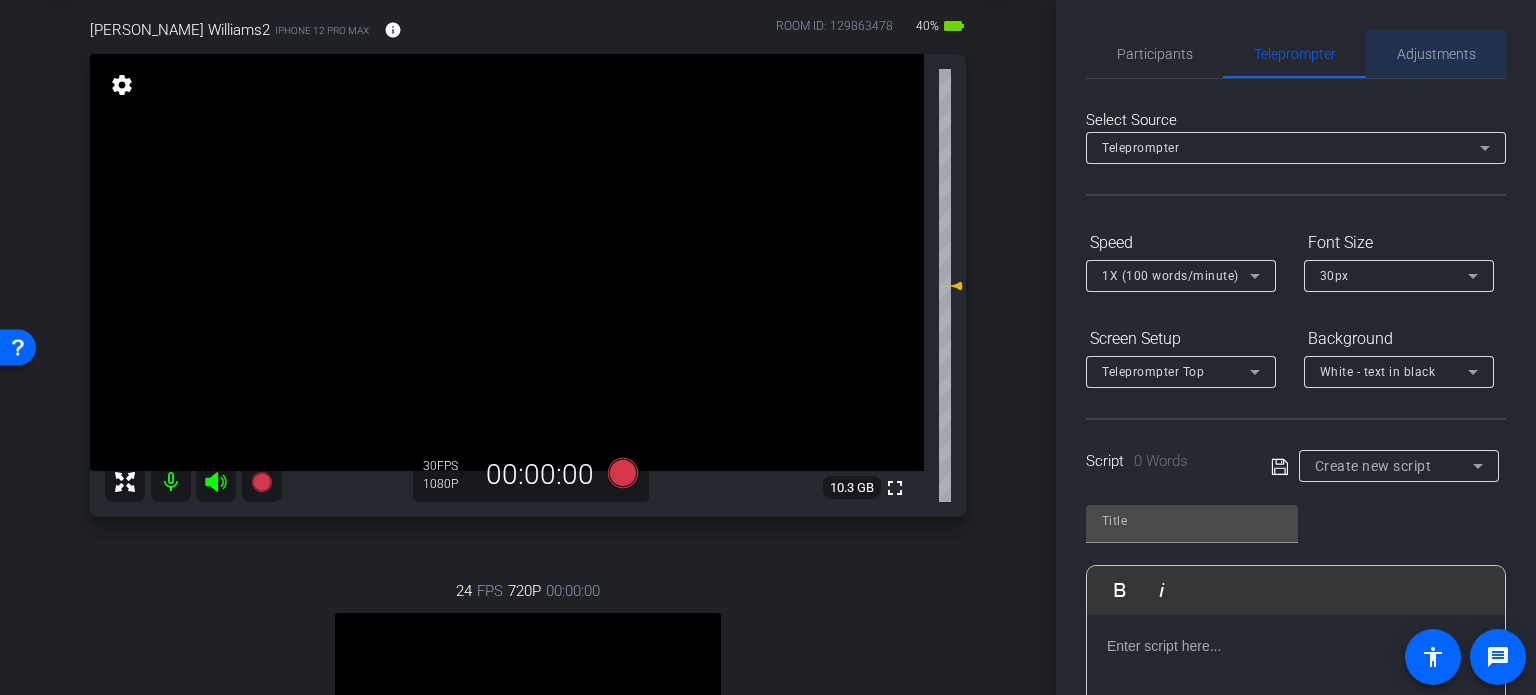 click on "Adjustments" at bounding box center (1436, 54) 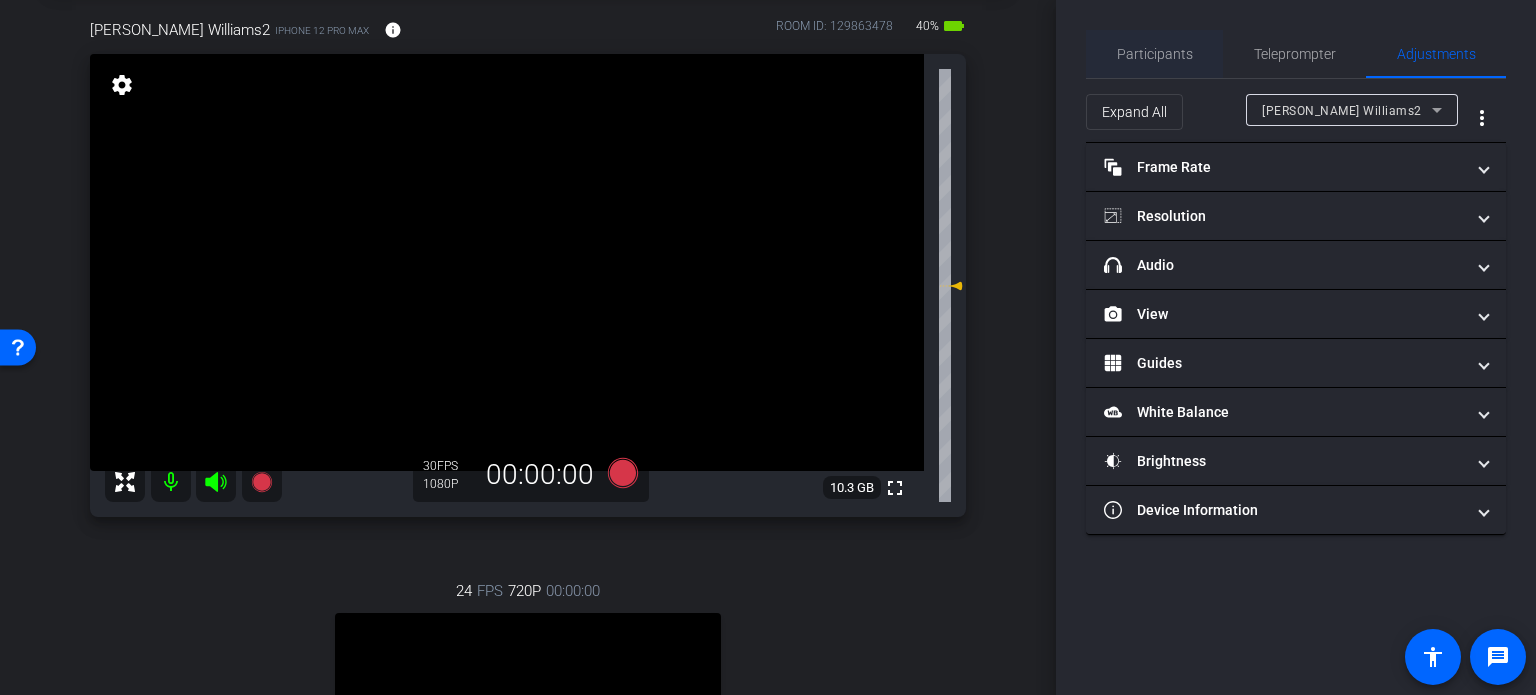 click on "Participants" at bounding box center [1155, 54] 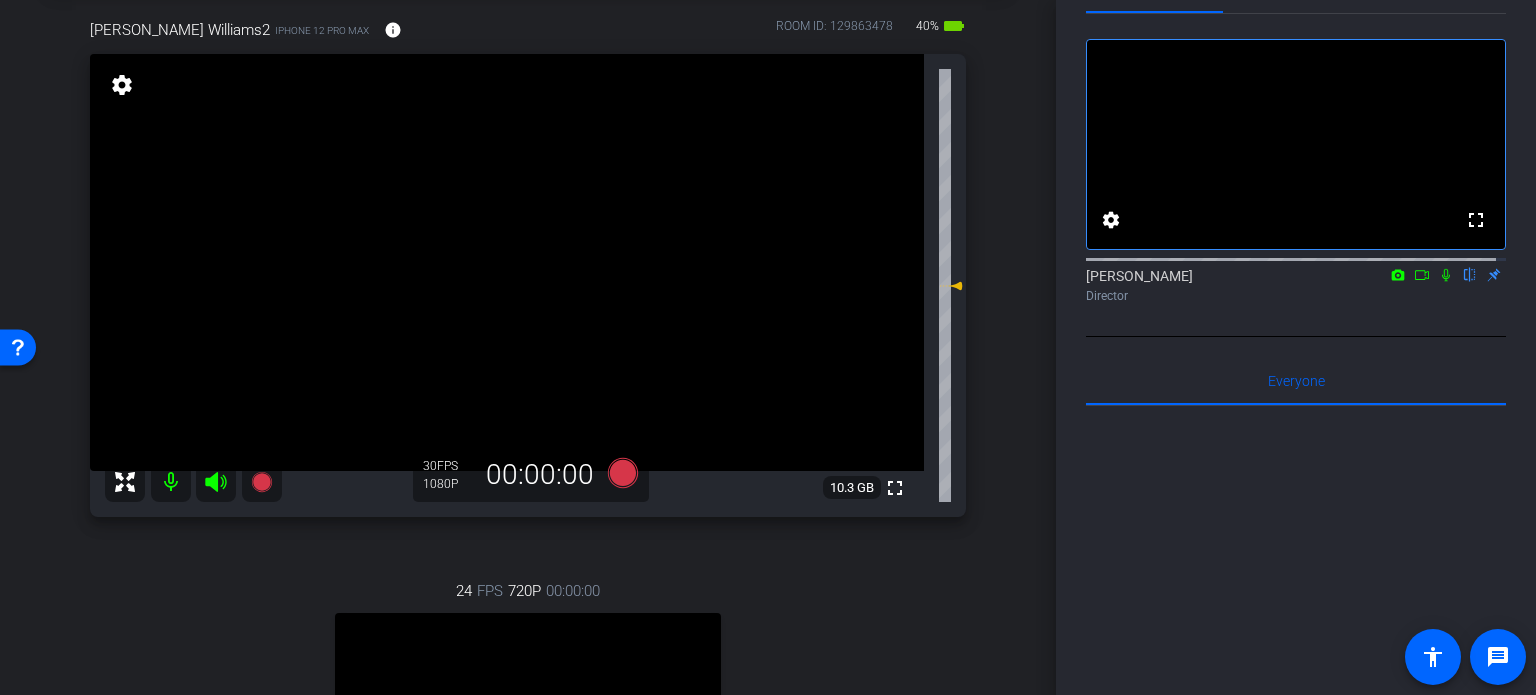 scroll, scrollTop: 100, scrollLeft: 0, axis: vertical 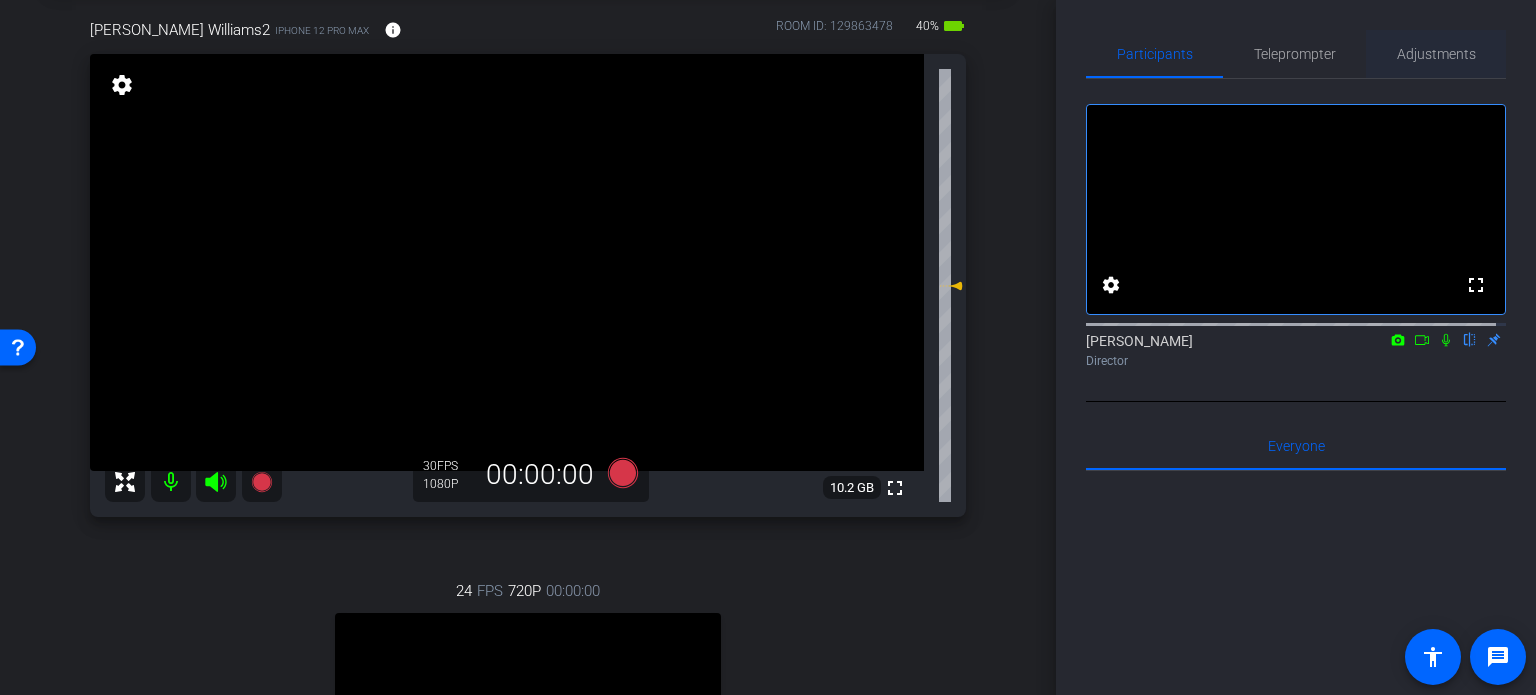 click on "Adjustments" at bounding box center [1436, 54] 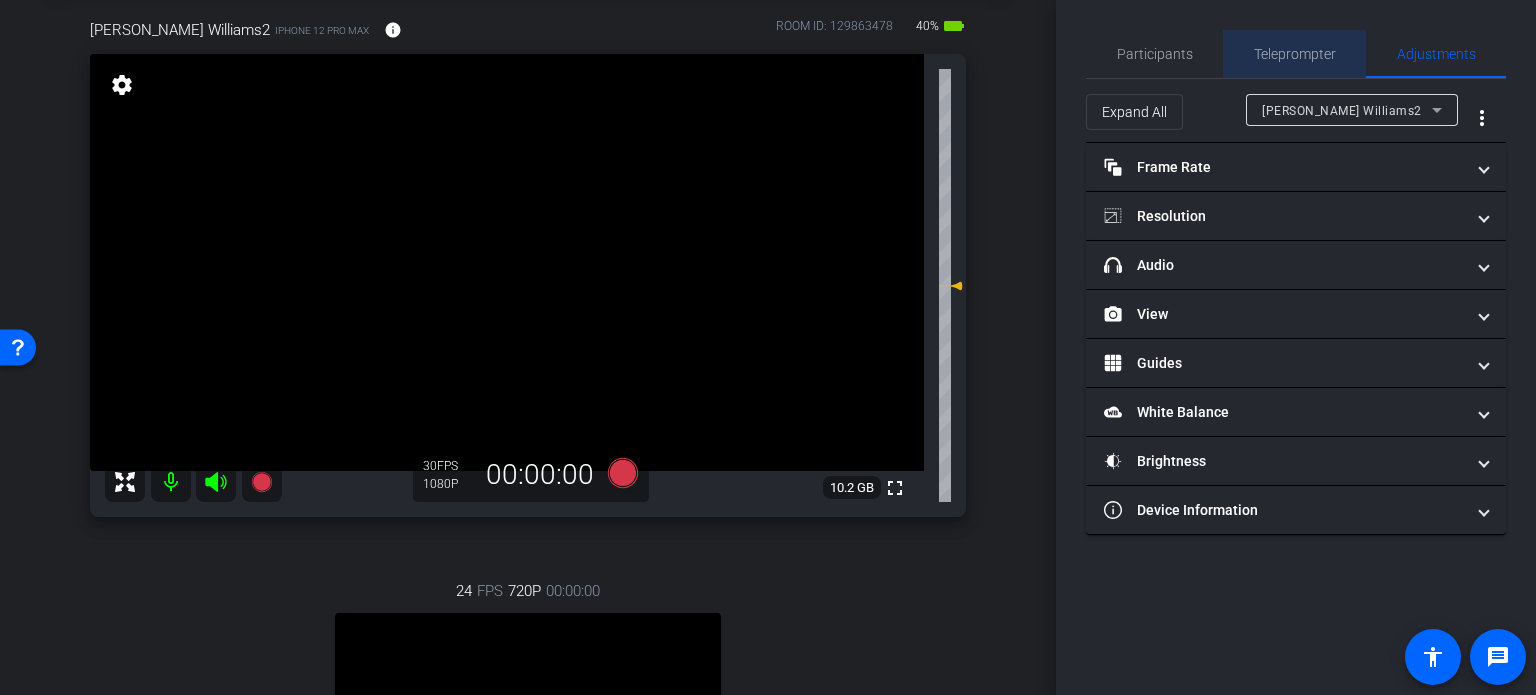click on "Teleprompter" at bounding box center (1295, 54) 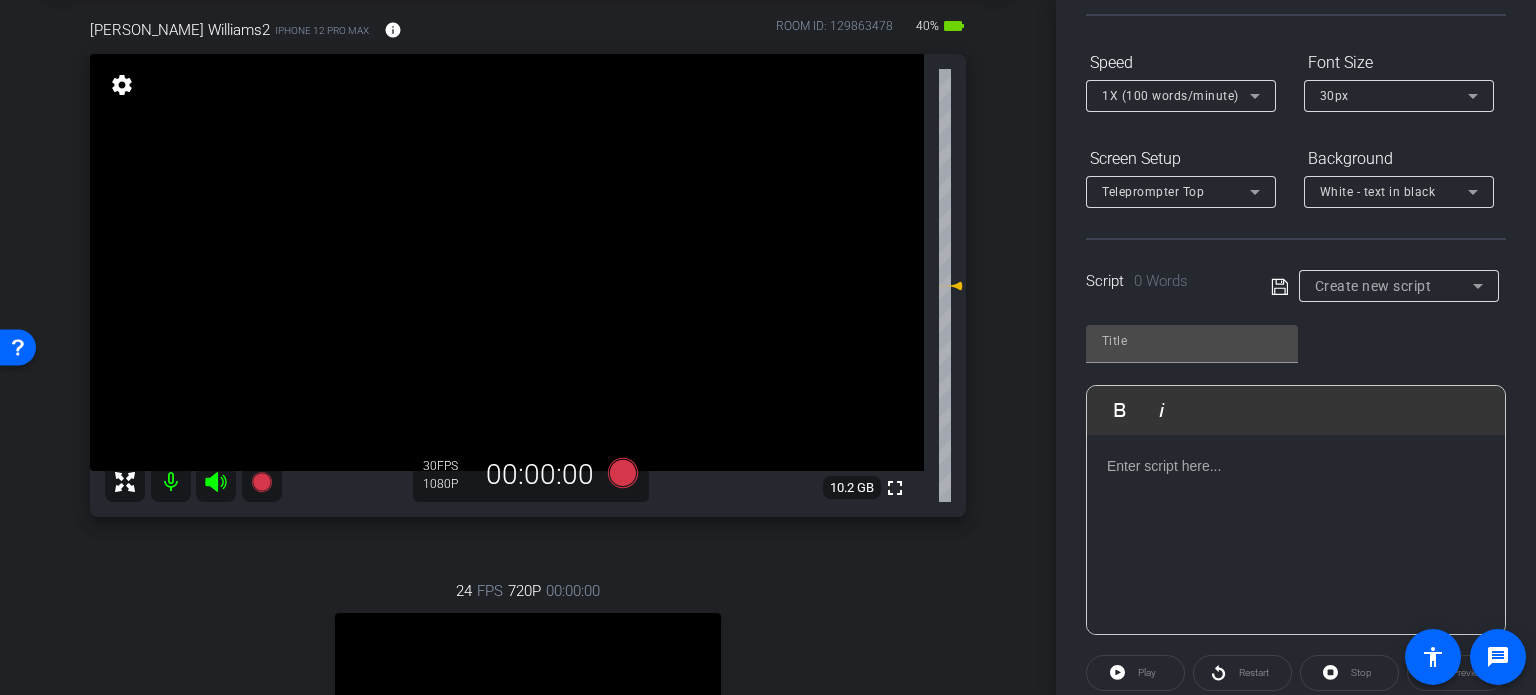 scroll, scrollTop: 200, scrollLeft: 0, axis: vertical 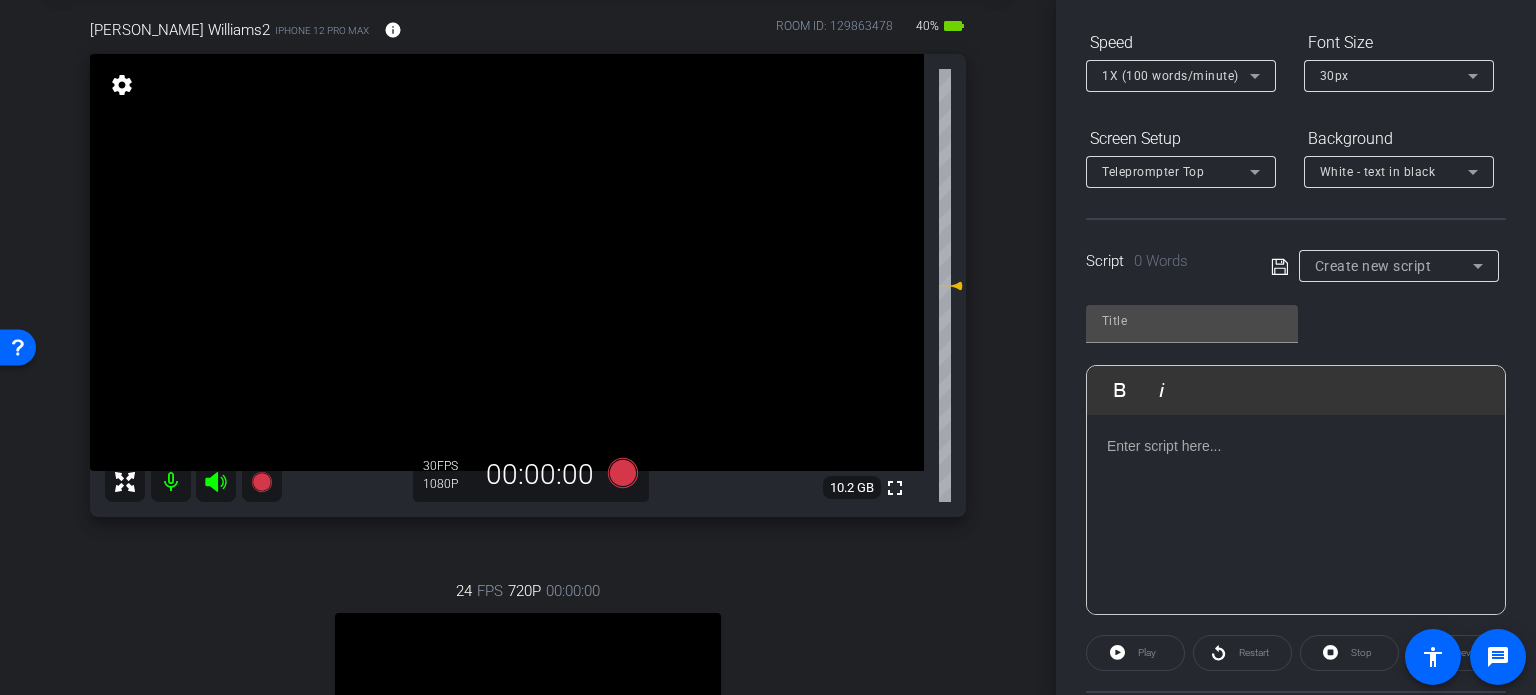 click on "Create new script" 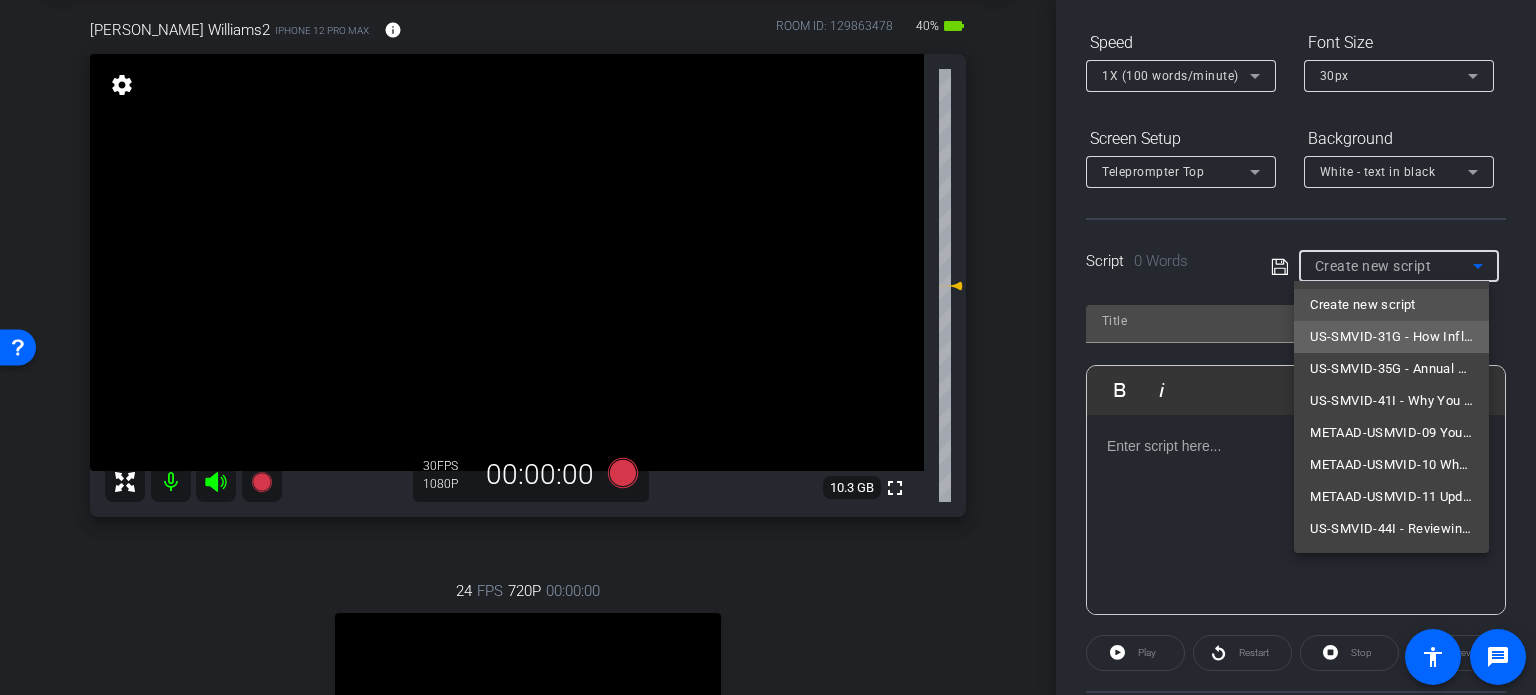 click on "US-SMVID-31G - How Inflation Impacts Your Estate Plan" at bounding box center [1391, 337] 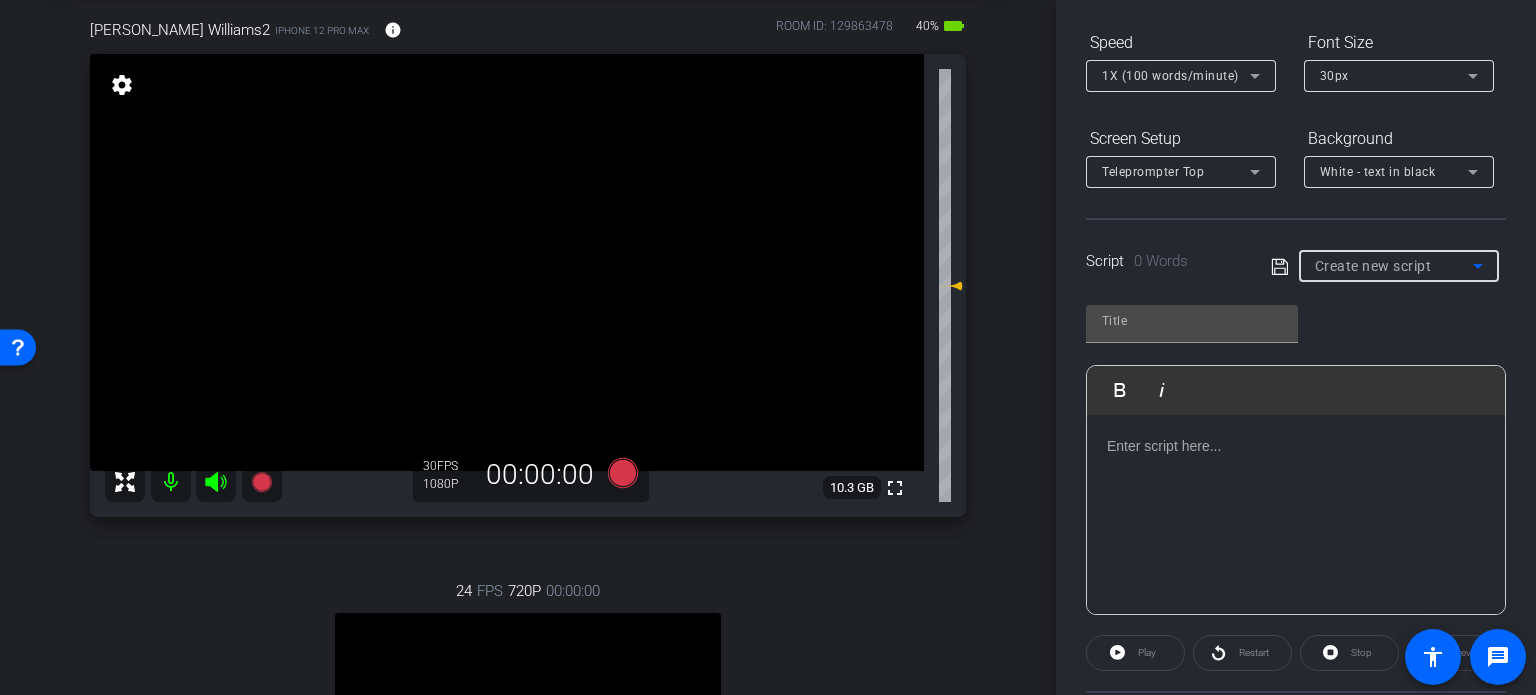 type on "US-SMVID-31G - How Inflation Impacts Your Estate Plan" 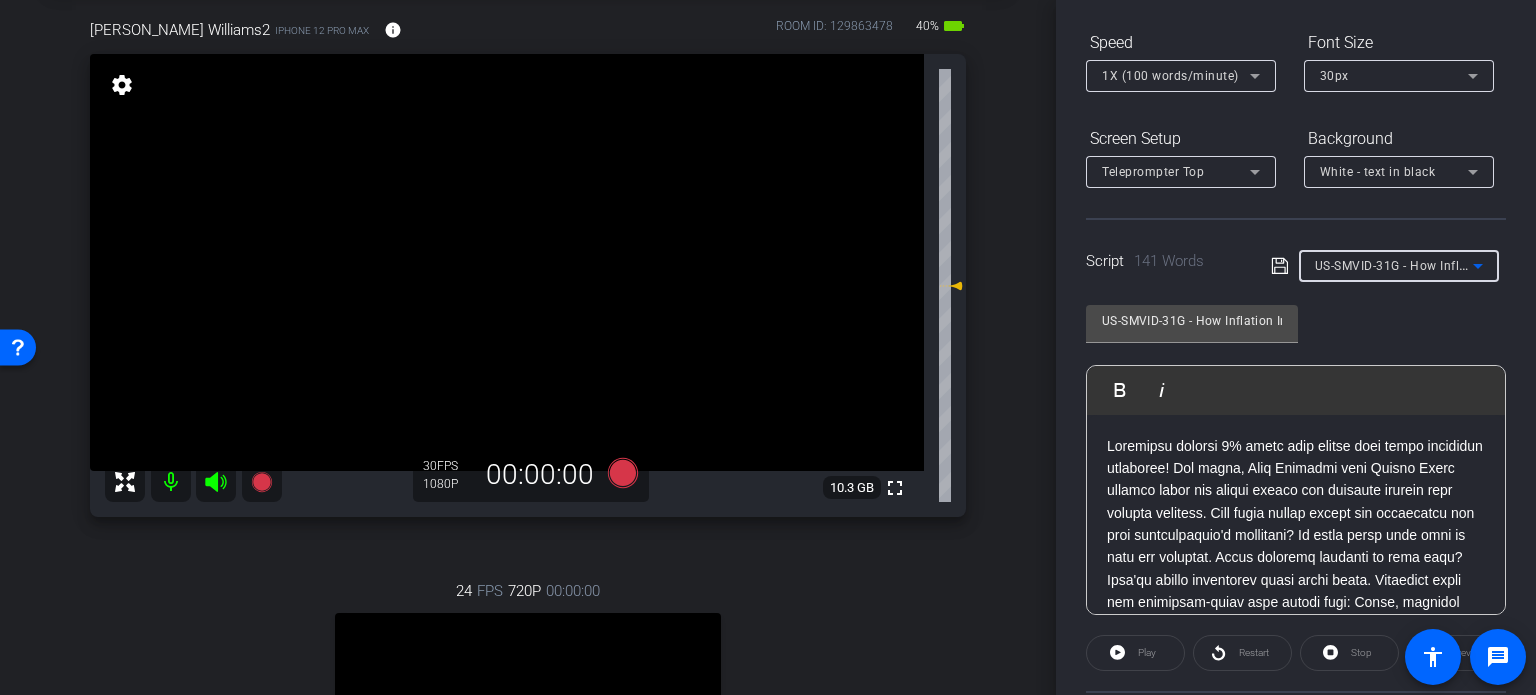 scroll, scrollTop: 0, scrollLeft: 0, axis: both 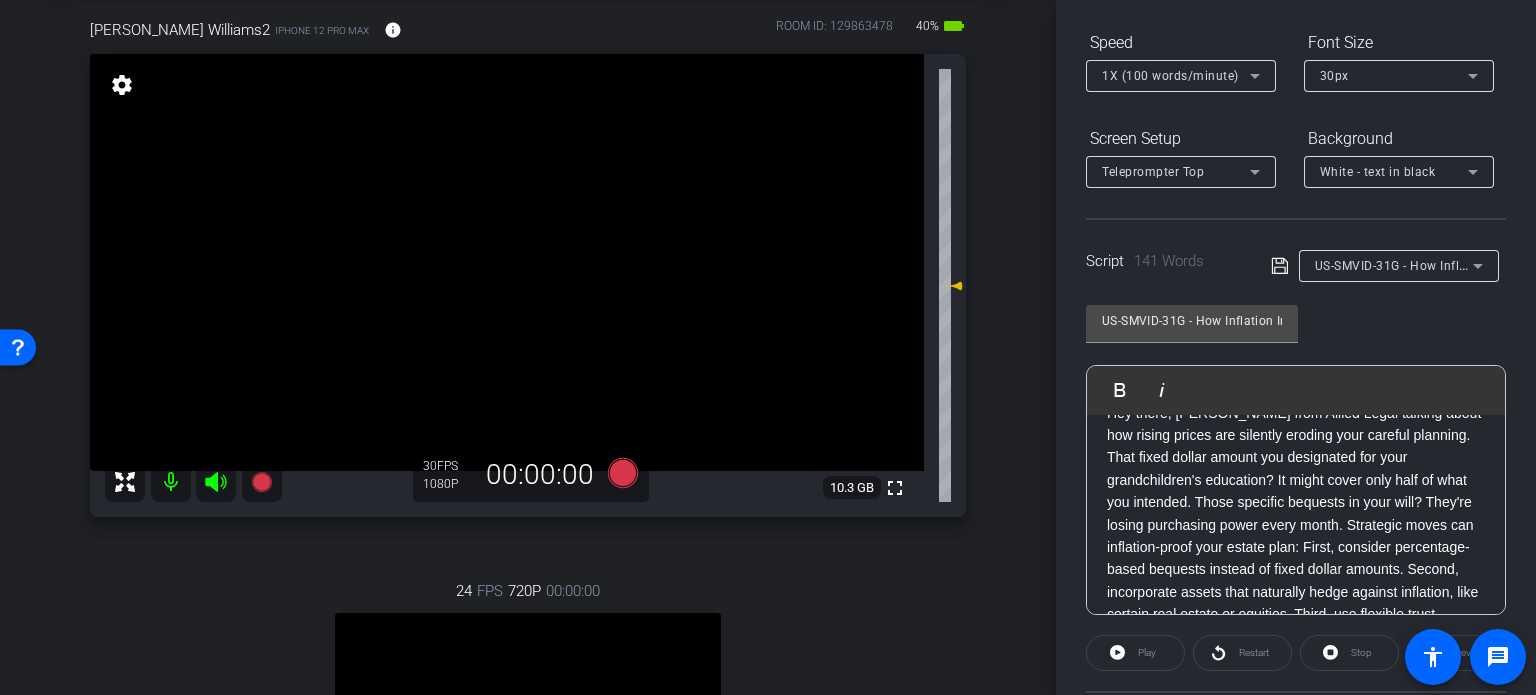 click on "Hey there, Ryan Williams from Allied Legal talking about how rising prices are silently eroding your careful planning. That fixed dollar amount you designated for your grandchildren's education? It might cover only half of what you intended. Those specific bequests in your will? They're losing purchasing power every month. Strategic moves can inflation-proof your estate plan: First, consider percentage-based bequests instead of fixed dollar amounts. Second, incorporate assets that naturally hedge against inflation, like certain real estate or equities. Third, use flexible trust provisions that allow trustees to adjust distributions based on economic conditions. Finally, review your plan regularly—inflation's impact compounds over time, making your once-adequate provisions potentially insufficient. Don't let inflation undermine your legacy—contact Allied Legal today to ensure your estate plan maintains its real value regardless of economic conditions." 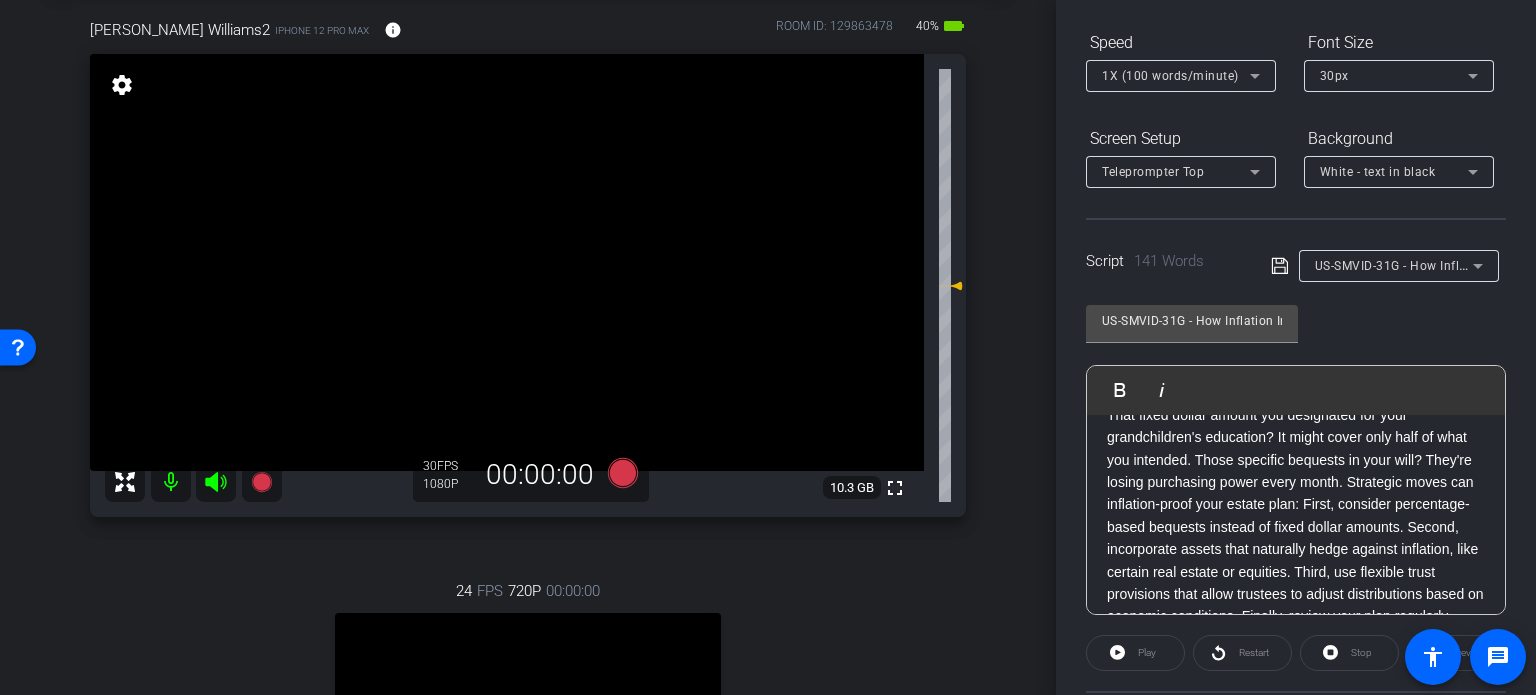 scroll, scrollTop: 200, scrollLeft: 0, axis: vertical 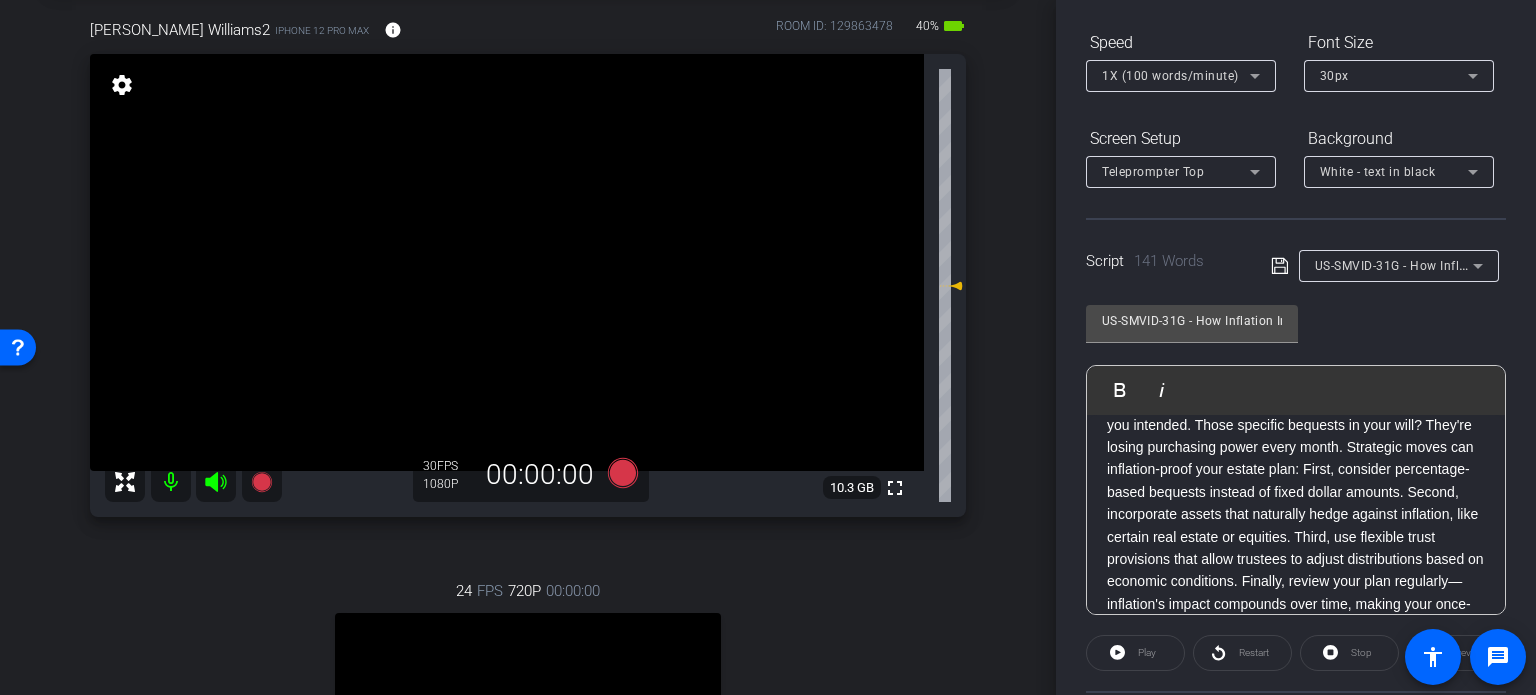 click on "That fixed dollar amount you designated for your grandchildren's education? It might cover only half of what you intended. Those specific bequests in your will? They're losing purchasing power every month. Strategic moves can inflation-proof your estate plan: First, consider percentage-based bequests instead of fixed dollar amounts. Second, incorporate assets that naturally hedge against inflation, like certain real estate or equities. Third, use flexible trust provisions that allow trustees to adjust distributions based on economic conditions. Finally, review your plan regularly—inflation's impact compounds over time, making your once-adequate provisions potentially insufficient. Don't let inflation undermine your legacy—contact Allied Legal today to ensure your estate plan maintains its real value regardless of economic conditions." 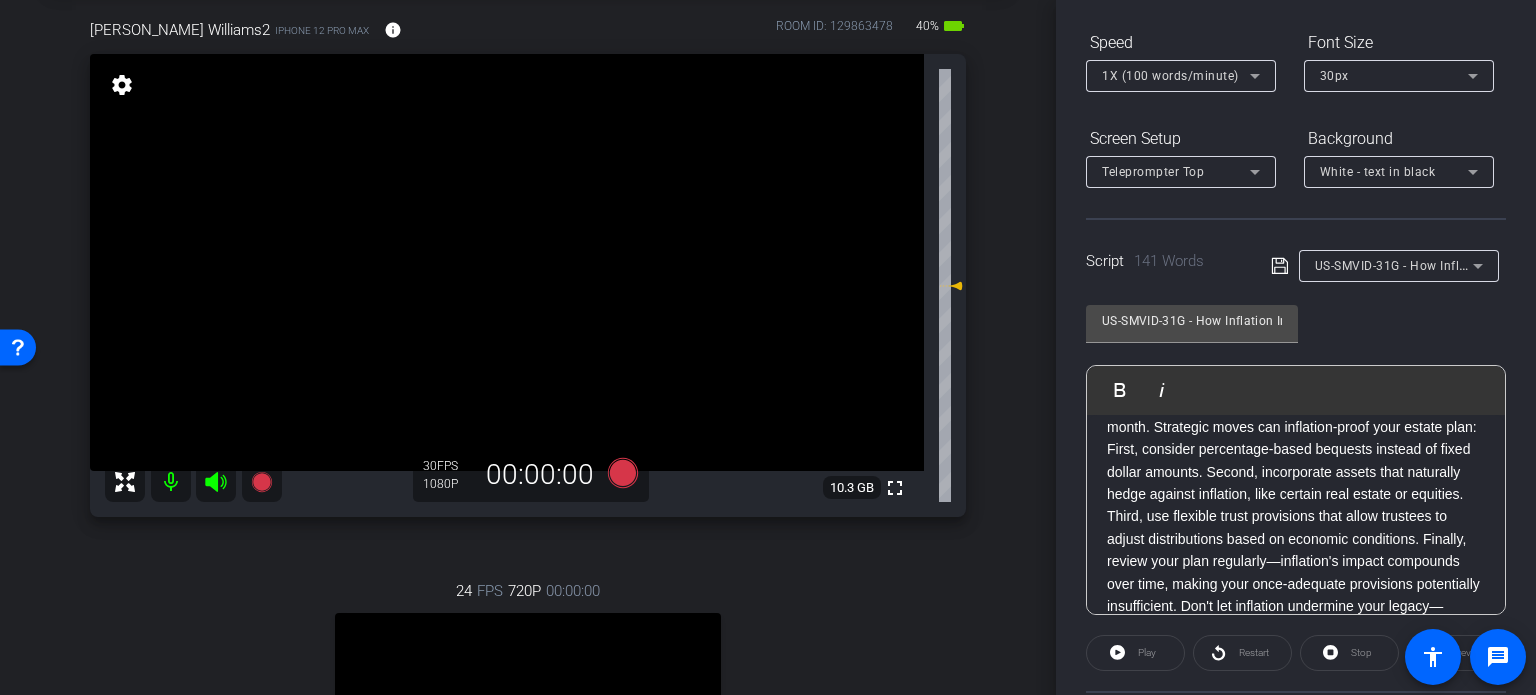 scroll, scrollTop: 300, scrollLeft: 0, axis: vertical 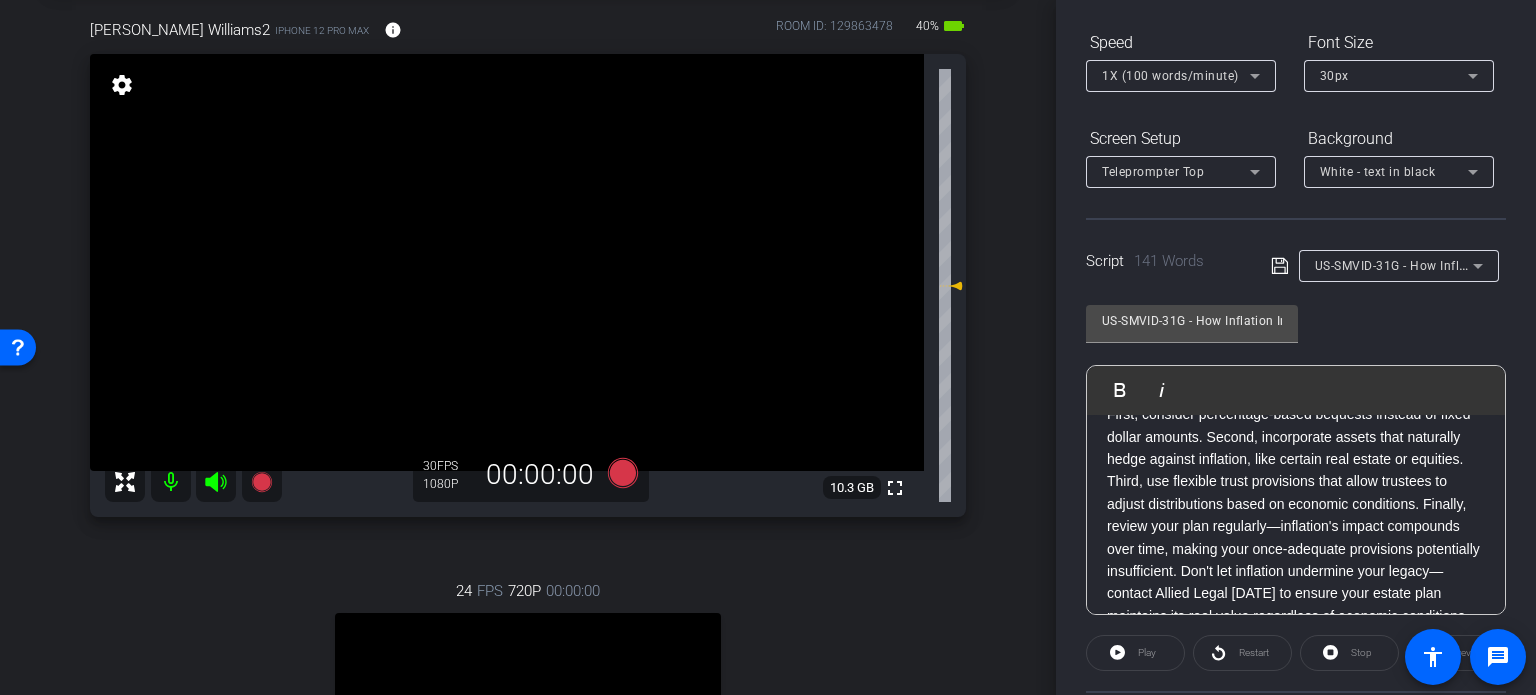 click on "It might cover only half of what you intended. Those specific bequests in your will? They're losing purchasing power every month. Strategic moves can inflation-proof your estate plan: First, consider percentage-based bequests instead of fixed dollar amounts. Second, incorporate assets that naturally hedge against inflation, like certain real estate or equities. Third, use flexible trust provisions that allow trustees to adjust distributions based on economic conditions. Finally, review your plan regularly—inflation's impact compounds over time, making your once-adequate provisions potentially insufficient. Don't let inflation undermine your legacy—contact Allied Legal today to ensure your estate plan maintains its real value regardless of economic conditions." 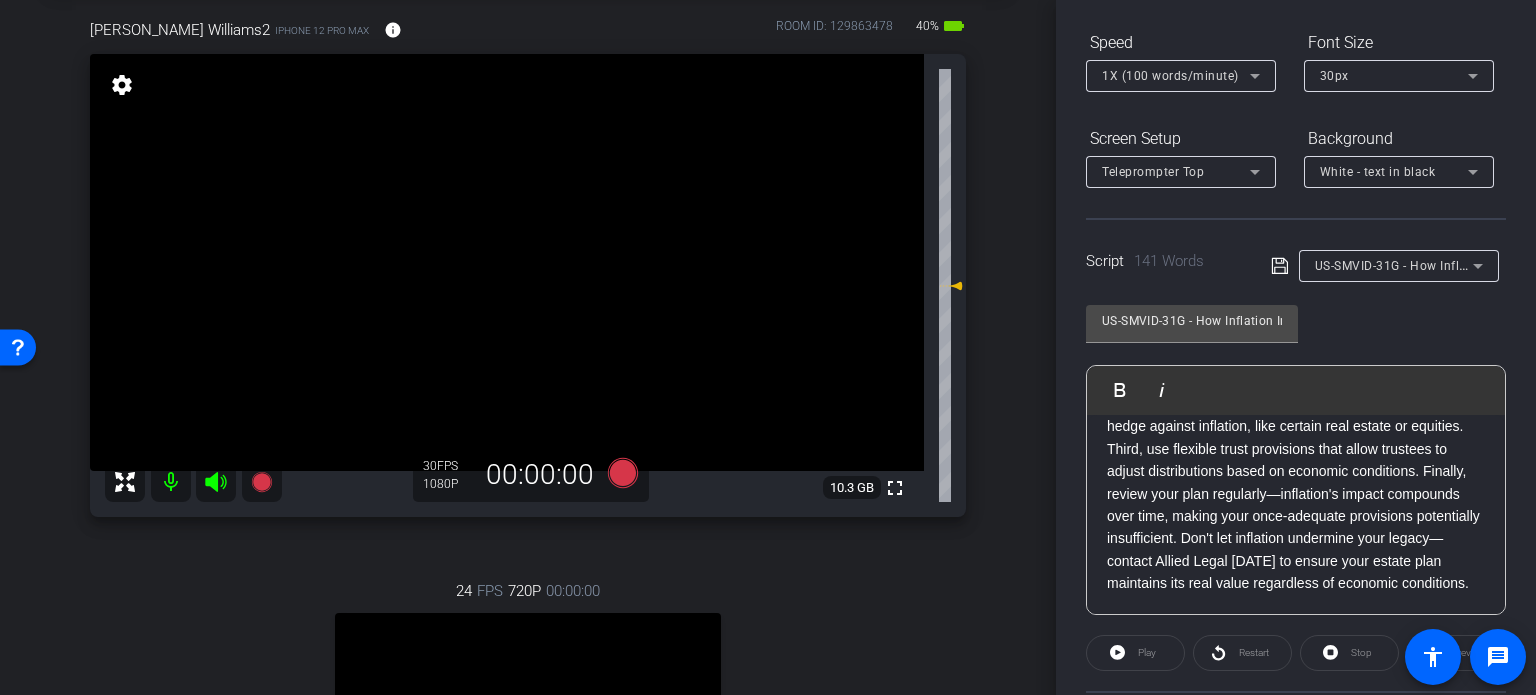 scroll, scrollTop: 300, scrollLeft: 0, axis: vertical 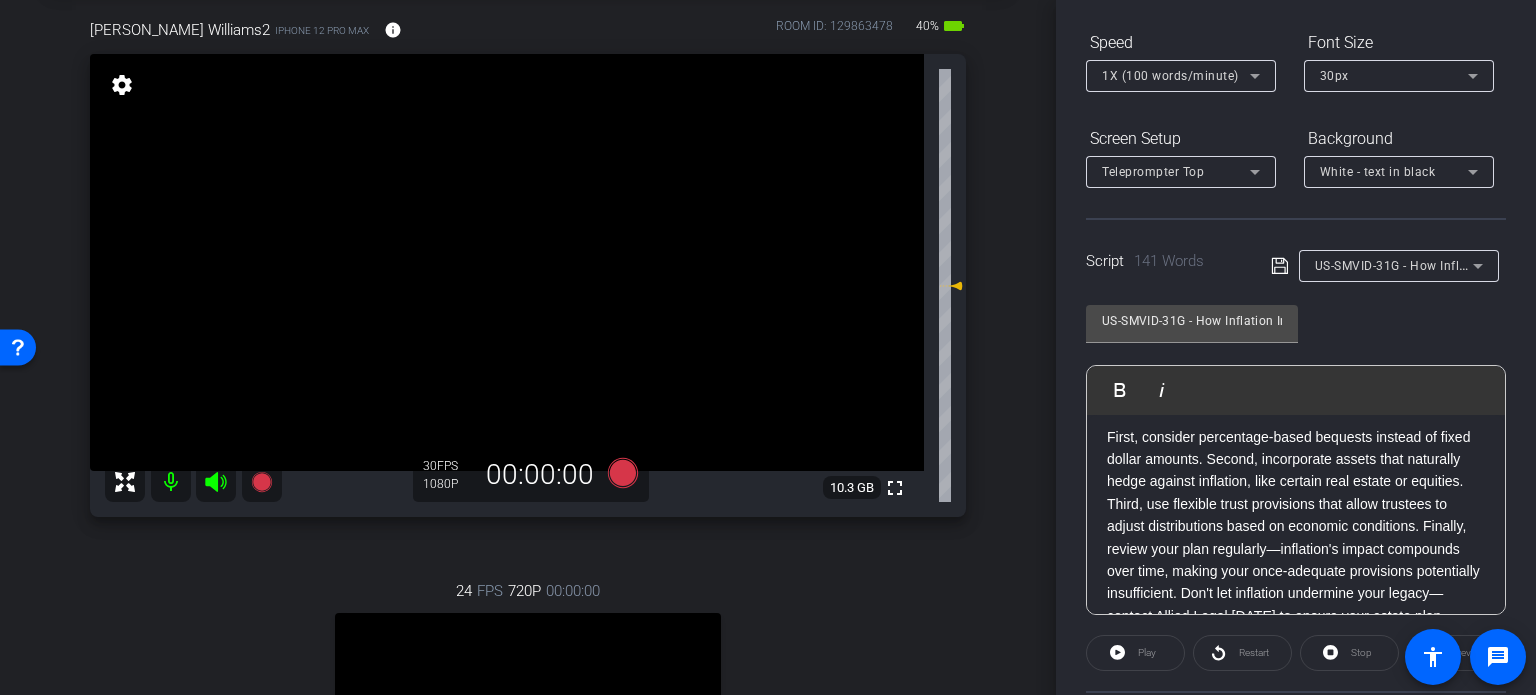 click on "First, consider percentage-based bequests instead of fixed dollar amounts. Second, incorporate assets that naturally hedge against inflation, like certain real estate or equities. Third, use flexible trust provisions that allow trustees to adjust distributions based on economic conditions. Finally, review your plan regularly—inflation's impact compounds over time, making your once-adequate provisions potentially insufficient. Don't let inflation undermine your legacy—contact Allied Legal today to ensure your estate plan maintains its real value regardless of economic conditions." 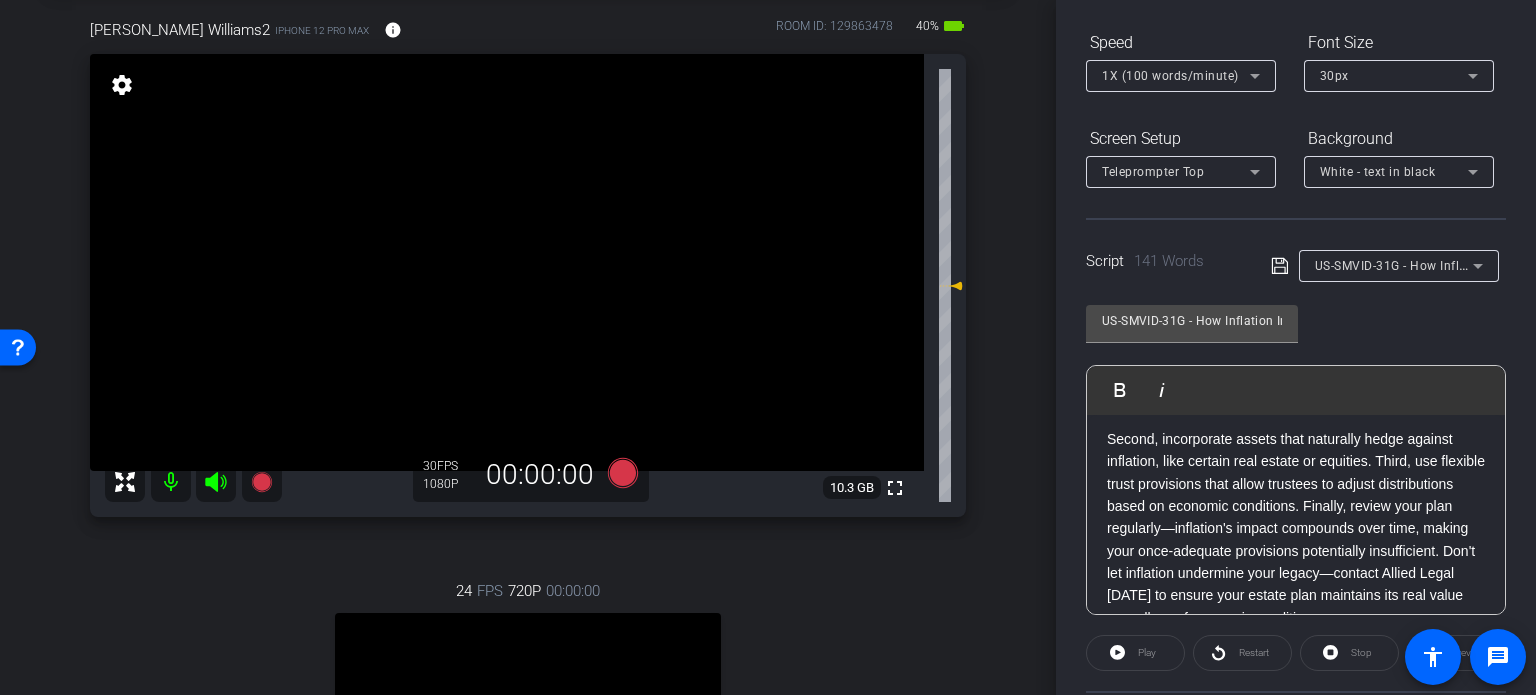 scroll, scrollTop: 400, scrollLeft: 0, axis: vertical 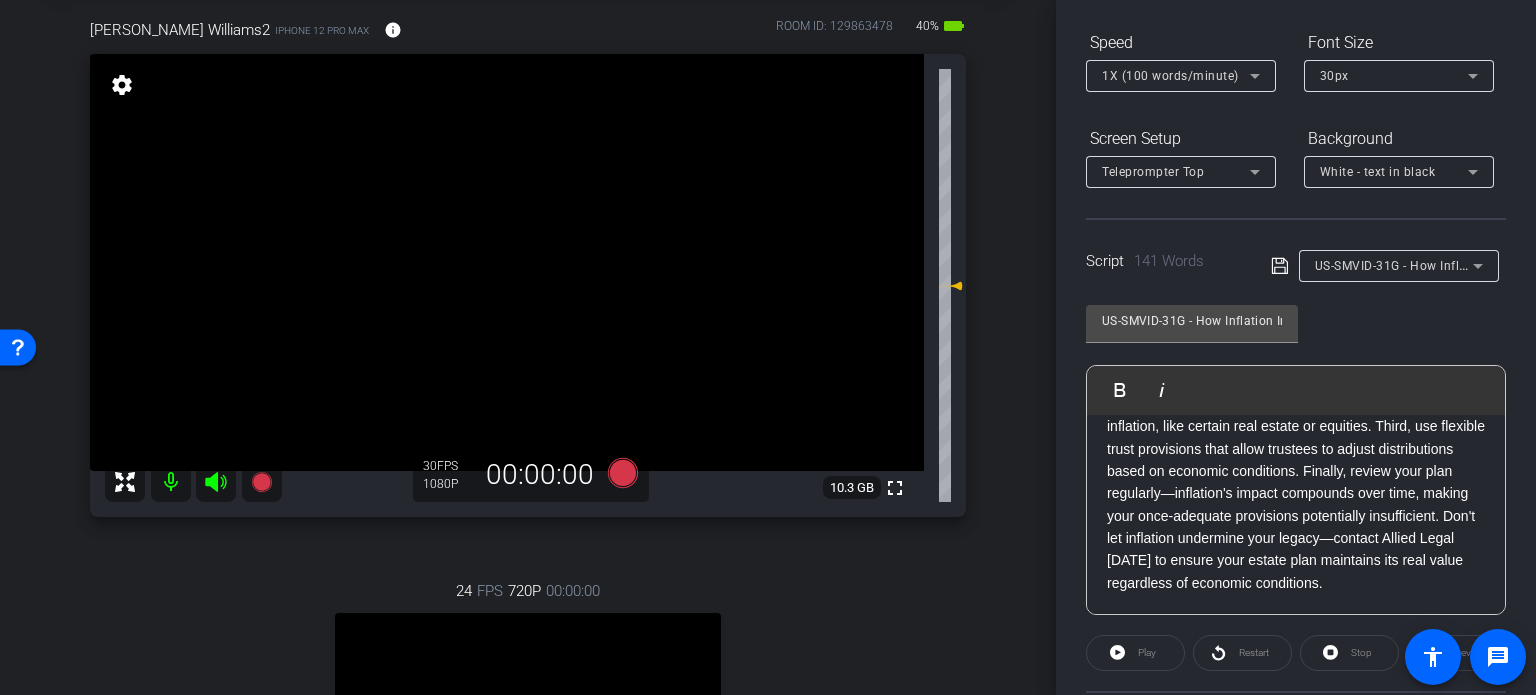 click on "Second, incorporate assets that naturally hedge against inflation, like certain real estate or equities. Third, use flexible trust provisions that allow trustees to adjust distributions based on economic conditions. Finally, review your plan regularly—inflation's impact compounds over time, making your once-adequate provisions potentially insufficient. Don't let inflation undermine your legacy—contact Allied Legal today to ensure your estate plan maintains its real value regardless of economic conditions." 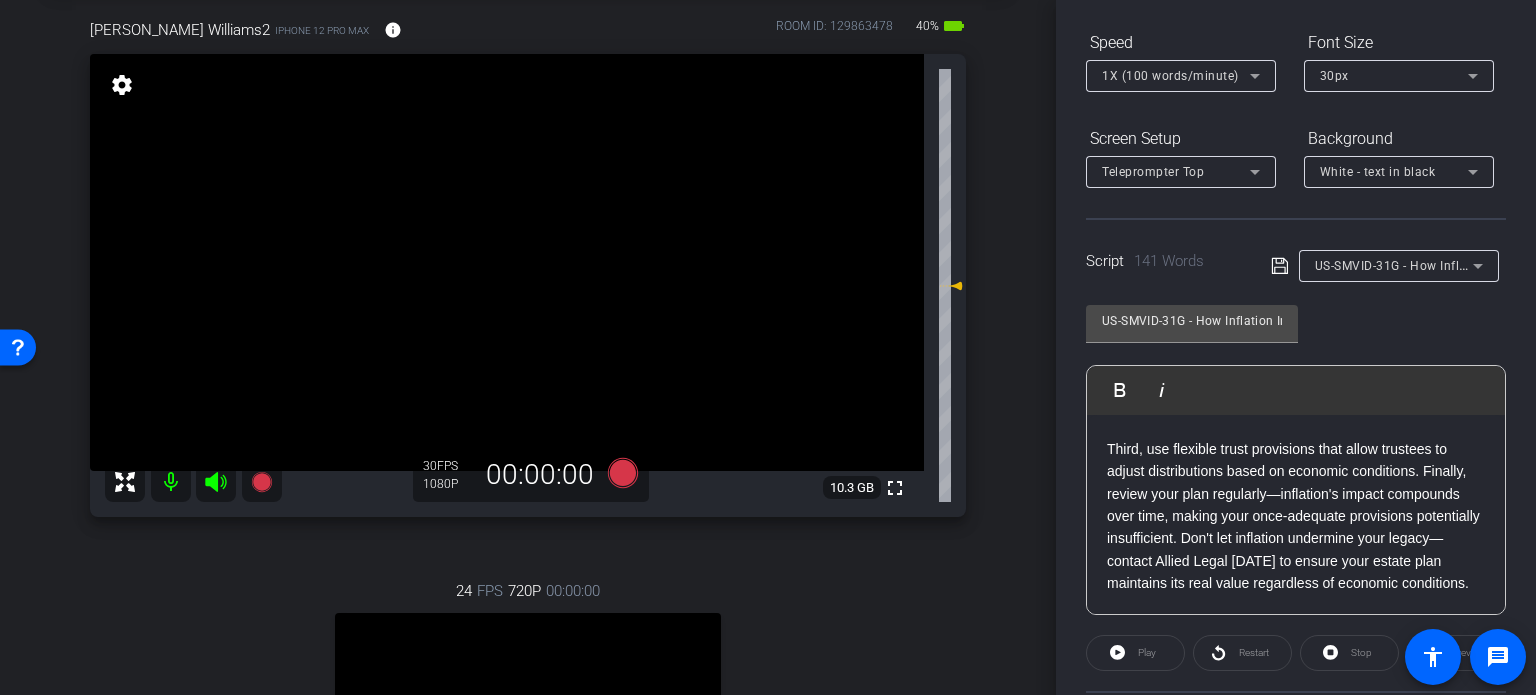 scroll, scrollTop: 489, scrollLeft: 0, axis: vertical 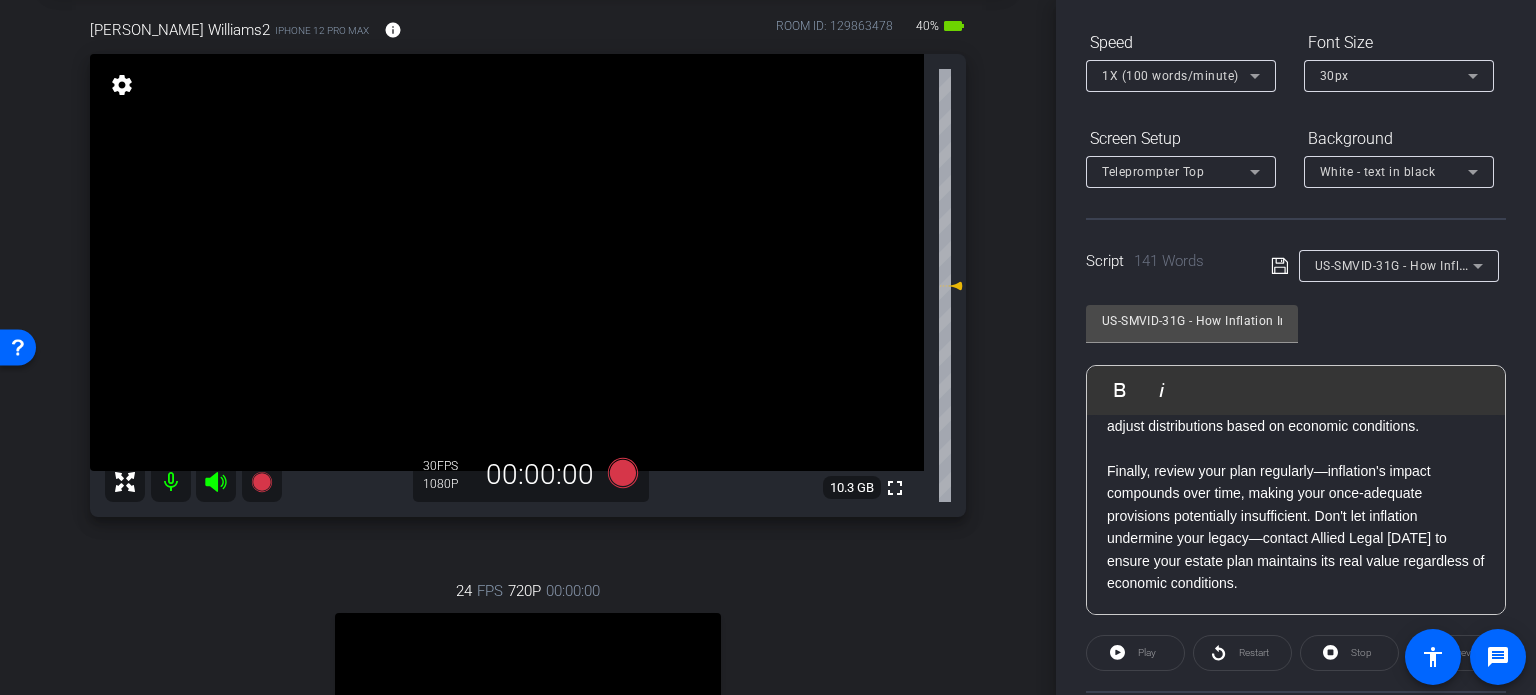 click on "Finally, review your plan regularly—inflation's impact compounds over time, making your once-adequate provisions potentially insufficient. Don't let inflation undermine your legacy—contact Allied Legal today to ensure your estate plan maintains its real value regardless of economic conditions." 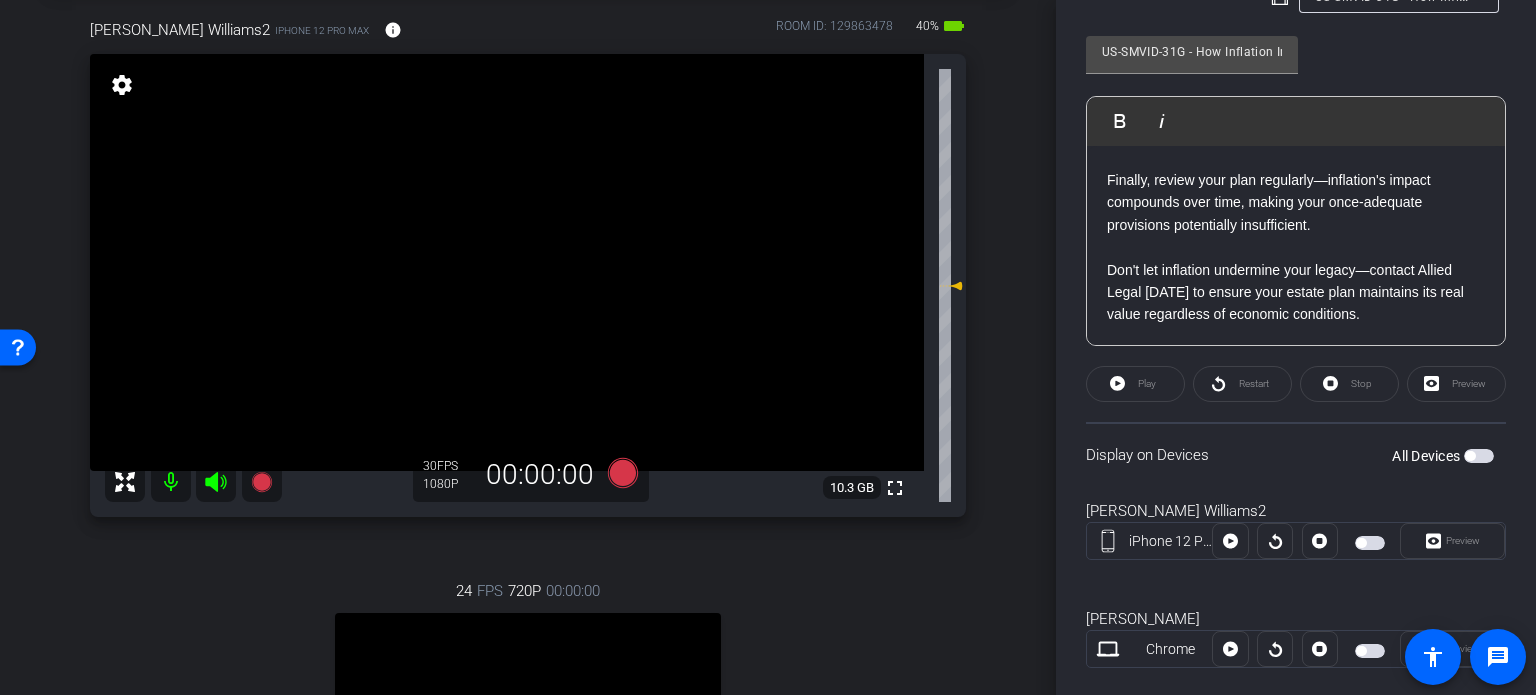 scroll, scrollTop: 500, scrollLeft: 0, axis: vertical 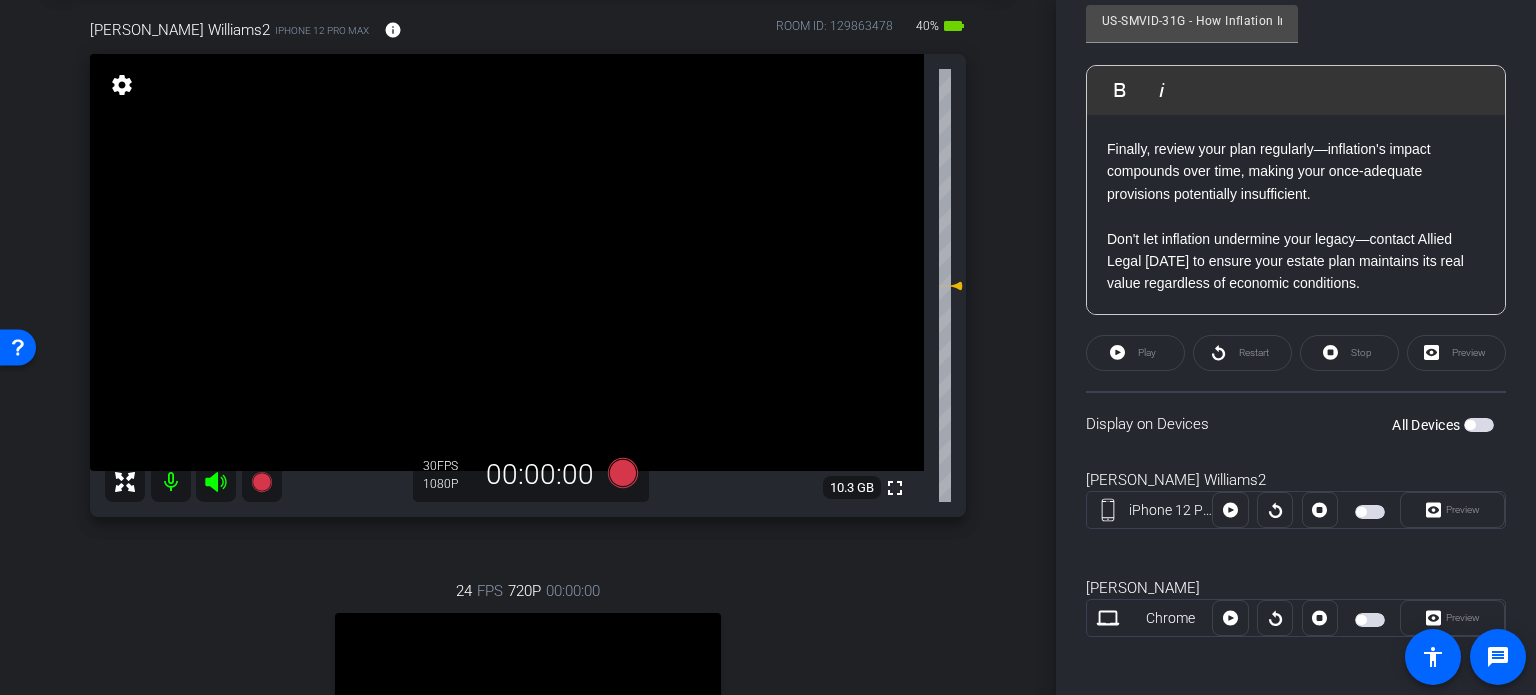 click at bounding box center [1479, 425] 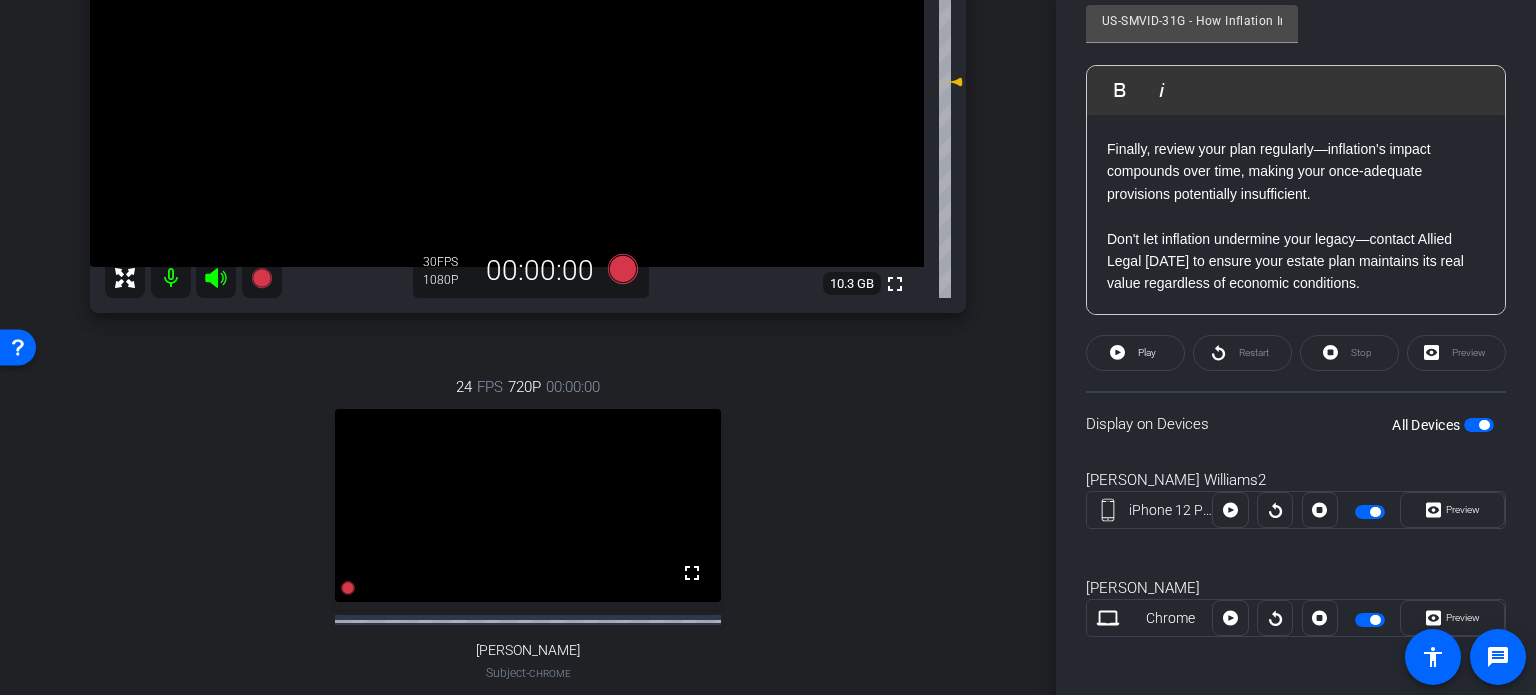scroll, scrollTop: 300, scrollLeft: 0, axis: vertical 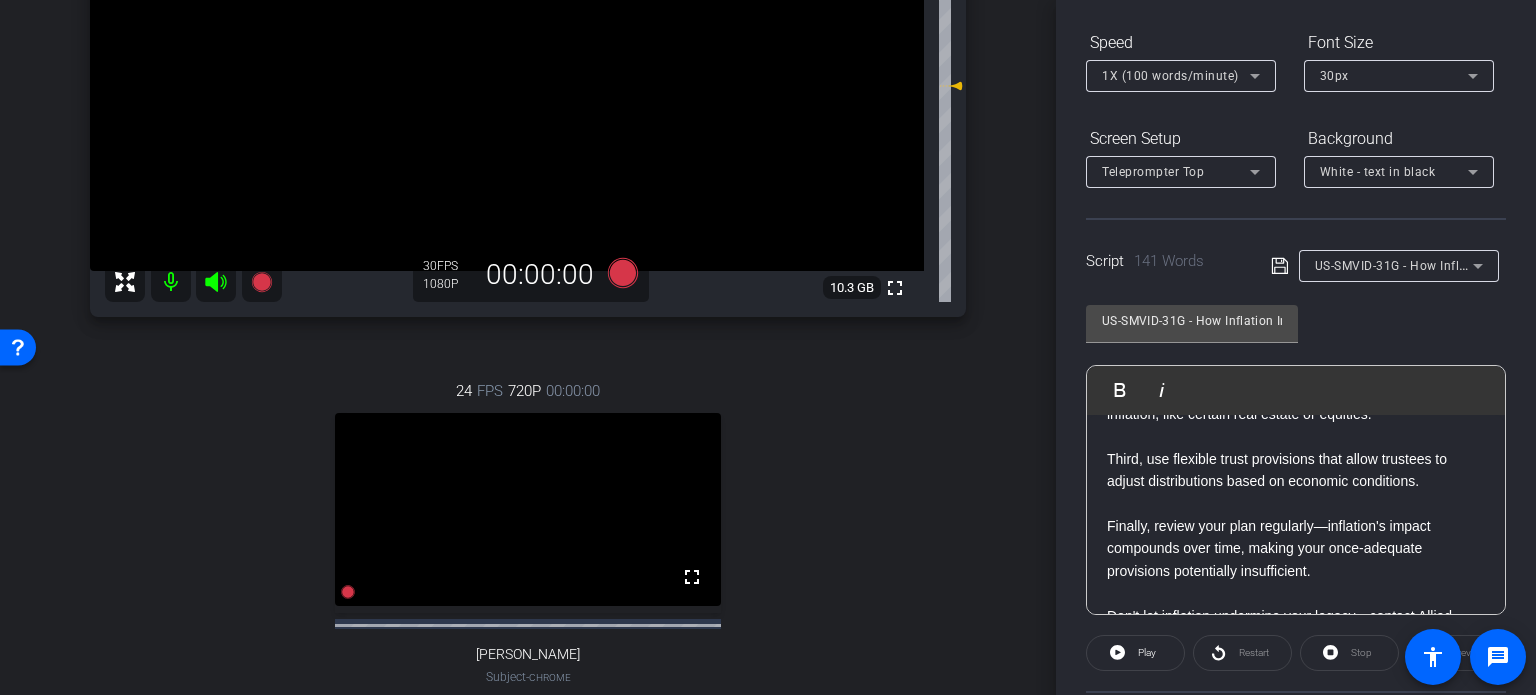 click on "arrow_back  Williams,Ryan_Shoot01_04252025   Back to project   Send invite  account_box grid_on settings info
Ryan Williams2 iPhone 12 Pro Max info ROOM ID: 129863478 40% battery_std fullscreen settings  10.3 GB
30 FPS  1080P   00:00:00
24 FPS 720P  00:00:00  fullscreen
Sherrie Stuessy Subject   -  Chrome
settings  Session Clips" 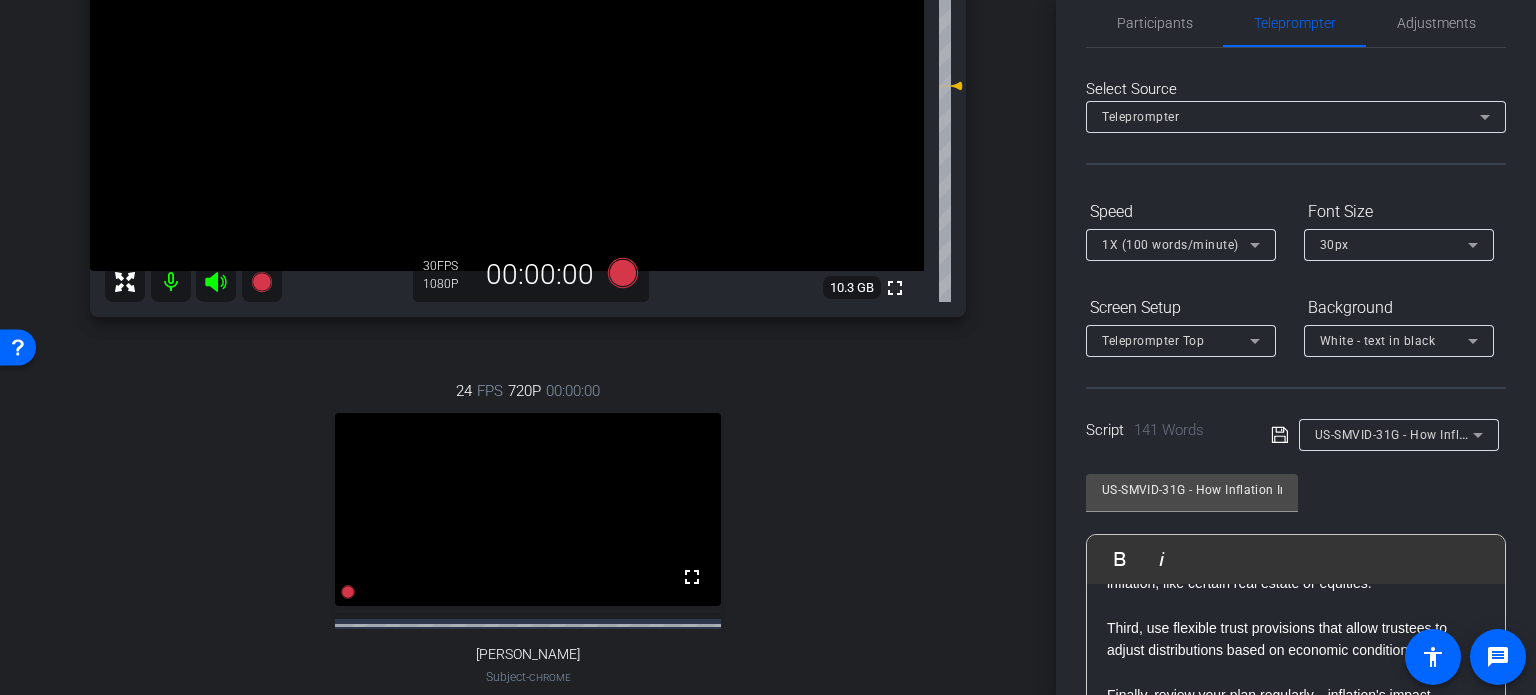scroll, scrollTop: 0, scrollLeft: 0, axis: both 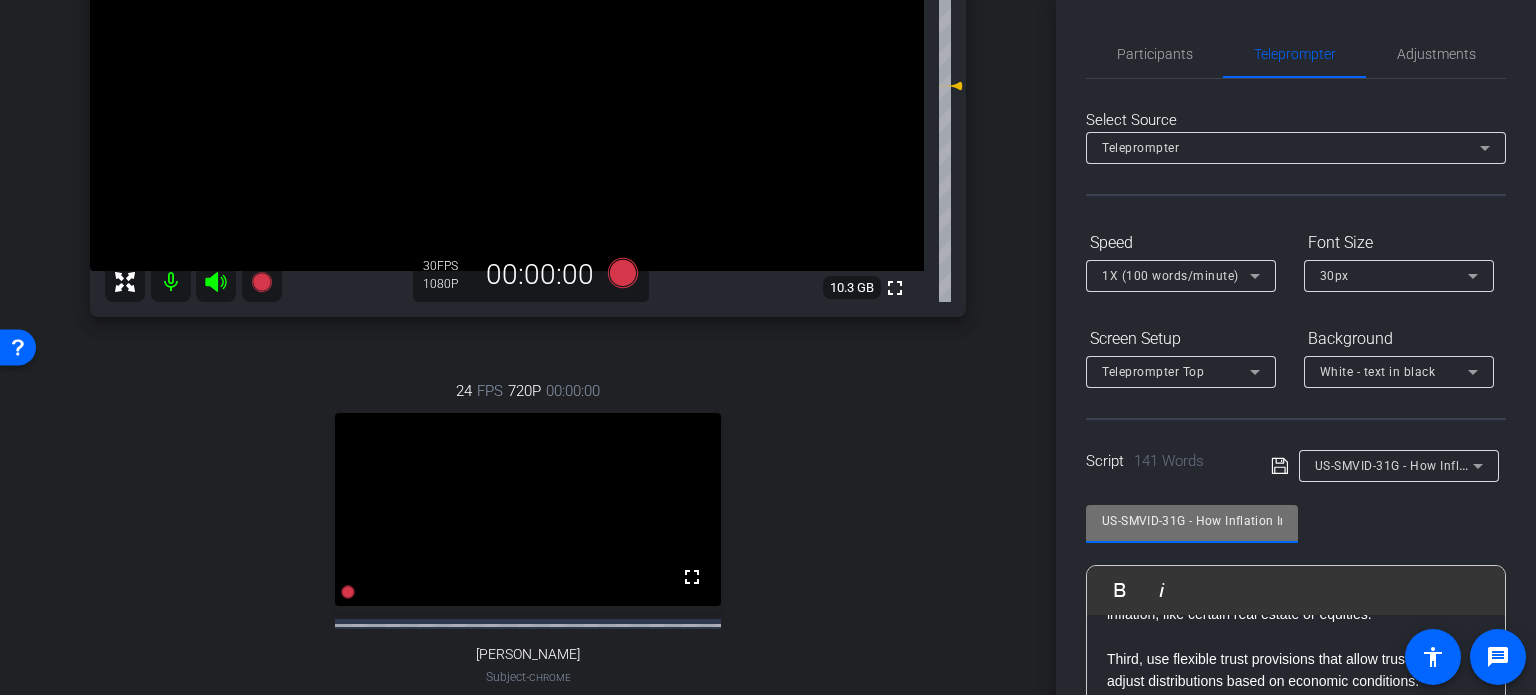 drag, startPoint x: 1188, startPoint y: 519, endPoint x: 947, endPoint y: 541, distance: 242.00206 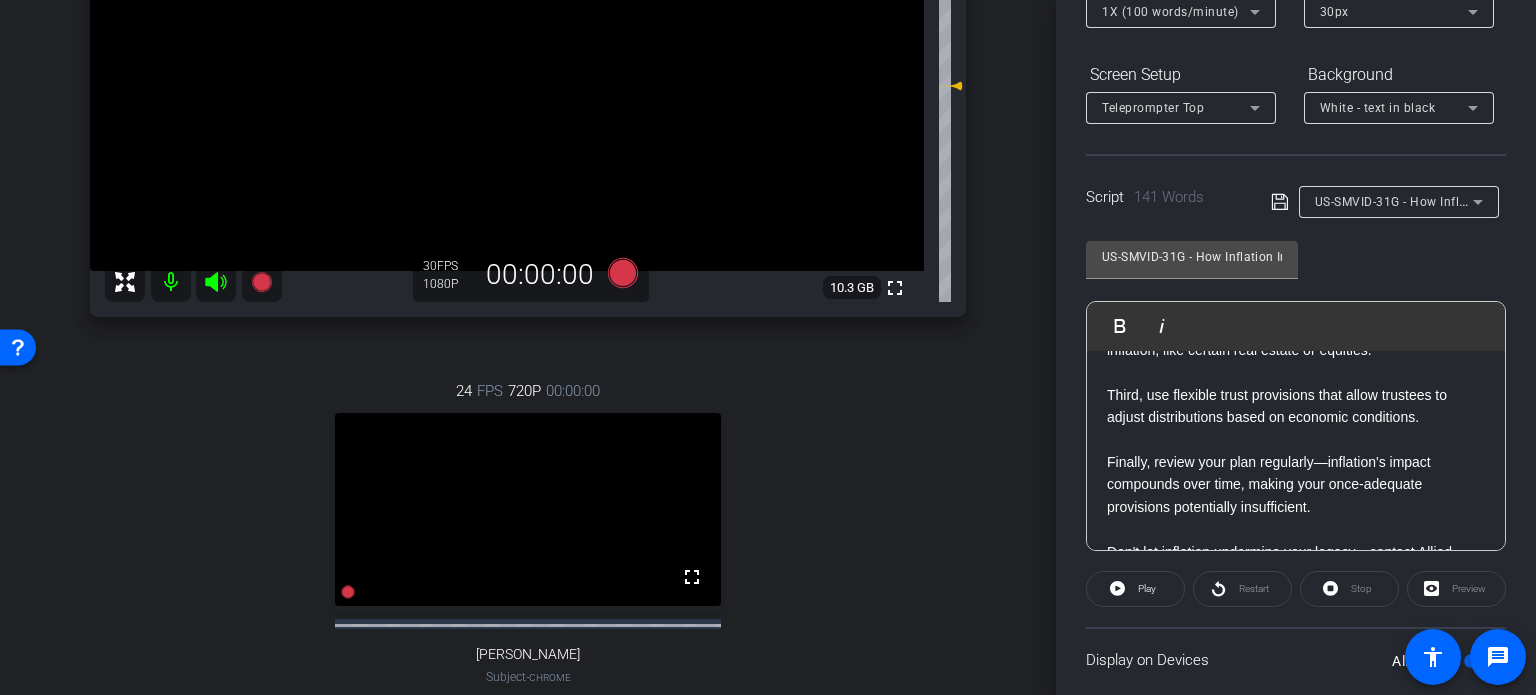 scroll, scrollTop: 300, scrollLeft: 0, axis: vertical 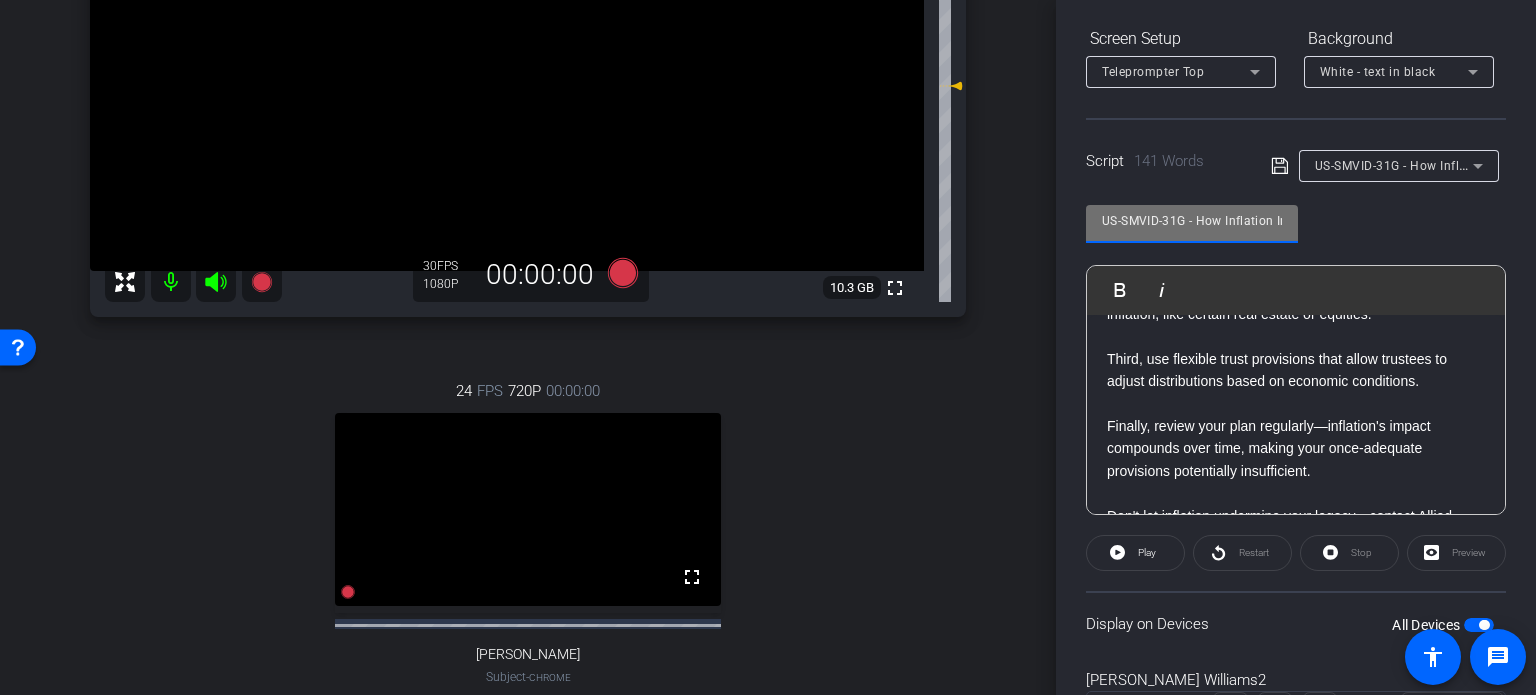 drag, startPoint x: 1188, startPoint y: 218, endPoint x: 825, endPoint y: 231, distance: 363.2327 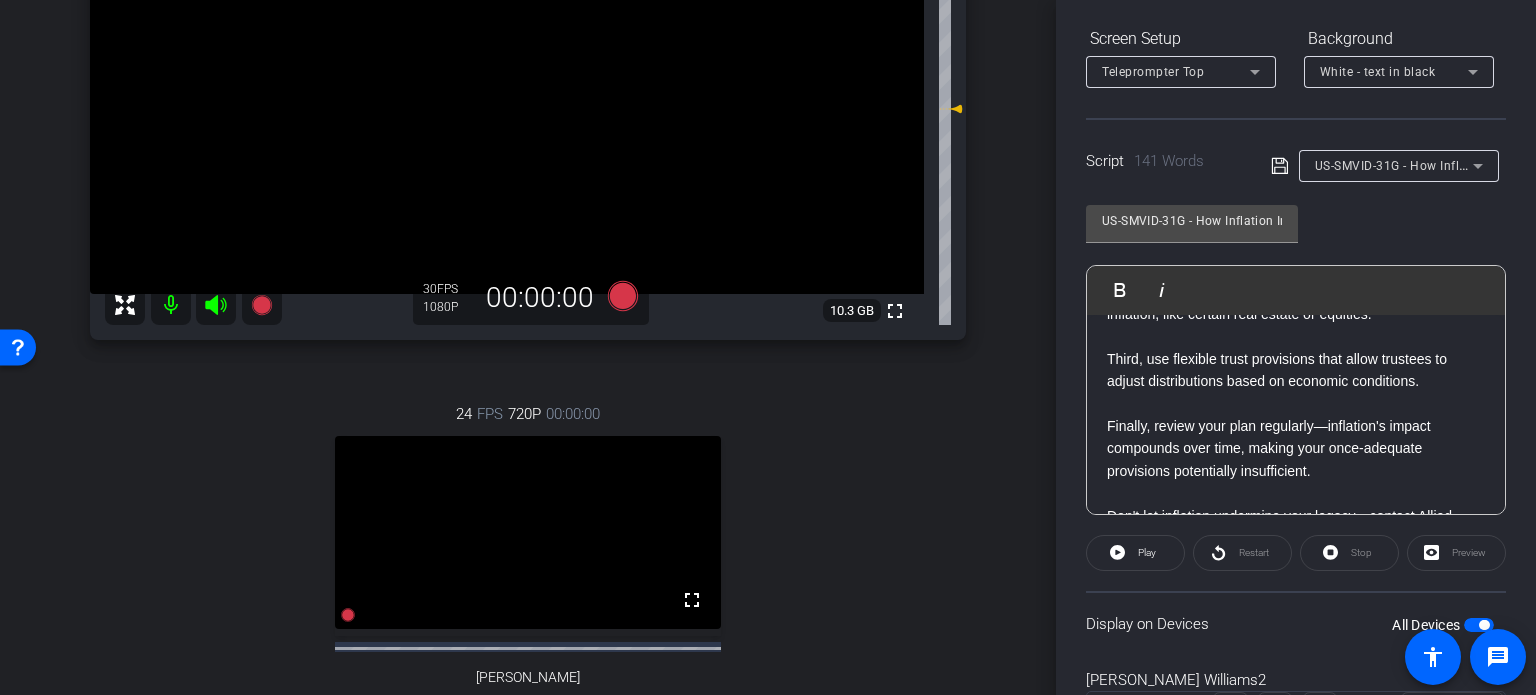 scroll, scrollTop: 300, scrollLeft: 0, axis: vertical 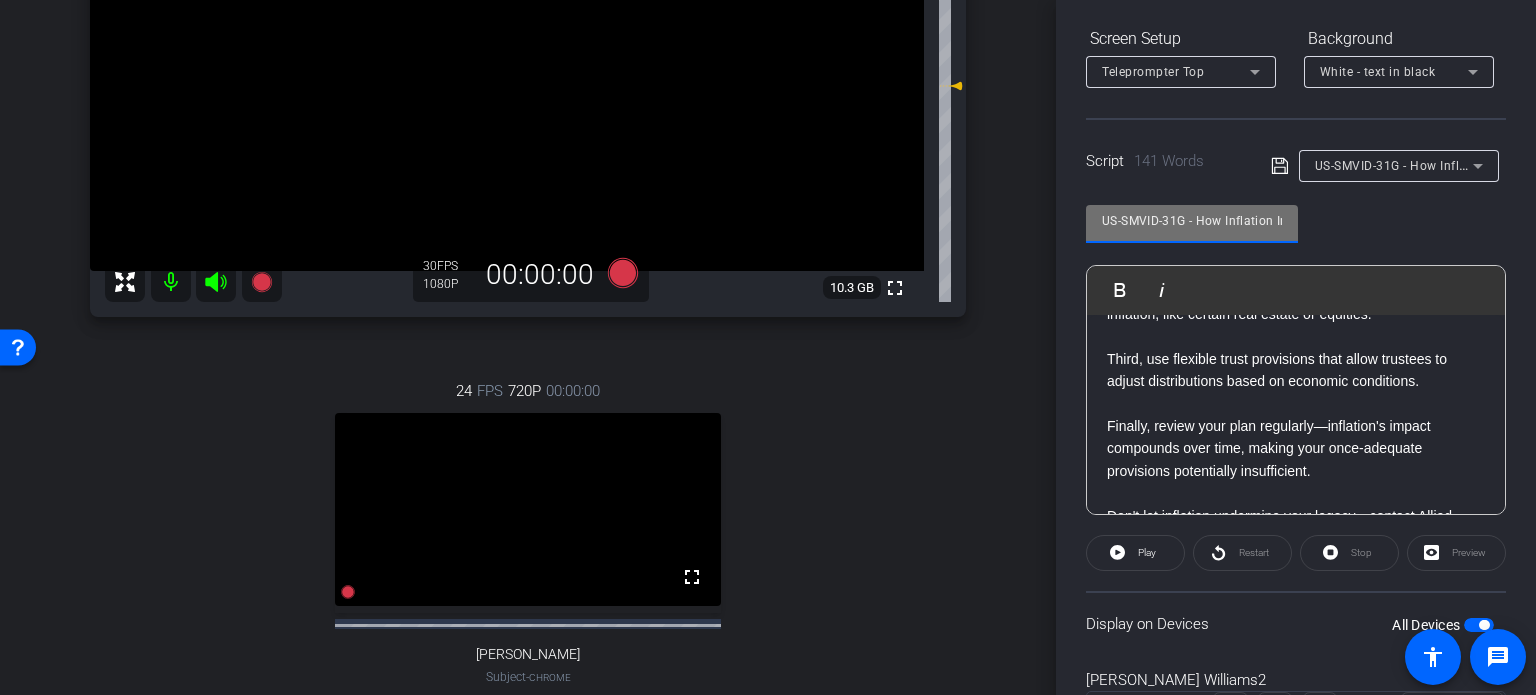 drag, startPoint x: 1182, startPoint y: 223, endPoint x: 1057, endPoint y: 223, distance: 125 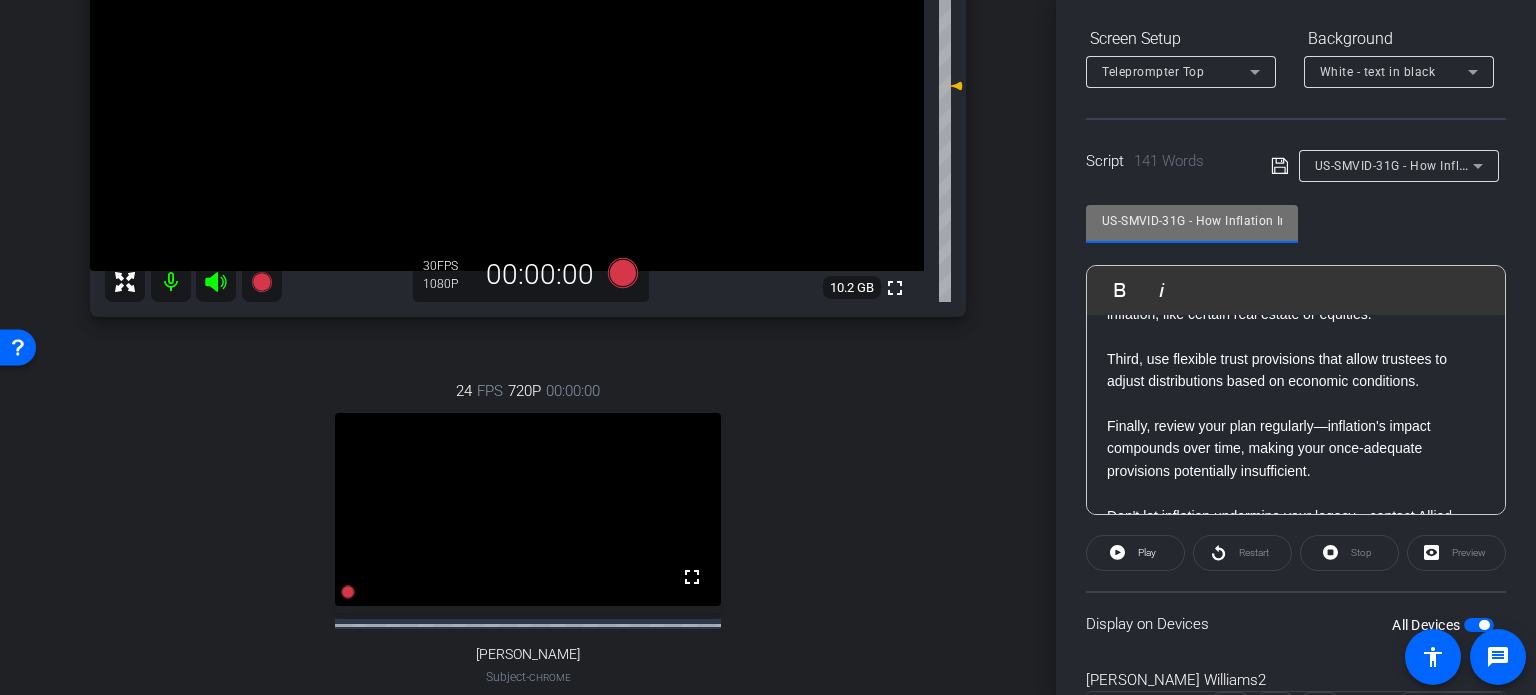 click on "arrow_back  Williams,Ryan_Shoot01_04252025   Back to project   Send invite  account_box grid_on settings info
Ryan Williams2 iPhone 12 Pro Max info ROOM ID: 129863478 40% battery_std fullscreen settings  10.2 GB
30 FPS  1080P   00:00:00
24 FPS 720P  00:00:00  fullscreen
Sherrie Stuessy Subject   -  Chrome
settings  Session Clips" at bounding box center (528, 347) 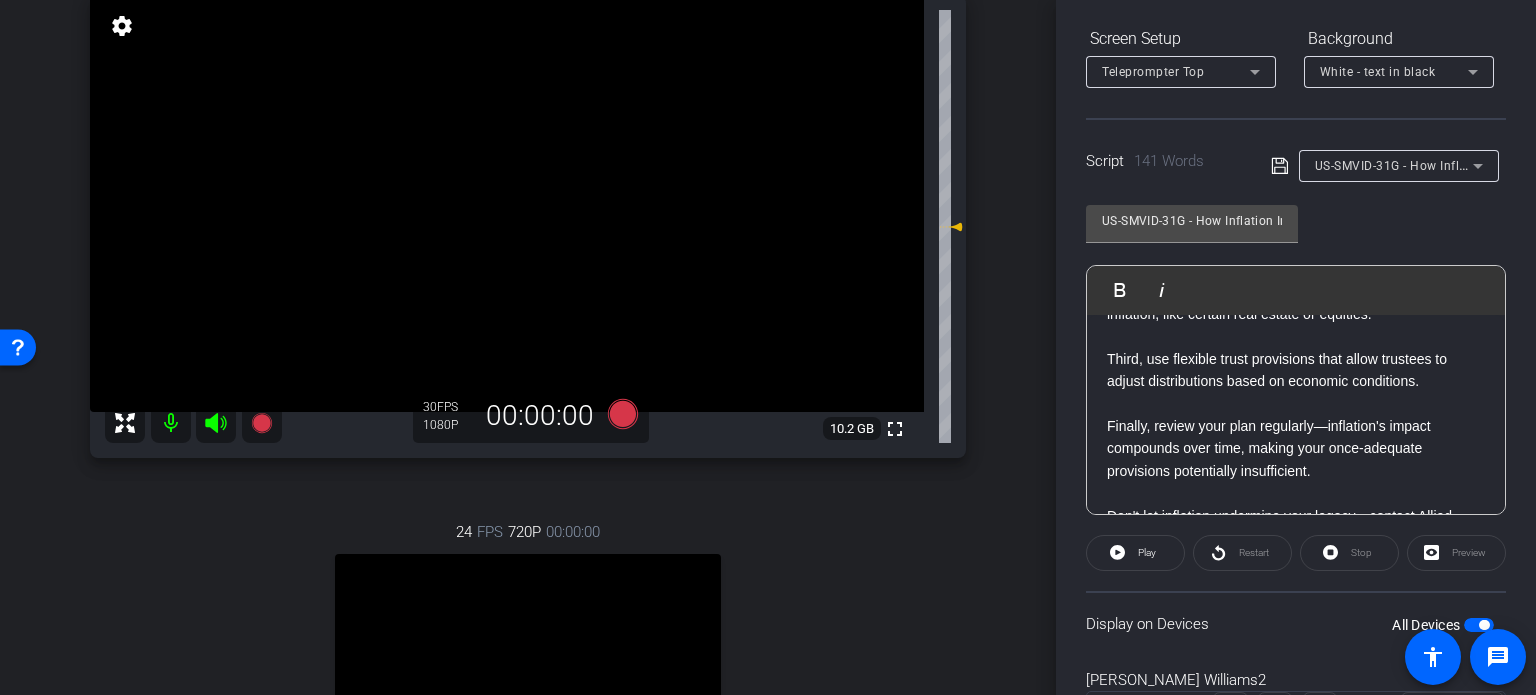 scroll, scrollTop: 100, scrollLeft: 0, axis: vertical 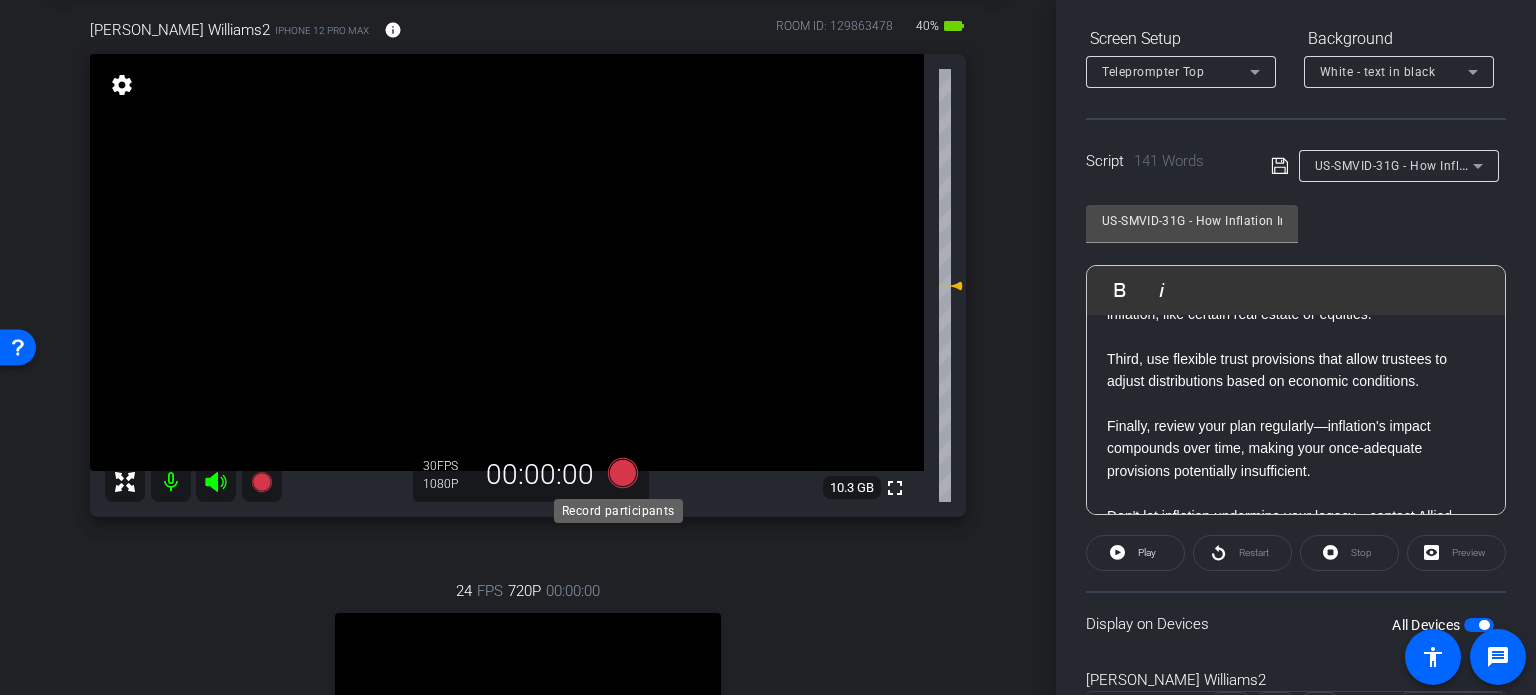 click 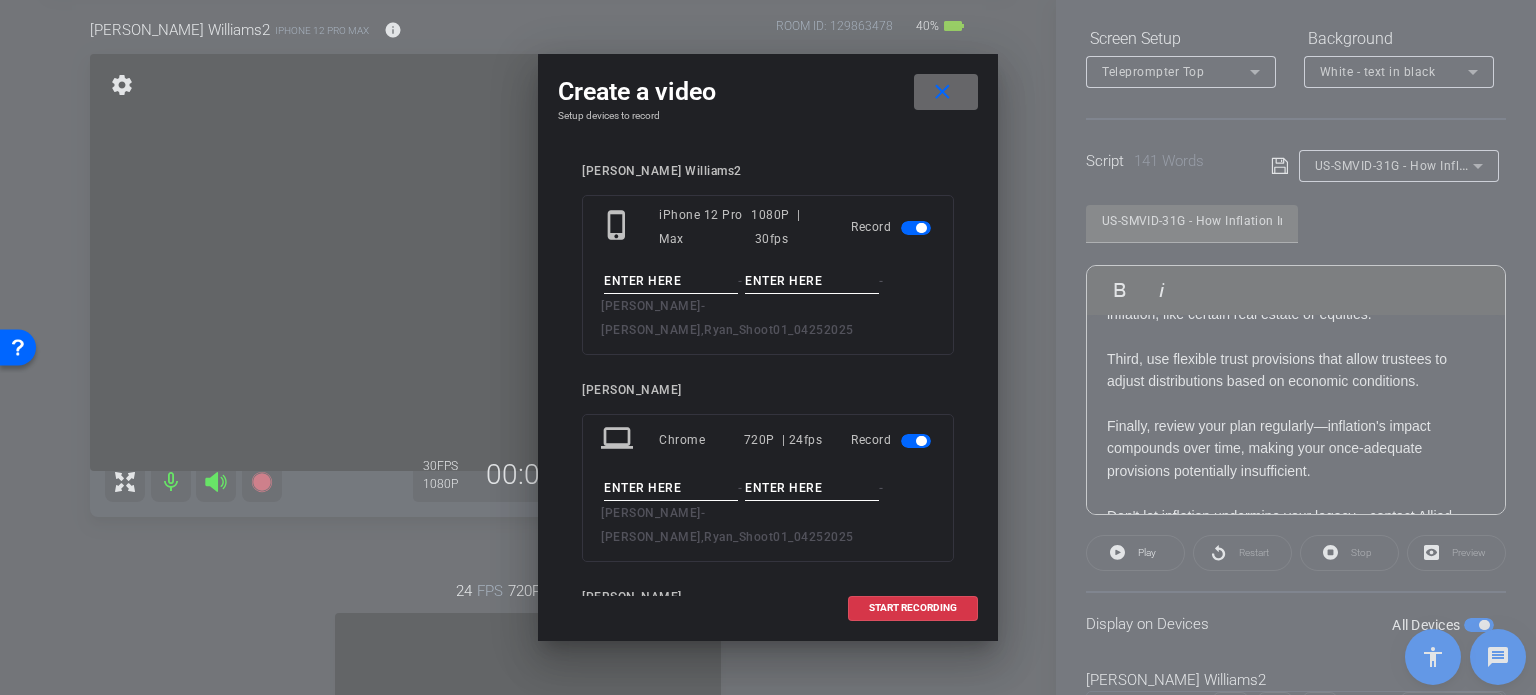 click on "close" at bounding box center (942, 92) 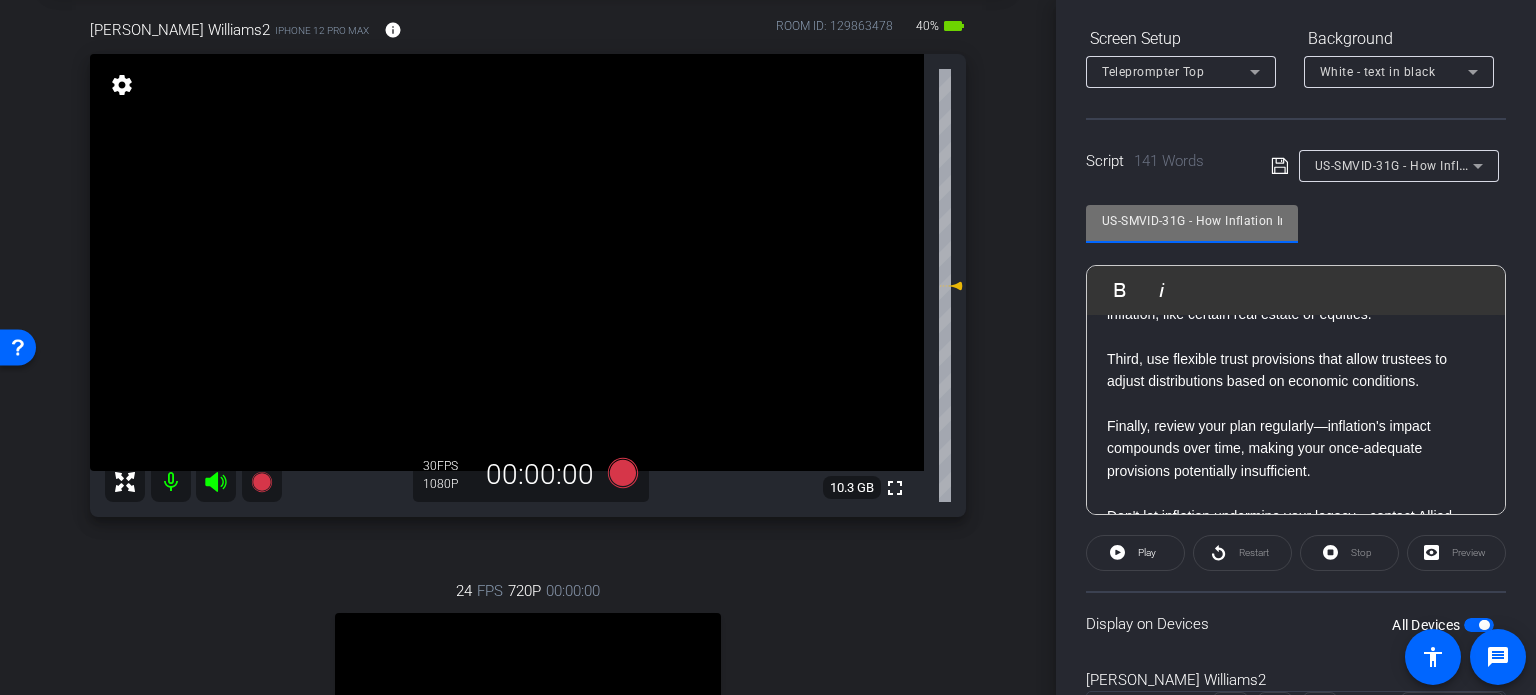 drag, startPoint x: 1187, startPoint y: 214, endPoint x: 957, endPoint y: 215, distance: 230.00217 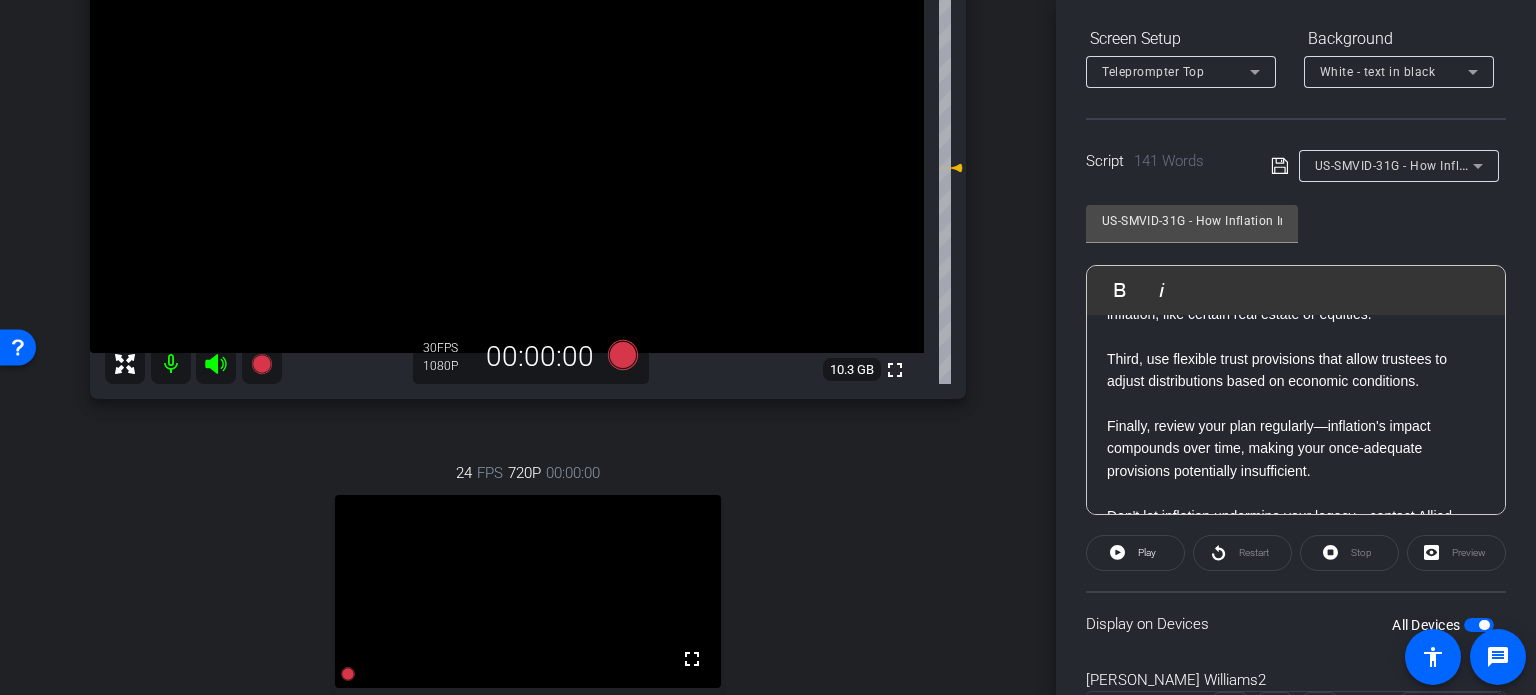 scroll, scrollTop: 100, scrollLeft: 0, axis: vertical 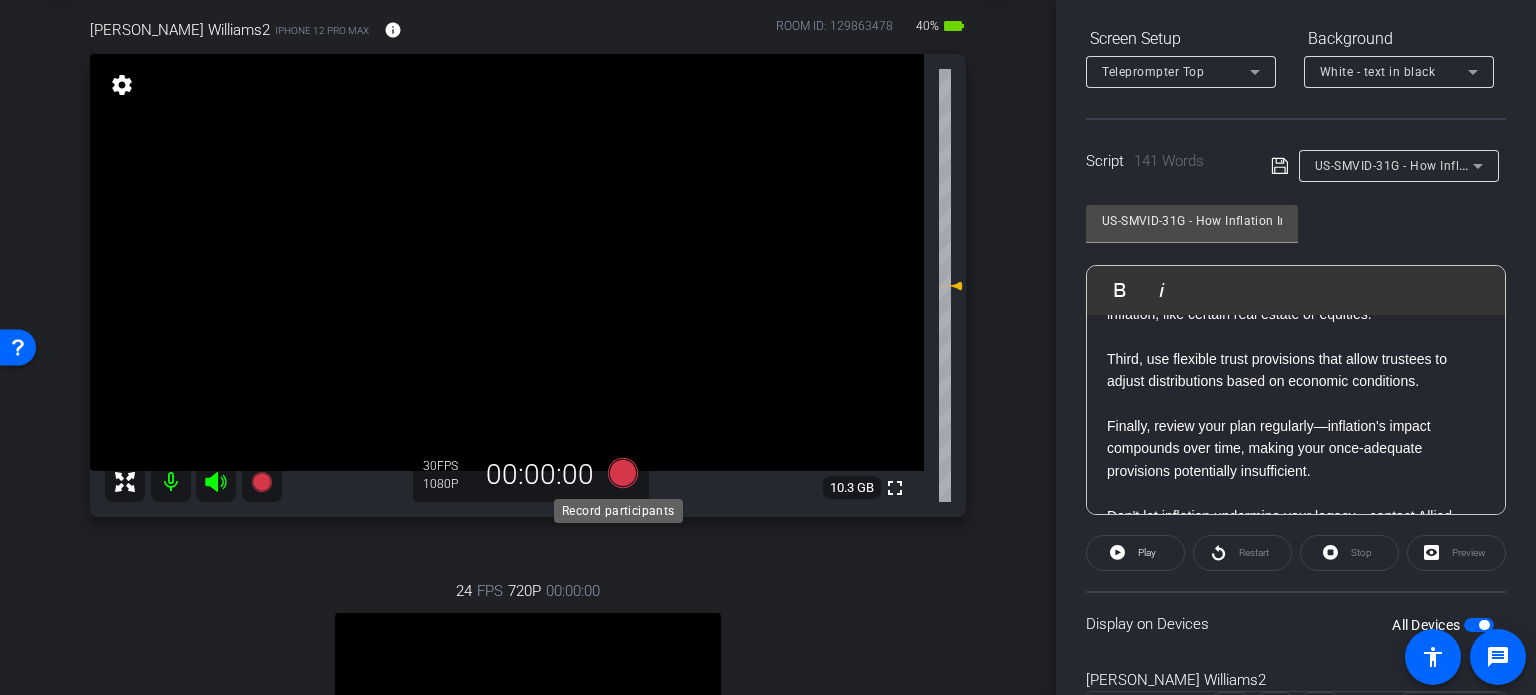 click 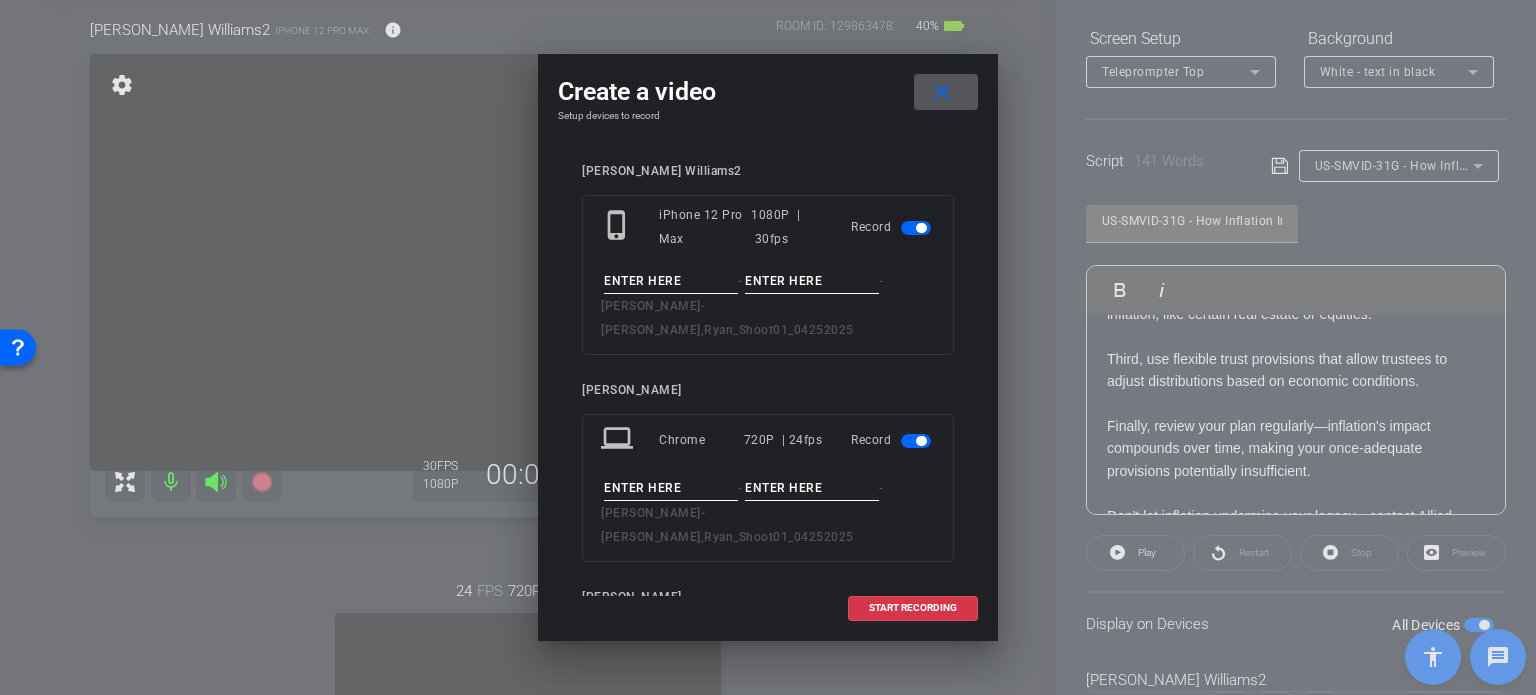 click at bounding box center (671, 281) 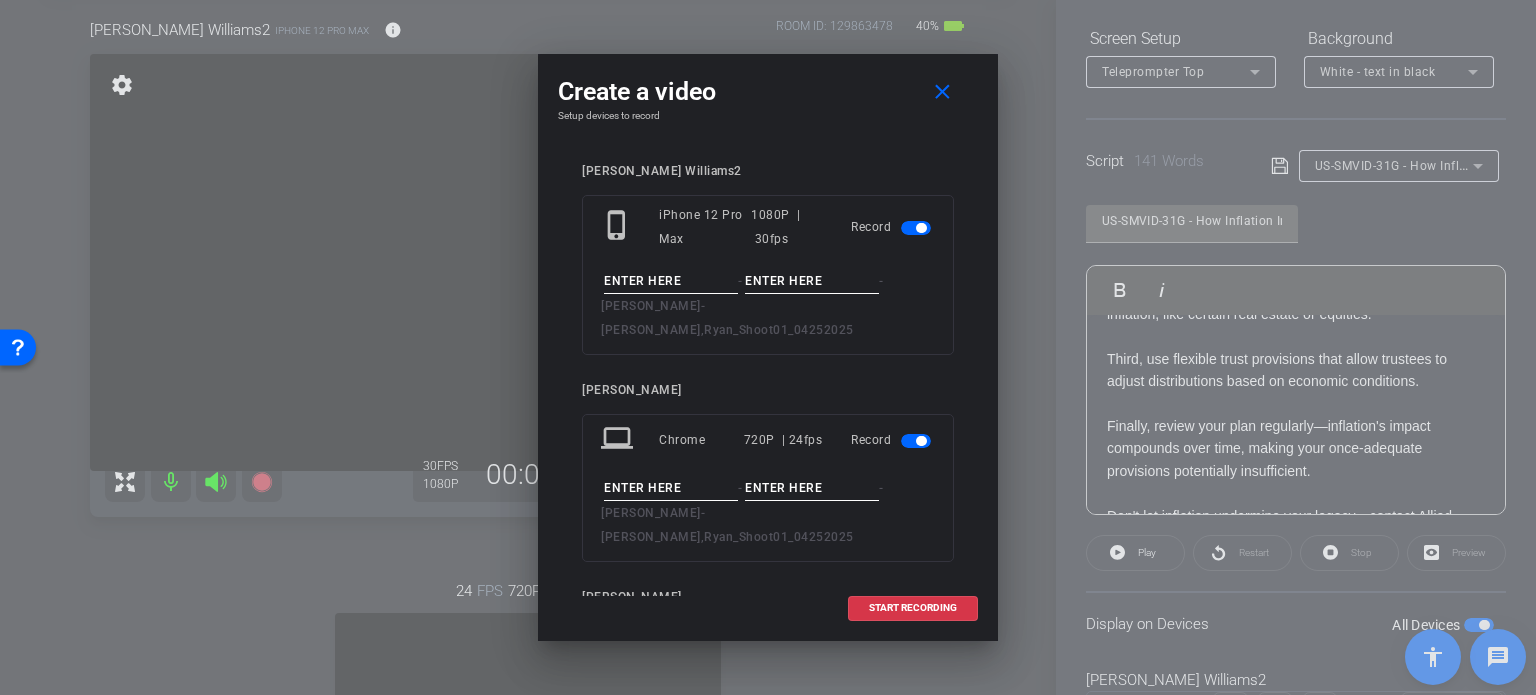 click at bounding box center (921, 441) 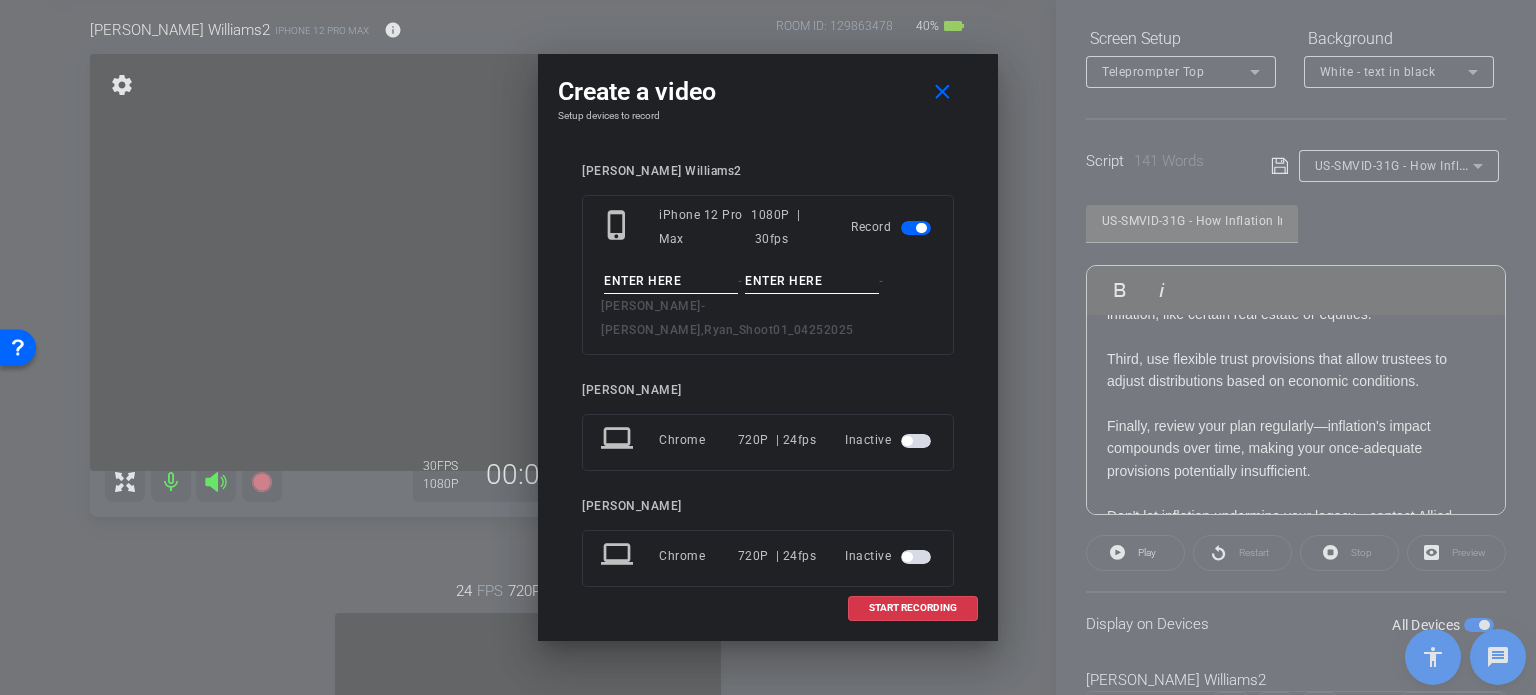 click at bounding box center (671, 281) 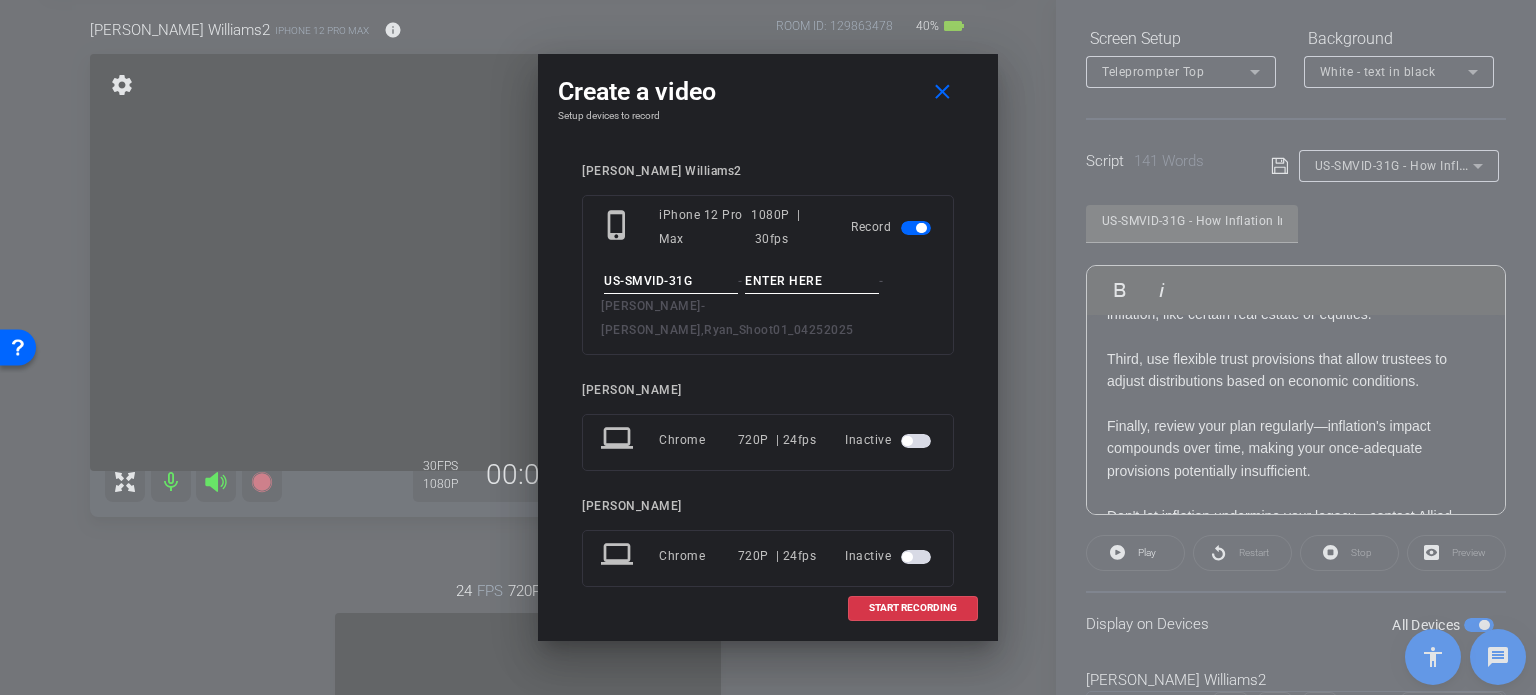 type on "US-SMVID-31G" 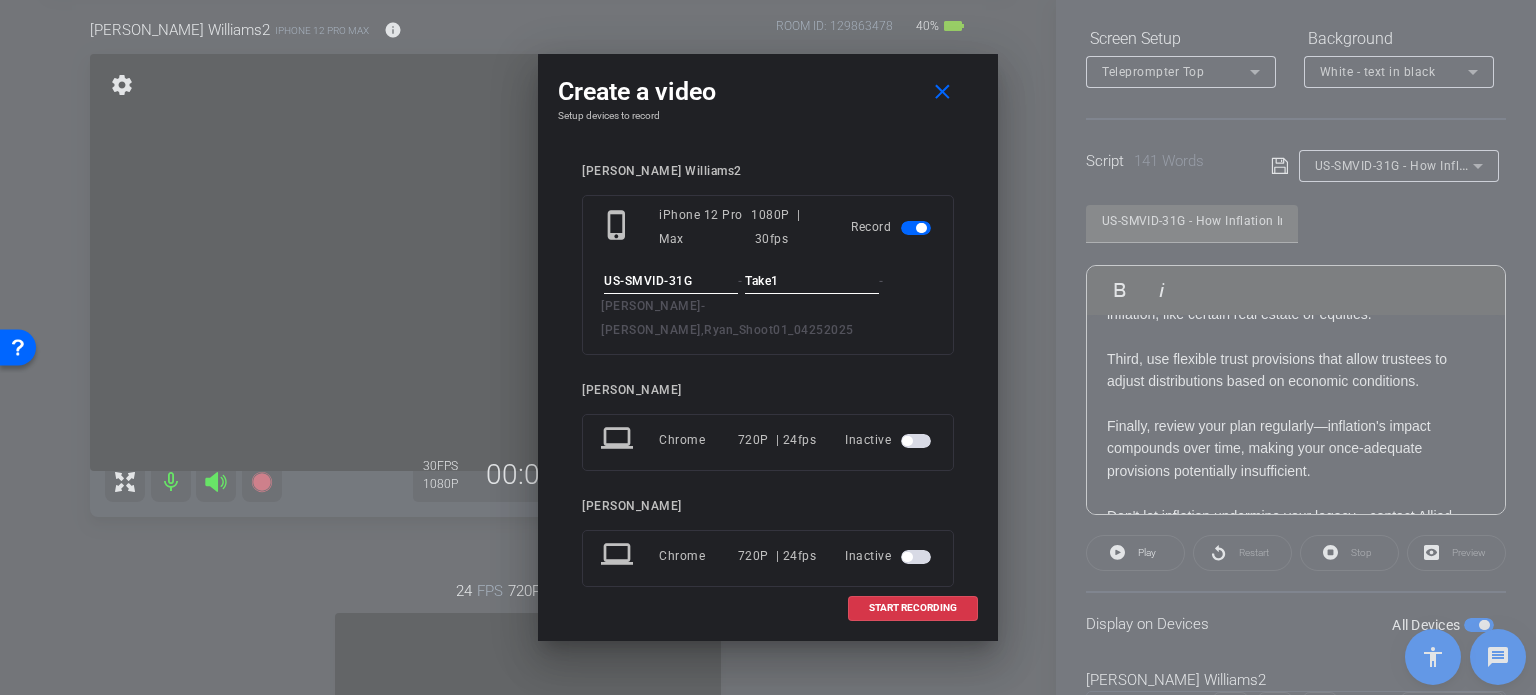 type on "Take1" 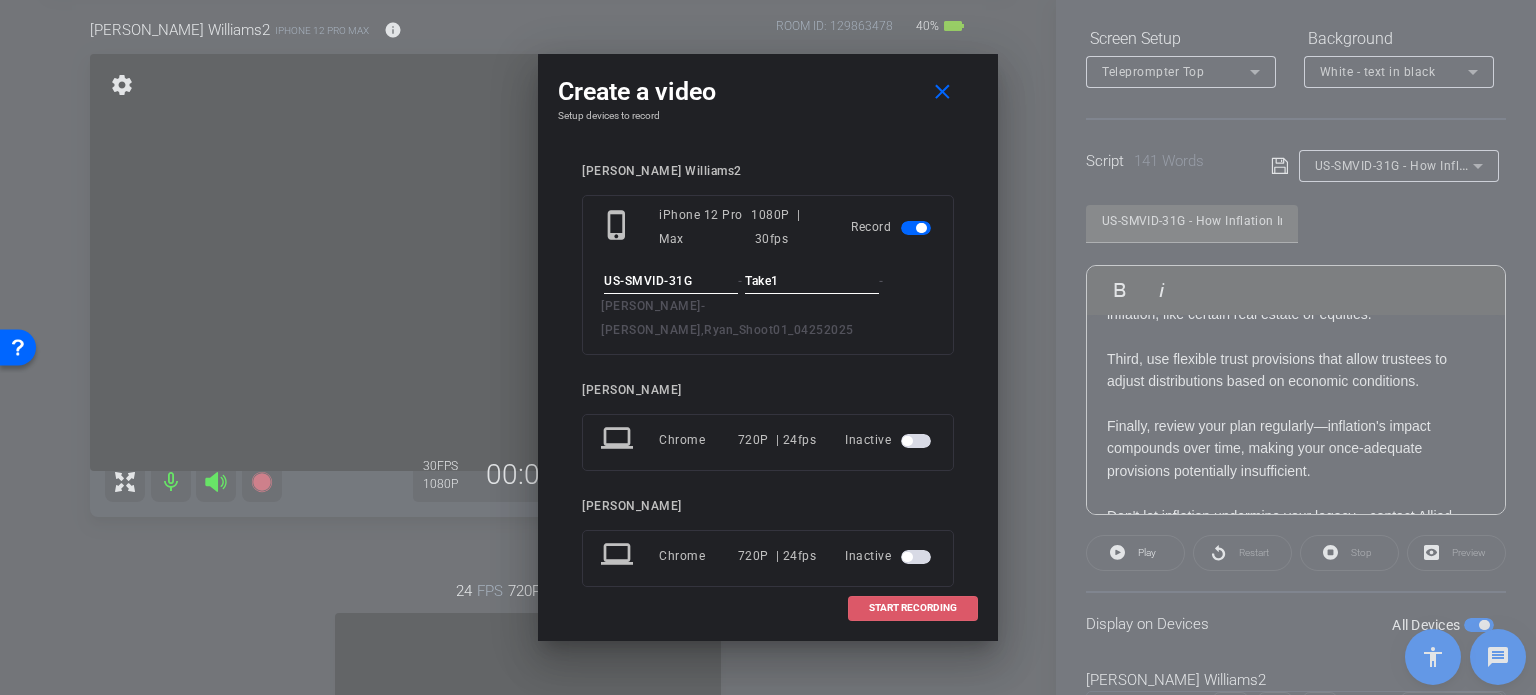 click on "START RECORDING" at bounding box center (913, 608) 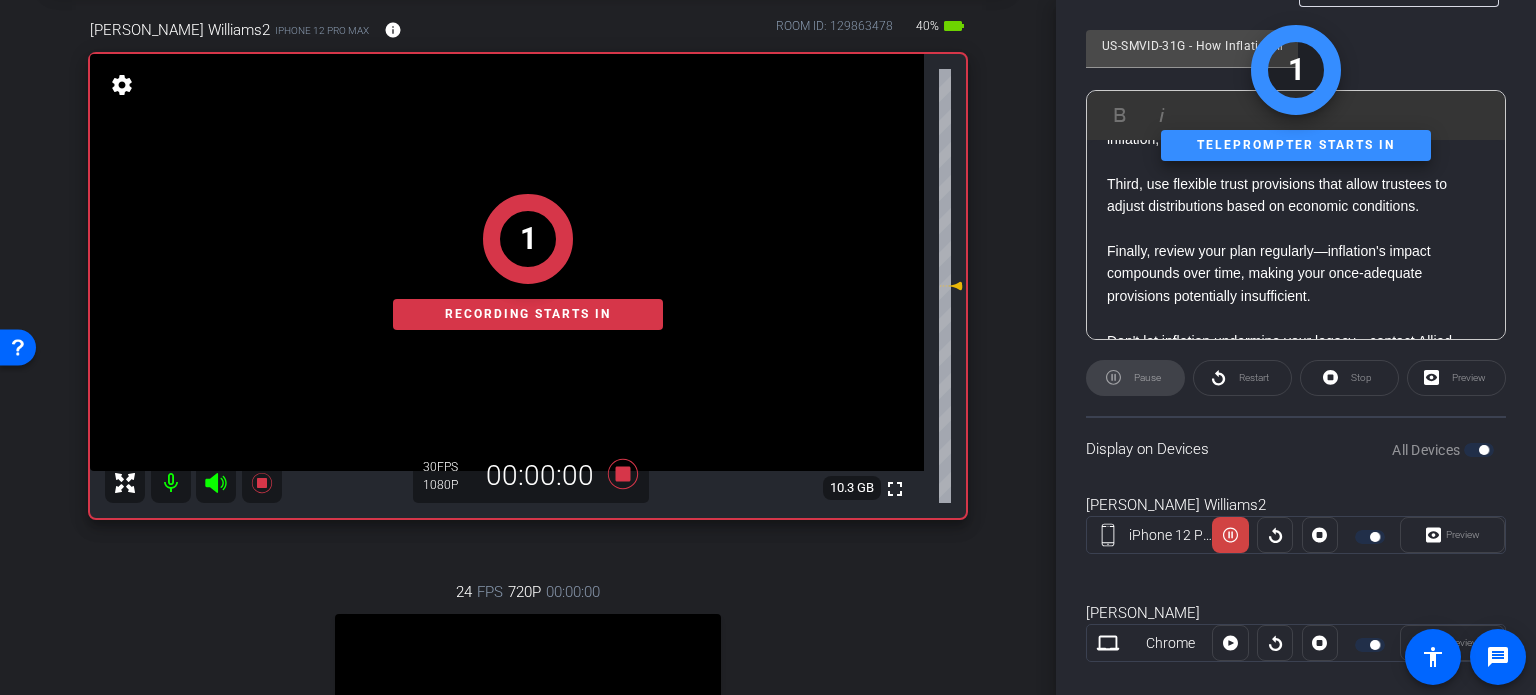 scroll, scrollTop: 500, scrollLeft: 0, axis: vertical 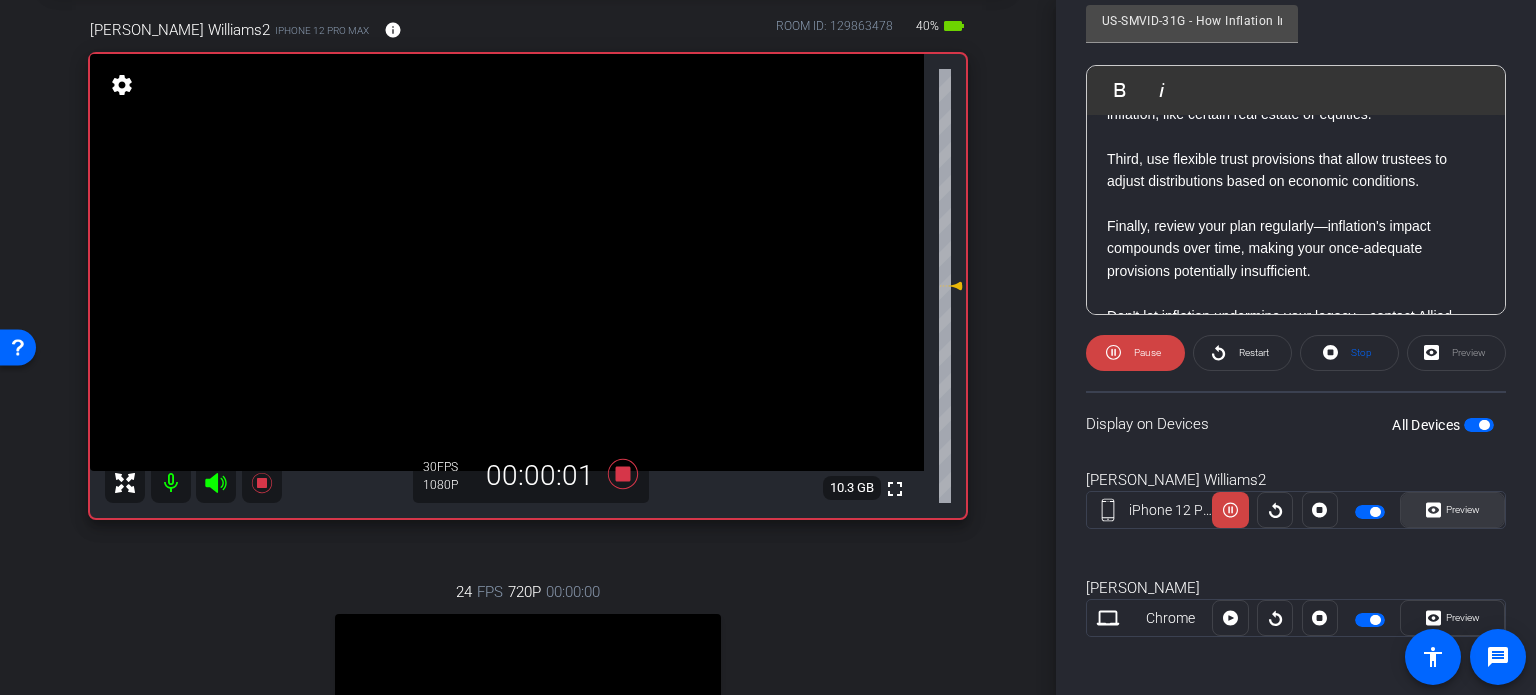 click on "Preview" 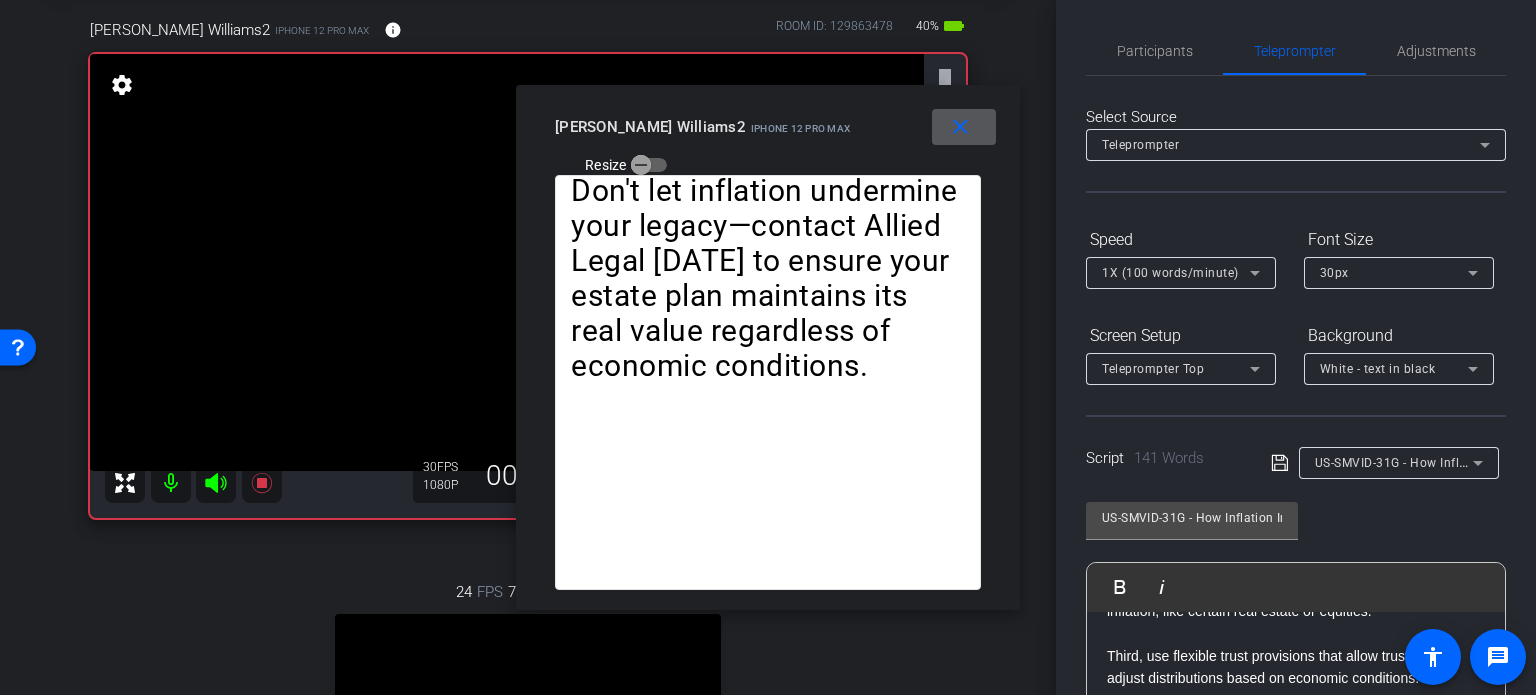 scroll, scrollTop: 0, scrollLeft: 0, axis: both 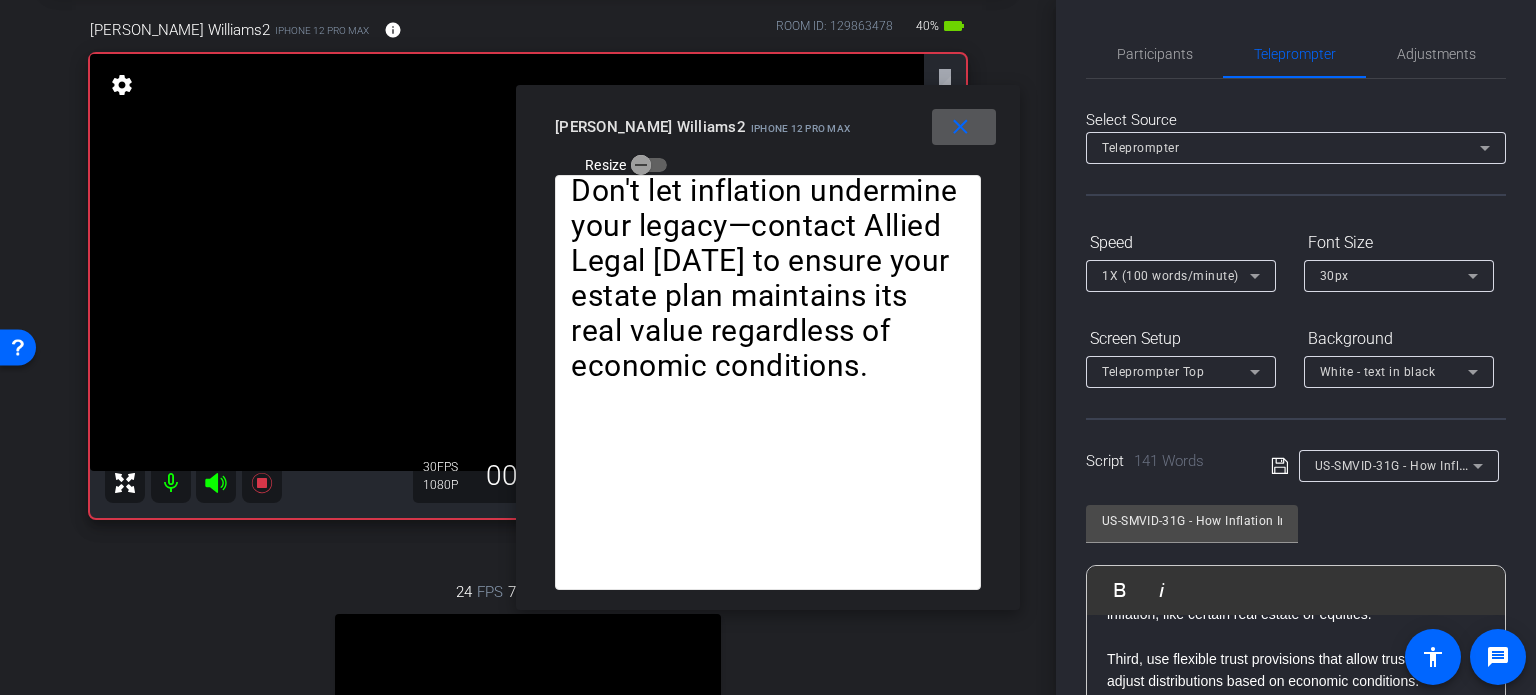 click on "1X (100 words/minute)" at bounding box center (1170, 276) 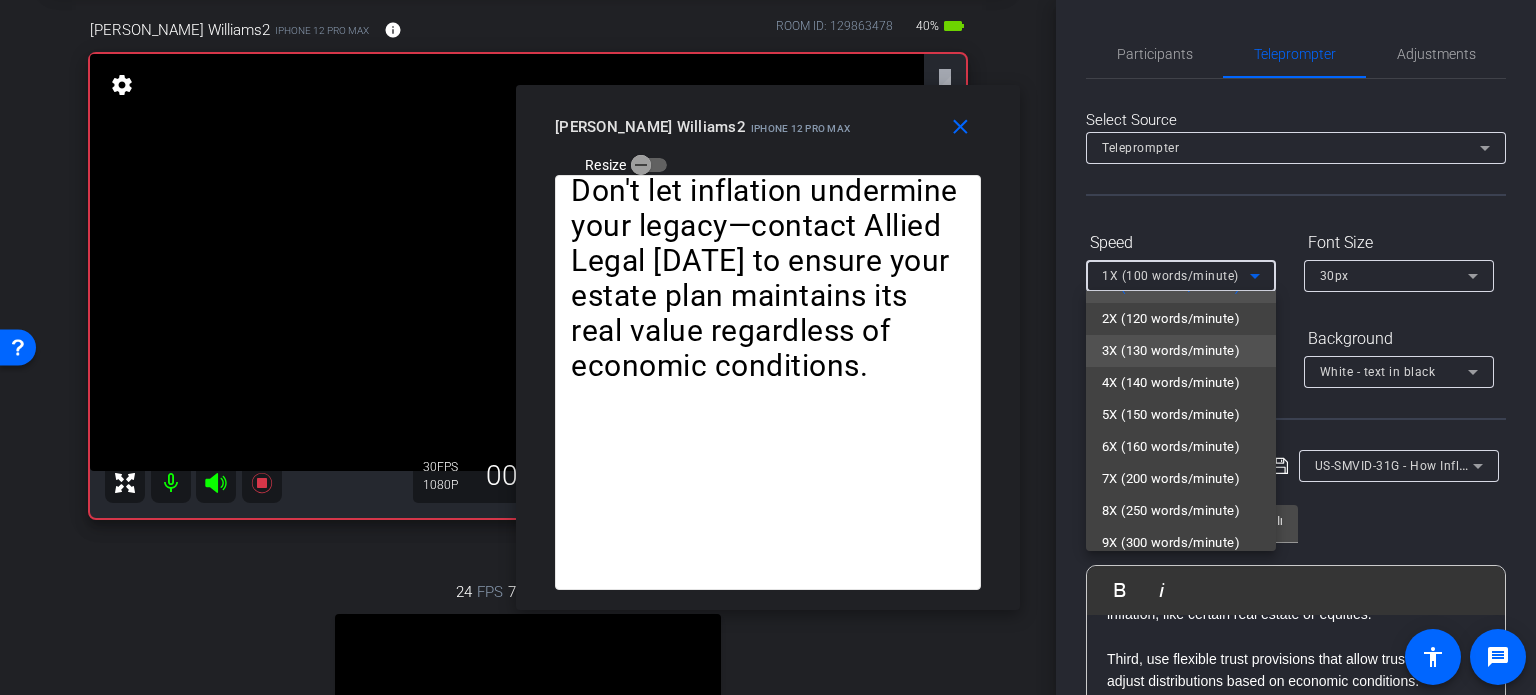 scroll, scrollTop: 44, scrollLeft: 0, axis: vertical 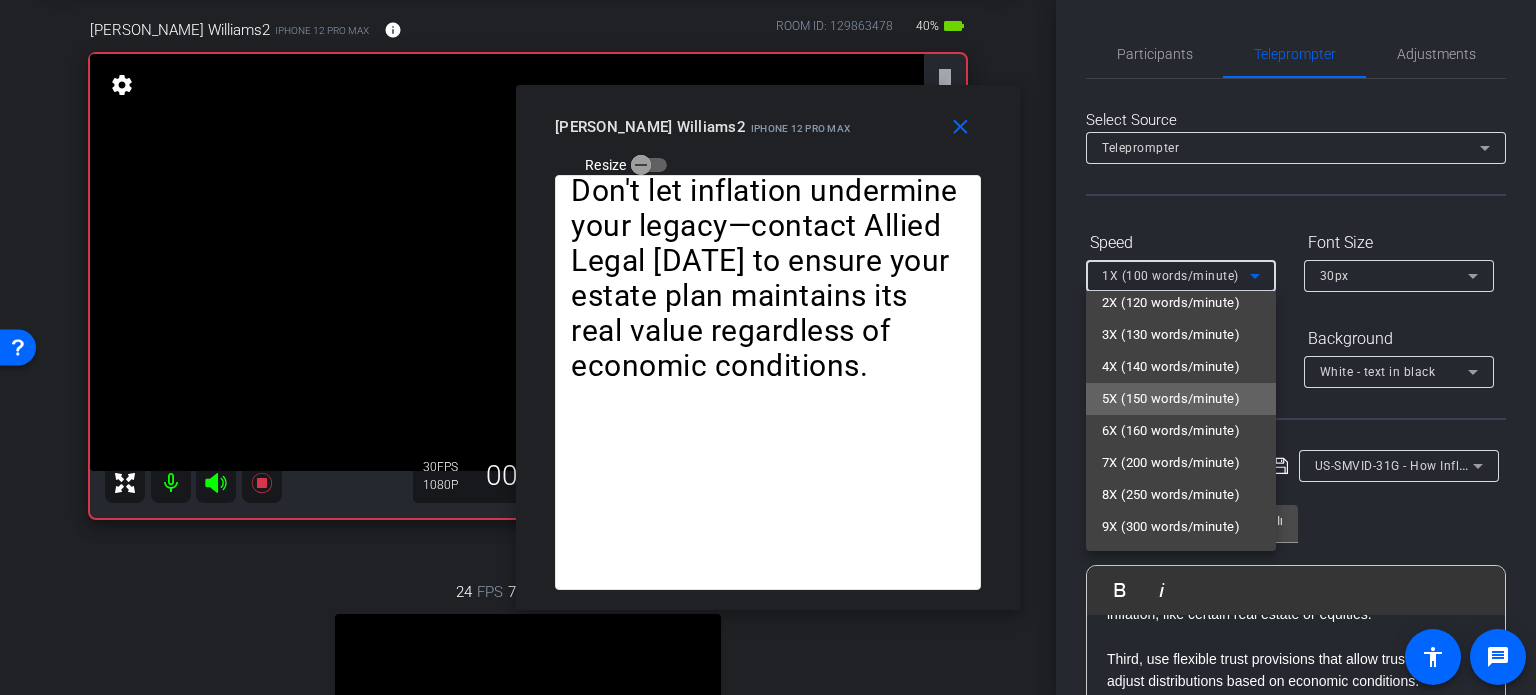 click on "5X (150 words/minute)" at bounding box center (1171, 399) 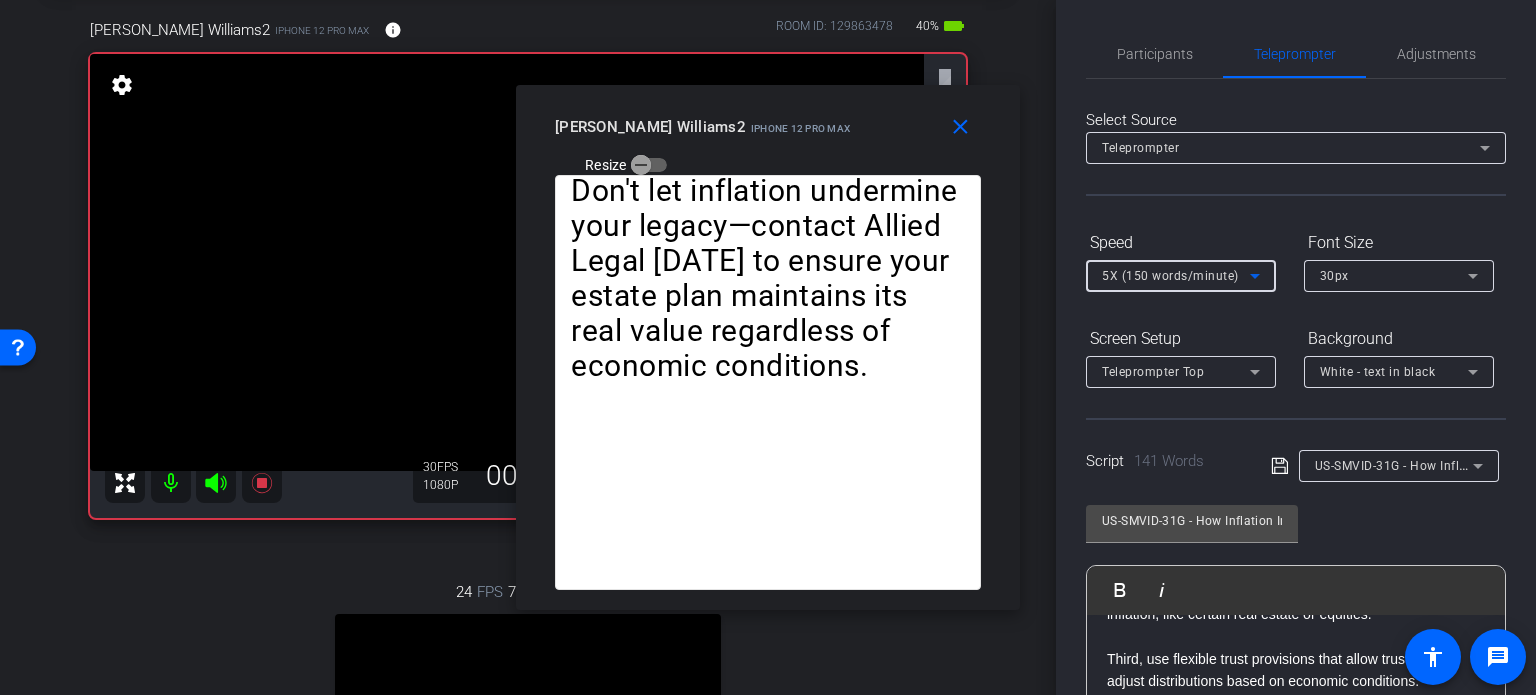 click on "5X (150 words/minute)" at bounding box center [1170, 276] 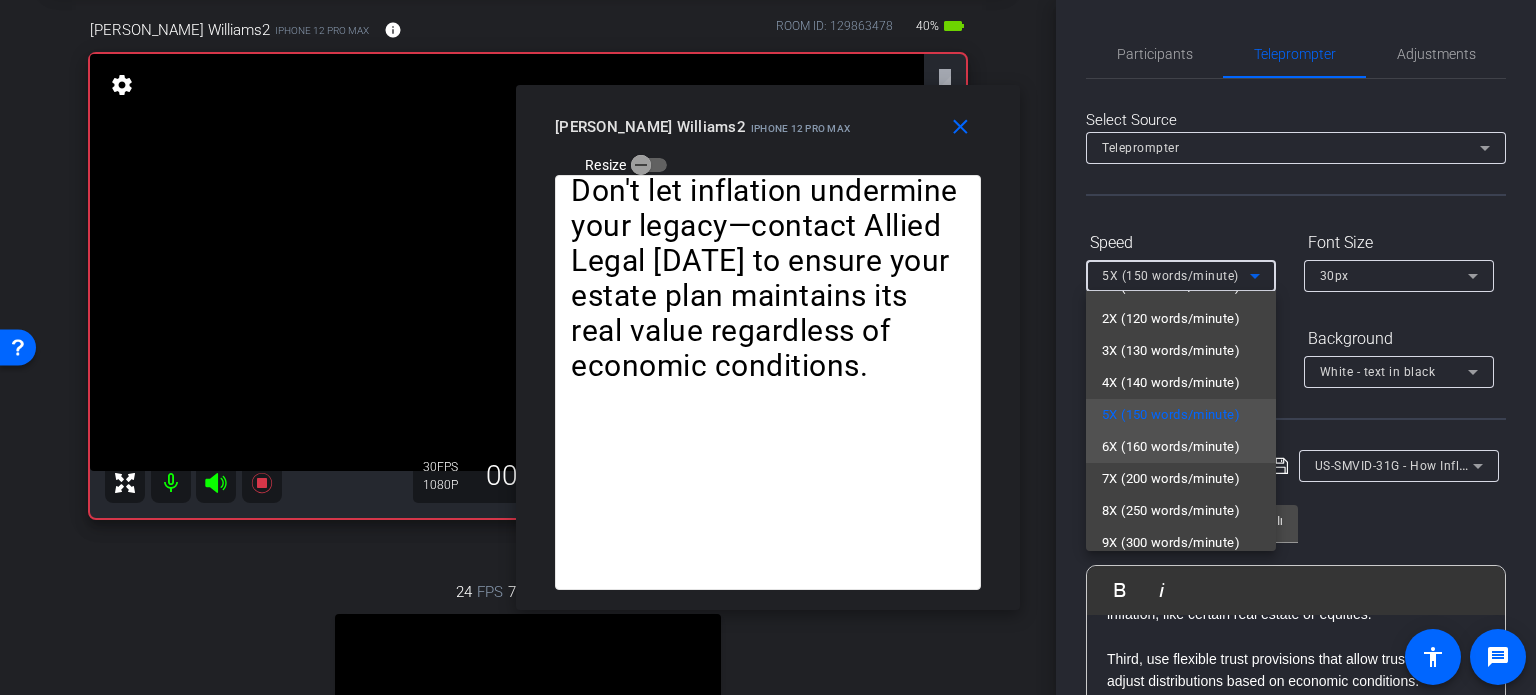 scroll, scrollTop: 44, scrollLeft: 0, axis: vertical 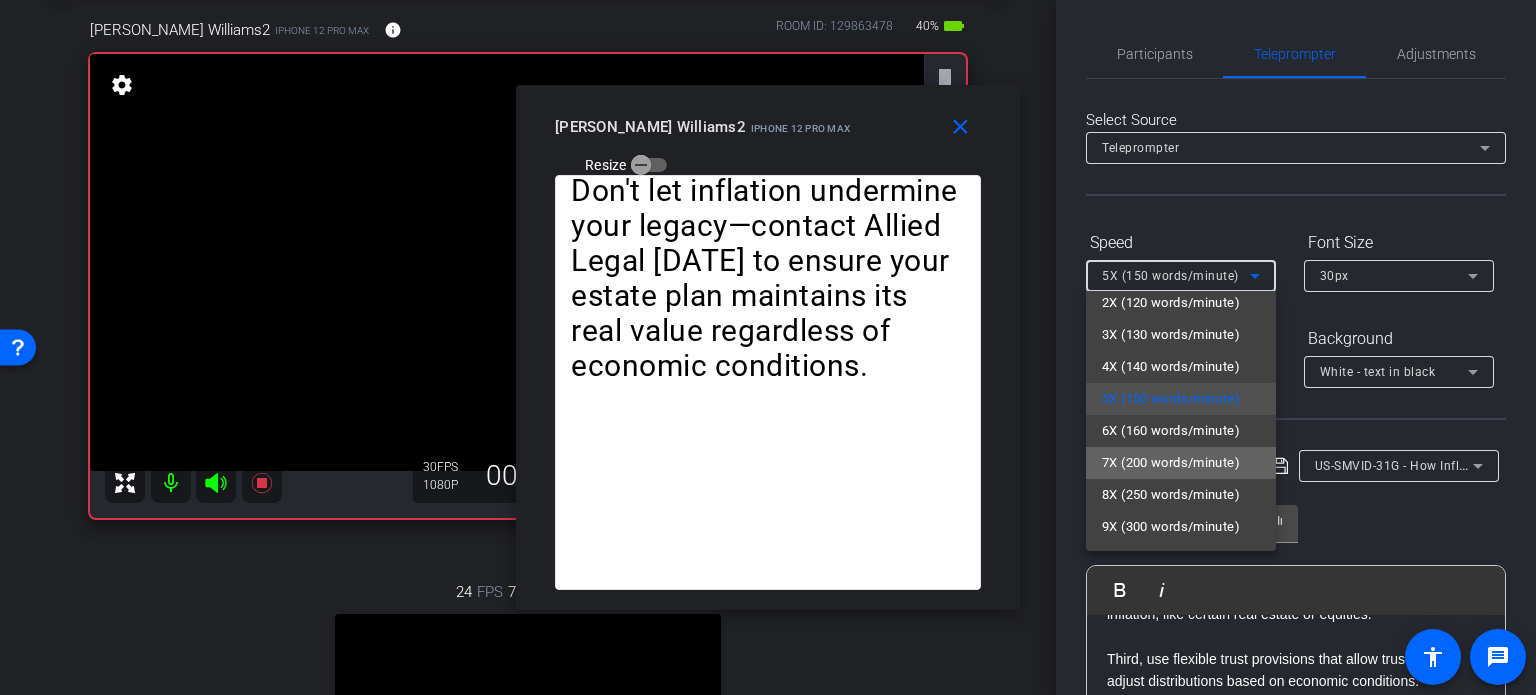 click on "7X (200 words/minute)" at bounding box center [1171, 463] 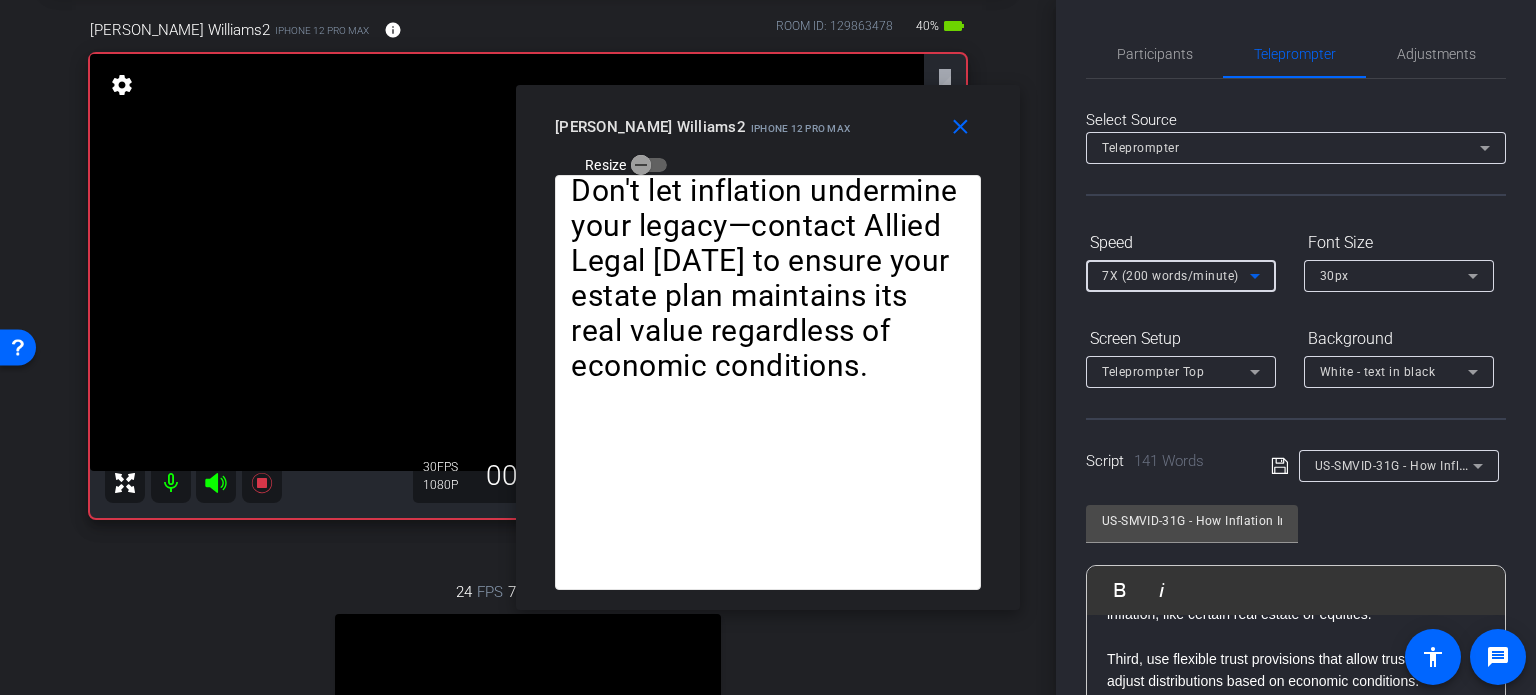 click on "7X (200 words/minute)" at bounding box center (1170, 276) 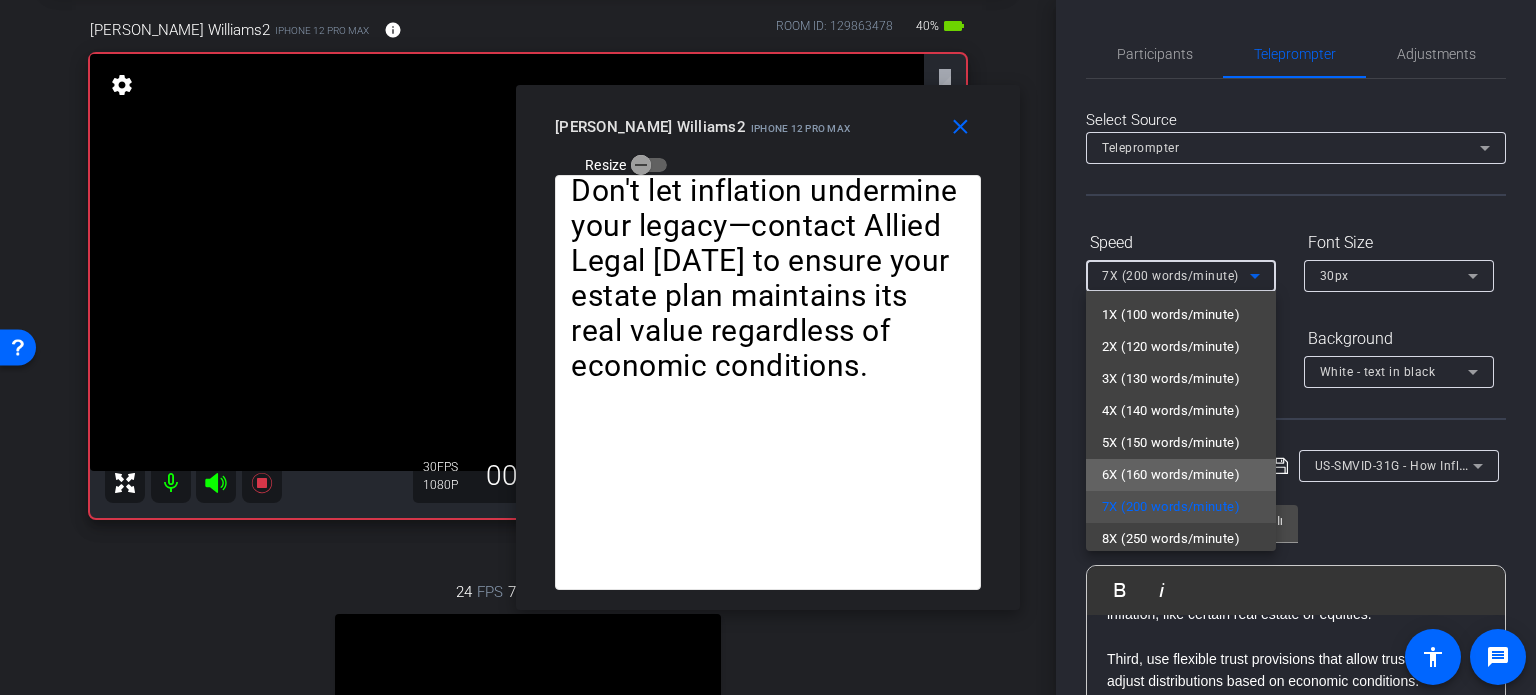 click on "6X (160 words/minute)" at bounding box center [1171, 475] 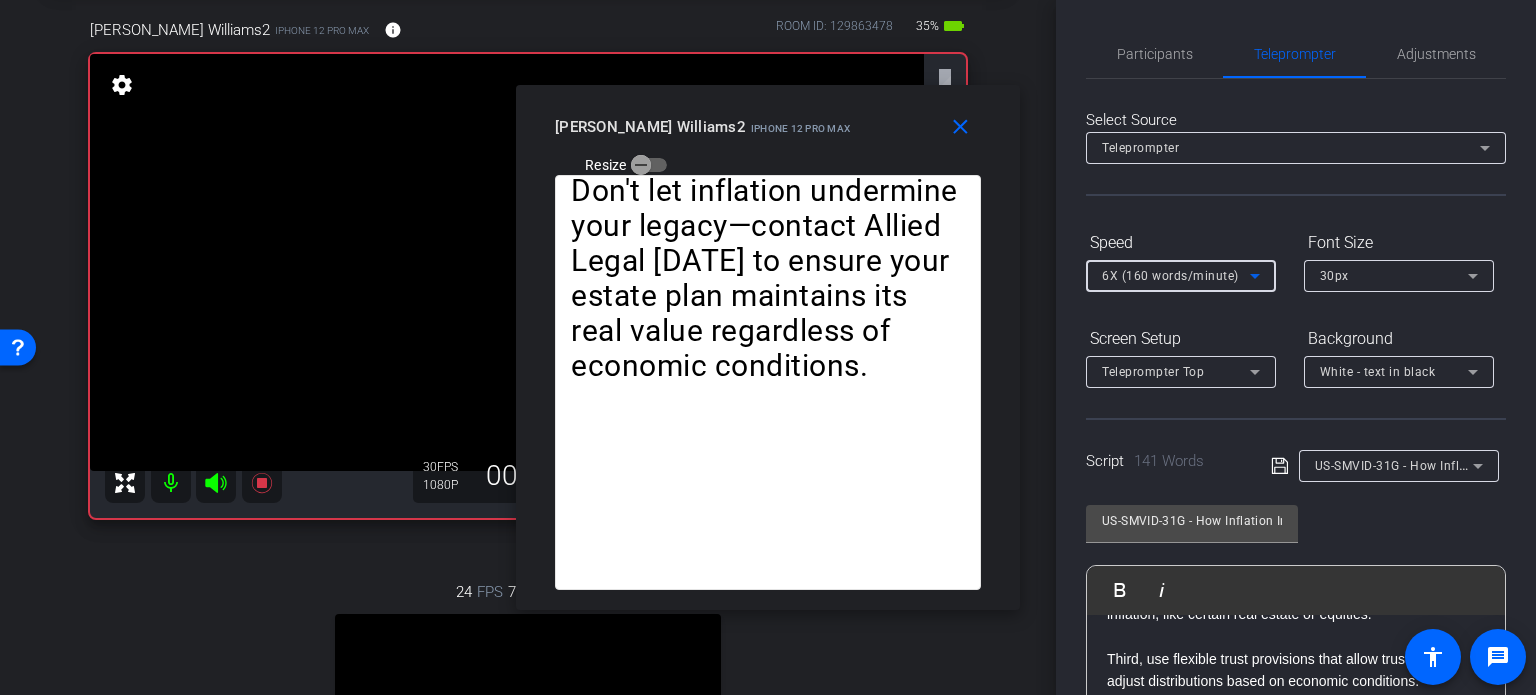 click on "6X (160 words/minute)" at bounding box center (1170, 276) 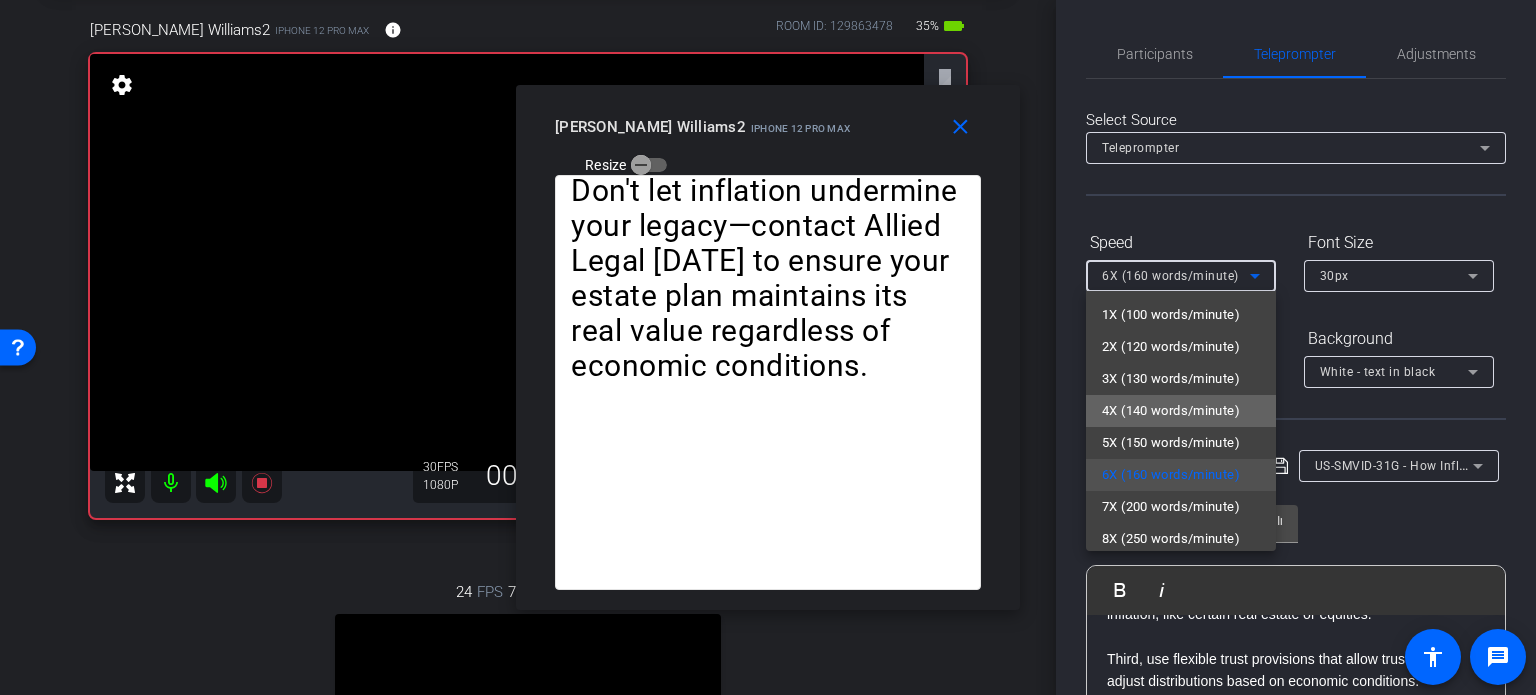 click on "4X (140 words/minute)" at bounding box center (1171, 411) 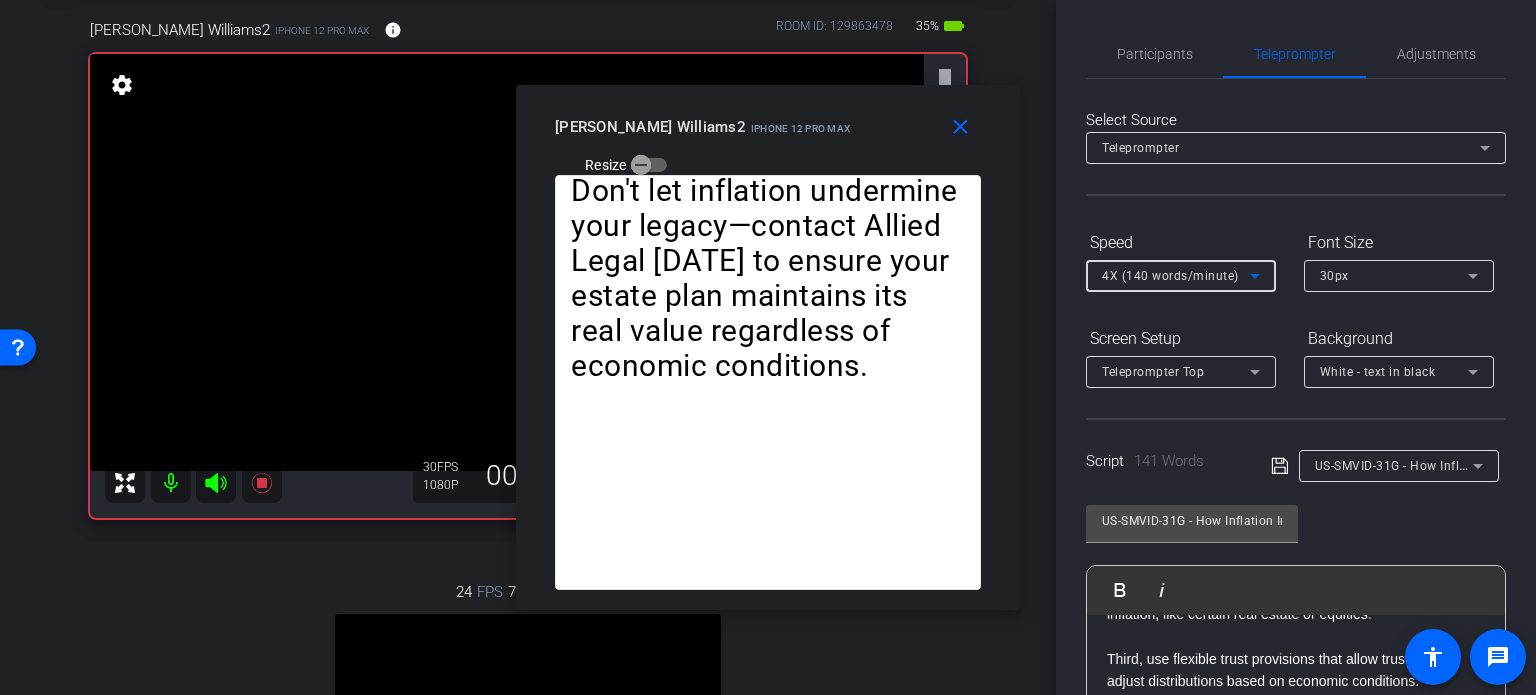 click on "4X (140 words/minute)" at bounding box center (1170, 276) 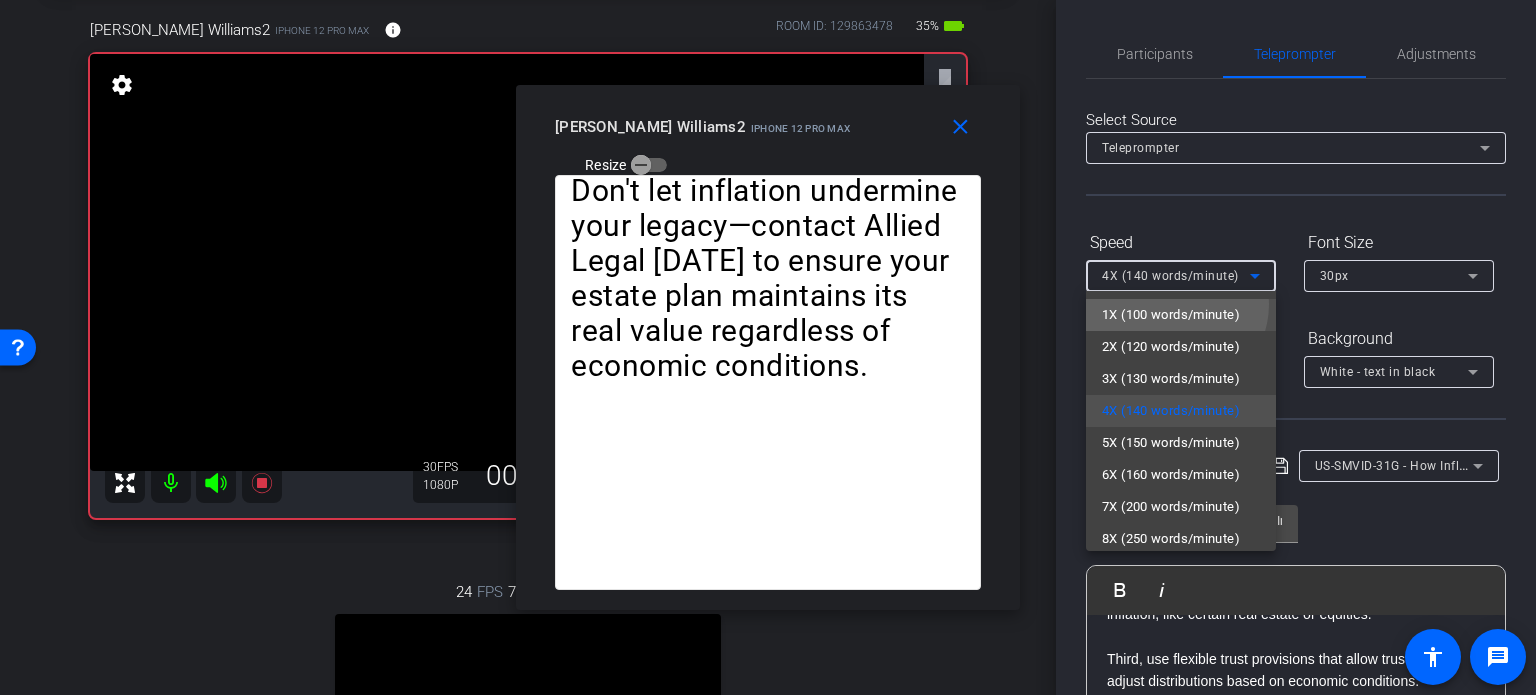 click on "1X (100 words/minute)" at bounding box center [1171, 315] 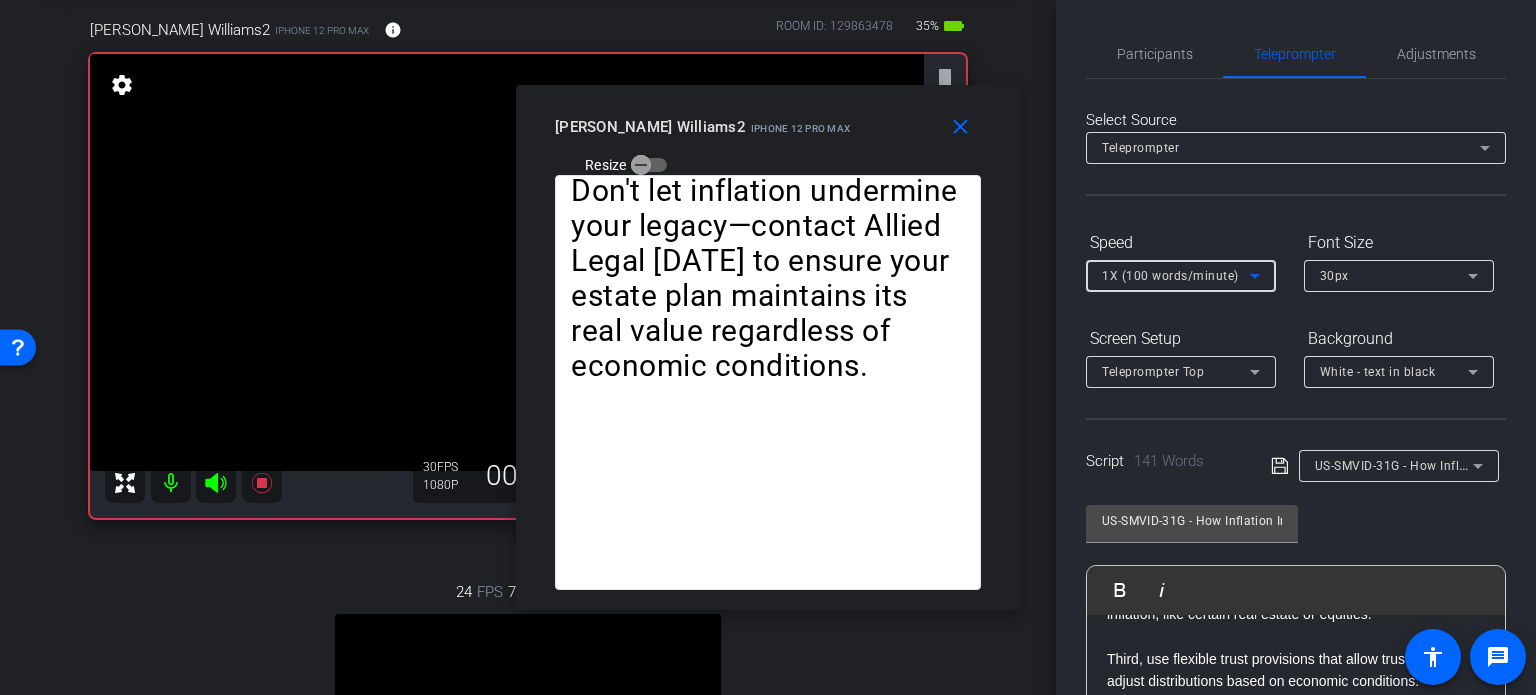 click on "1X (100 words/minute)" at bounding box center [1170, 276] 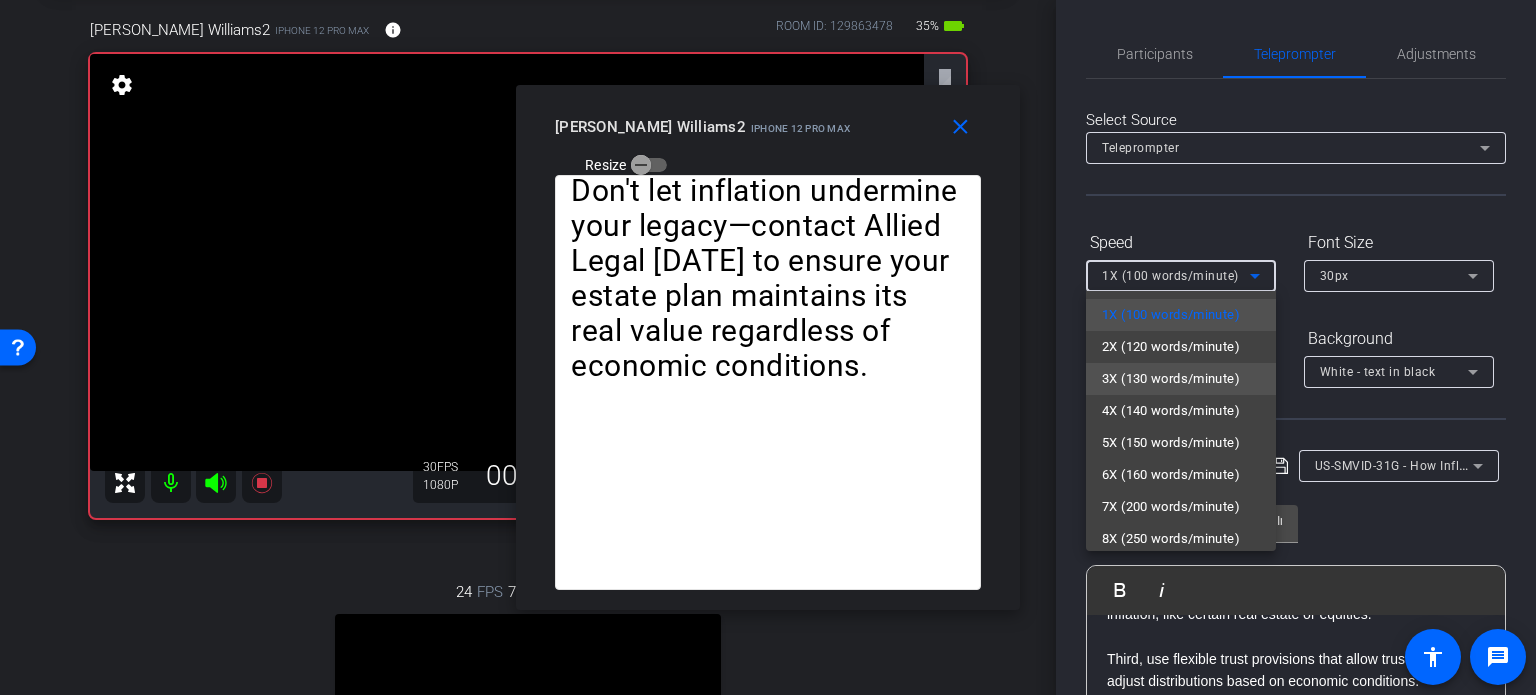 click on "3X (130 words/minute)" at bounding box center [1171, 379] 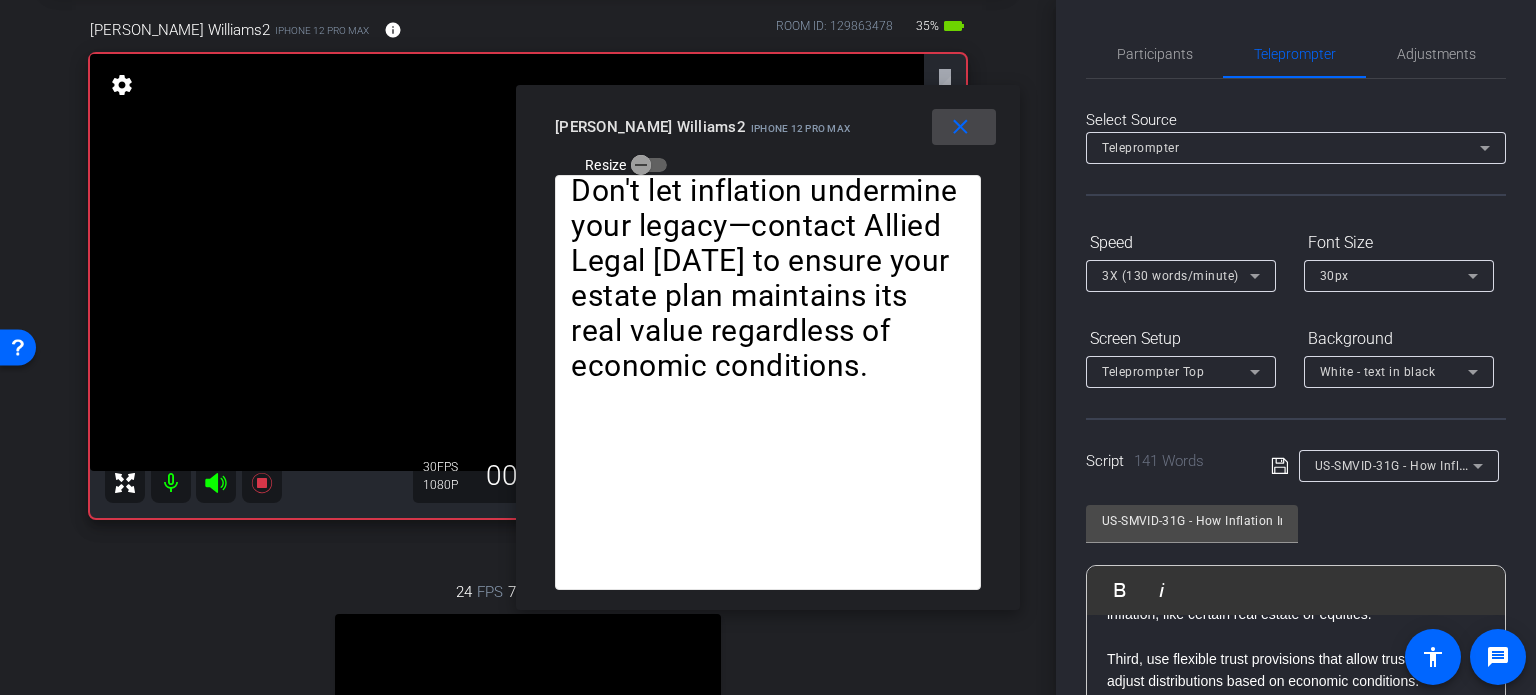 click on "close" at bounding box center (960, 127) 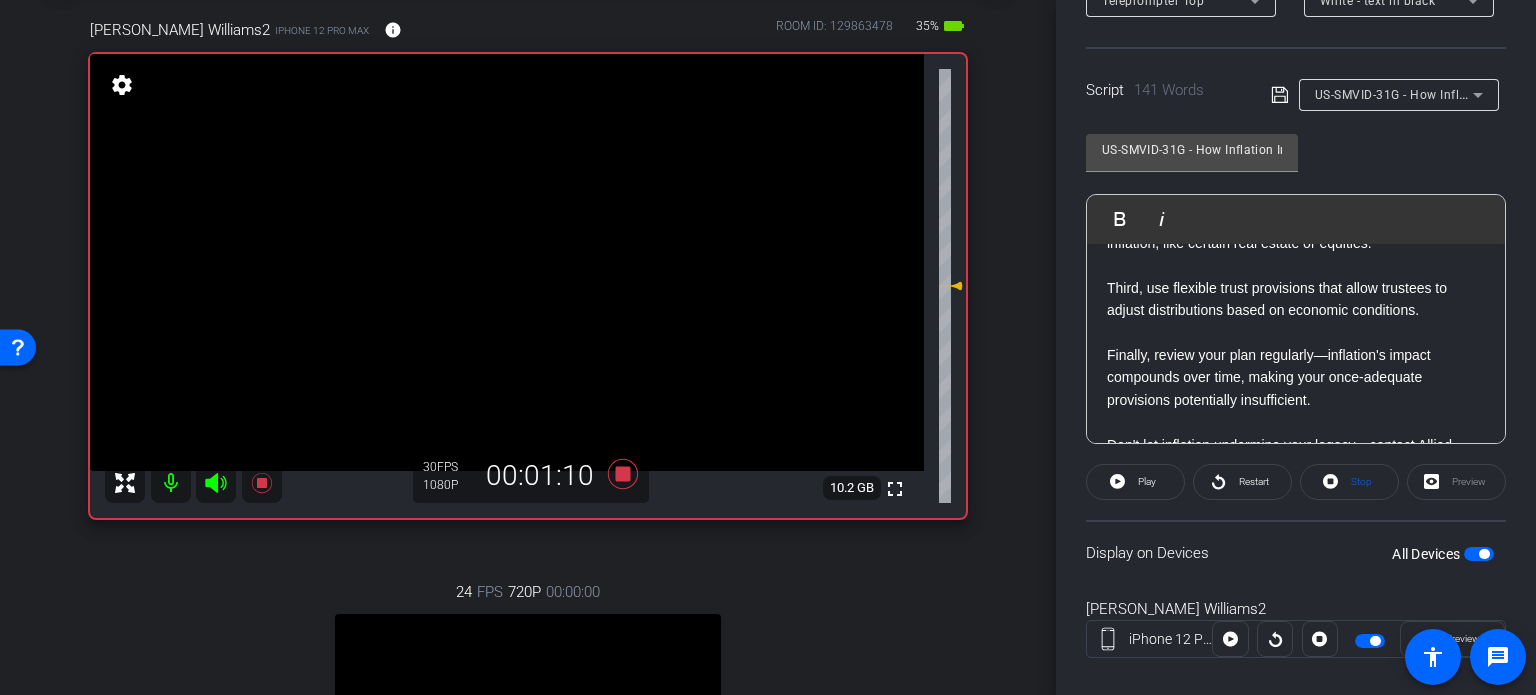 scroll, scrollTop: 400, scrollLeft: 0, axis: vertical 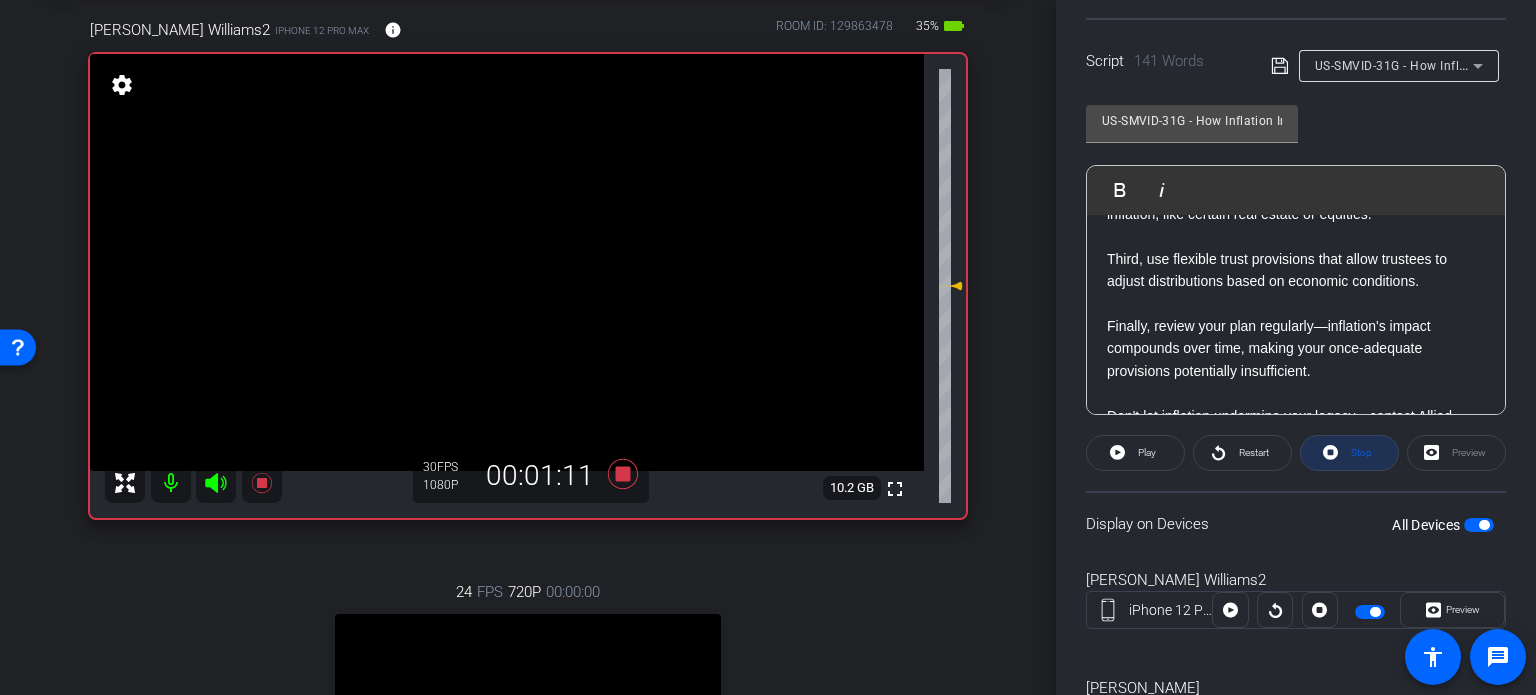 click 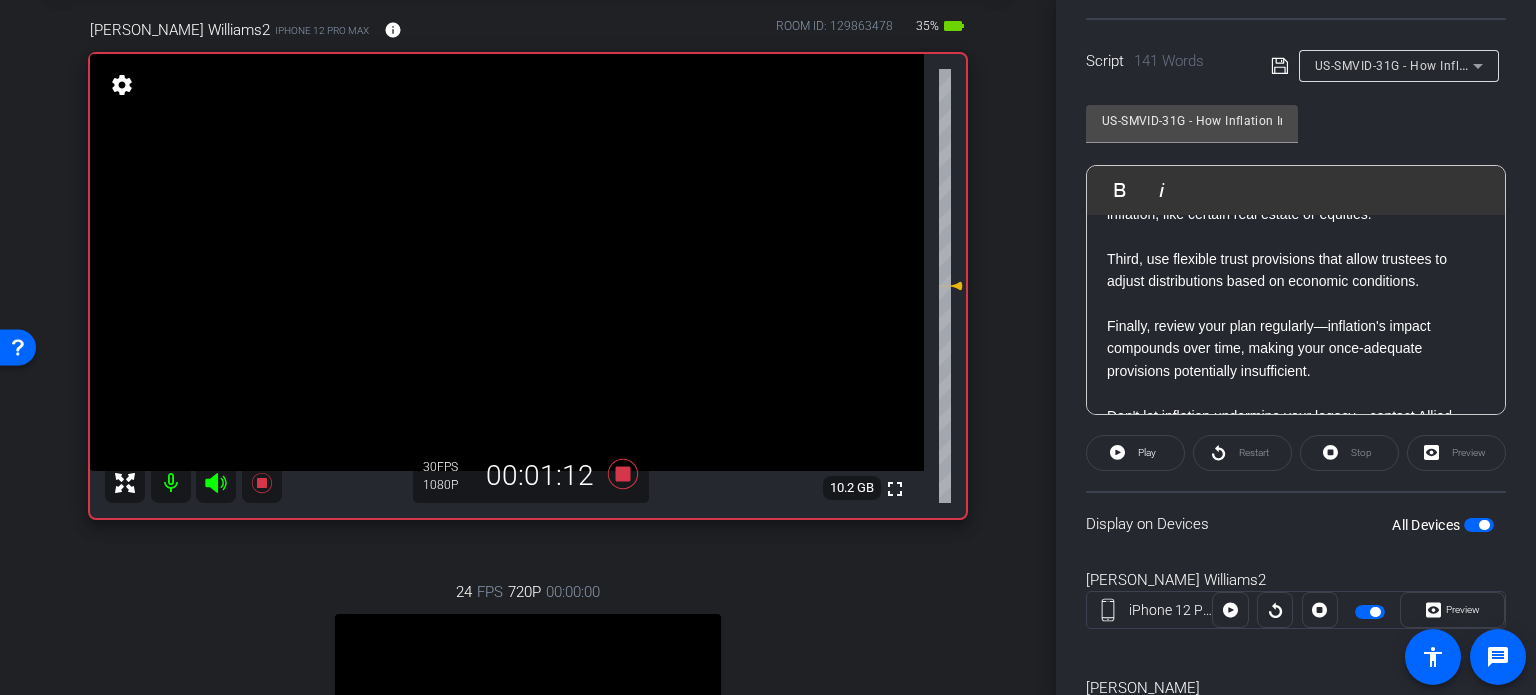 click 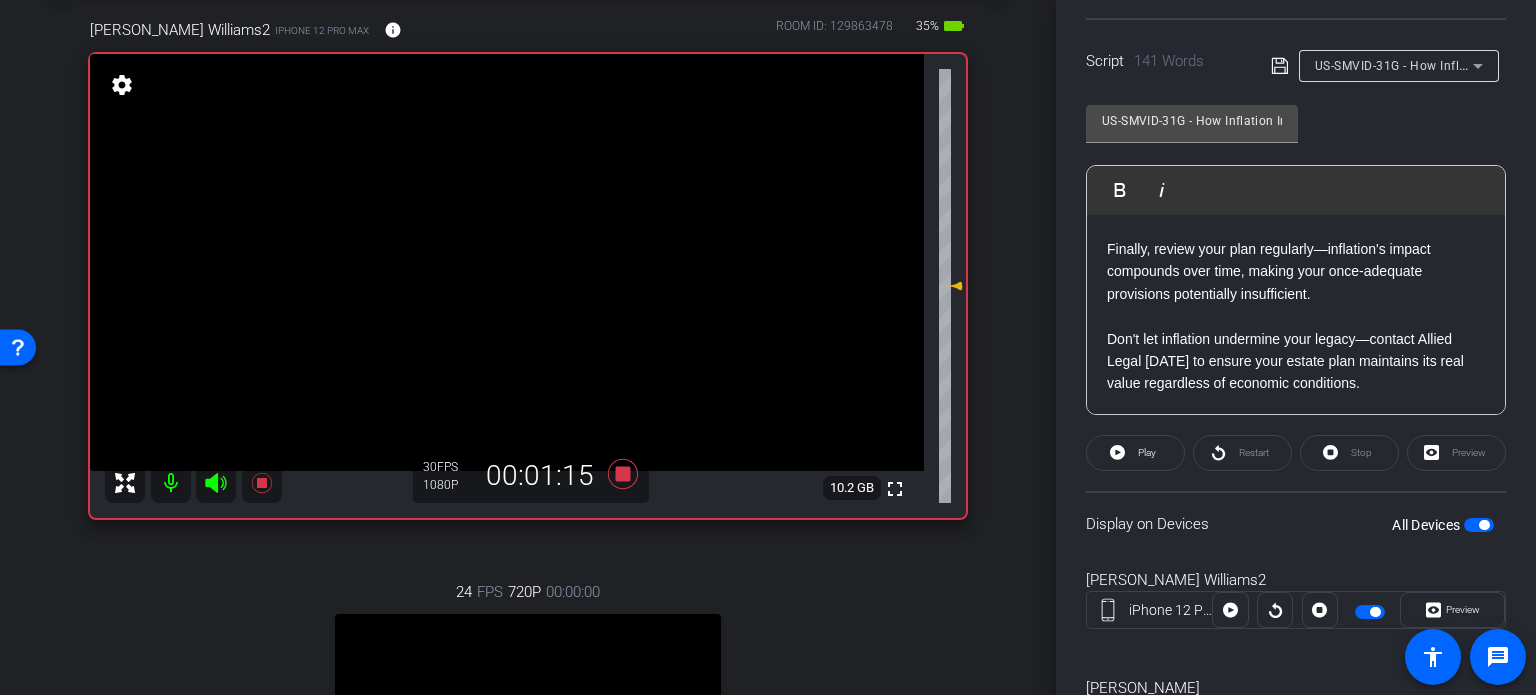 scroll, scrollTop: 534, scrollLeft: 0, axis: vertical 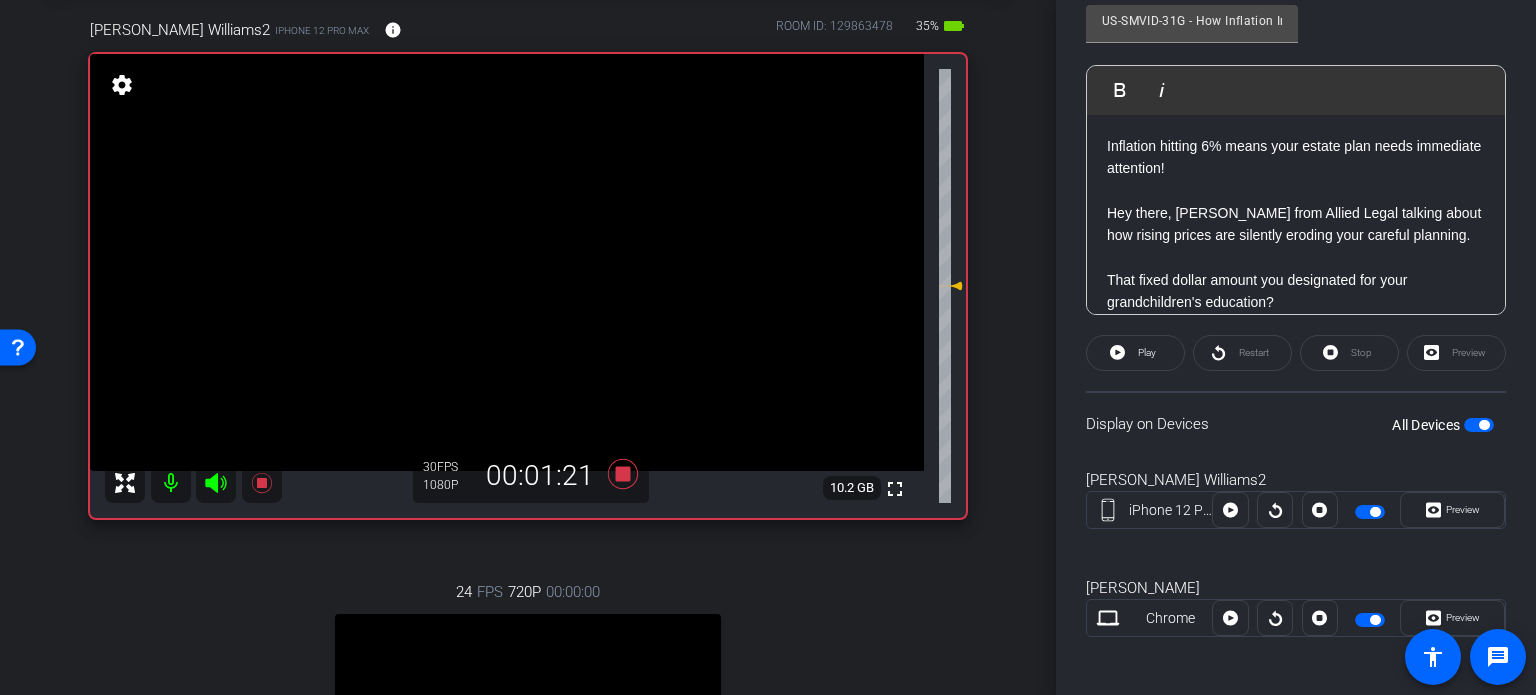 click on "US-SMVID-31G - How Inflation Impacts Your Estate Plan               Play        Play from this location               Play Selected        Play and display the selected text only Bold Italic Inflation hitting 6% means your estate plan needs immediate attention!  Hey there, Ryan Williams from Allied Legal talking about how rising prices are silently eroding your careful planning.  That fixed dollar amount you designated for your grandchildren's education?  It might cover only half of what you intended. Those specific bequests in your will? They're losing purchasing power every month. Strategic moves can inflation-proof your estate plan:  First, consider percentage-based bequests instead of fixed dollar amounts.  Second, incorporate assets that naturally hedge against inflation, like certain real estate or equities.  Third, use flexible trust provisions that allow trustees to adjust distributions based on economic conditions.  Enter script here..." 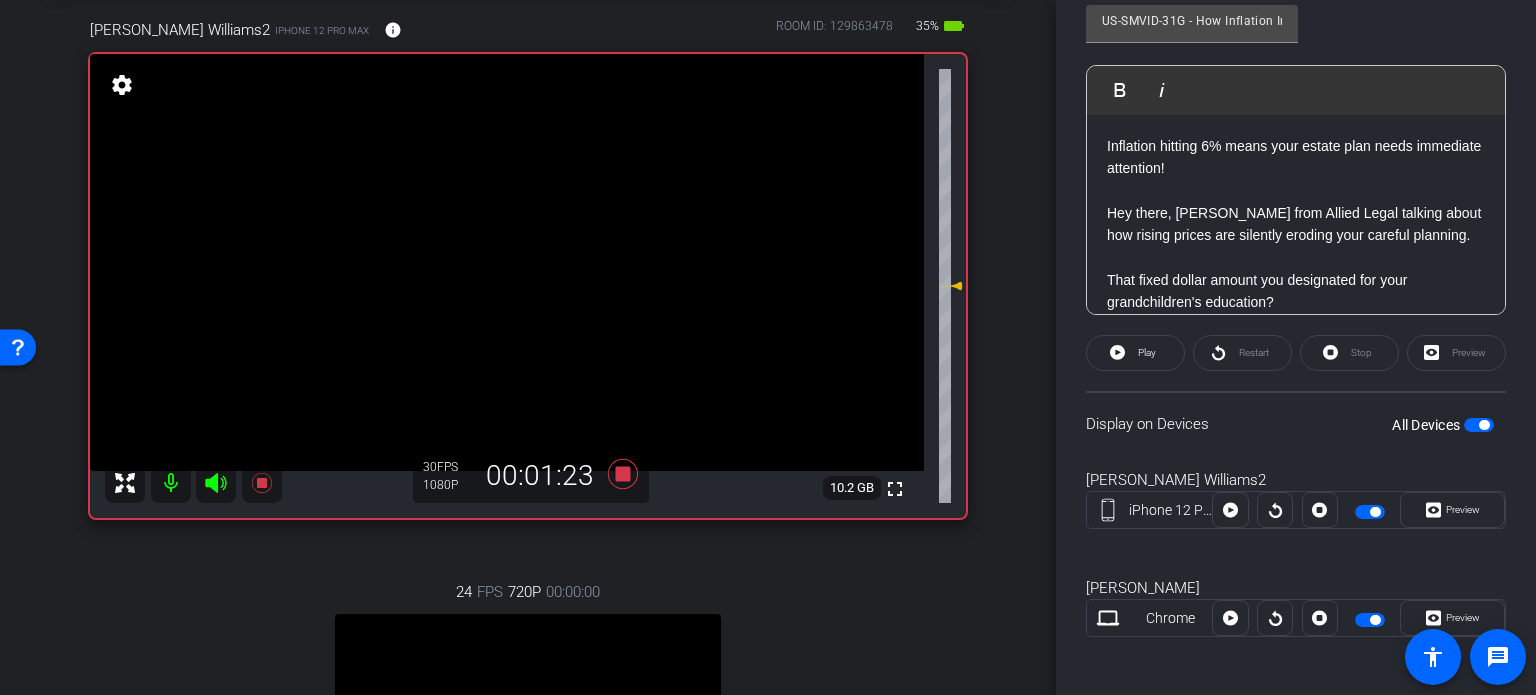 scroll, scrollTop: 503, scrollLeft: 0, axis: vertical 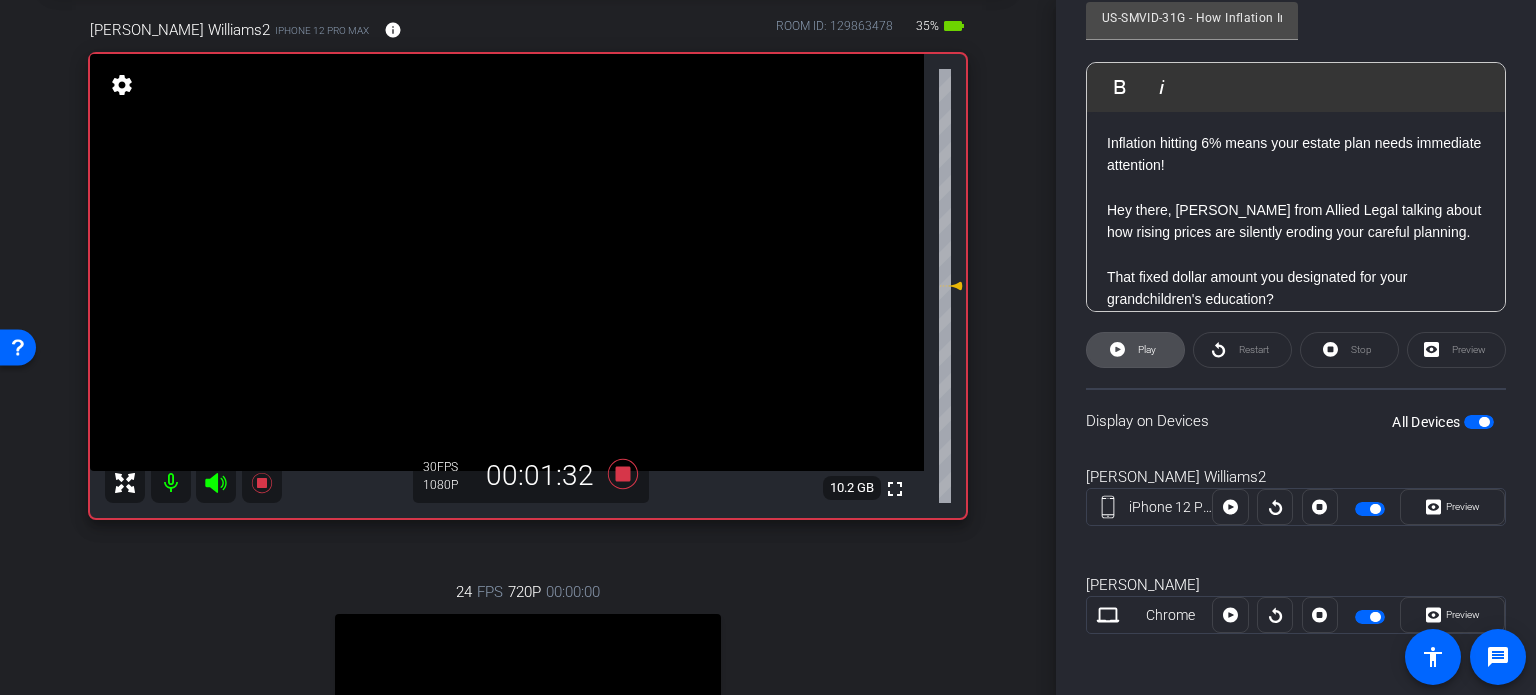 click 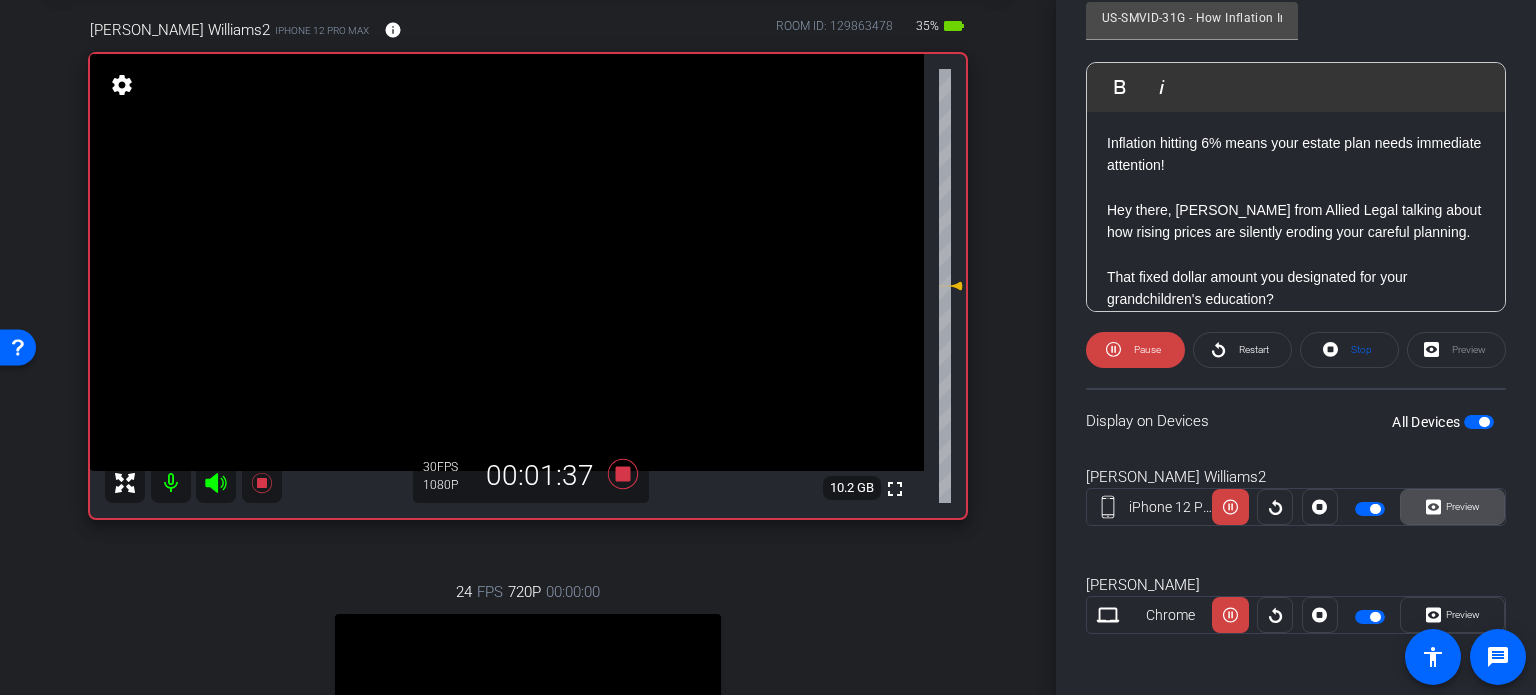 click on "Preview" 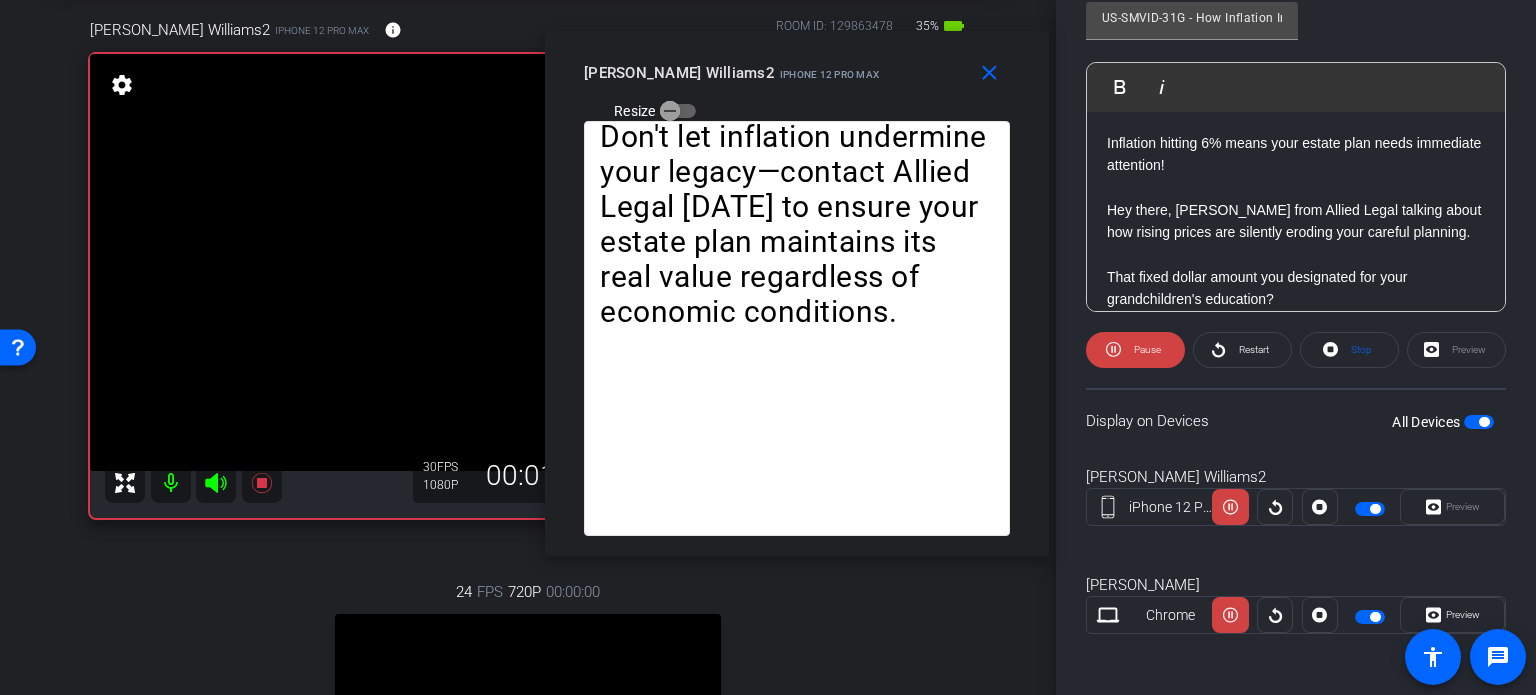 drag, startPoint x: 795, startPoint y: 147, endPoint x: 824, endPoint y: 93, distance: 61.294373 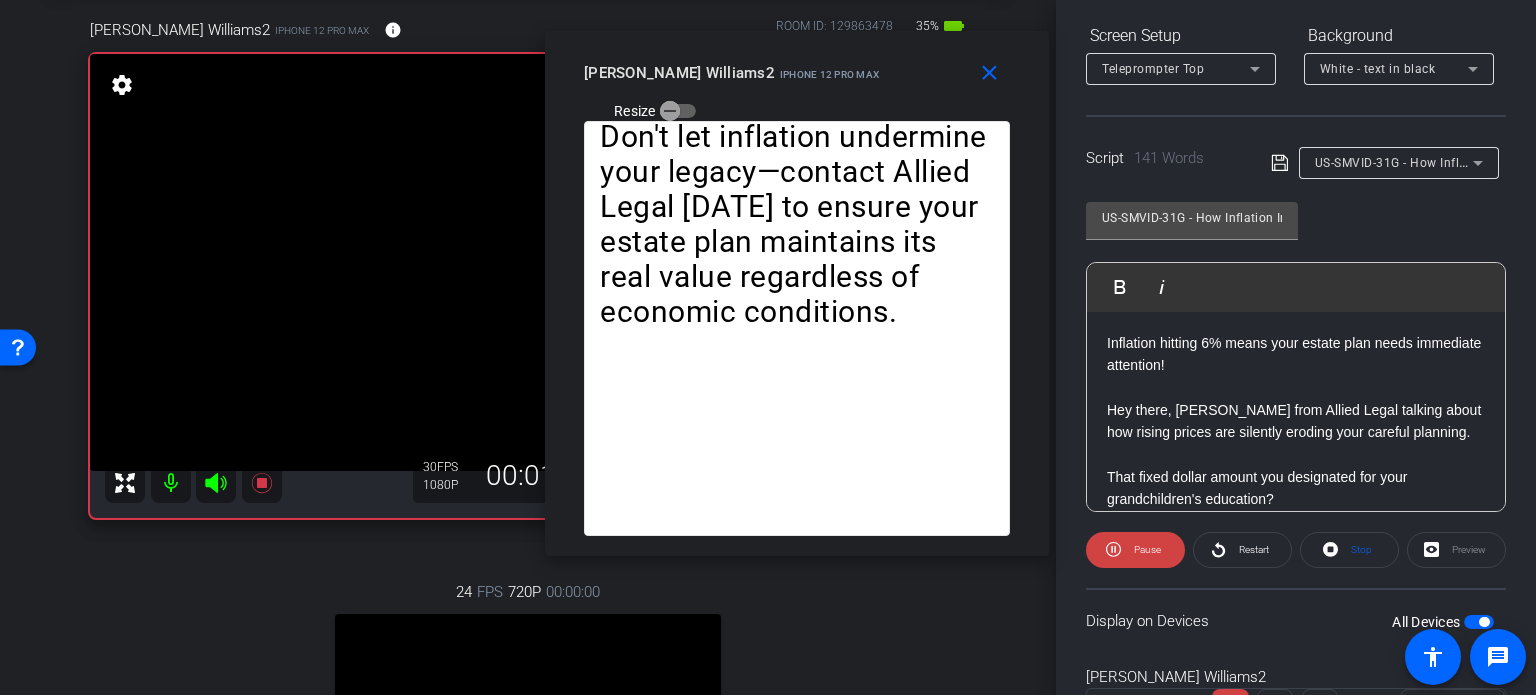 scroll, scrollTop: 203, scrollLeft: 0, axis: vertical 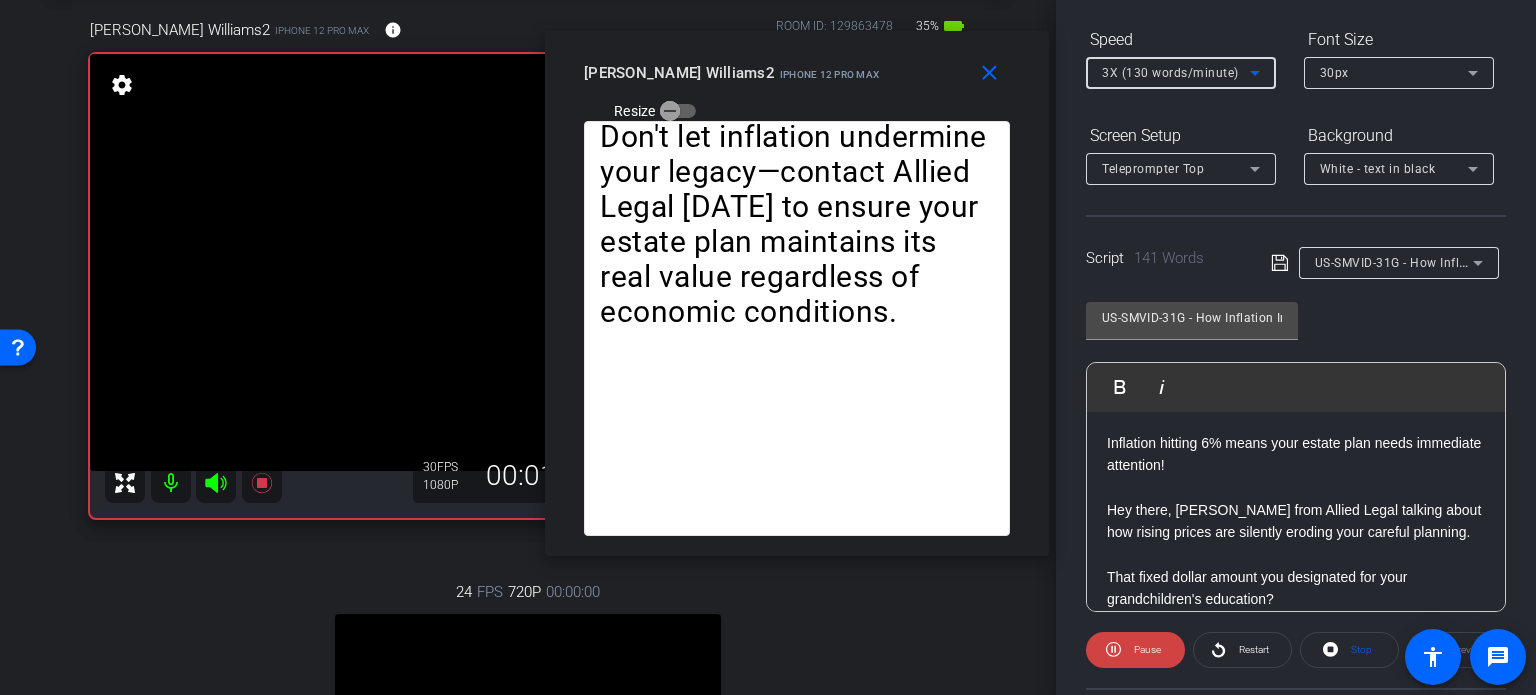 click on "3X (130 words/minute)" at bounding box center [1170, 73] 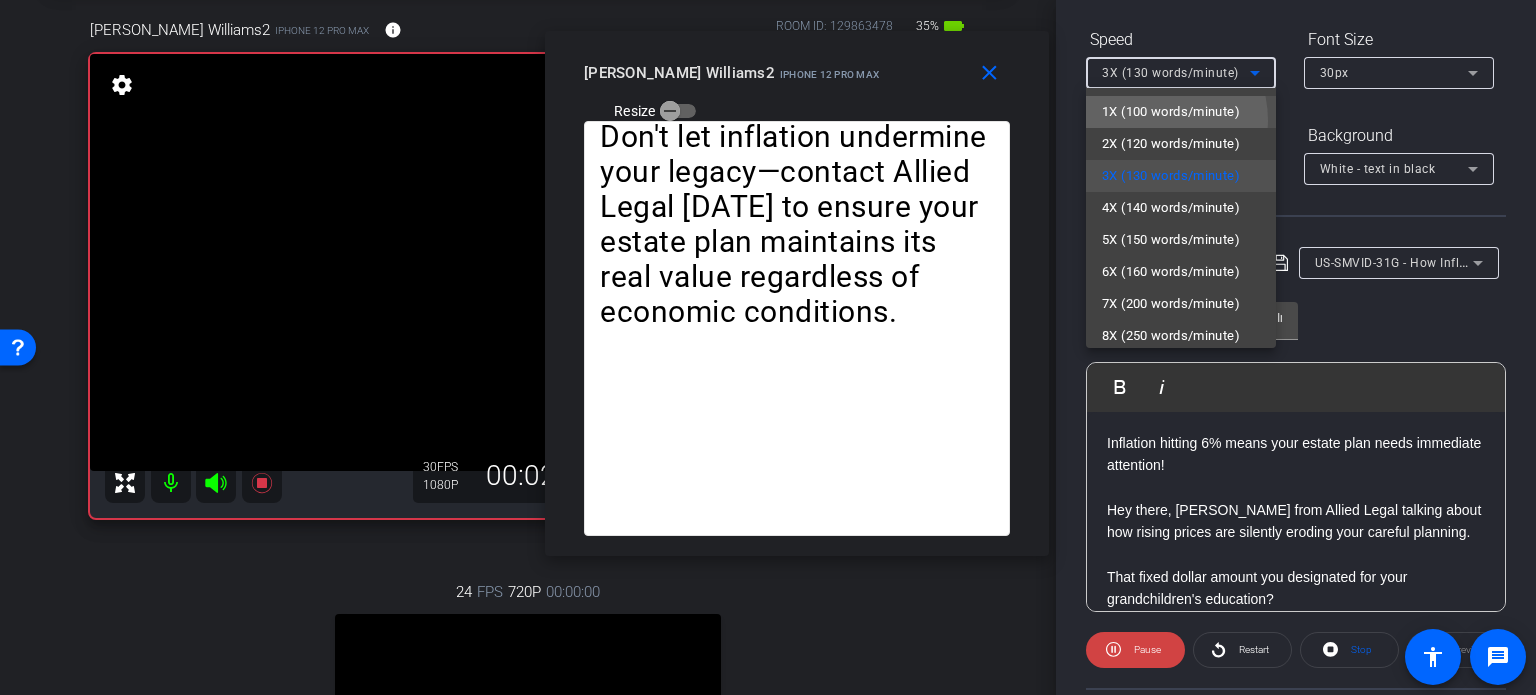 click on "1X (100 words/minute)" at bounding box center [1171, 112] 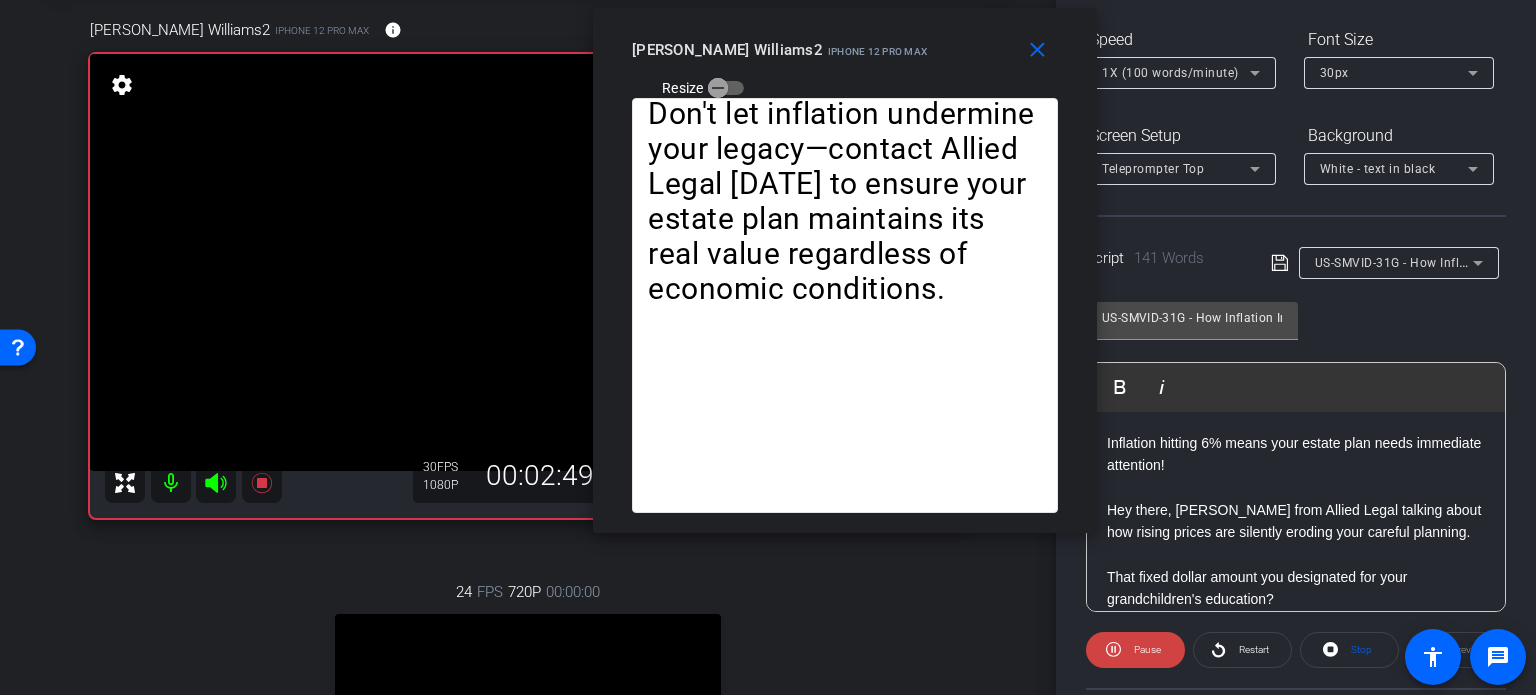 drag, startPoint x: 748, startPoint y: 97, endPoint x: 796, endPoint y: 74, distance: 53.225933 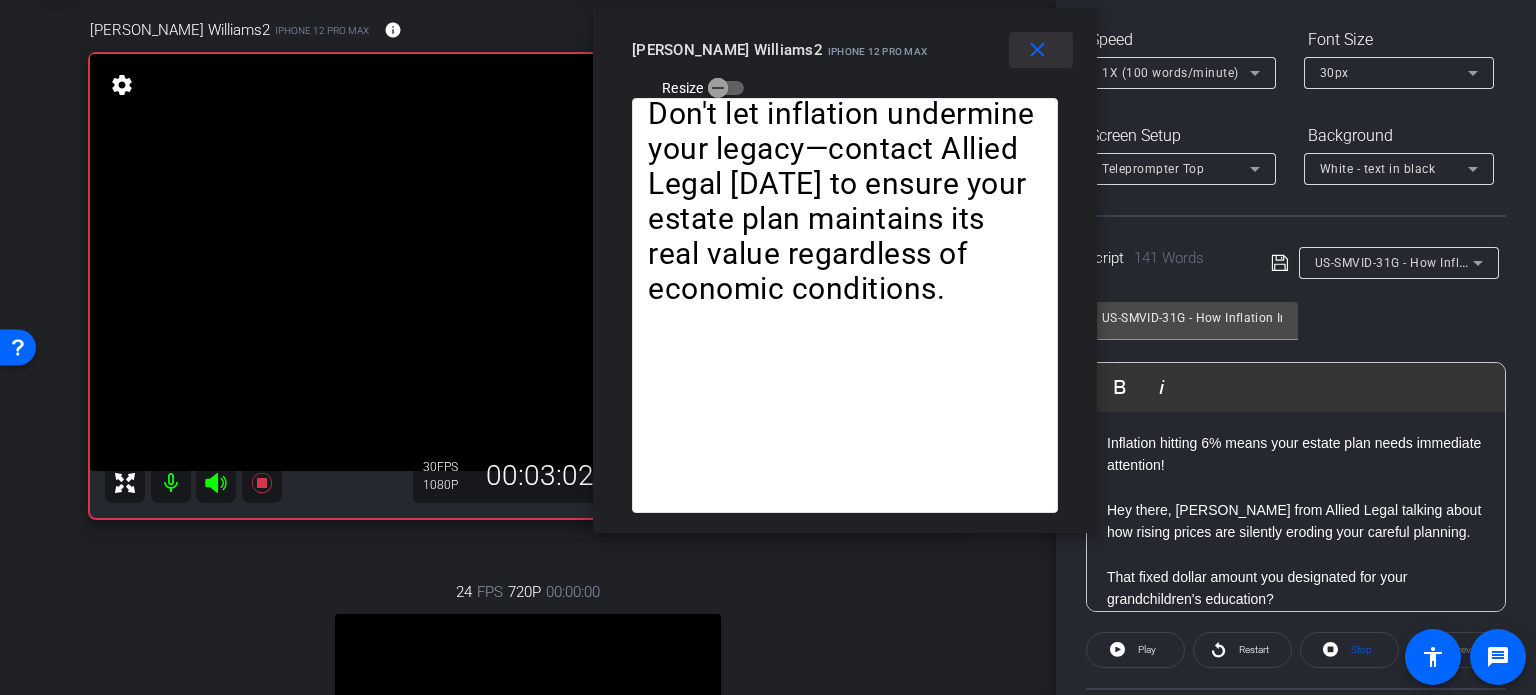 click on "close" at bounding box center (1037, 50) 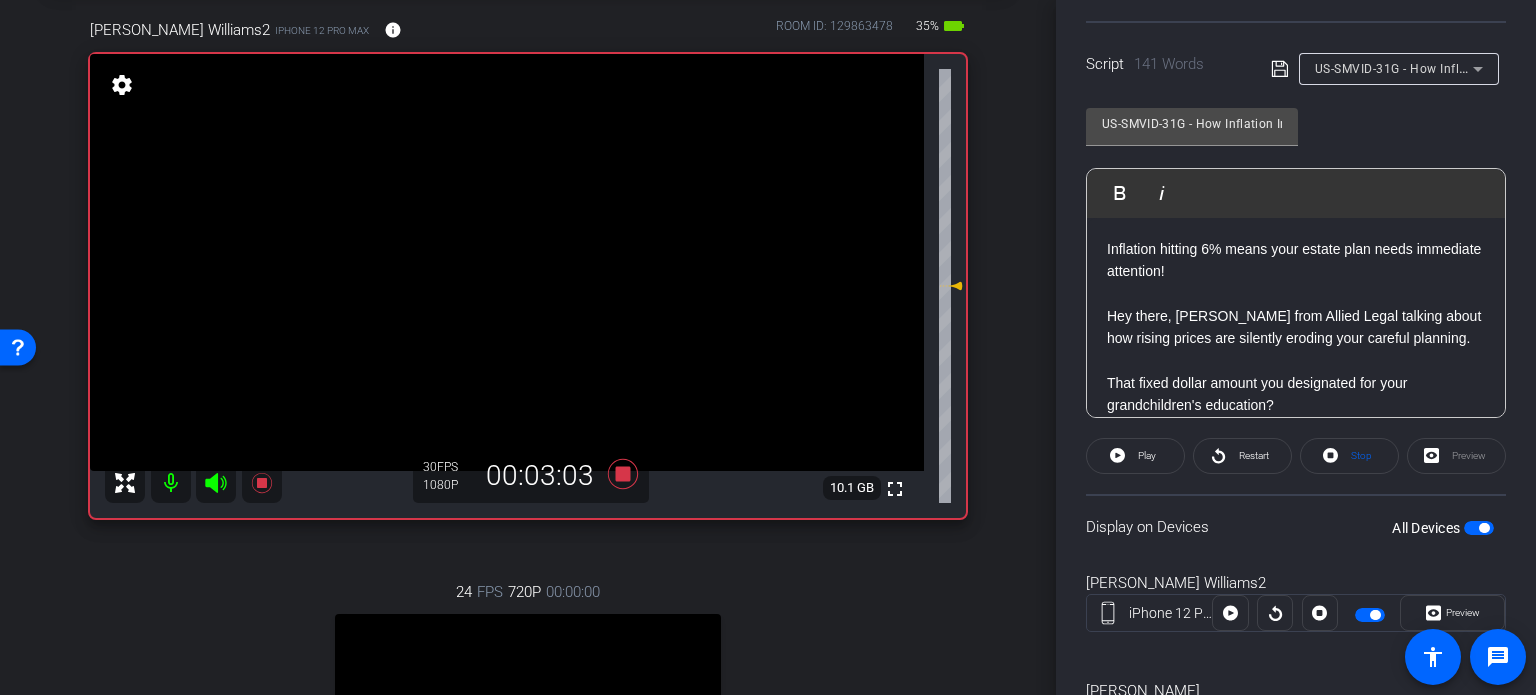 scroll, scrollTop: 403, scrollLeft: 0, axis: vertical 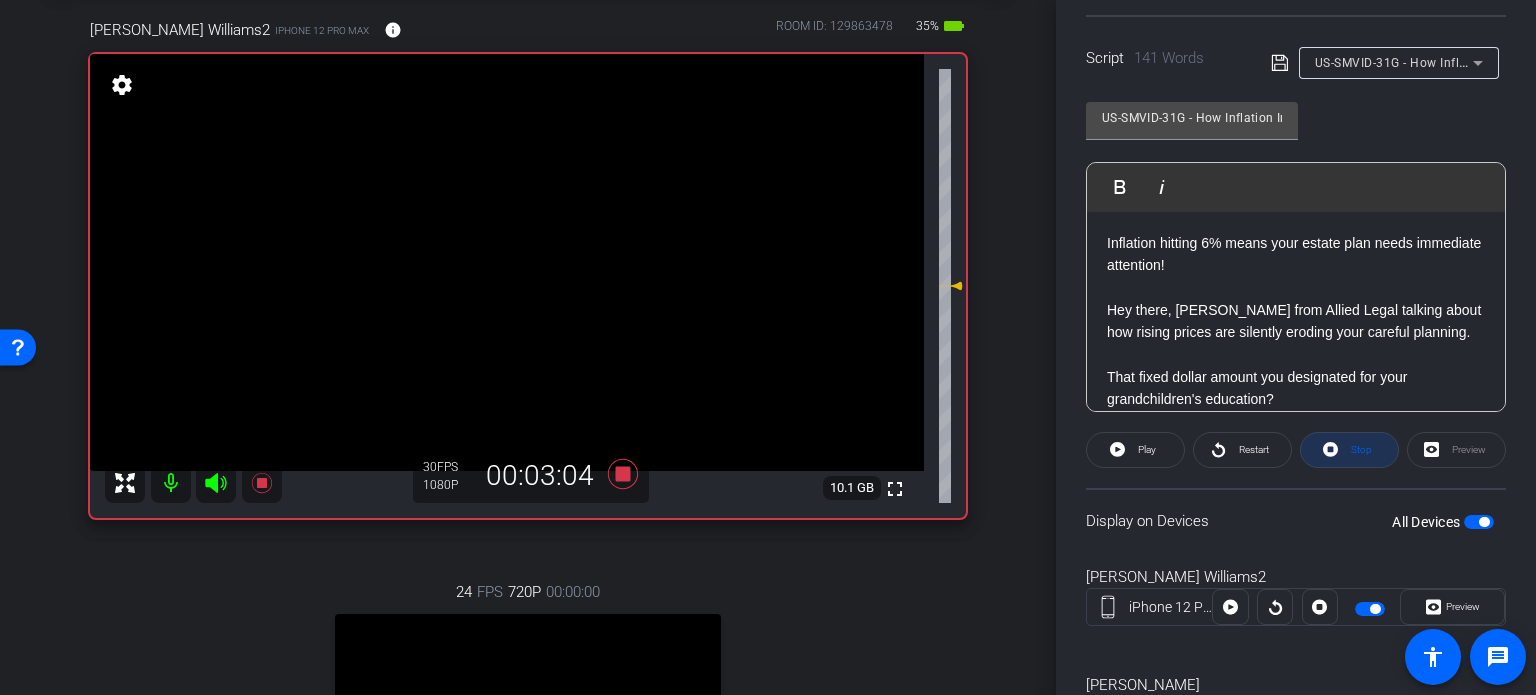 click 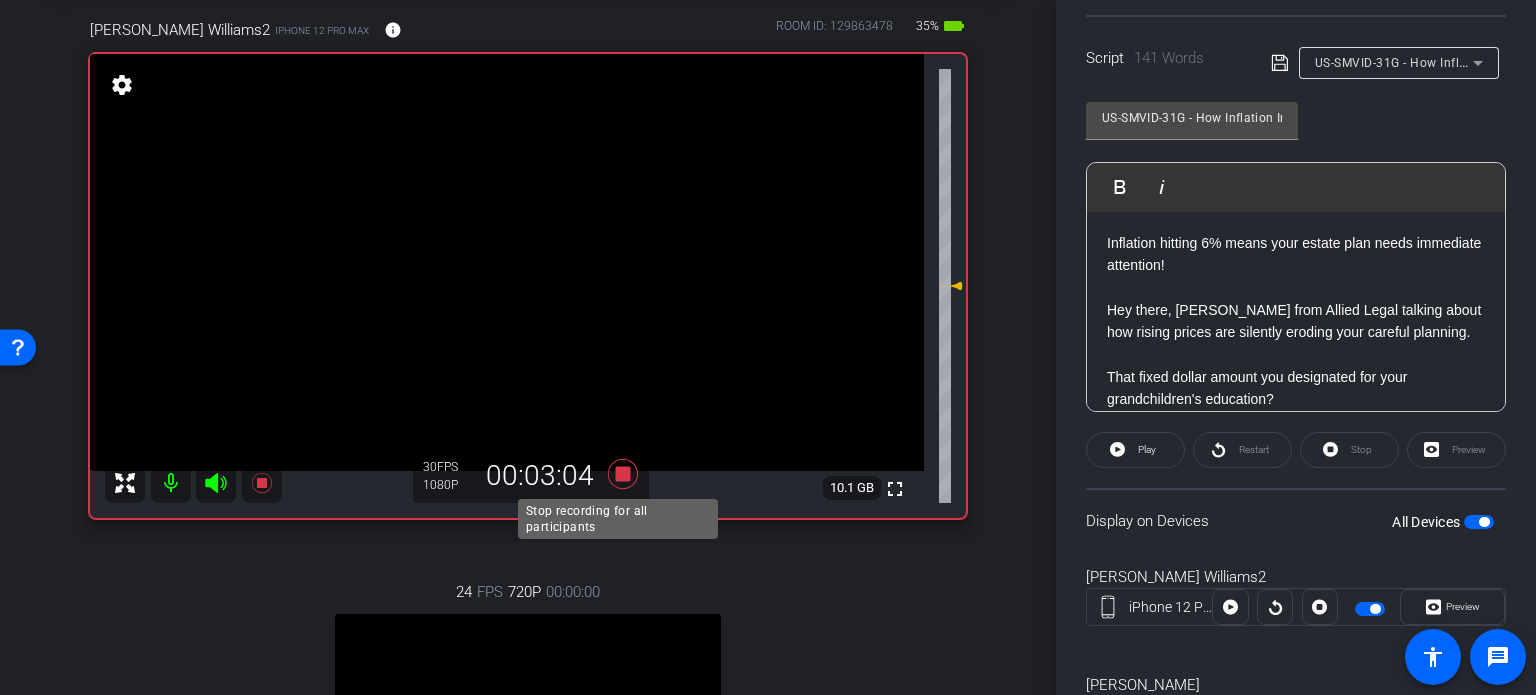 click 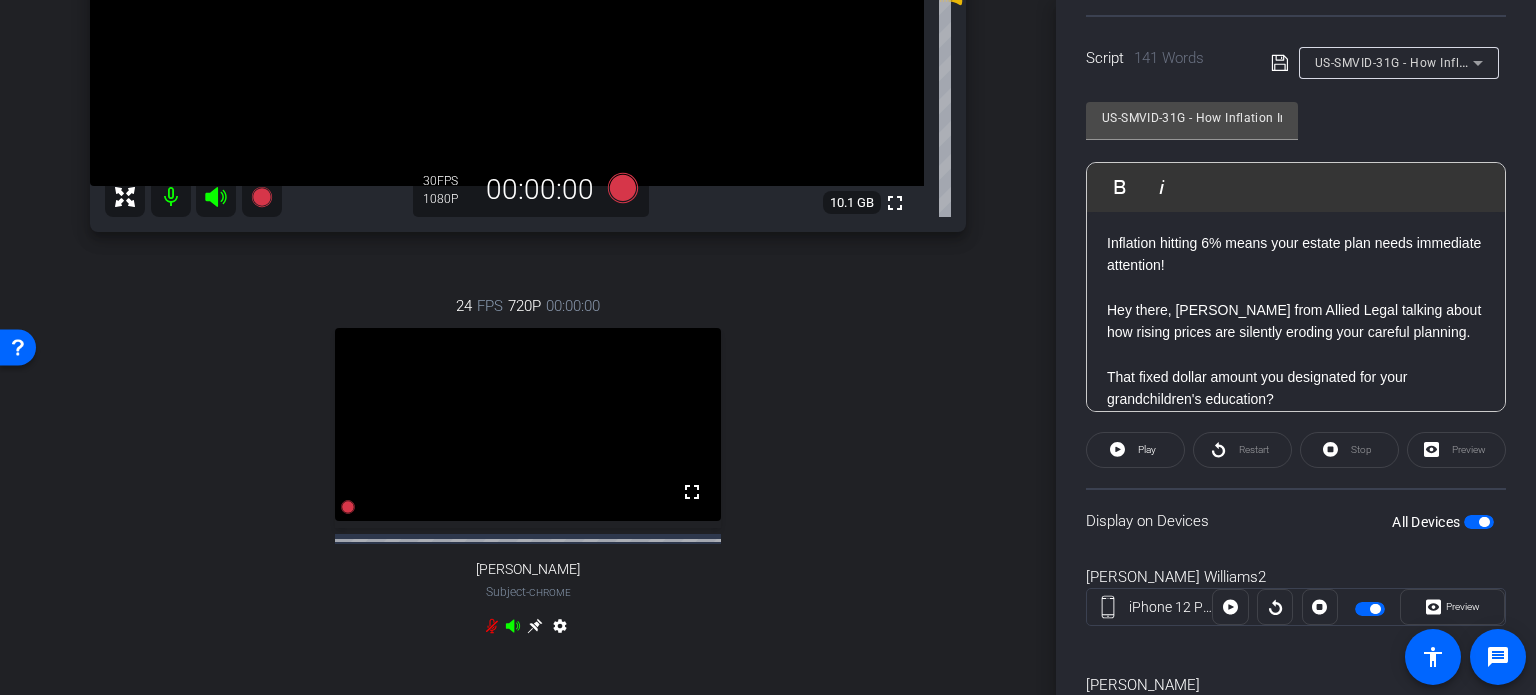 scroll, scrollTop: 400, scrollLeft: 0, axis: vertical 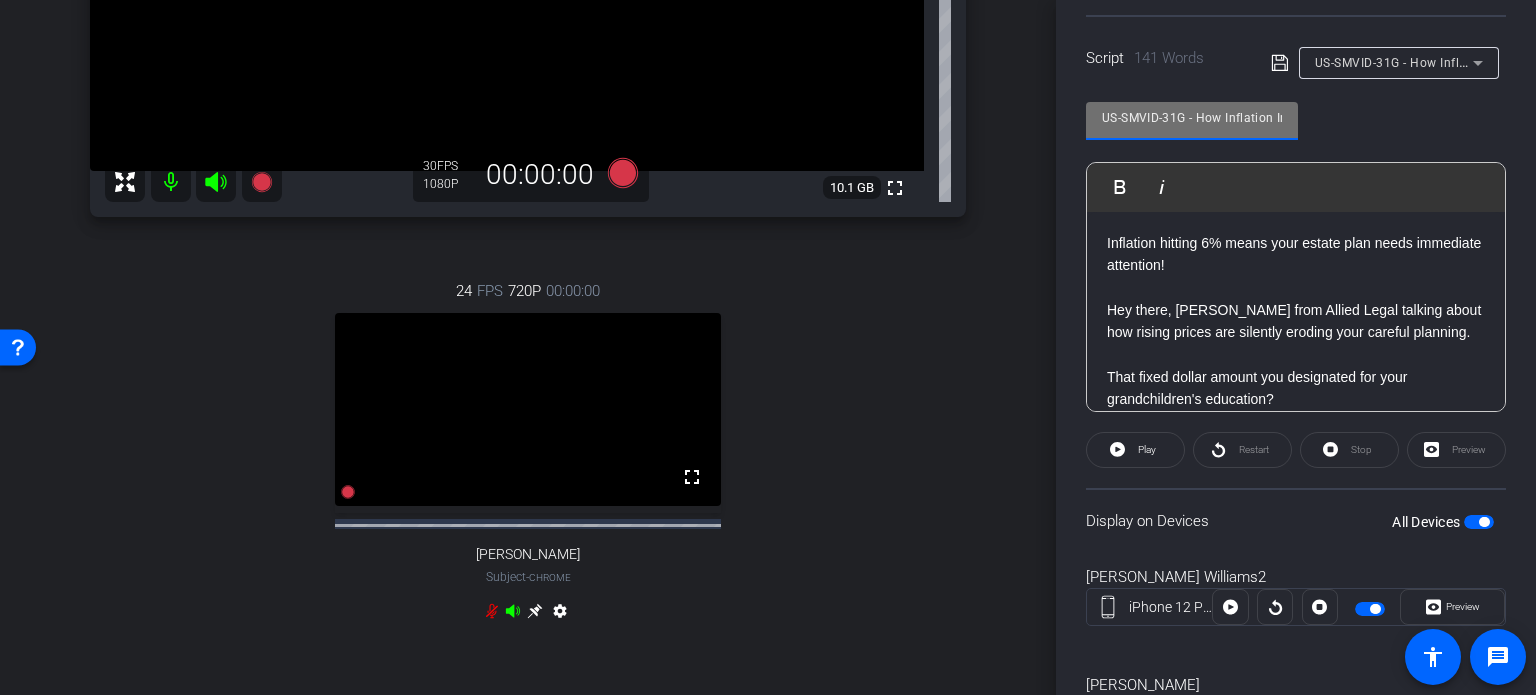 drag, startPoint x: 1185, startPoint y: 120, endPoint x: 943, endPoint y: 99, distance: 242.90945 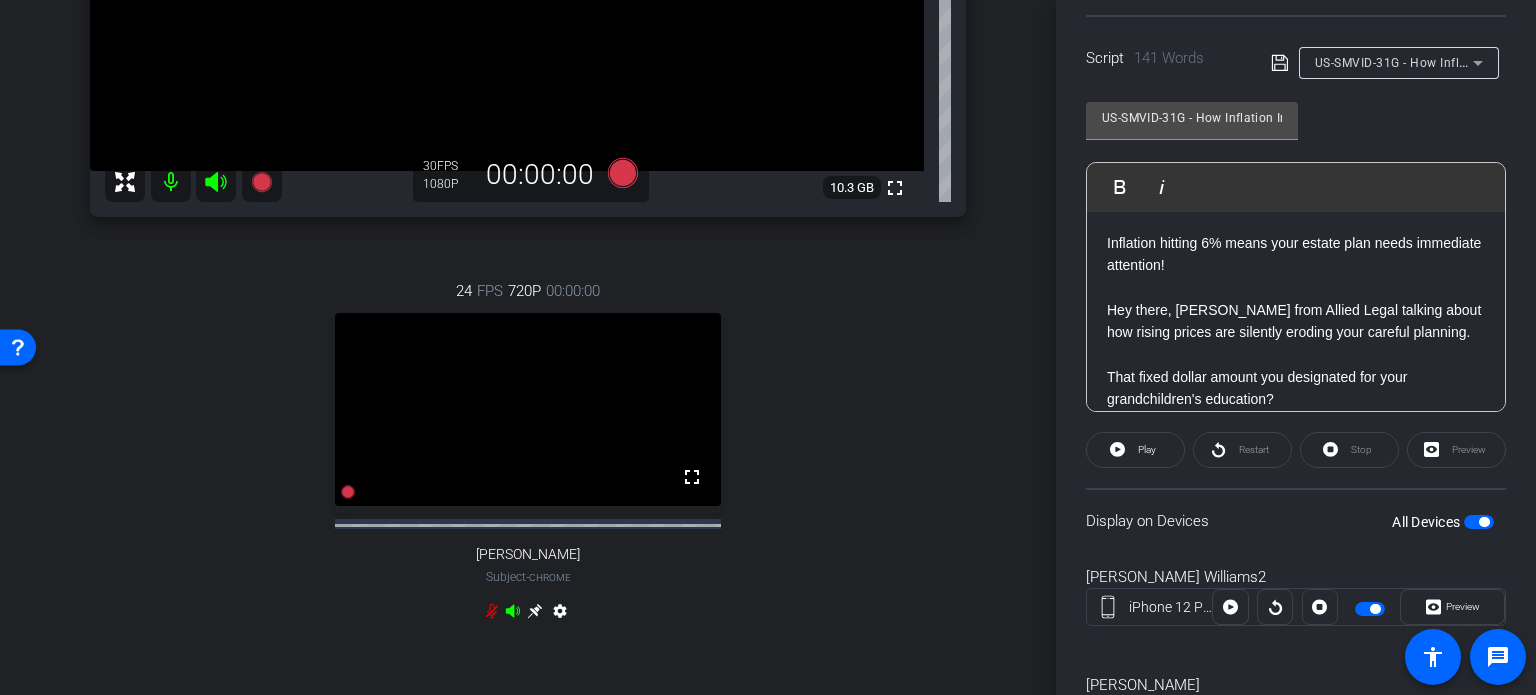 click on "Ryan Williams2 iPhone 12 Pro Max info ROOM ID: 129863478 35% battery_std fullscreen settings  10.3 GB
30 FPS  1080P   00:00:00
24 FPS 720P  00:00:00  fullscreen
Sherrie Stuessy Subject   -  Chrome
settings" at bounding box center [528, 183] 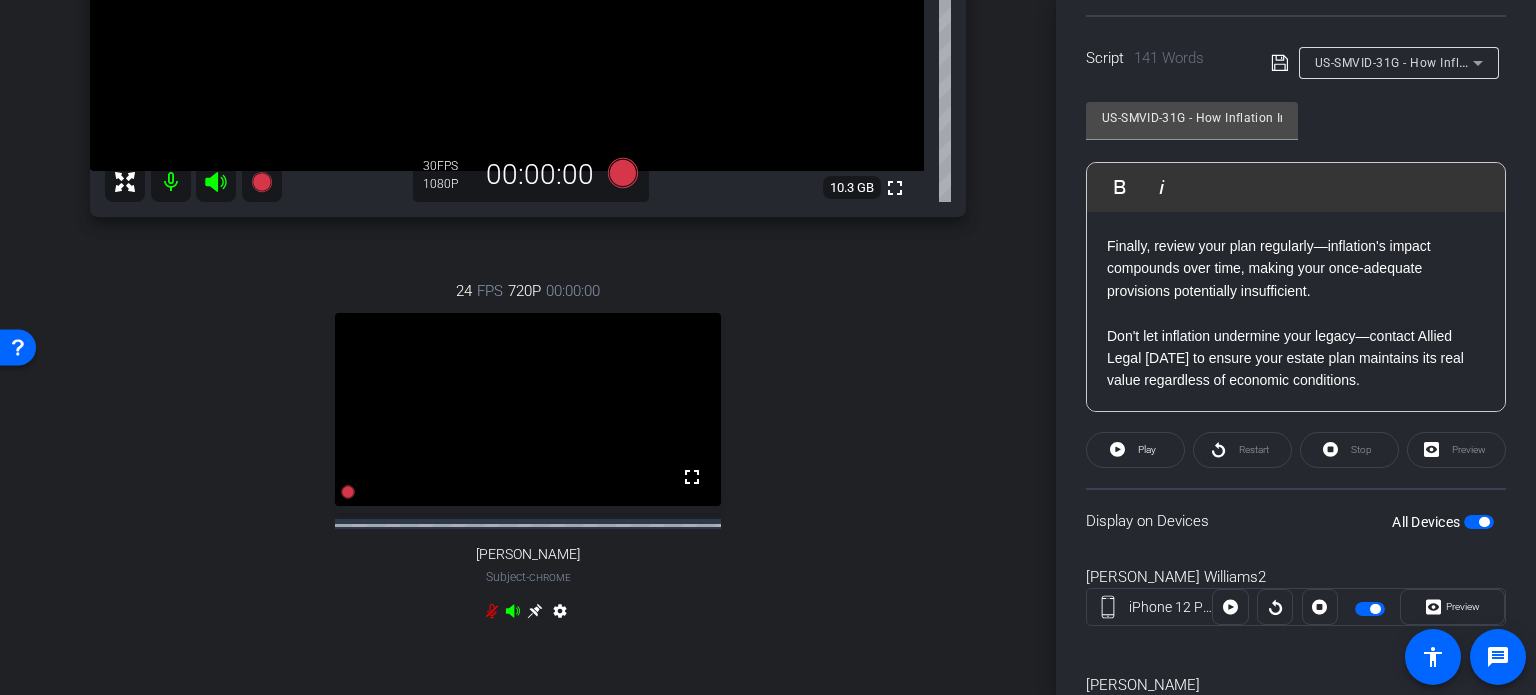 scroll, scrollTop: 534, scrollLeft: 0, axis: vertical 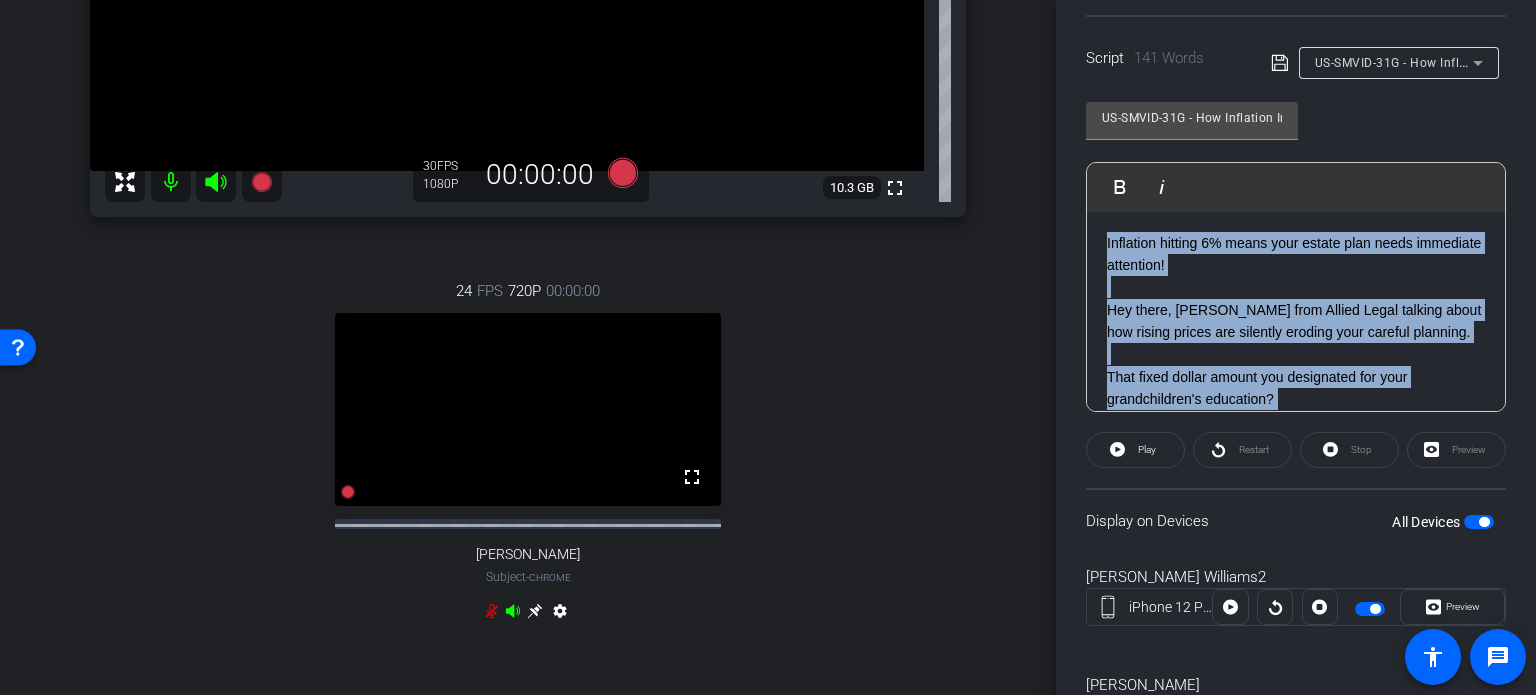 drag, startPoint x: 1104, startPoint y: 339, endPoint x: 1016, endPoint y: 133, distance: 224.00893 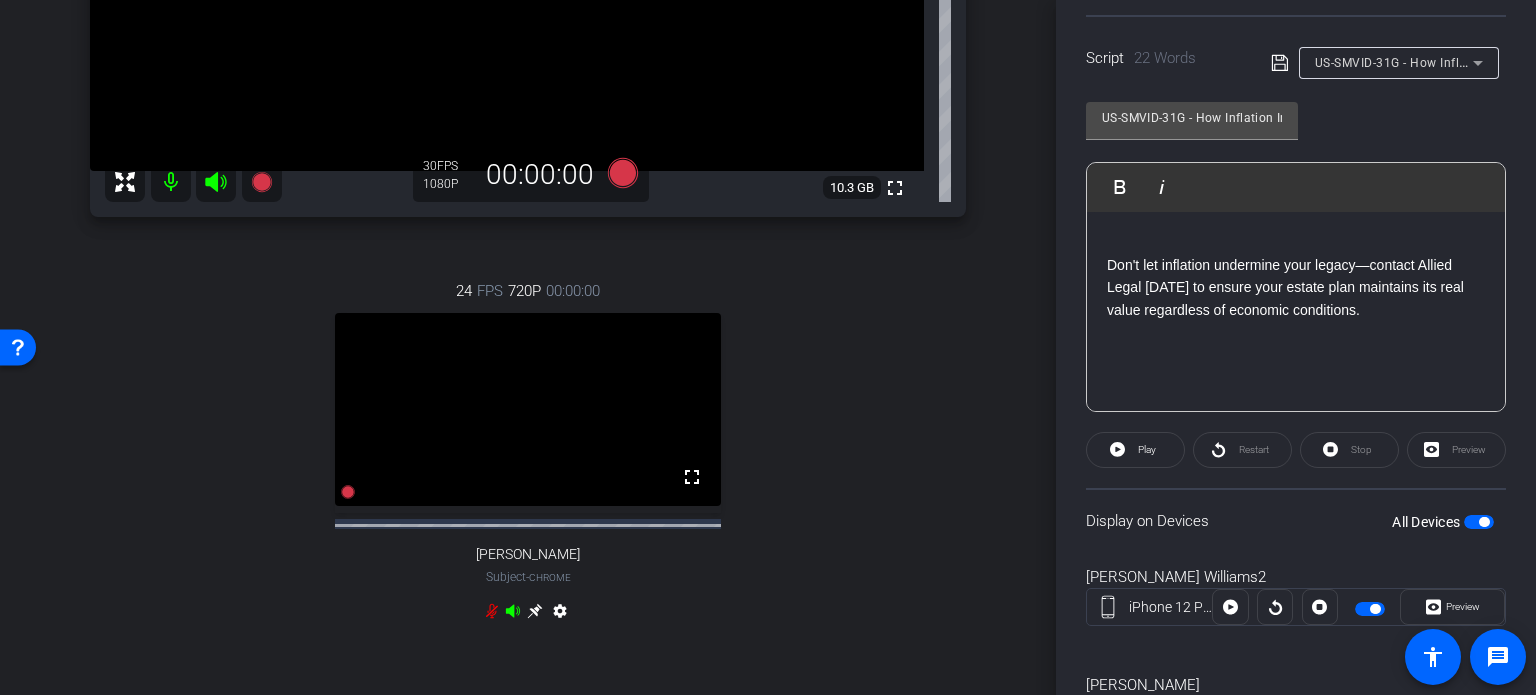 click at bounding box center (1484, 522) 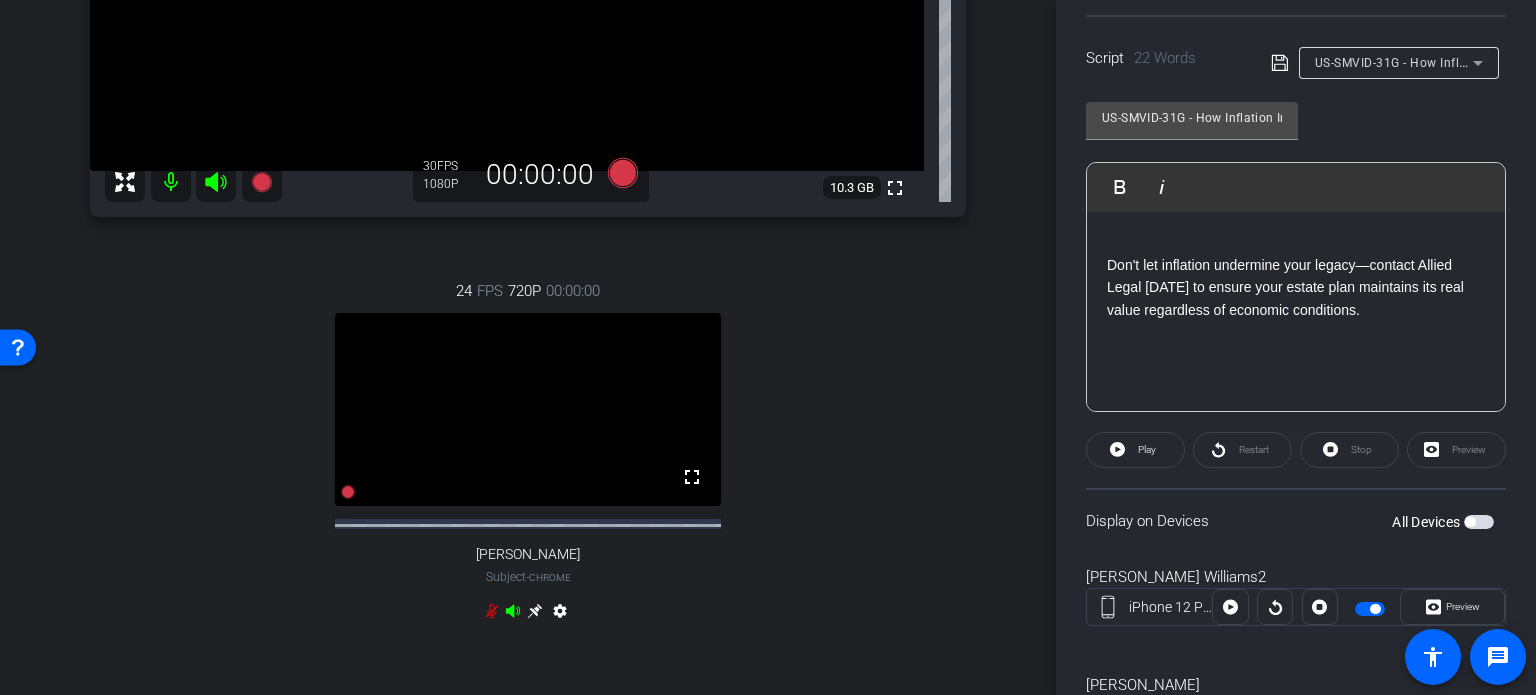 click at bounding box center (1479, 522) 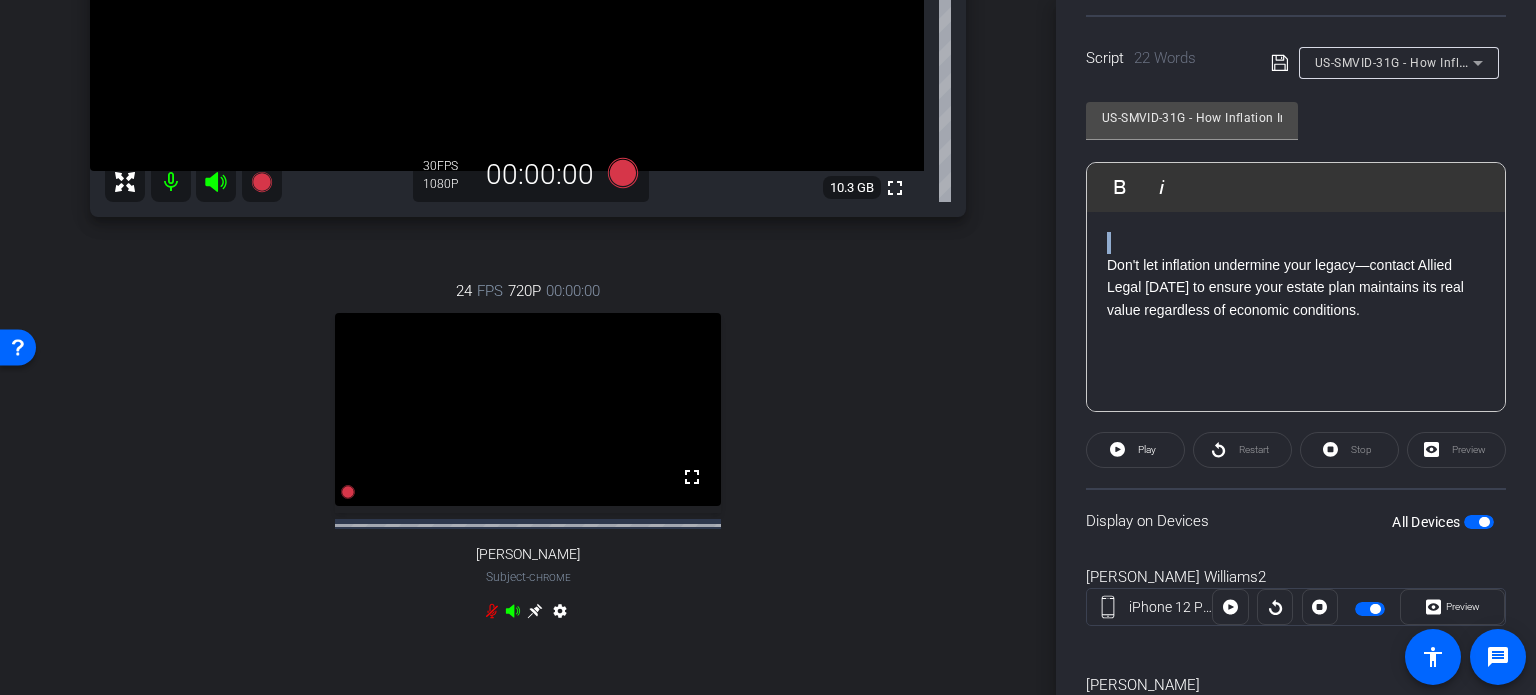 drag, startPoint x: 1107, startPoint y: 267, endPoint x: 1070, endPoint y: 195, distance: 80.9506 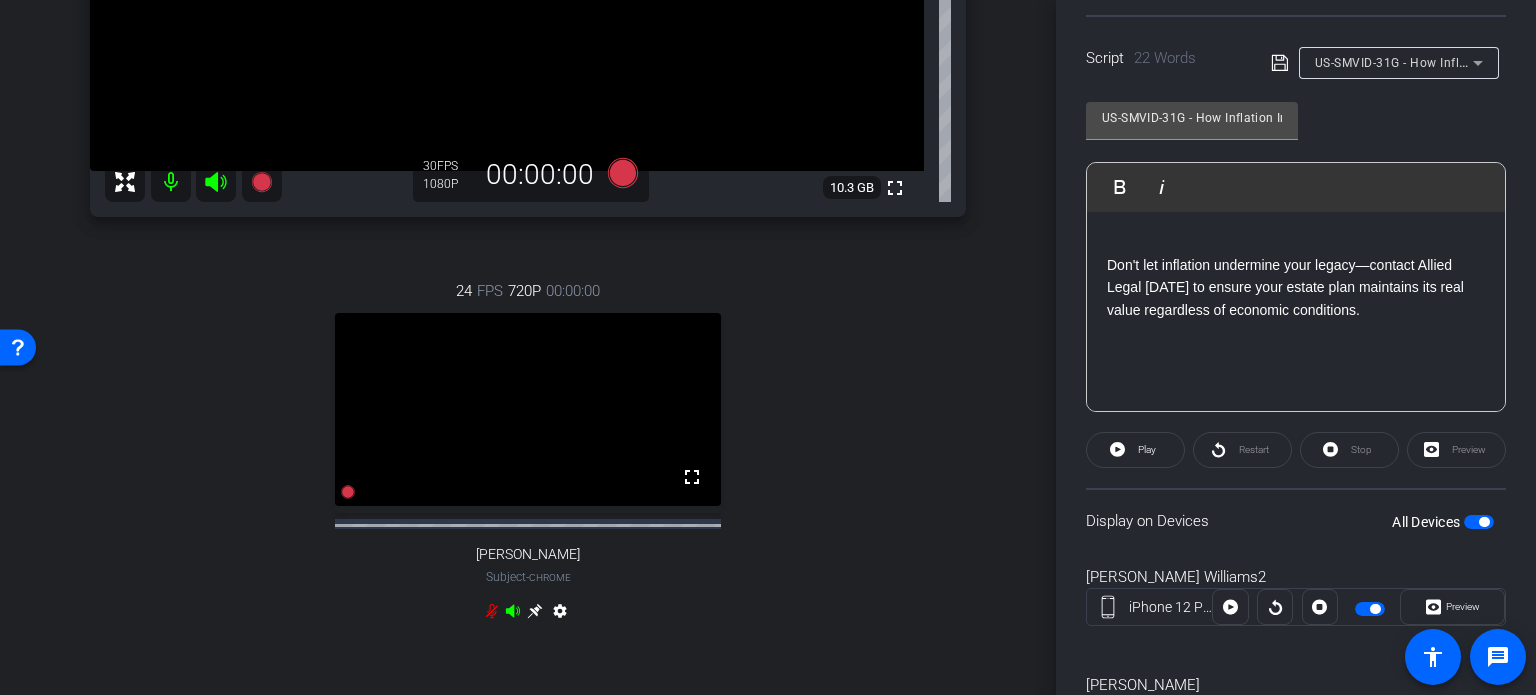 click on "Don't let inflation undermine your legacy—contact Allied Legal today to ensure your estate plan maintains its real value regardless of economic conditions." 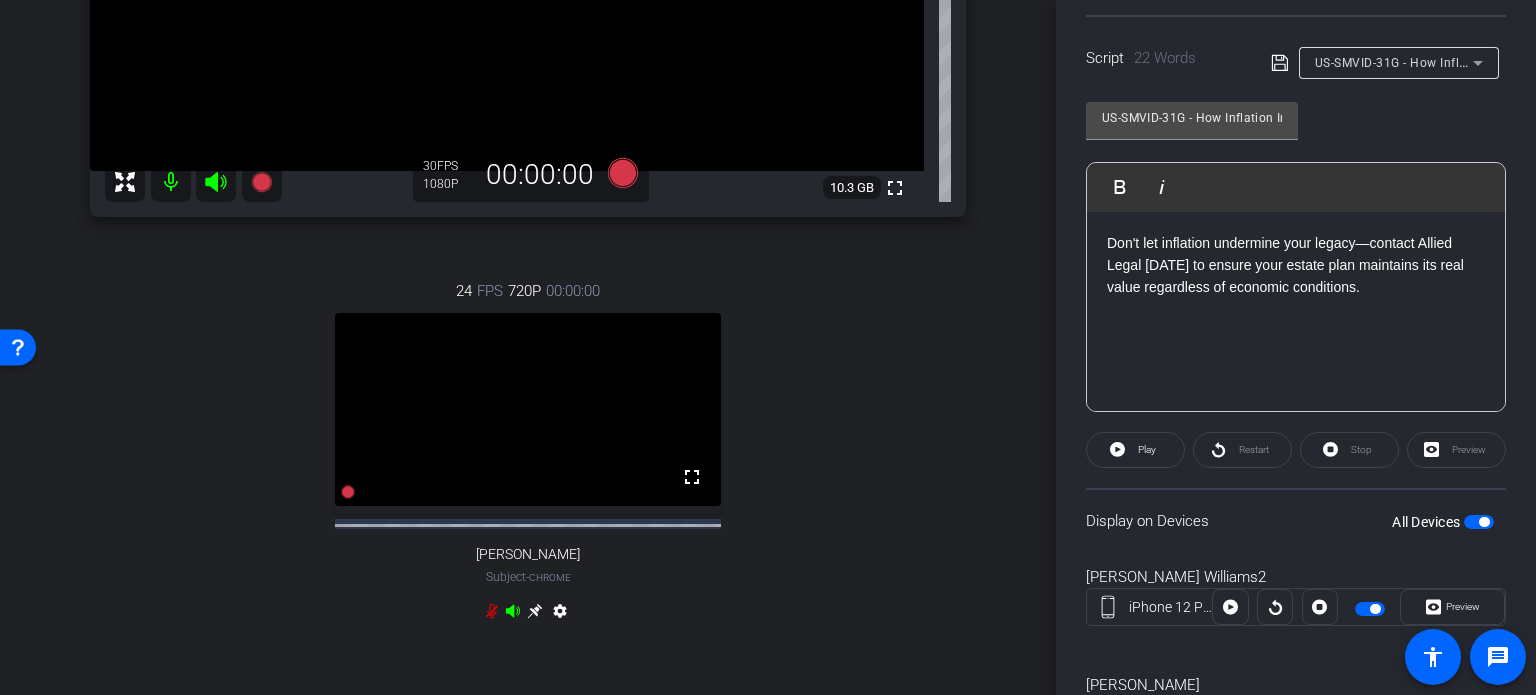 click at bounding box center [1484, 522] 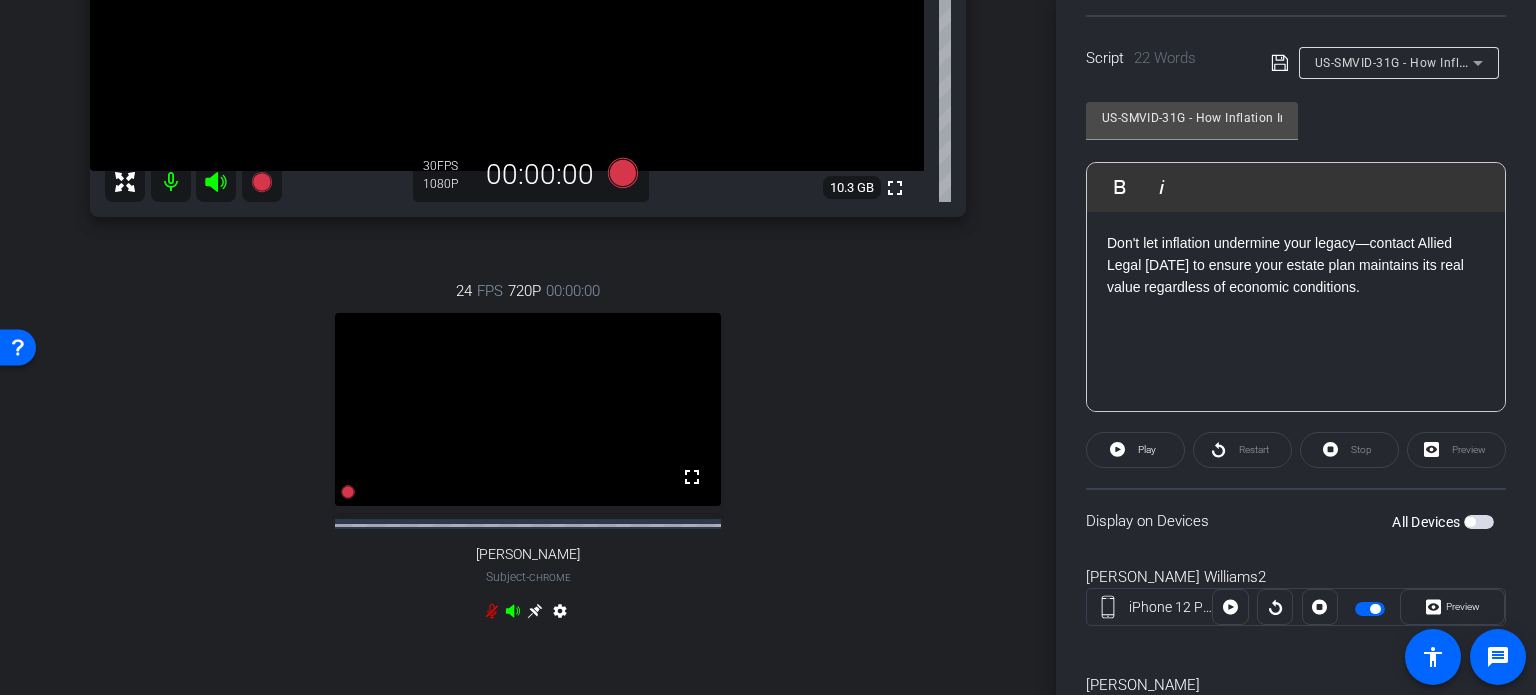click at bounding box center [1479, 522] 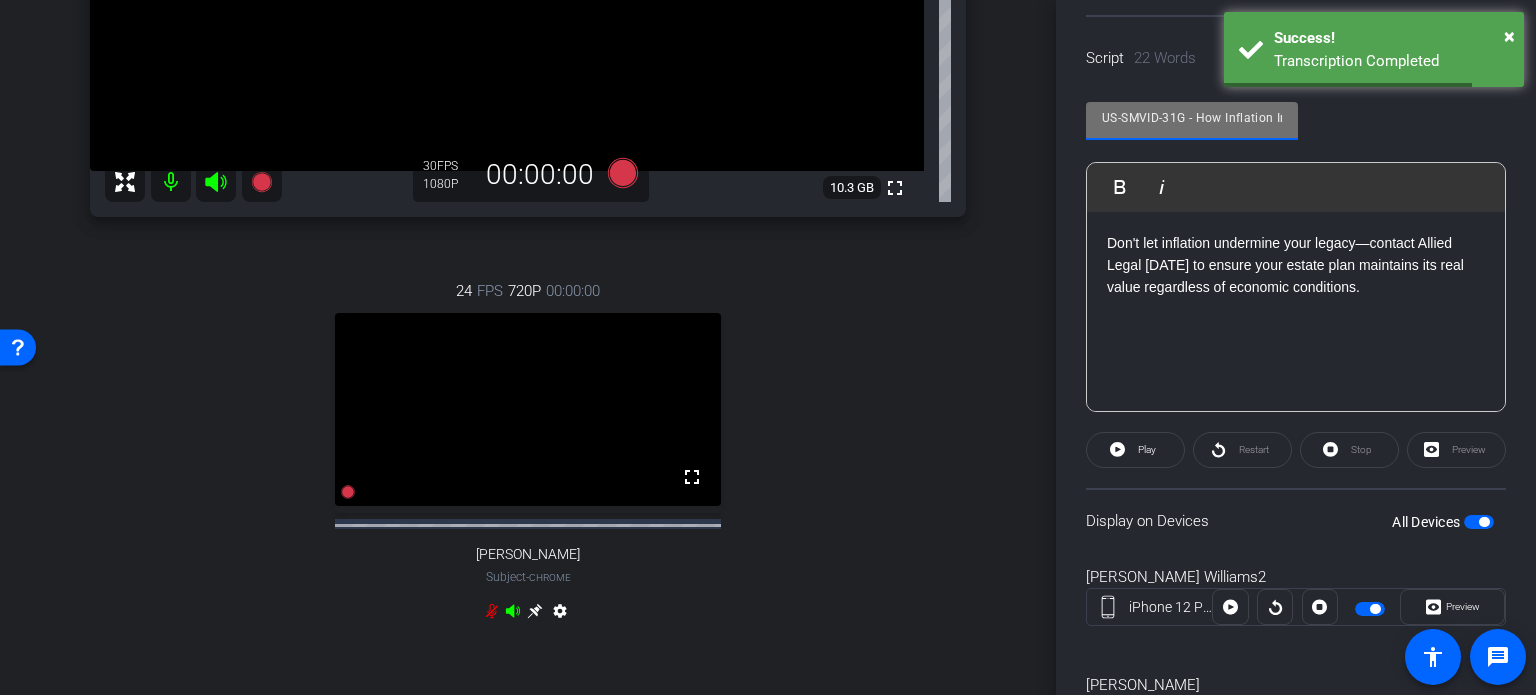 drag, startPoint x: 1189, startPoint y: 116, endPoint x: 979, endPoint y: 114, distance: 210.00952 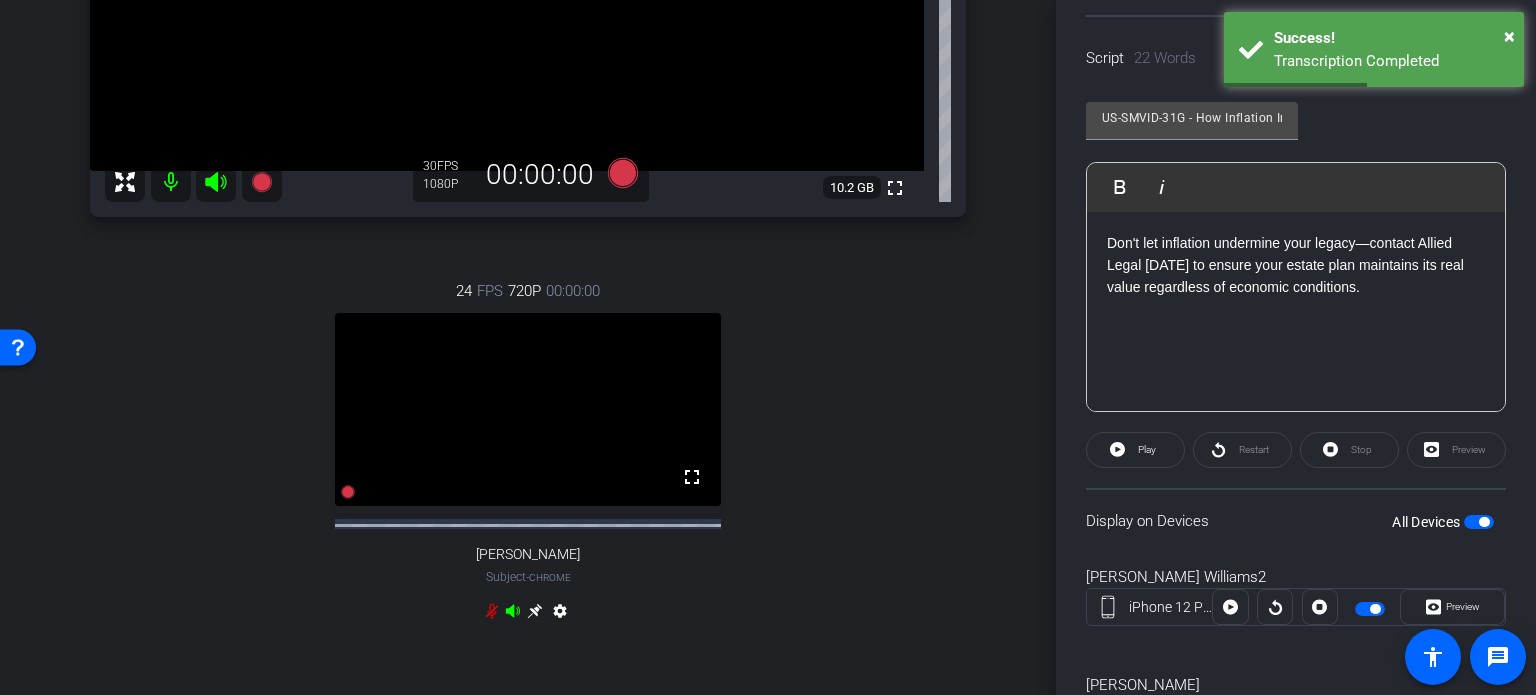 click on "Ryan Williams2 iPhone 12 Pro Max info ROOM ID: 129863478 35% battery_std fullscreen settings  10.2 GB
30 FPS  1080P   00:00:00
24 FPS 720P  00:00:00  fullscreen
Sherrie Stuessy Subject   -  Chrome
settings" at bounding box center [528, 183] 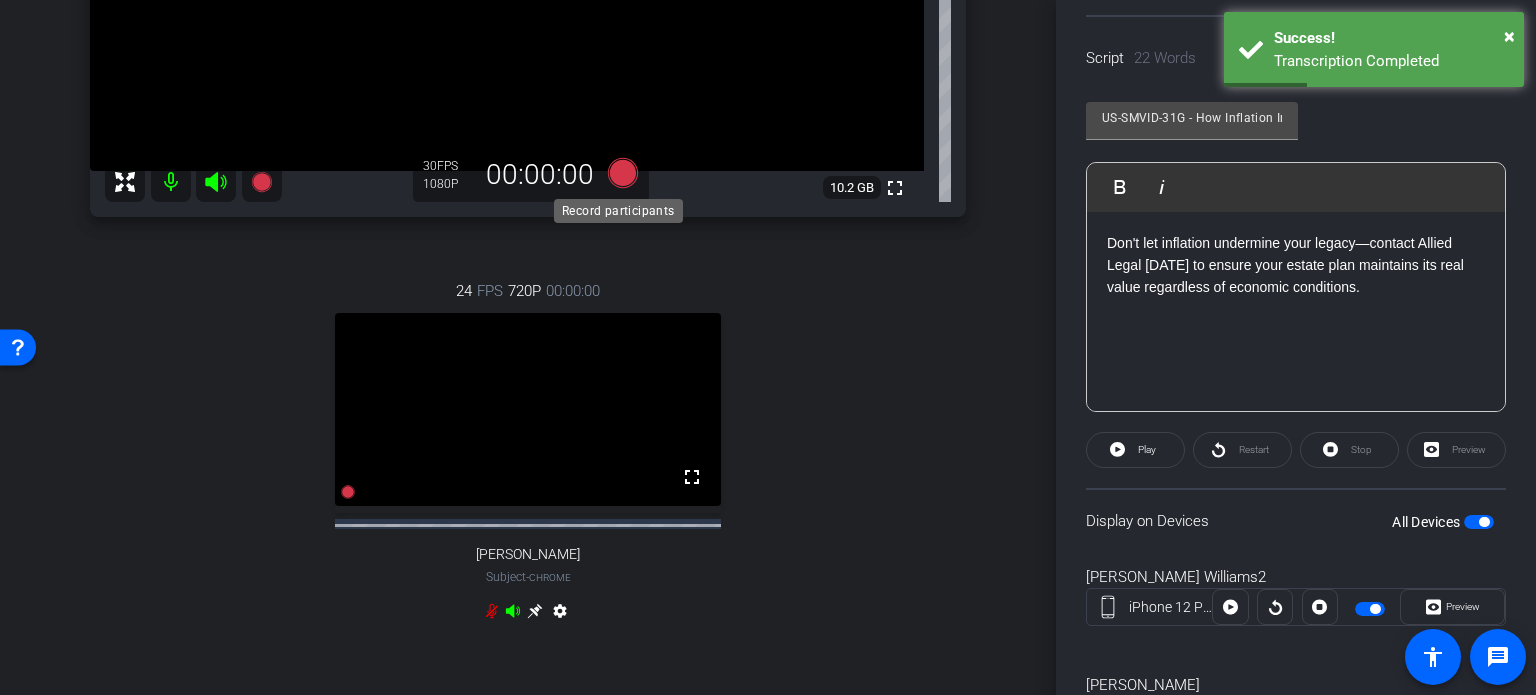 click 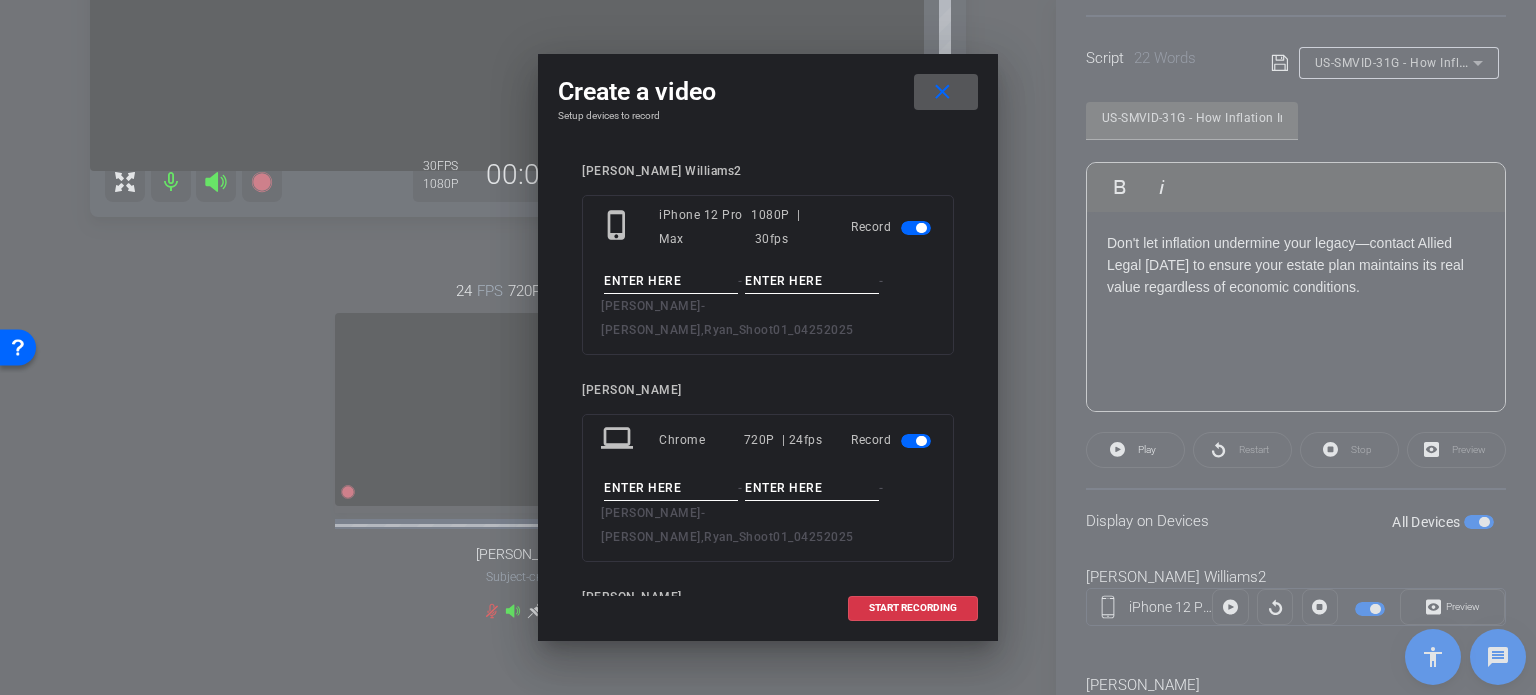 click at bounding box center [916, 441] 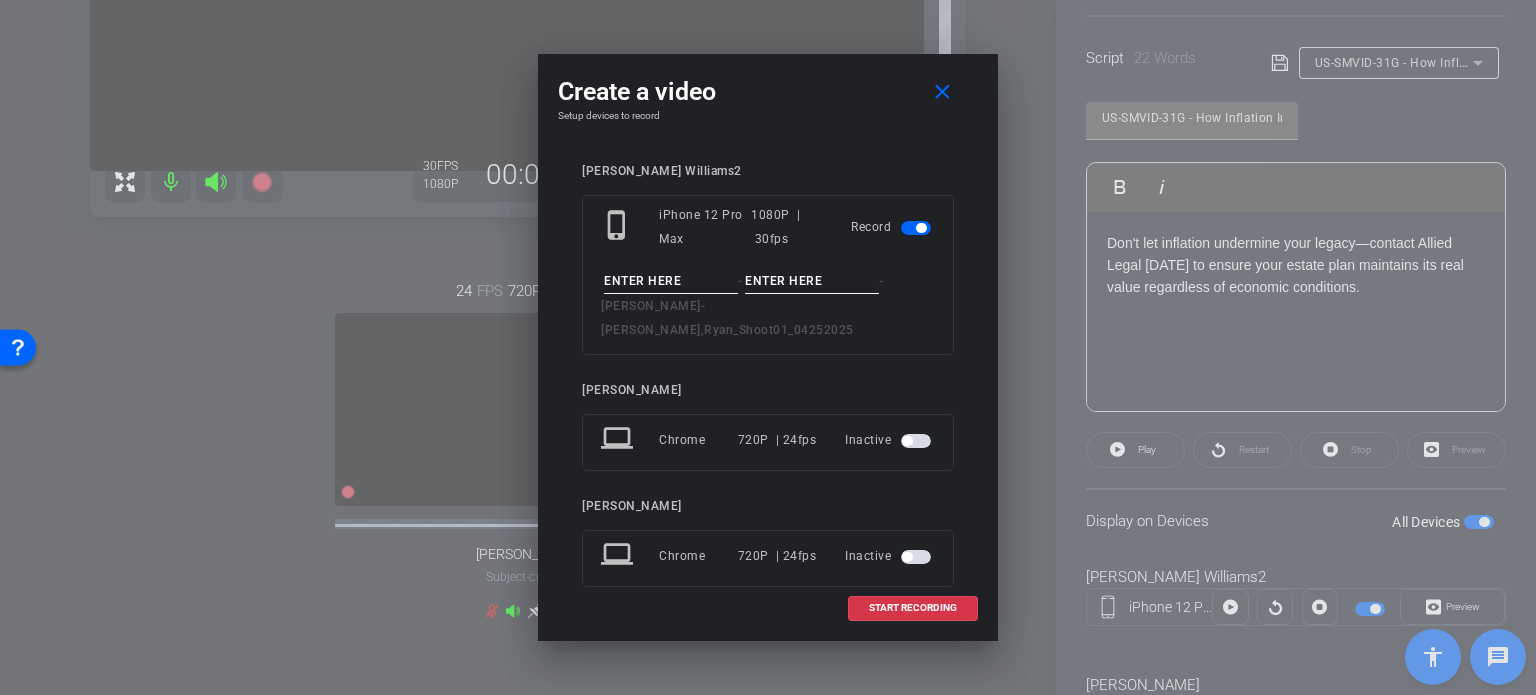 click at bounding box center [671, 281] 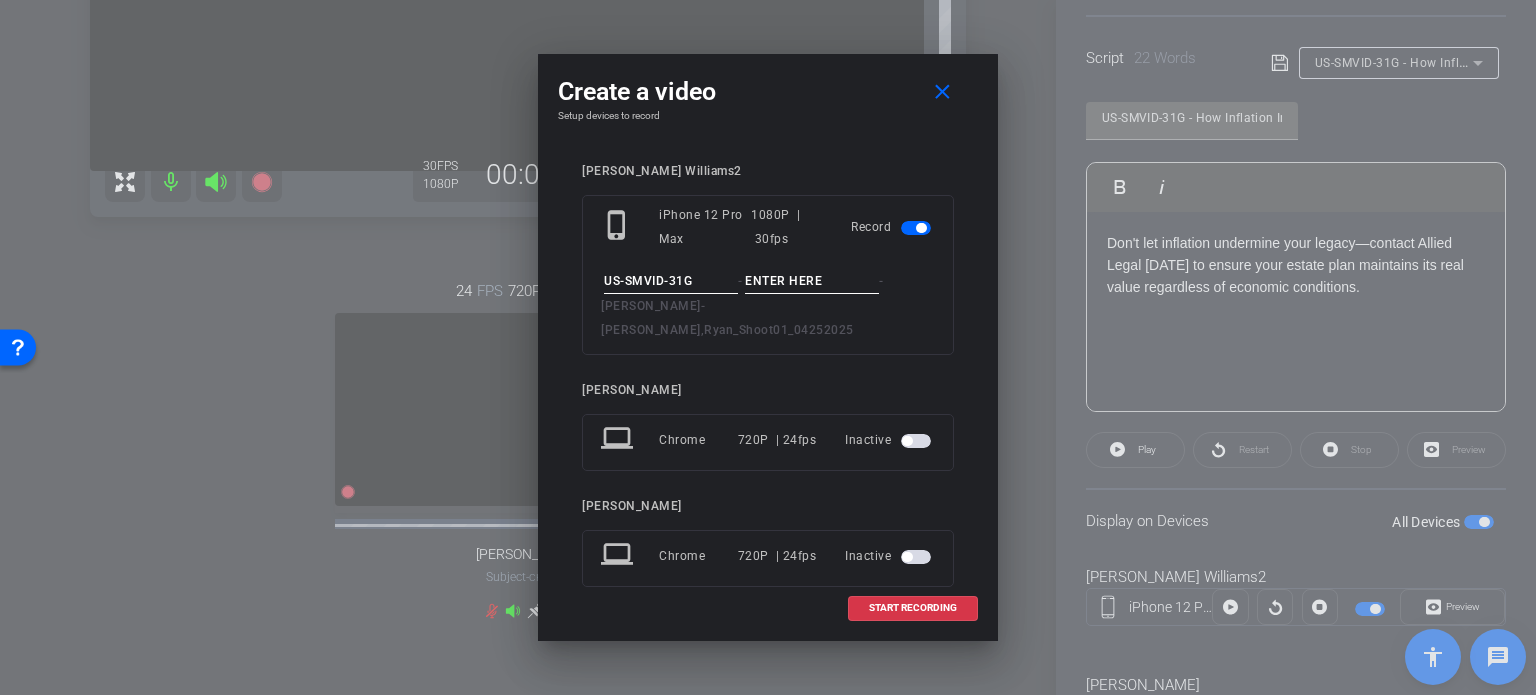 type on "US-SMVID-31G" 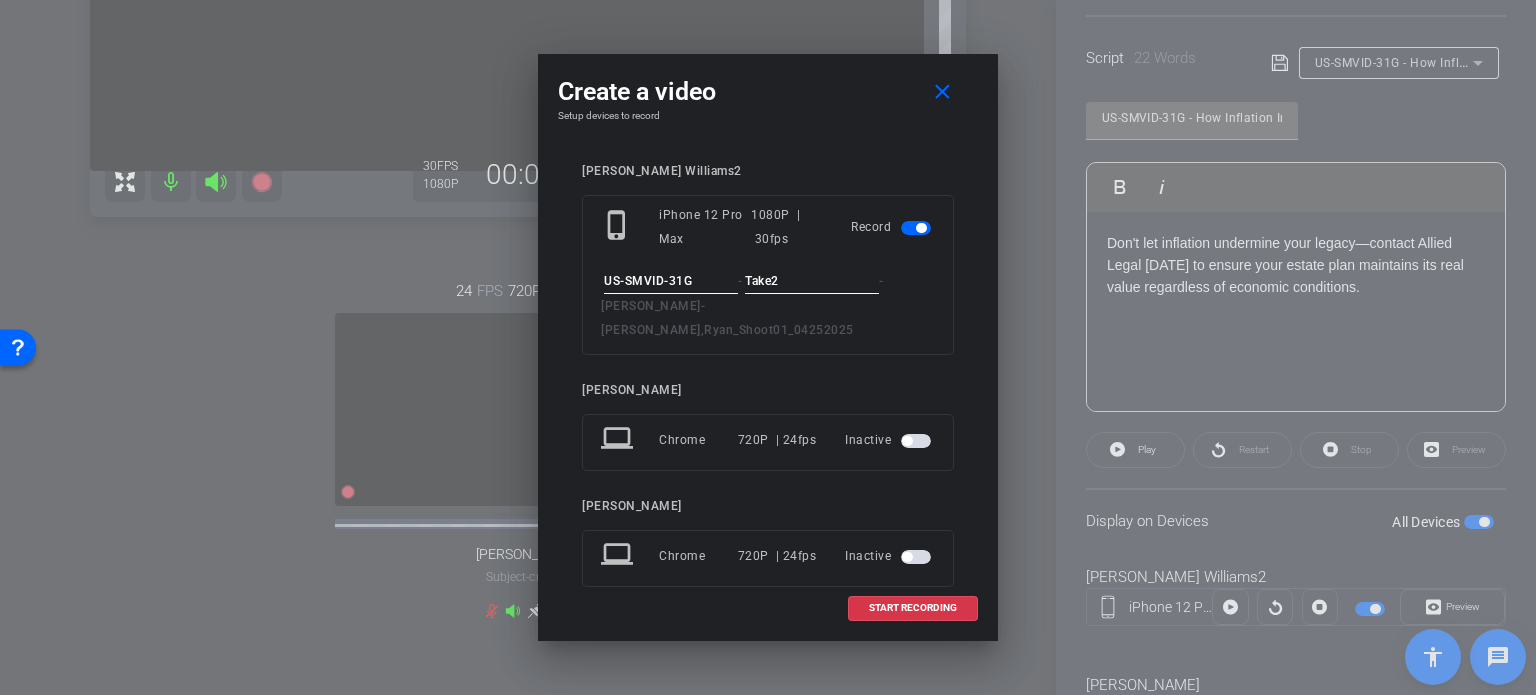 type on "Take2" 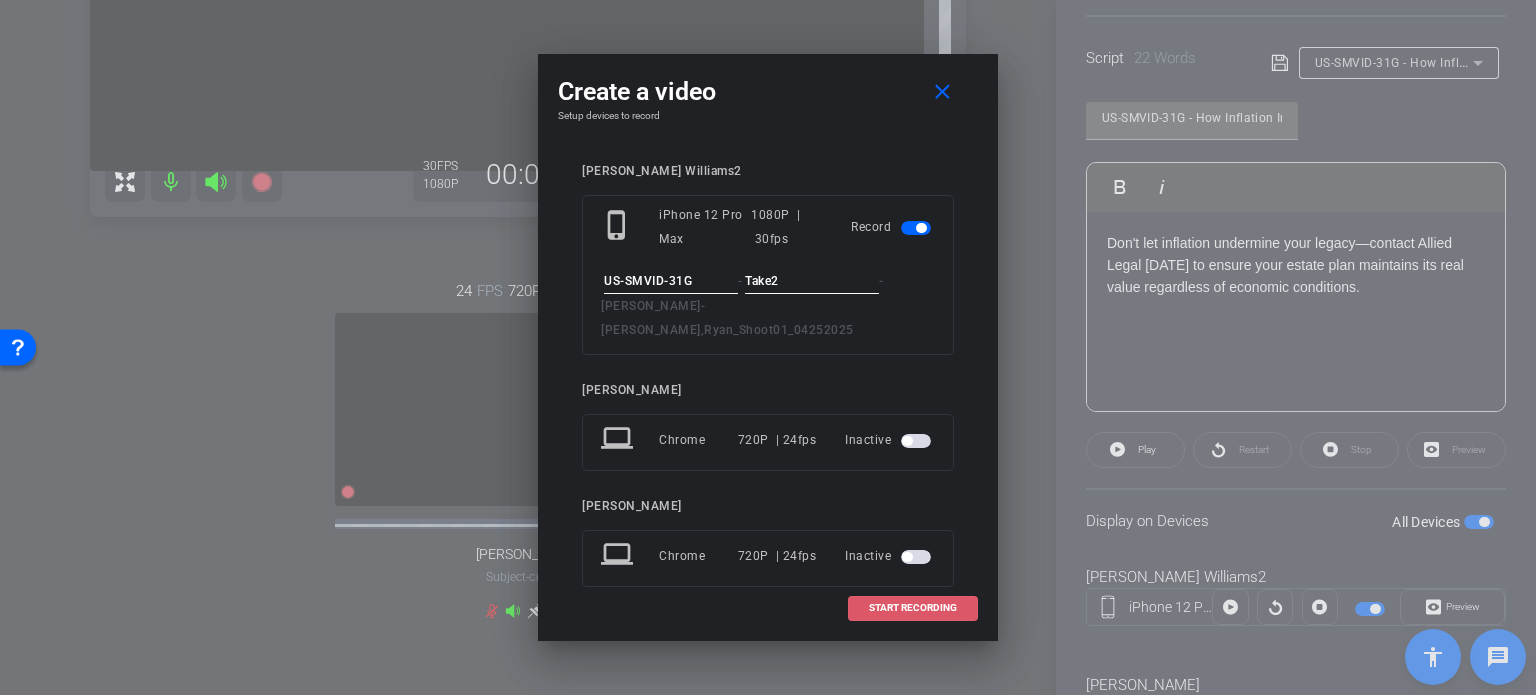 click on "START RECORDING" at bounding box center [913, 608] 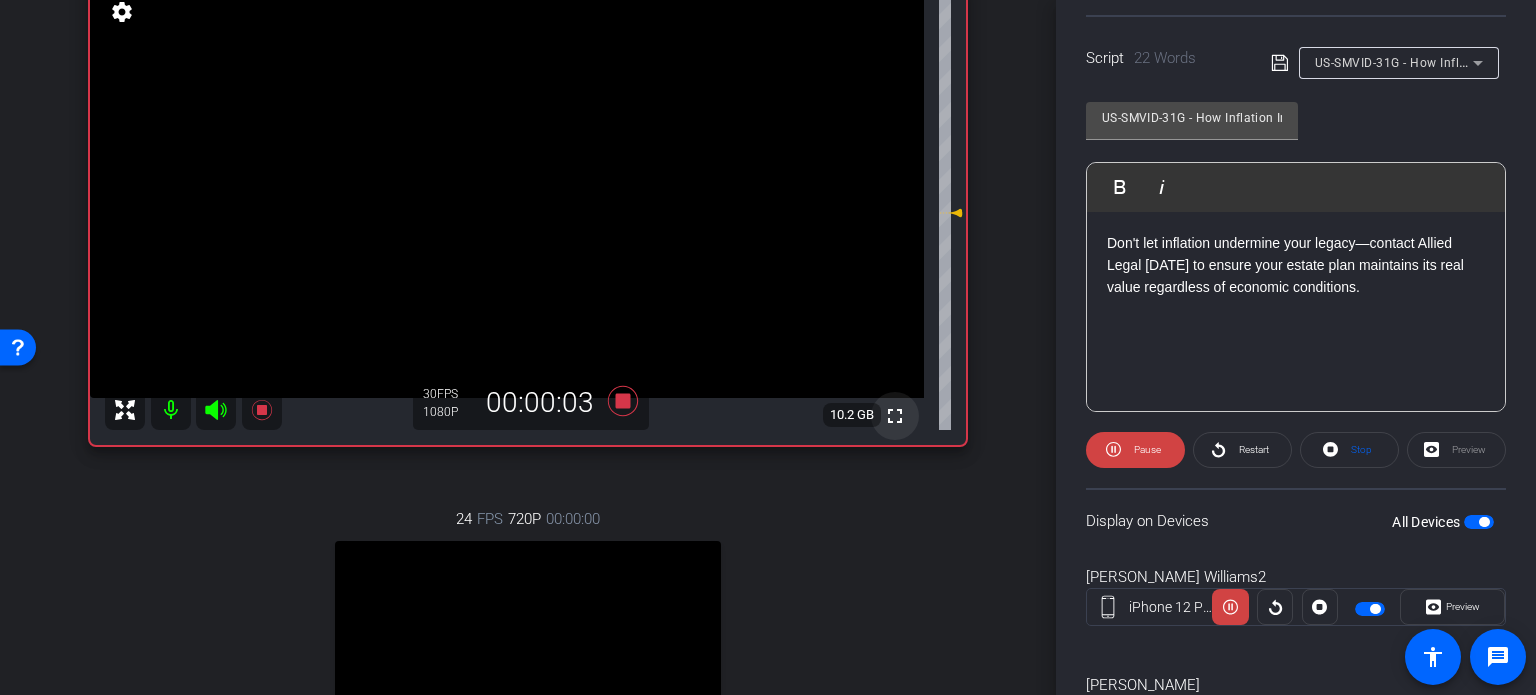 scroll, scrollTop: 200, scrollLeft: 0, axis: vertical 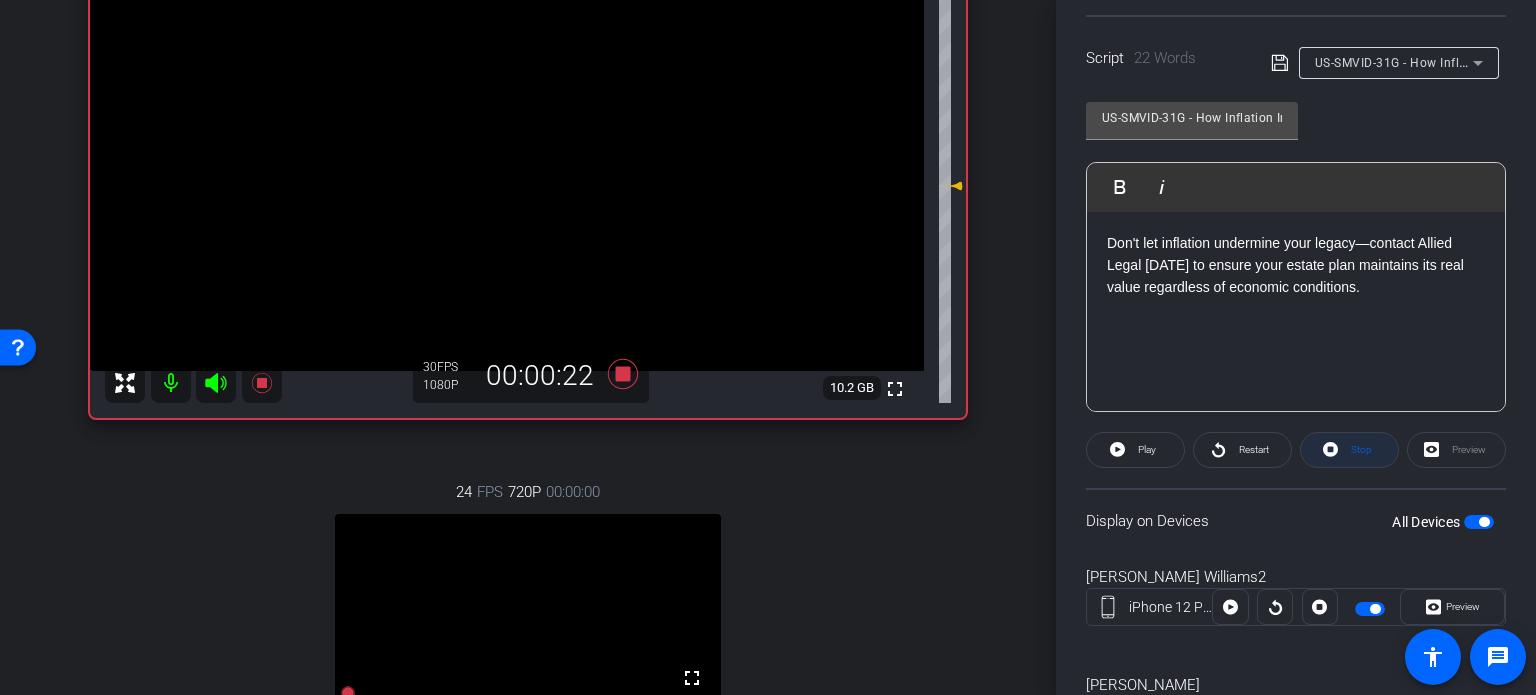 click on "Stop" 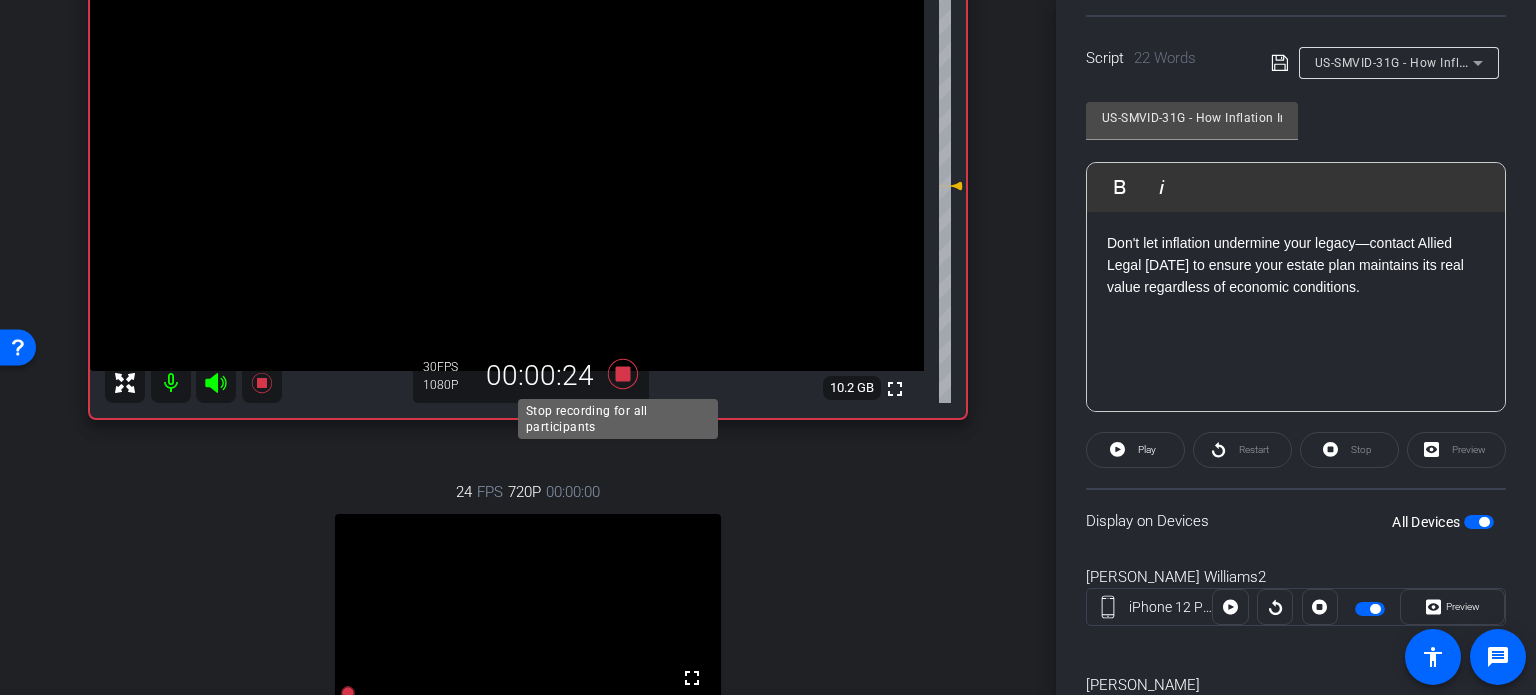 click 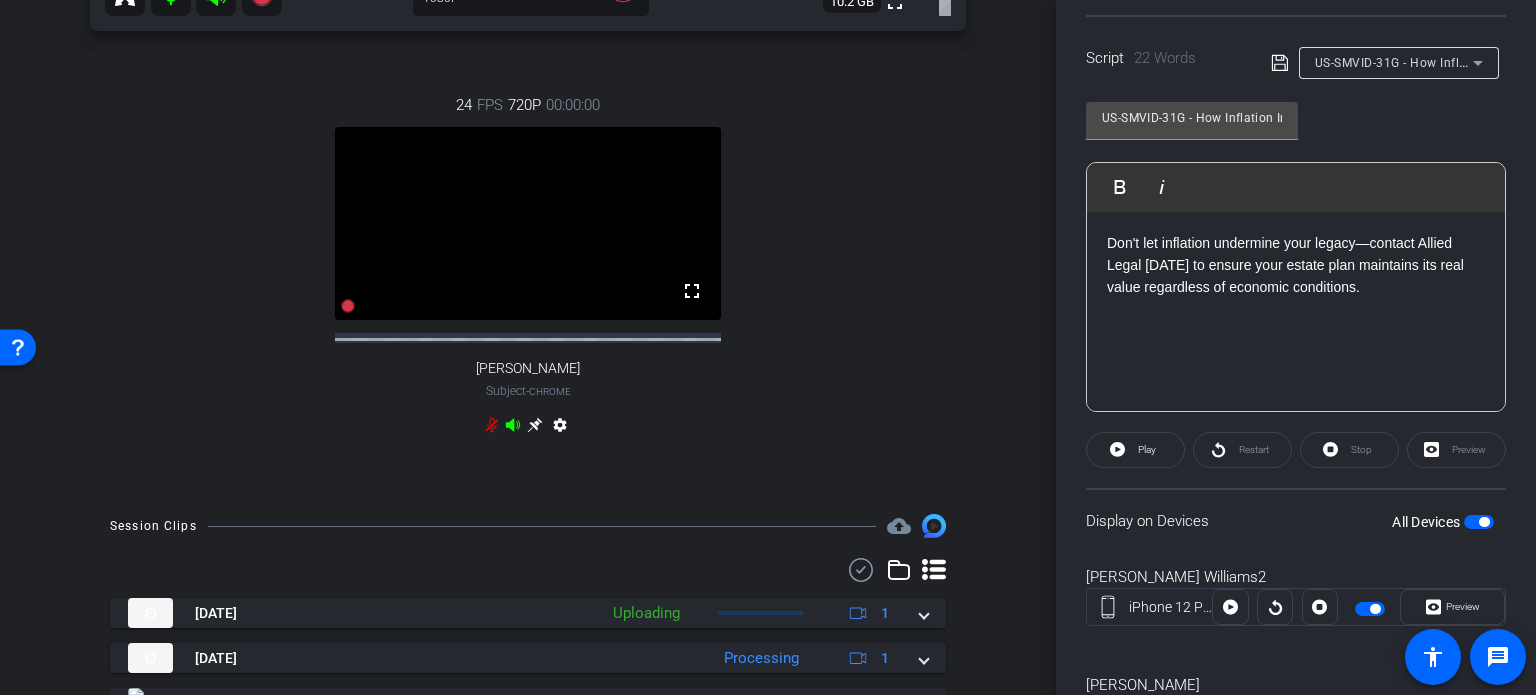 scroll, scrollTop: 600, scrollLeft: 0, axis: vertical 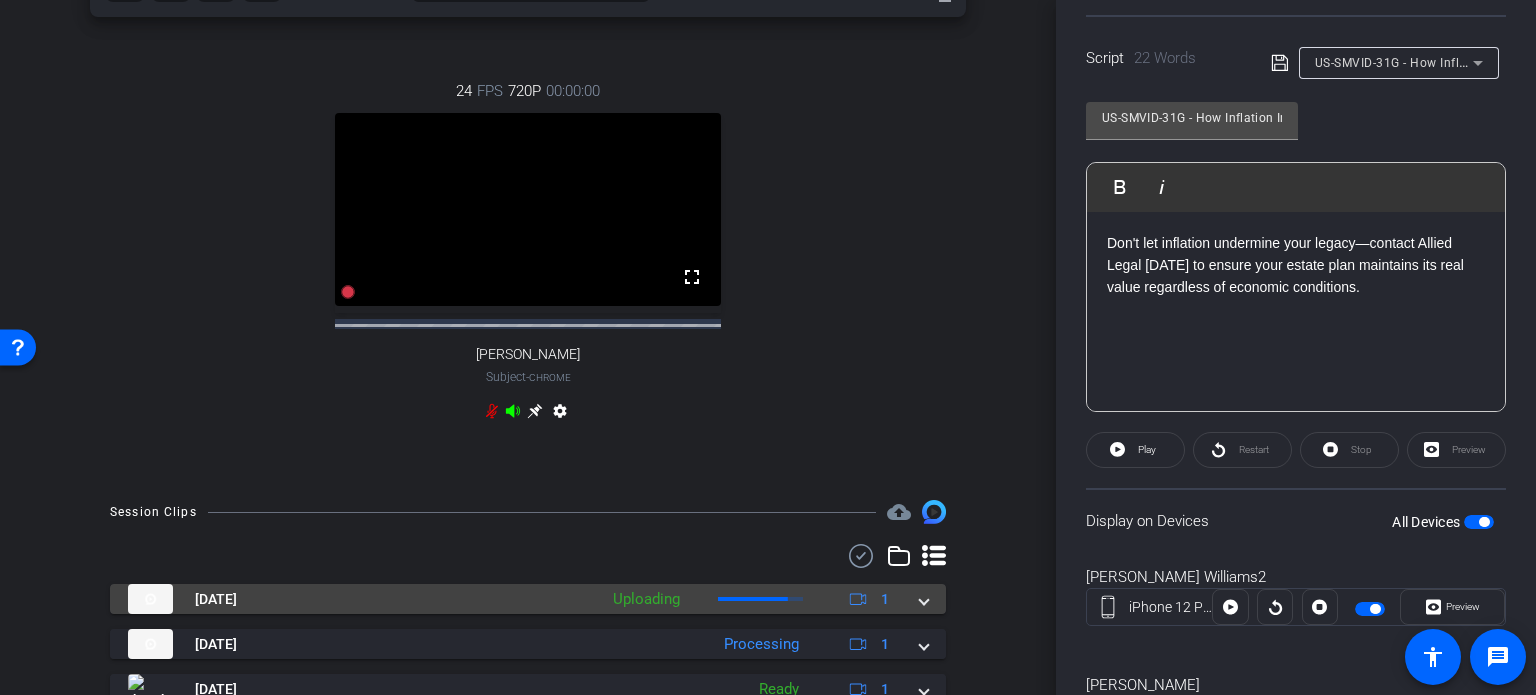 click at bounding box center (924, 599) 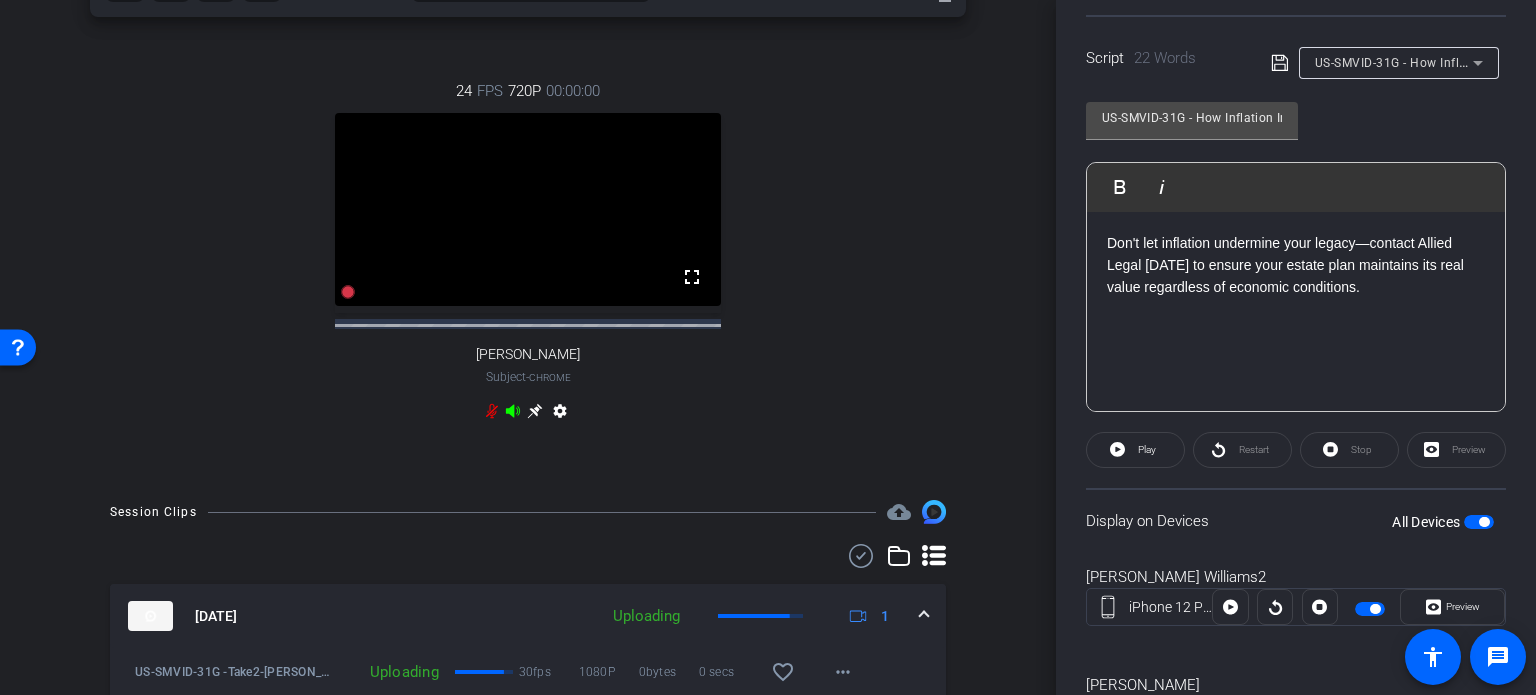 scroll, scrollTop: 700, scrollLeft: 0, axis: vertical 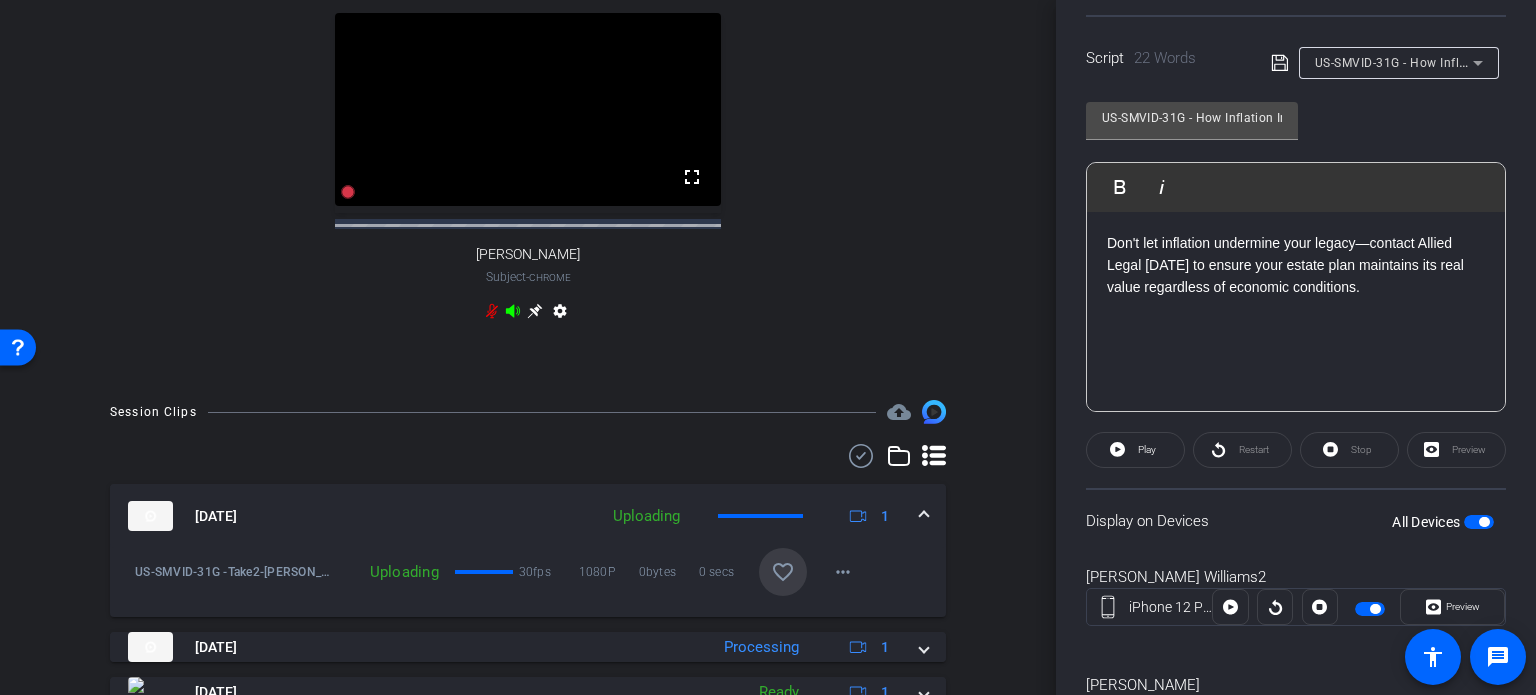 drag, startPoint x: 769, startPoint y: 579, endPoint x: 975, endPoint y: 543, distance: 209.12198 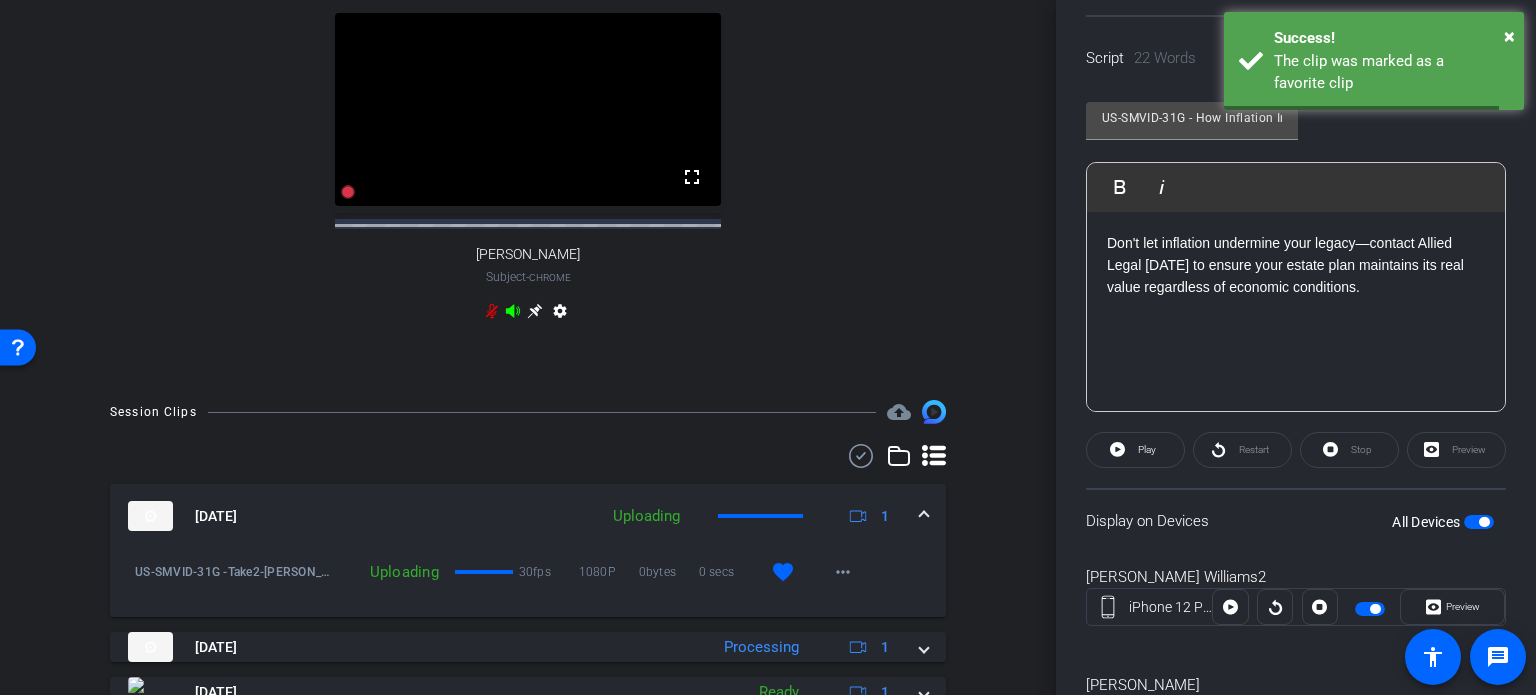 drag, startPoint x: 914, startPoint y: 532, endPoint x: 981, endPoint y: 423, distance: 127.9453 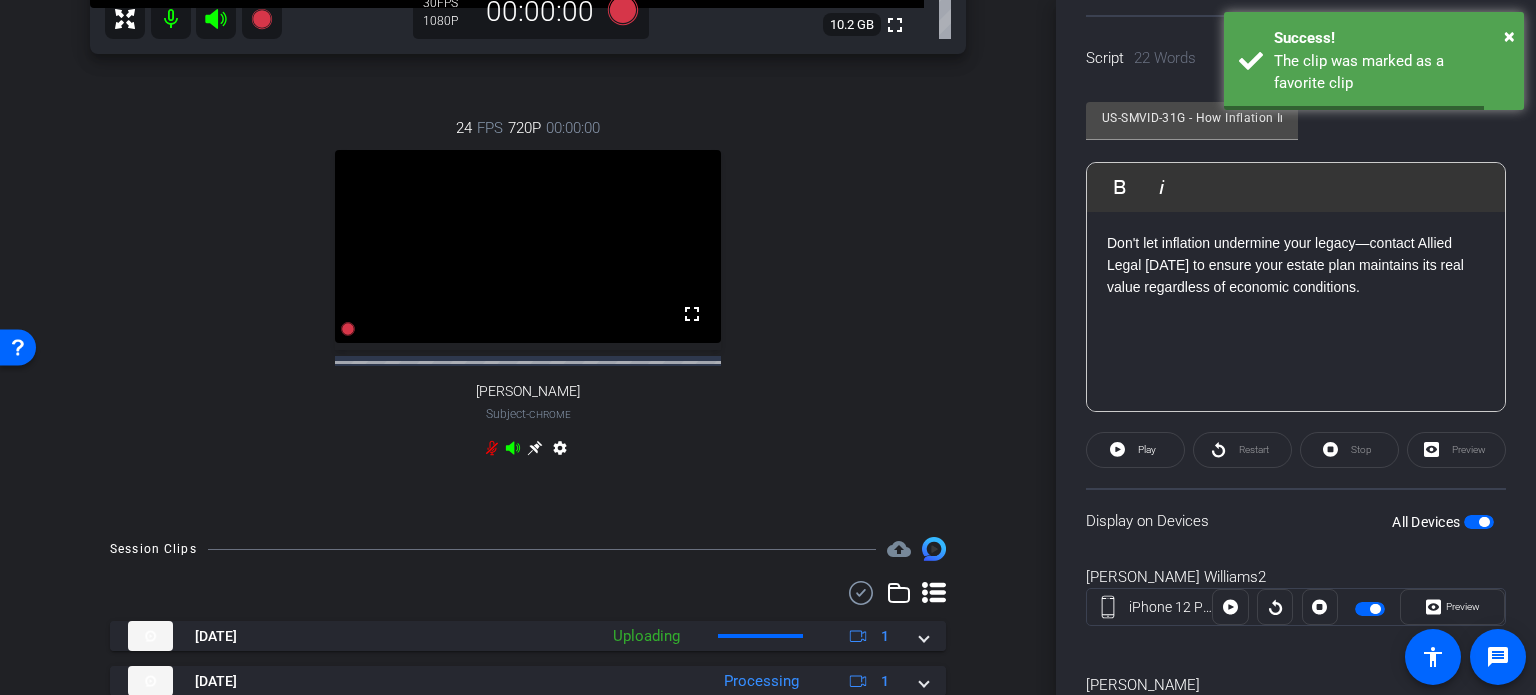 scroll, scrollTop: 400, scrollLeft: 0, axis: vertical 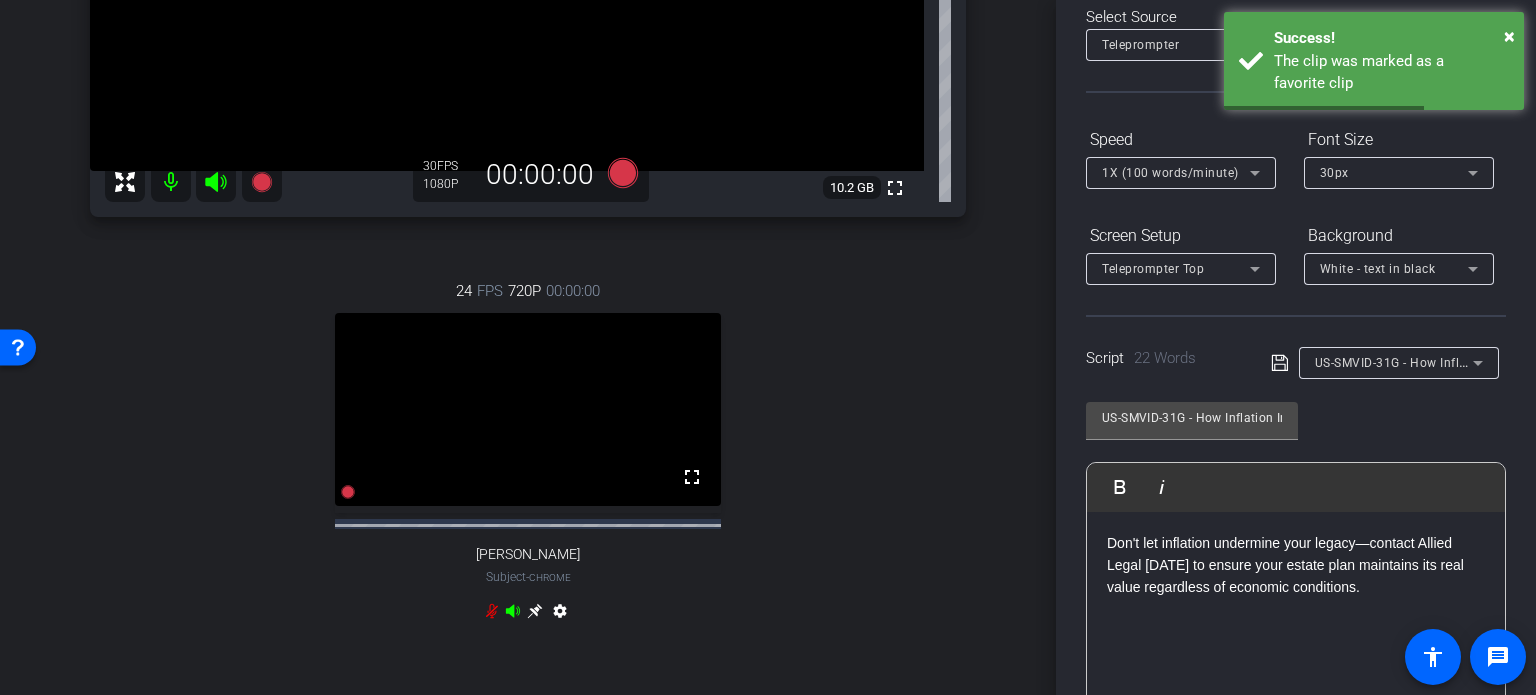 click on "US-SMVID-31G - How Inflation Impacts Your Estate Plan" at bounding box center (1479, 362) 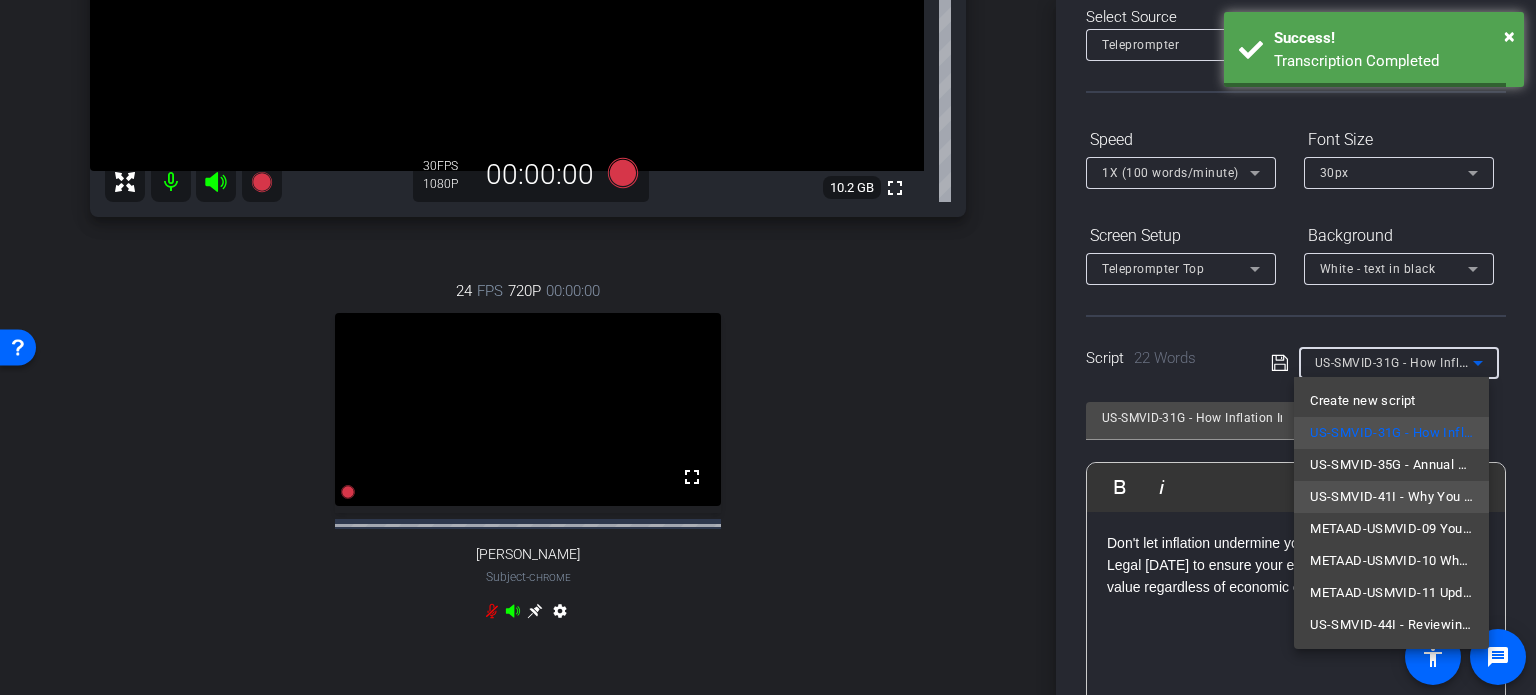 click on "US-SMVID-41I - Why You Need an Annual Financial Checkup" at bounding box center (1391, 497) 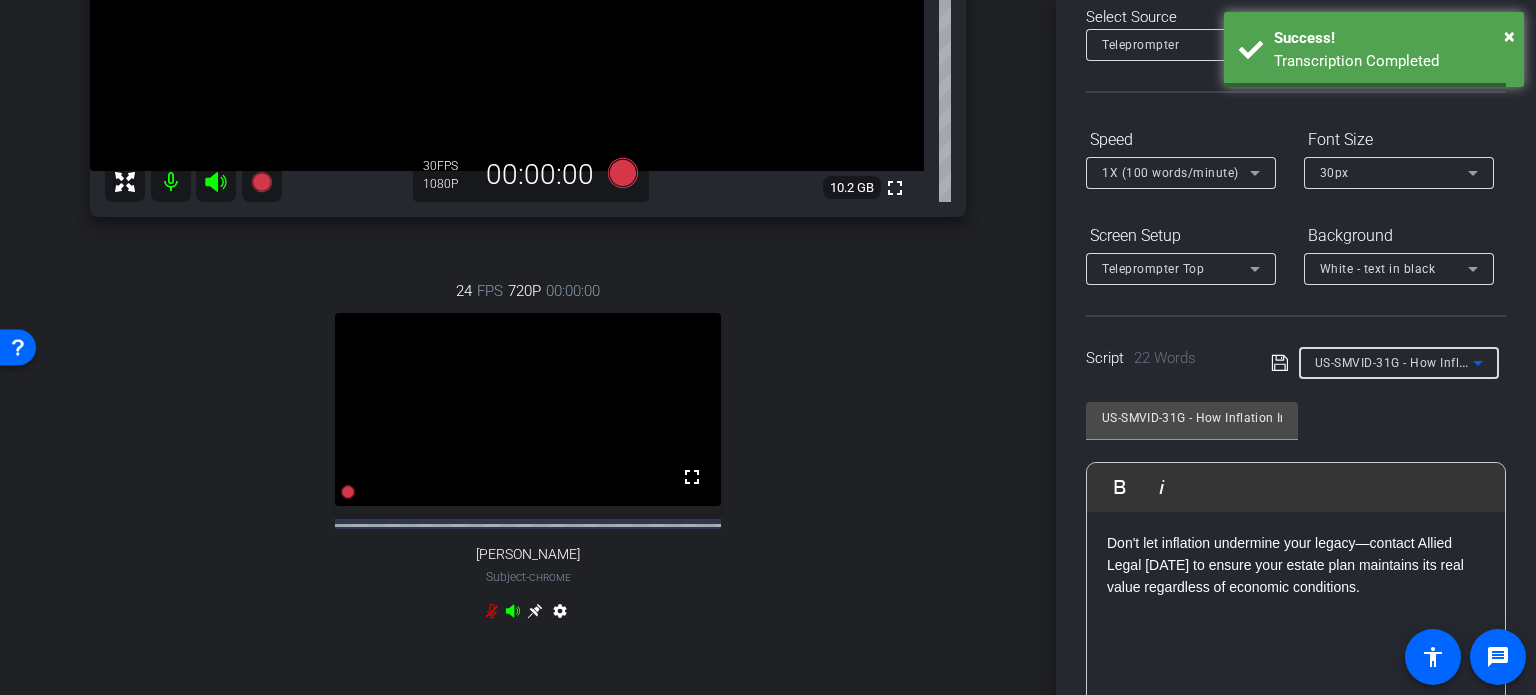 type on "US-SMVID-41I - Why You Need an Annual Financial Checkup" 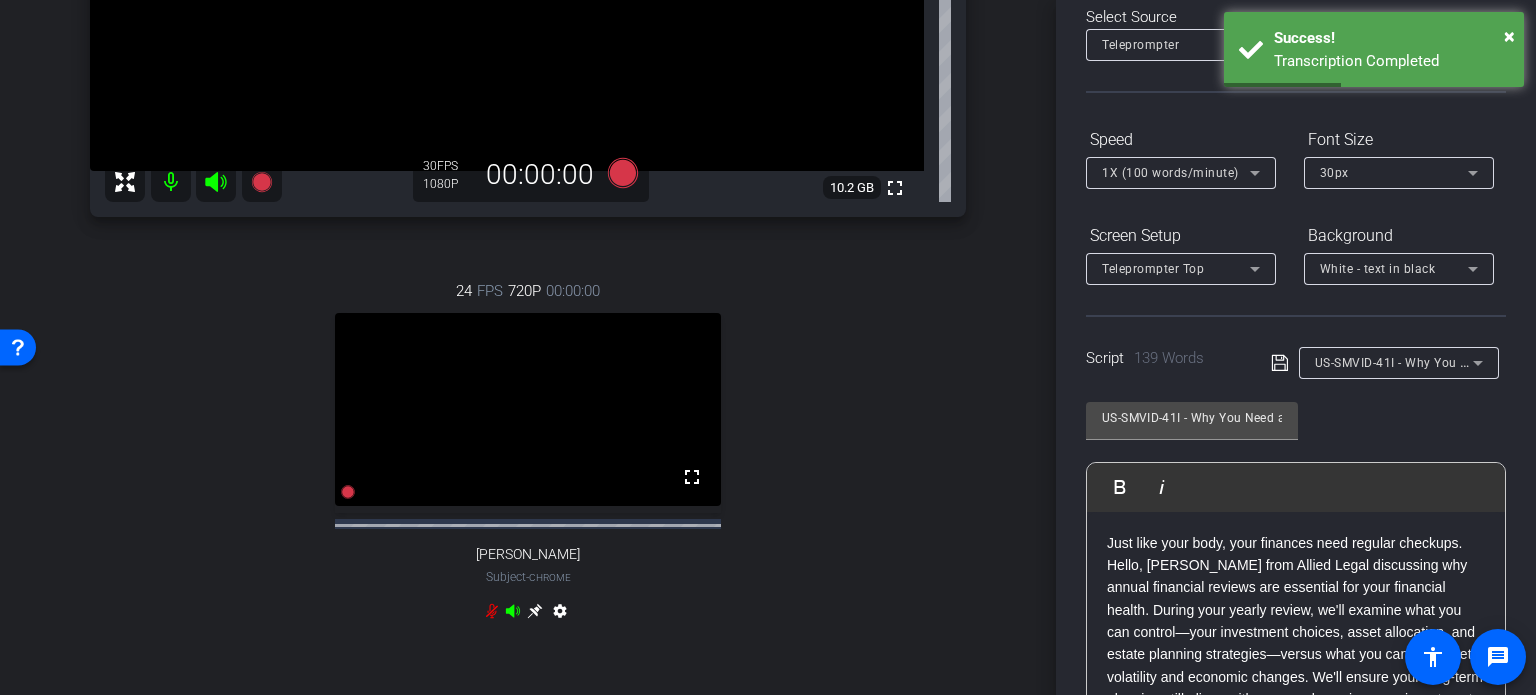 click on "Just like your body, your finances need regular checkups. Hello, Ryan Williams from Allied Legal discussing why annual financial reviews are essential for your financial health. During your yearly review, we'll examine what you can control—your investment choices, asset allocation, and estate planning strategies—versus what you can't—market volatility and economic changes. We'll ensure your long-term planning still aligns with your goals, review your investment performance compared to benchmarks, and check that your liquidity needs are covered. Most importantly, we'll verify that beneficiary designations on all accounts are current—incorrect designations are among the most common and costly estate planning errors, potentially sending your assets to ex-spouses or excluding children. Your financial health impacts your overall wellbeing, so treat it with the same care as your physical health. Contact Allied Legal today to schedule your comprehensive financial and estate planning checkup." 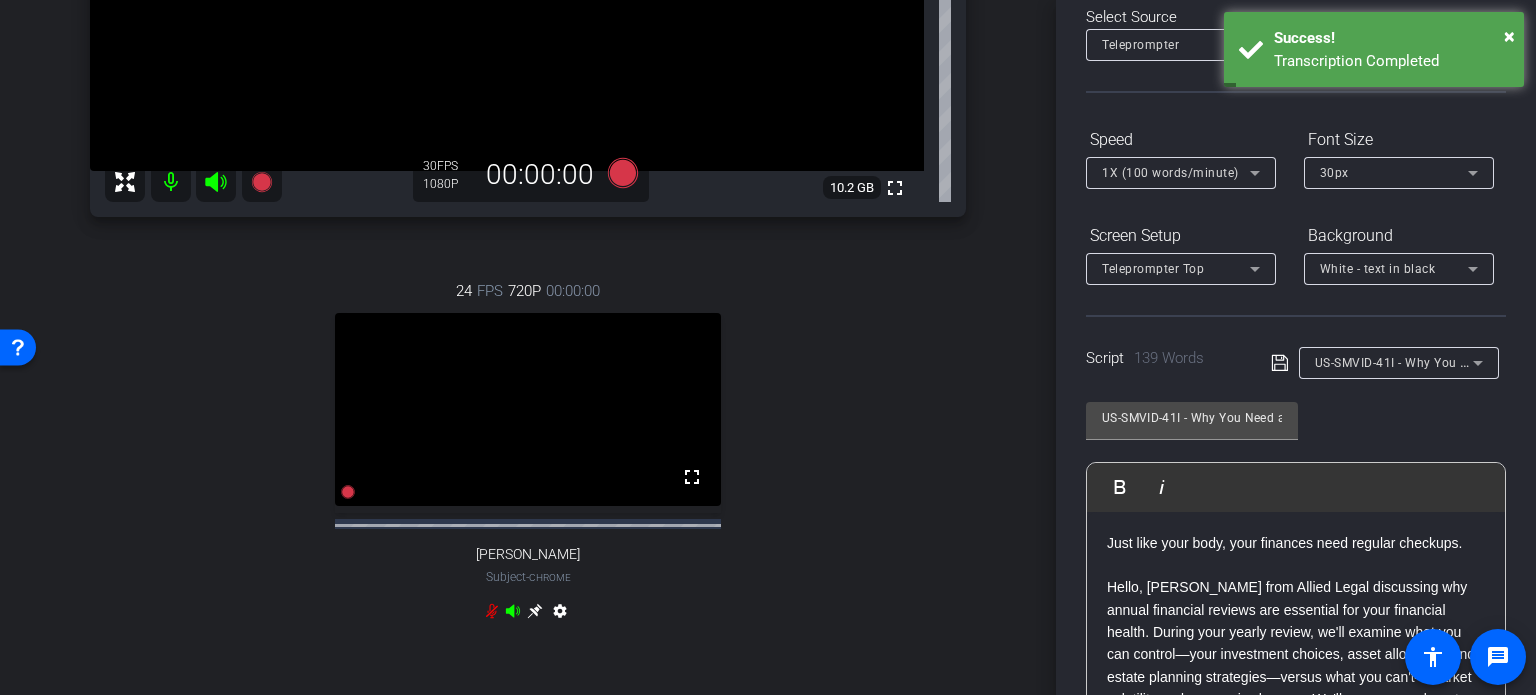 scroll, scrollTop: 100, scrollLeft: 0, axis: vertical 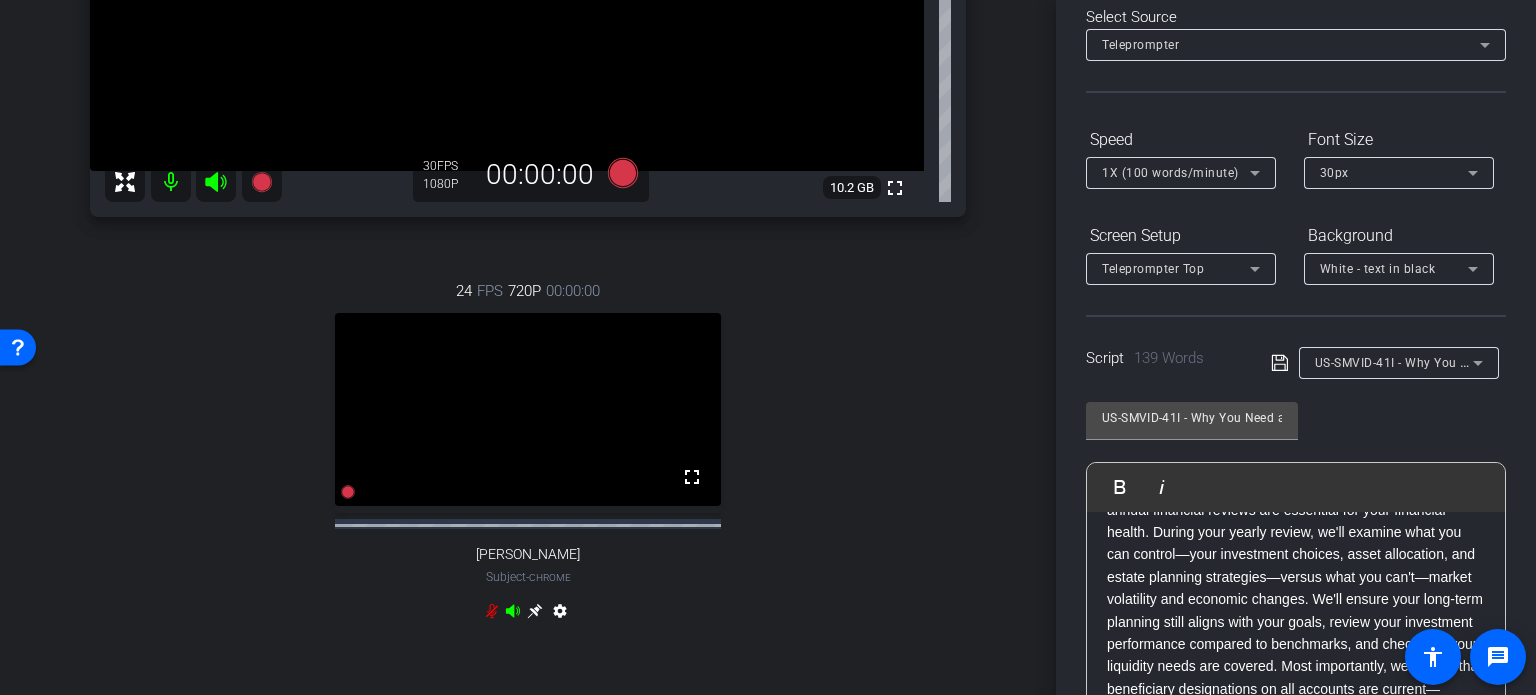 click on "Hello, Ryan Williams from Allied Legal discussing why annual financial reviews are essential for your financial health. During your yearly review, we'll examine what you can control—your investment choices, asset allocation, and estate planning strategies—versus what you can't—market volatility and economic changes. We'll ensure your long-term planning still aligns with your goals, review your investment performance compared to benchmarks, and check that your liquidity needs are covered. Most importantly, we'll verify that beneficiary designations on all accounts are current—incorrect designations are among the most common and costly estate planning errors, potentially sending your assets to ex-spouses or excluding children. Your financial health impacts your overall wellbeing, so treat it with the same care as your physical health. Contact Allied Legal today to schedule your comprehensive financial and estate planning checkup." 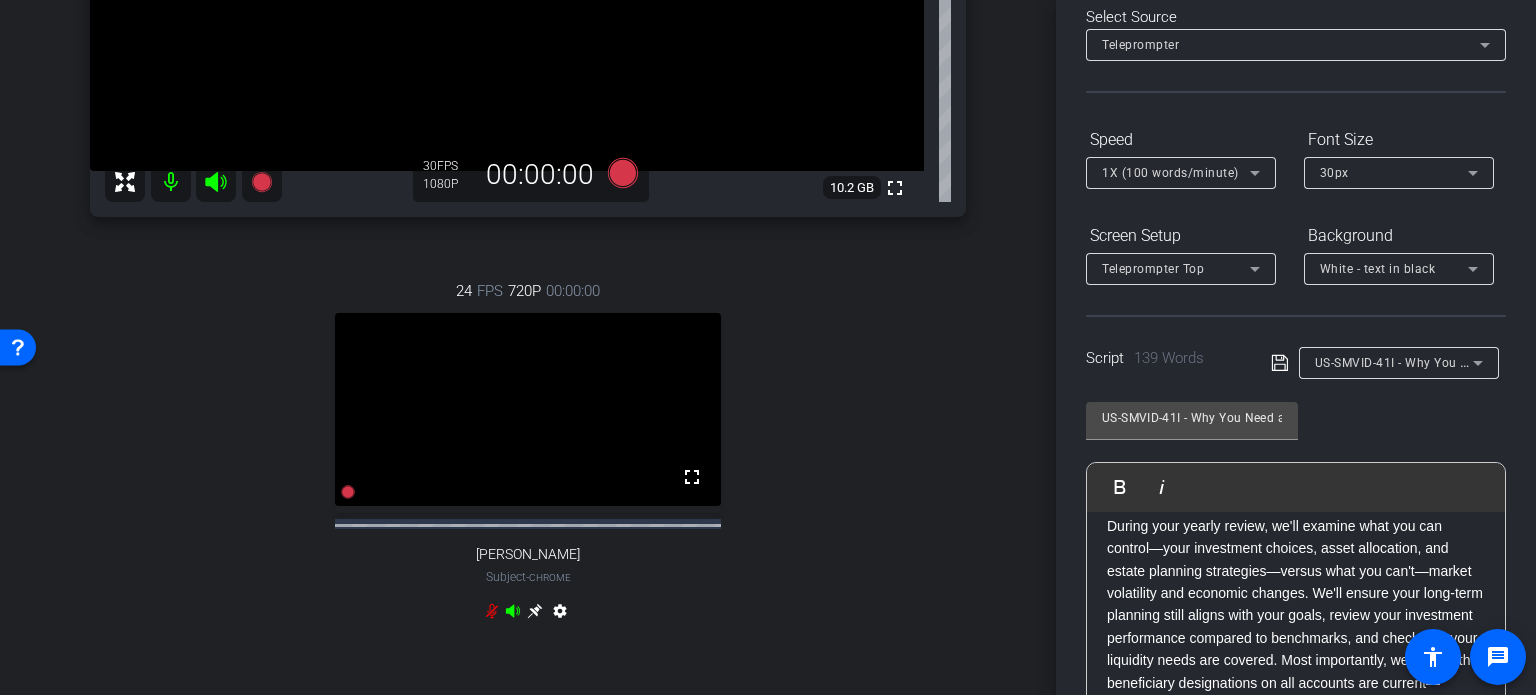 scroll, scrollTop: 200, scrollLeft: 0, axis: vertical 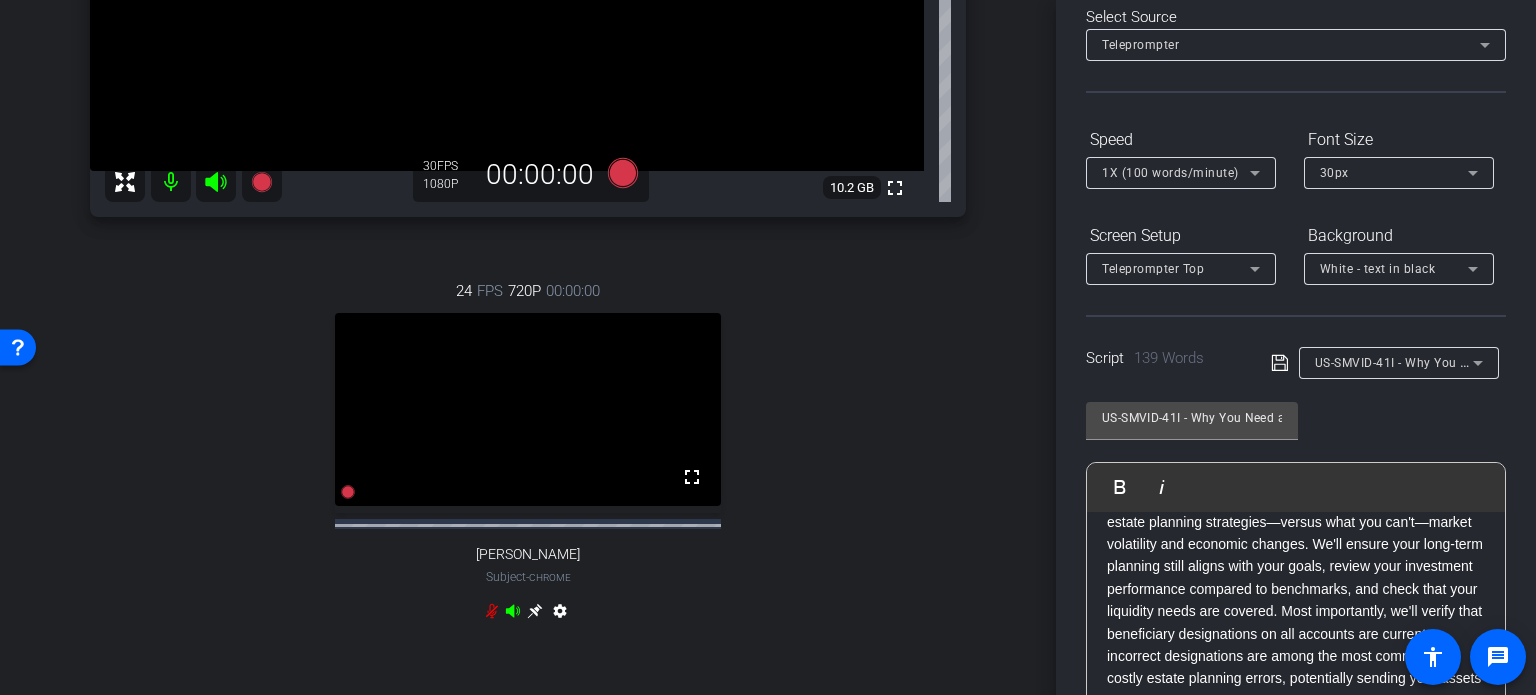 click on "During your yearly review, we'll examine what you can control—your investment choices, asset allocation, and estate planning strategies—versus what you can't—market volatility and economic changes. We'll ensure your long-term planning still aligns with your goals, review your investment performance compared to benchmarks, and check that your liquidity needs are covered. Most importantly, we'll verify that beneficiary designations on all accounts are current—incorrect designations are among the most common and costly estate planning errors, potentially sending your assets to ex-spouses or excluding children. Your financial health impacts your overall wellbeing, so treat it with the same care as your physical health. Contact Allied Legal today to schedule your comprehensive financial and estate planning checkup." 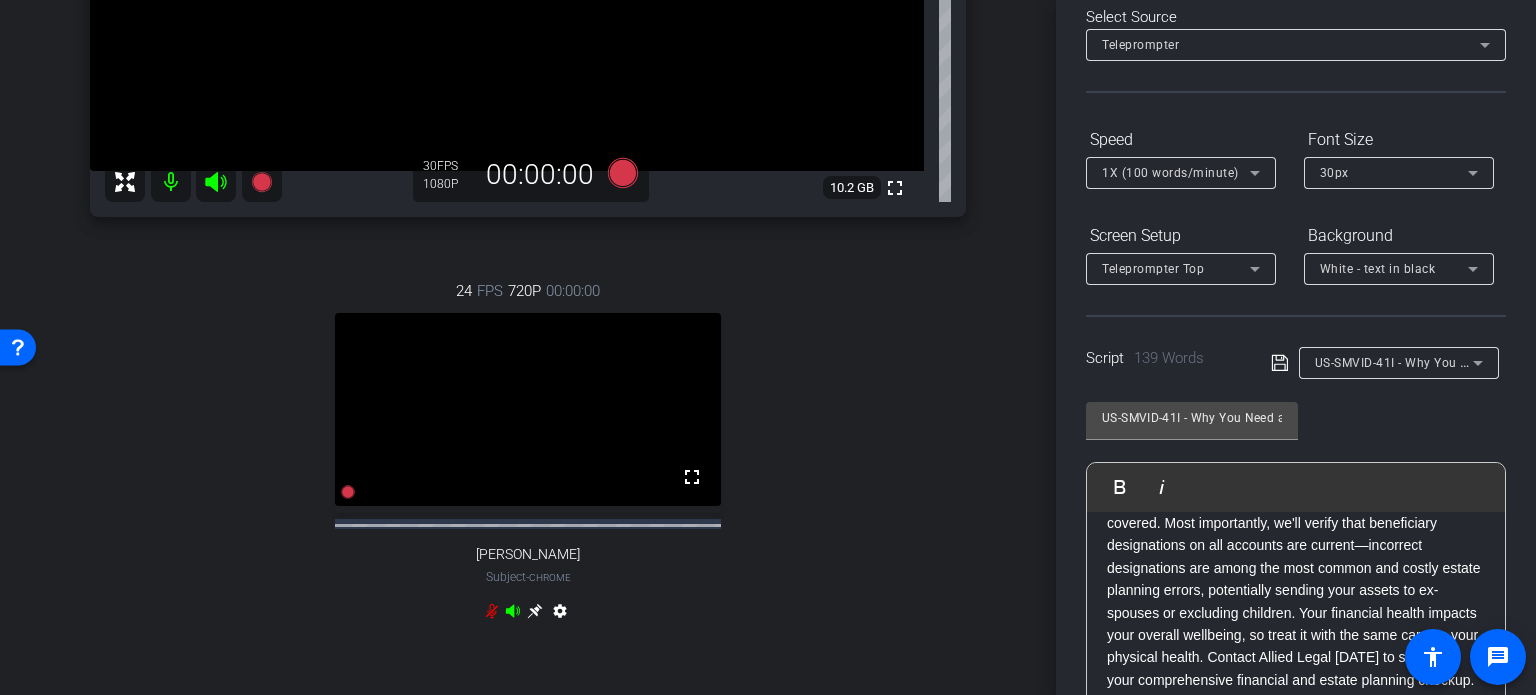 scroll, scrollTop: 277, scrollLeft: 0, axis: vertical 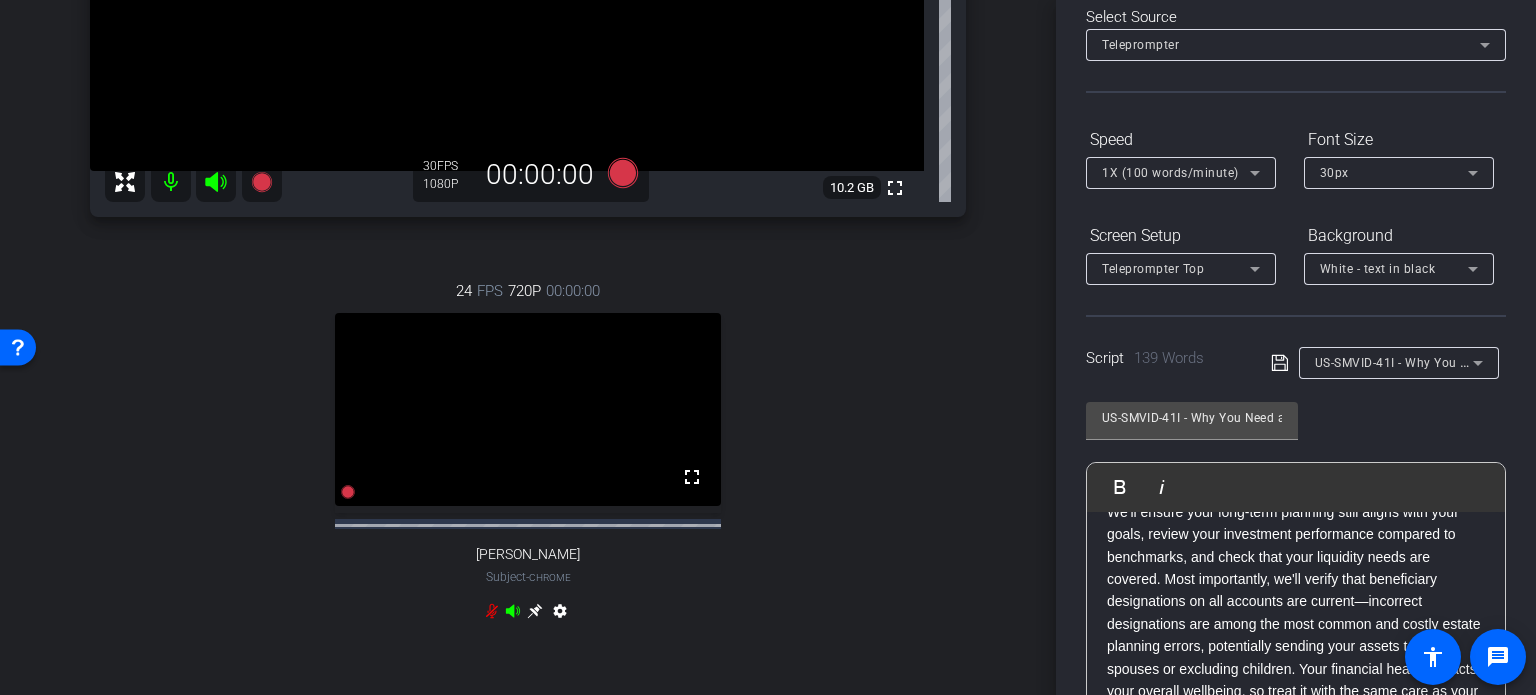 click on "We'll ensure your long-term planning still aligns with your goals, review your investment performance compared to benchmarks, and check that your liquidity needs are covered. Most importantly, we'll verify that beneficiary designations on all accounts are current—incorrect designations are among the most common and costly estate planning errors, potentially sending your assets to ex-spouses or excluding children. Your financial health impacts your overall wellbeing, so treat it with the same care as your physical health. Contact Allied Legal today to schedule your comprehensive financial and estate planning checkup." 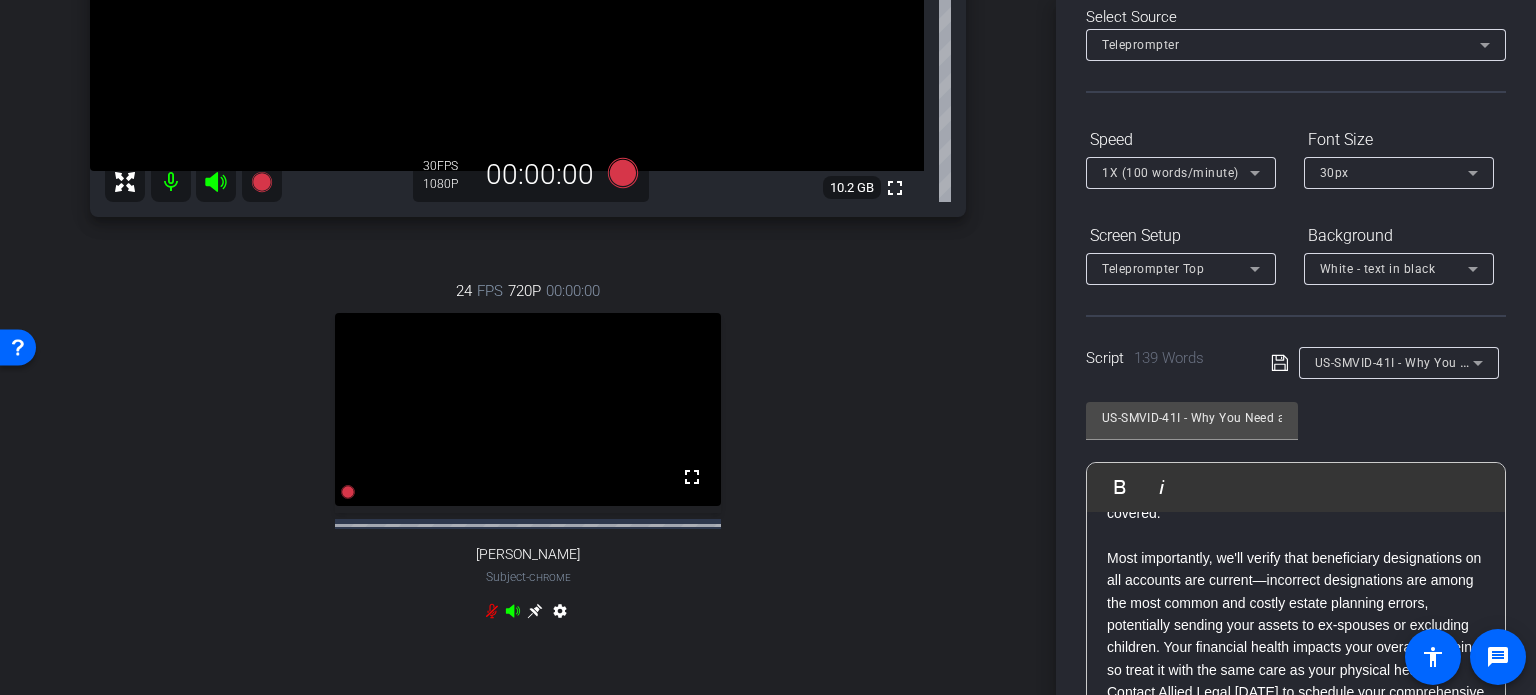 scroll, scrollTop: 377, scrollLeft: 0, axis: vertical 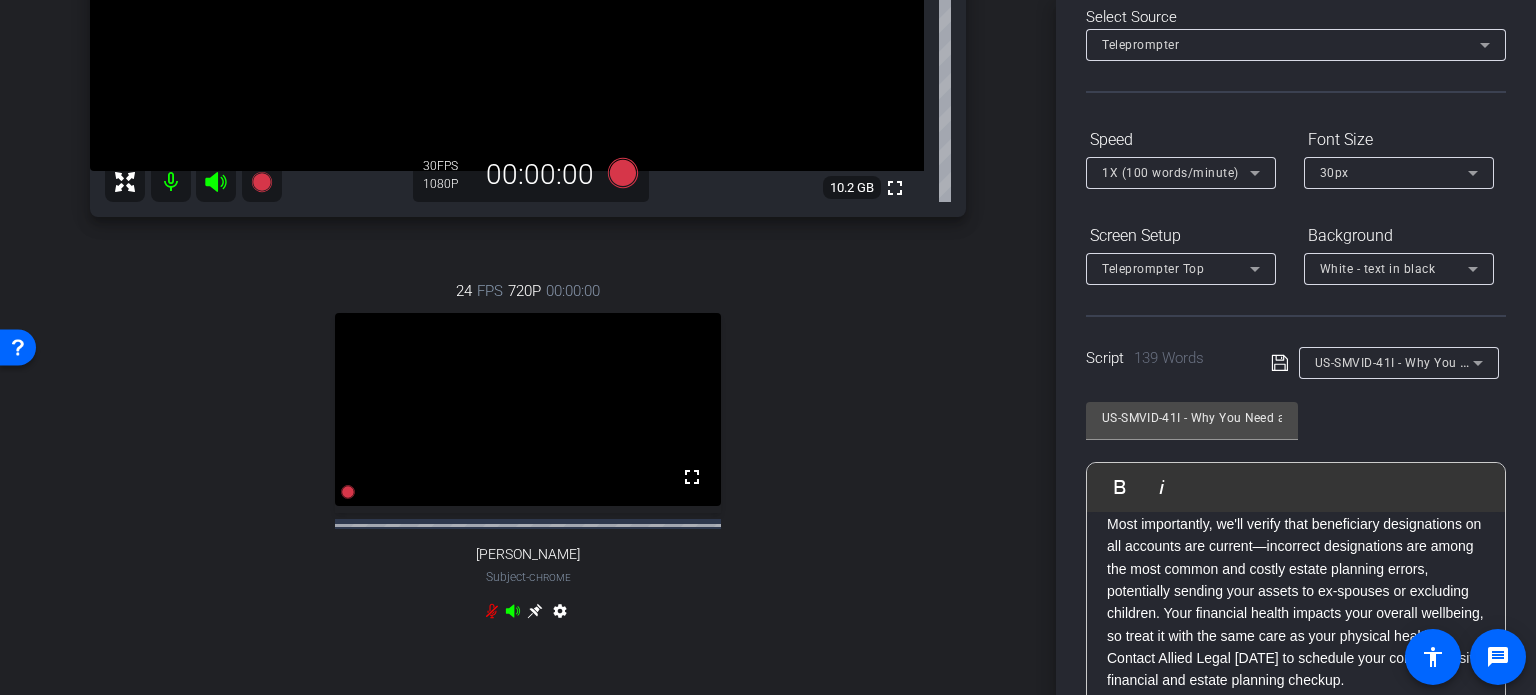 click on "Most importantly, we'll verify that beneficiary designations on all accounts are current—incorrect designations are among the most common and costly estate planning errors, potentially sending your assets to ex-spouses or excluding children. Your financial health impacts your overall wellbeing, so treat it with the same care as your physical health. Contact Allied Legal today to schedule your comprehensive financial and estate planning checkup." 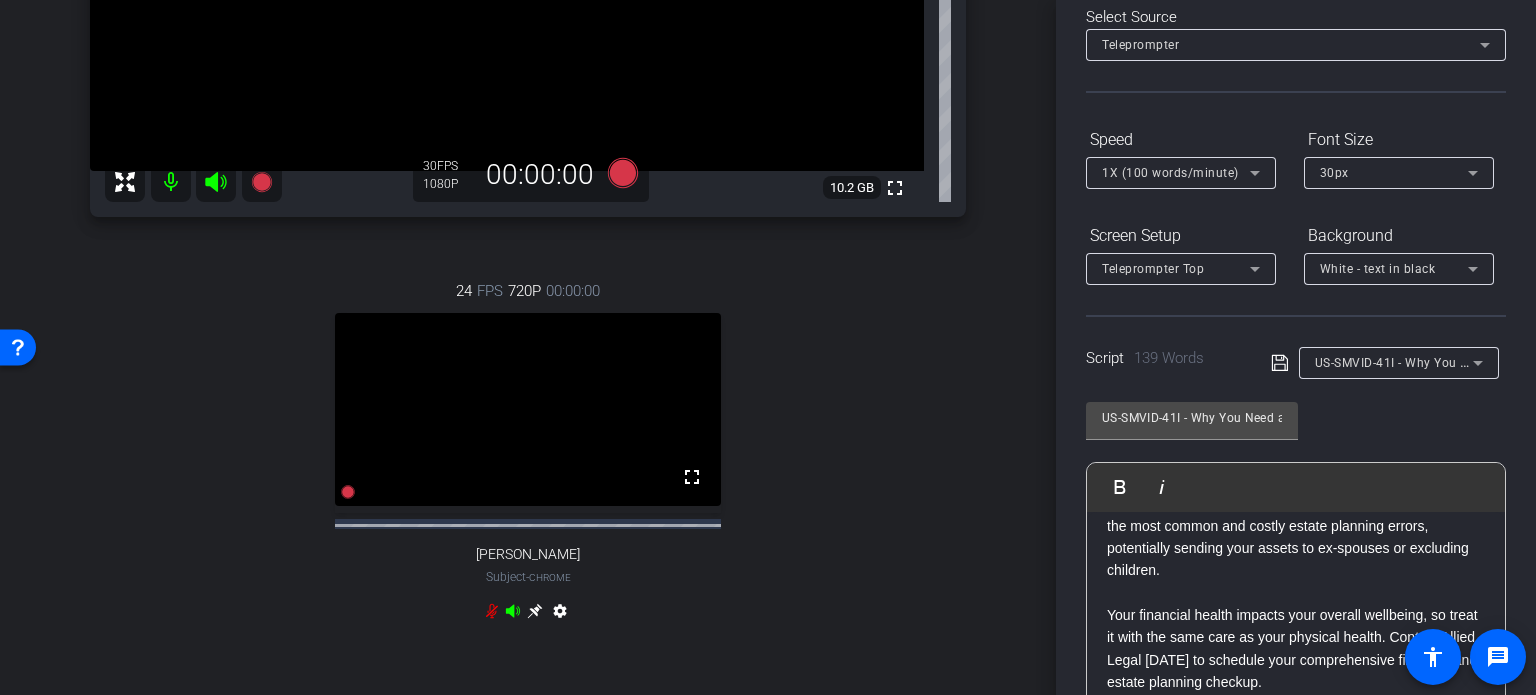 scroll, scrollTop: 444, scrollLeft: 0, axis: vertical 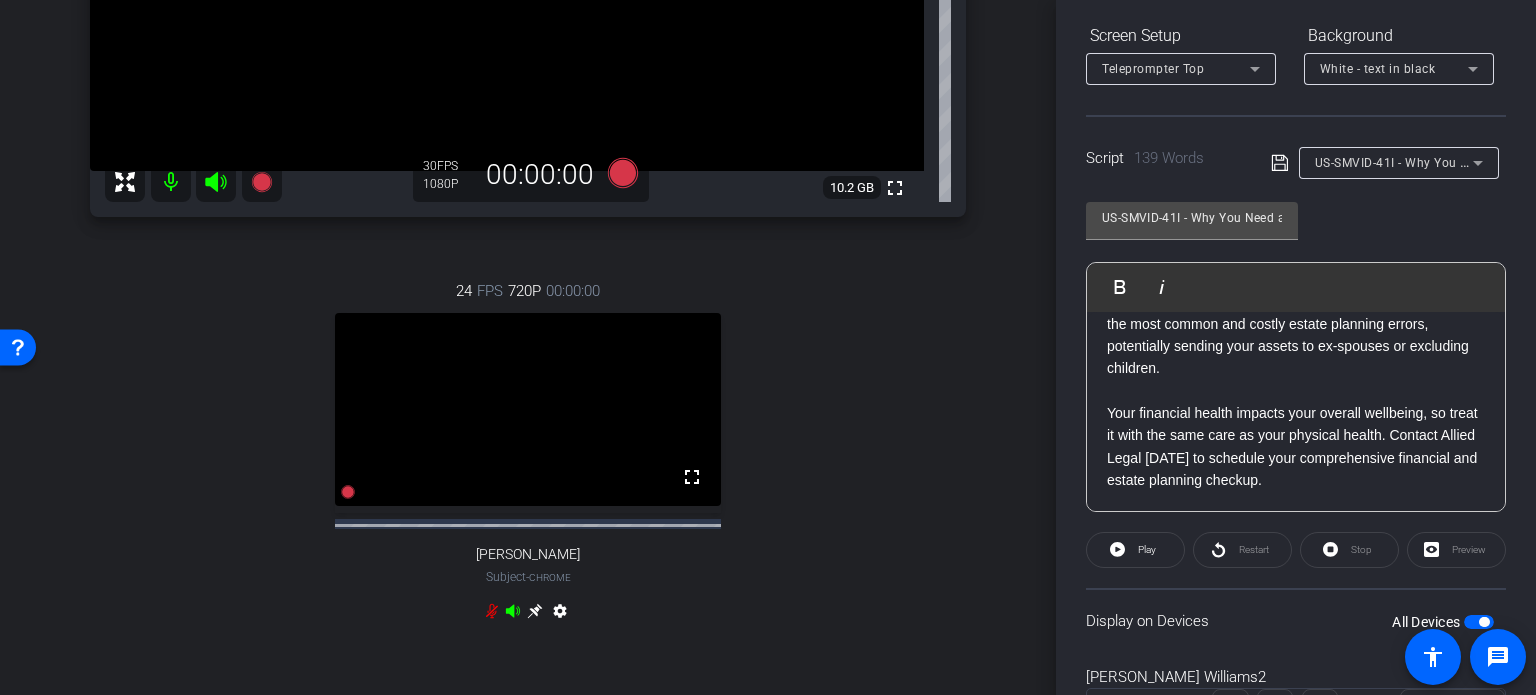 click on "Just like your body, your finances need regular checkups.  Hello, Ryan Williams from Allied Legal discussing why annual financial reviews are essential for your financial health.  During your yearly review, we'll examine what you can control—your investment choices, asset allocation, and estate planning strategies—versus what you can't—market volatility and economic changes.  We'll ensure your long-term planning still aligns with your goals, review your investment performance compared to benchmarks, and check that your liquidity needs are covered.  Most importantly, we'll verify that beneficiary designations on all accounts are current—incorrect designations are among the most common and costly estate planning errors, potentially sending your assets to ex-spouses or excluding children.  Your financial health impacts your overall wellbeing, so treat it with the same care as your physical health. Contact Allied Legal today to schedule your comprehensive financial and estate planning checkup." 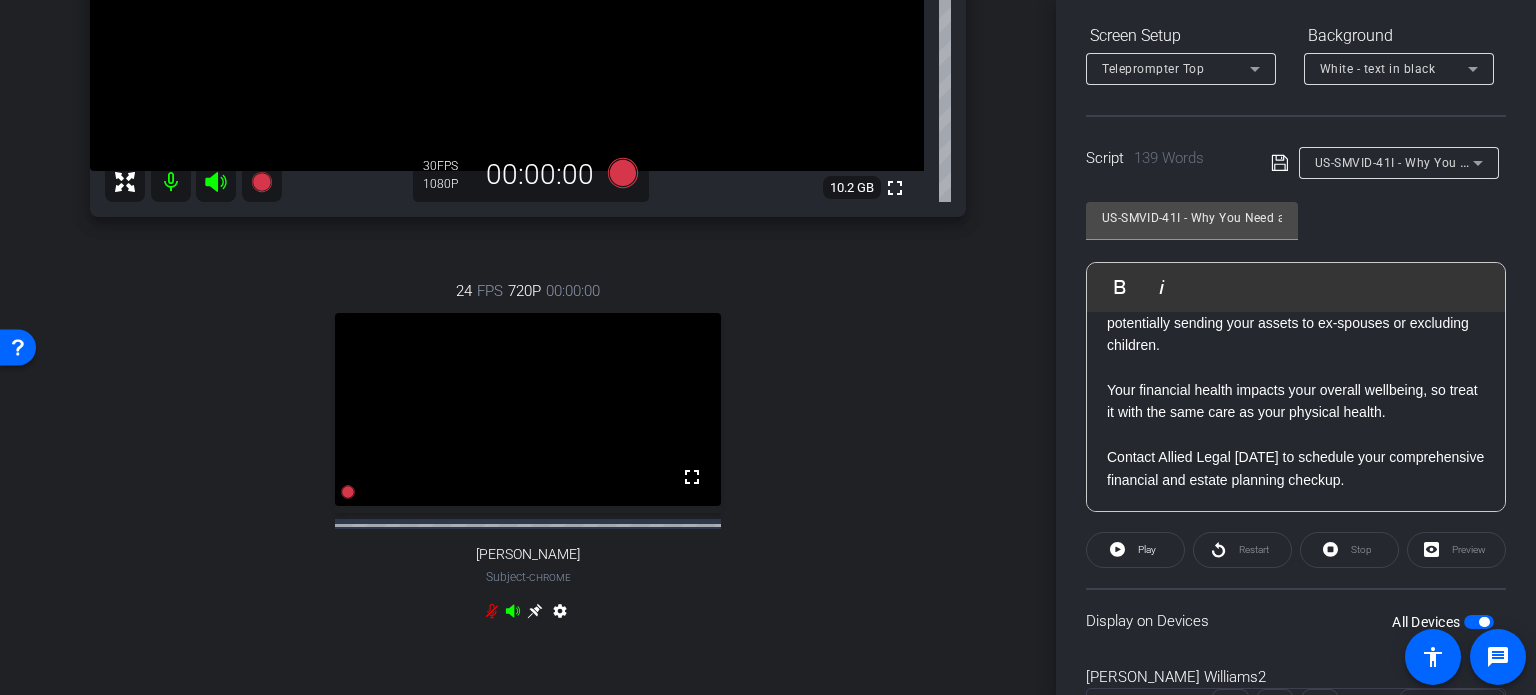 scroll, scrollTop: 467, scrollLeft: 0, axis: vertical 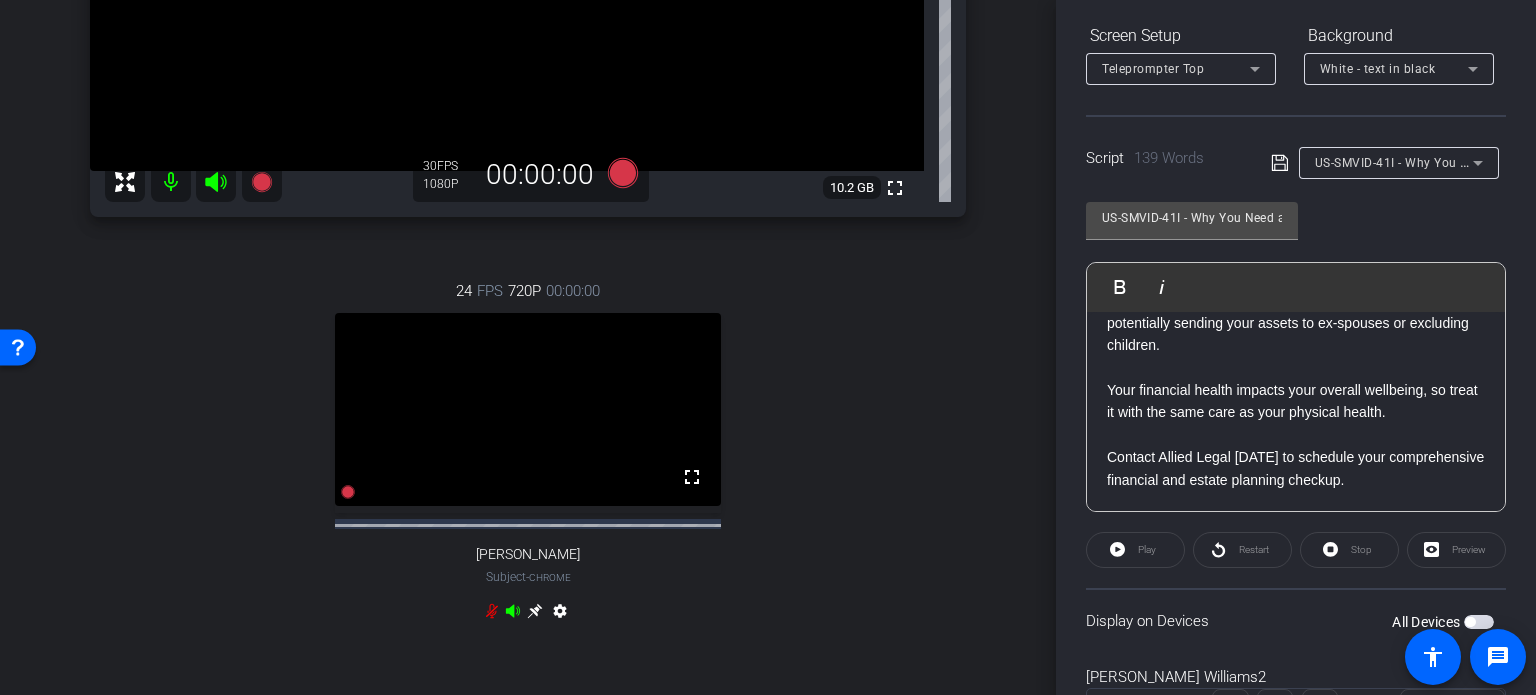 click at bounding box center (1479, 622) 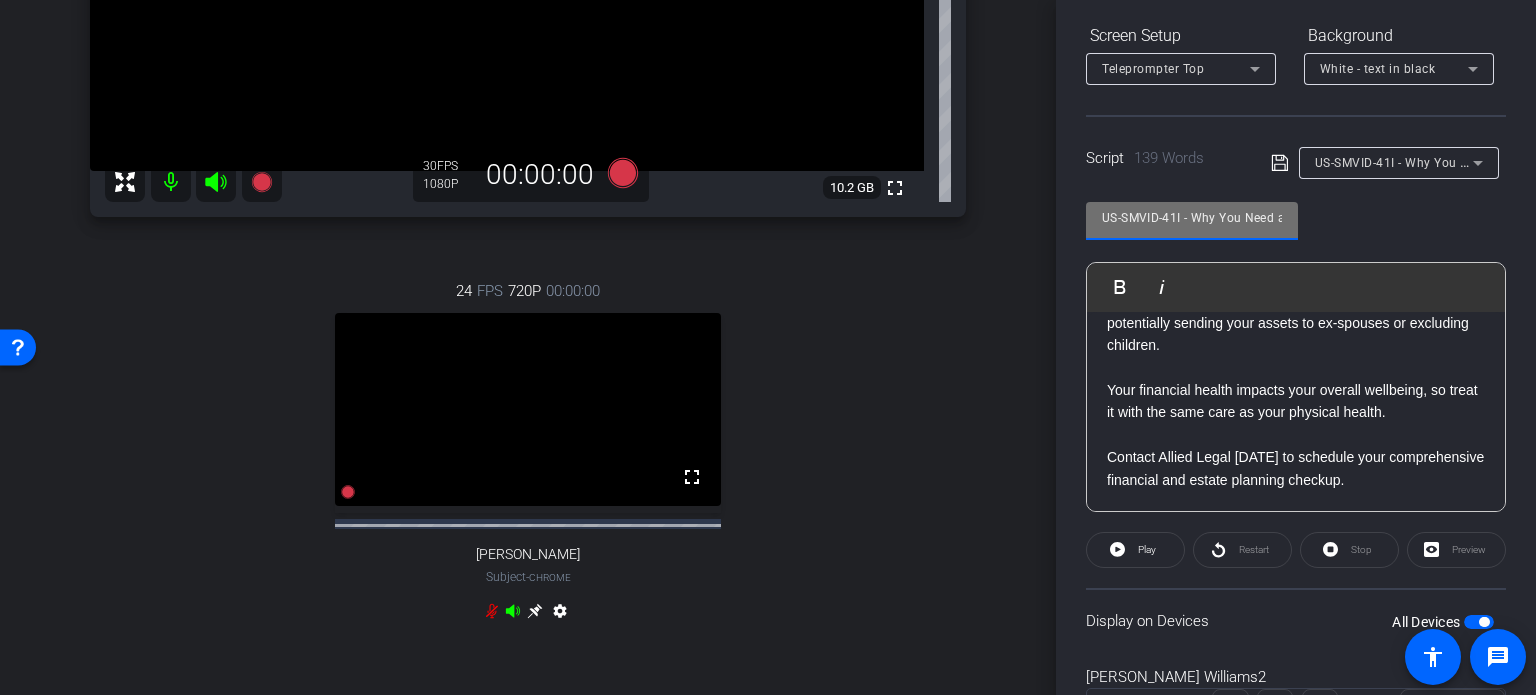 click on "US-SMVID-41I - Why You Need an Annual Financial Checkup" at bounding box center [1192, 218] 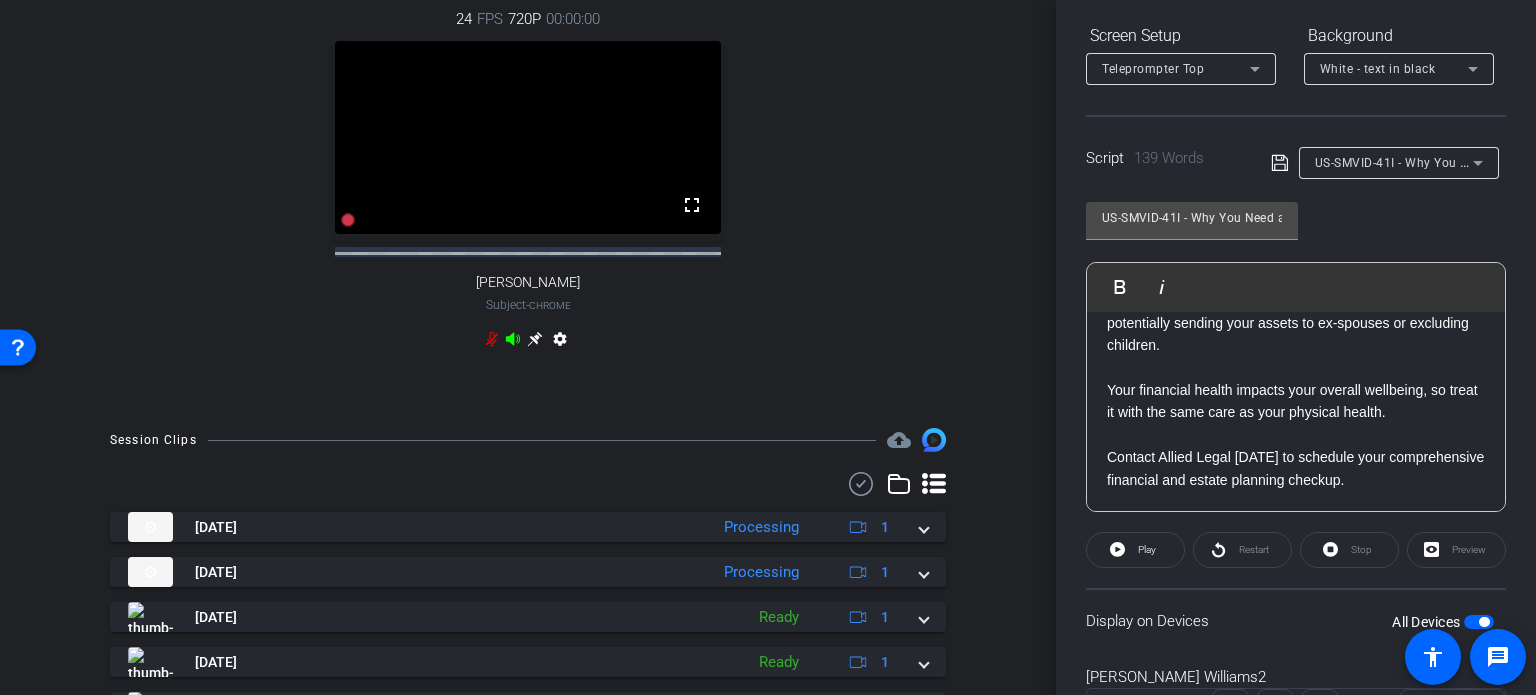 scroll, scrollTop: 700, scrollLeft: 0, axis: vertical 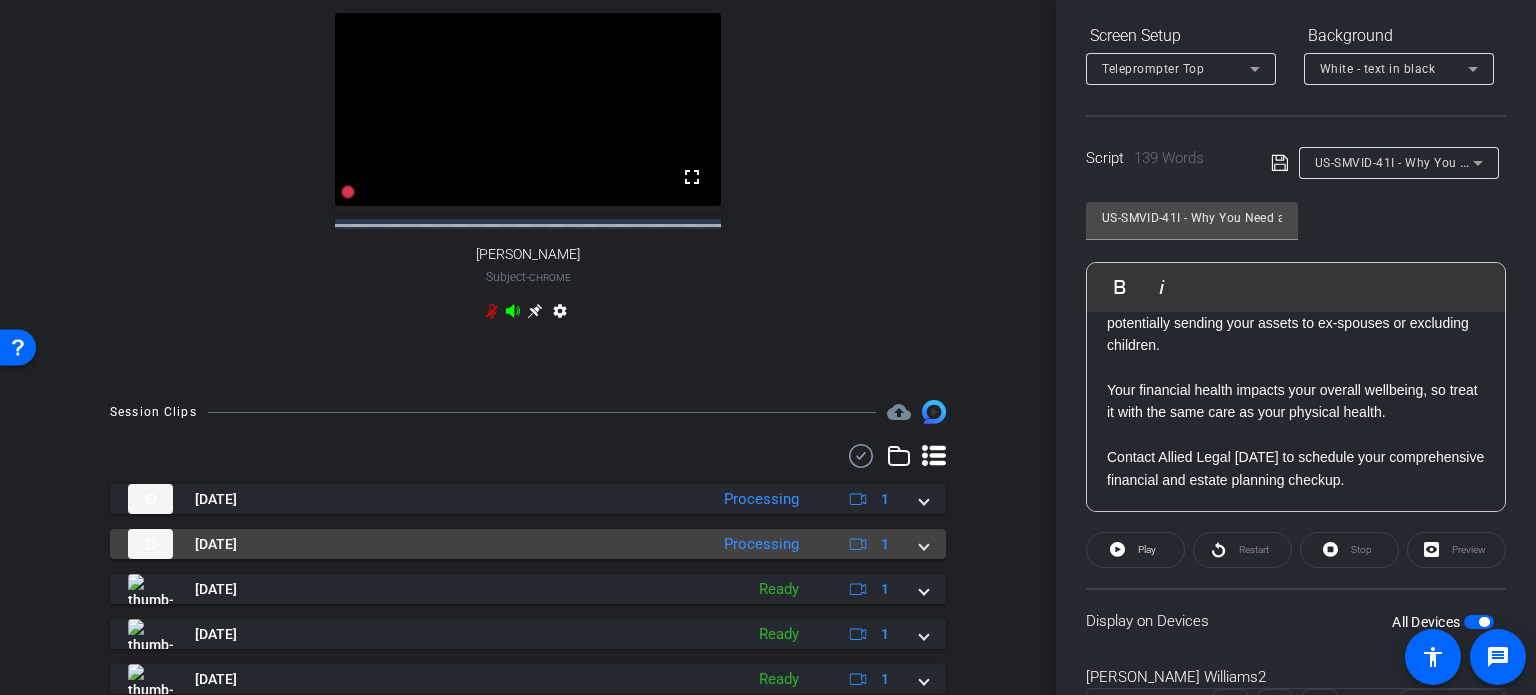 click at bounding box center (924, 544) 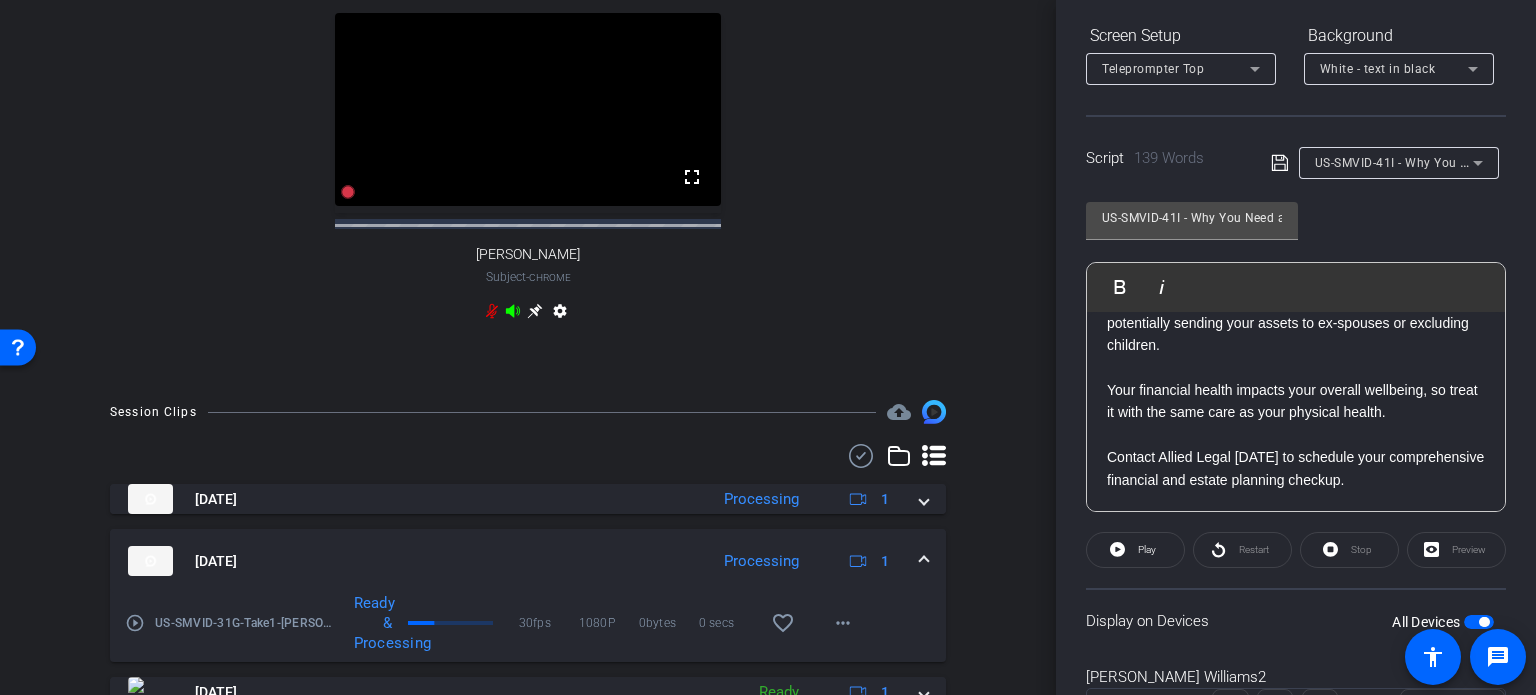 click on "play_circle_outline" at bounding box center (135, 623) 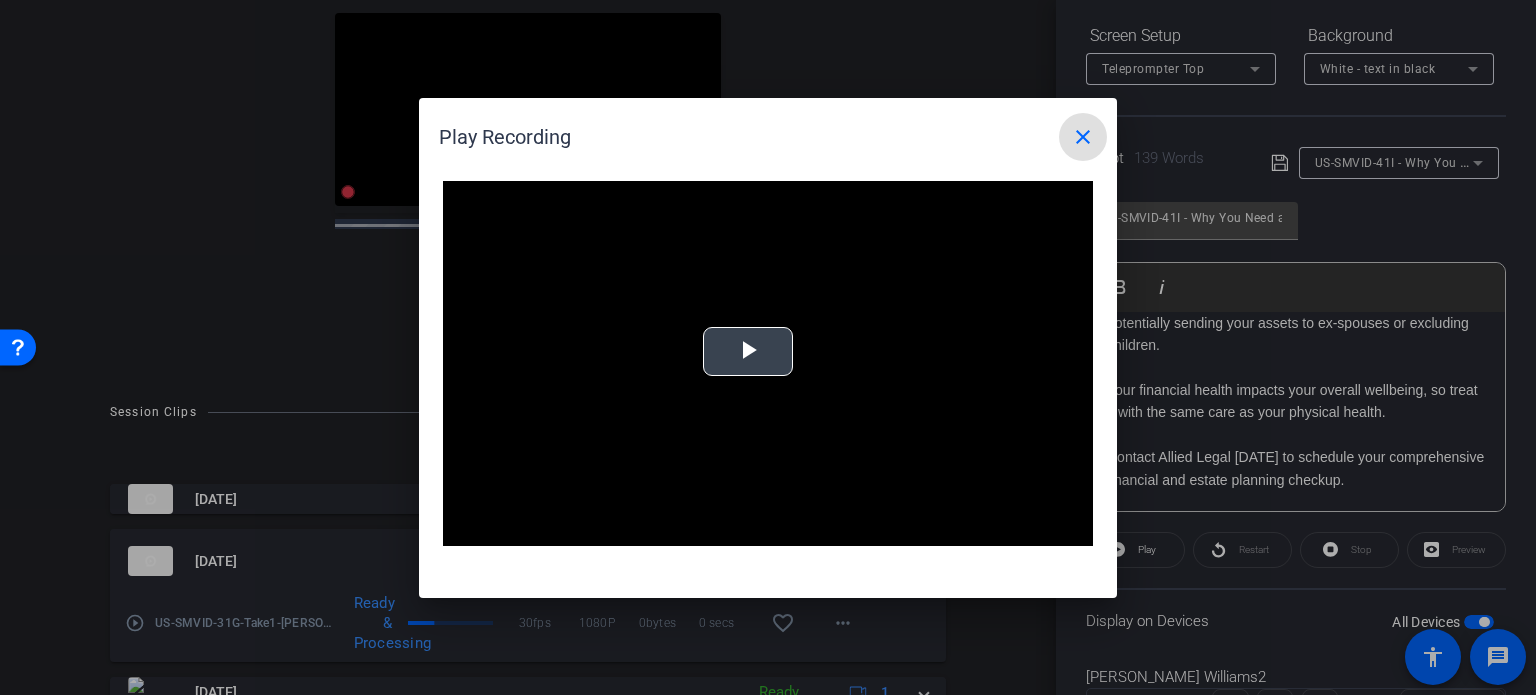 click at bounding box center [748, 351] 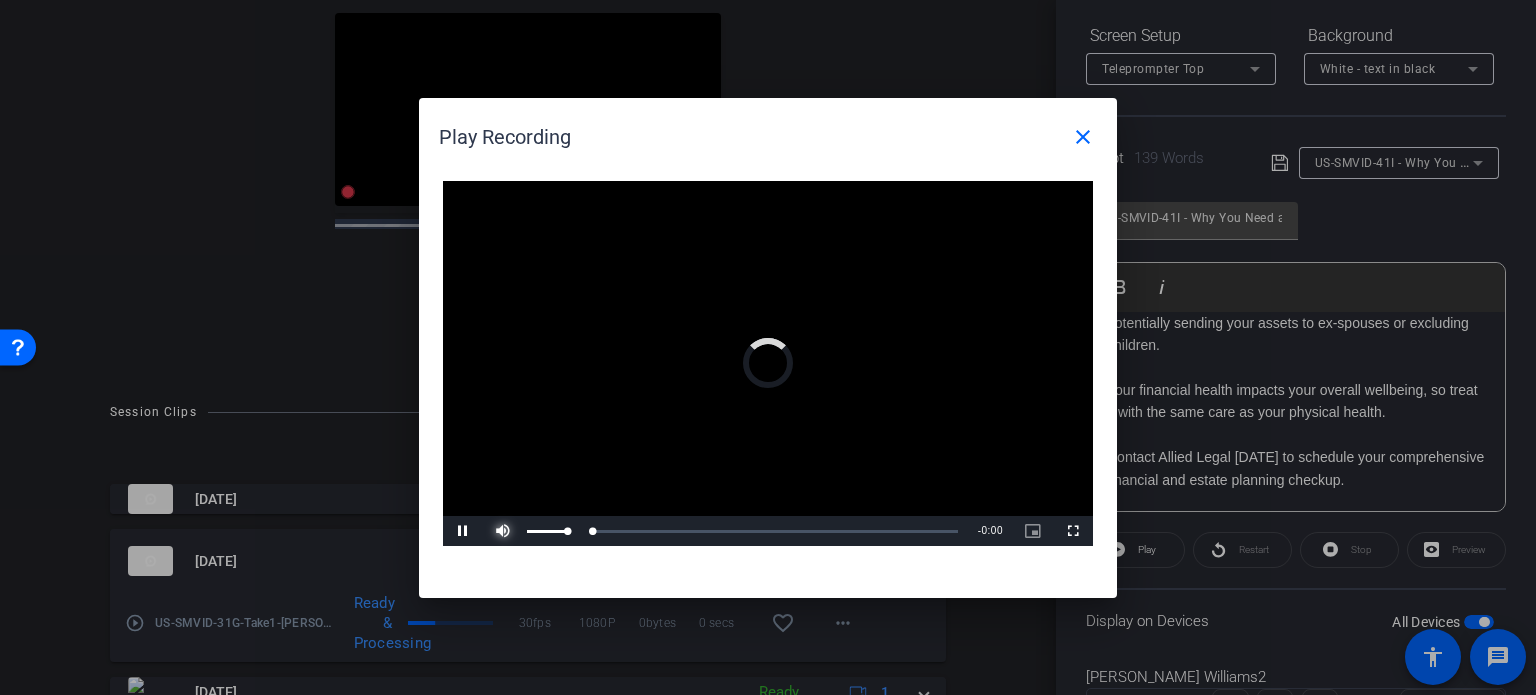 click at bounding box center (503, 531) 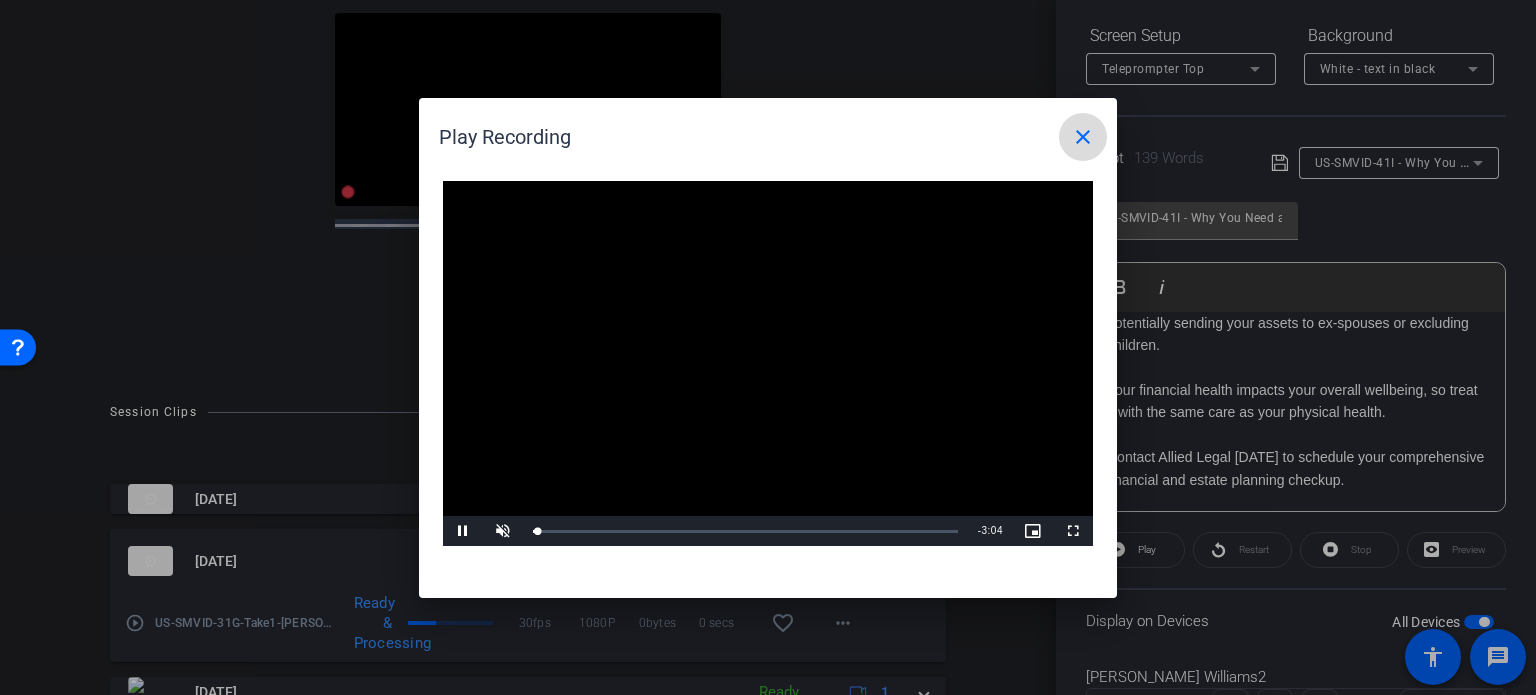 click on "close" at bounding box center [1083, 137] 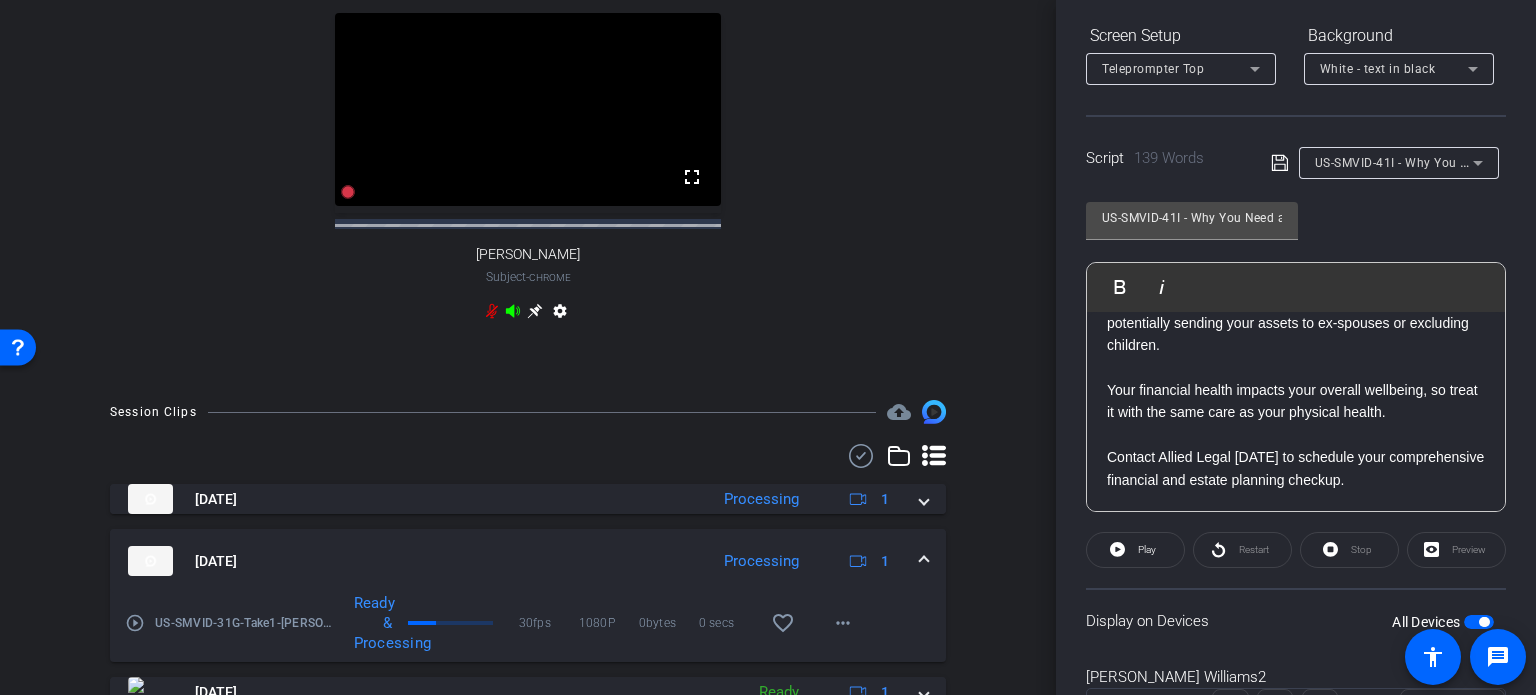 click on "Jul 25, 2025   Processing
1" at bounding box center [528, 561] 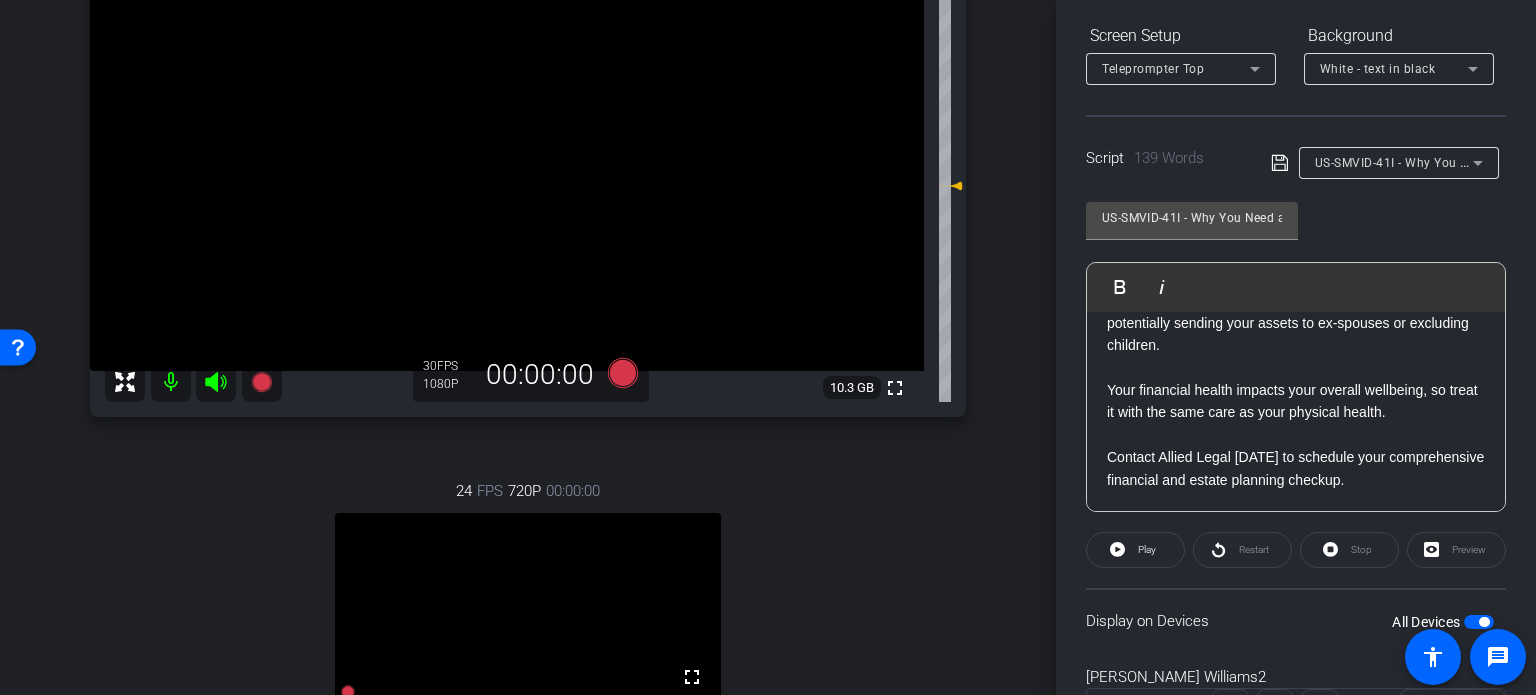 scroll, scrollTop: 100, scrollLeft: 0, axis: vertical 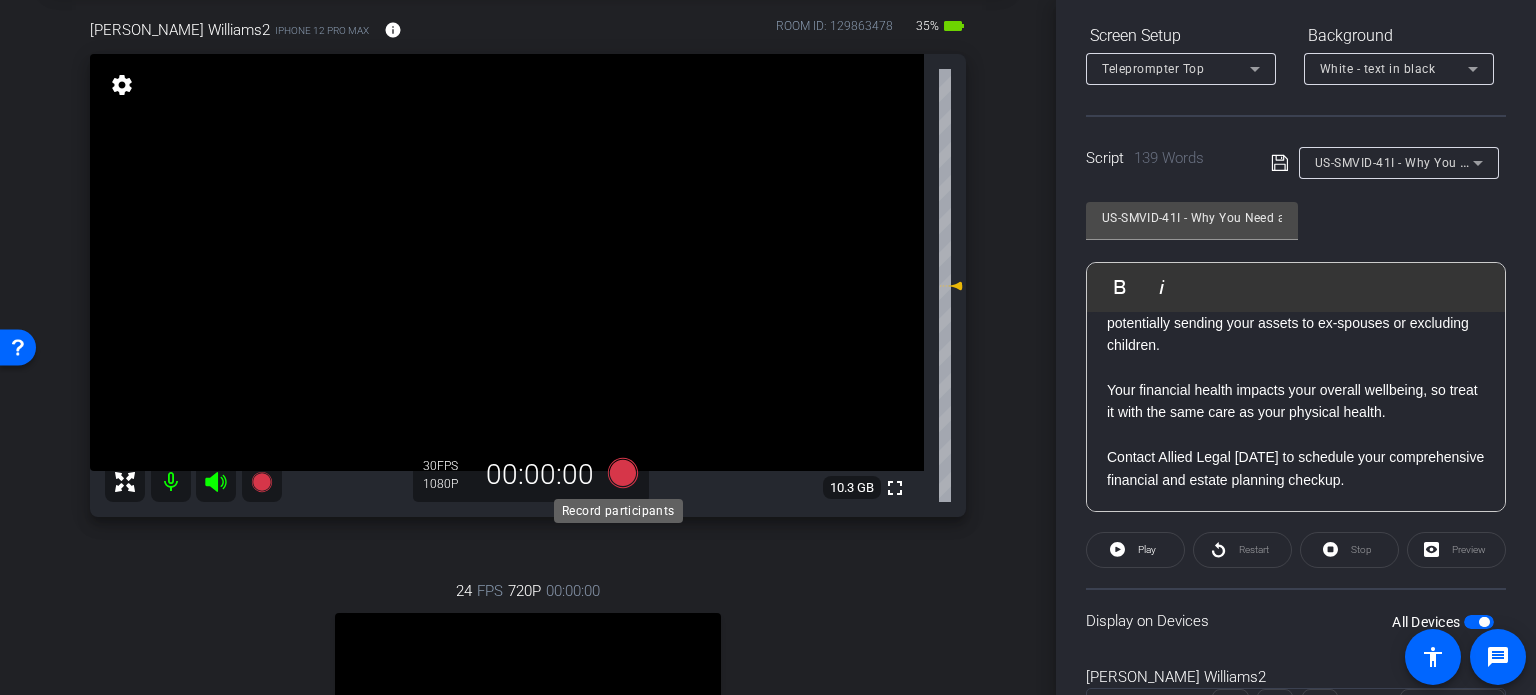 click 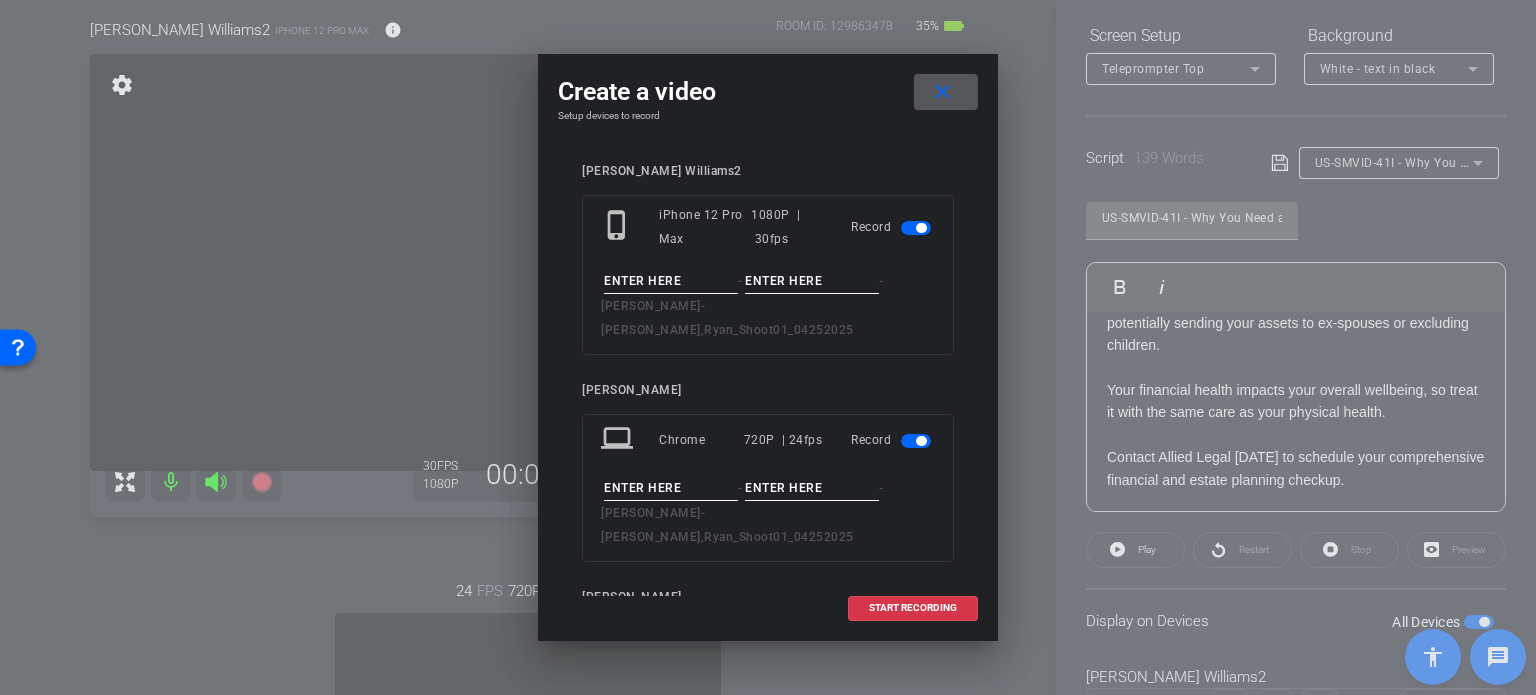 click at bounding box center [921, 441] 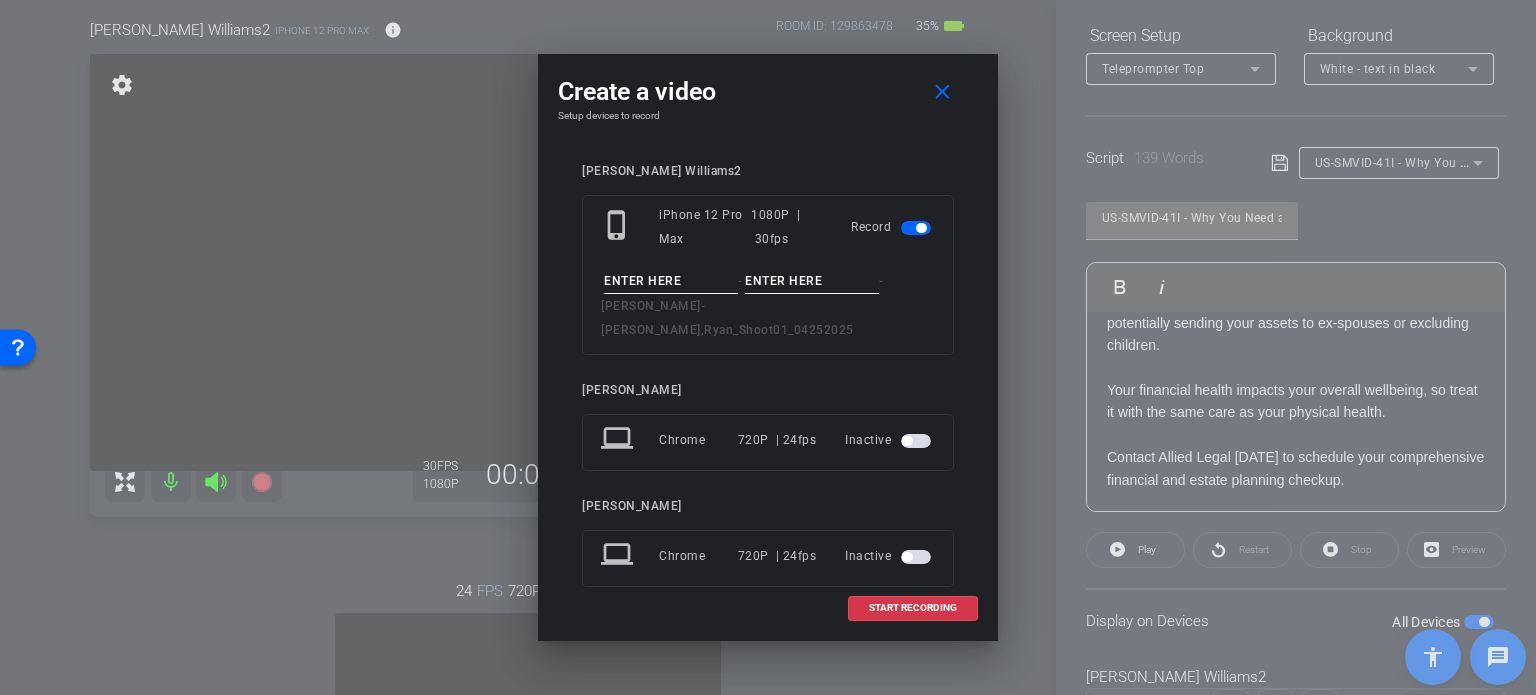 click at bounding box center (671, 281) 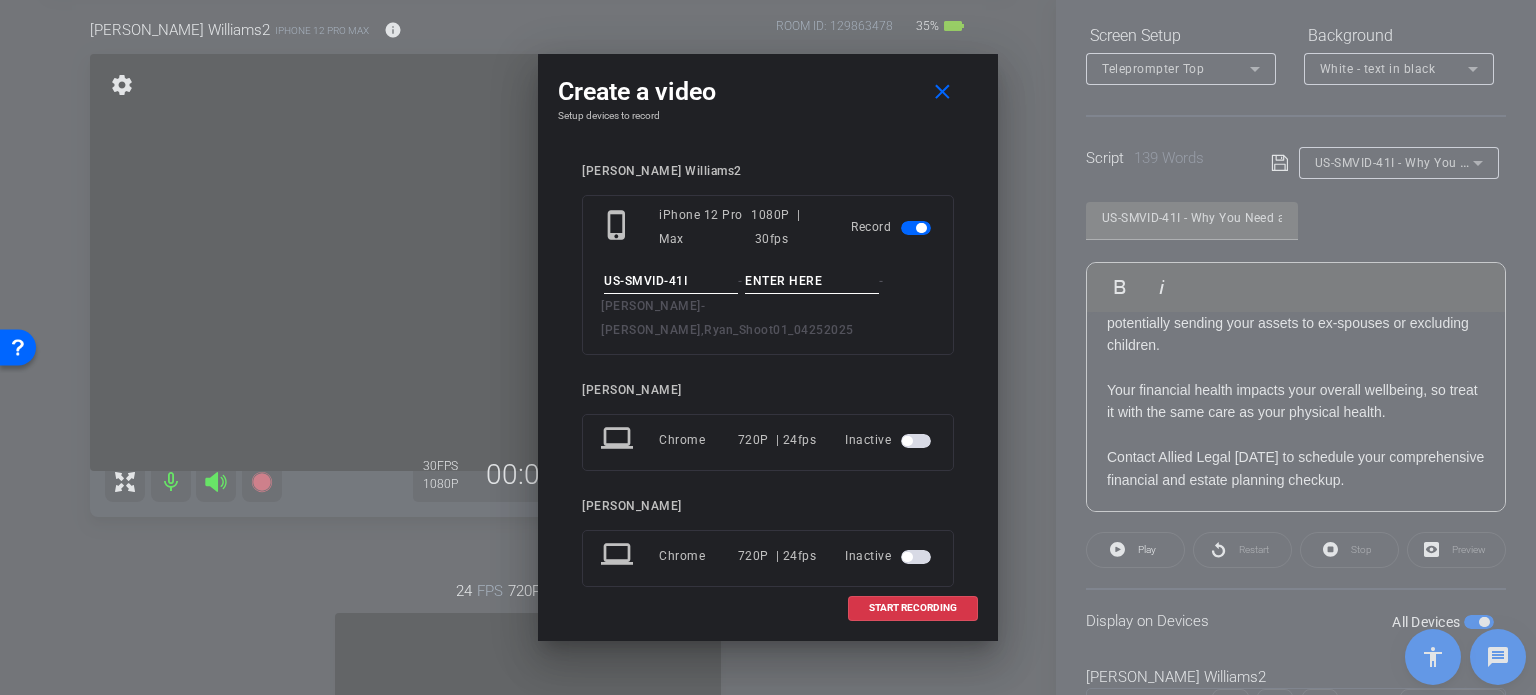 type on "US-SMVID-41I" 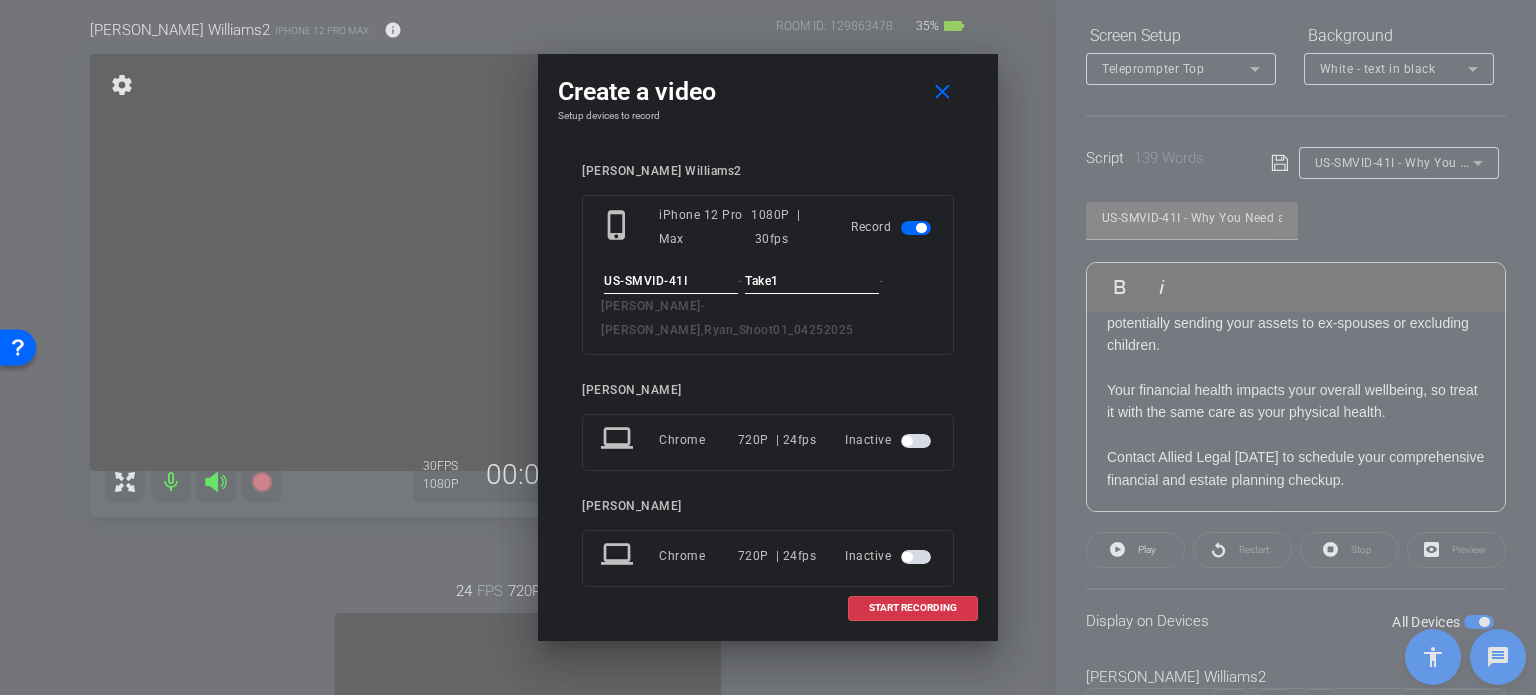 type on "Take1" 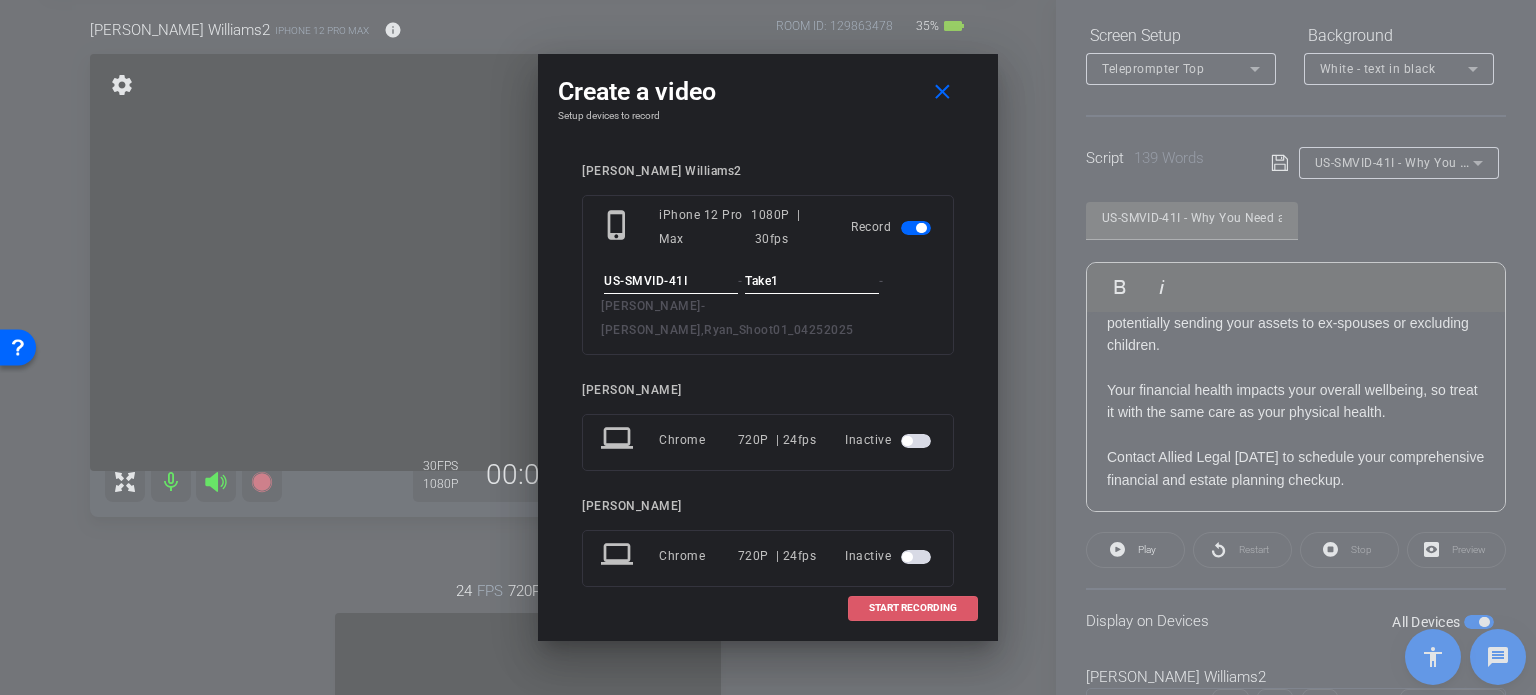 click on "START RECORDING" at bounding box center (913, 608) 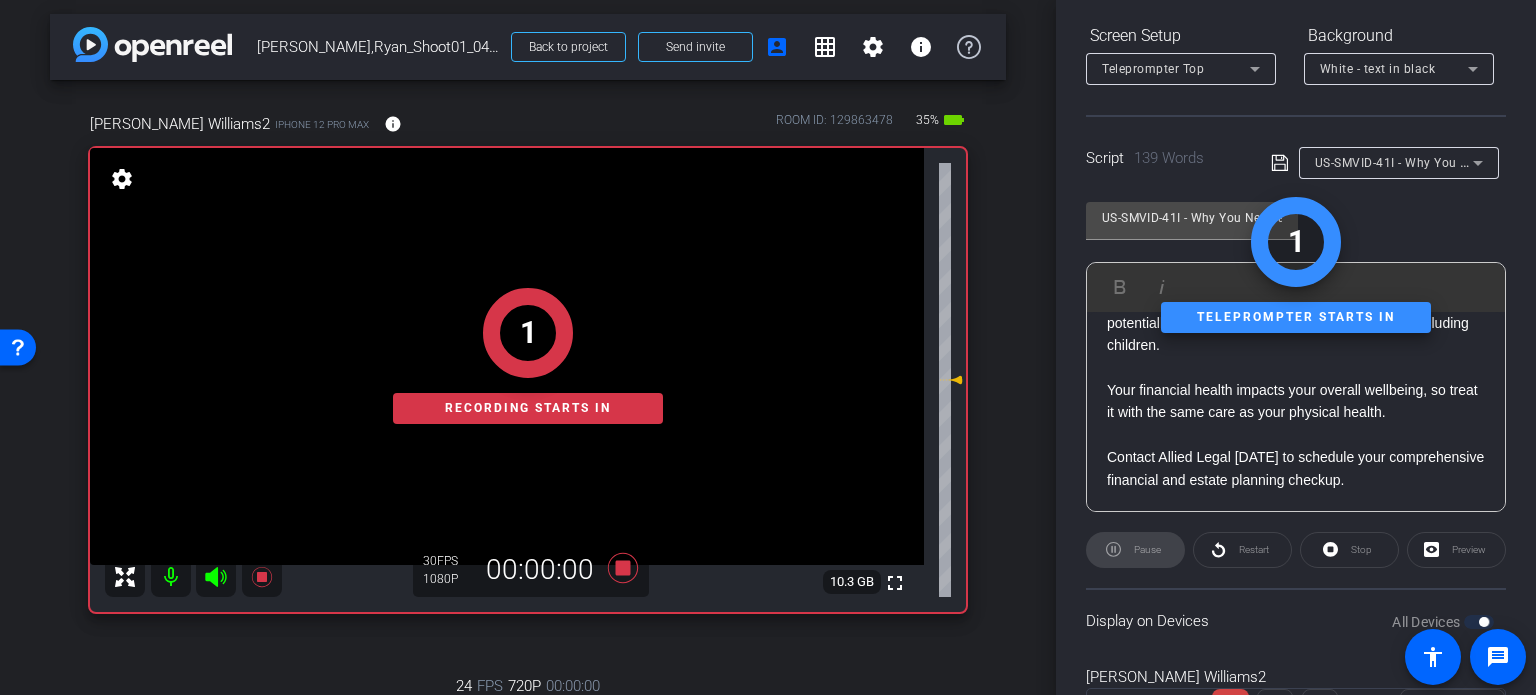 scroll, scrollTop: 0, scrollLeft: 0, axis: both 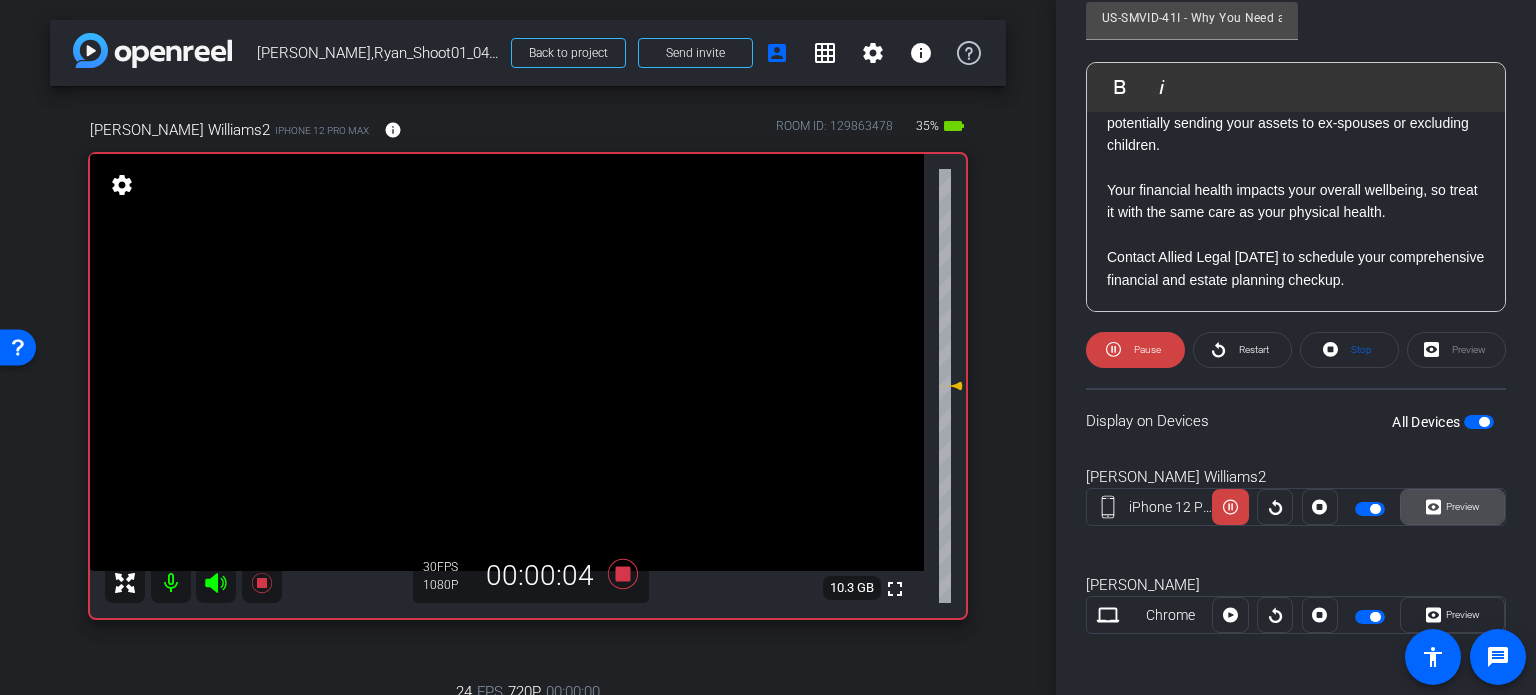 click on "Preview" 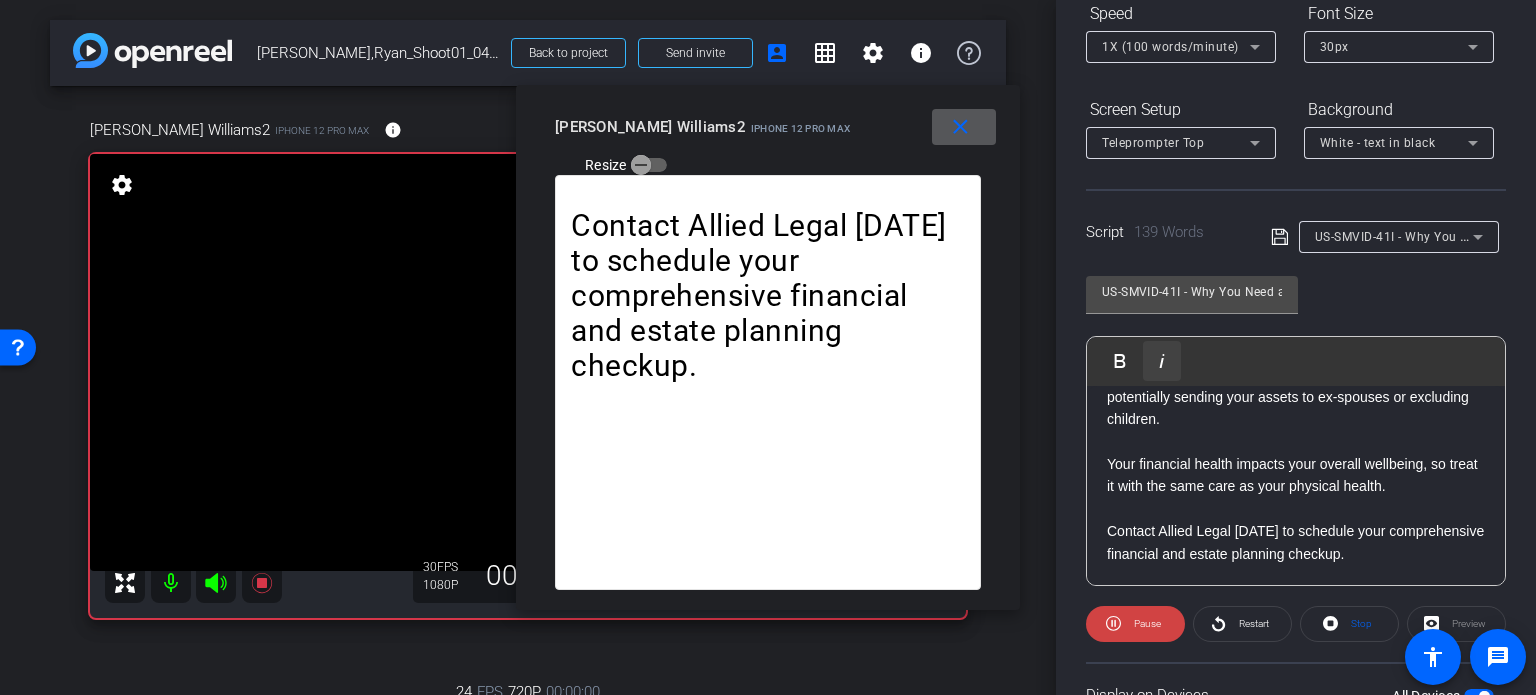 scroll, scrollTop: 203, scrollLeft: 0, axis: vertical 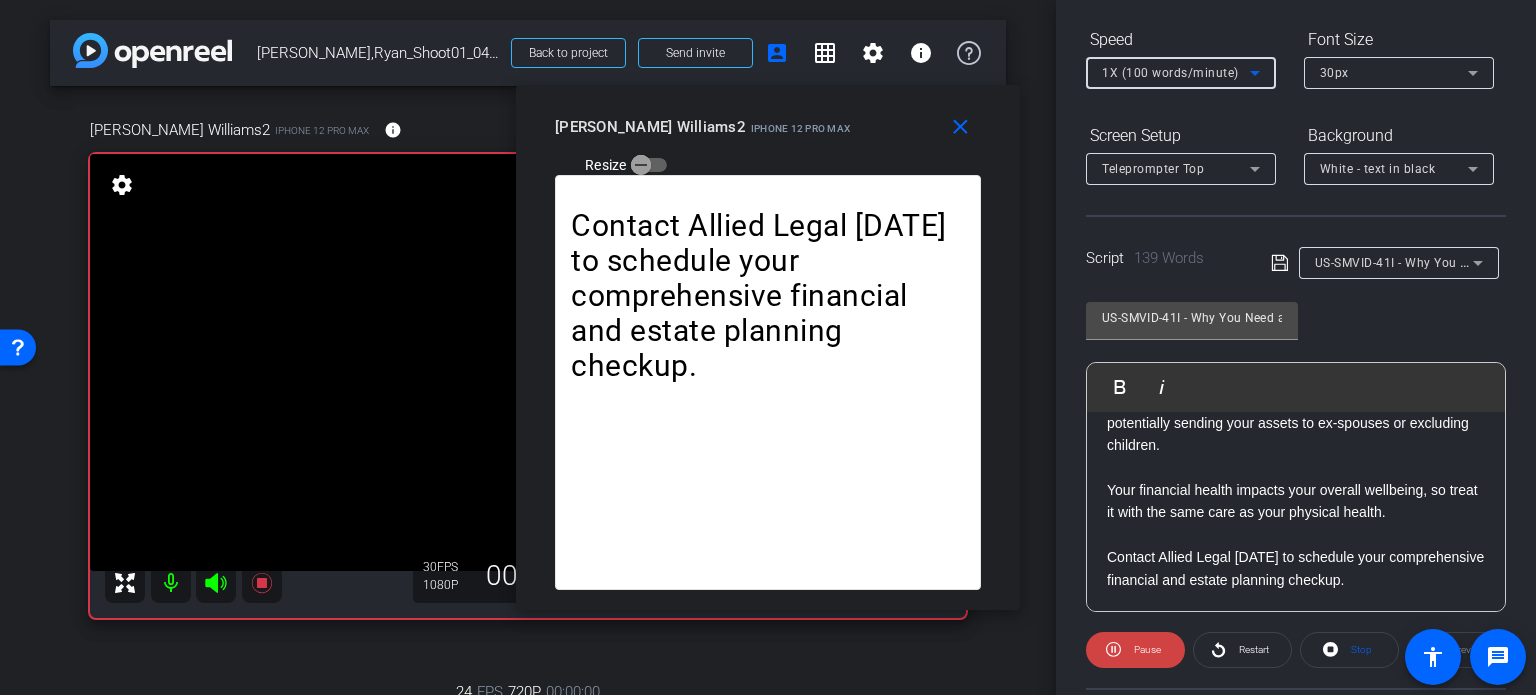 click on "1X (100 words/minute)" at bounding box center [1170, 73] 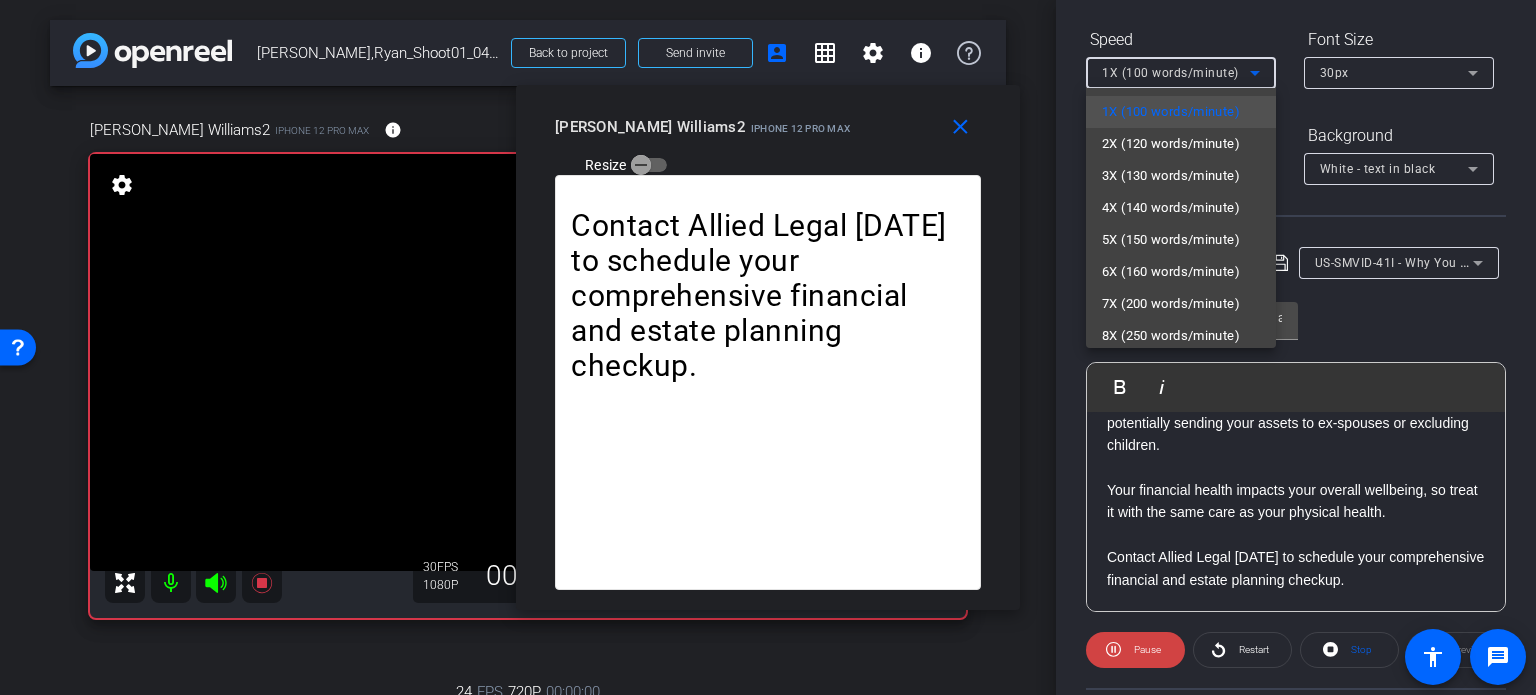 click at bounding box center [768, 347] 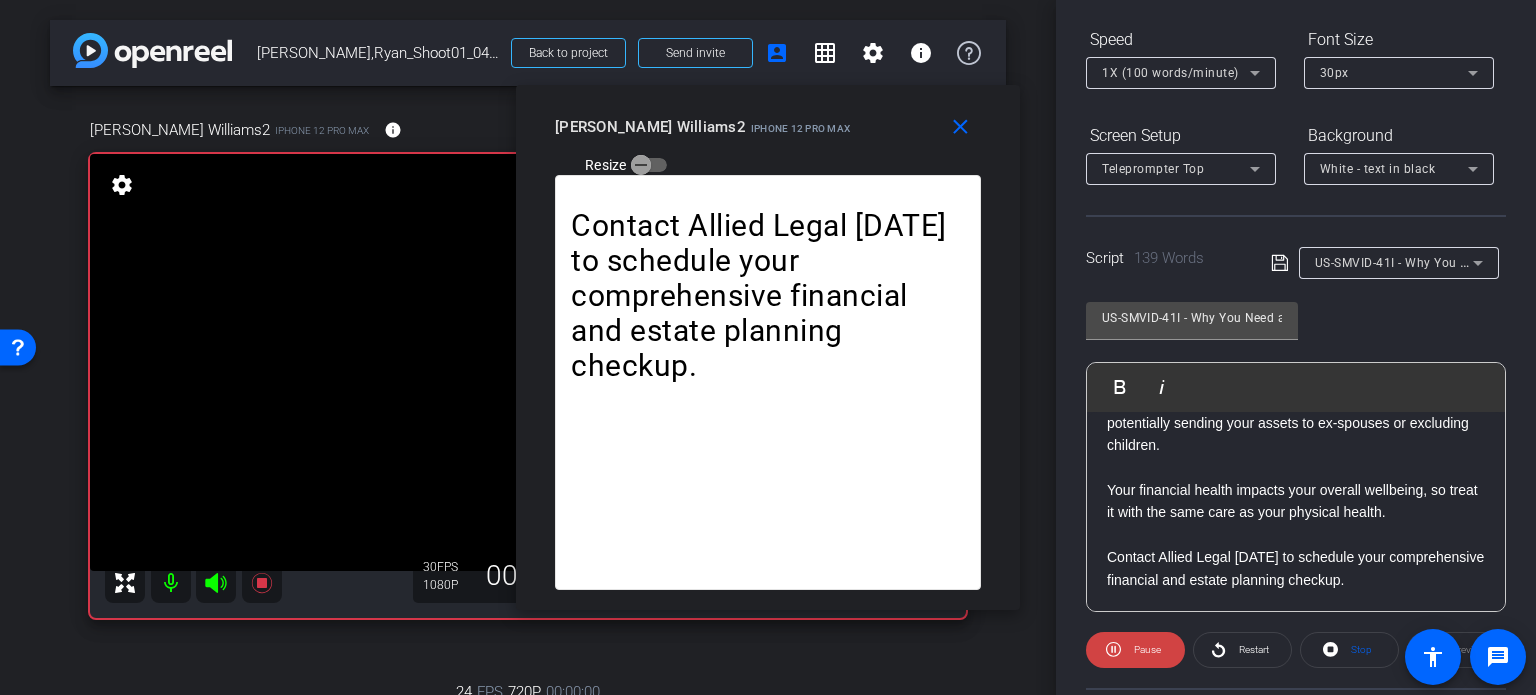 click on "1X (100 words/minute)" at bounding box center (1170, 73) 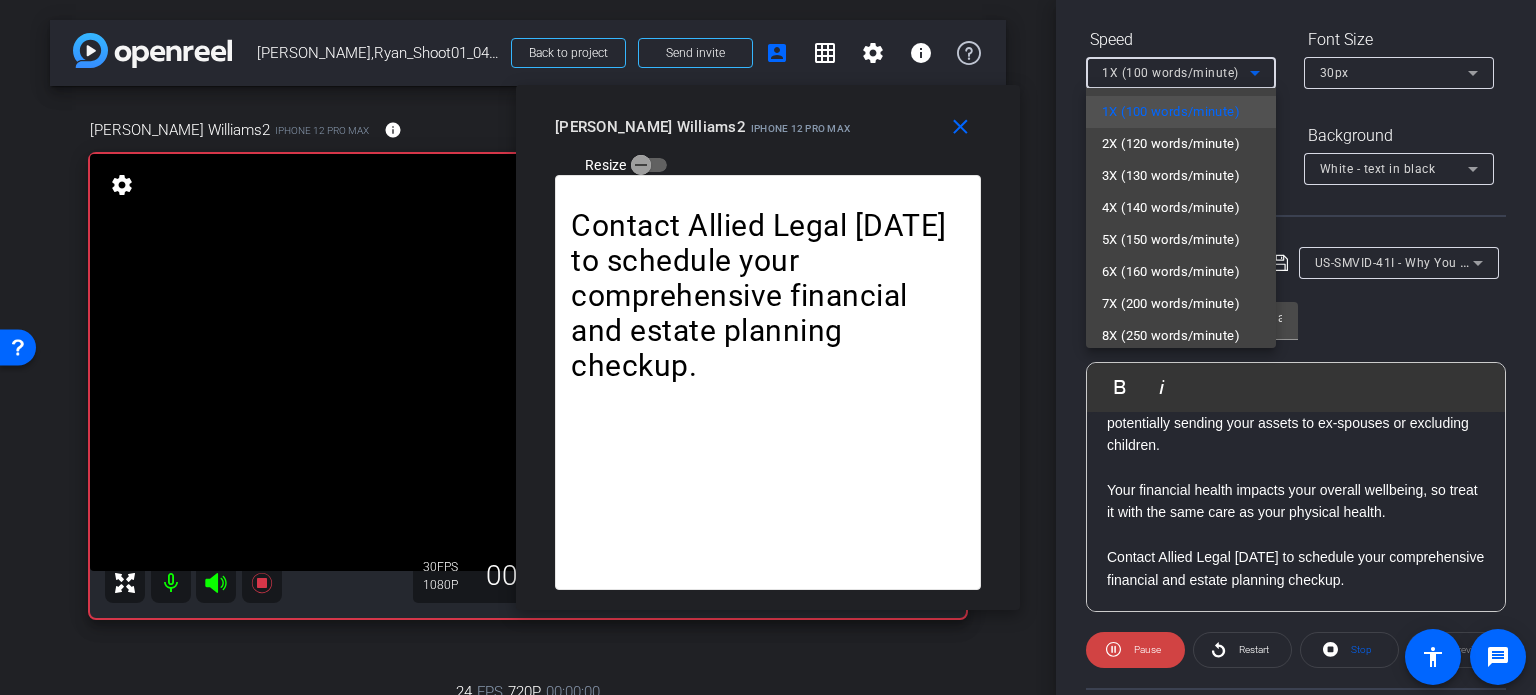 click on "3X (130 words/minute)" at bounding box center (1171, 176) 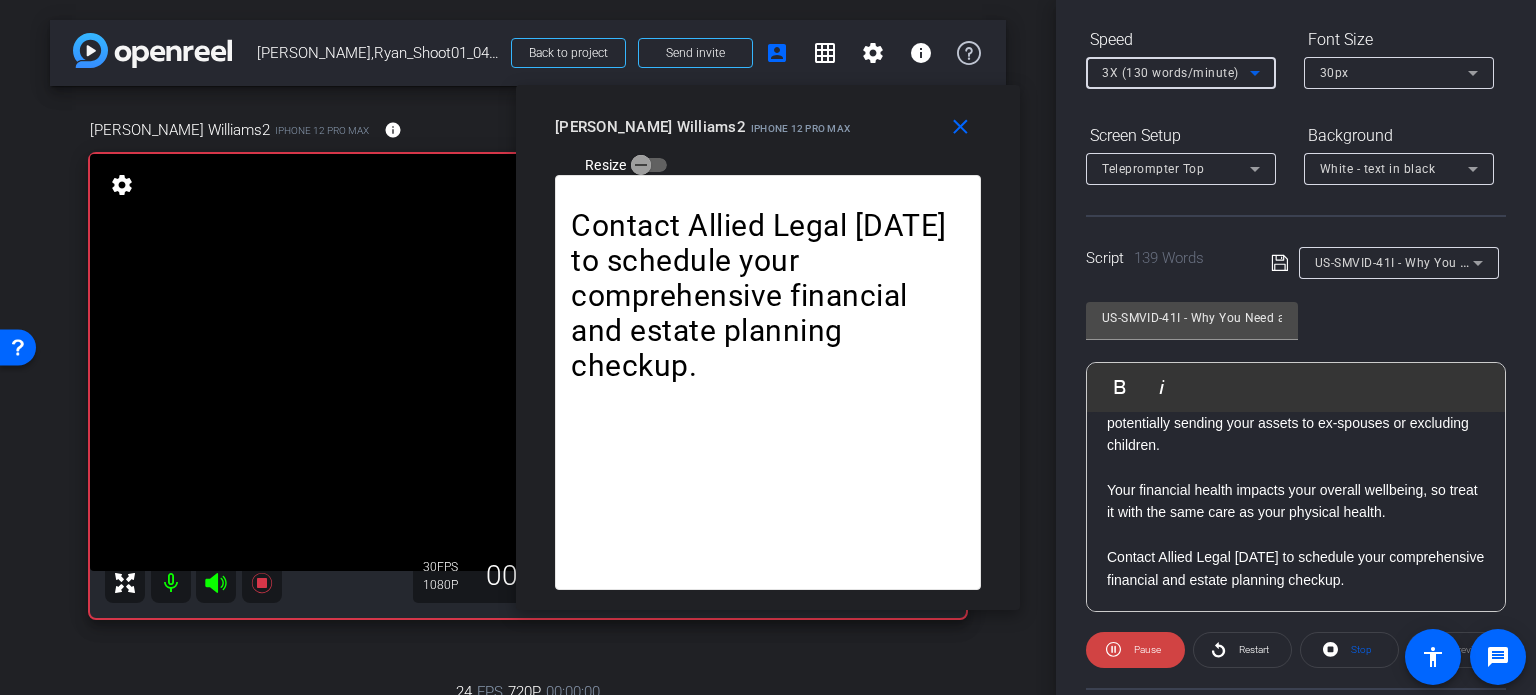 click on "3X (130 words/minute)" at bounding box center (1170, 73) 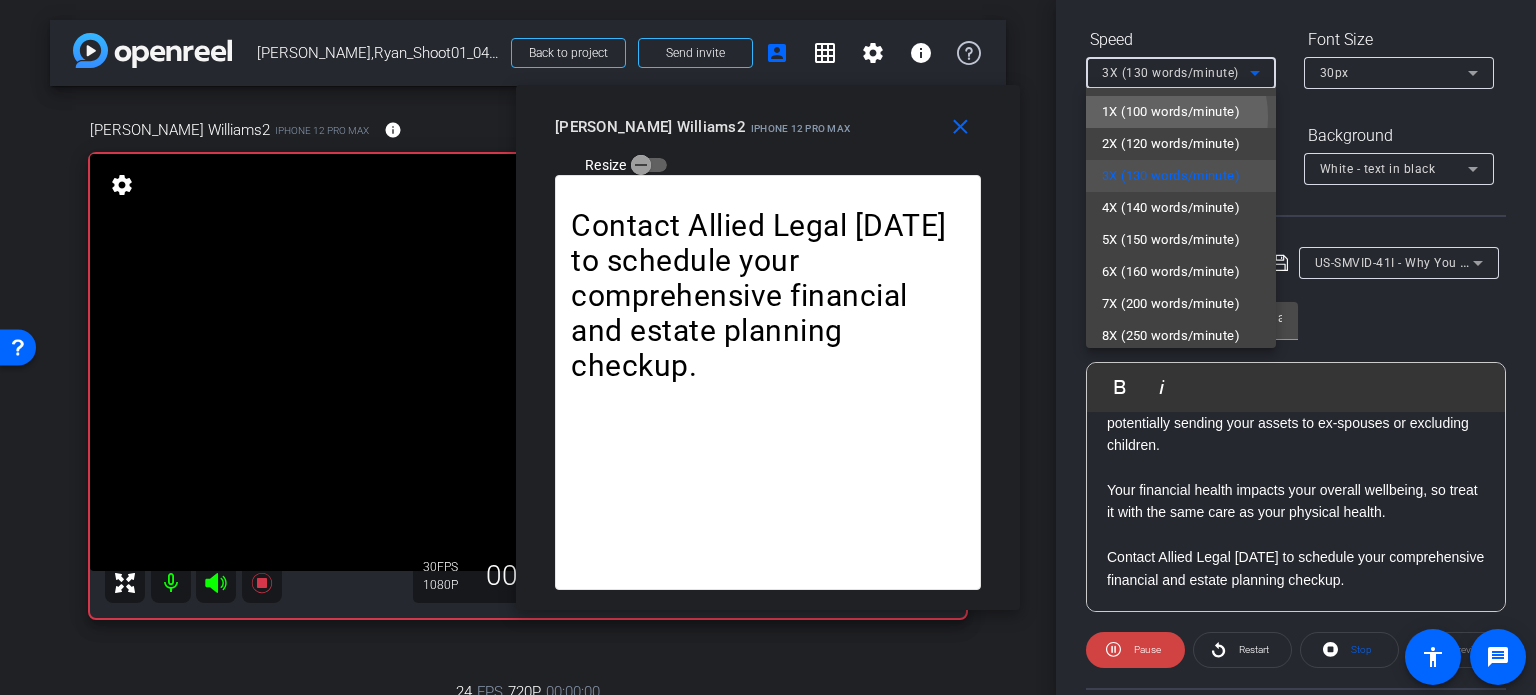 click on "1X (100 words/minute)" at bounding box center [1171, 112] 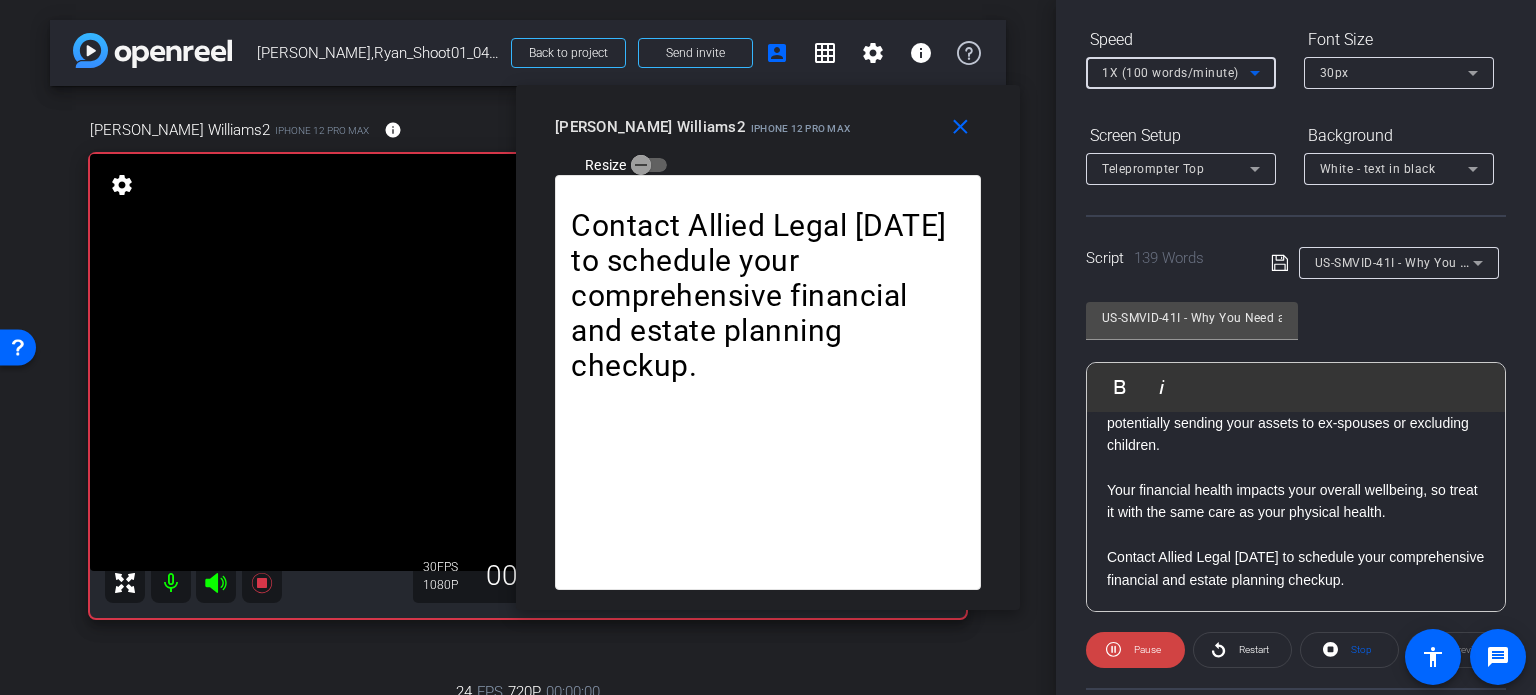 click on "1X (100 words/minute)" at bounding box center [1170, 73] 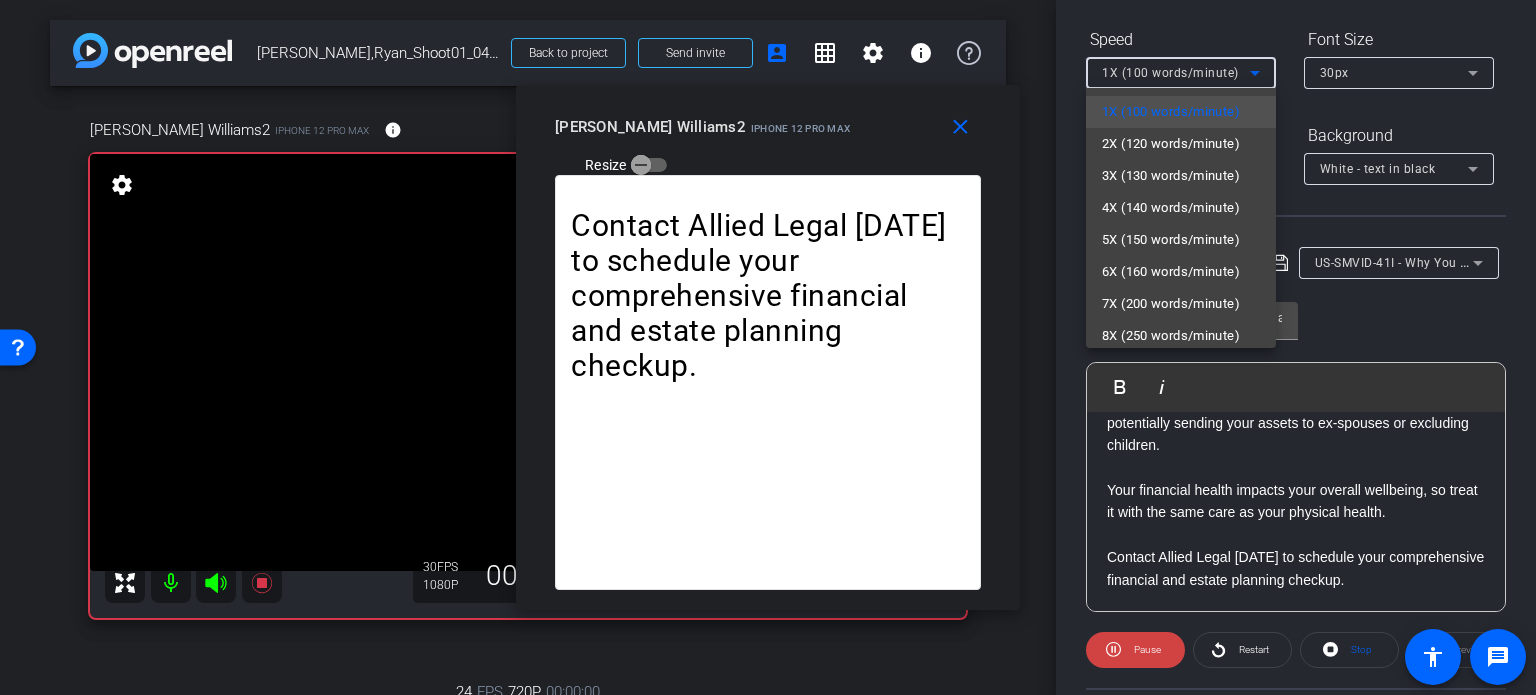 click at bounding box center [768, 347] 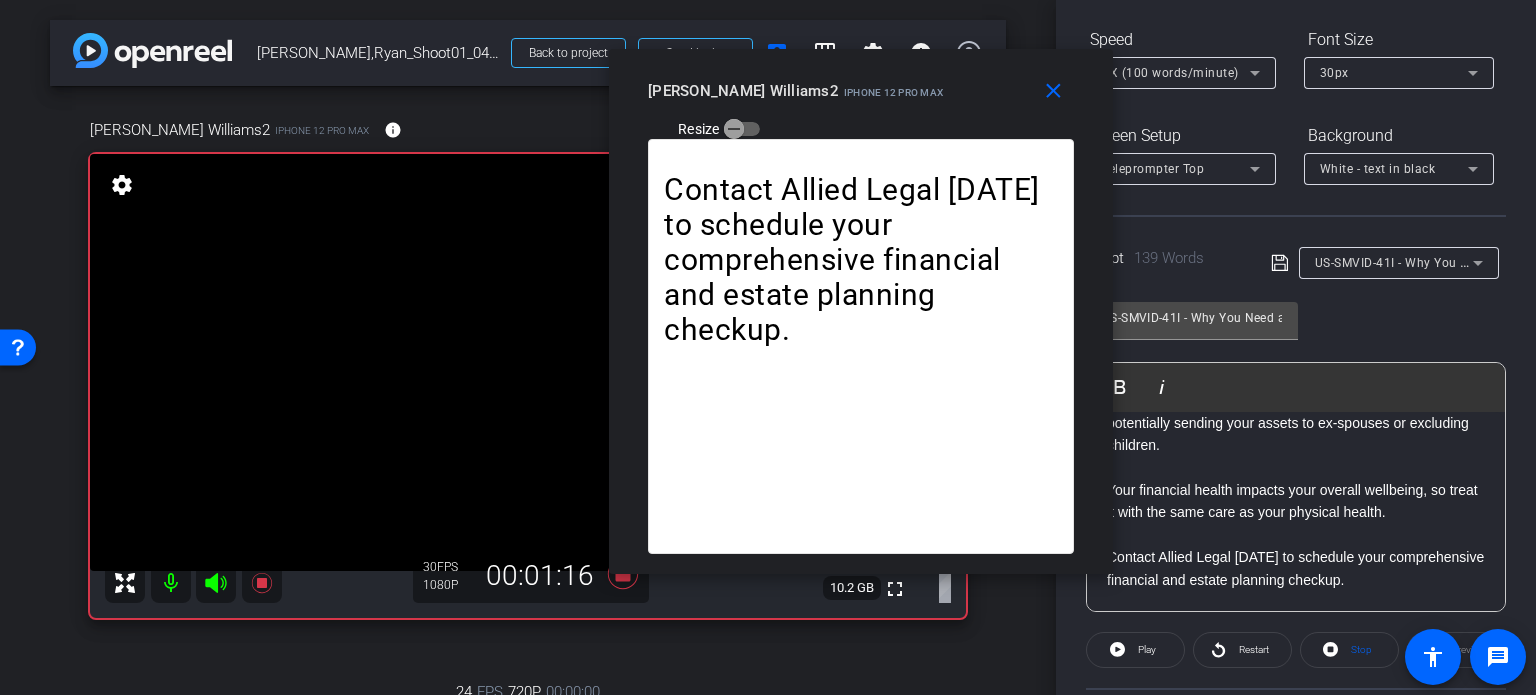 drag, startPoint x: 767, startPoint y: 155, endPoint x: 848, endPoint y: 118, distance: 89.050545 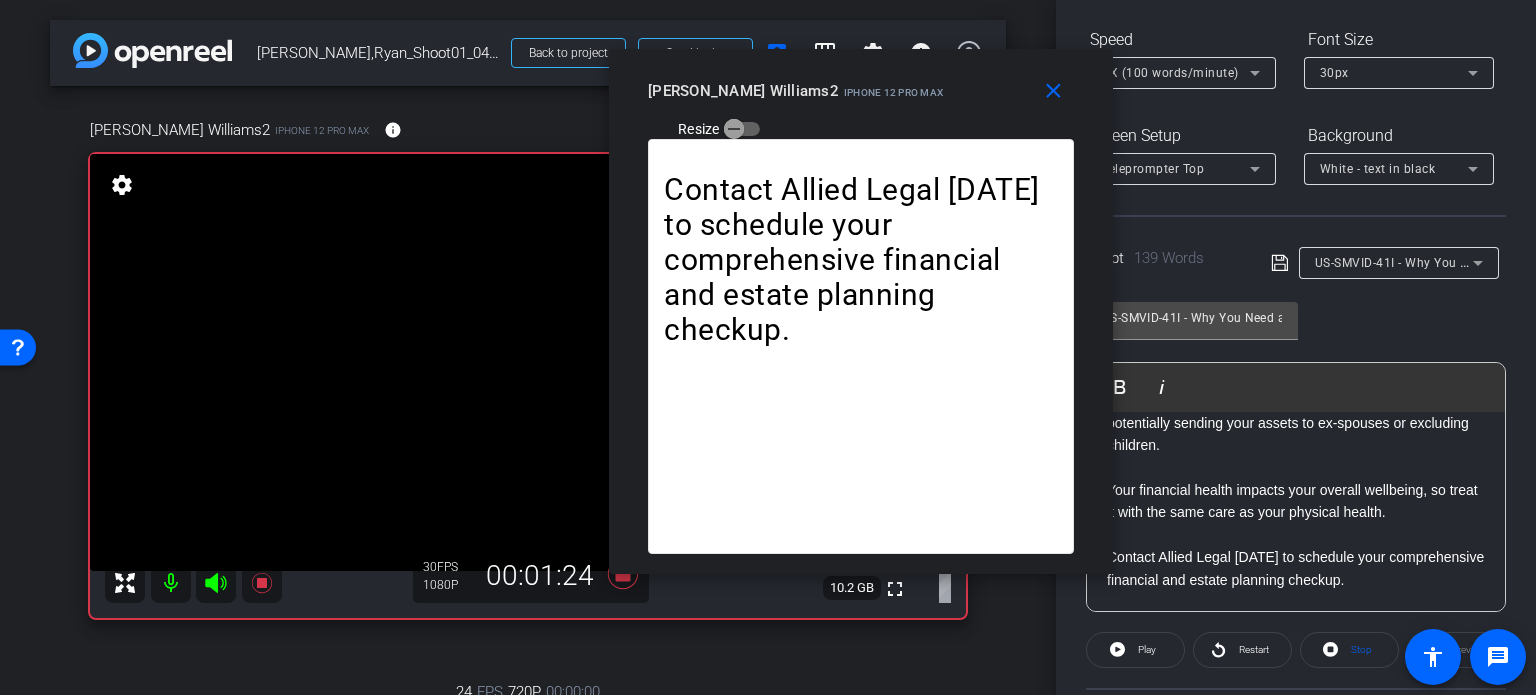 scroll, scrollTop: 303, scrollLeft: 0, axis: vertical 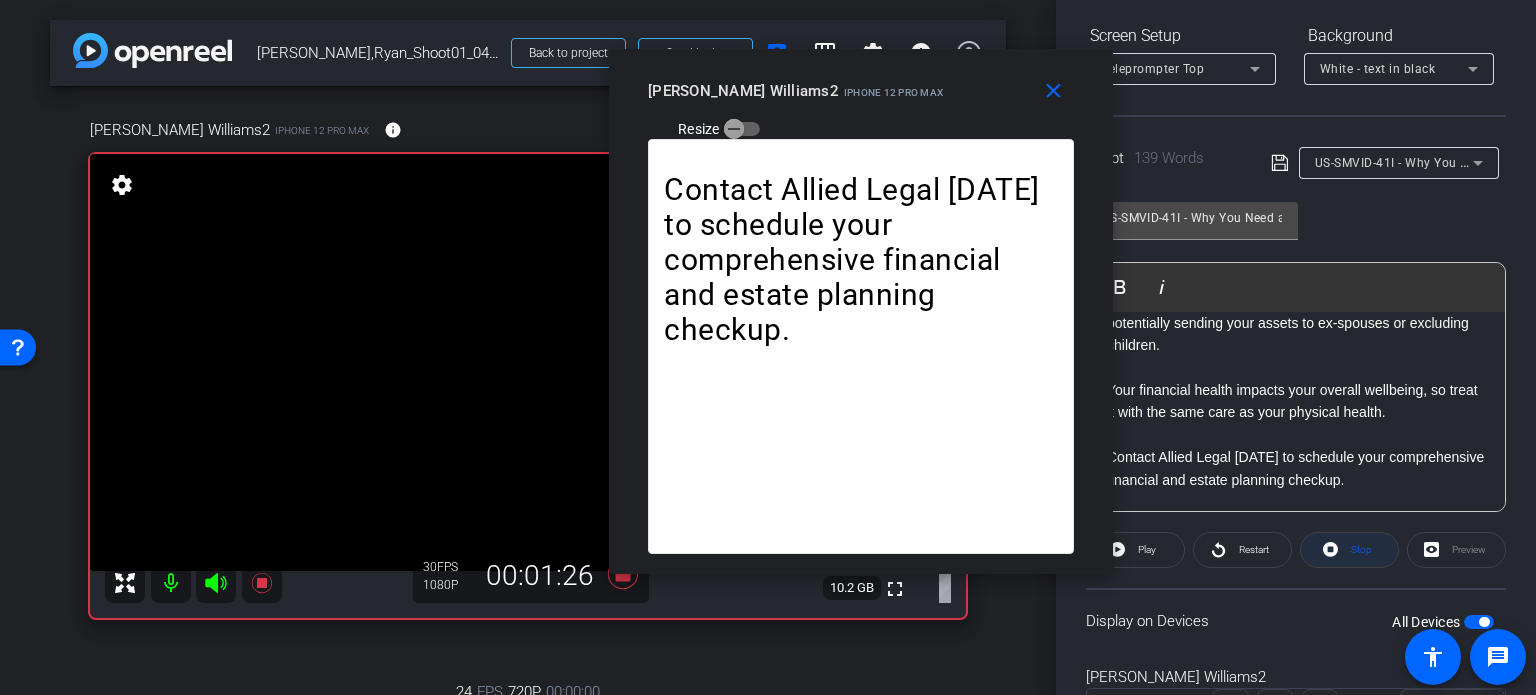 click on "Stop" 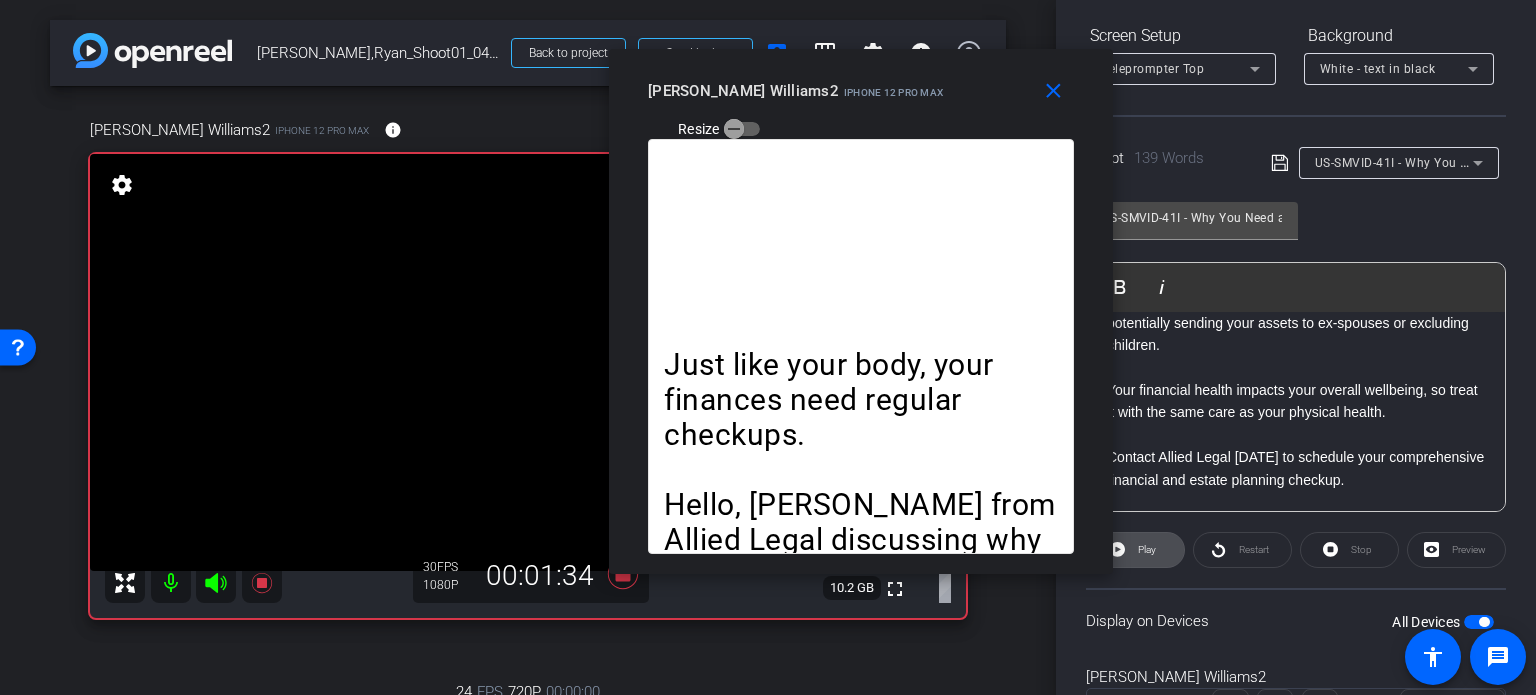 click on "Play" 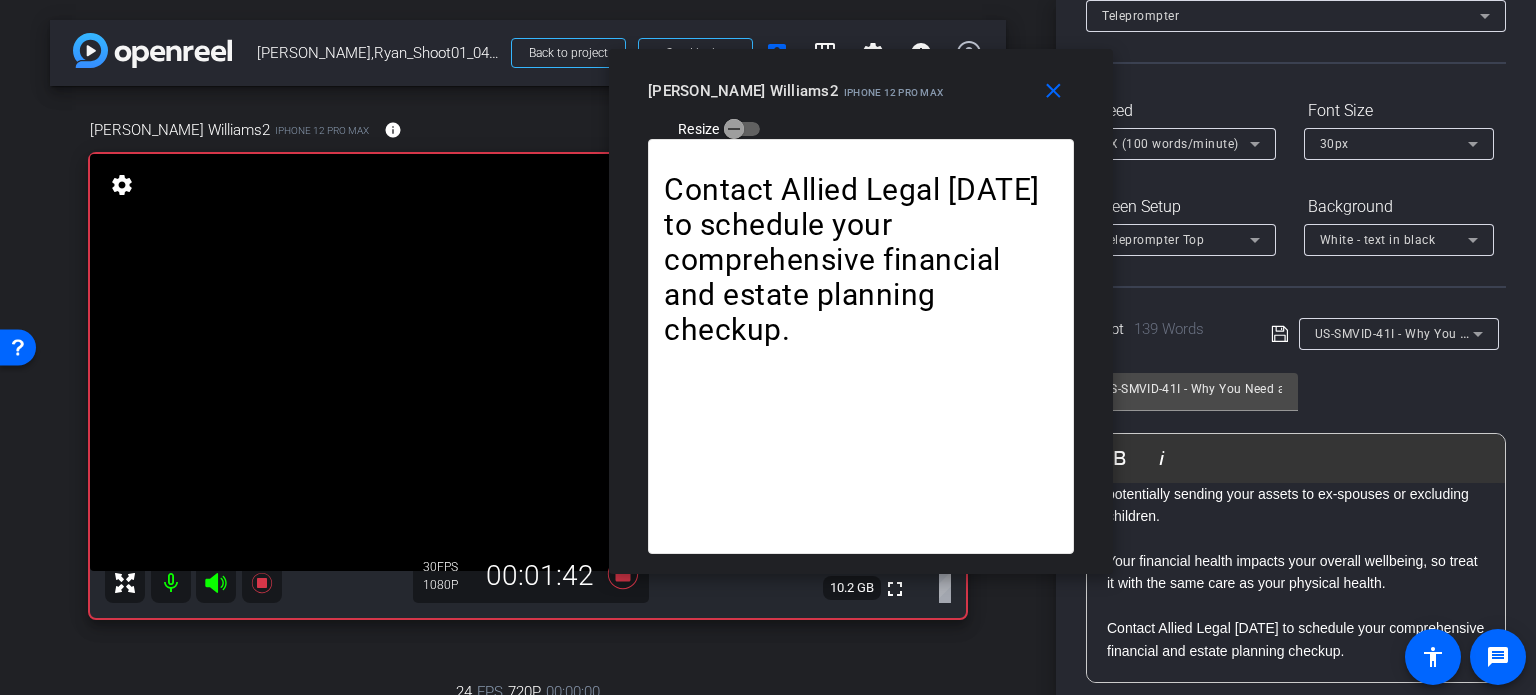 scroll, scrollTop: 103, scrollLeft: 0, axis: vertical 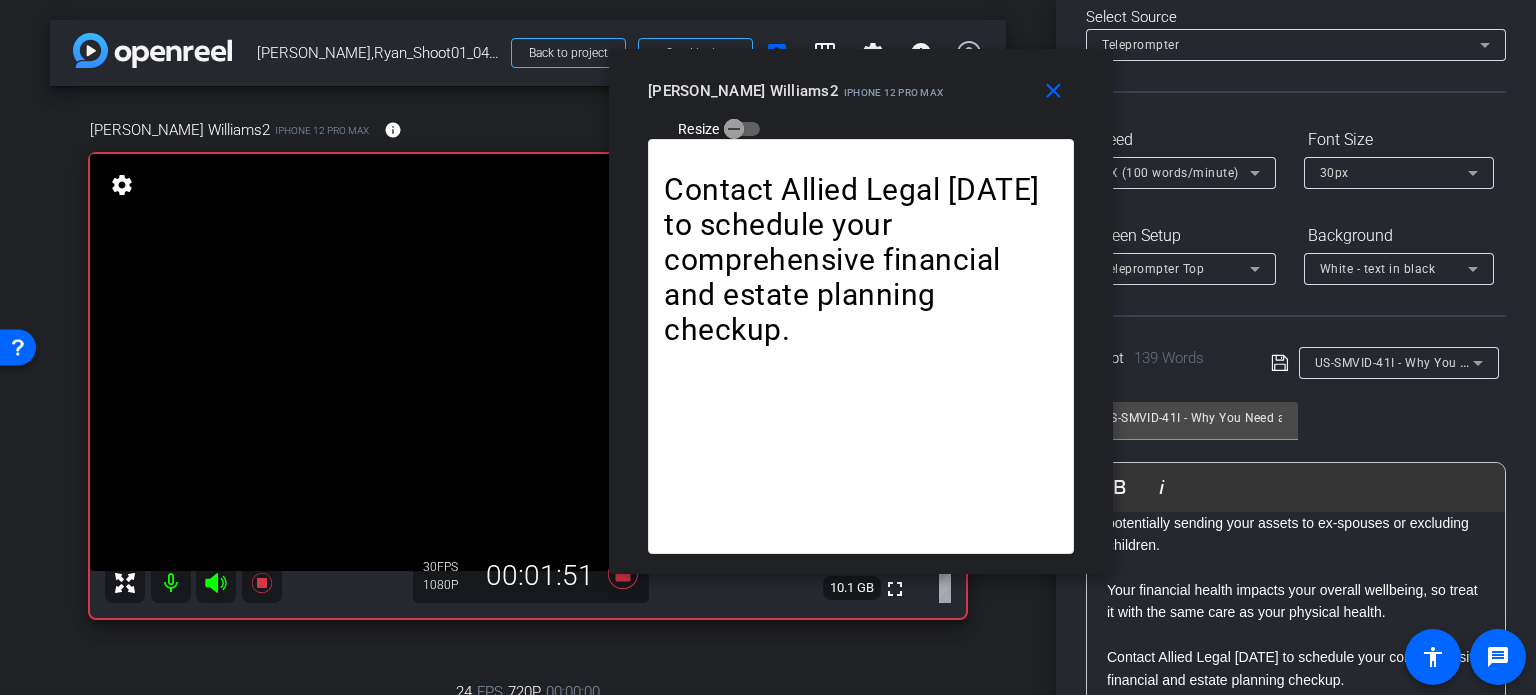 click on "1X (100 words/minute)" at bounding box center [1170, 173] 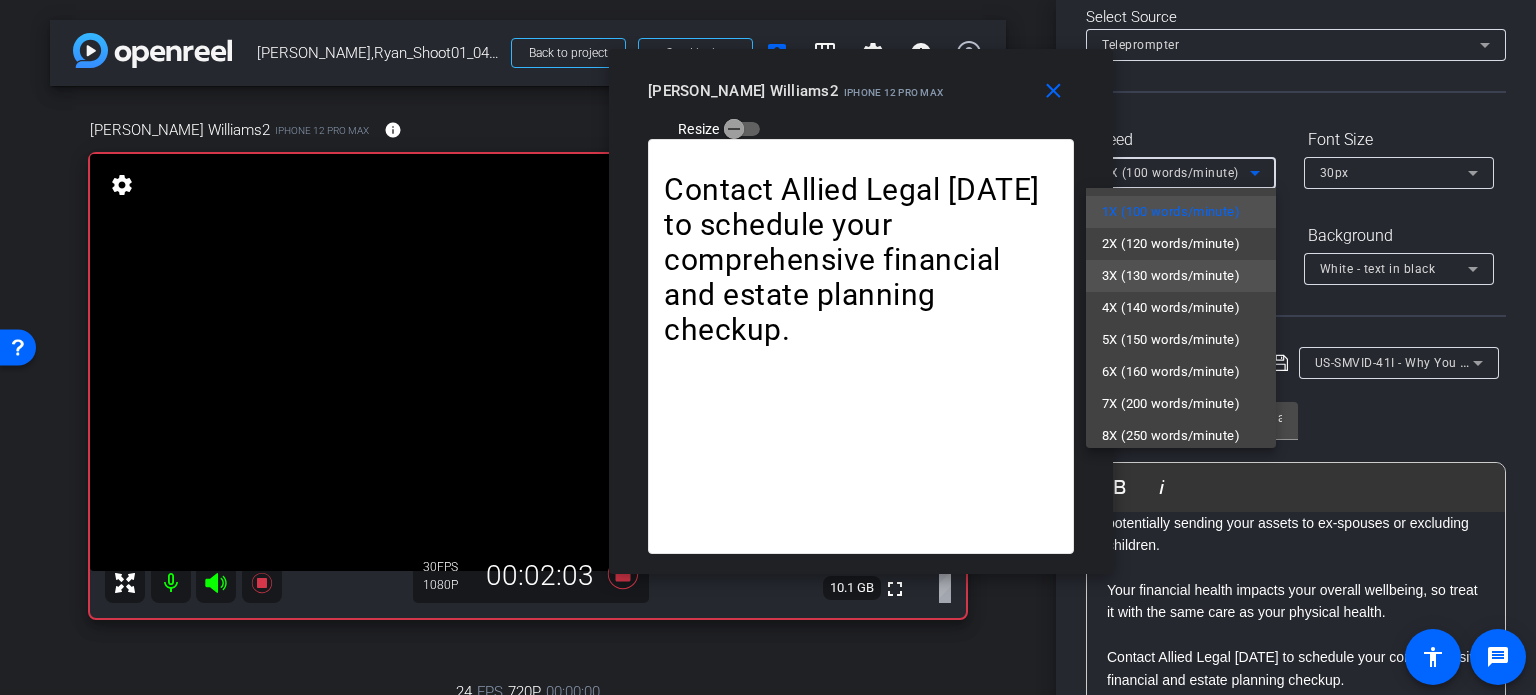 click on "3X (130 words/minute)" at bounding box center [1171, 276] 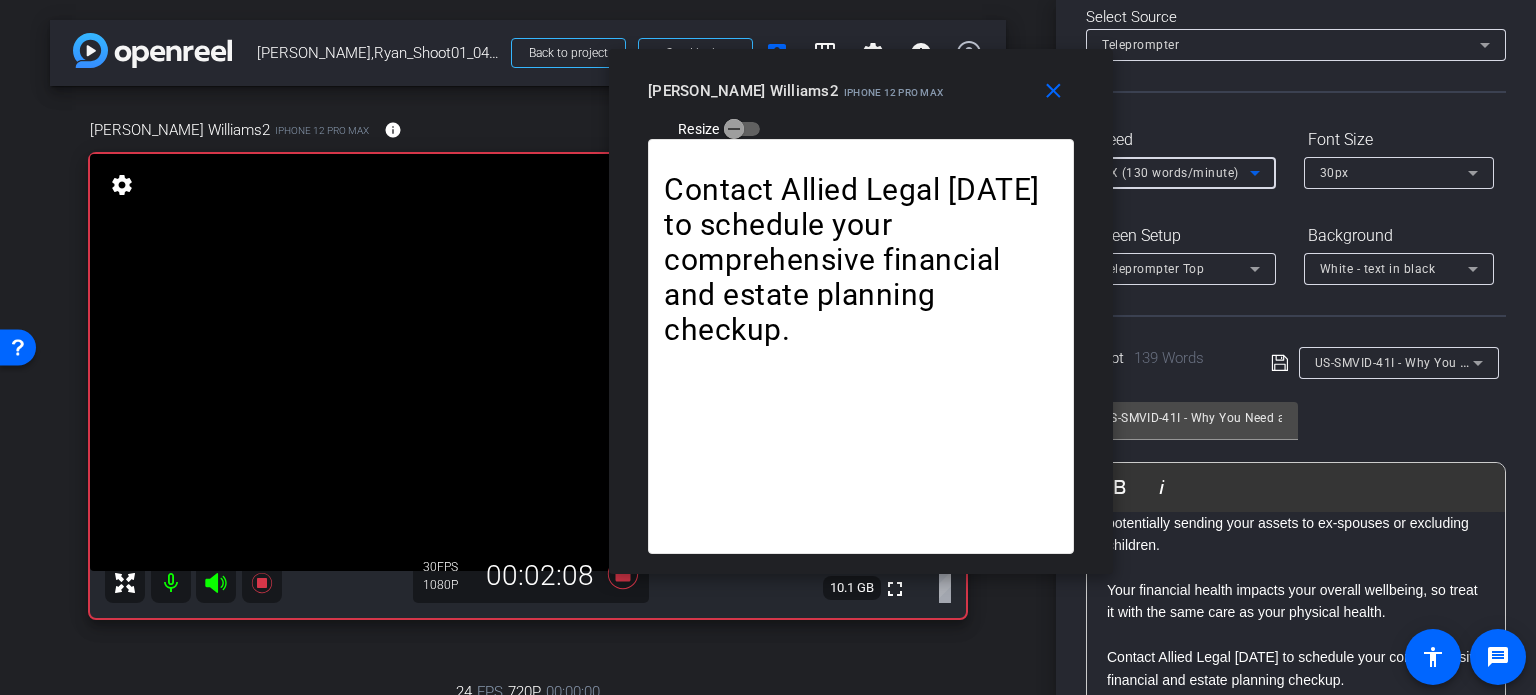 click on "3X (130 words/minute)" at bounding box center (1170, 173) 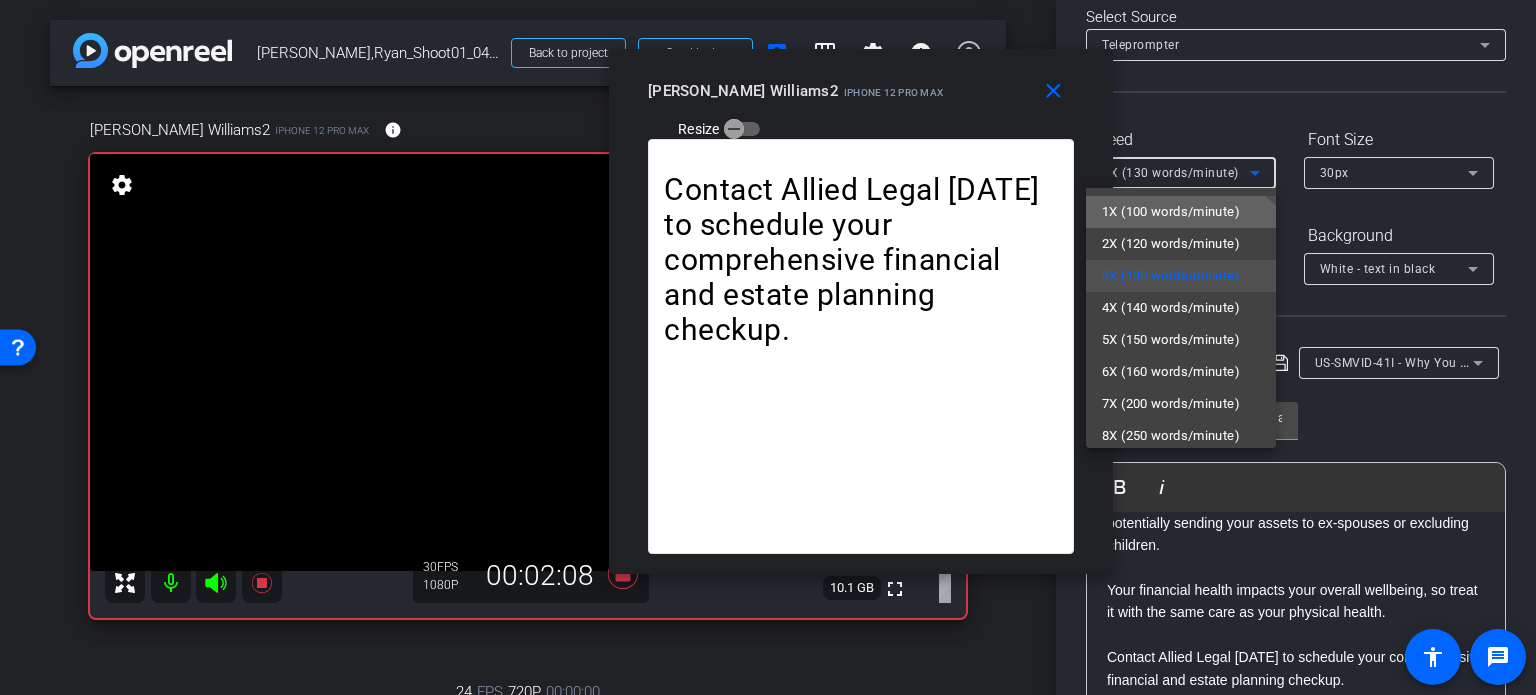 click on "1X (100 words/minute)" at bounding box center [1171, 212] 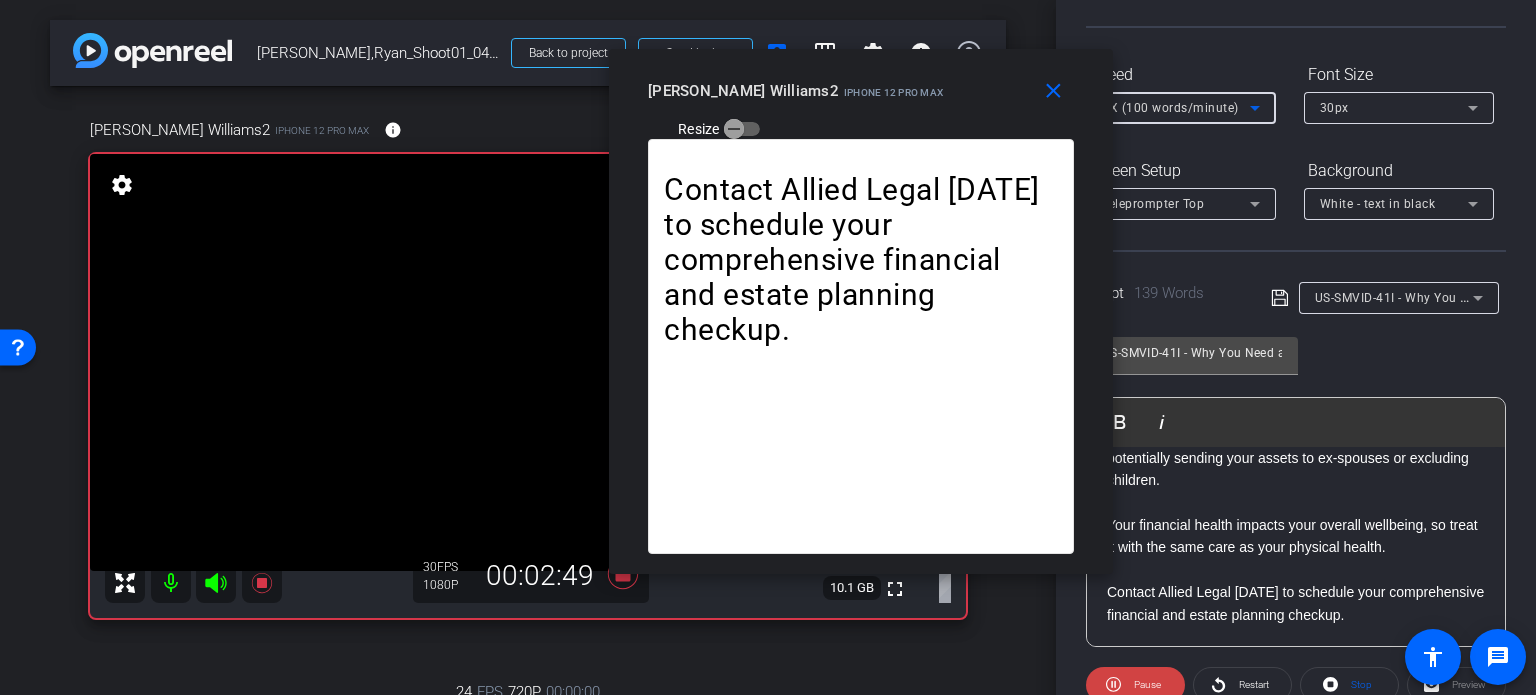 scroll, scrollTop: 203, scrollLeft: 0, axis: vertical 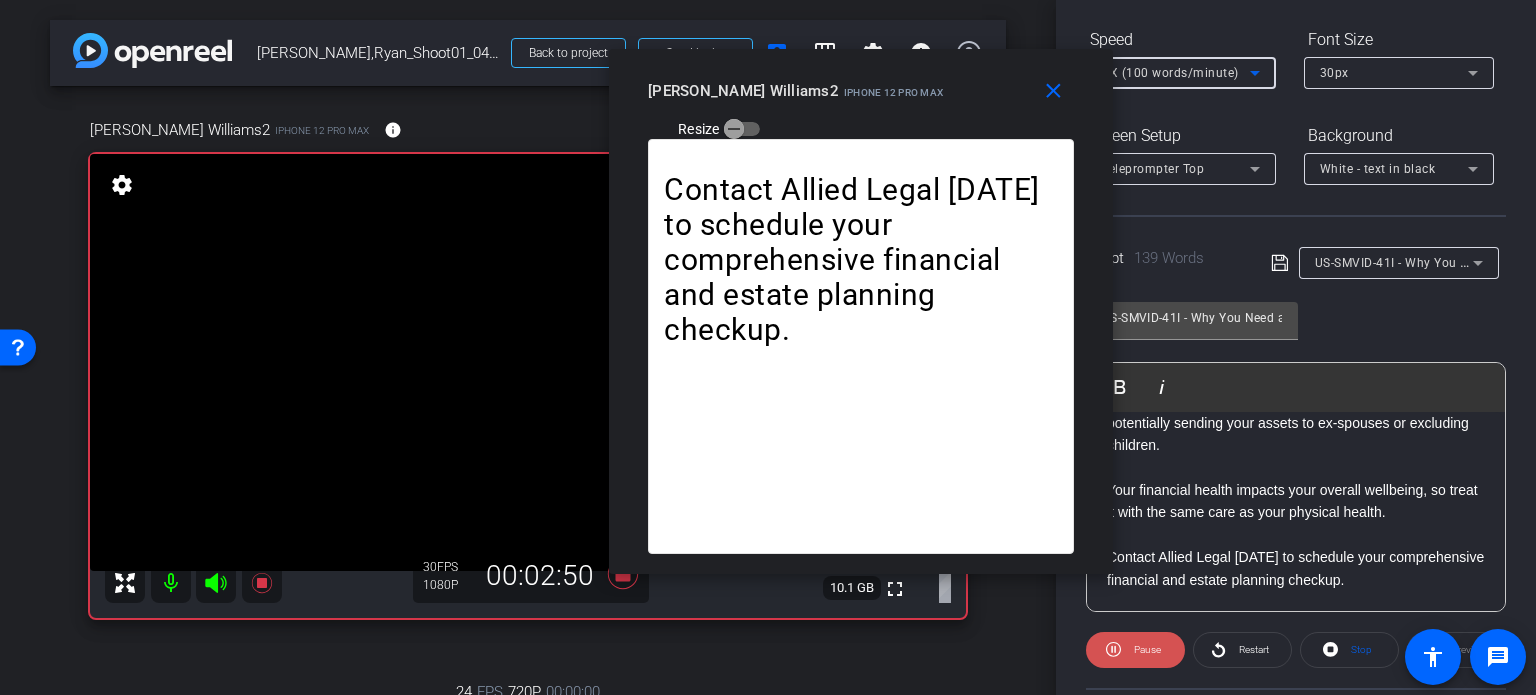 click 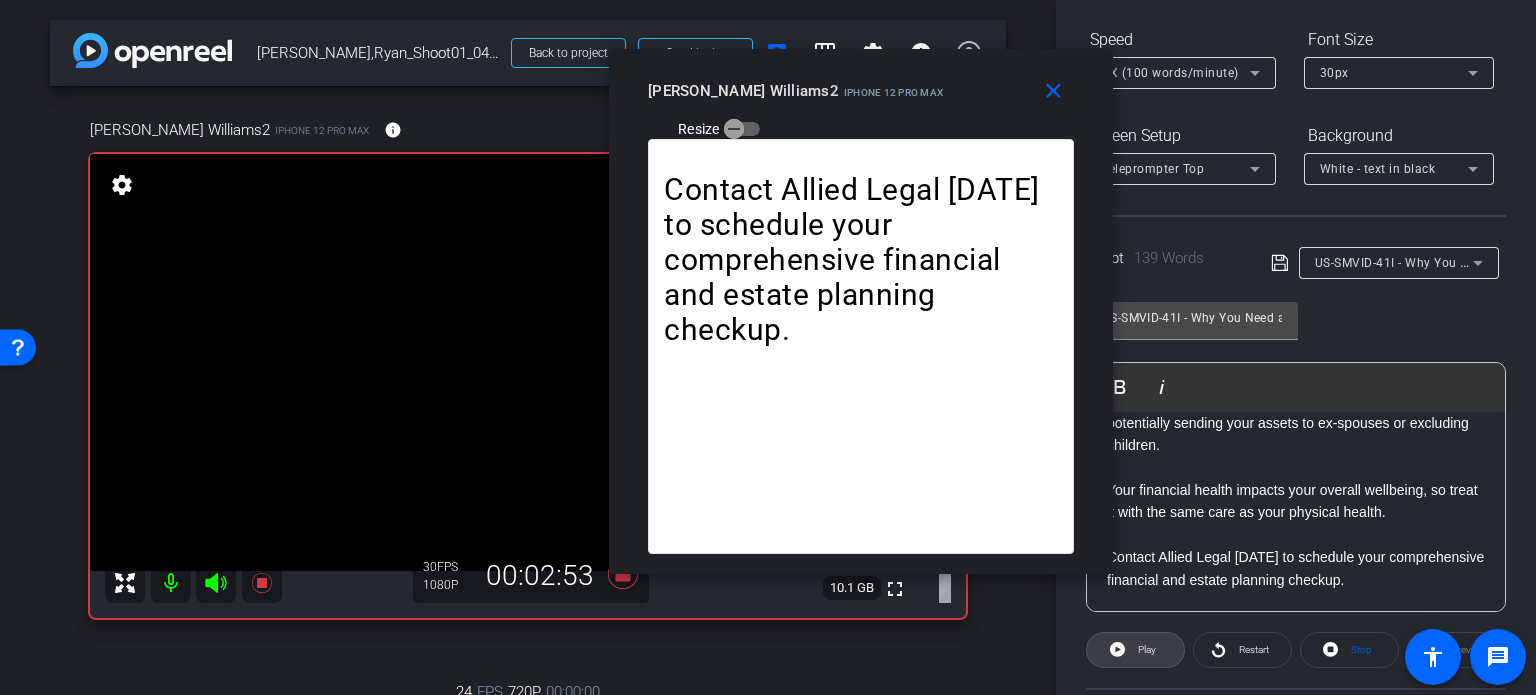 click 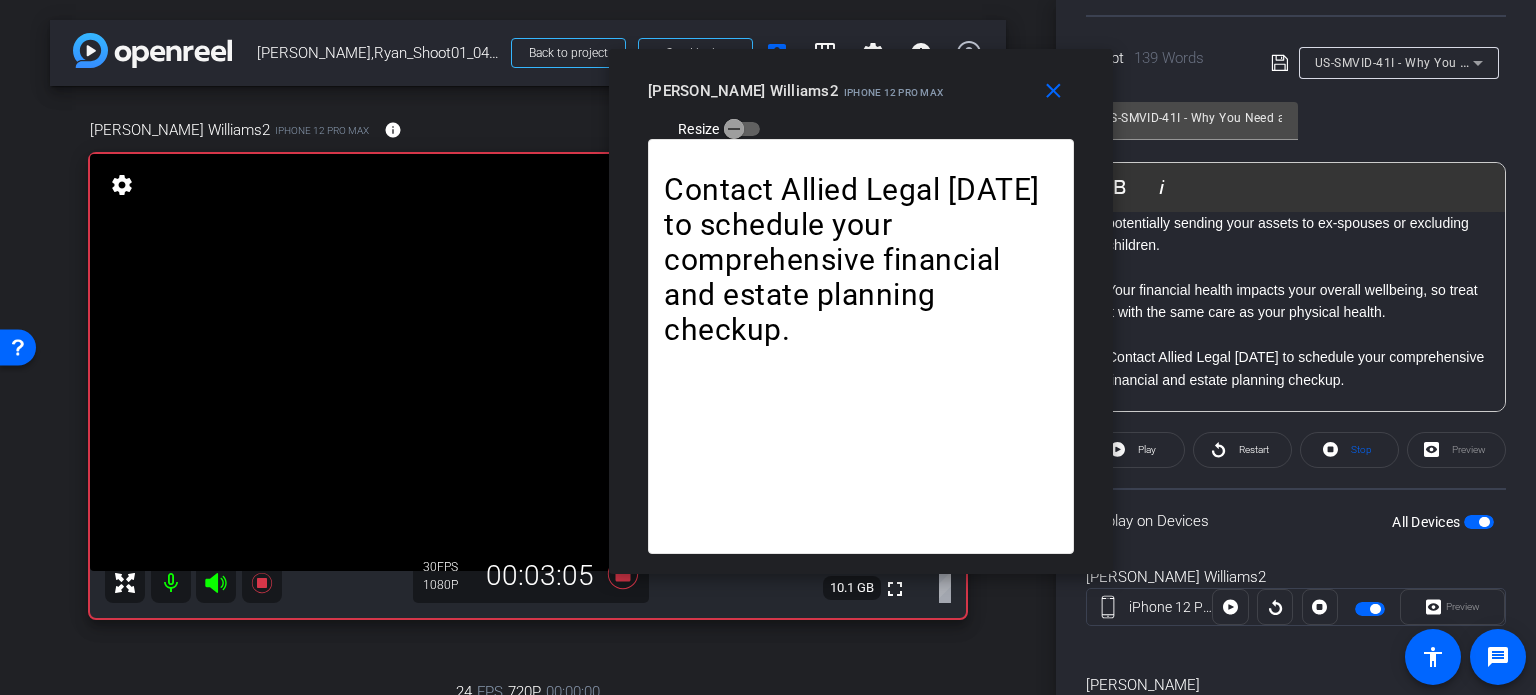 scroll, scrollTop: 503, scrollLeft: 0, axis: vertical 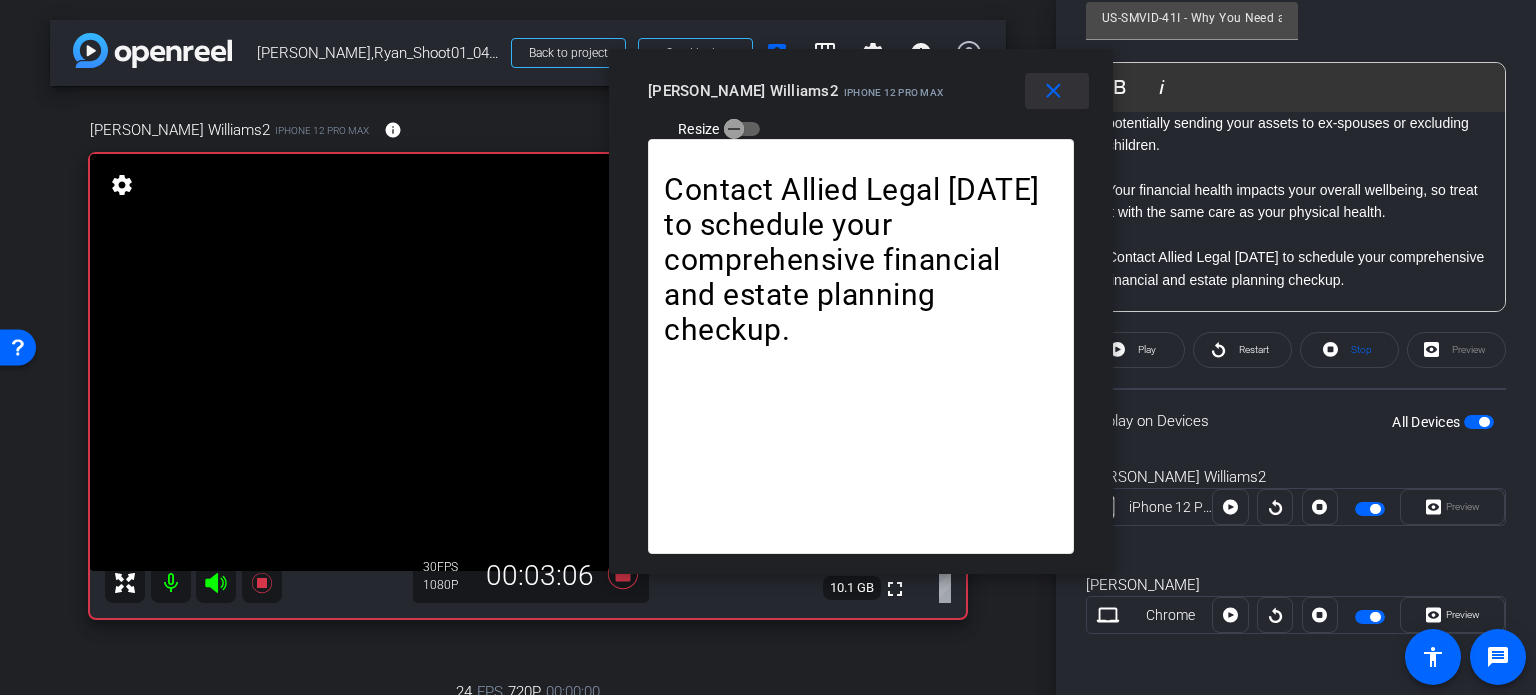 click on "close" at bounding box center [1053, 91] 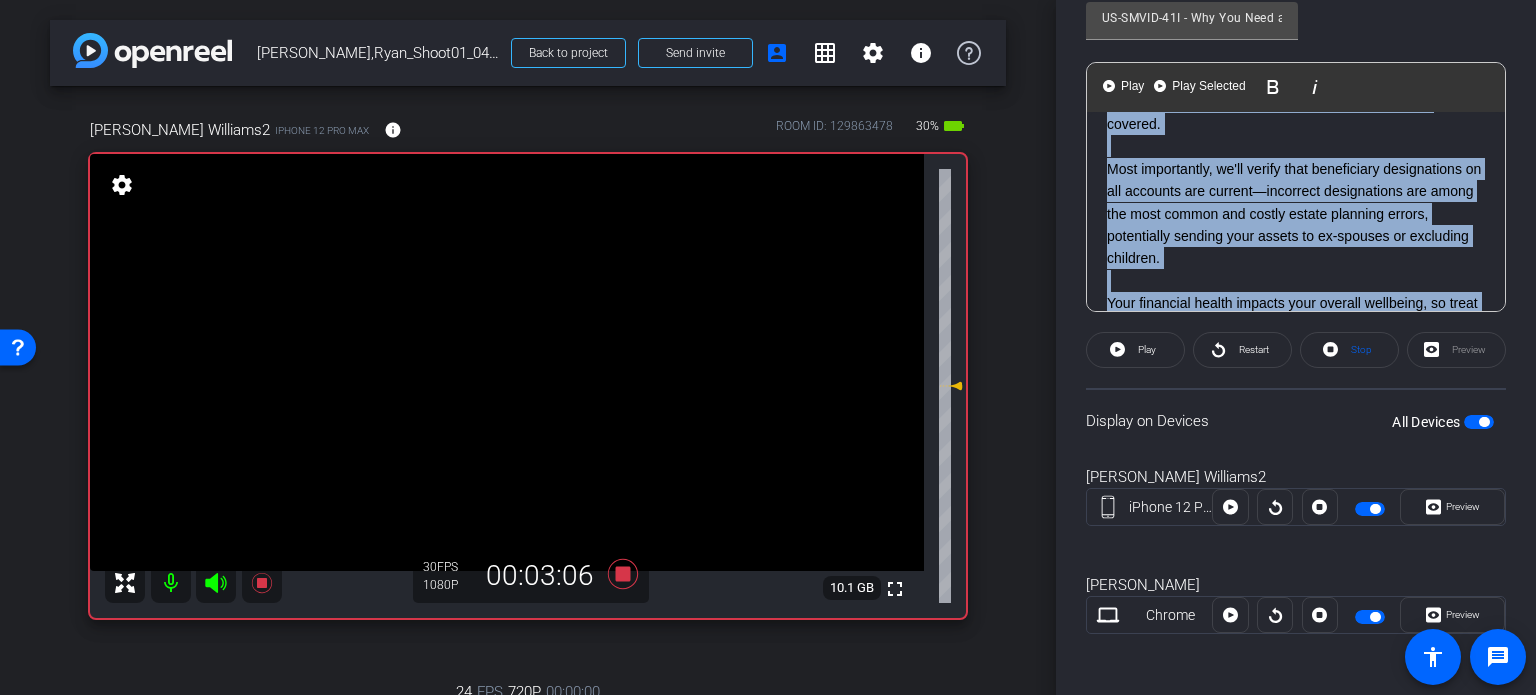 scroll, scrollTop: 0, scrollLeft: 0, axis: both 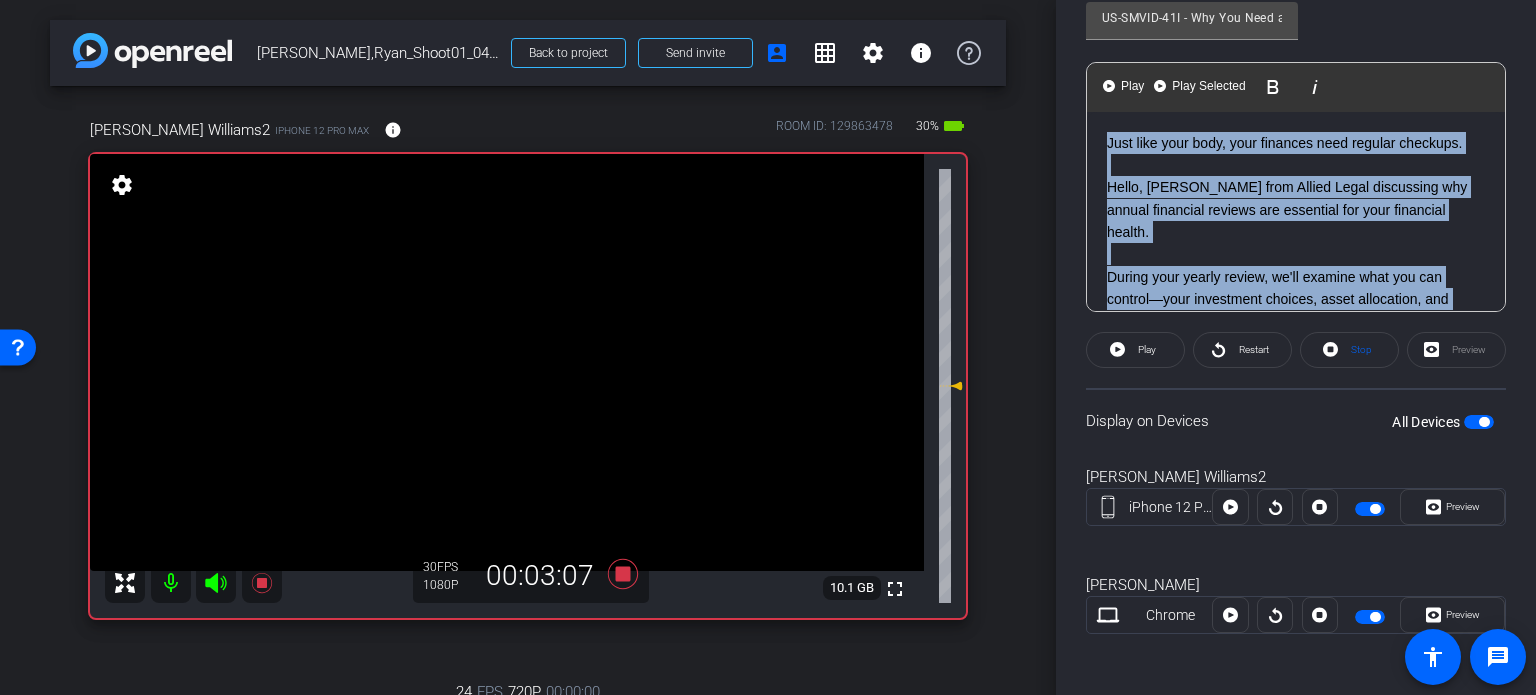 drag, startPoint x: 1107, startPoint y: 258, endPoint x: 1036, endPoint y: 37, distance: 232.12497 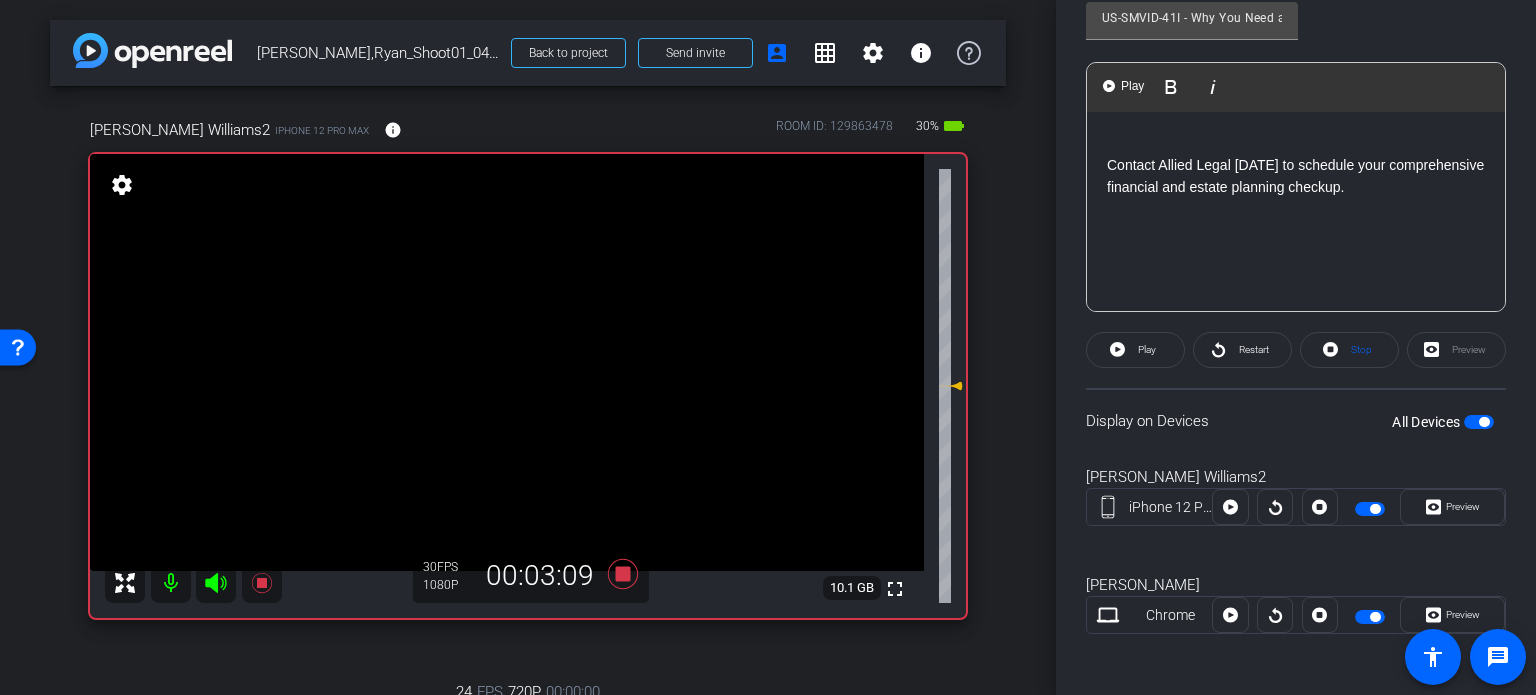 click on "All Devices" at bounding box center [1443, 422] 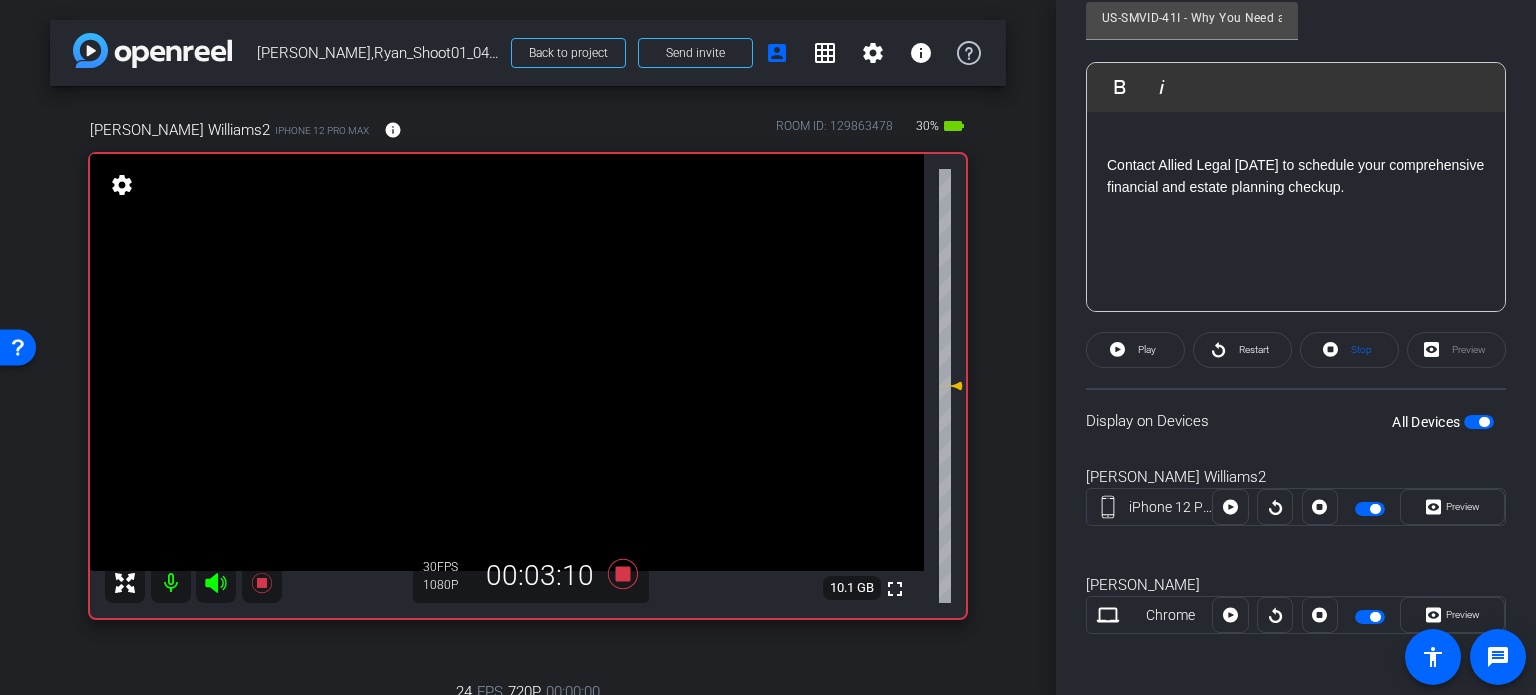click at bounding box center (1484, 422) 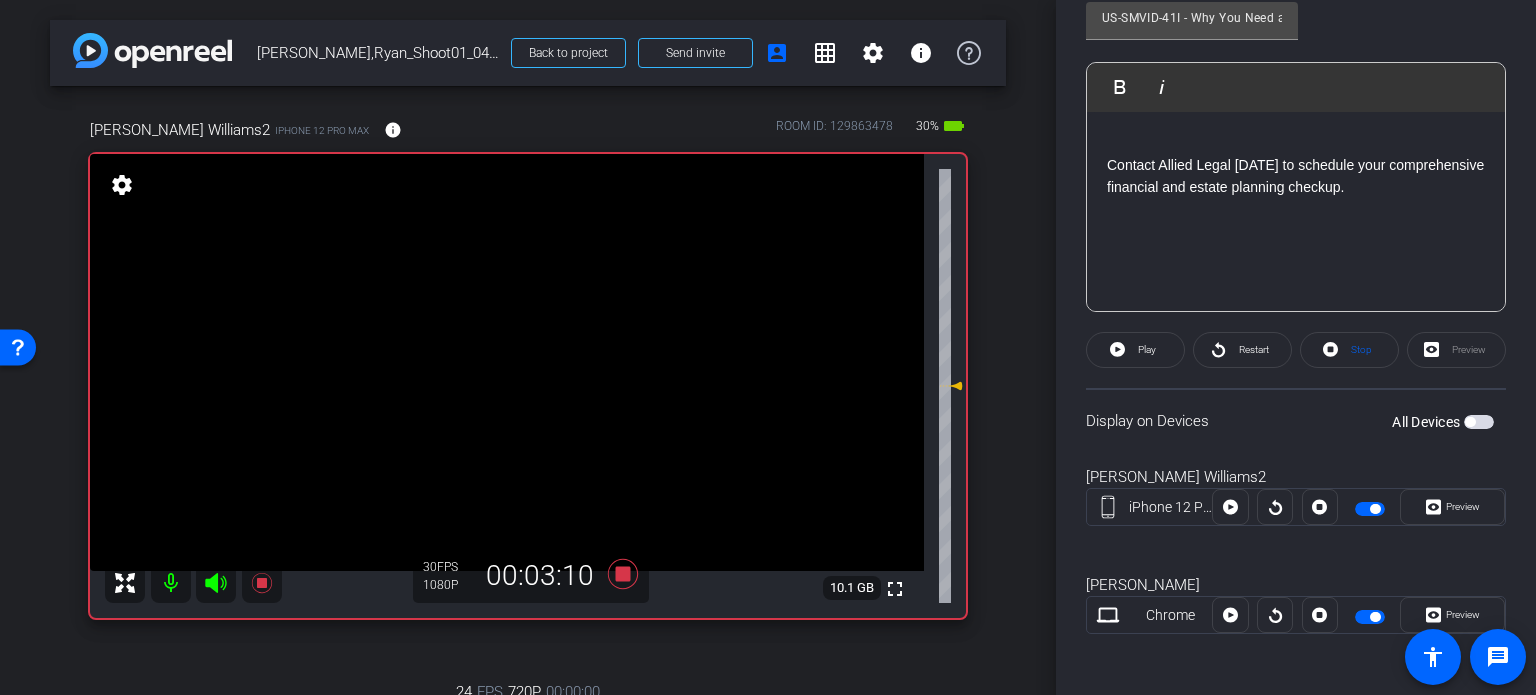 click at bounding box center [1479, 422] 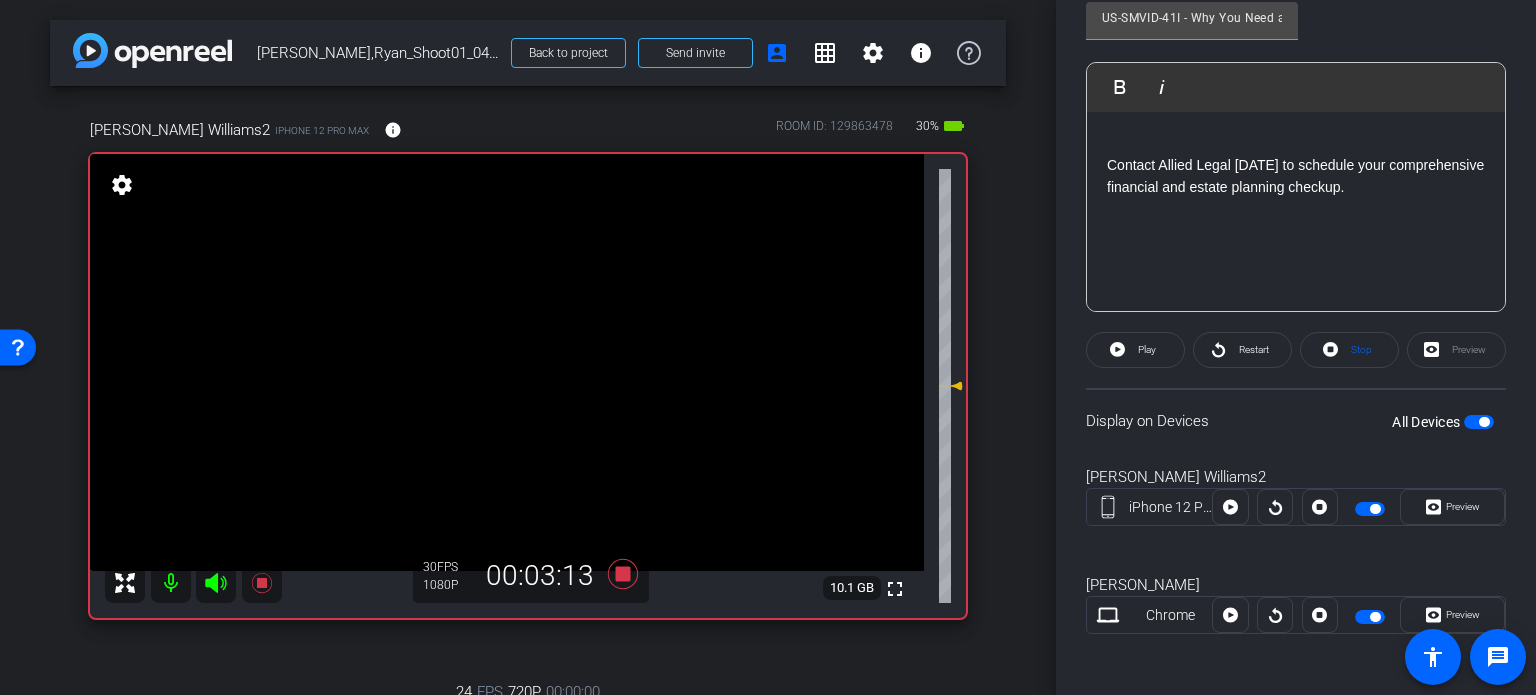 click at bounding box center [1479, 422] 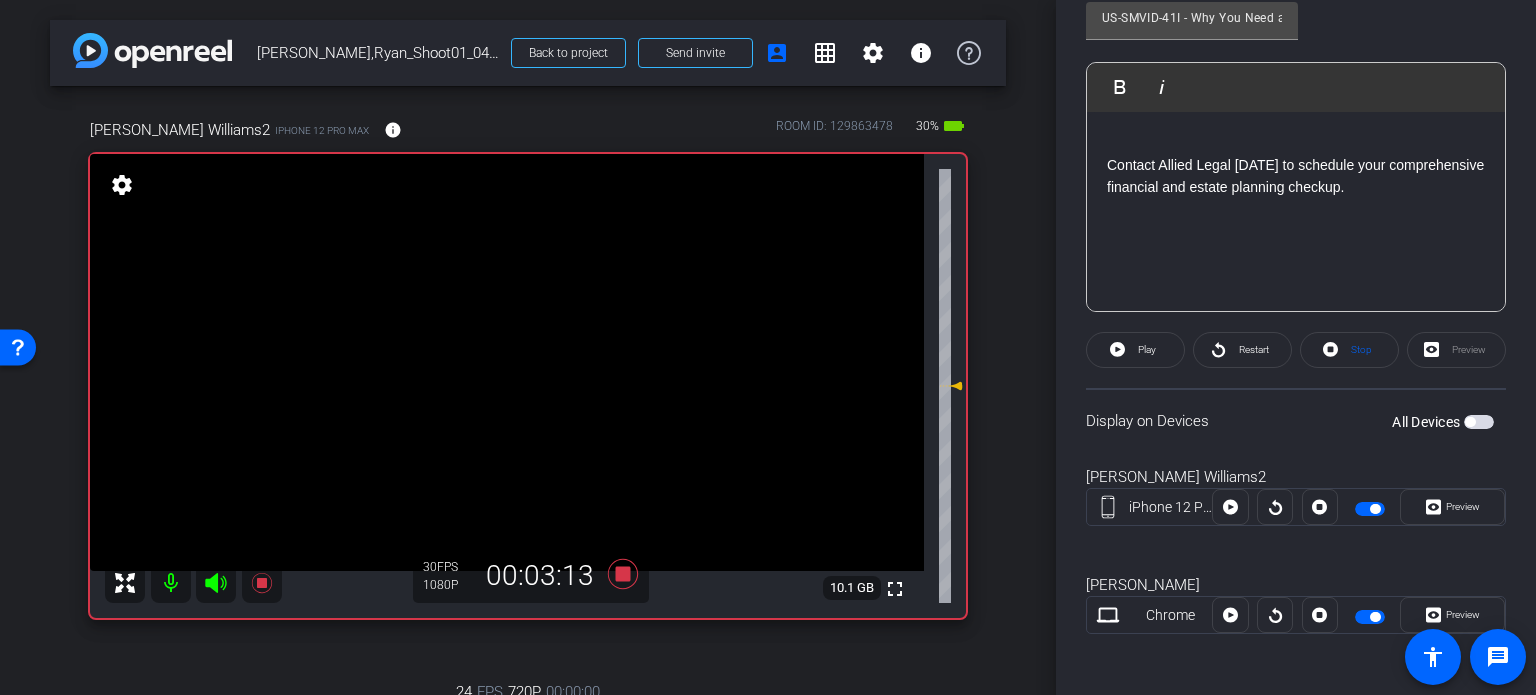click at bounding box center (1470, 422) 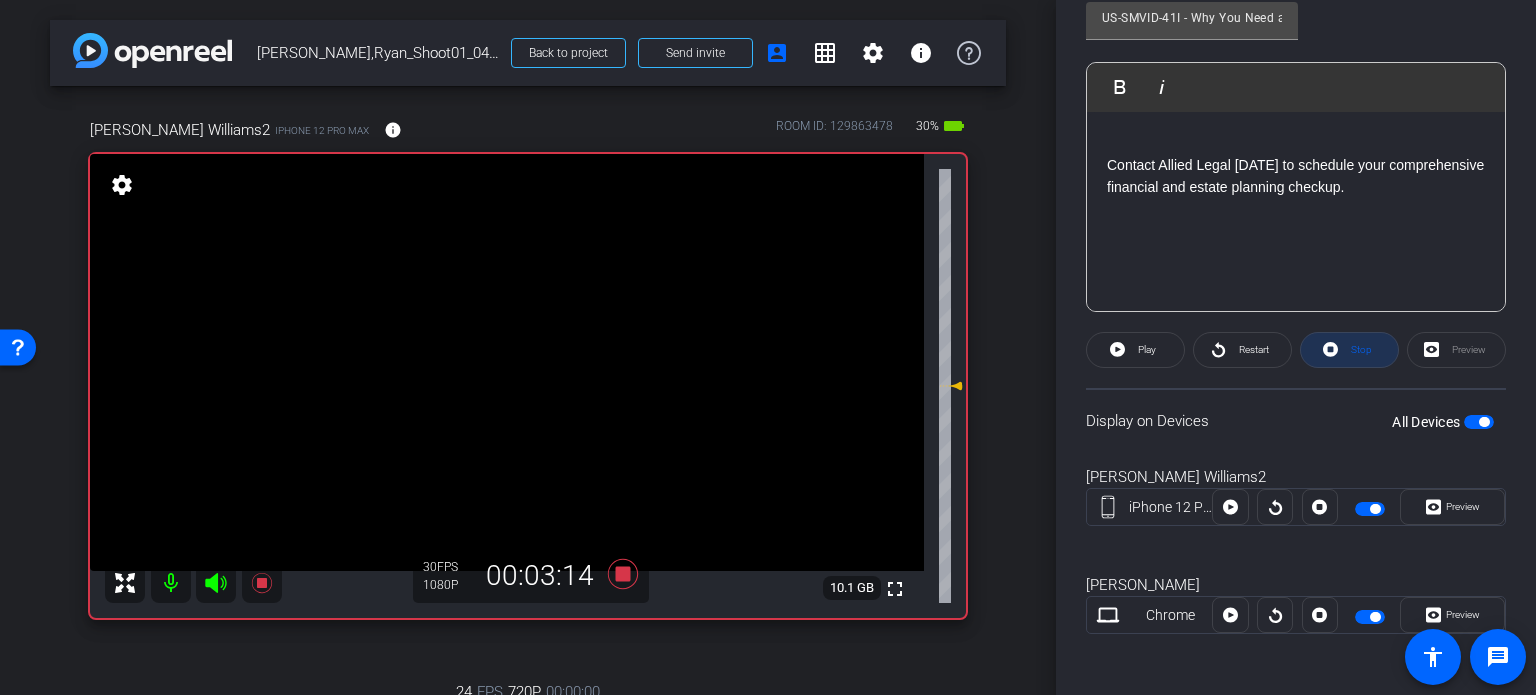 click 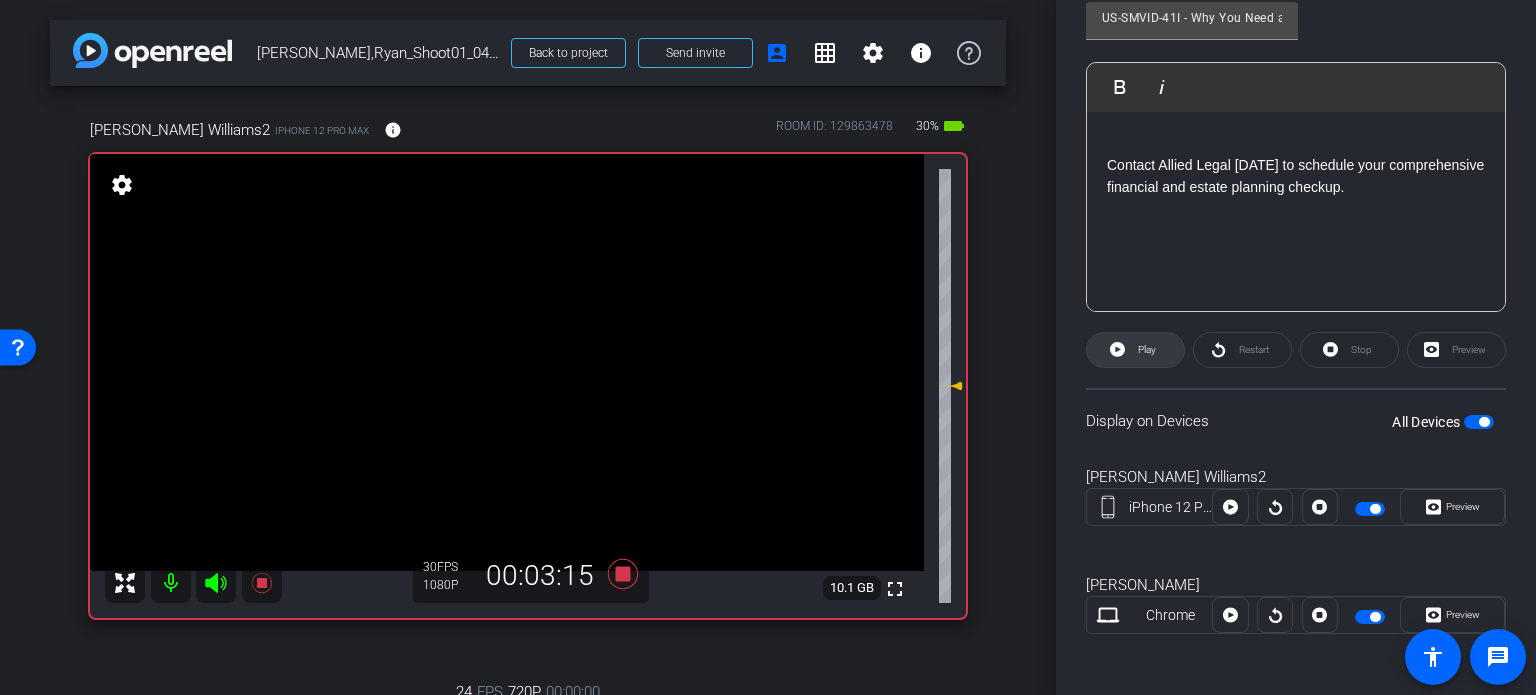 click on "Play" 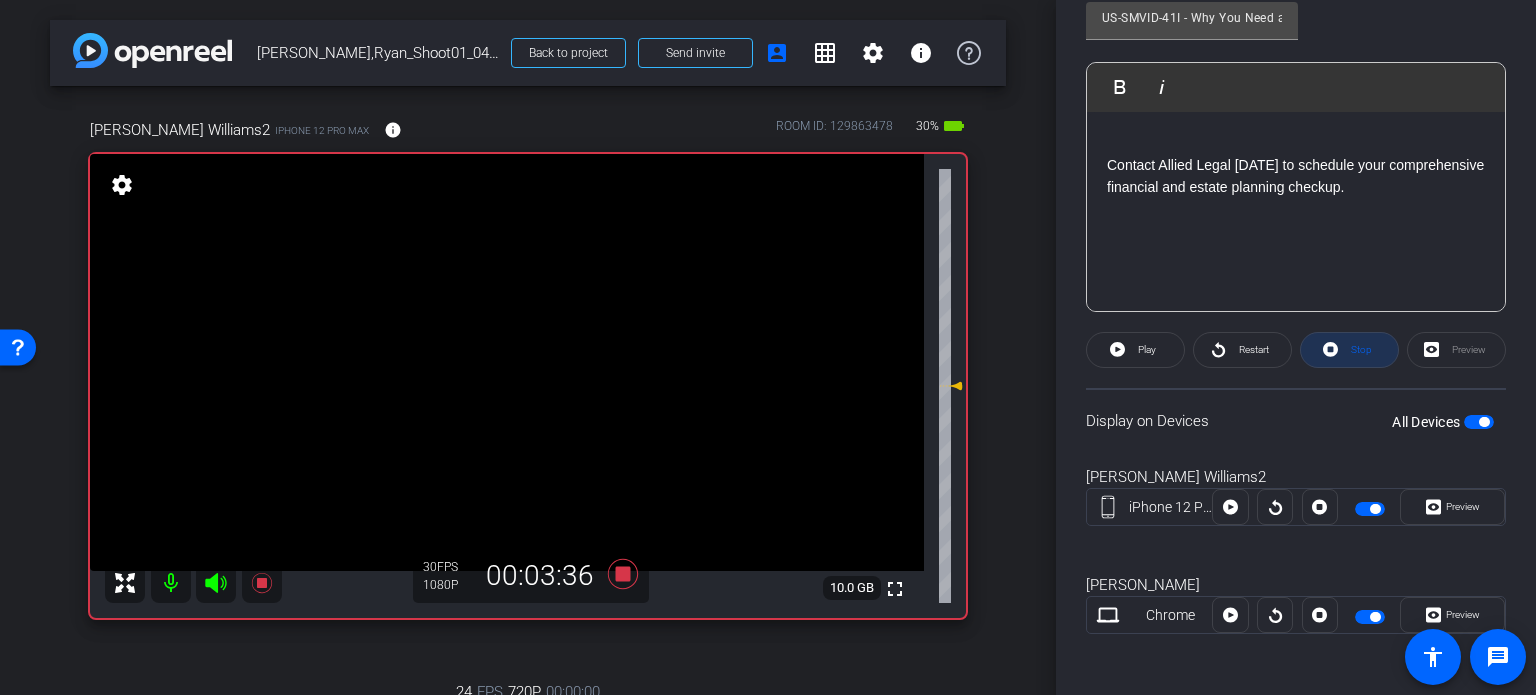 click 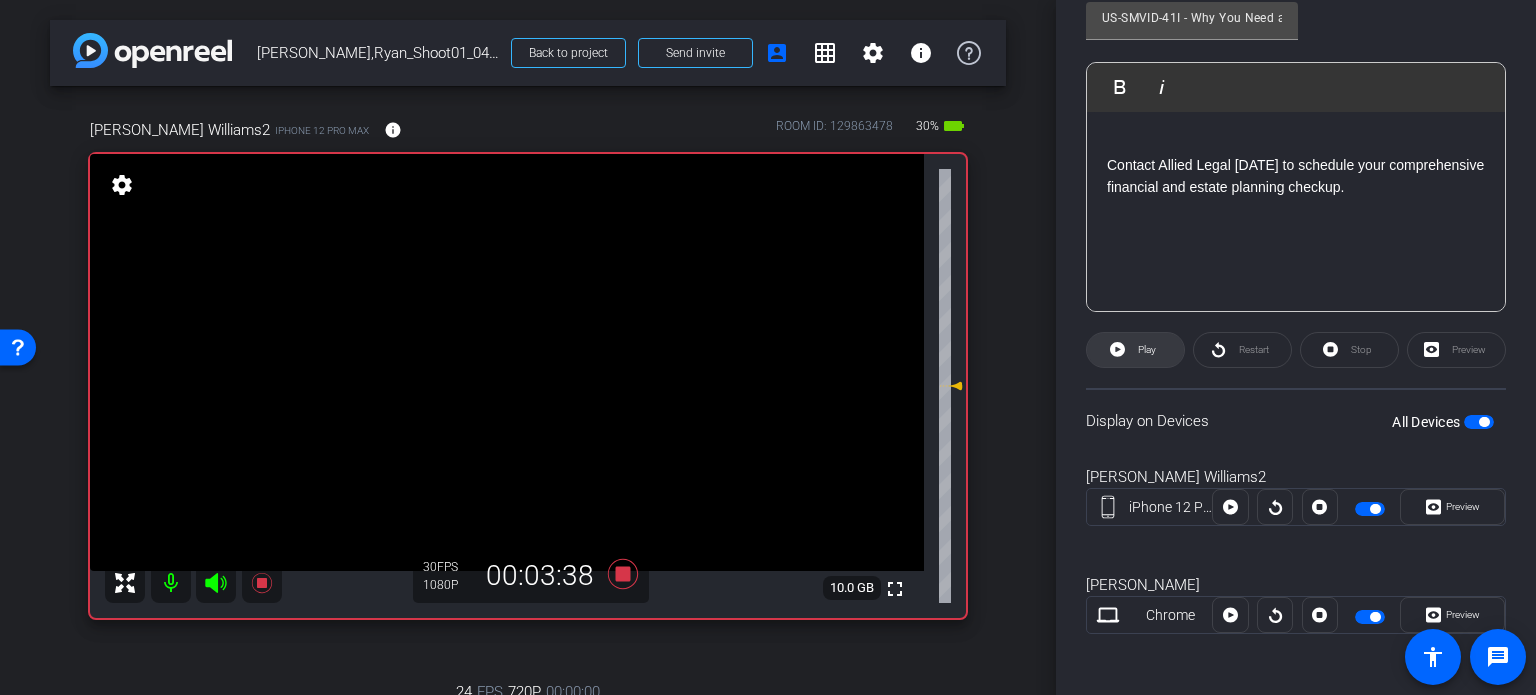 click on "Play" 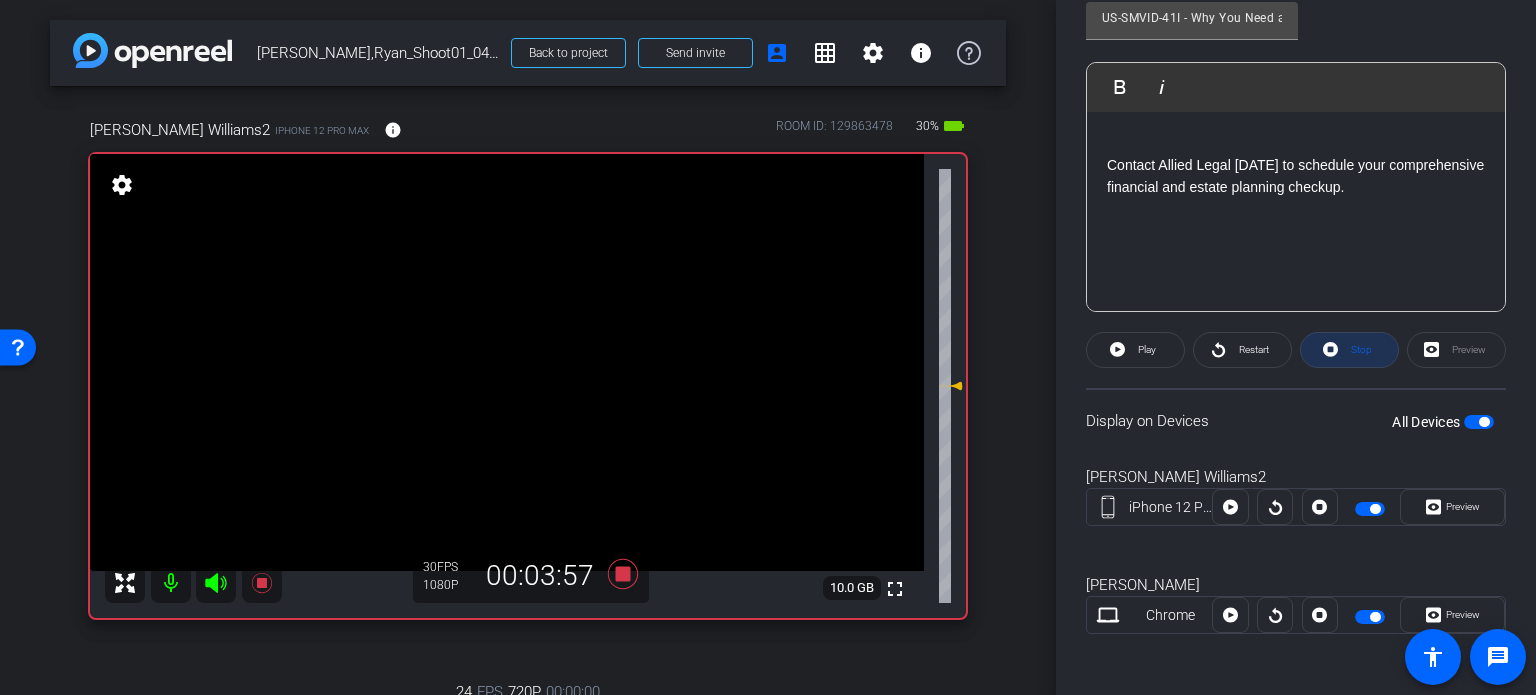 click on "Stop" 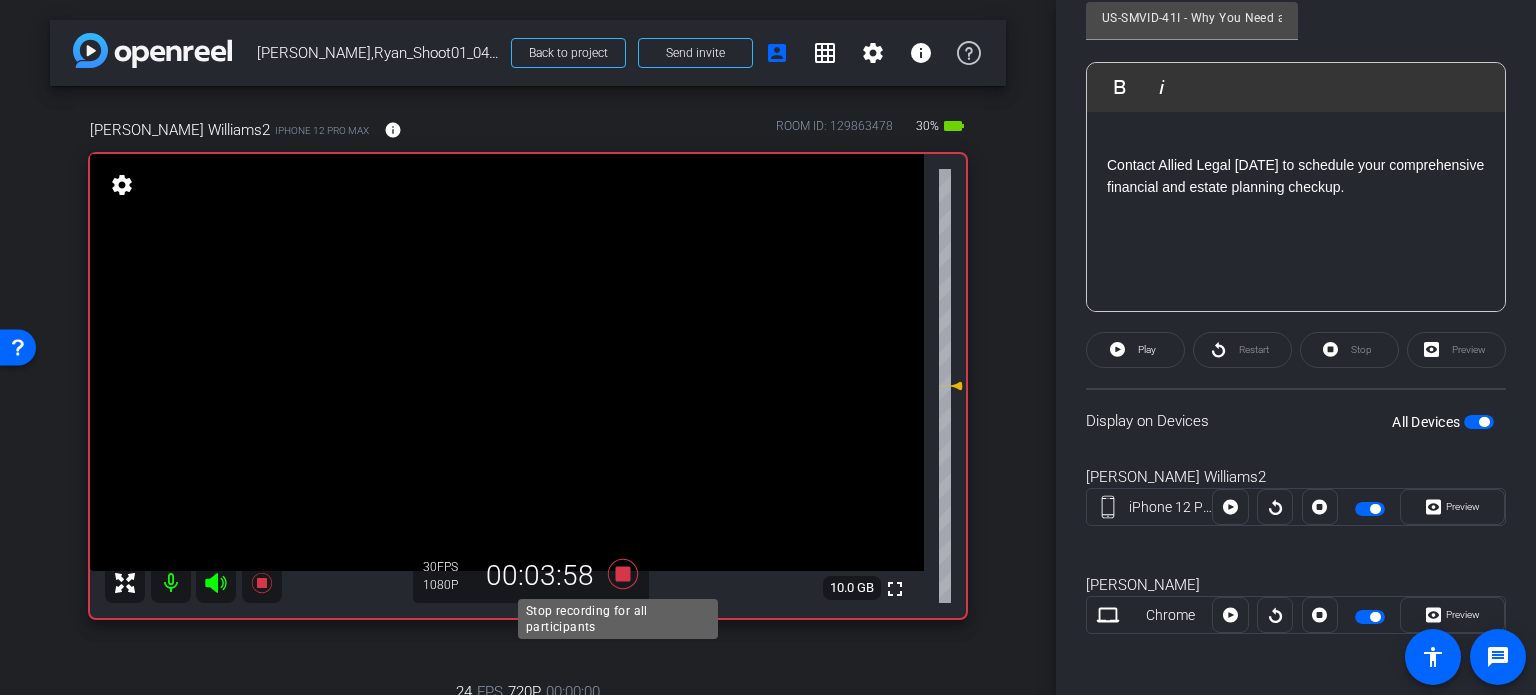 click 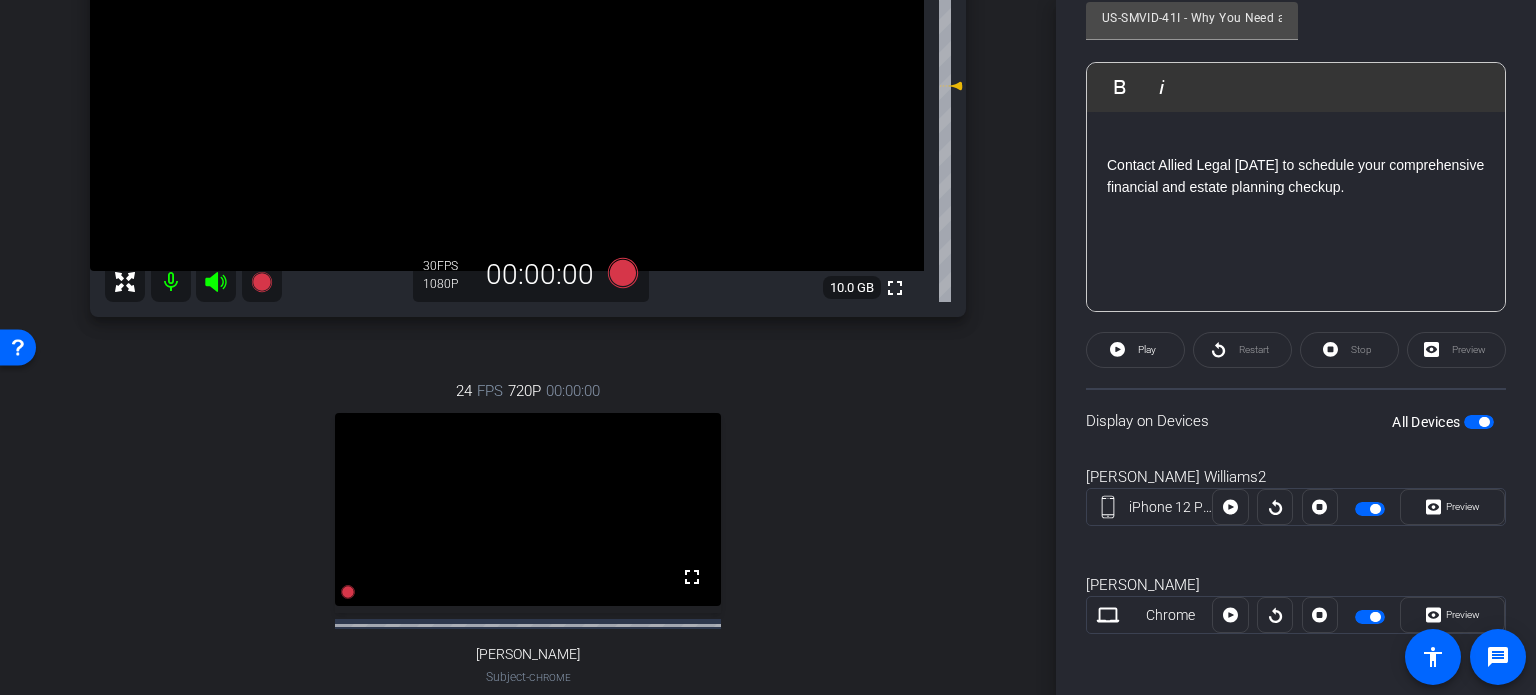 scroll, scrollTop: 600, scrollLeft: 0, axis: vertical 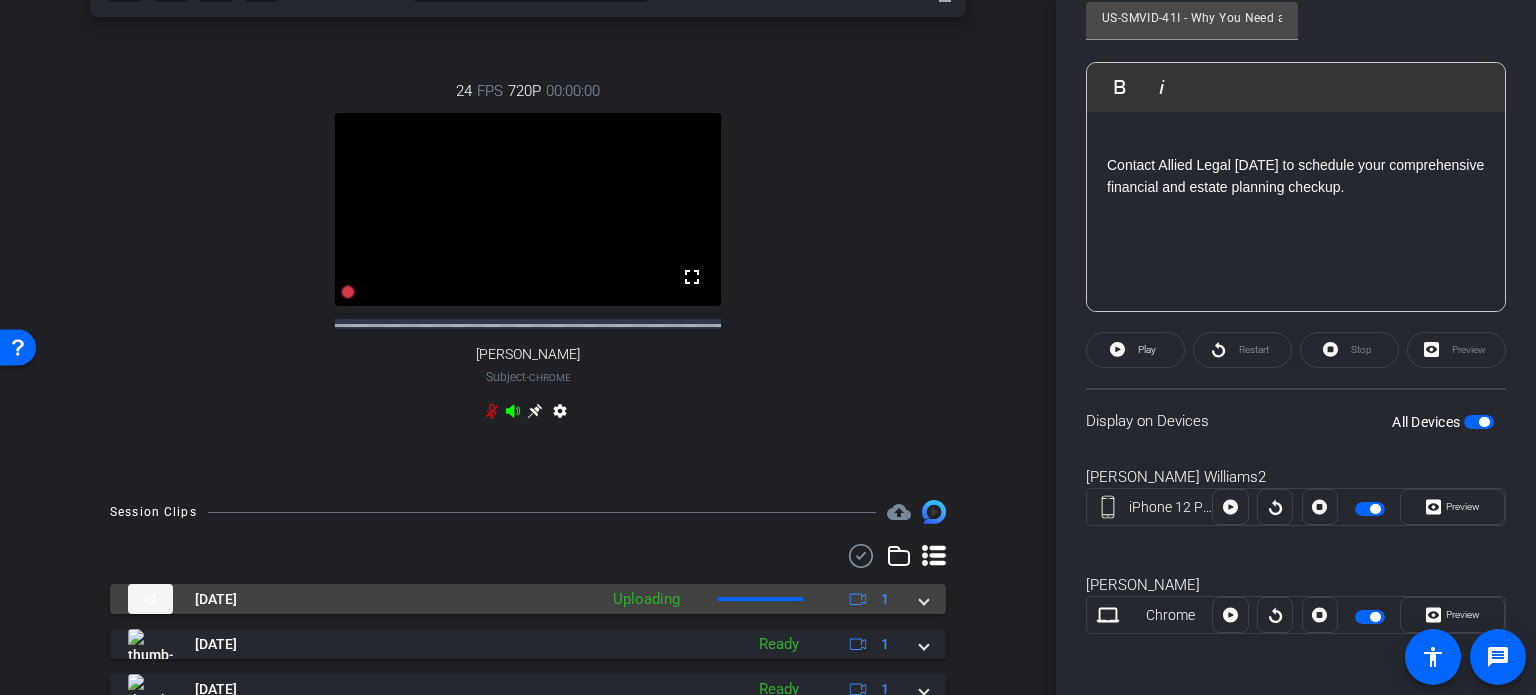 click on "Jul 25, 2025  Uploading
1" at bounding box center (528, 599) 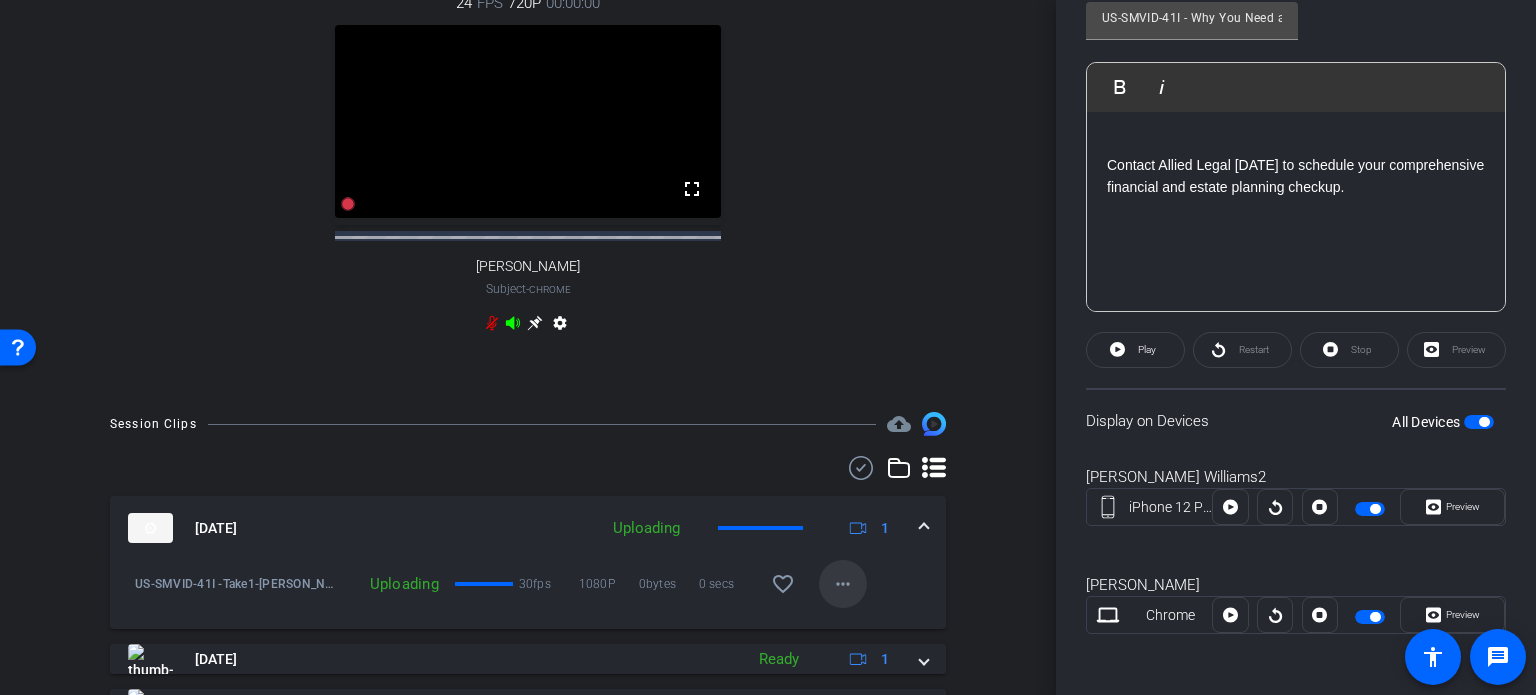 scroll, scrollTop: 700, scrollLeft: 0, axis: vertical 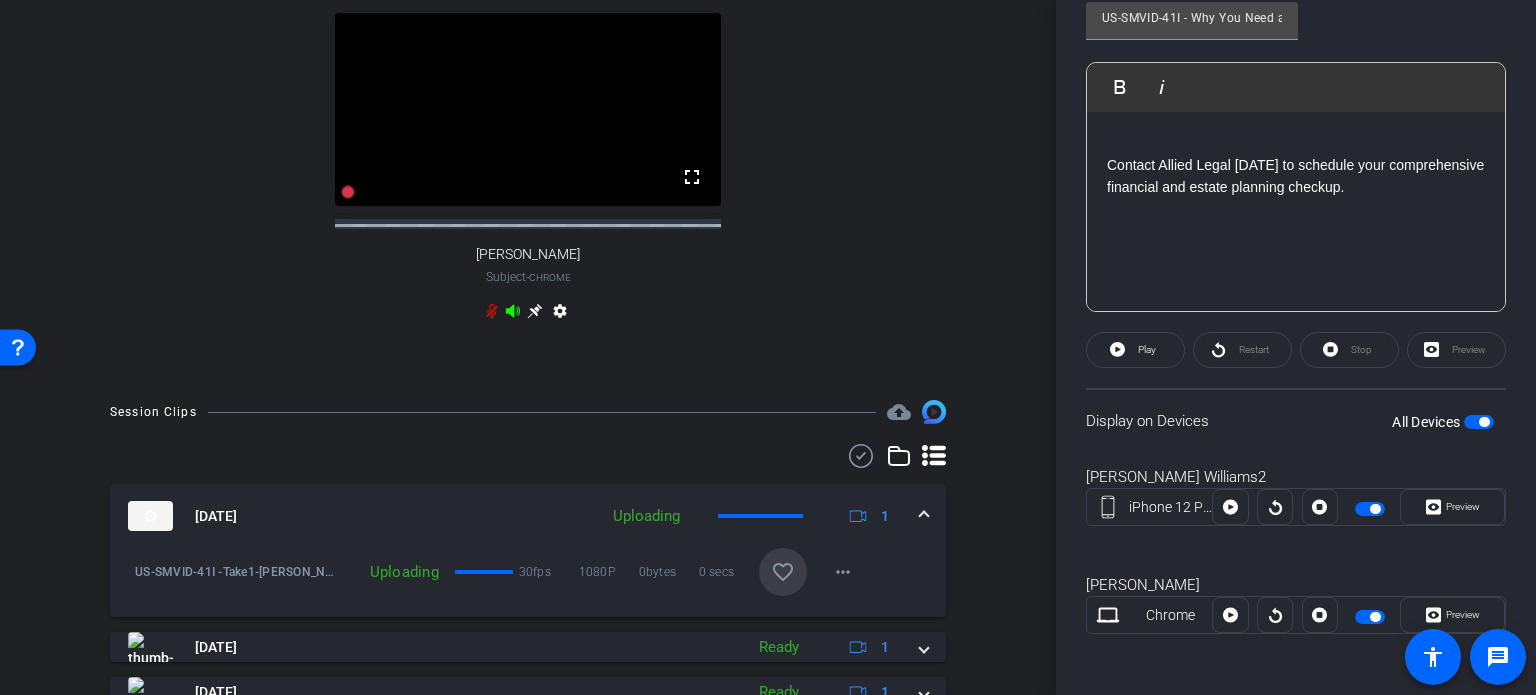 drag, startPoint x: 765, startPoint y: 590, endPoint x: 936, endPoint y: 535, distance: 179.6274 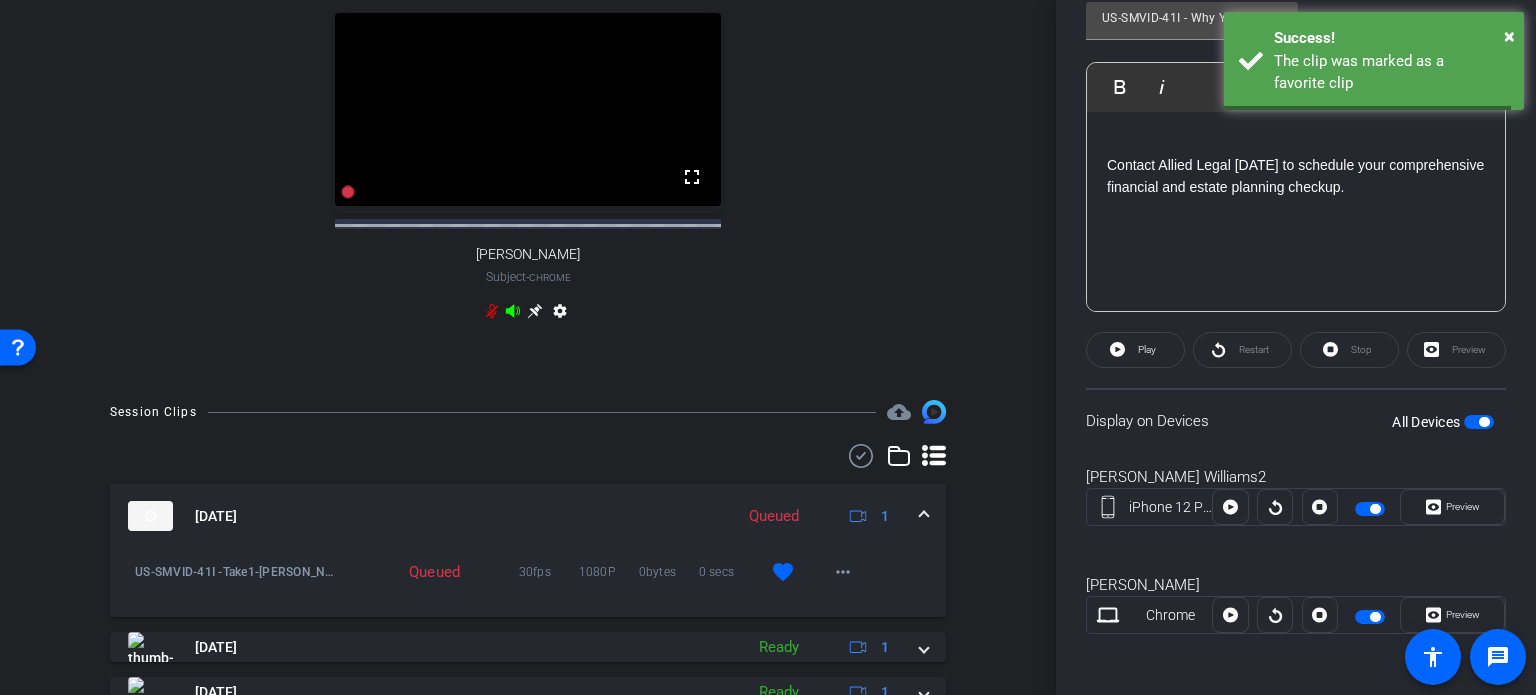 click on "Session Clips   cloud_upload
Jul 25, 2025   Queued
1 US-SMVID-41I -Take1-Williams- Ryan-Williams-Ryan-Shoot01-04252025-2025-07-25-09-33-43-321-0   Queued  30fps 1080P 0bytes 0 secs favorite more_horiz   Jul 25, 2025   Ready
1 play_circle_outline  US-SMVID-31G -Take2-Williams- Ryan-Williams-Ryan-Shoot01-04252025-2025-07-25-09-31-48-224-0   MP4 Ready  30fps 1080P 23mb 24 secs favorite more_horiz   Jul 25, 2025   Ready
1   Jun 25, 2025   Ready
1   Jun 25, 2025   Ready
1   Jun 25, 2025   Ready
1   Jun 25, 2025   Ready
1   Jun 25, 2025   Ready" at bounding box center [528, 746] 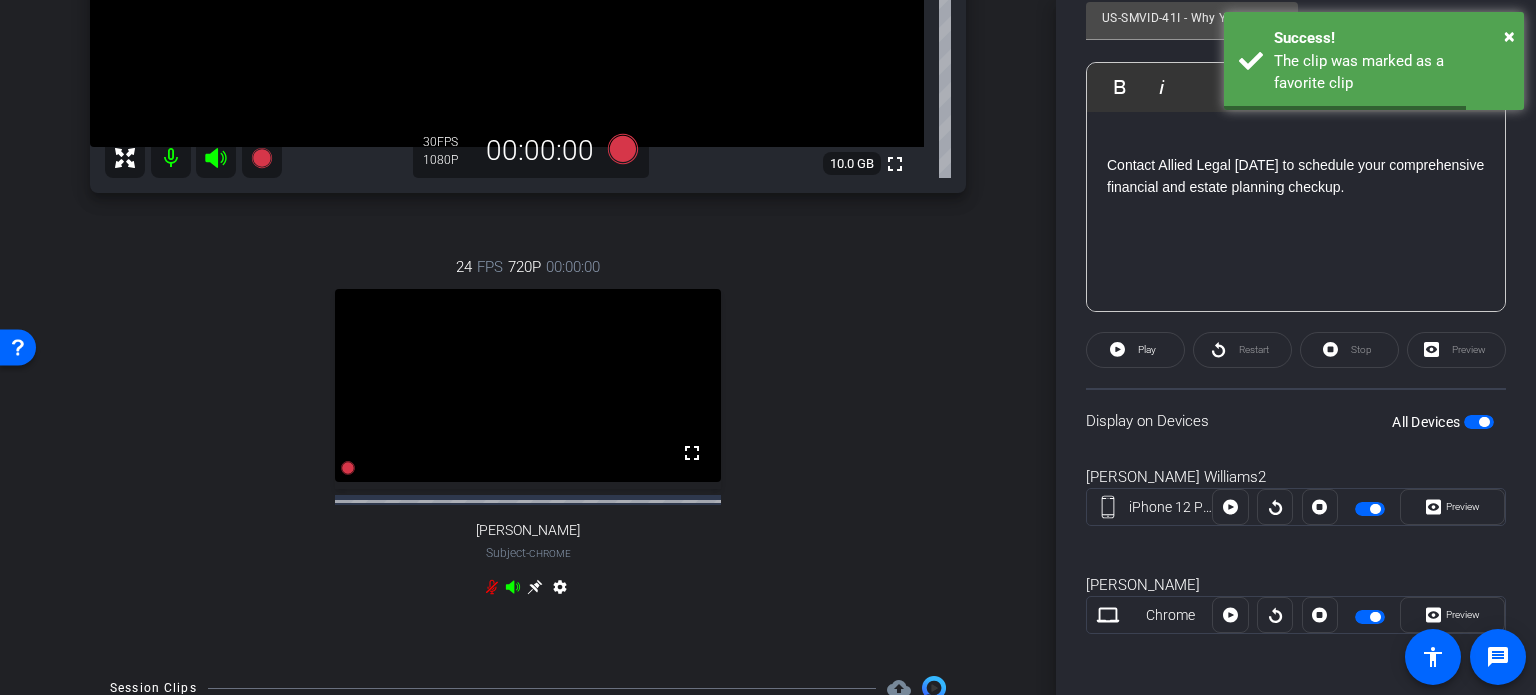 scroll, scrollTop: 400, scrollLeft: 0, axis: vertical 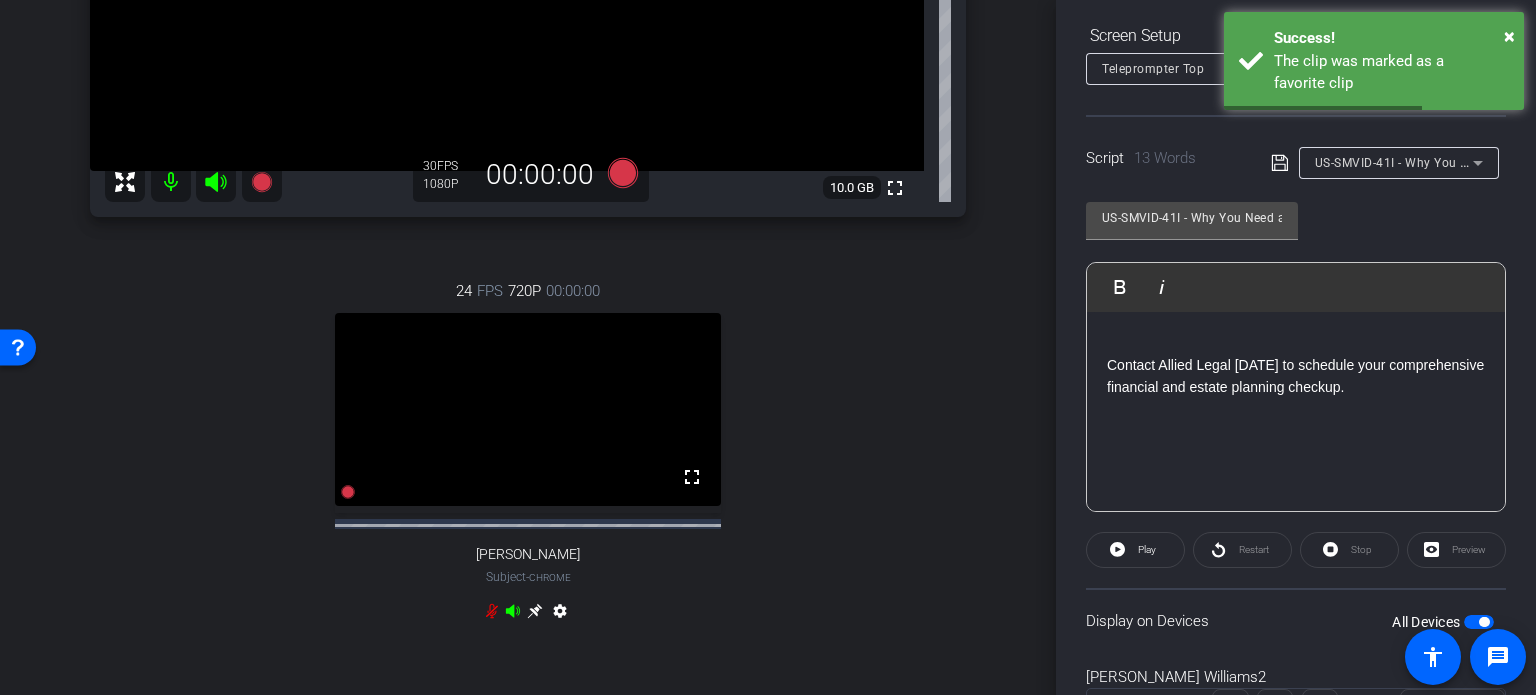 click on "US-SMVID-41I - Why You Need an Annual Financial Checkup" at bounding box center [1491, 162] 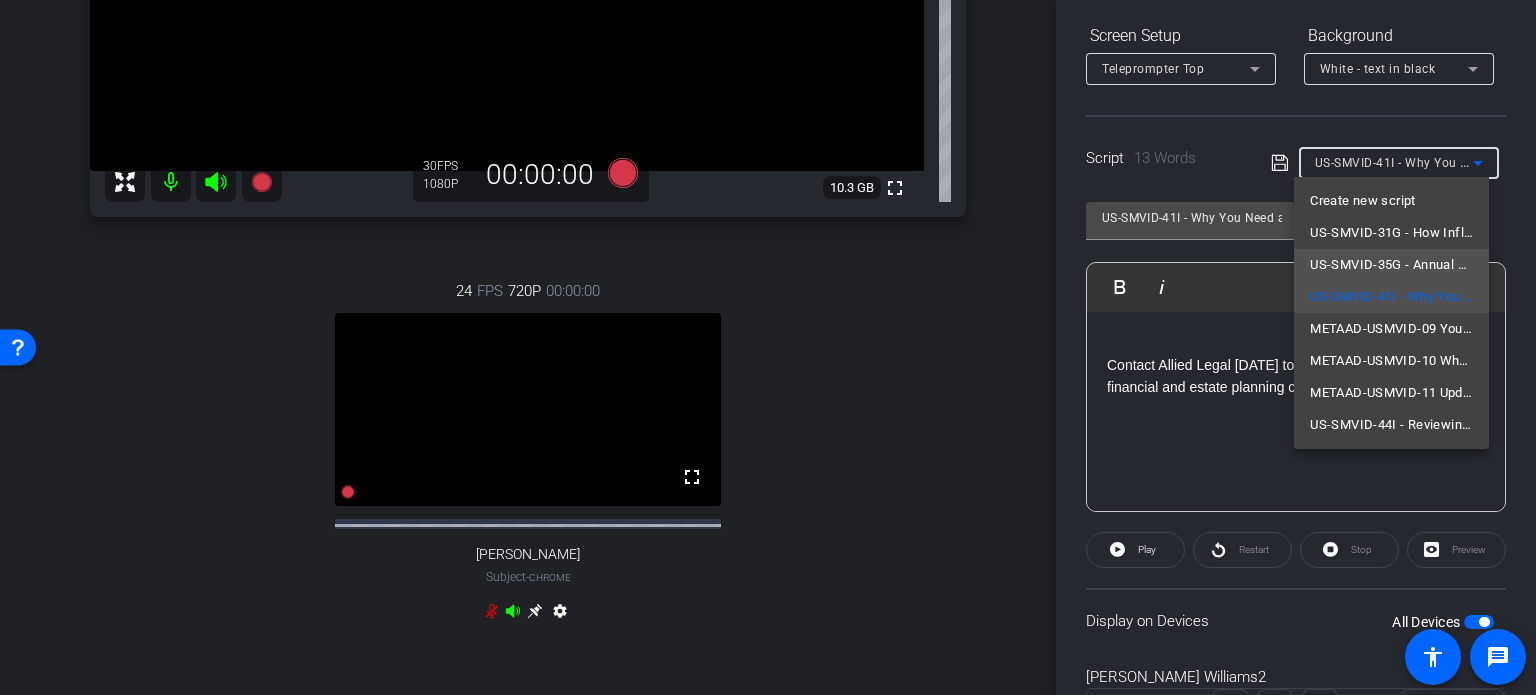 click on "US-SMVID-35G - Annual Financial and Estate Planning Checkups: Why They're Essential" at bounding box center [1391, 265] 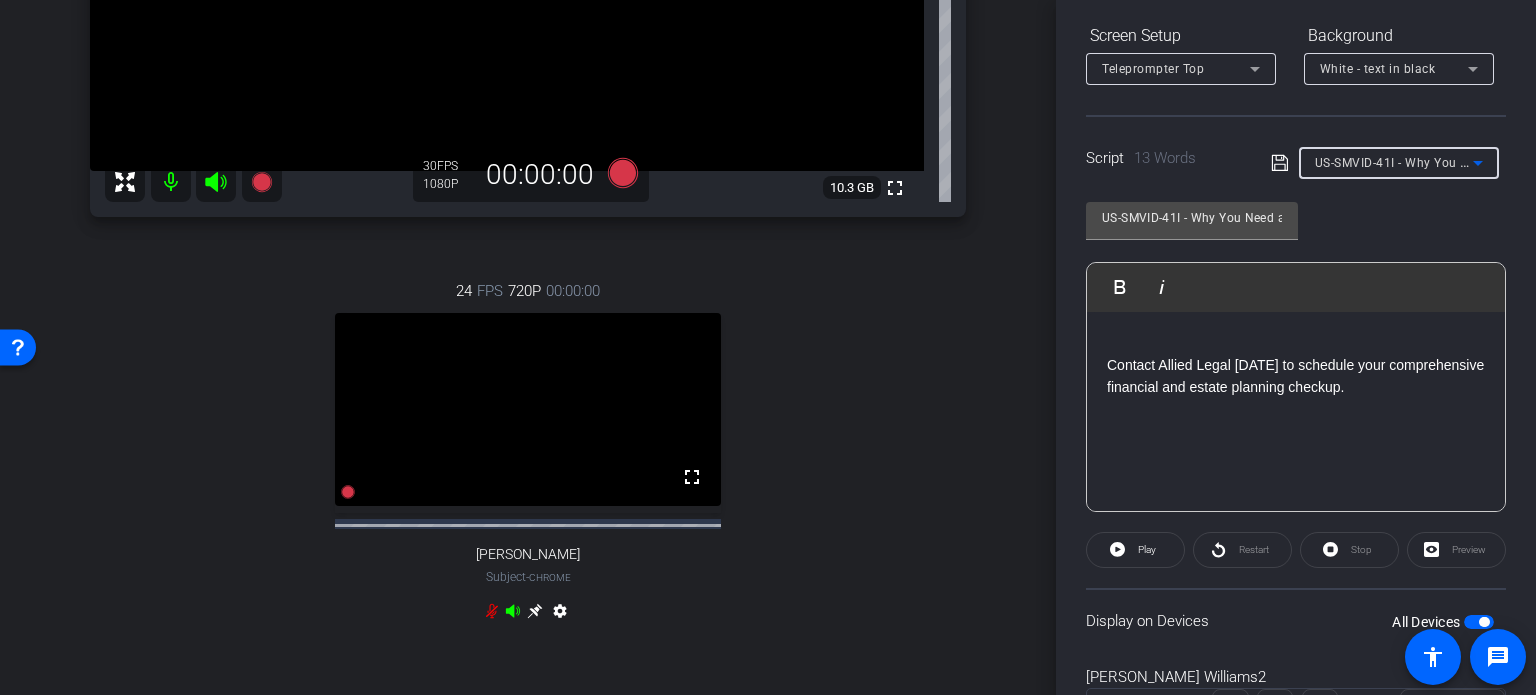 type on "US-SMVID-35G - Annual Financial and Estate Planning Checkups: Why They're Essential" 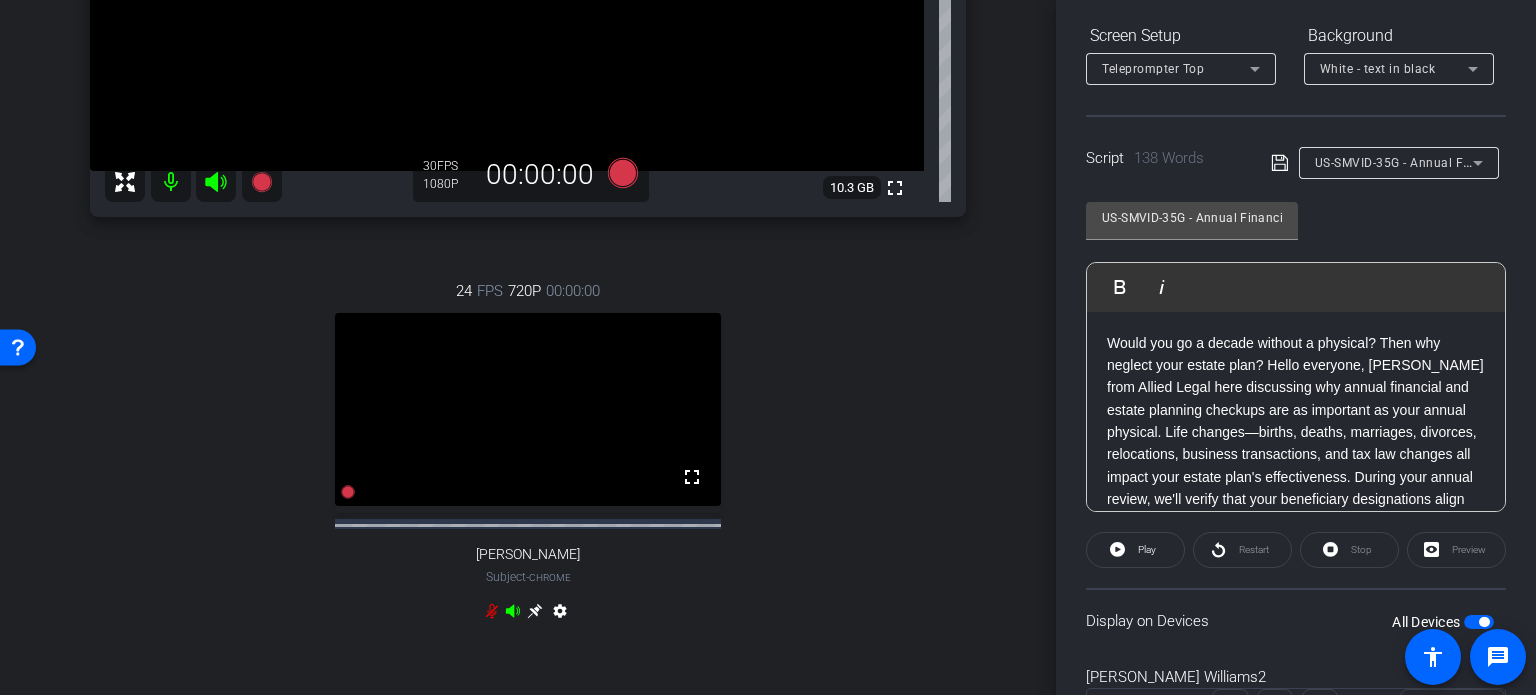 click on "Would you go a decade without a physical? Then why neglect your estate plan? Hello everyone, Ryan Williams from Allied Legal here discussing why annual financial and estate planning checkups are as important as your annual physical. Life changes—births, deaths, marriages, divorces, relocations, business transactions, and tax law changes all impact your estate plan's effectiveness. During your annual review, we'll verify that your beneficiary designations align with your current wishes, confirm your trustees and executors are still appropriate, ensure your healthcare directives reflect your current wishes, and adjust strategies to account for inflation, market changes, and evolving tax laws. Most importantly, we'll check that your plan still accomplishes your goals. Just as preventative healthcare catches problems early, regular estate plan maintenance prevents costly issues for your heirs. Contact Allied Legal today to schedule your annual estate plan checkup." 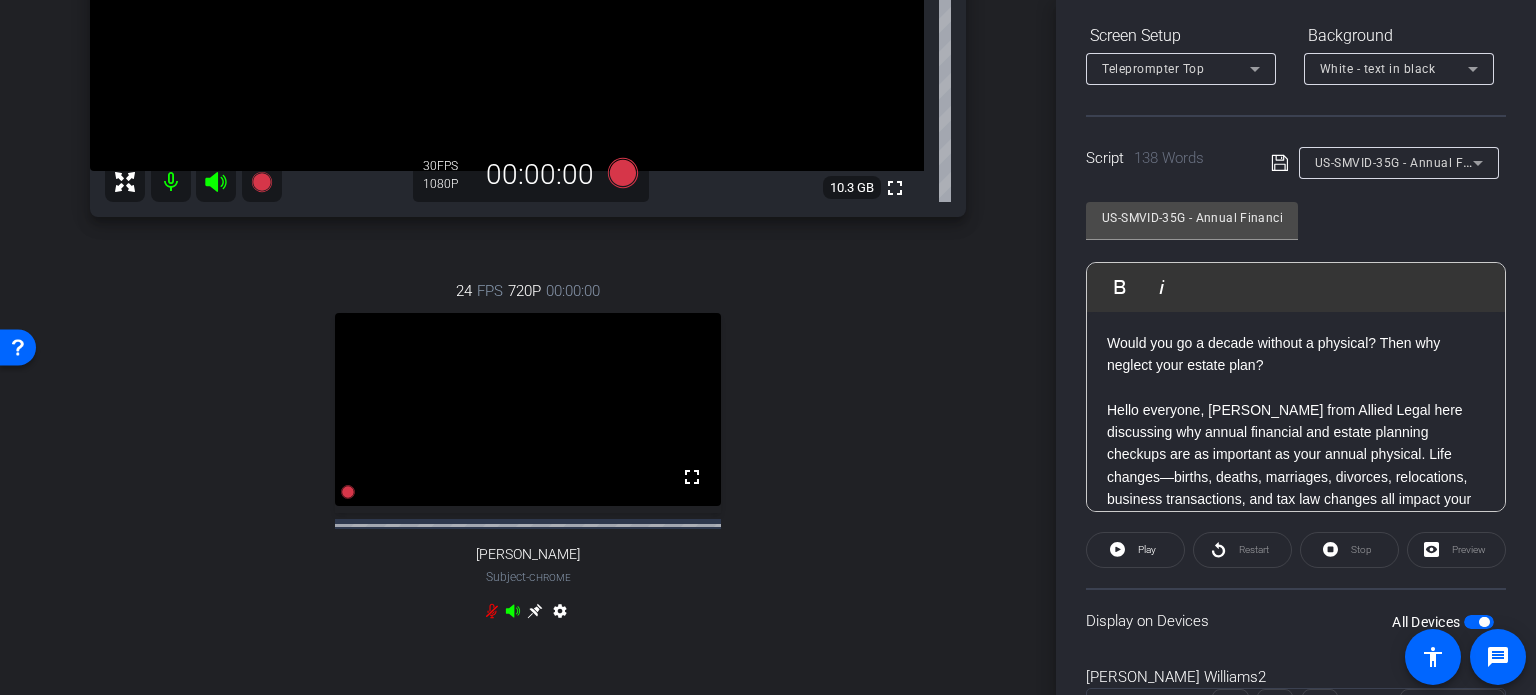 click on "Hello everyone, Ryan Williams from Allied Legal here discussing why annual financial and estate planning checkups are as important as your annual physical. Life changes—births, deaths, marriages, divorces, relocations, business transactions, and tax law changes all impact your estate plan's effectiveness. During your annual review, we'll verify that your beneficiary designations align with your current wishes, confirm your trustees and executors are still appropriate, ensure your healthcare directives reflect your current wishes, and adjust strategies to account for inflation, market changes, and evolving tax laws. Most importantly, we'll check that your plan still accomplishes your goals. Just as preventative healthcare catches problems early, regular estate plan maintenance prevents costly issues for your heirs. Contact Allied Legal today to schedule your annual estate plan checkup." 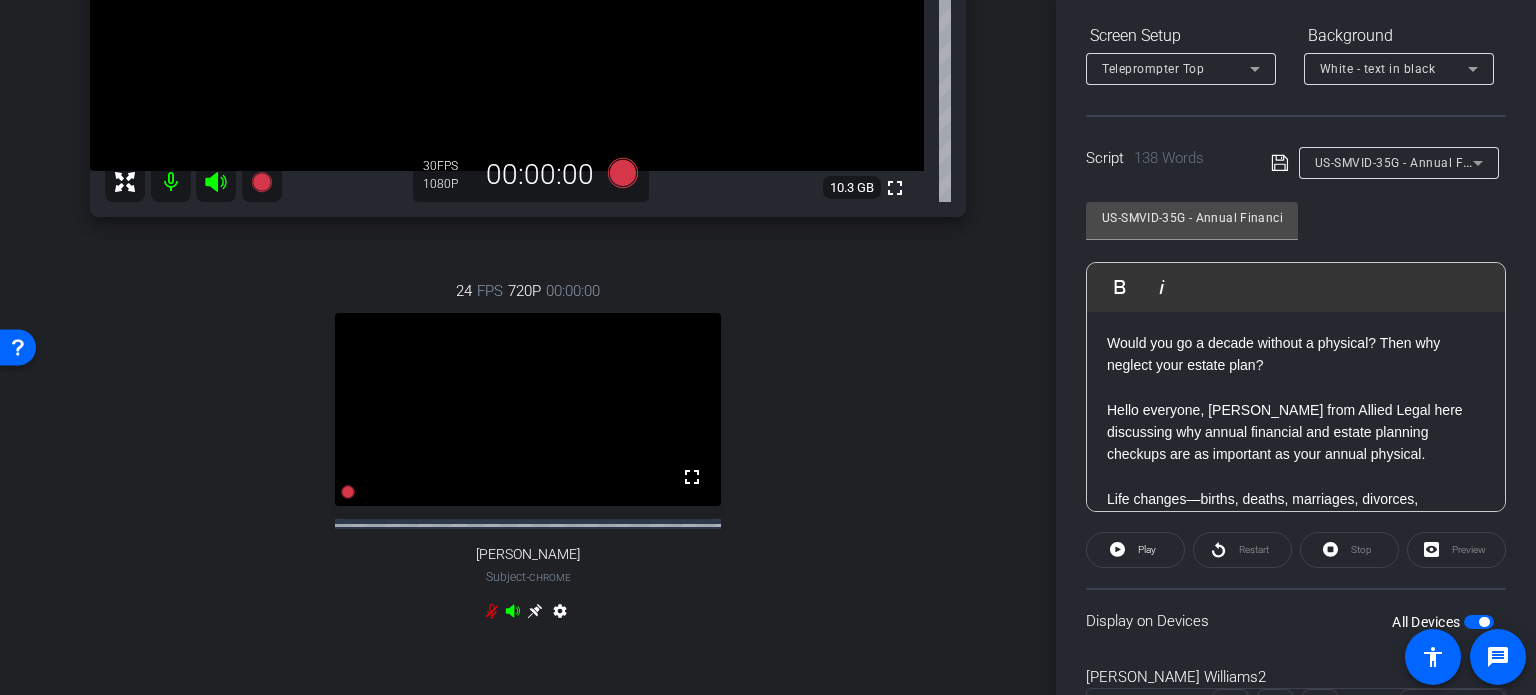 scroll, scrollTop: 100, scrollLeft: 0, axis: vertical 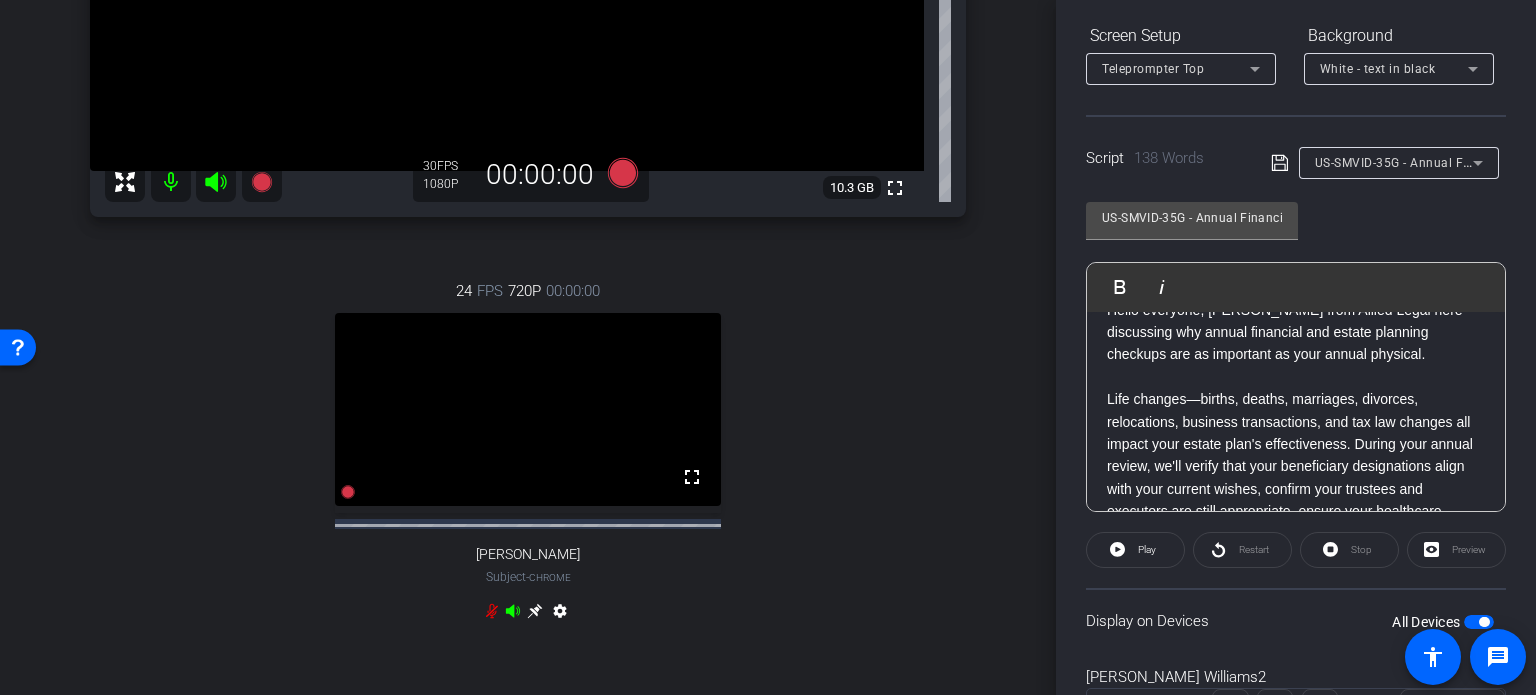 click on "Life changes—births, deaths, marriages, divorces, relocations, business transactions, and tax law changes all impact your estate plan's effectiveness. During your annual review, we'll verify that your beneficiary designations align with your current wishes, confirm your trustees and executors are still appropriate, ensure your healthcare directives reflect your current wishes, and adjust strategies to account for inflation, market changes, and evolving tax laws. Most importantly, we'll check that your plan still accomplishes your goals. Just as preventative healthcare catches problems early, regular estate plan maintenance prevents costly issues for your heirs. Contact Allied Legal today to schedule your annual estate plan checkup." 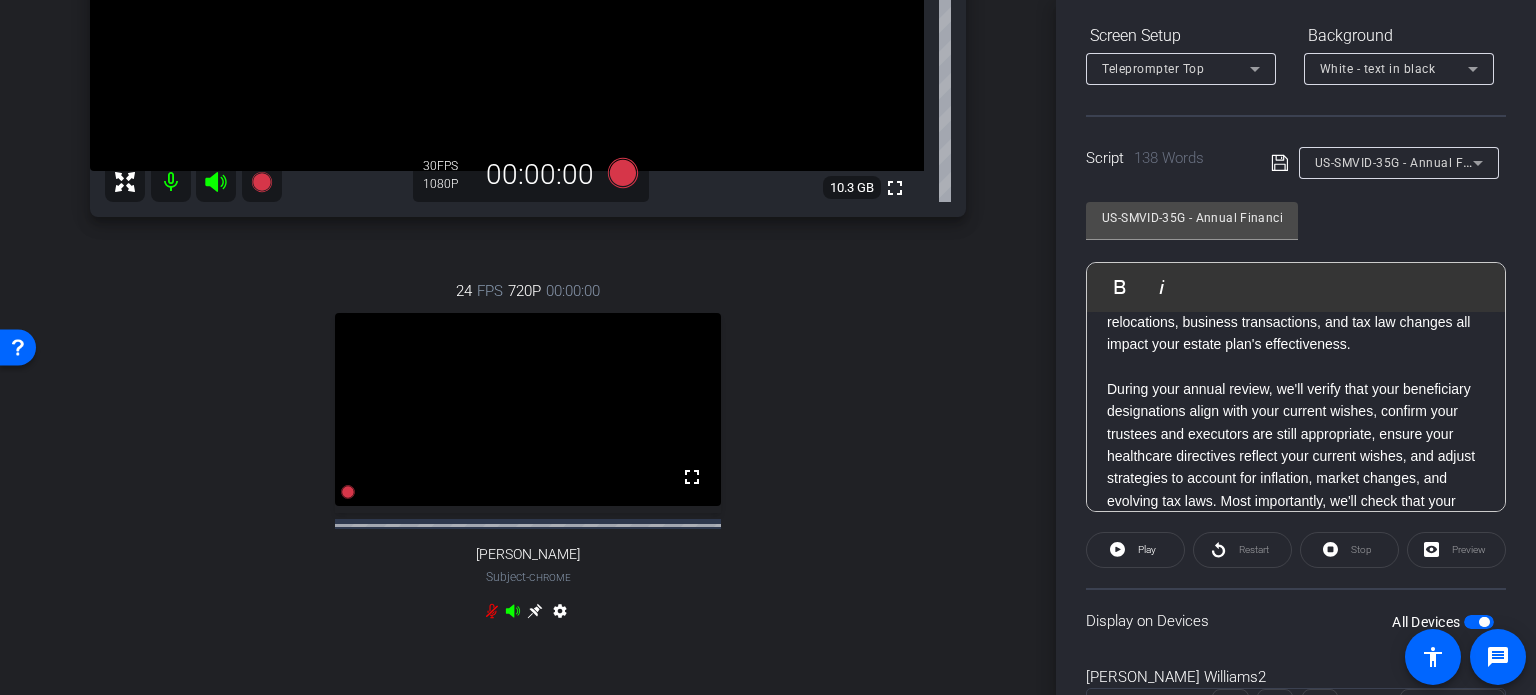 scroll, scrollTop: 300, scrollLeft: 0, axis: vertical 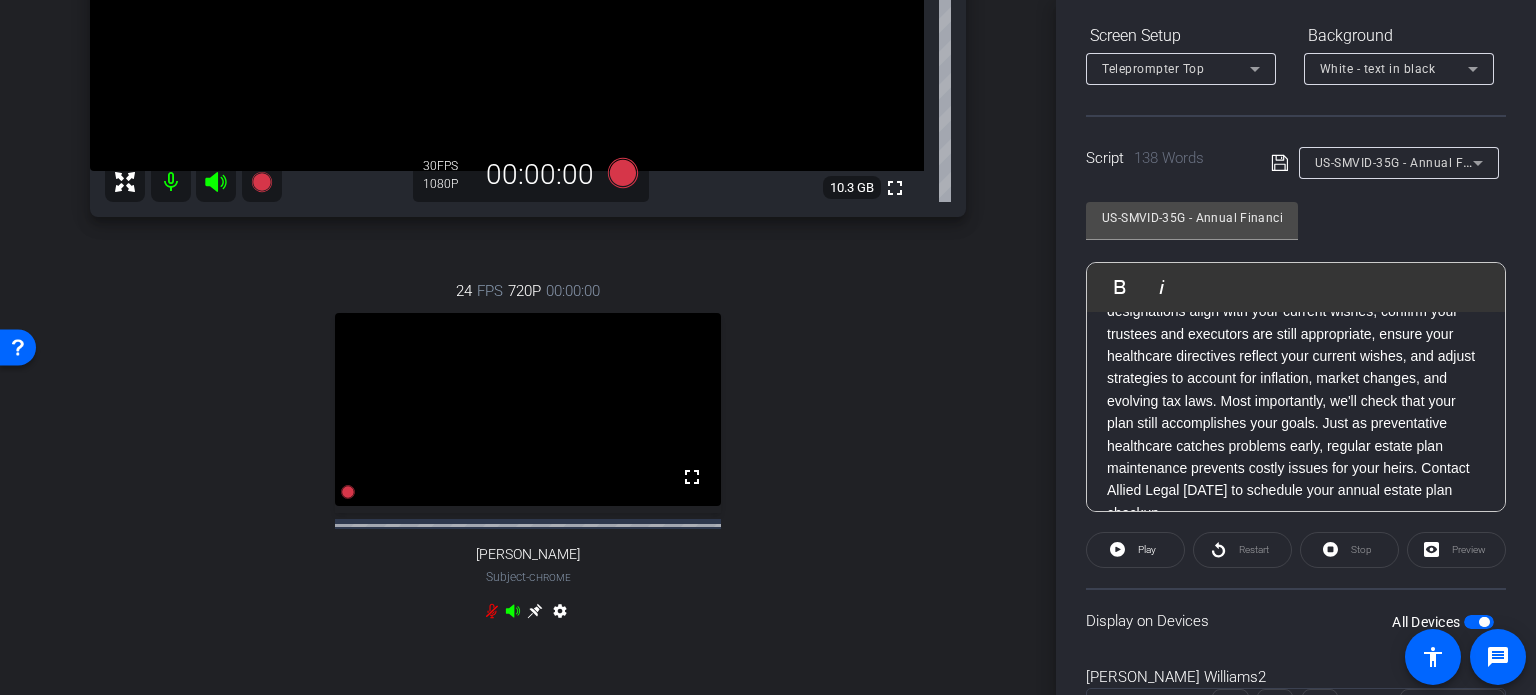 click on "During your annual review, we'll verify that your beneficiary designations align with your current wishes, confirm your trustees and executors are still appropriate, ensure your healthcare directives reflect your current wishes, and adjust strategies to account for inflation, market changes, and evolving tax laws. Most importantly, we'll check that your plan still accomplishes your goals. Just as preventative healthcare catches problems early, regular estate plan maintenance prevents costly issues for your heirs. Contact Allied Legal today to schedule your annual estate plan checkup." 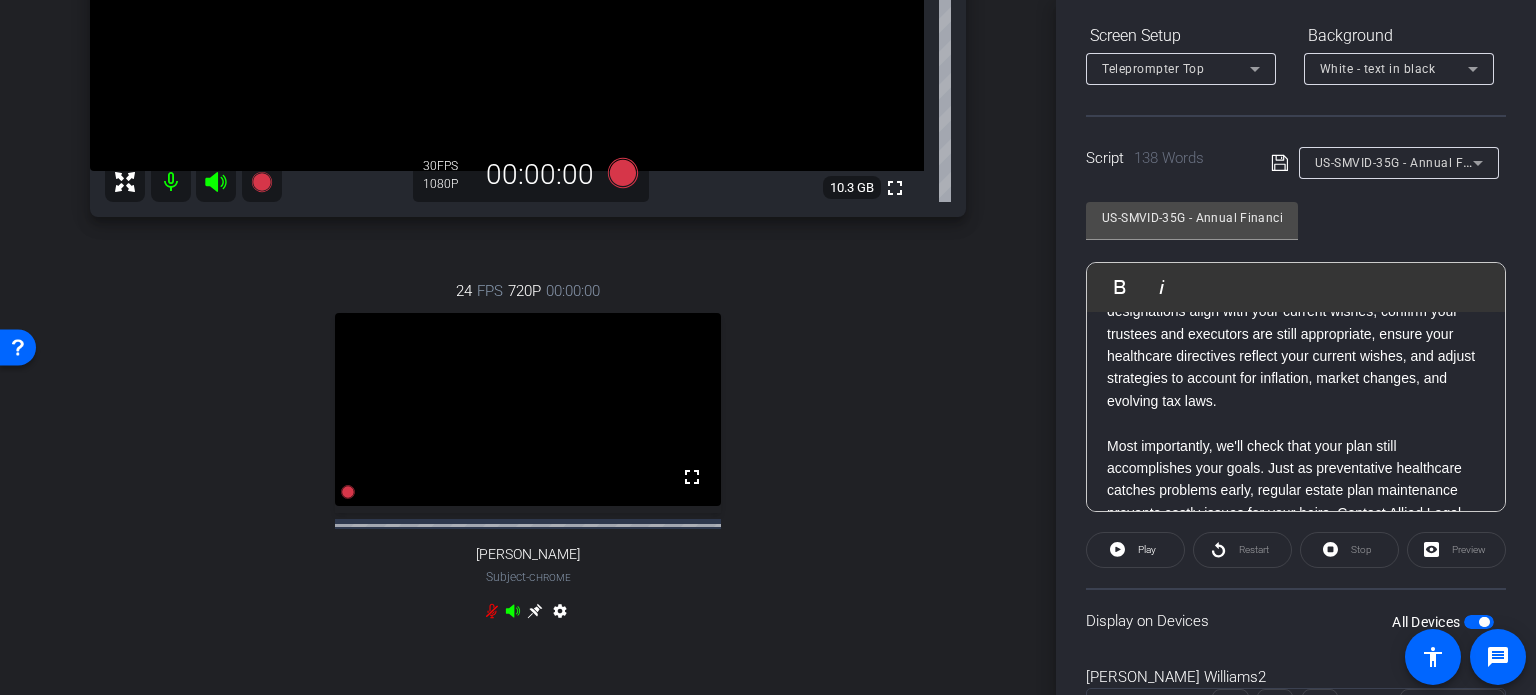 scroll, scrollTop: 355, scrollLeft: 0, axis: vertical 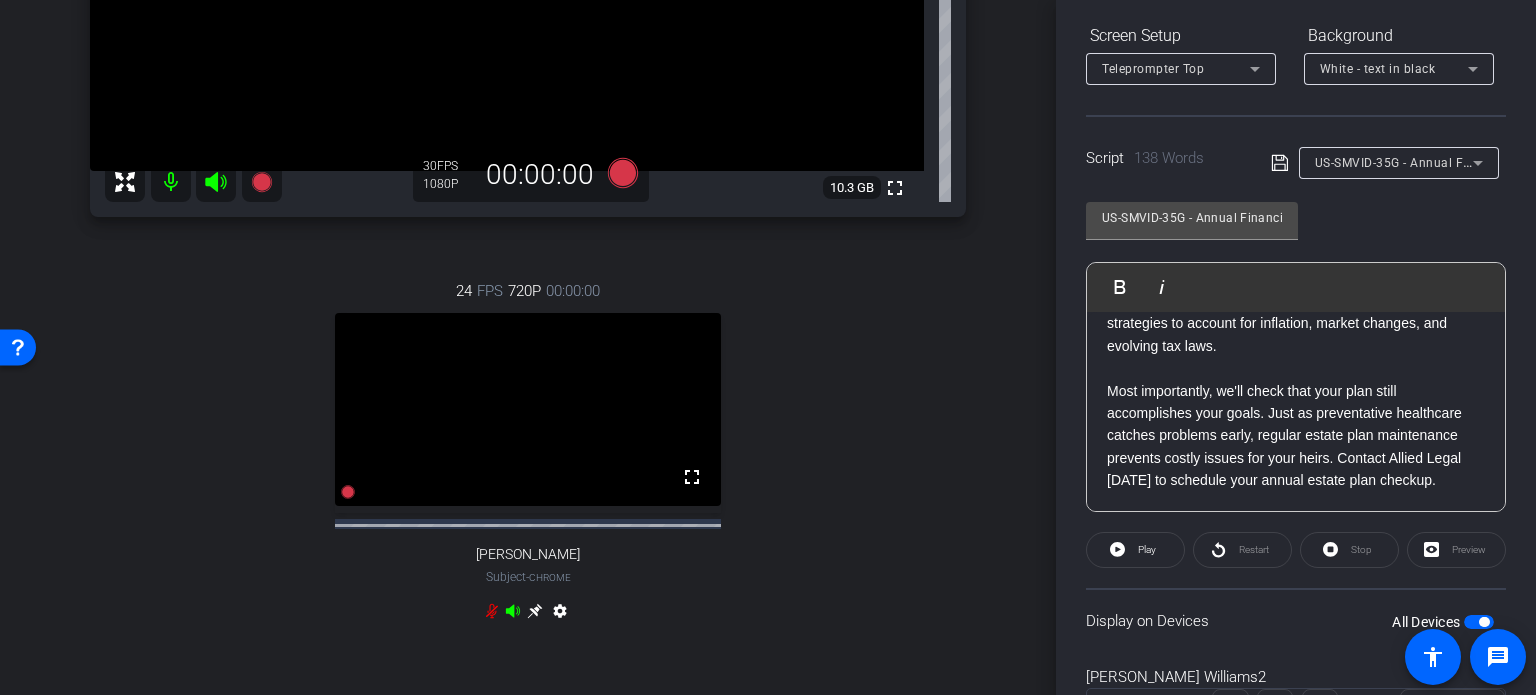 click on "Most importantly, we'll check that your plan still accomplishes your goals. Just as preventative healthcare catches problems early, regular estate plan maintenance prevents costly issues for your heirs. Contact Allied Legal today to schedule your annual estate plan checkup." 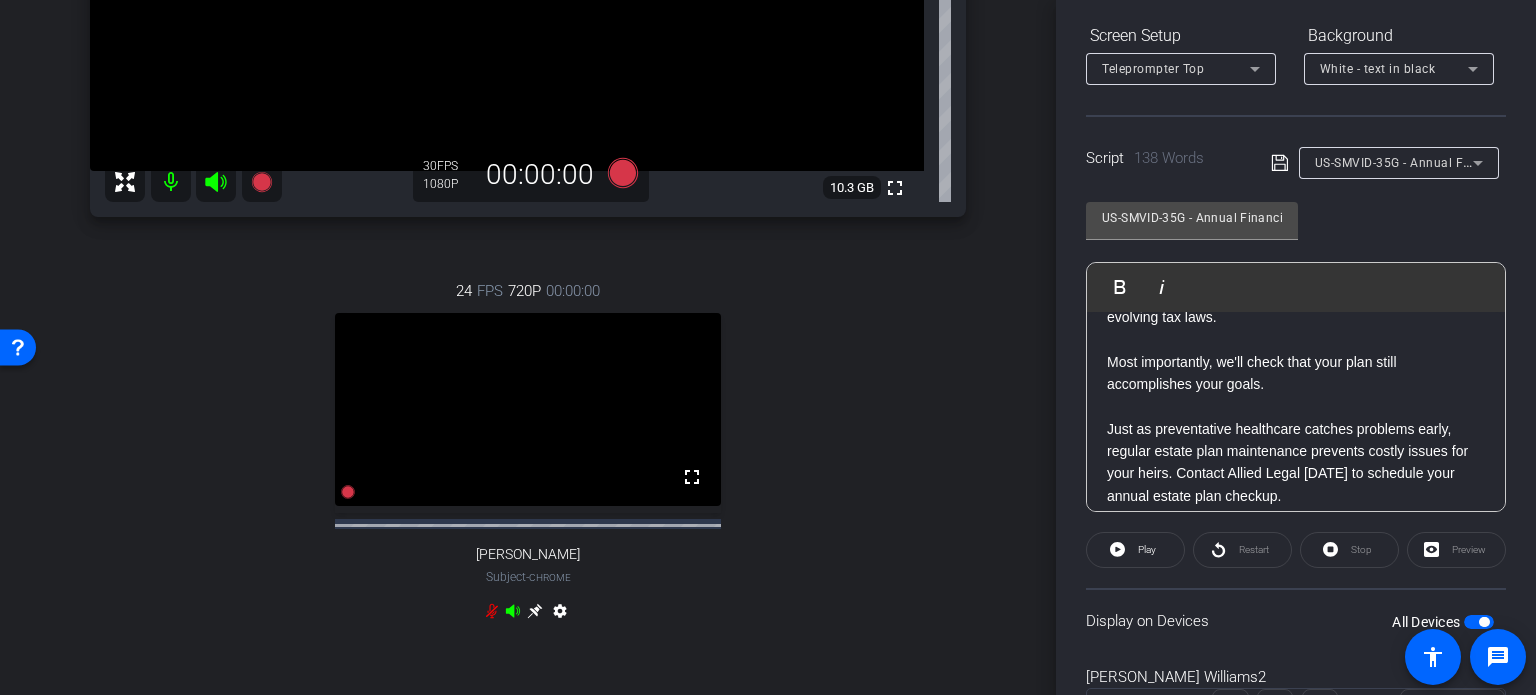 scroll, scrollTop: 400, scrollLeft: 0, axis: vertical 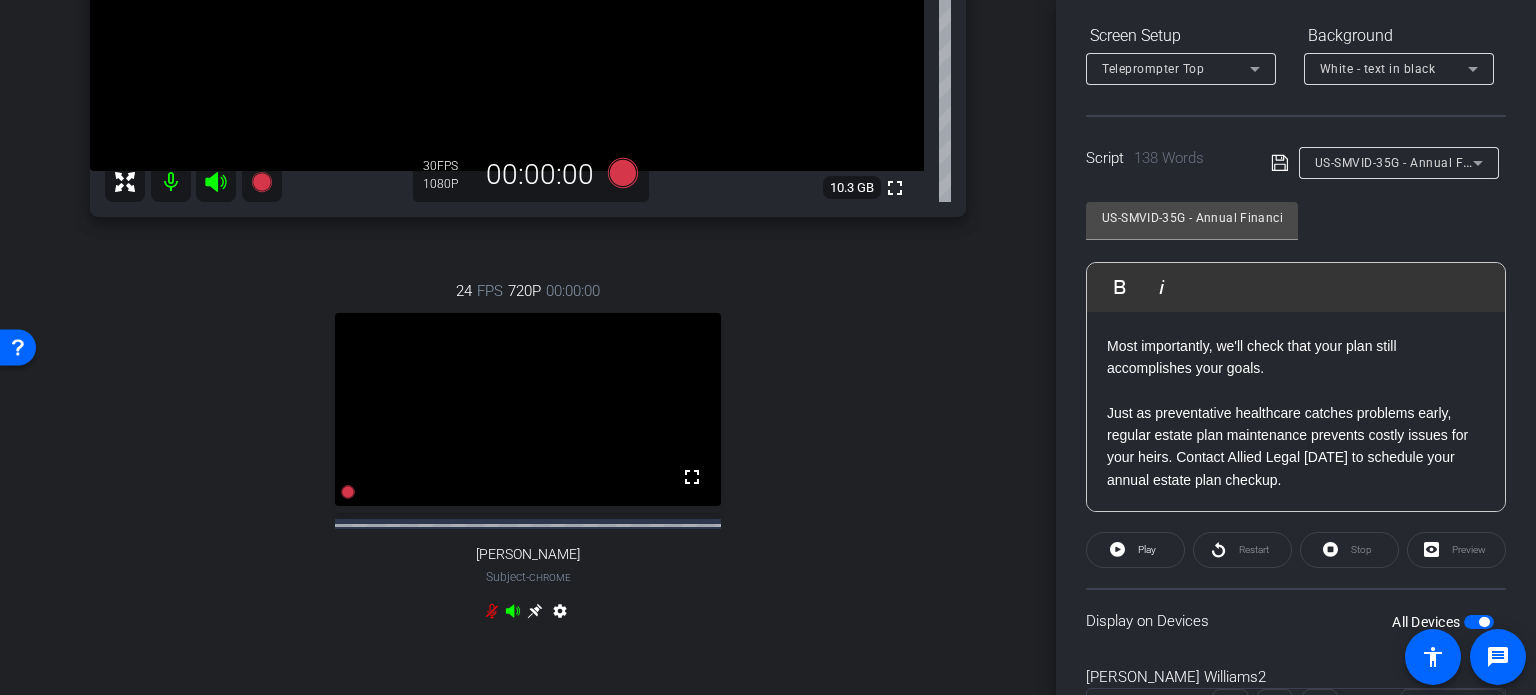 click on "Just as preventative healthcare catches problems early, regular estate plan maintenance prevents costly issues for your heirs. Contact Allied Legal today to schedule your annual estate plan checkup." 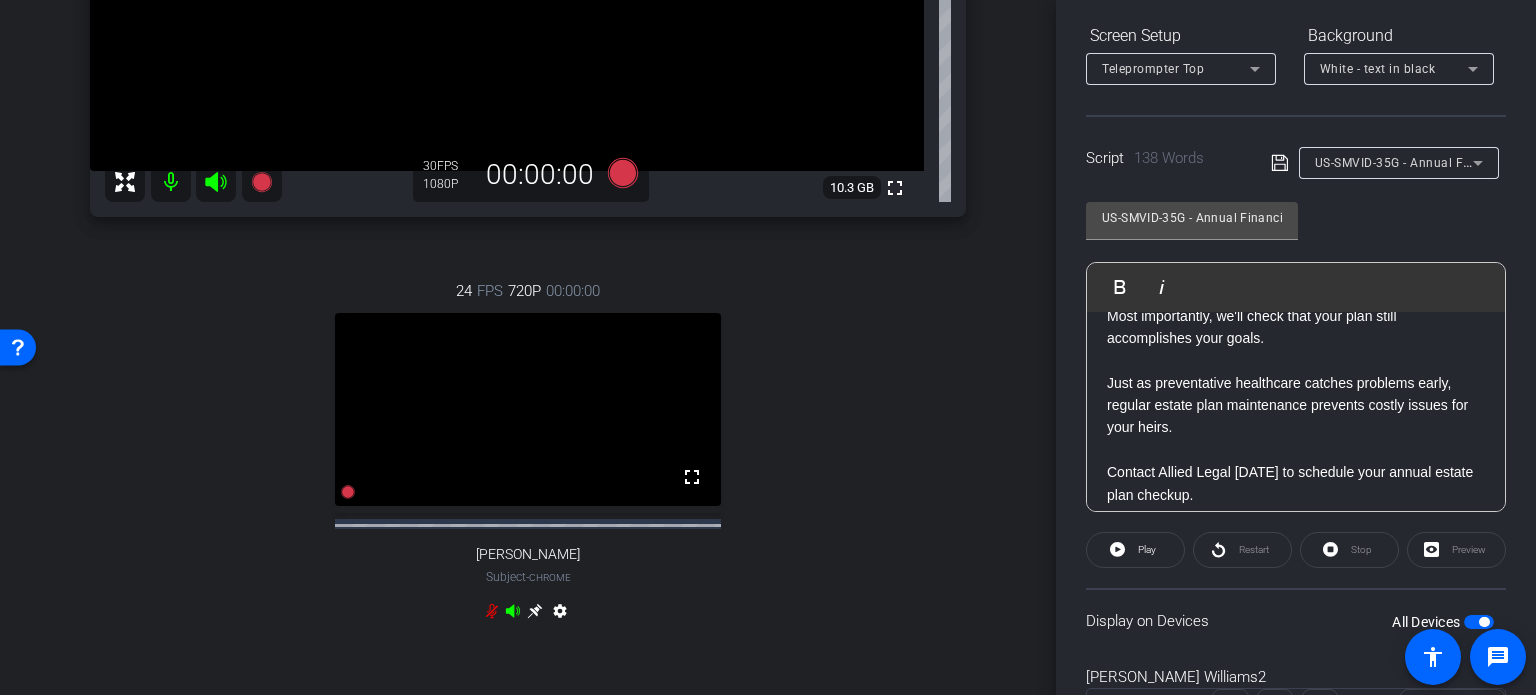 scroll, scrollTop: 444, scrollLeft: 0, axis: vertical 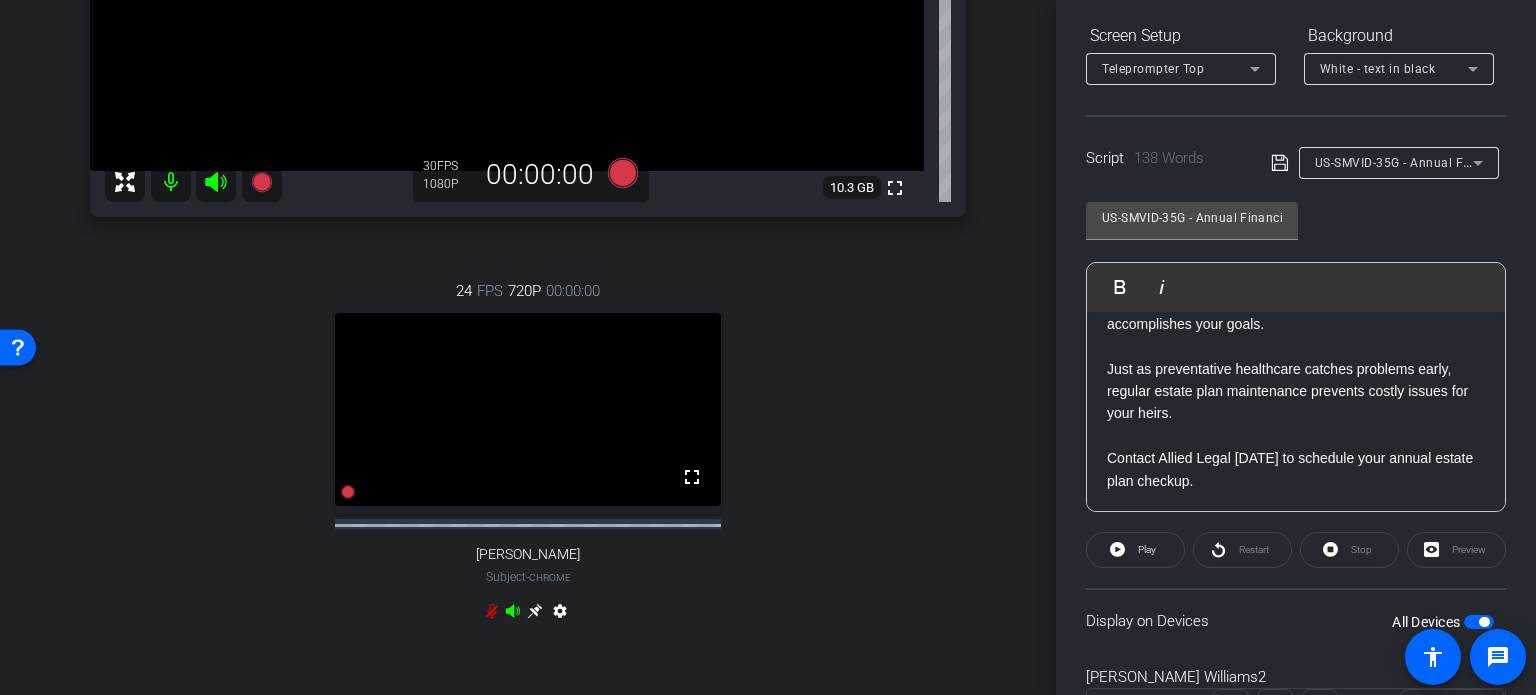 click at bounding box center (1479, 622) 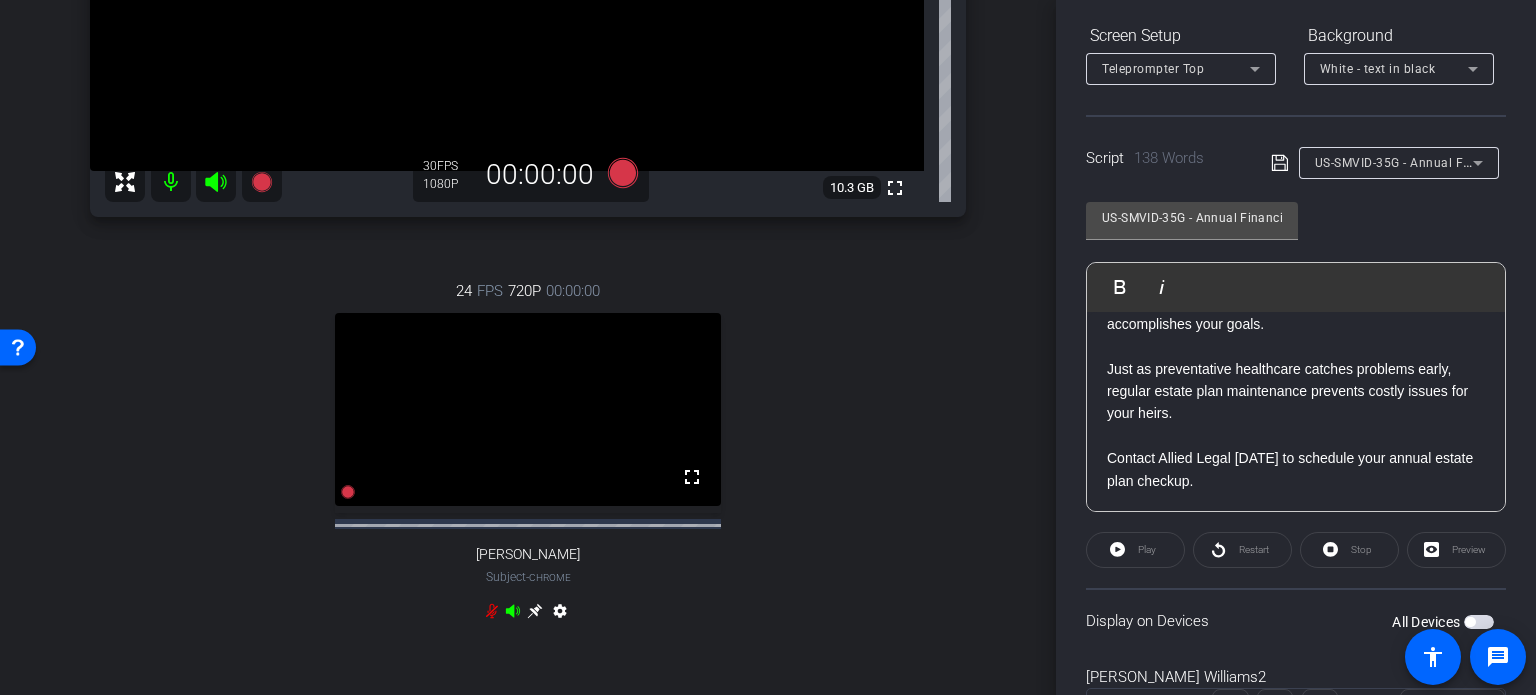 click at bounding box center (1479, 622) 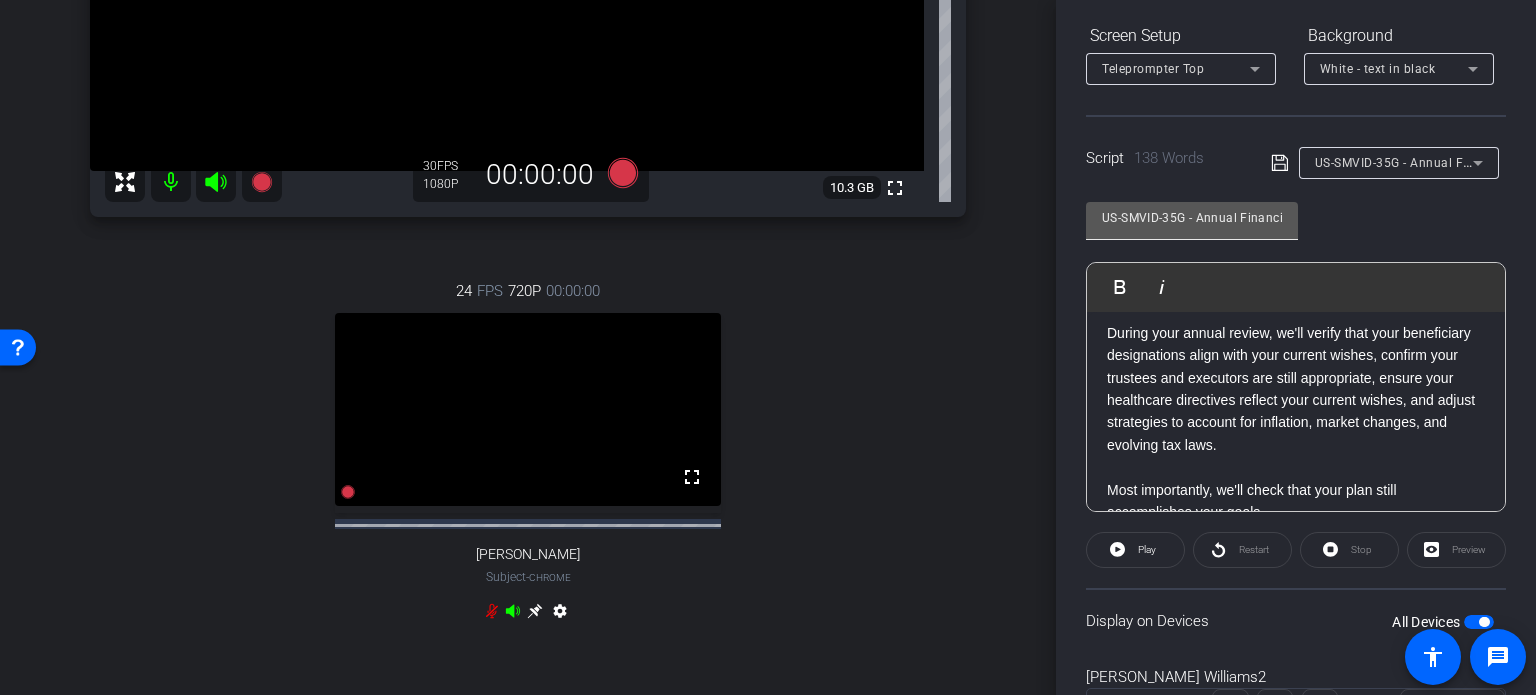 scroll, scrollTop: 244, scrollLeft: 0, axis: vertical 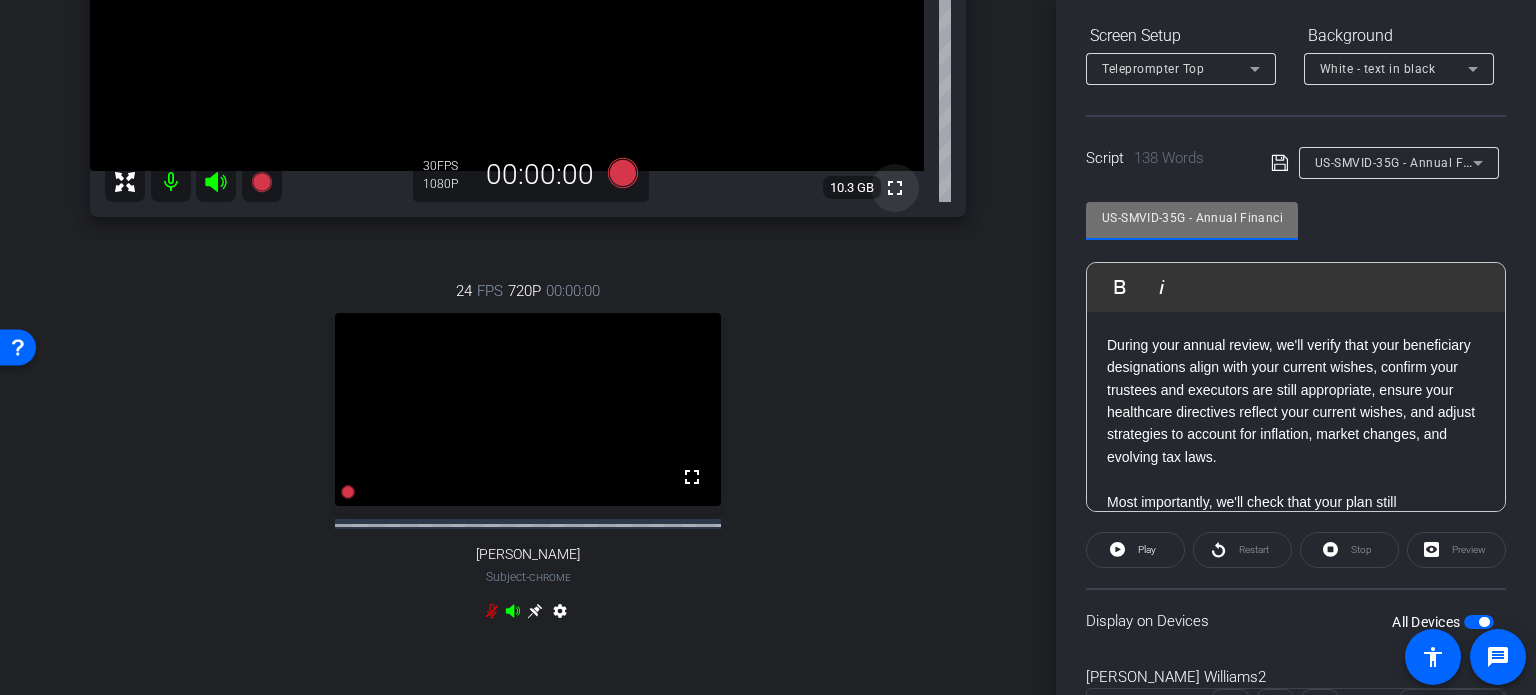 drag, startPoint x: 1184, startPoint y: 221, endPoint x: 888, endPoint y: 206, distance: 296.37982 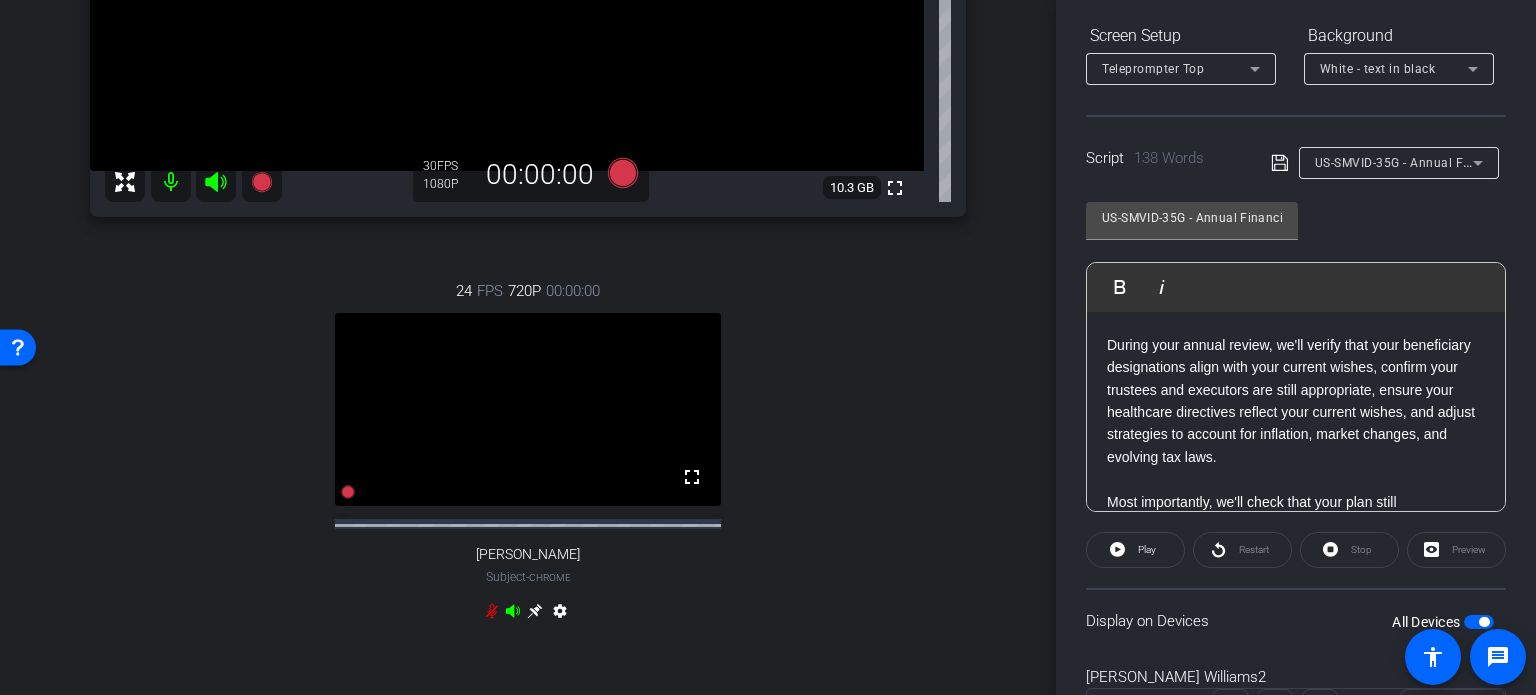 click on "Ryan Williams2 iPhone 12 Pro Max info ROOM ID: 129863478 30% battery_std fullscreen settings  10.3 GB
30 FPS  1080P   00:00:00
24 FPS 720P  00:00:00  fullscreen
Sherrie Stuessy Subject   -  Chrome
settings" at bounding box center [528, 183] 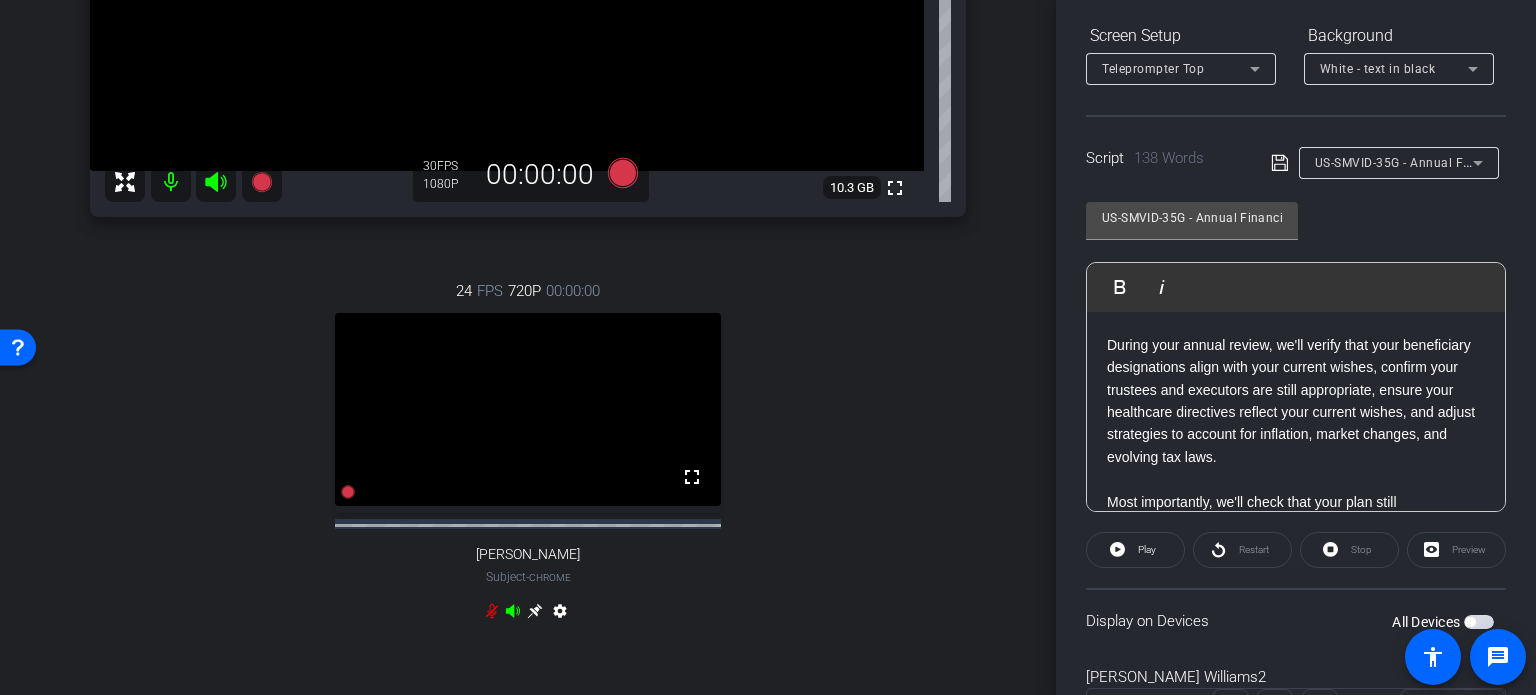 click at bounding box center (1479, 622) 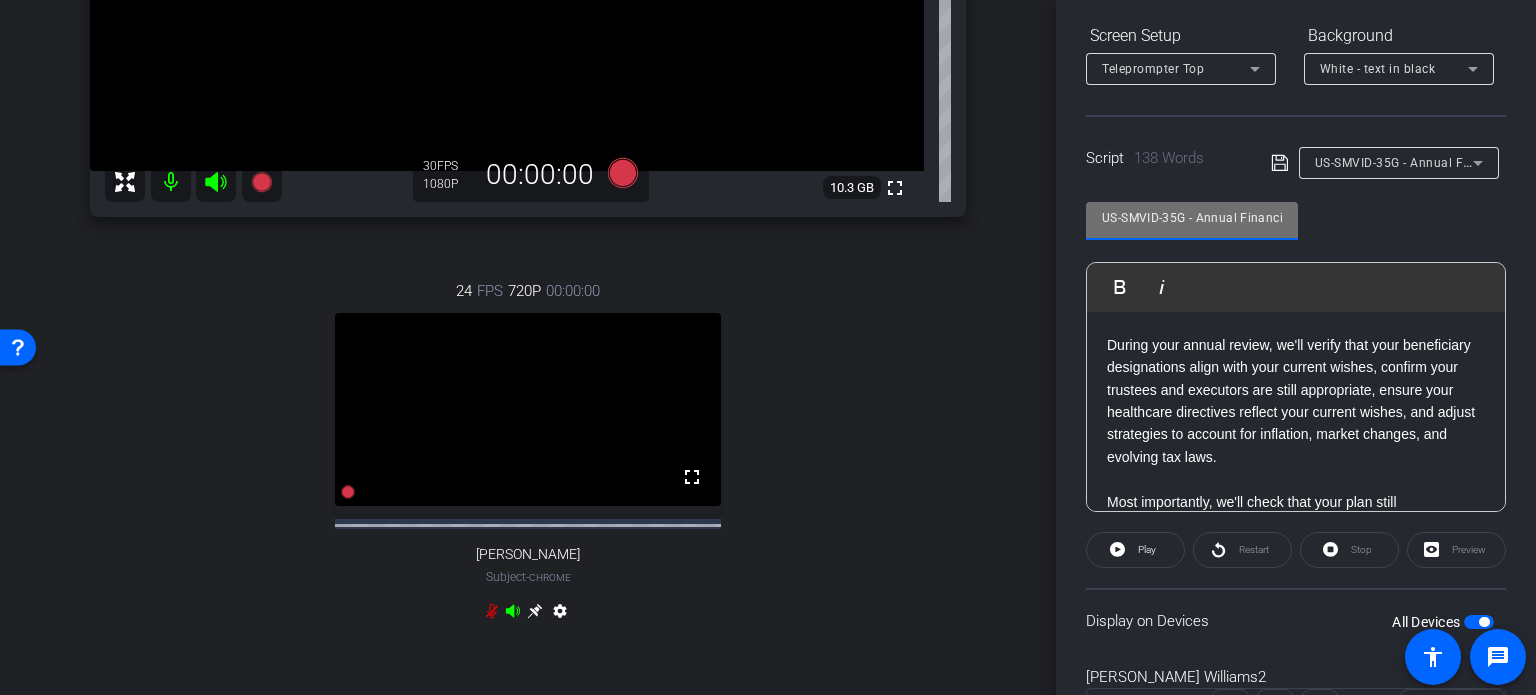 drag, startPoint x: 1188, startPoint y: 219, endPoint x: 925, endPoint y: 204, distance: 263.4274 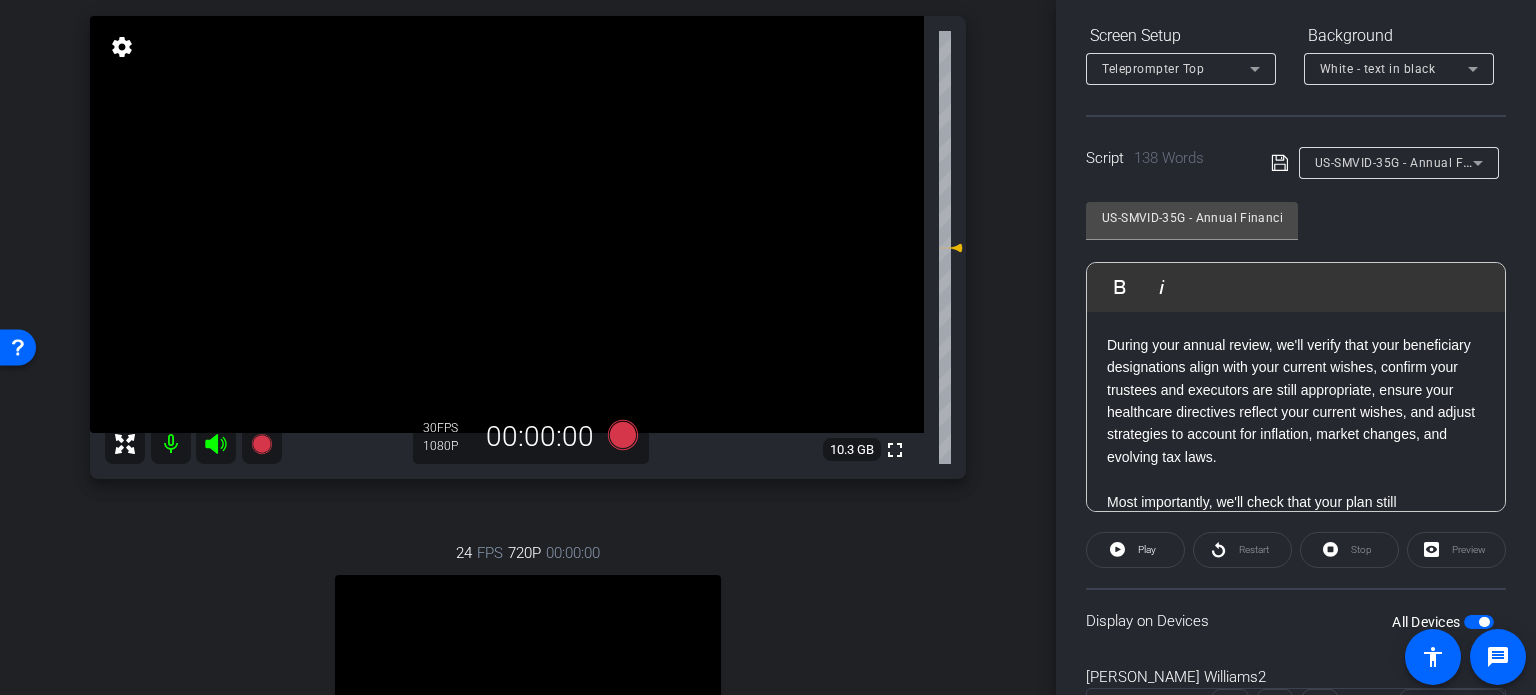 scroll, scrollTop: 100, scrollLeft: 0, axis: vertical 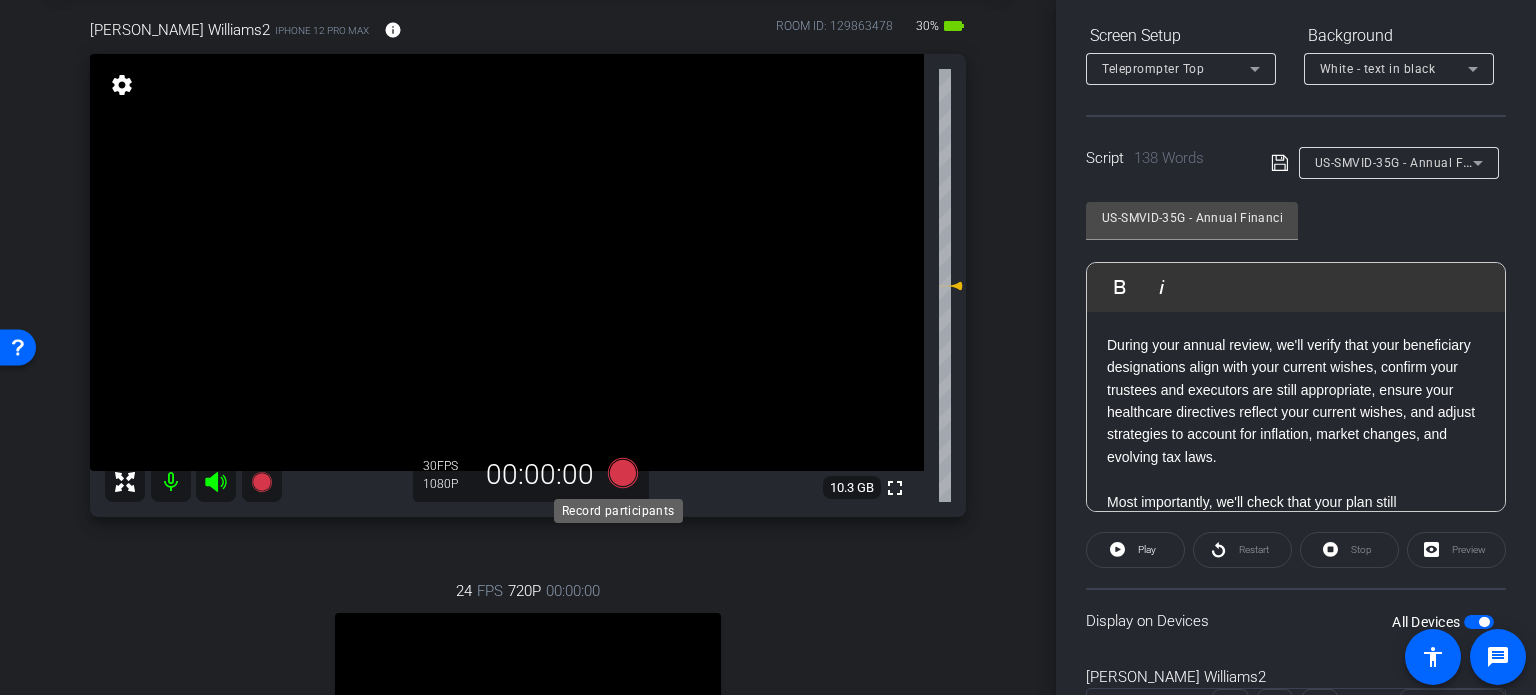 click 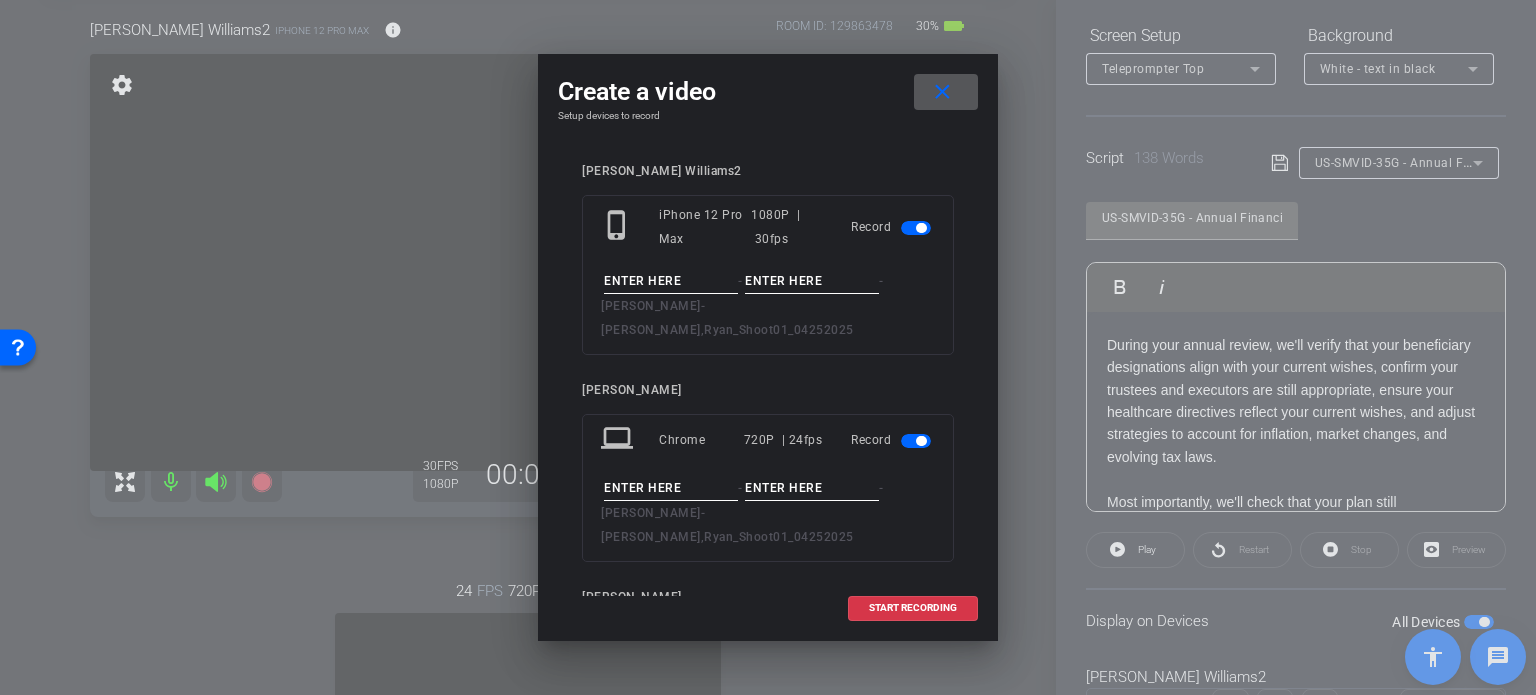 click at bounding box center (916, 441) 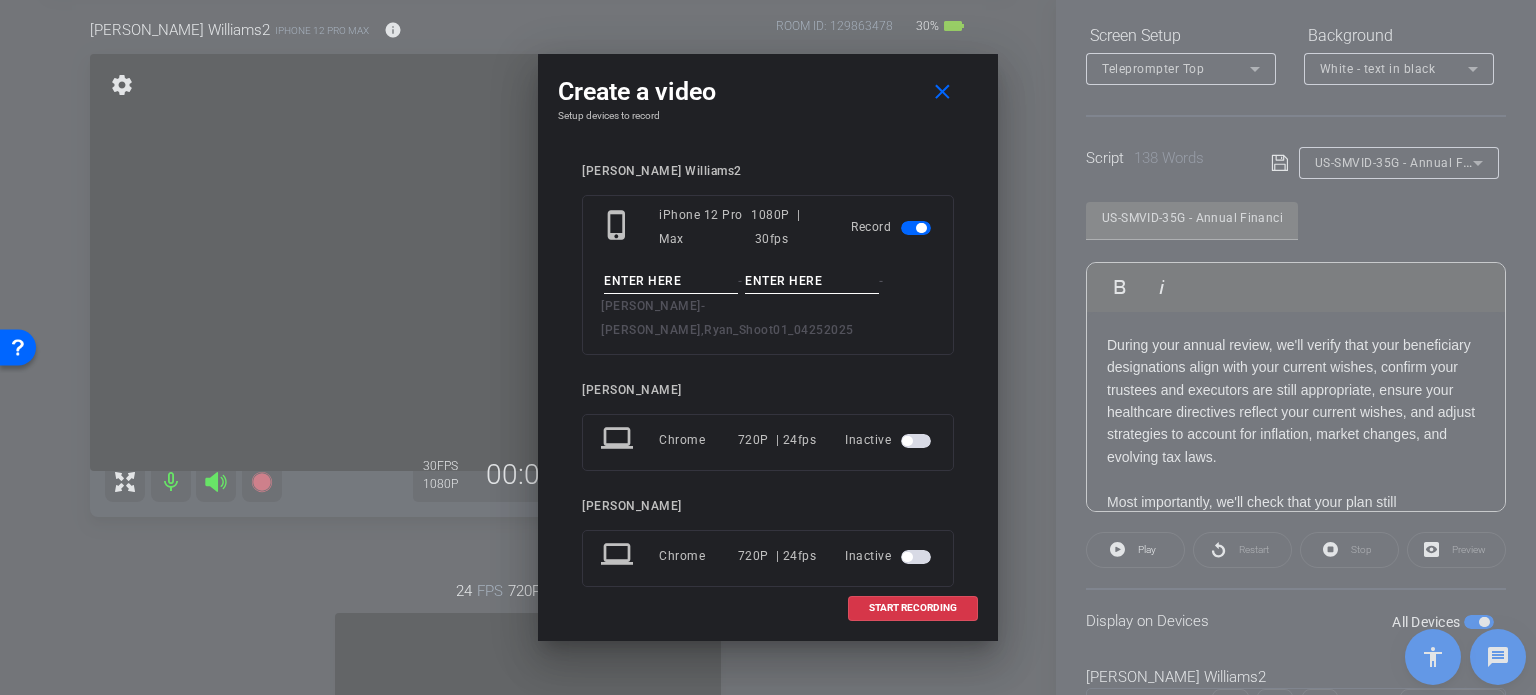 click at bounding box center [671, 281] 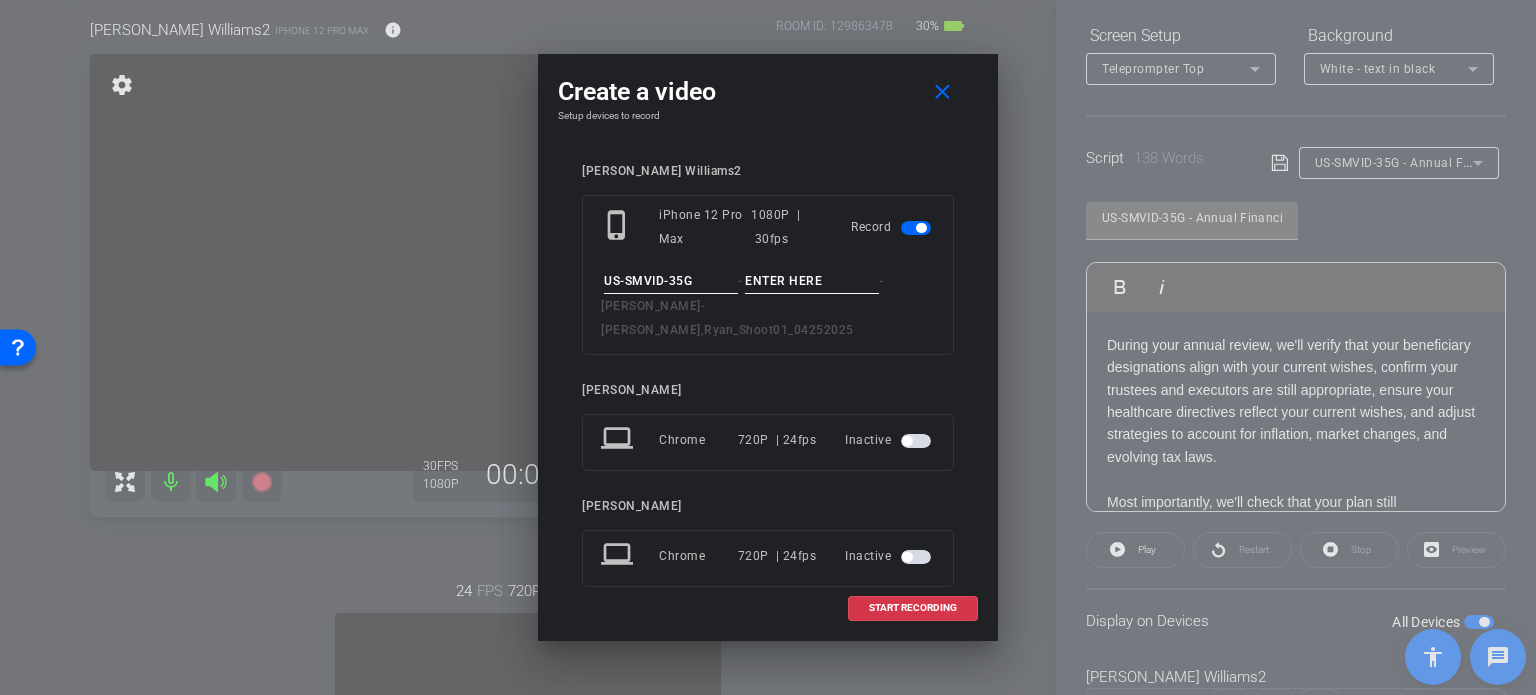 type on "US-SMVID-35G" 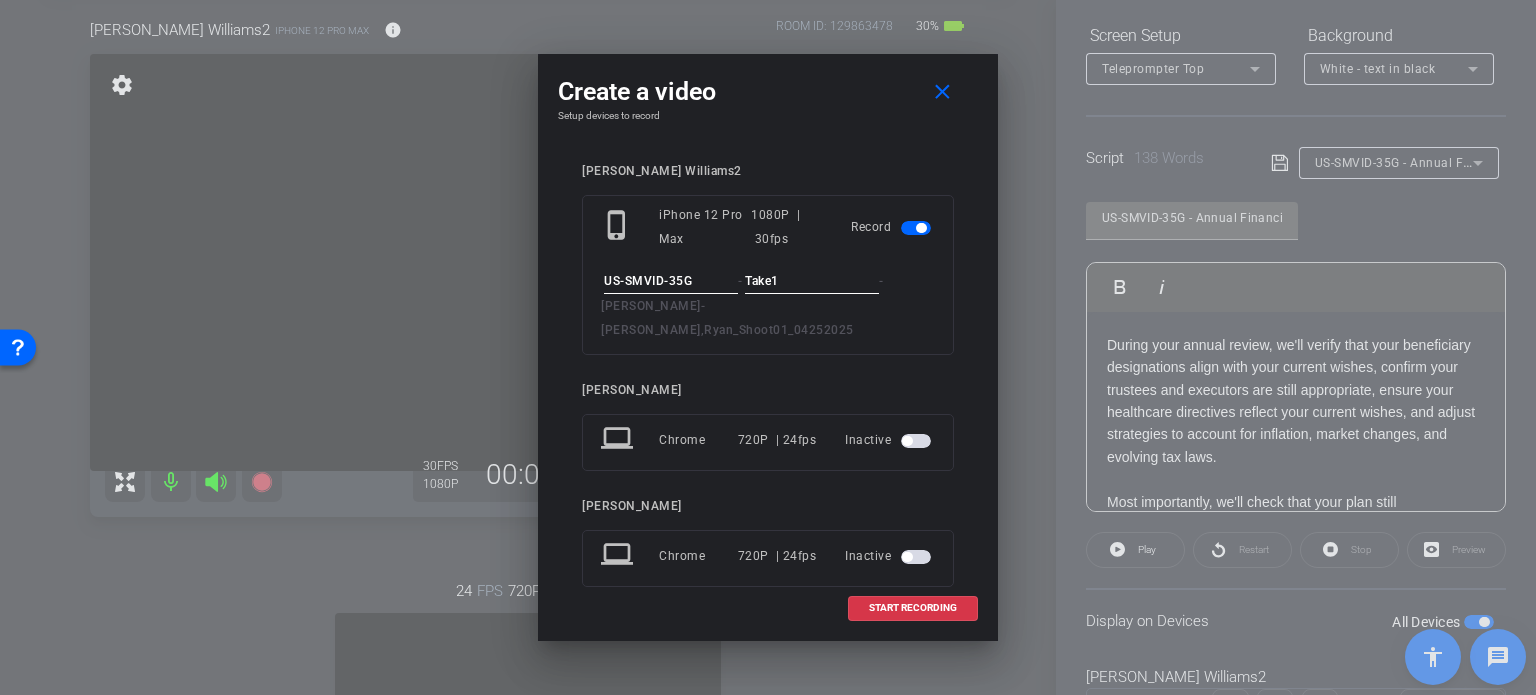 type on "Take1" 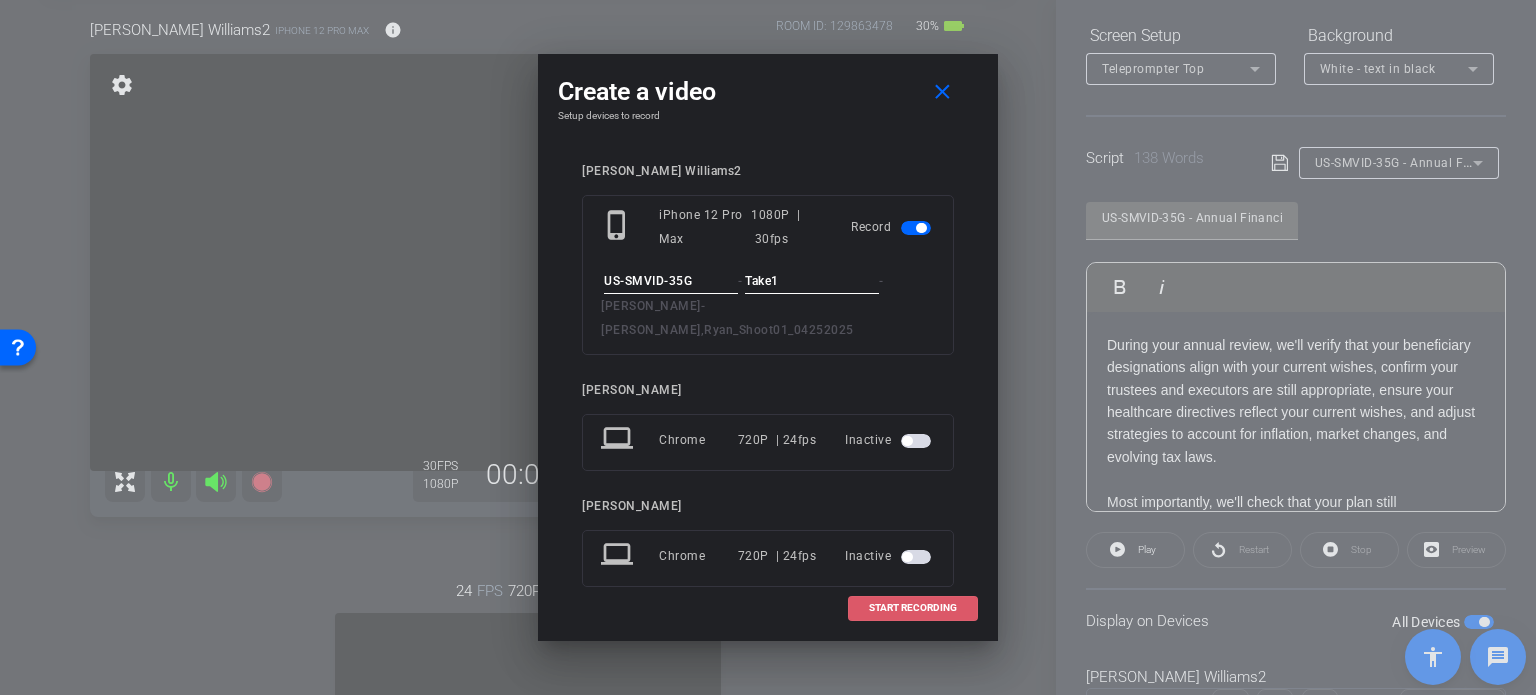 click on "START RECORDING" at bounding box center [913, 608] 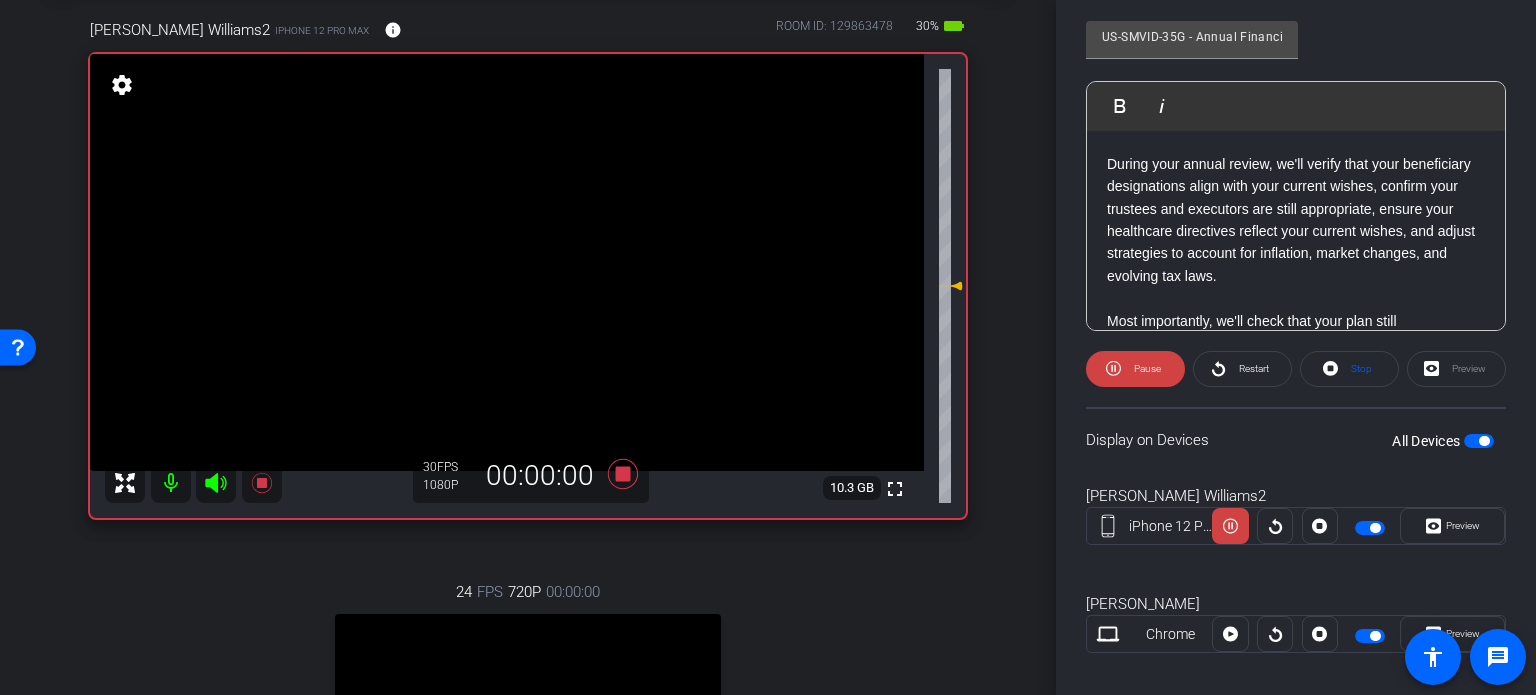scroll, scrollTop: 503, scrollLeft: 0, axis: vertical 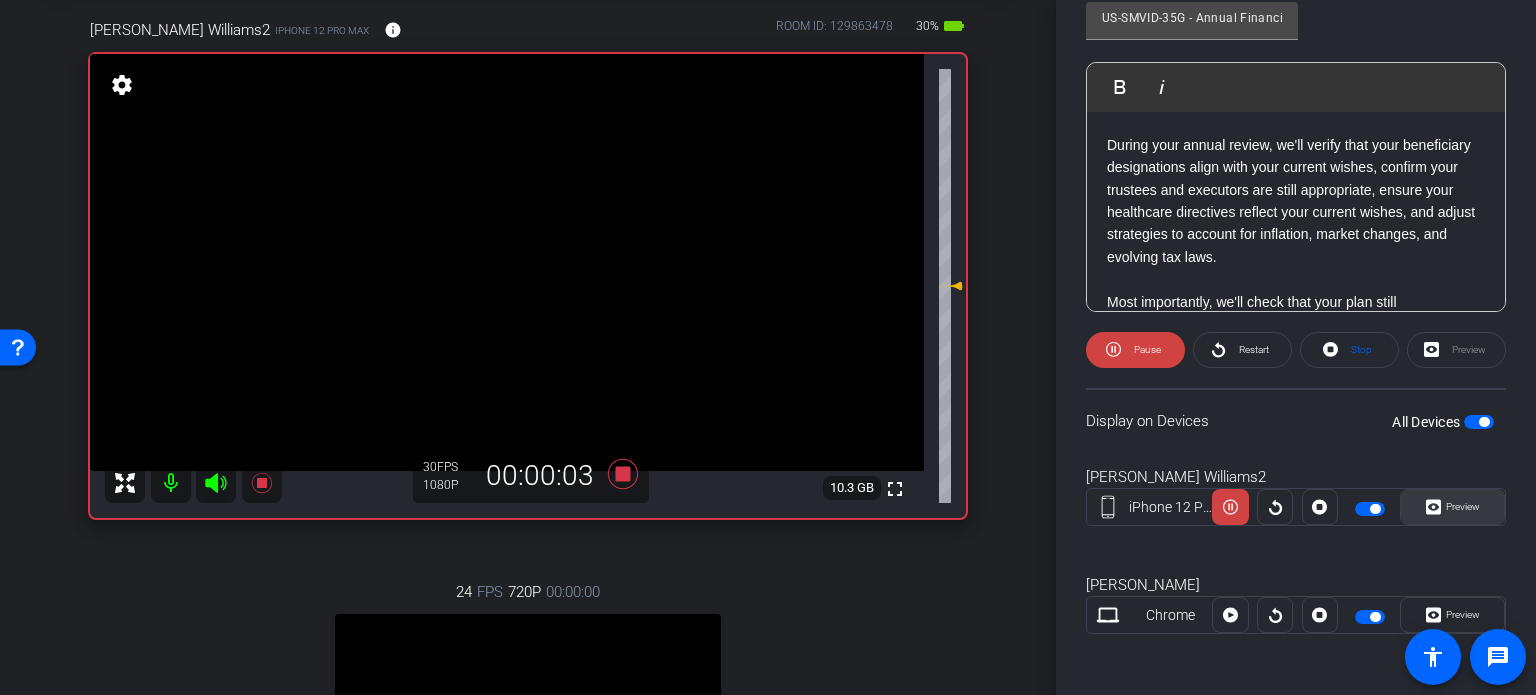click on "Preview" 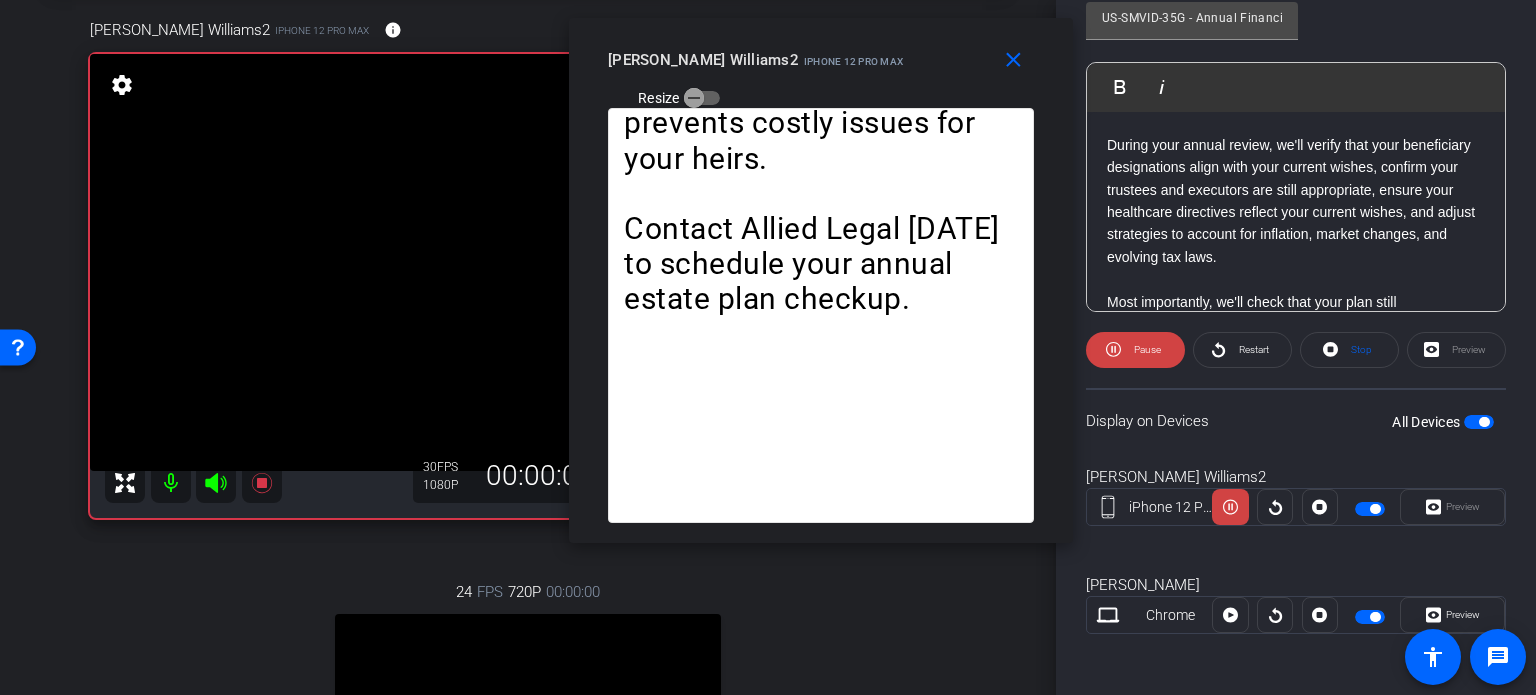 drag, startPoint x: 768, startPoint y: 151, endPoint x: 821, endPoint y: 84, distance: 85.42833 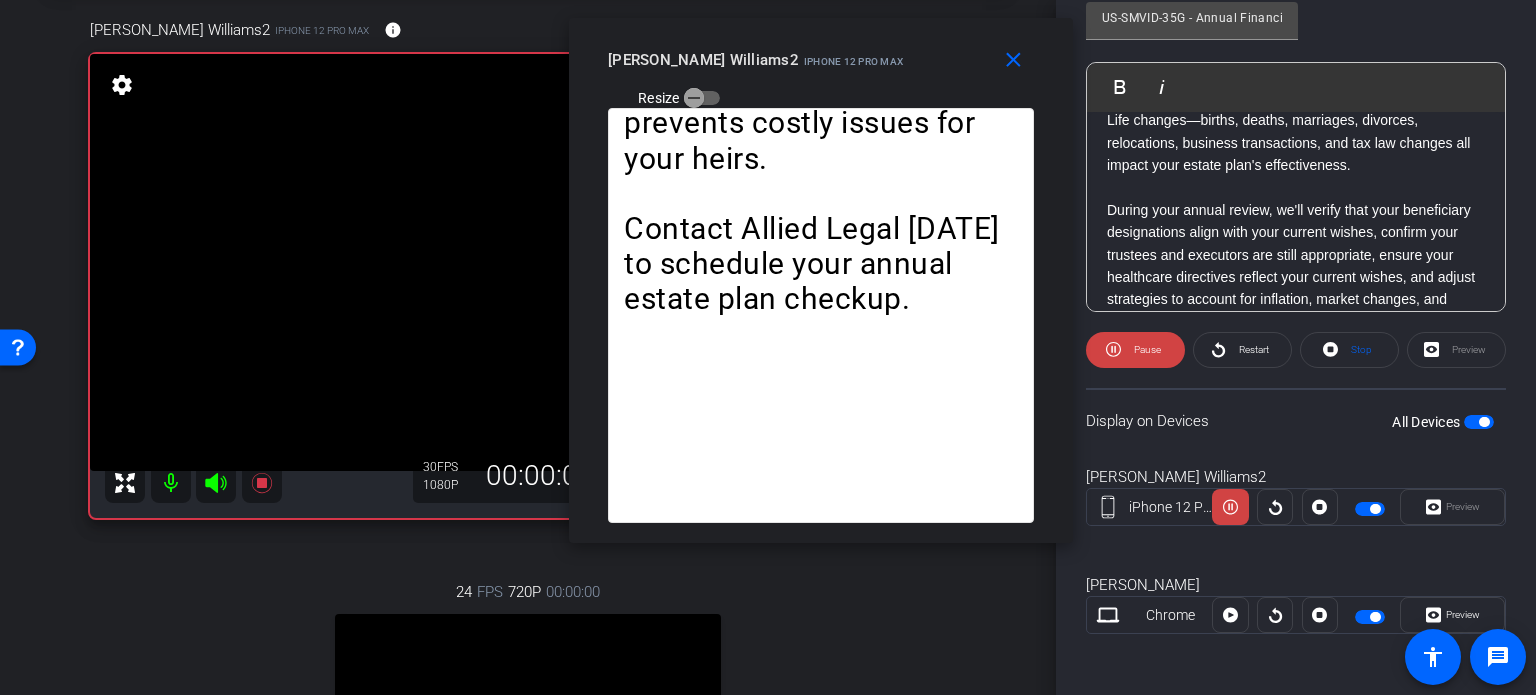 scroll, scrollTop: 144, scrollLeft: 0, axis: vertical 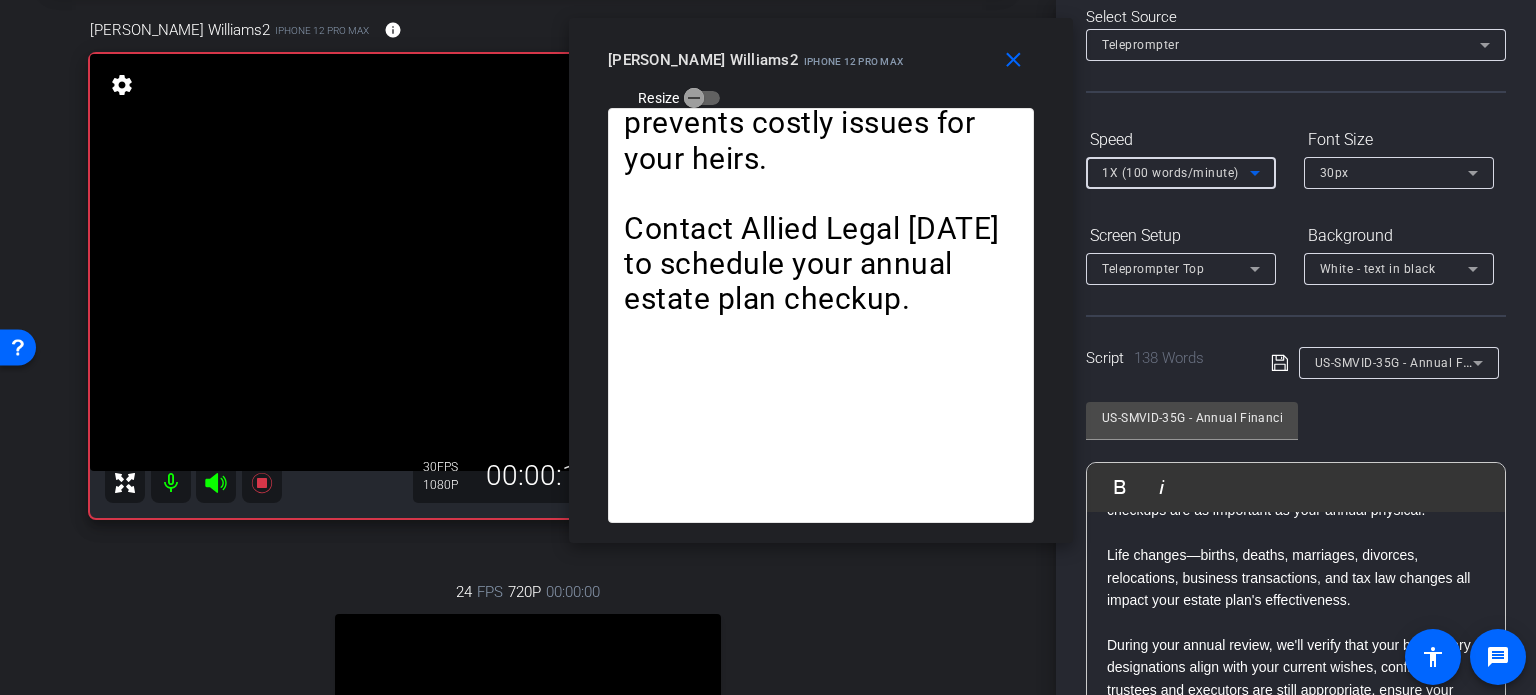 click on "1X (100 words/minute)" at bounding box center [1170, 173] 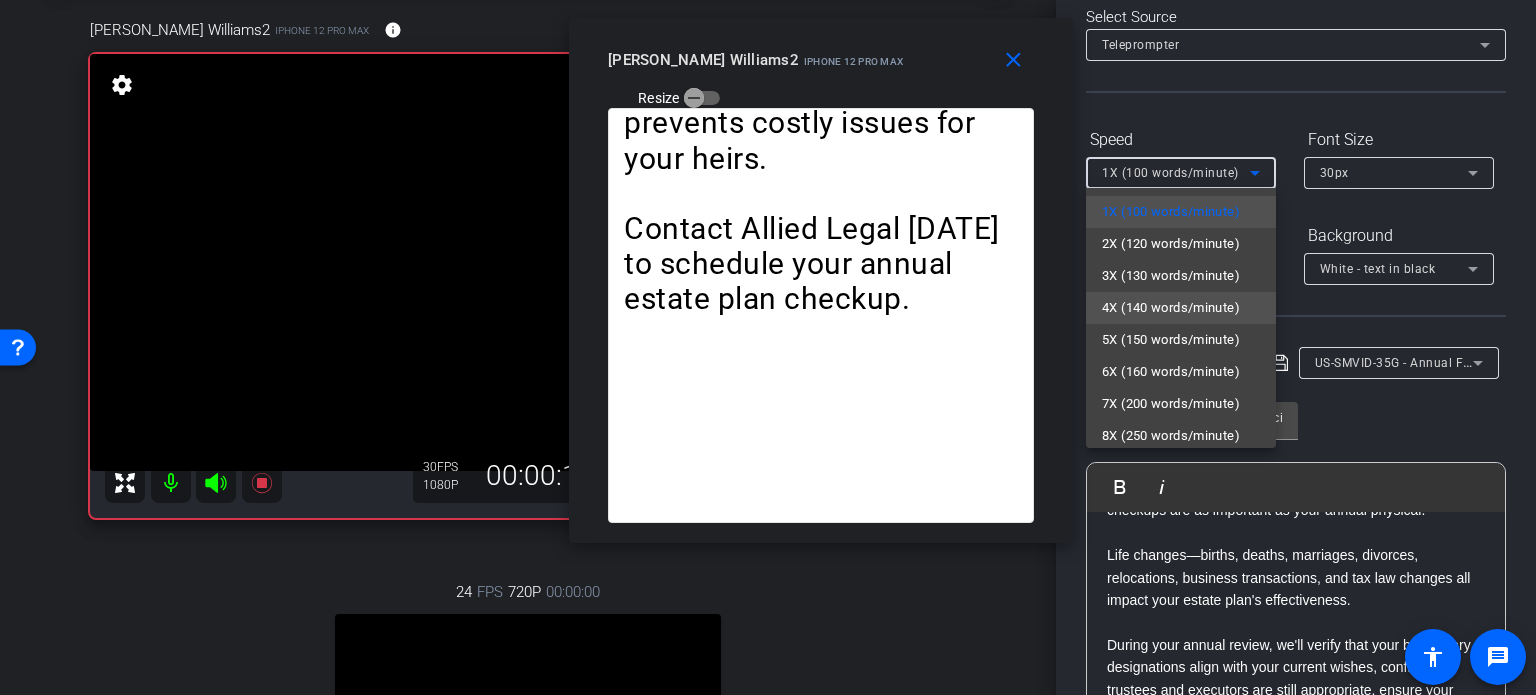 click on "4X (140 words/minute)" at bounding box center [1171, 308] 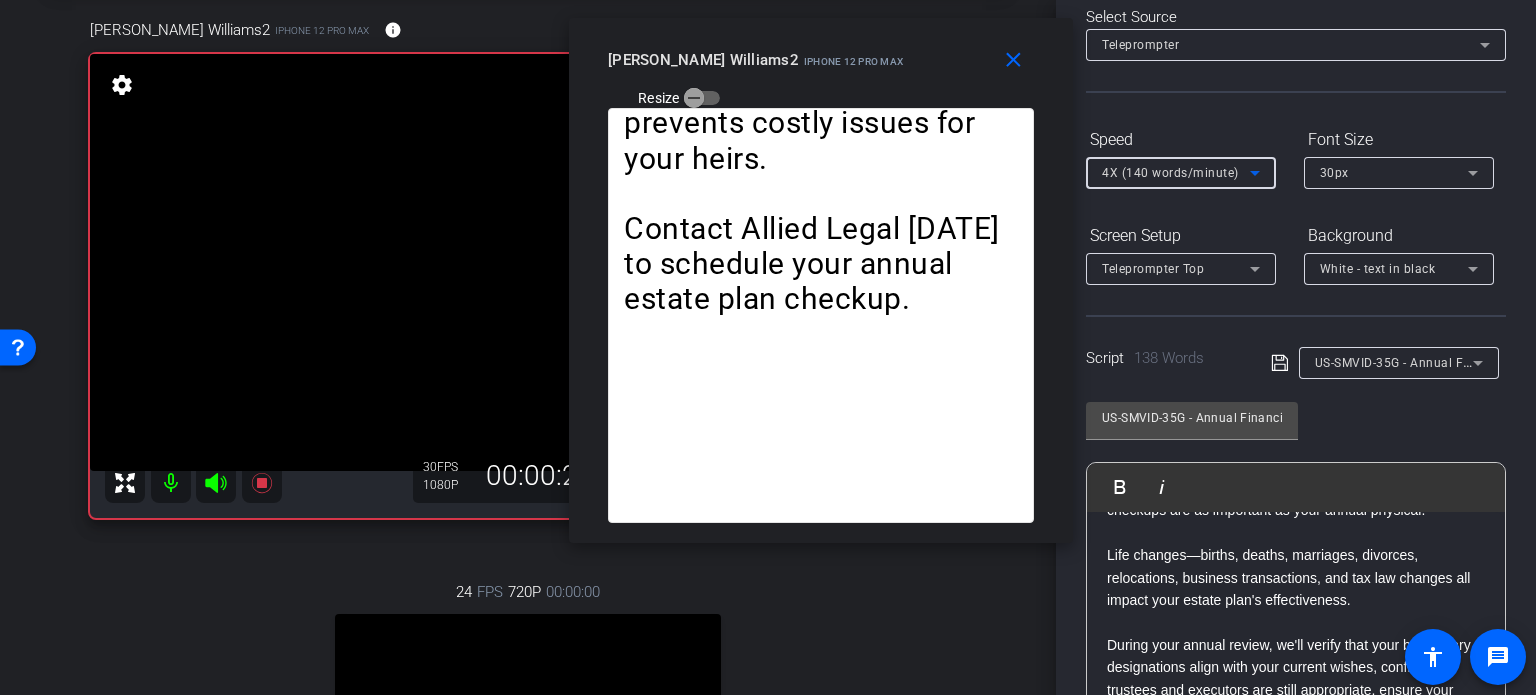 click on "4X (140 words/minute)" at bounding box center [1170, 173] 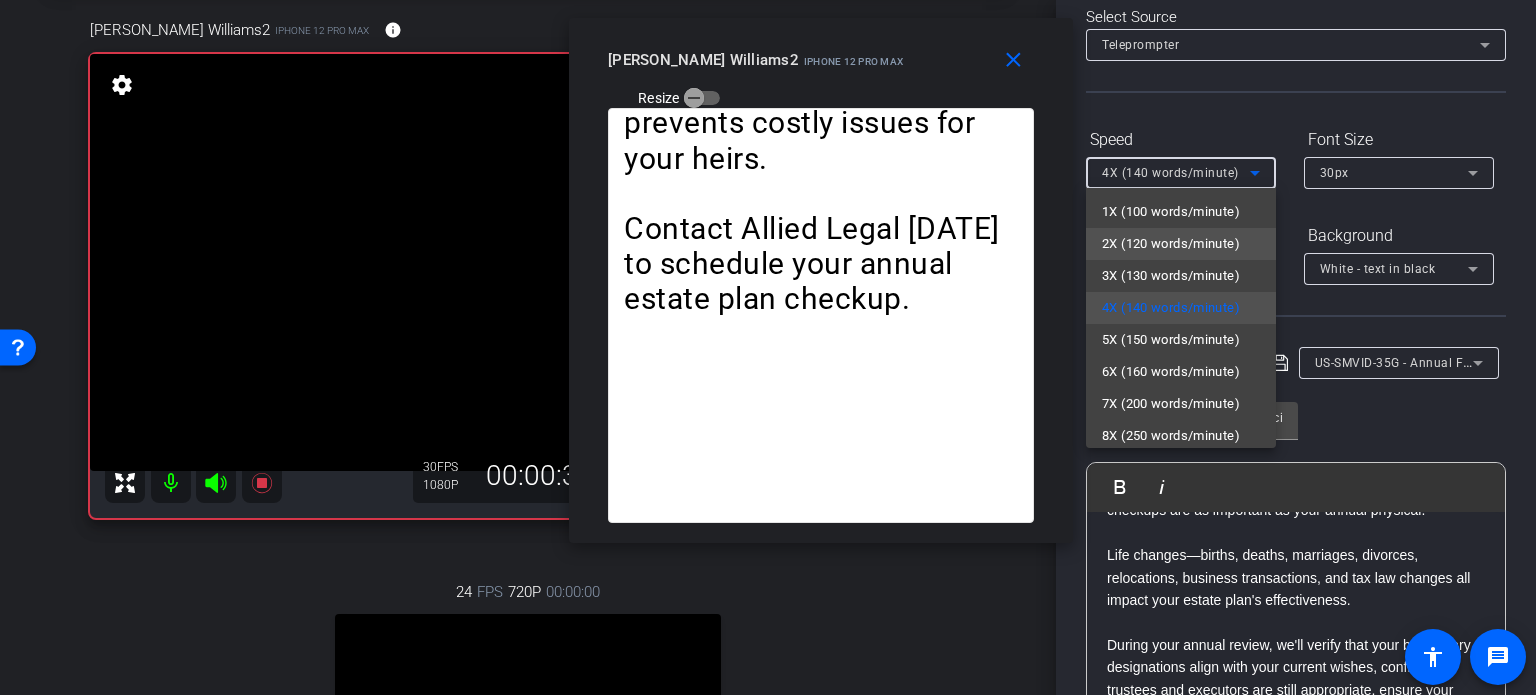click on "2X (120 words/minute)" at bounding box center [1171, 244] 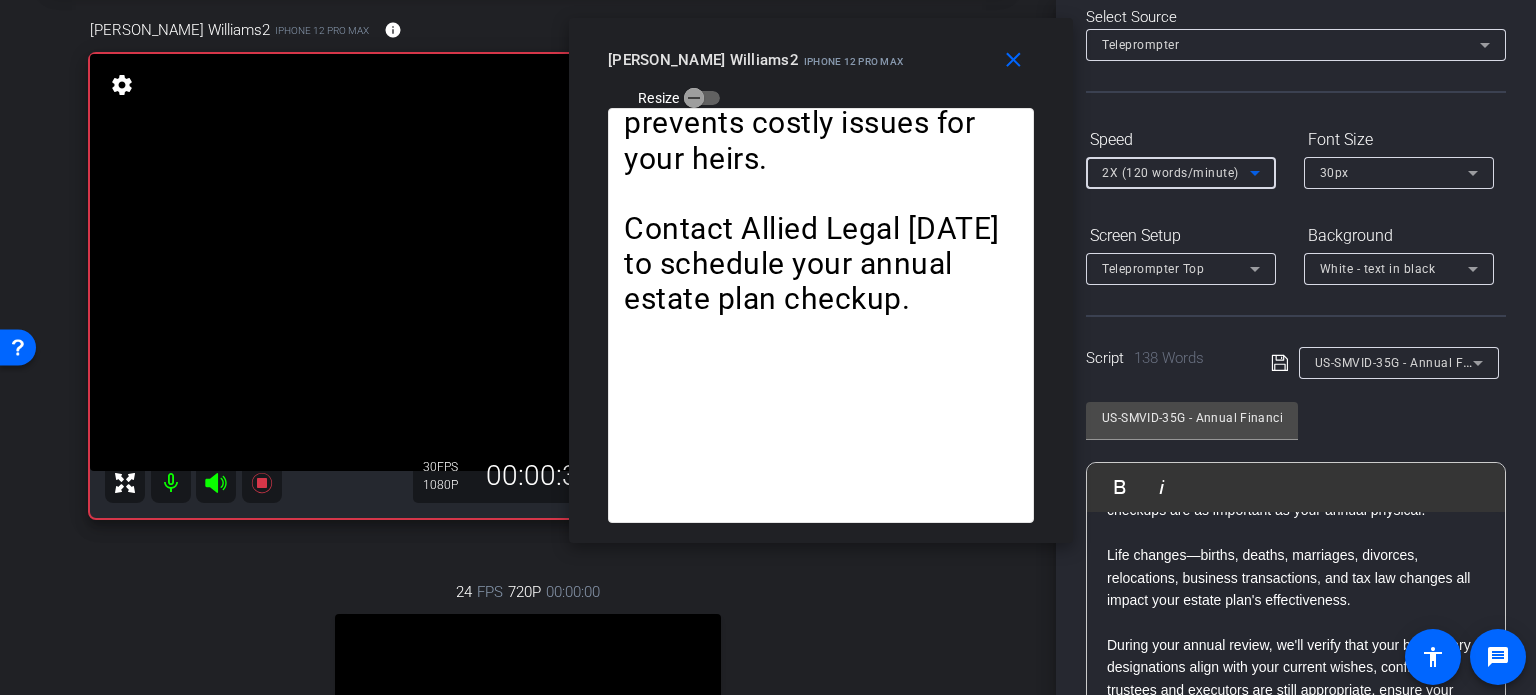 click on "2X (120 words/minute)" at bounding box center (1170, 173) 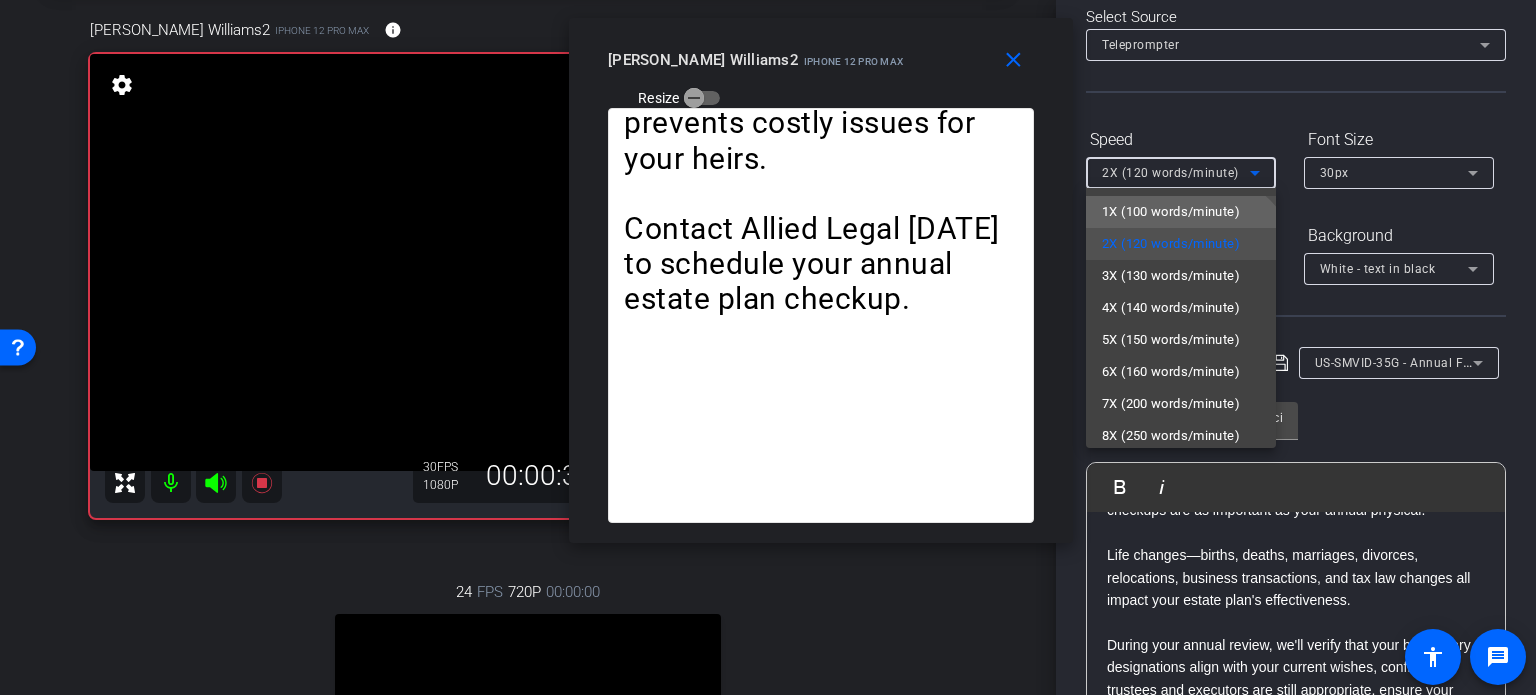 click on "1X (100 words/minute)" at bounding box center (1171, 212) 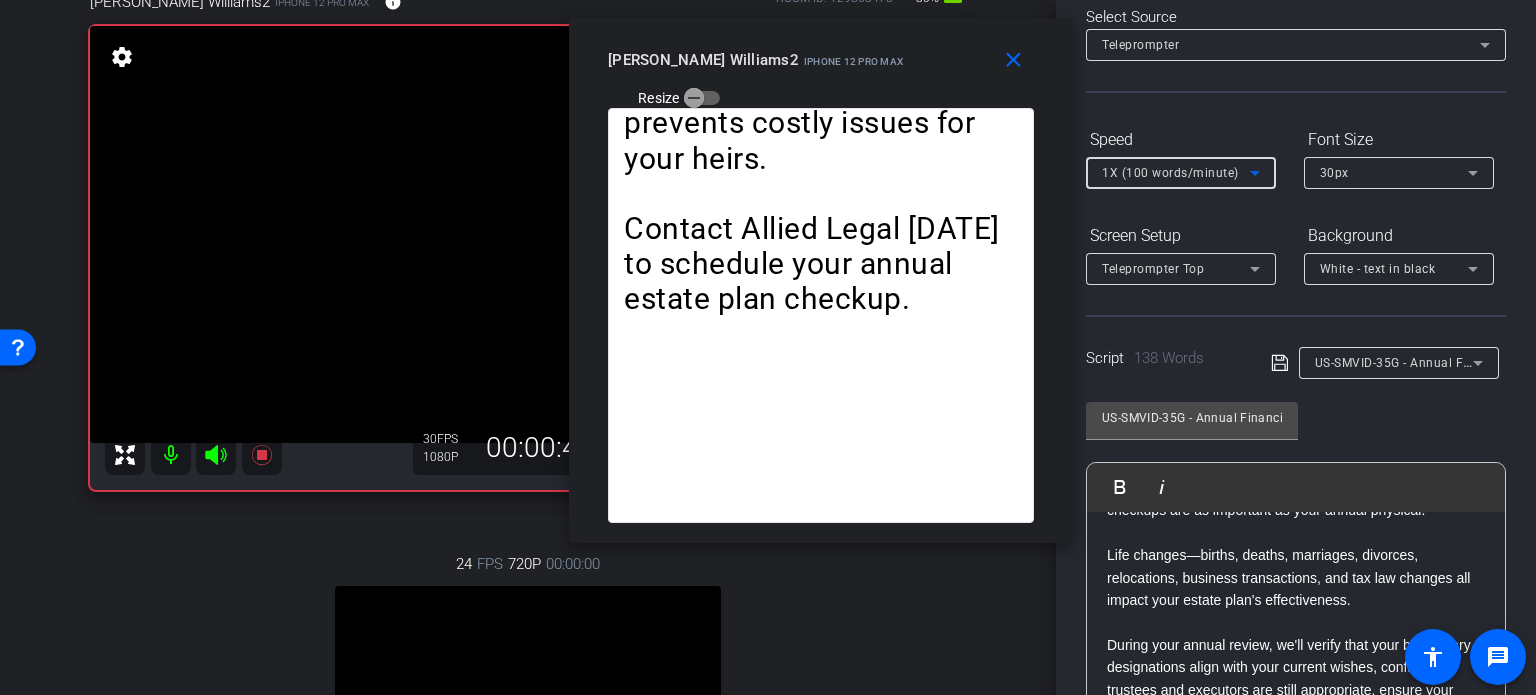 scroll, scrollTop: 100, scrollLeft: 0, axis: vertical 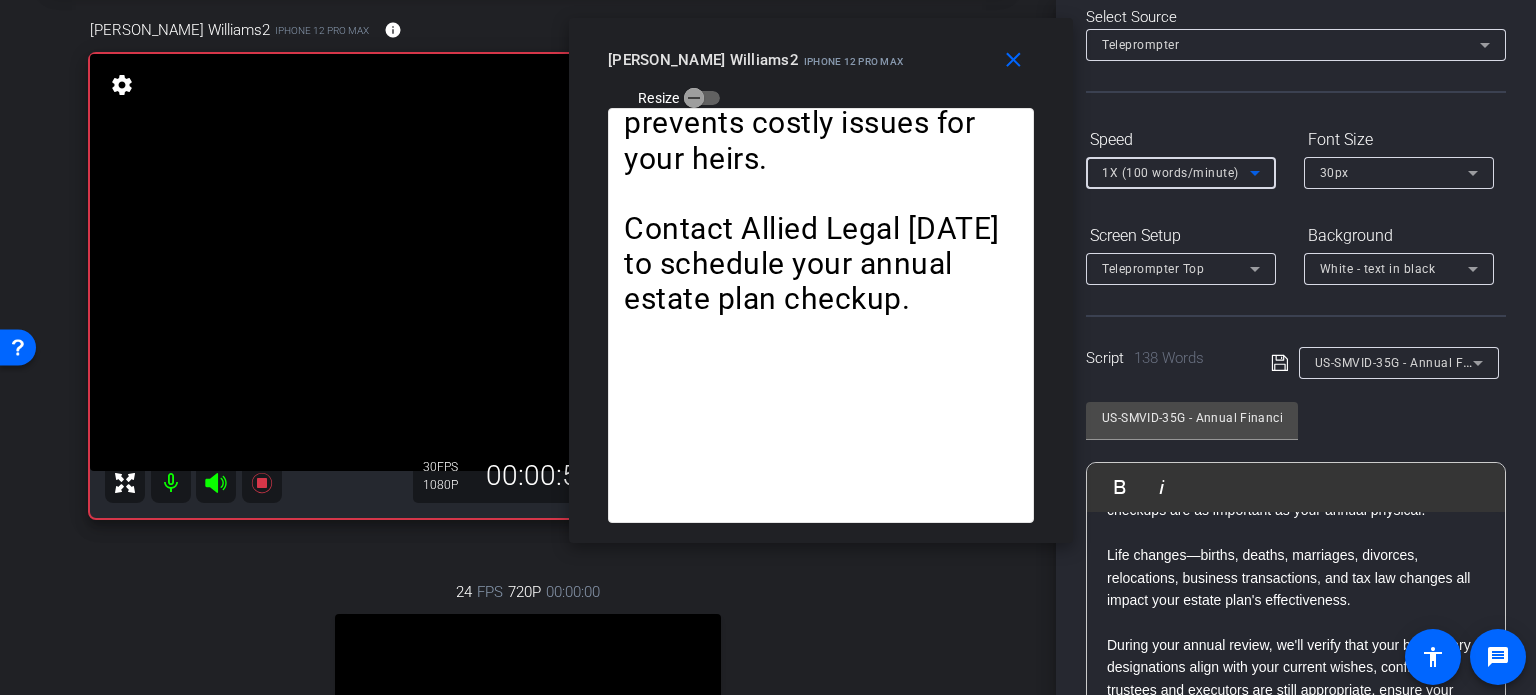 click on "1X (100 words/minute)" at bounding box center (1170, 173) 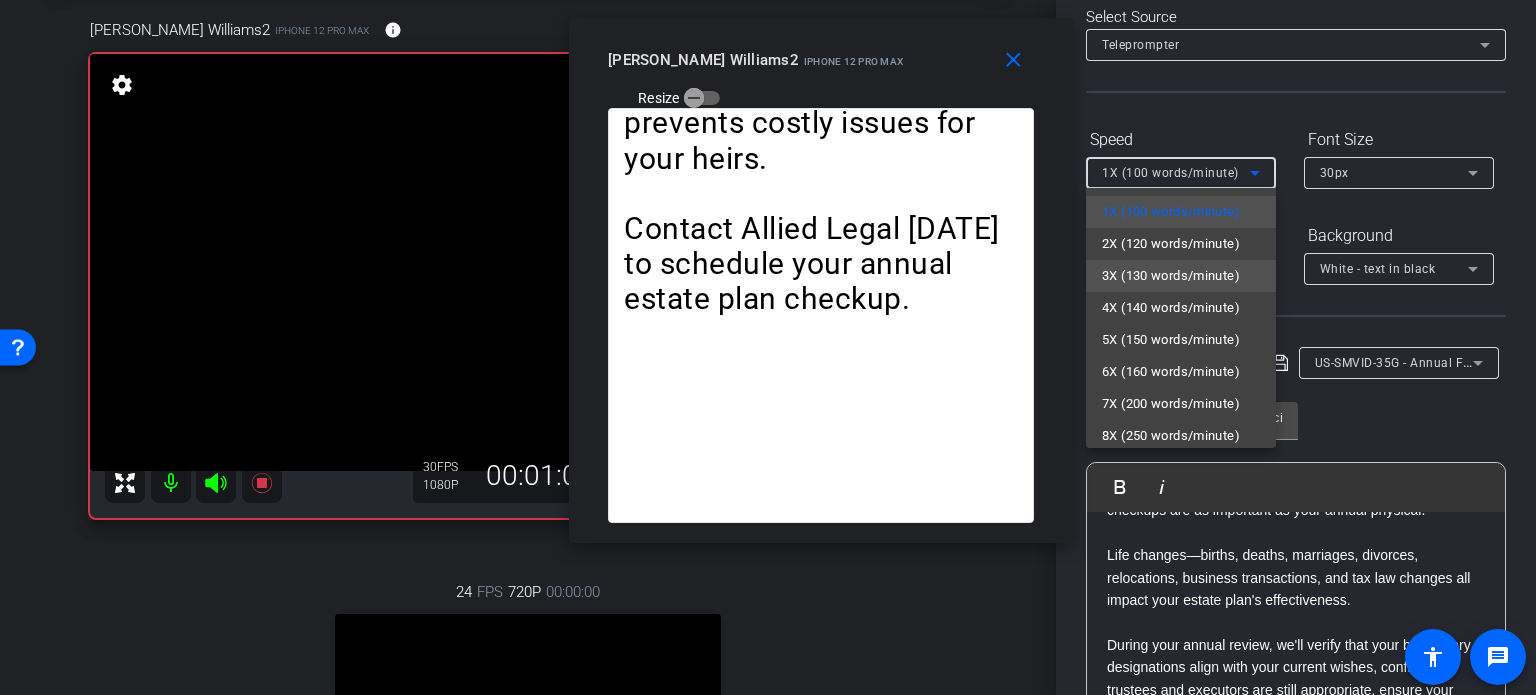 click on "3X (130 words/minute)" at bounding box center [1171, 276] 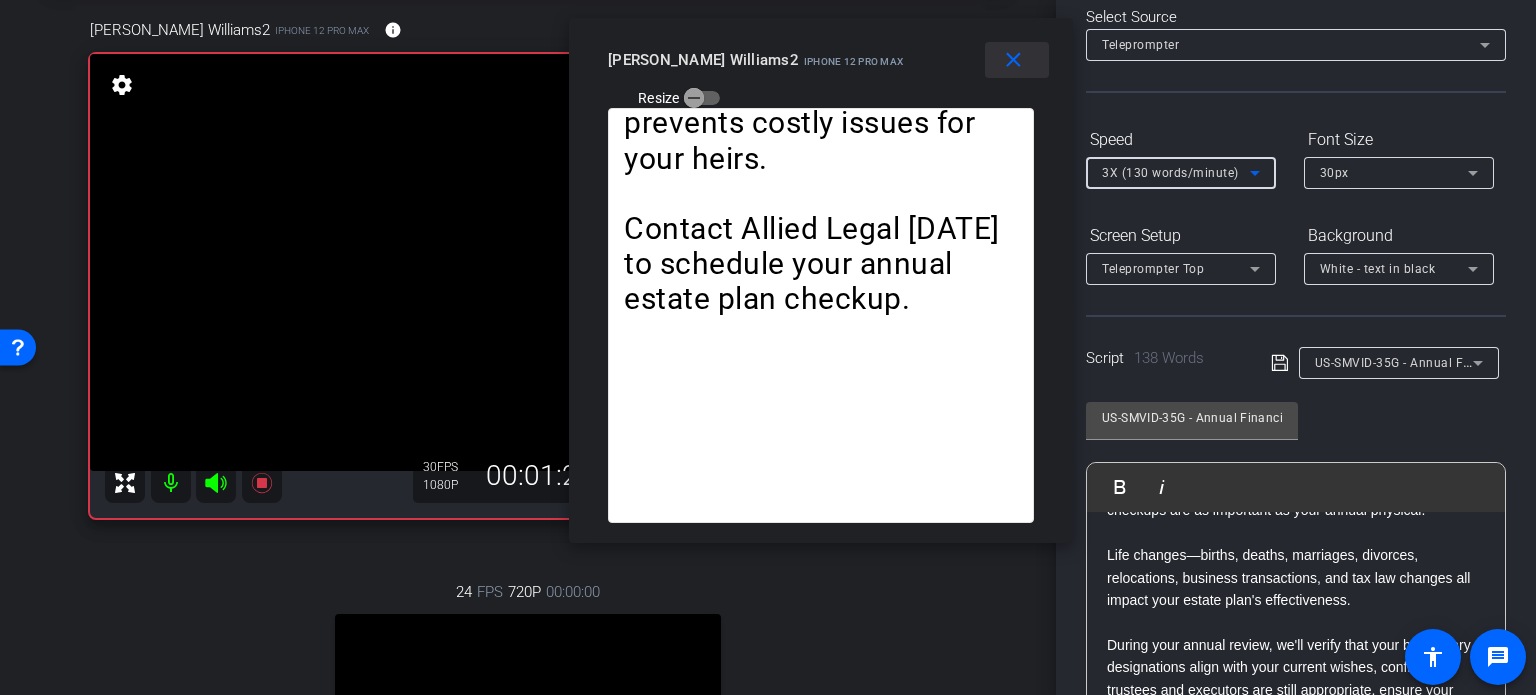 click on "close" at bounding box center (1013, 60) 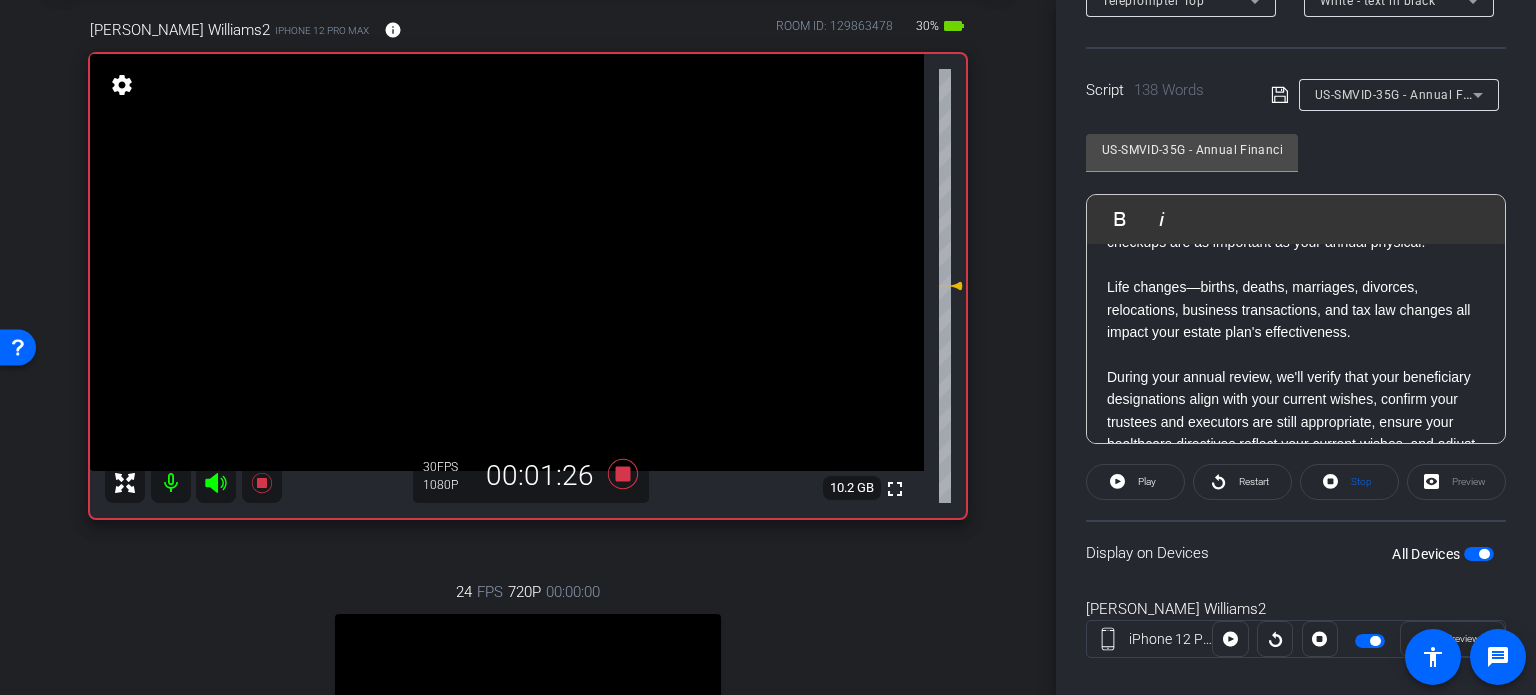 scroll, scrollTop: 403, scrollLeft: 0, axis: vertical 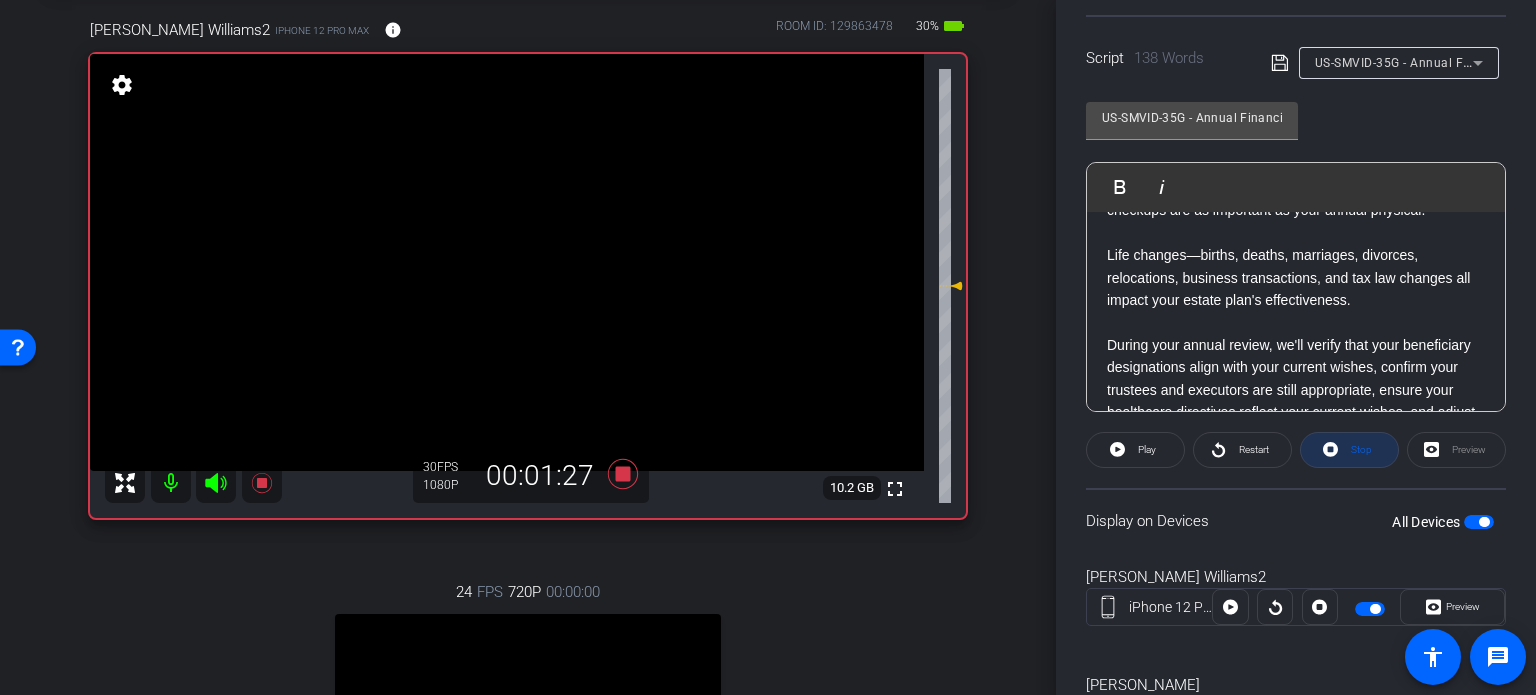 click on "Stop" 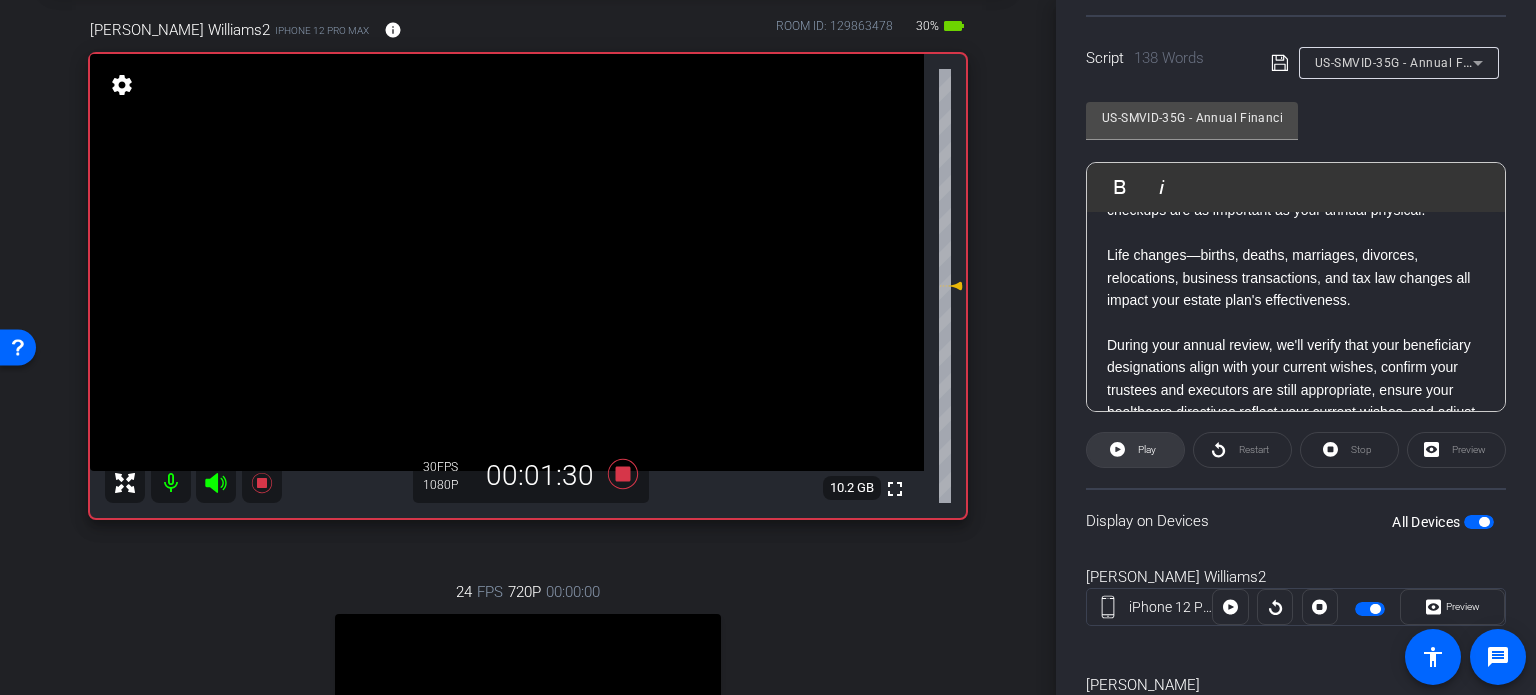 click on "Play" 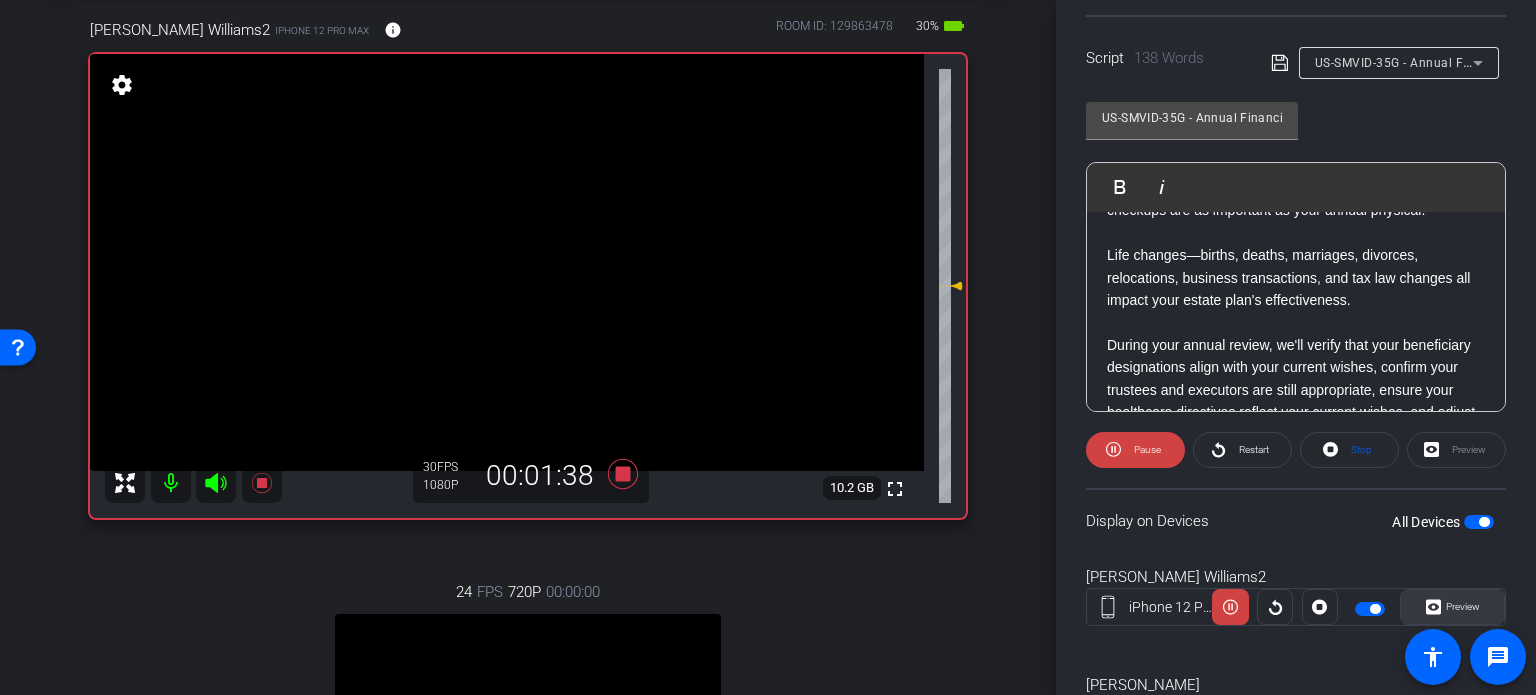 click on "Preview" 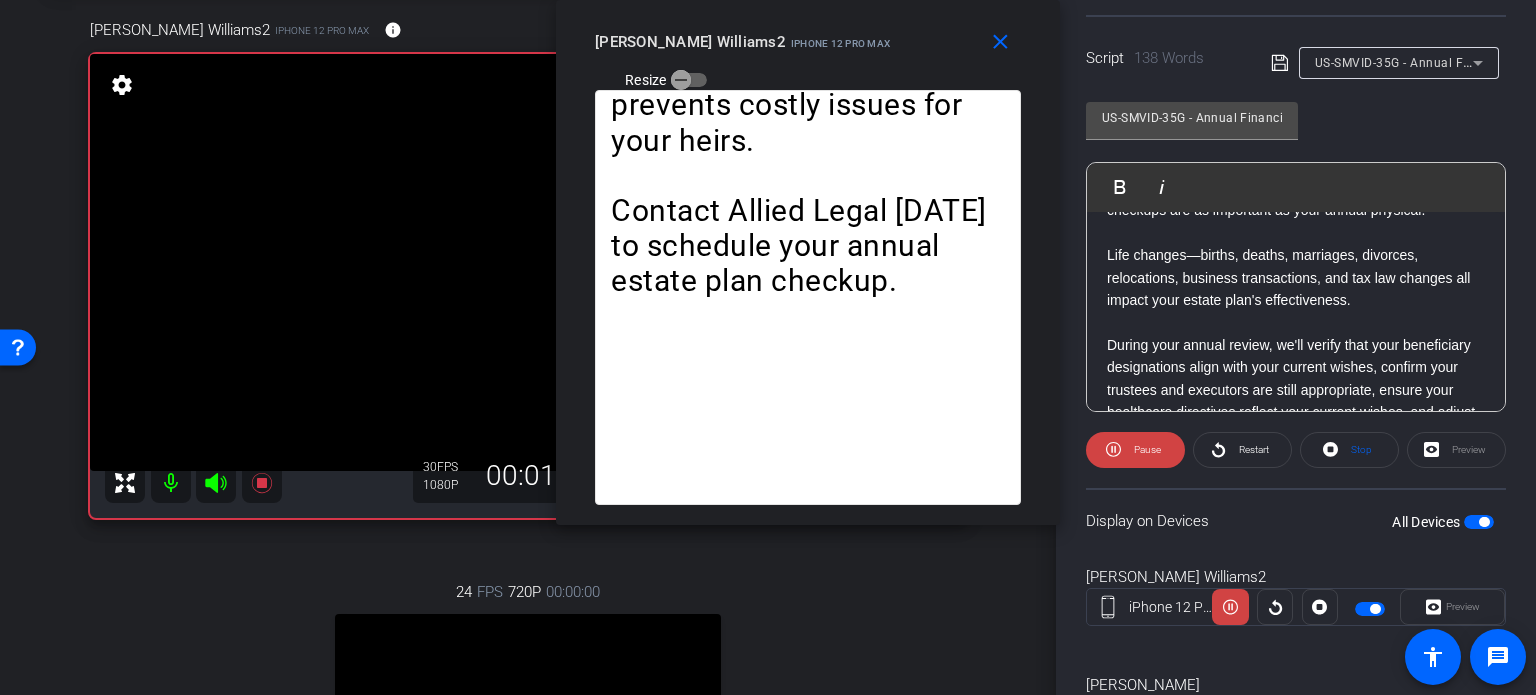 drag, startPoint x: 722, startPoint y: 154, endPoint x: 762, endPoint y: 58, distance: 104 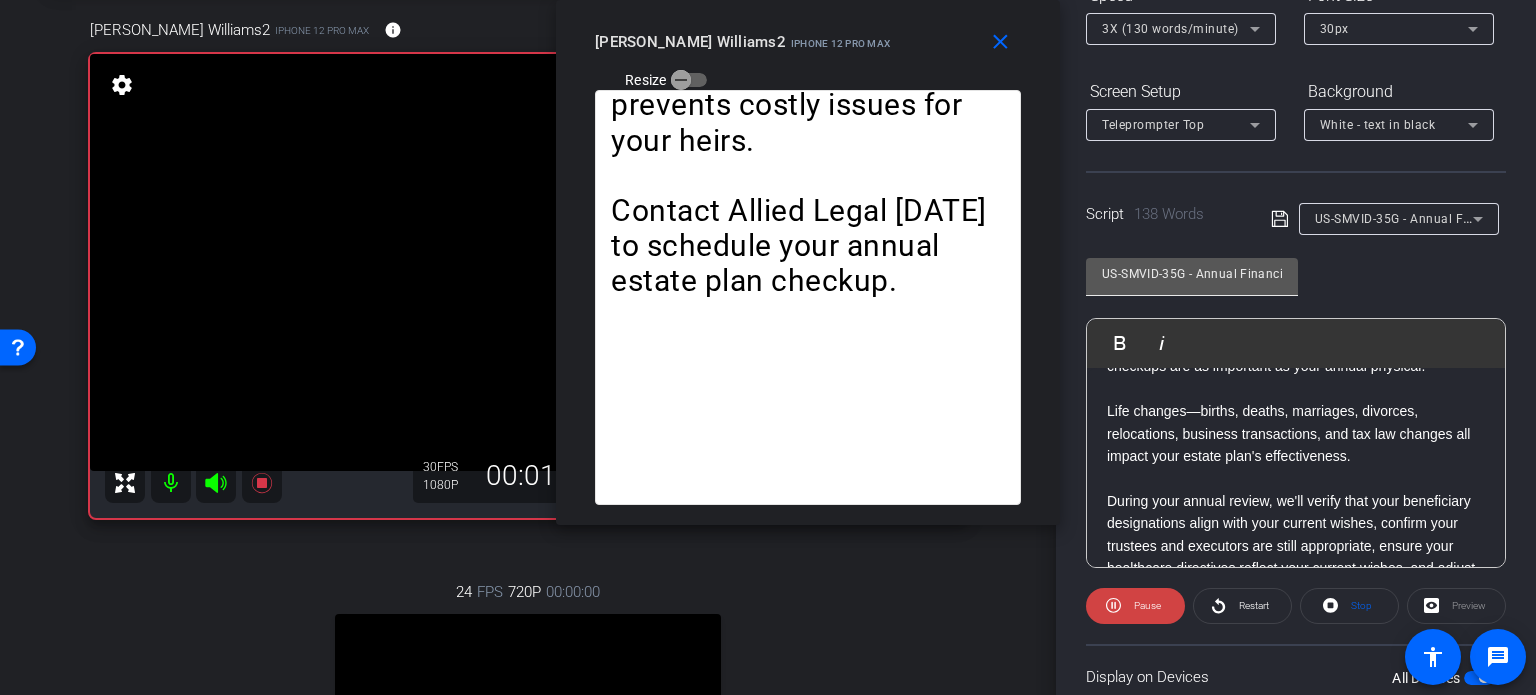 scroll, scrollTop: 203, scrollLeft: 0, axis: vertical 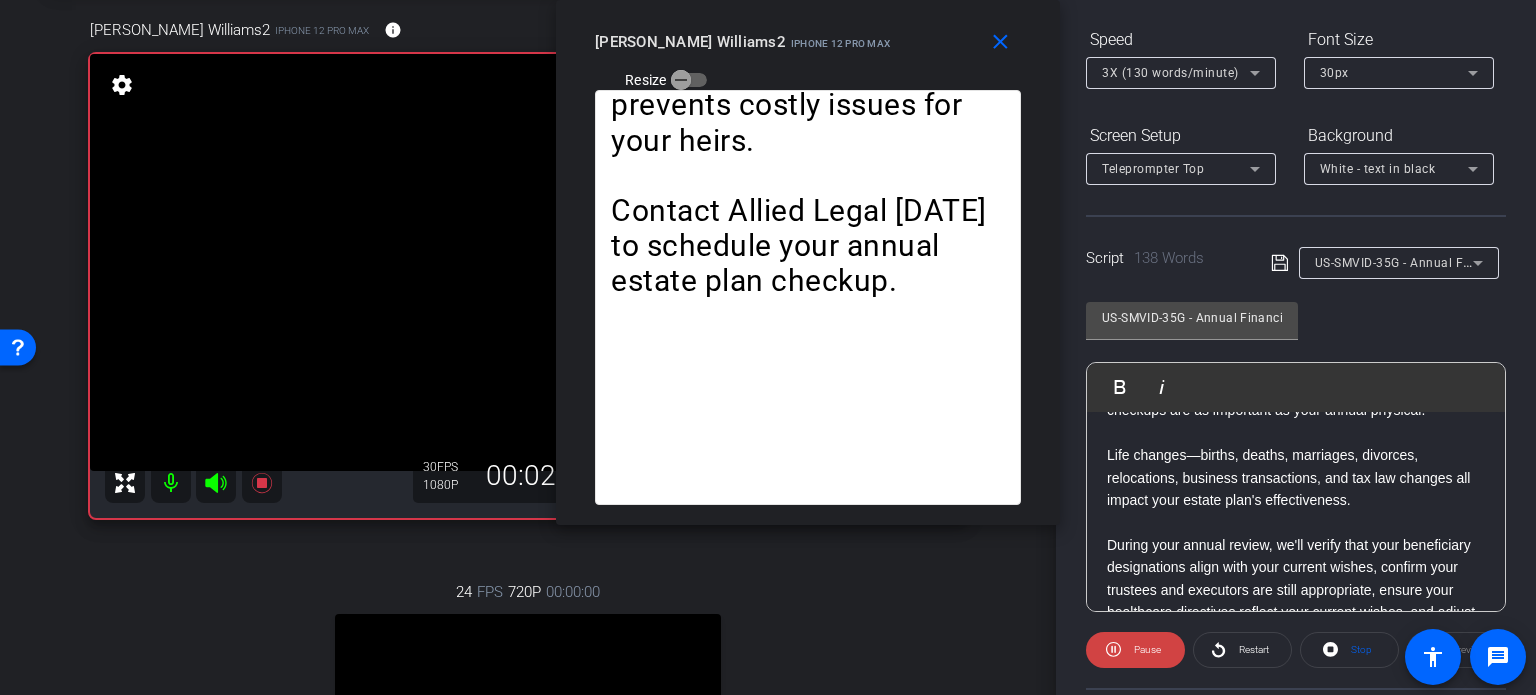click on "3X (130 words/minute)" at bounding box center (1170, 73) 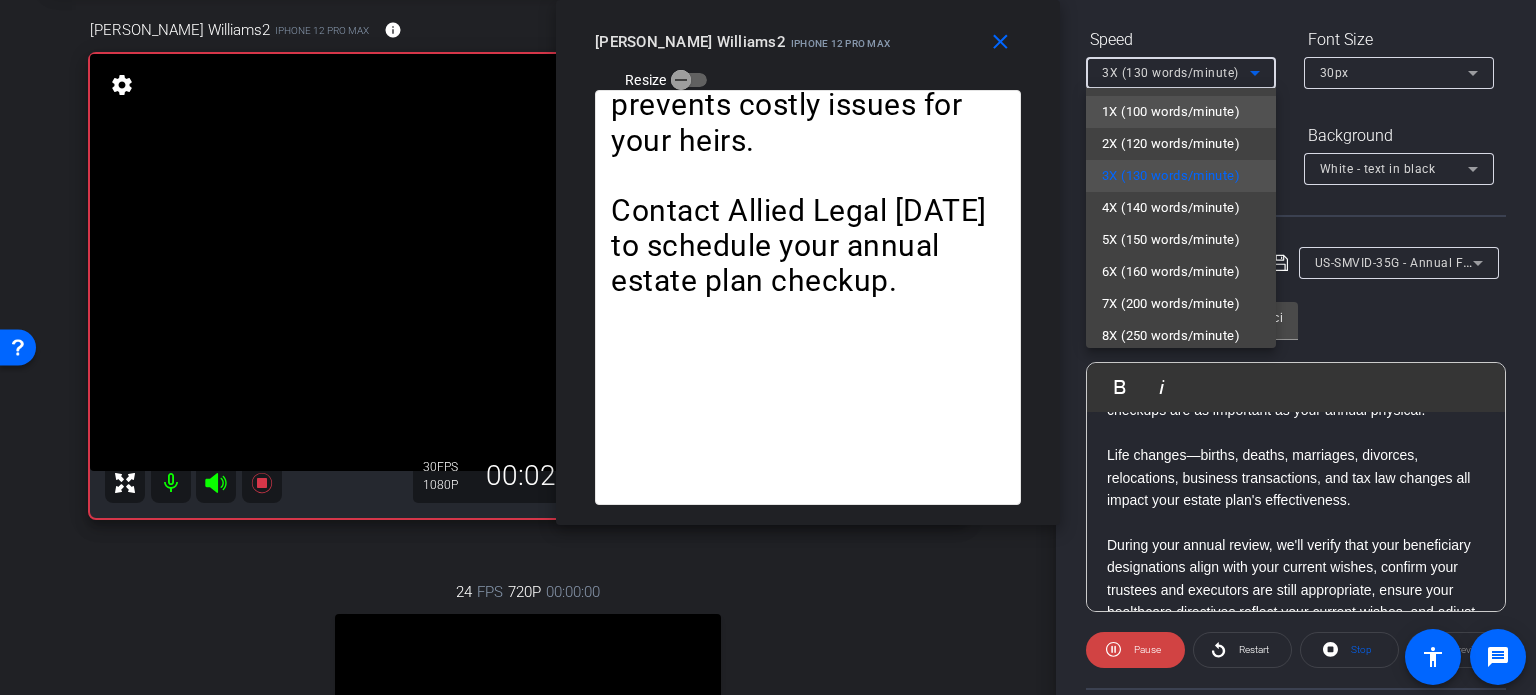 click on "1X (100 words/minute)" at bounding box center [1171, 112] 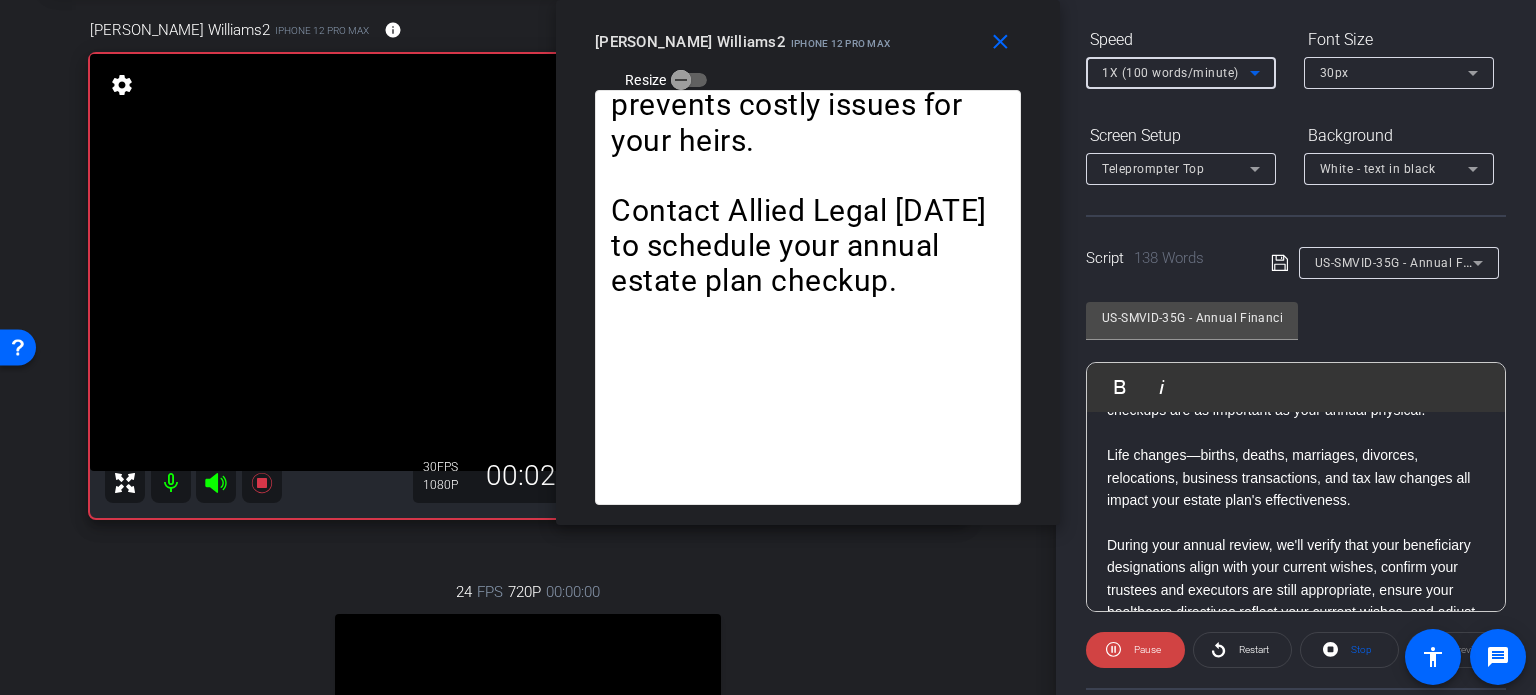 click on "1X (100 words/minute)" at bounding box center (1176, 72) 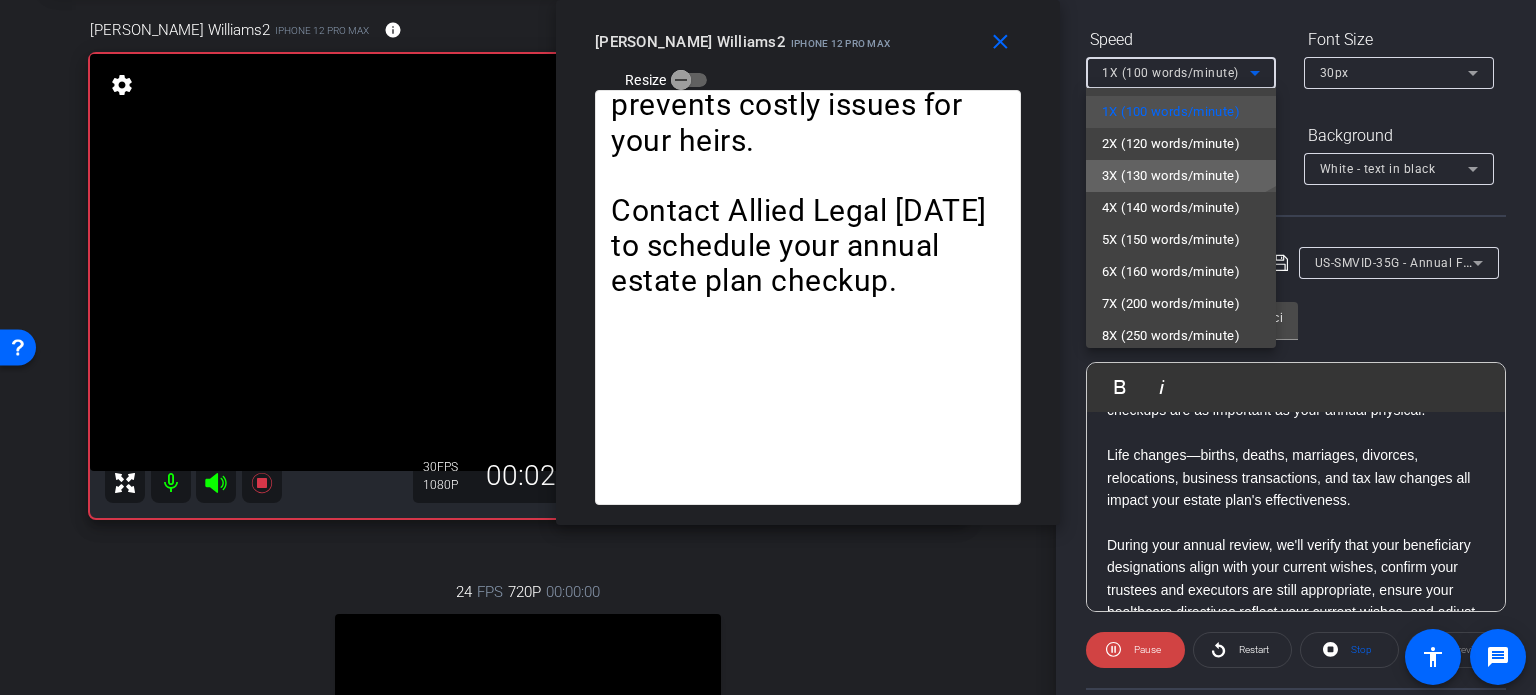 click on "3X (130 words/minute)" at bounding box center [1171, 176] 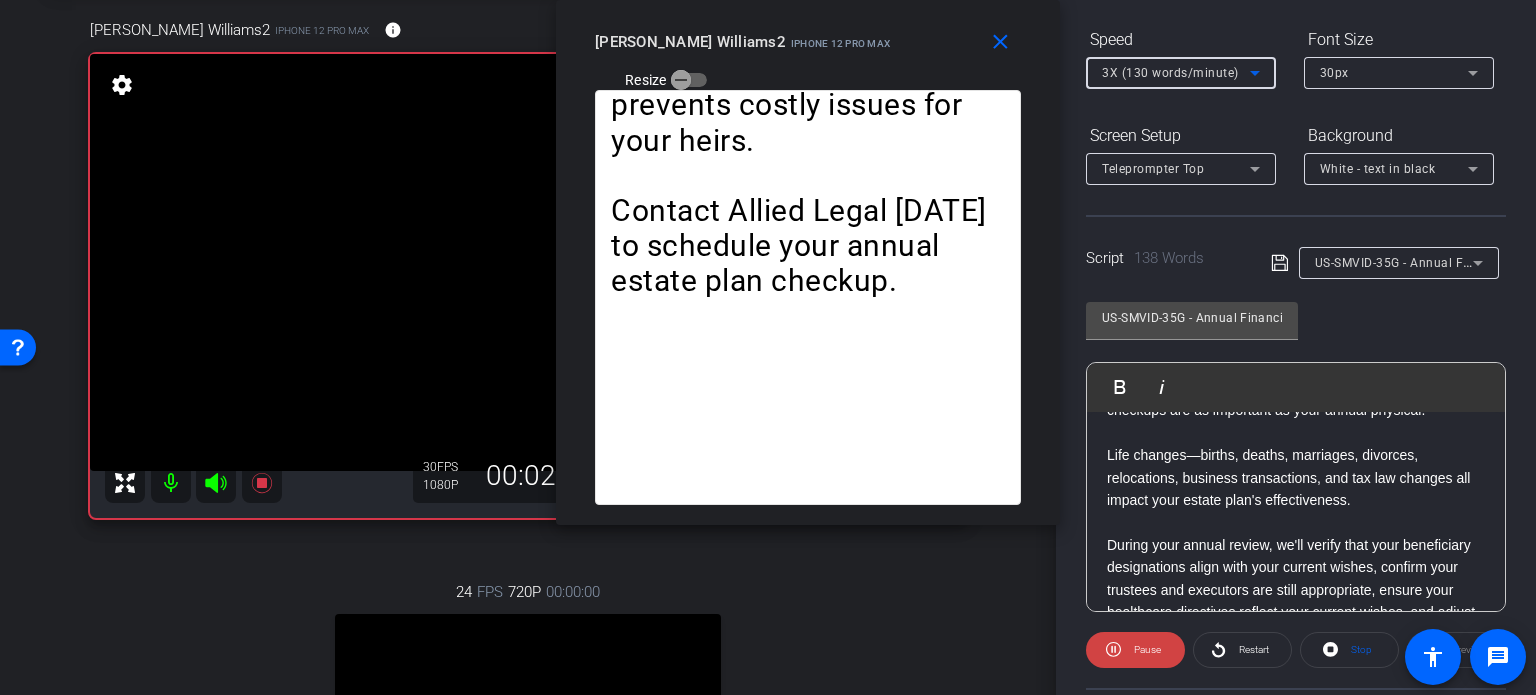 click on "3X (130 words/minute)" at bounding box center (1176, 72) 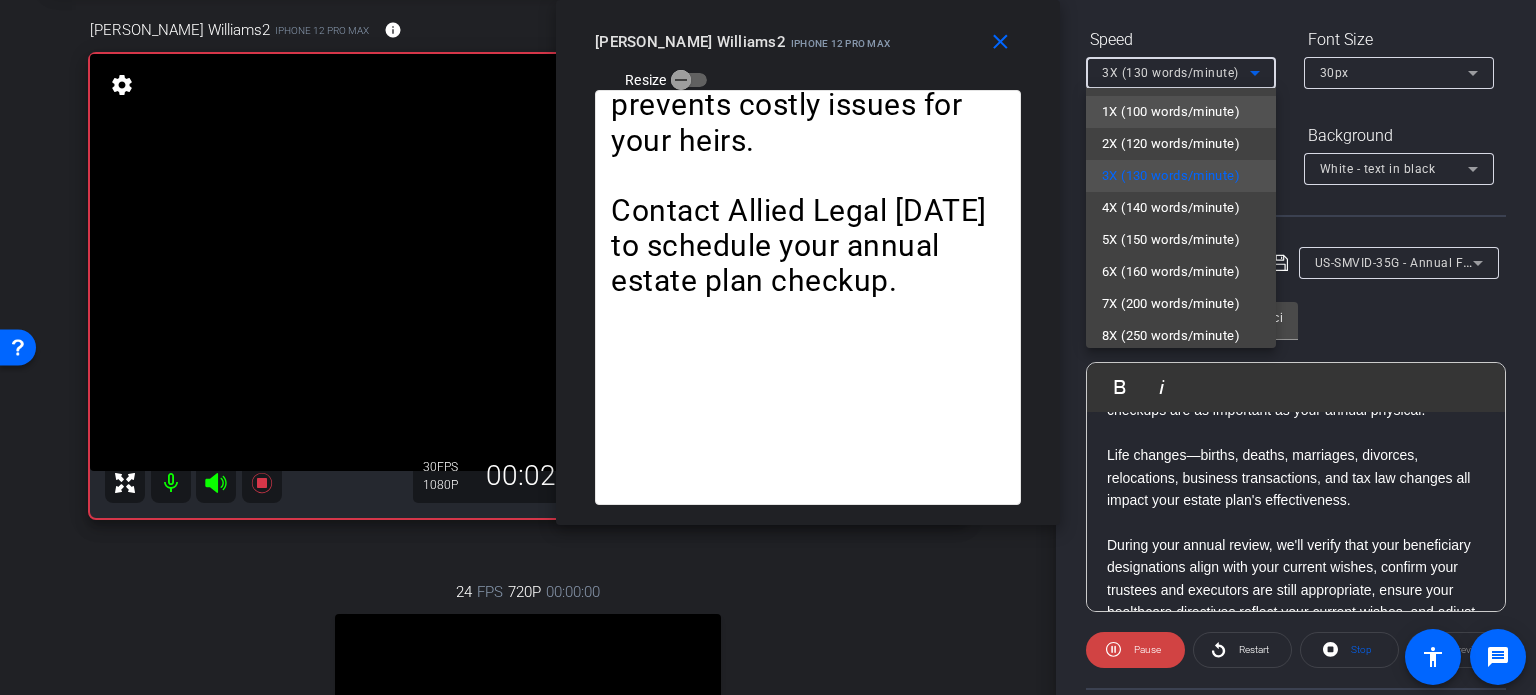 click on "1X (100 words/minute)" at bounding box center [1171, 112] 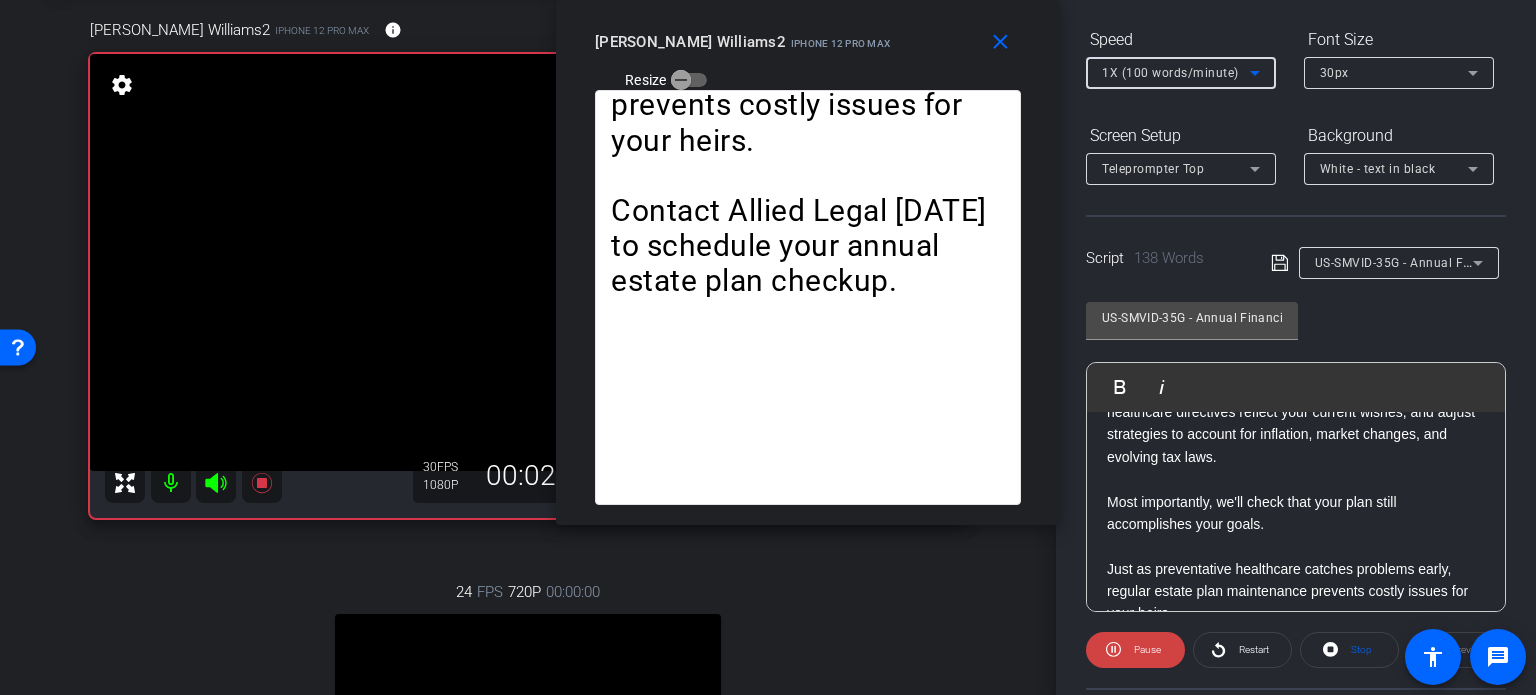 scroll, scrollTop: 444, scrollLeft: 0, axis: vertical 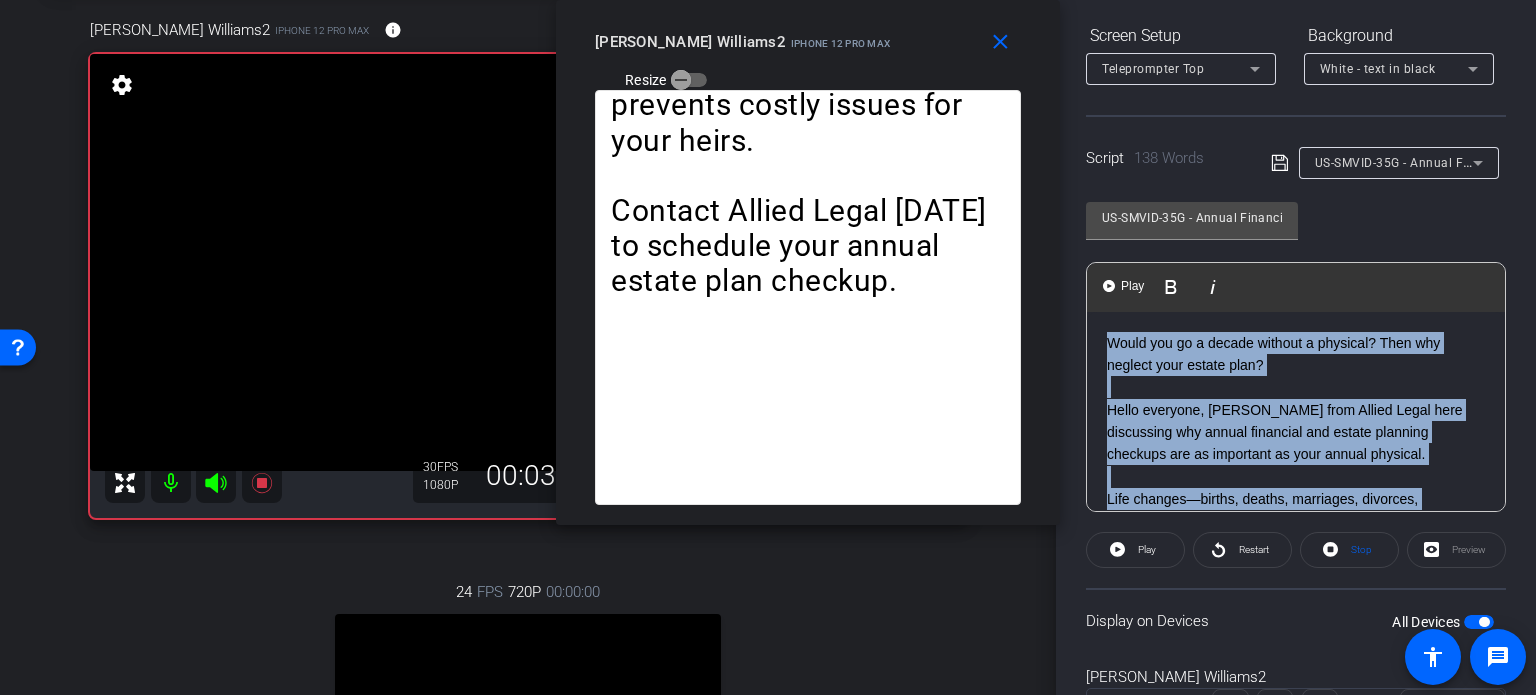 drag, startPoint x: 1104, startPoint y: 366, endPoint x: 1040, endPoint y: 211, distance: 167.69318 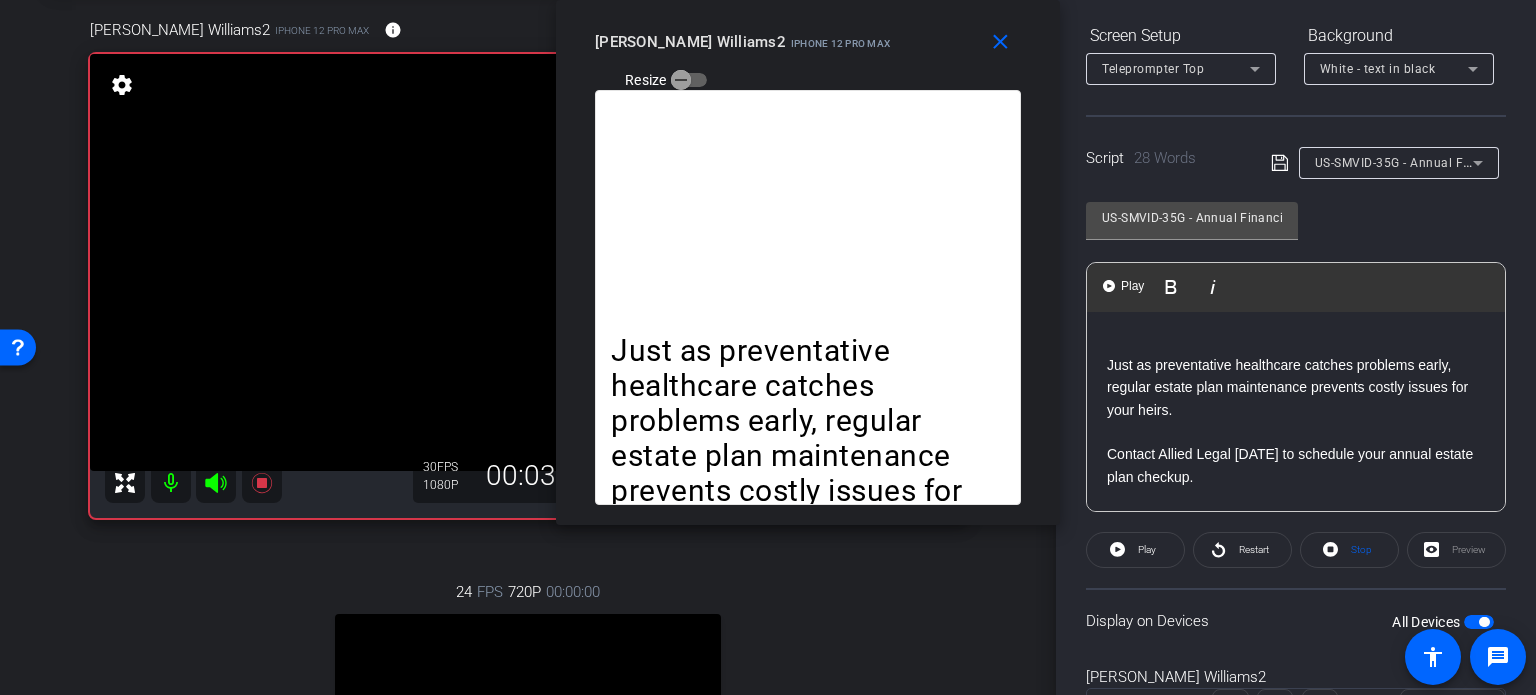 click on "Just as preventative healthcare catches problems early, regular estate plan maintenance prevents costly issues for your heirs." 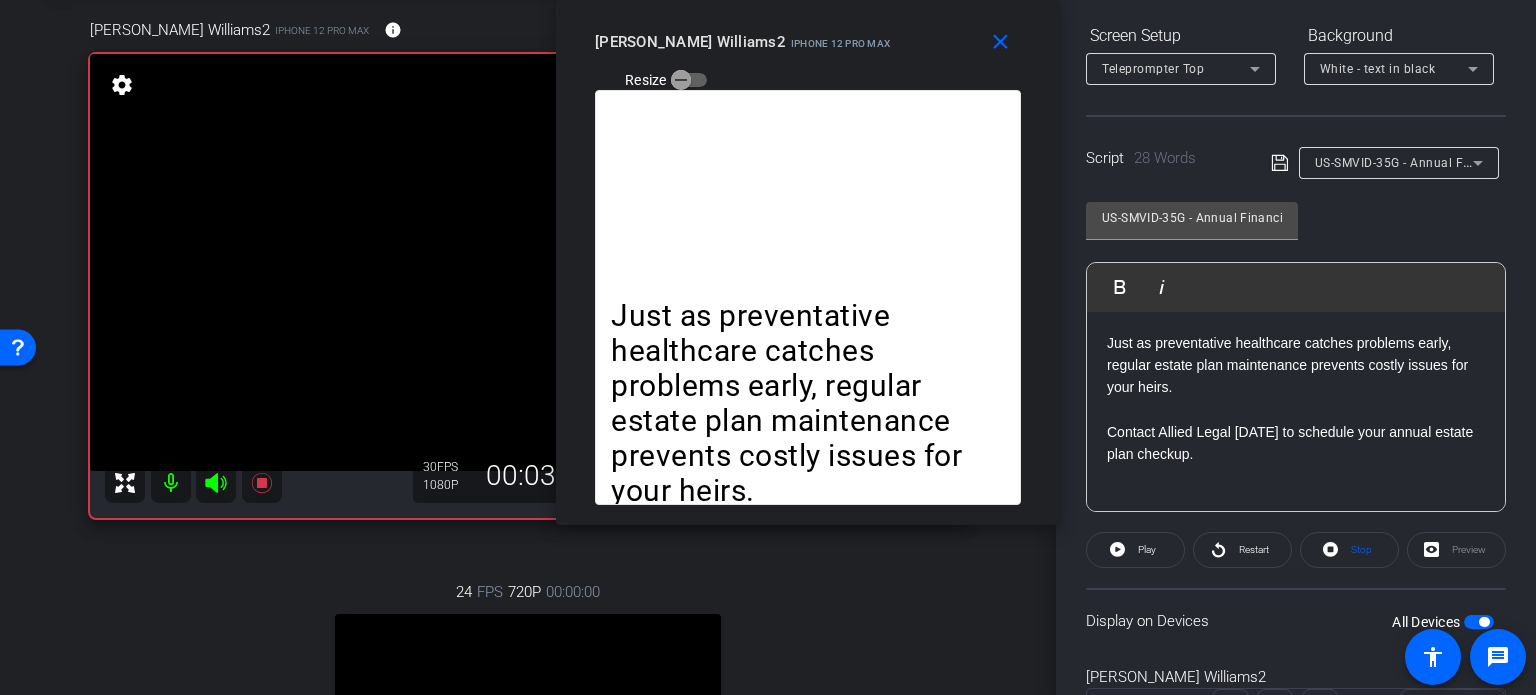 click on "All Devices" at bounding box center (1479, 622) 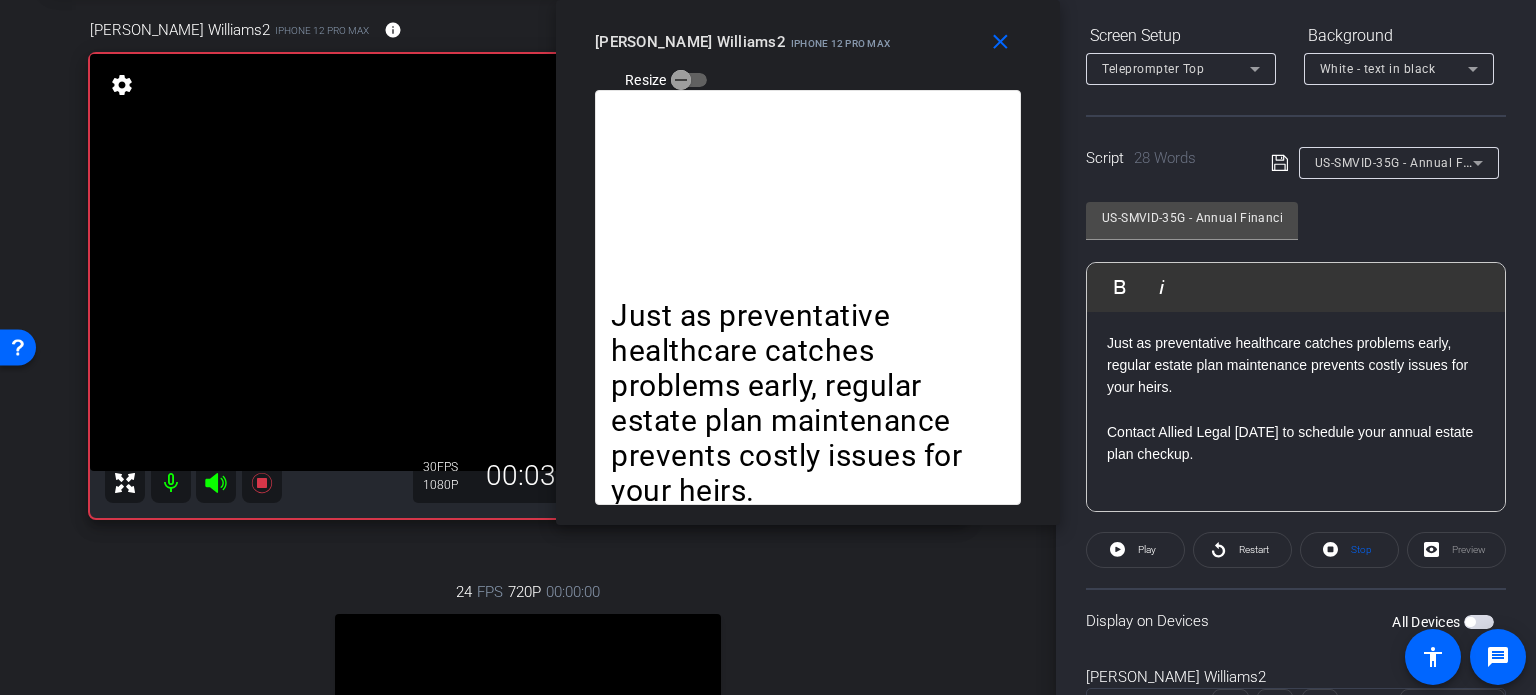 click on "All Devices" at bounding box center [1479, 622] 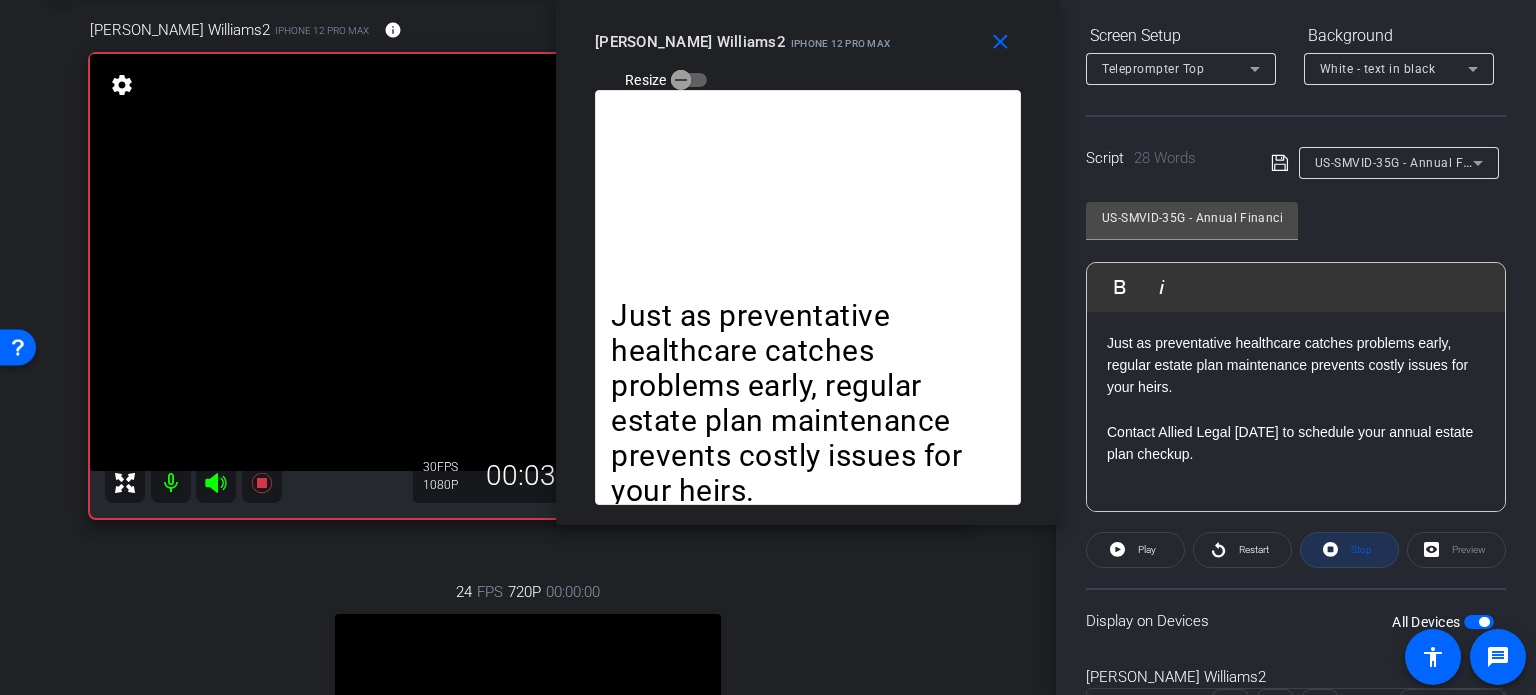 click 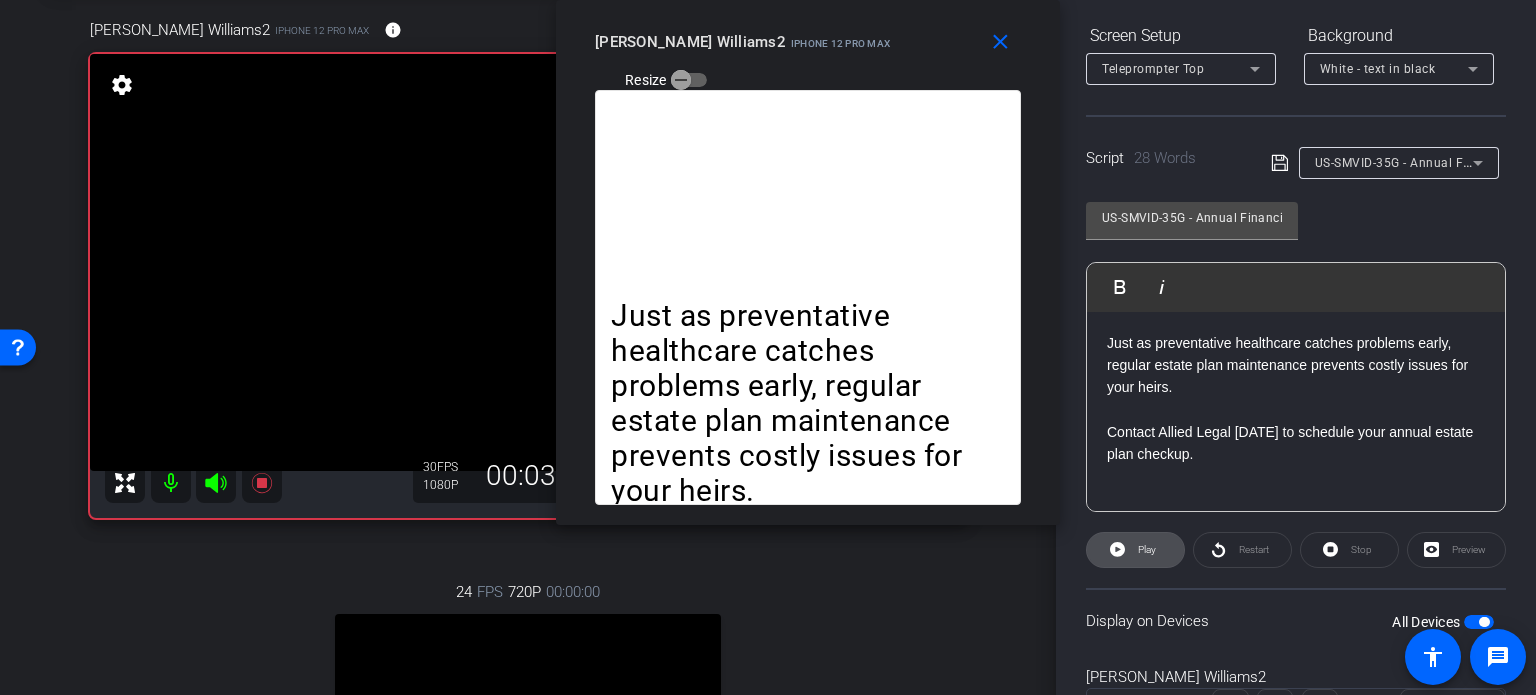 click 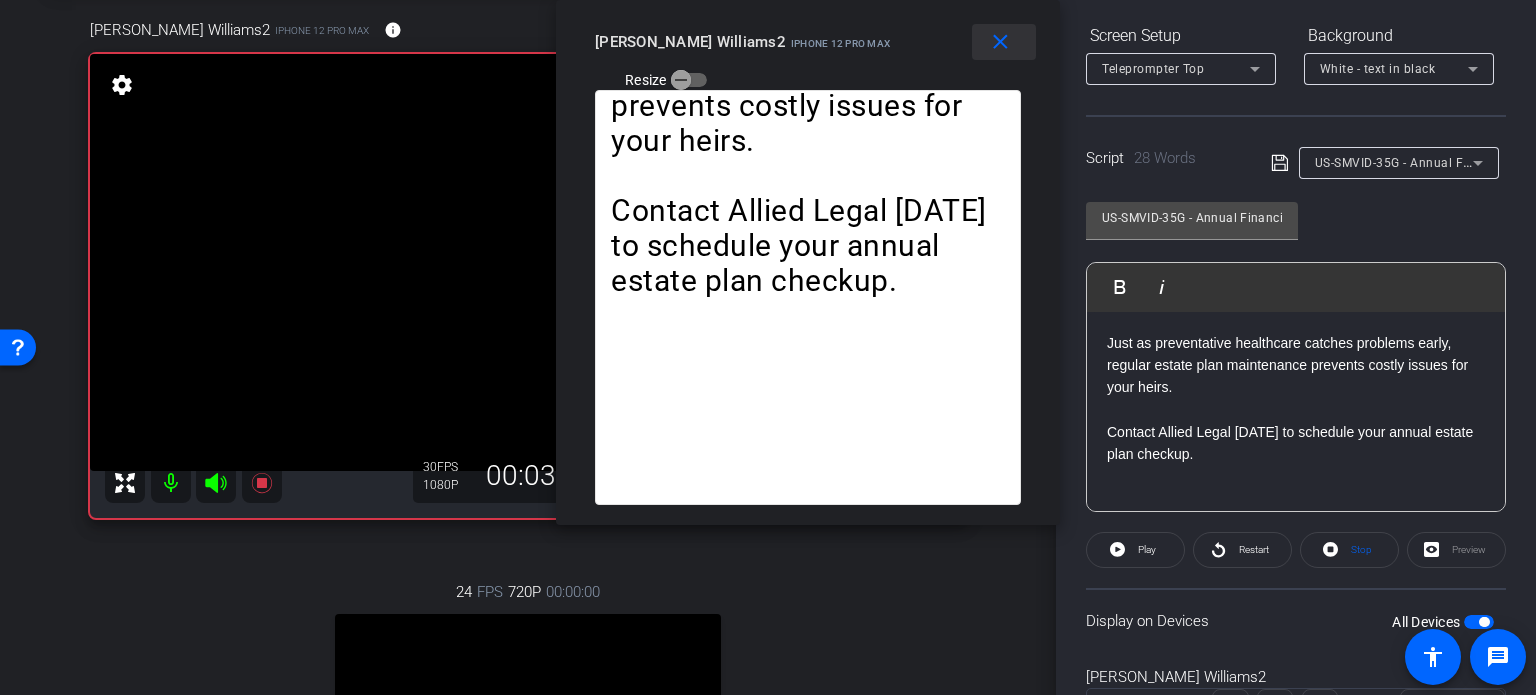 click at bounding box center (1004, 42) 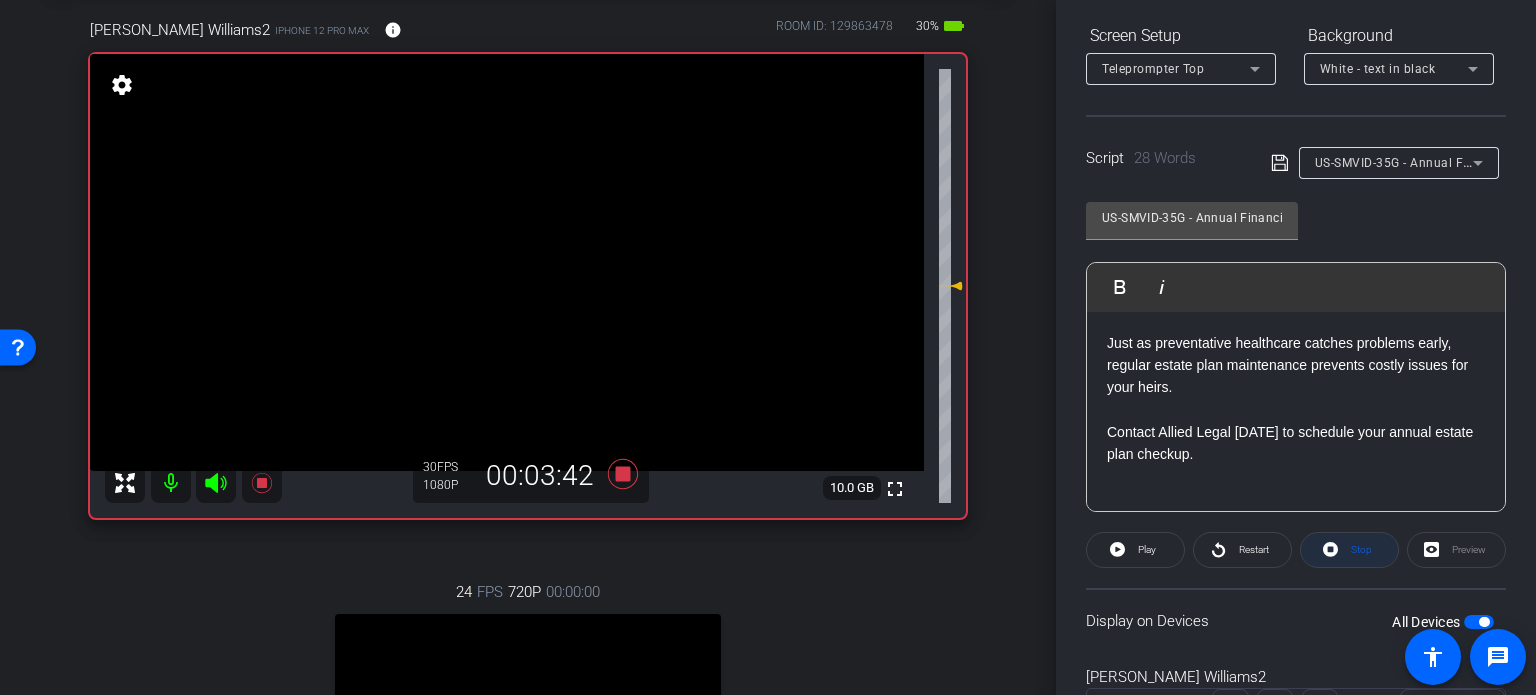 click on "Stop" 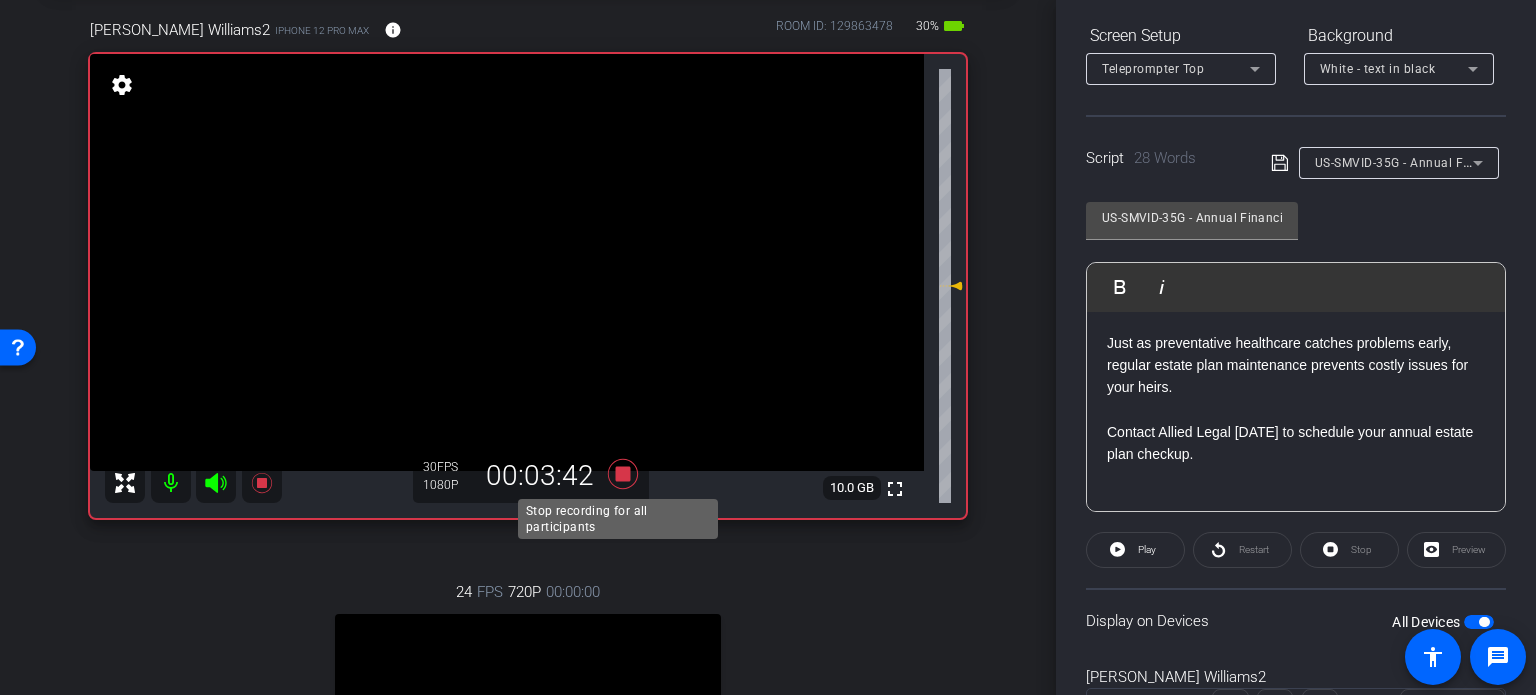 click 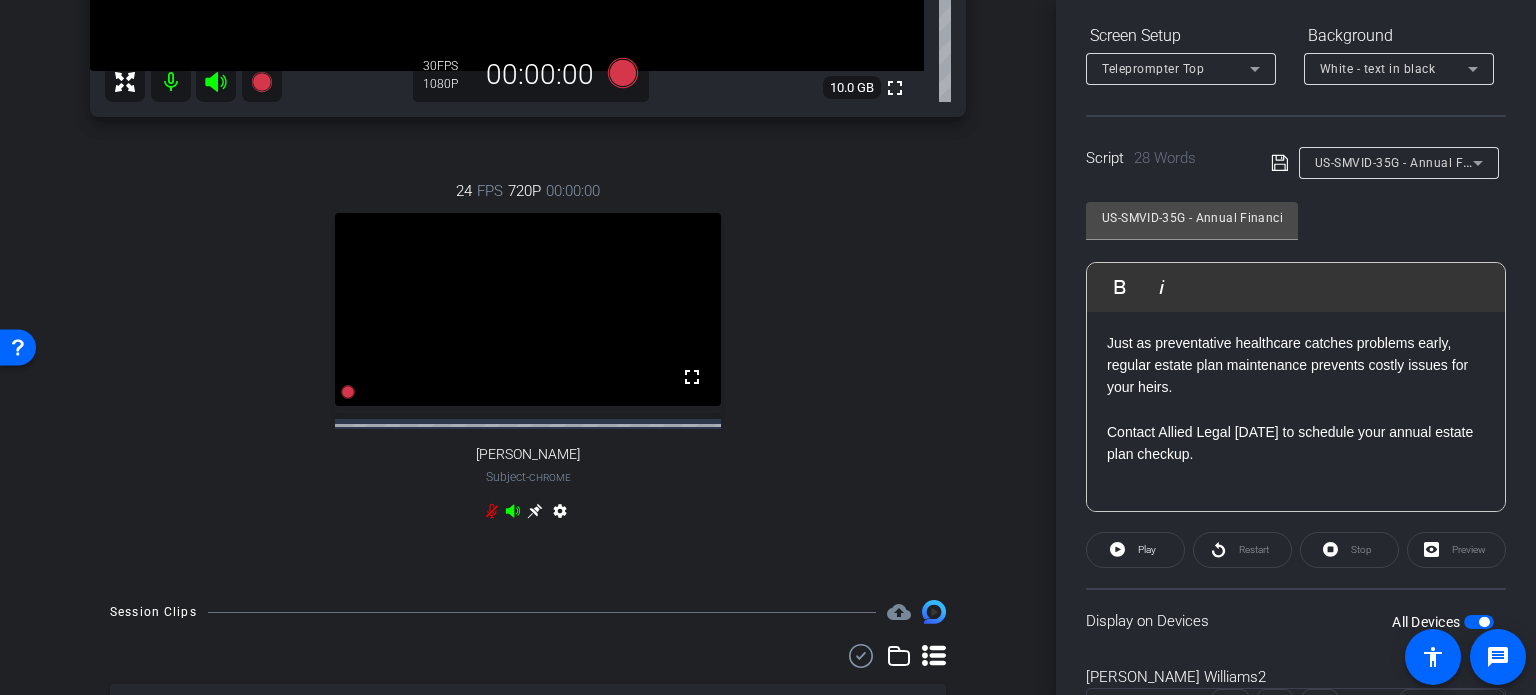 scroll, scrollTop: 800, scrollLeft: 0, axis: vertical 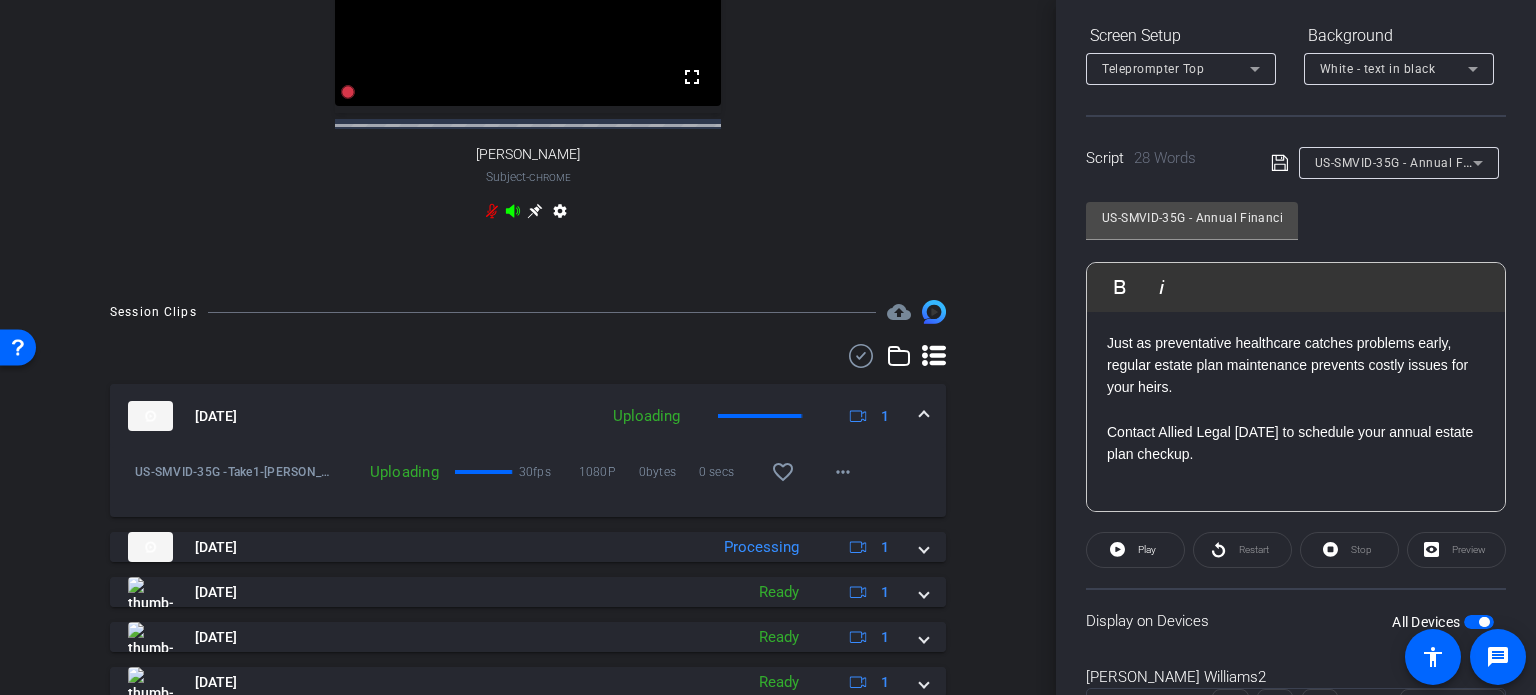 drag, startPoint x: 773, startPoint y: 484, endPoint x: 844, endPoint y: 447, distance: 80.06248 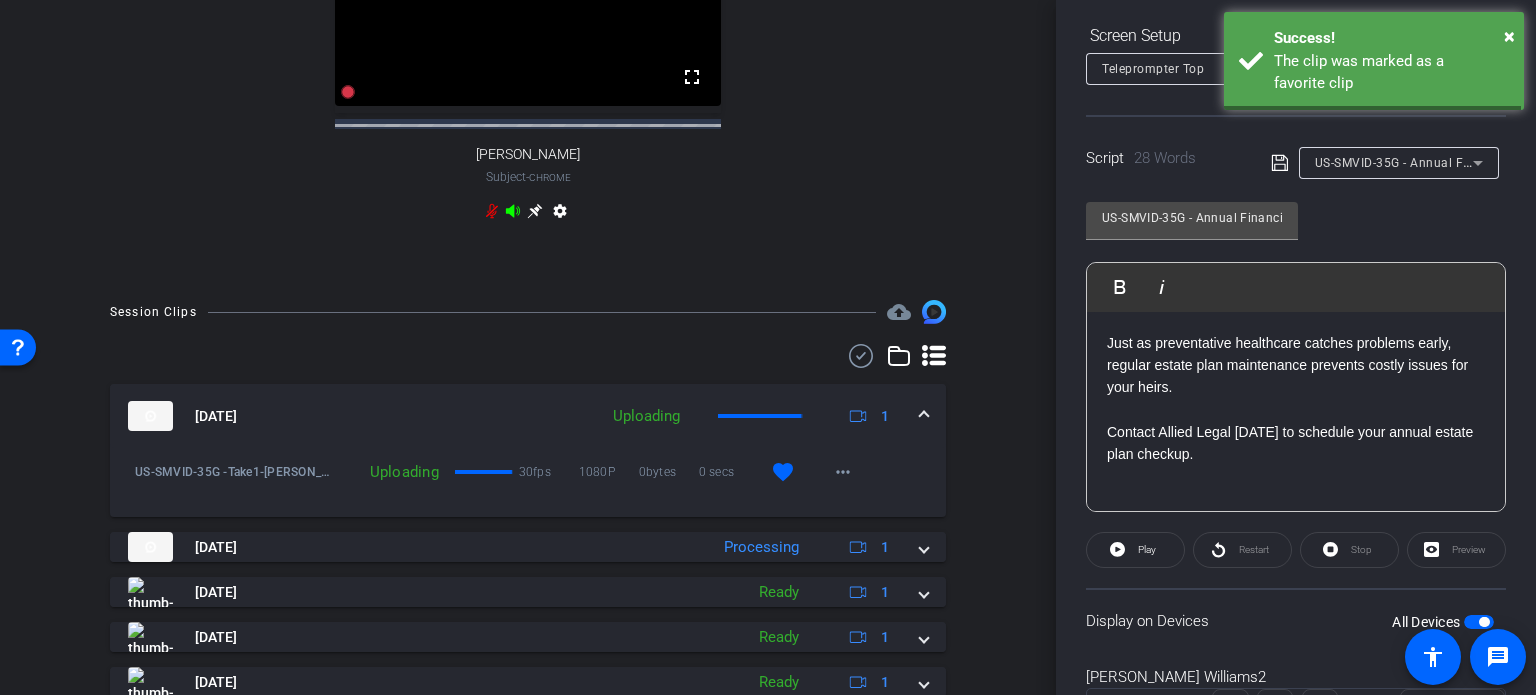 drag, startPoint x: 920, startPoint y: 423, endPoint x: 948, endPoint y: 399, distance: 36.878178 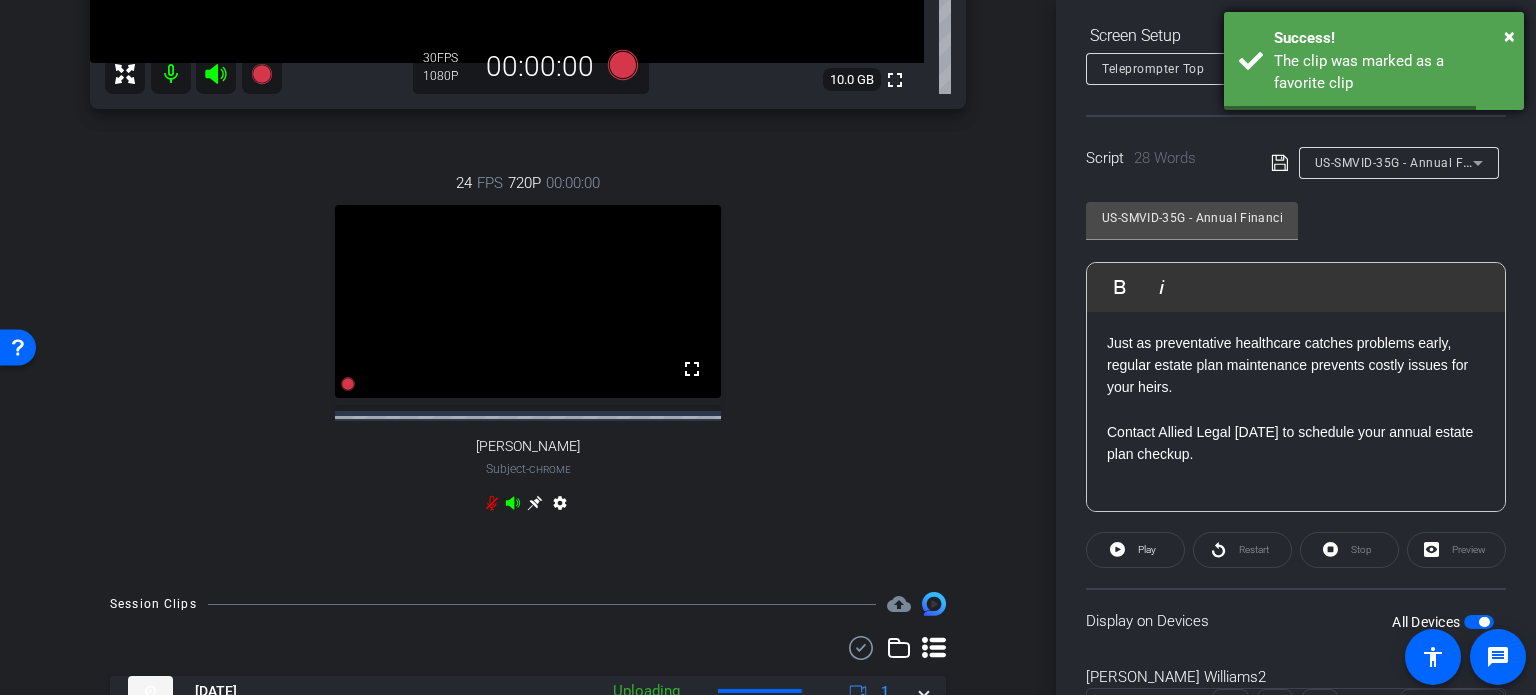 scroll, scrollTop: 500, scrollLeft: 0, axis: vertical 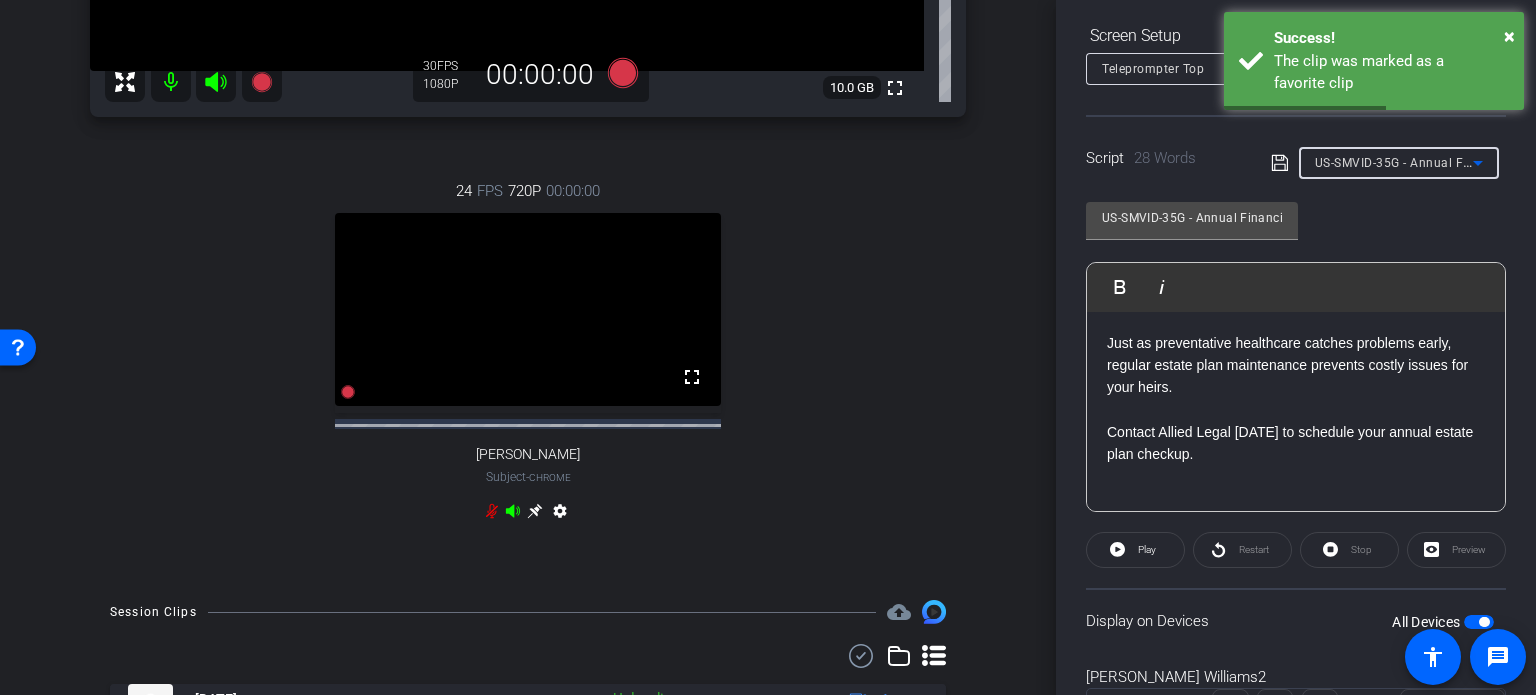 click on "US-SMVID-35G - Annual Financial and Estate Planning Checkups: Why They're Essential" at bounding box center (1572, 162) 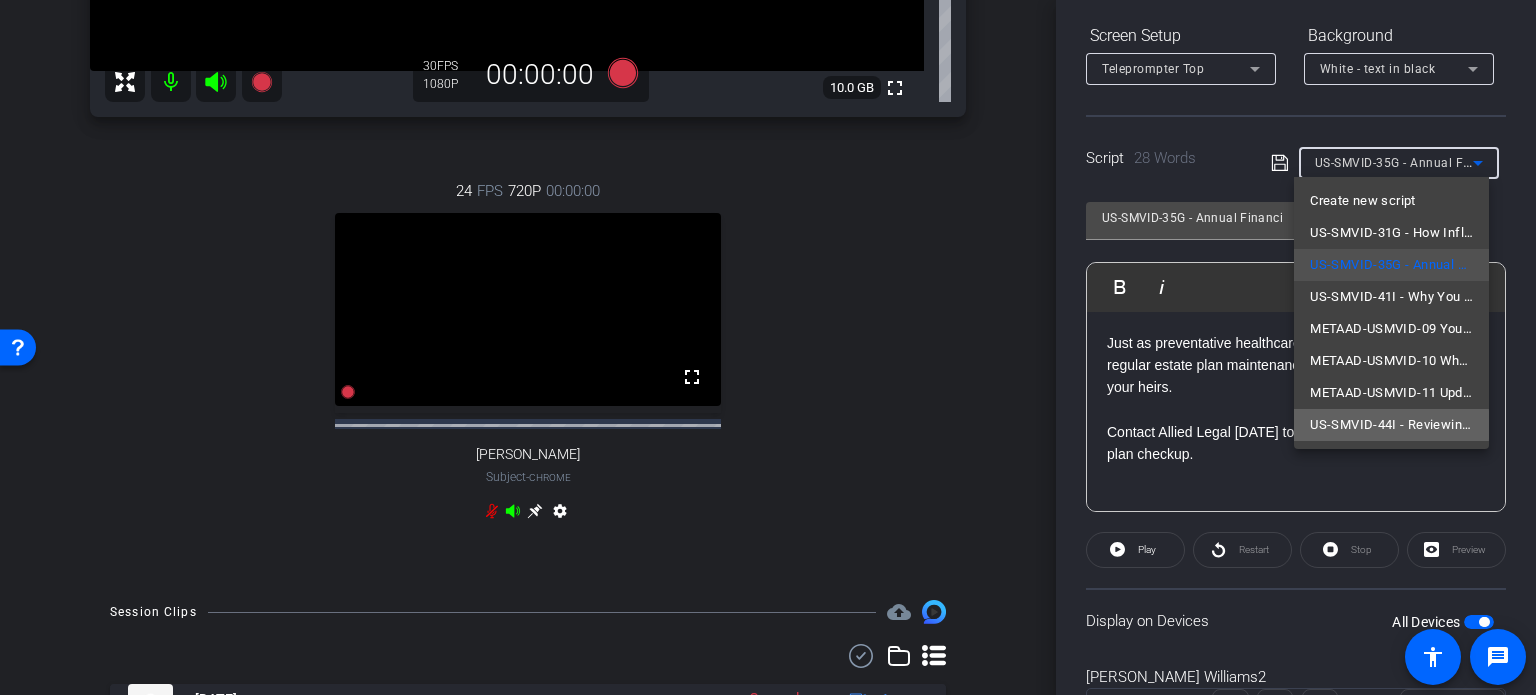 click on "US-SMVID-44I - Reviewing Trustees and Executors in Your Annual Checkup" at bounding box center (1391, 425) 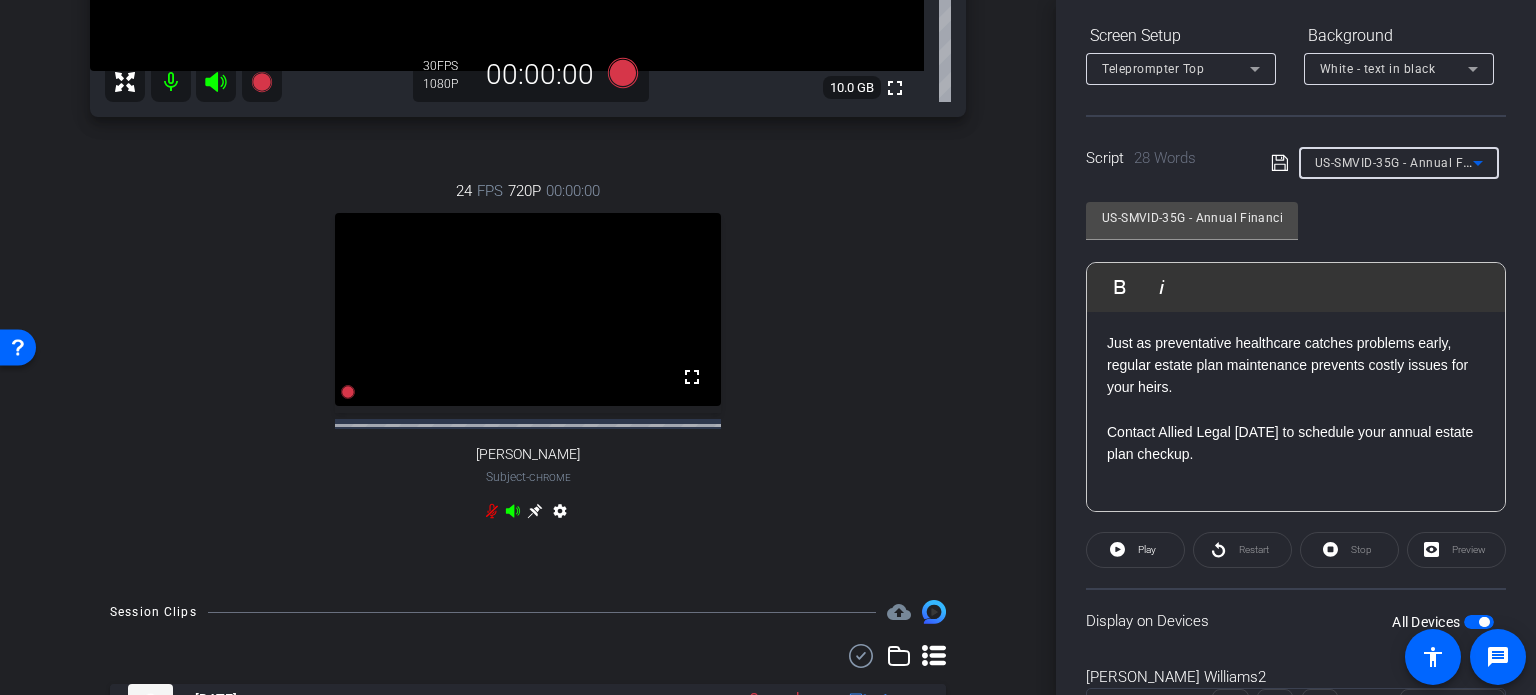 type on "US-SMVID-44I - Reviewing Trustees and Executors in Your Annual Checkup" 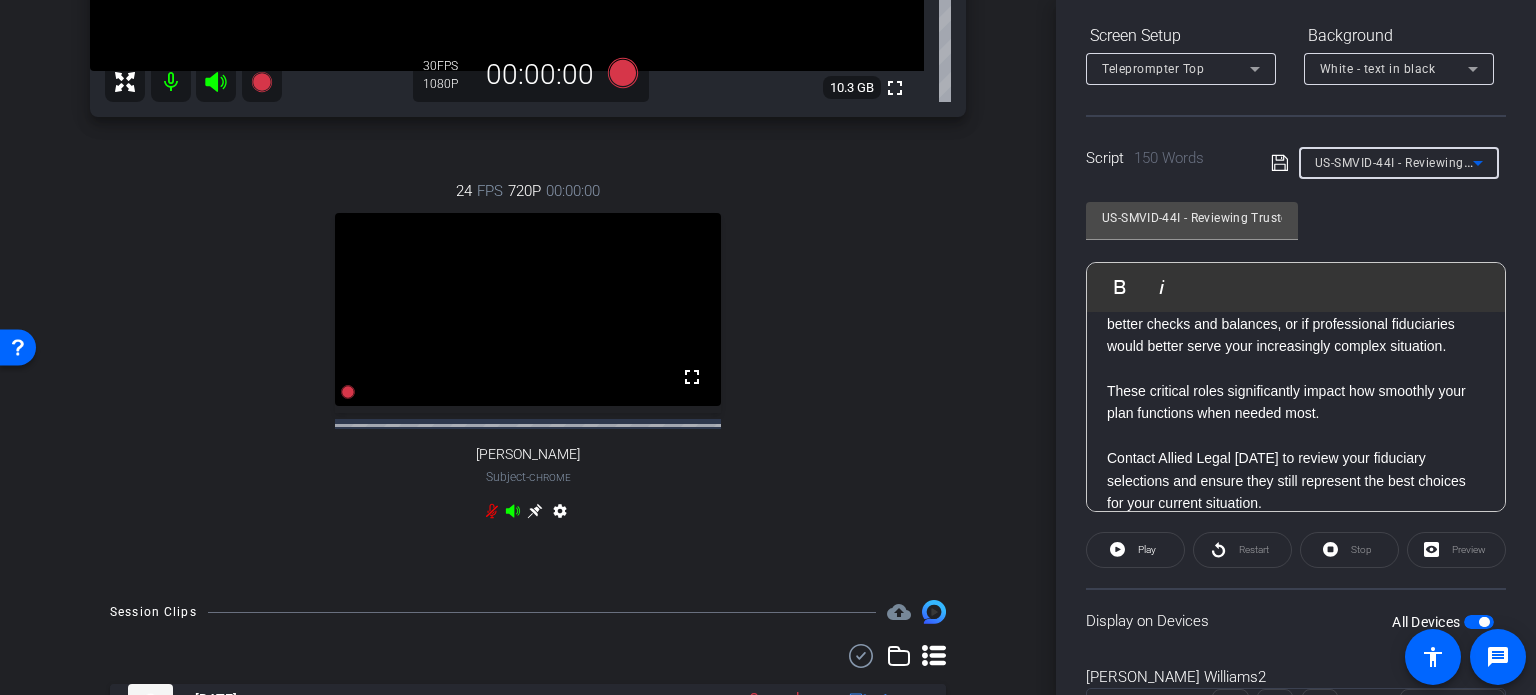 scroll, scrollTop: 489, scrollLeft: 0, axis: vertical 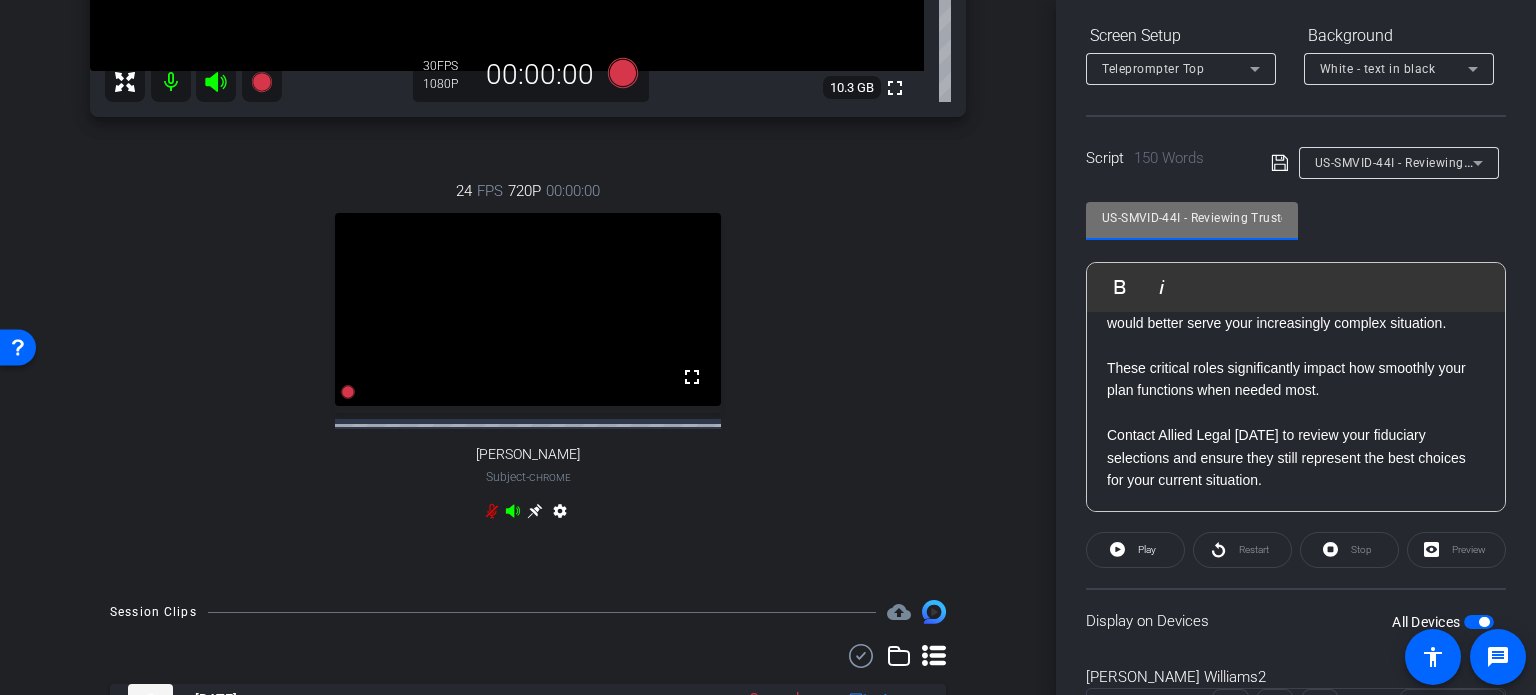 drag, startPoint x: 1222, startPoint y: 199, endPoint x: 1249, endPoint y: 212, distance: 29.966648 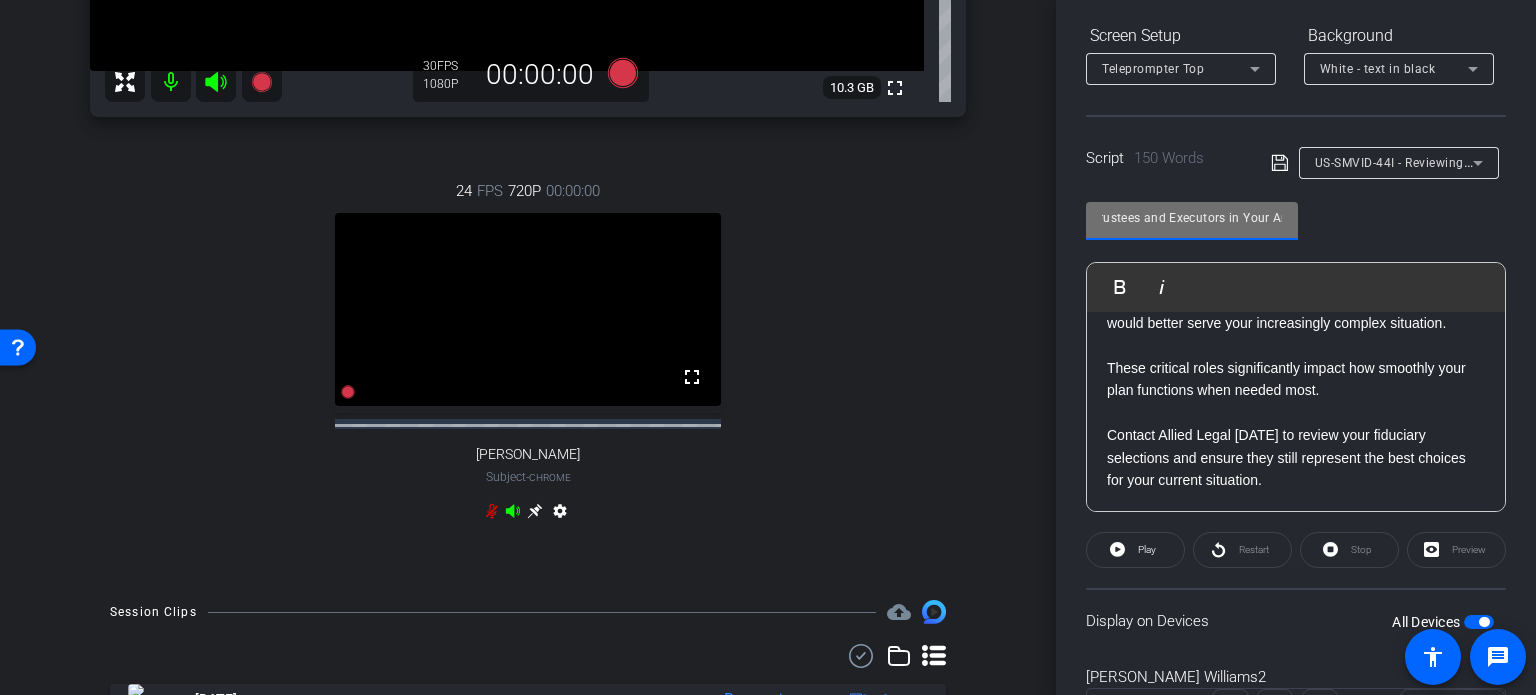 scroll, scrollTop: 0, scrollLeft: 241, axis: horizontal 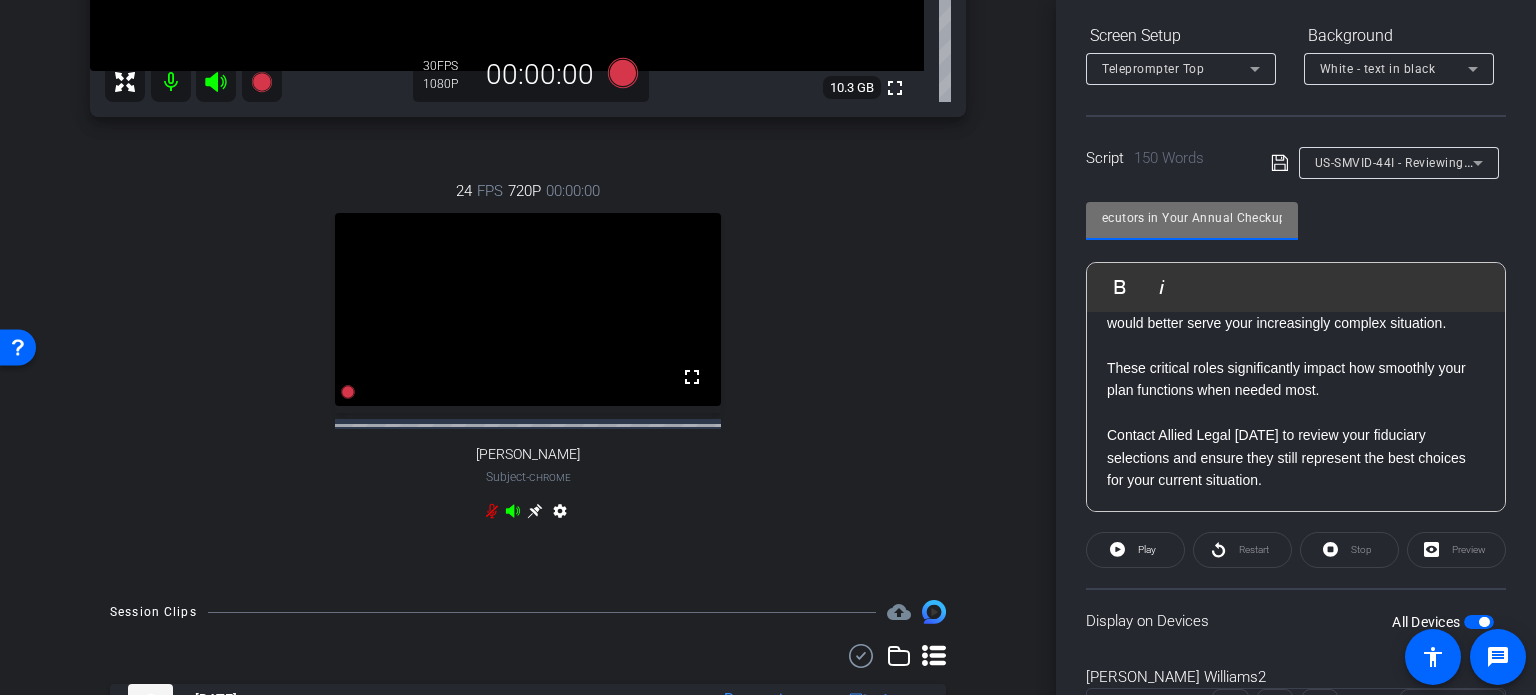 drag, startPoint x: 1252, startPoint y: 212, endPoint x: 1282, endPoint y: 210, distance: 30.066593 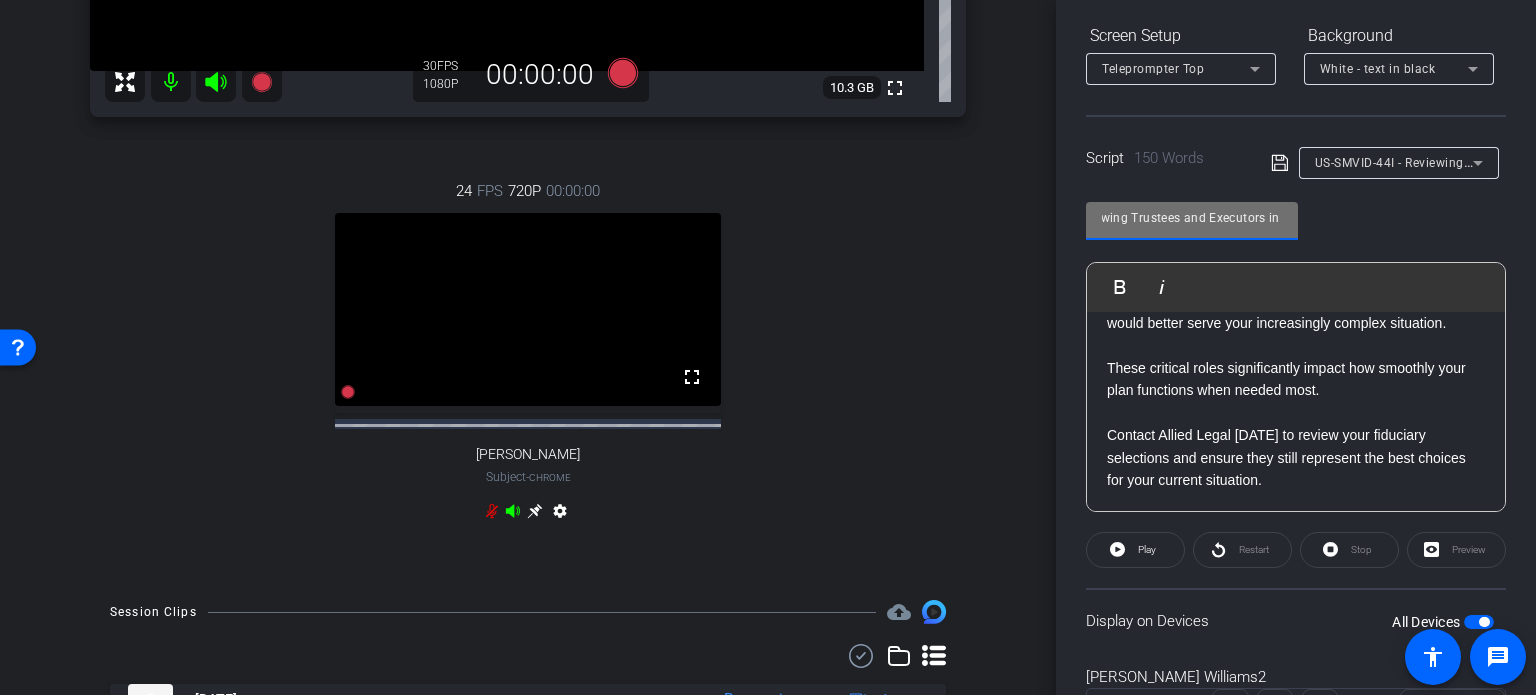 scroll, scrollTop: 0, scrollLeft: 0, axis: both 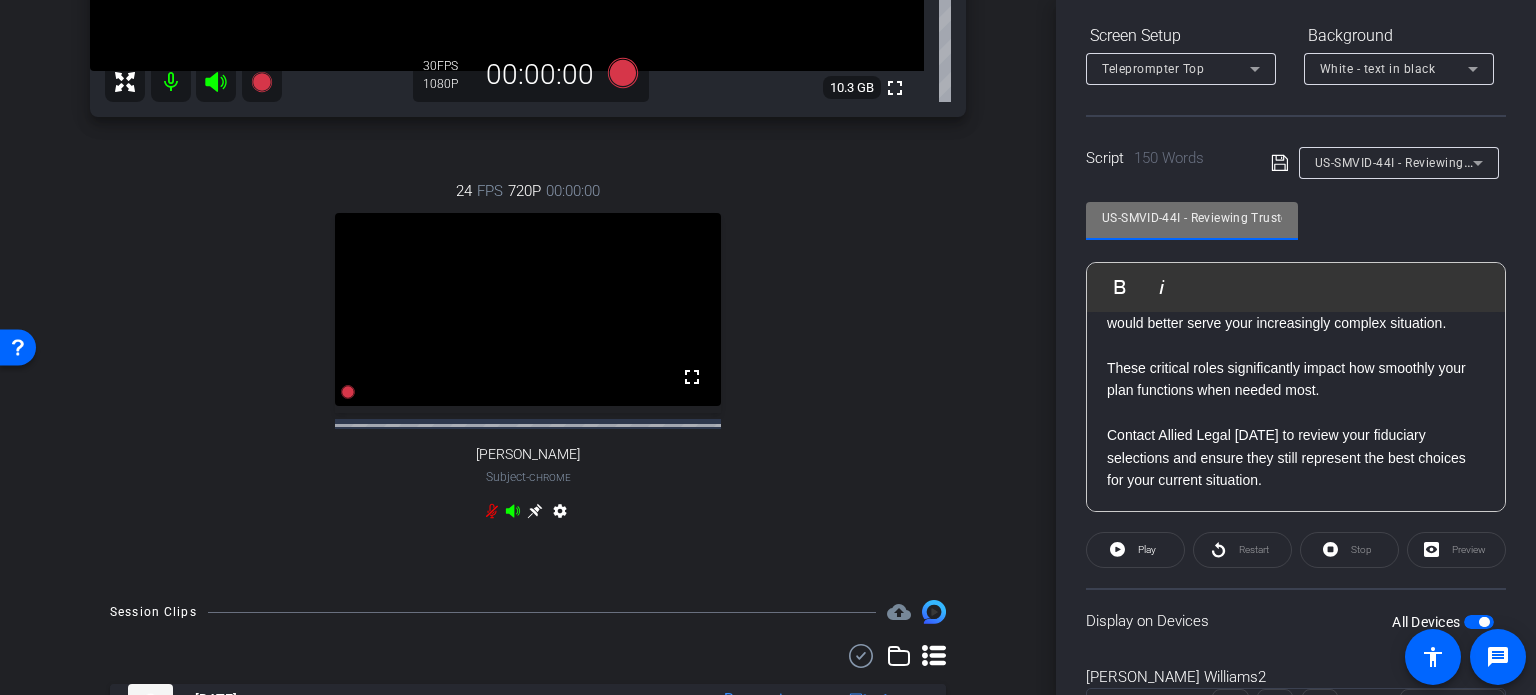 drag, startPoint x: 1234, startPoint y: 214, endPoint x: 1088, endPoint y: 222, distance: 146.21901 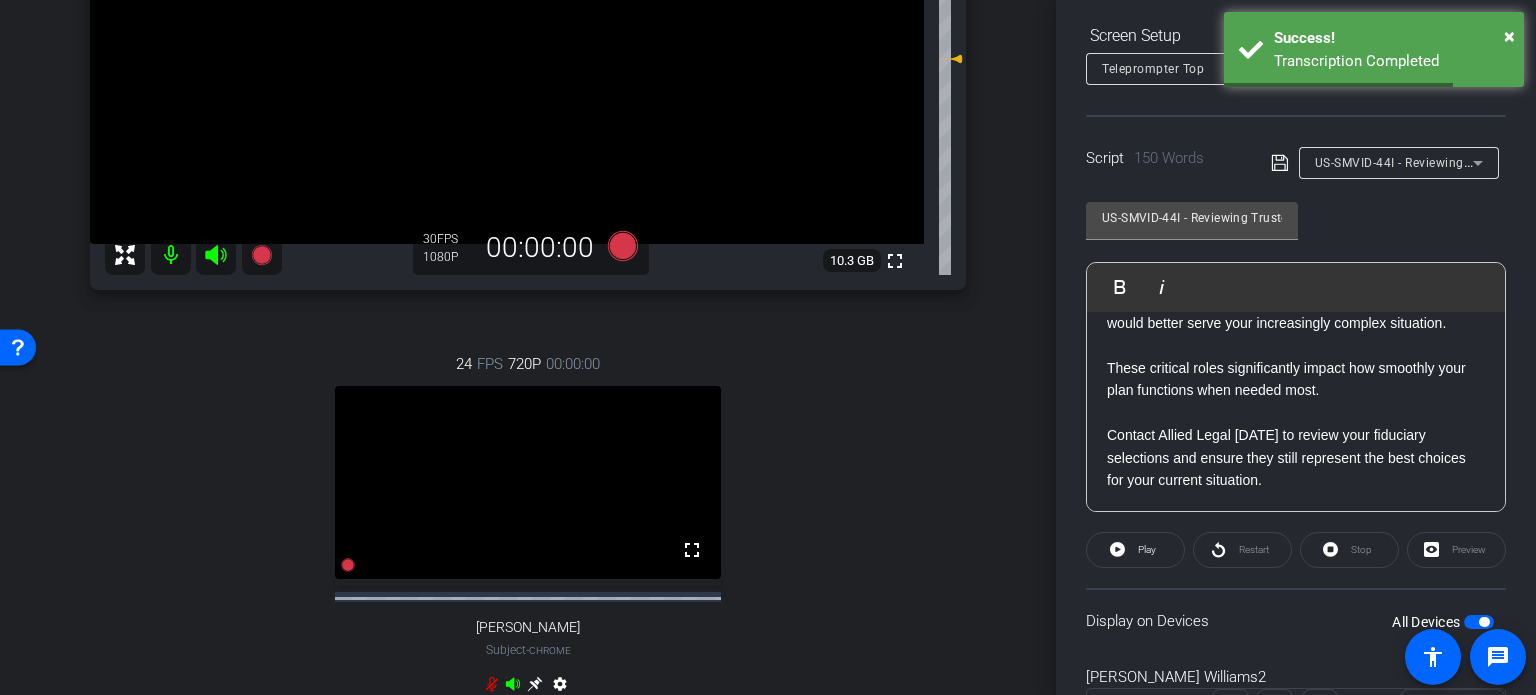 scroll, scrollTop: 500, scrollLeft: 0, axis: vertical 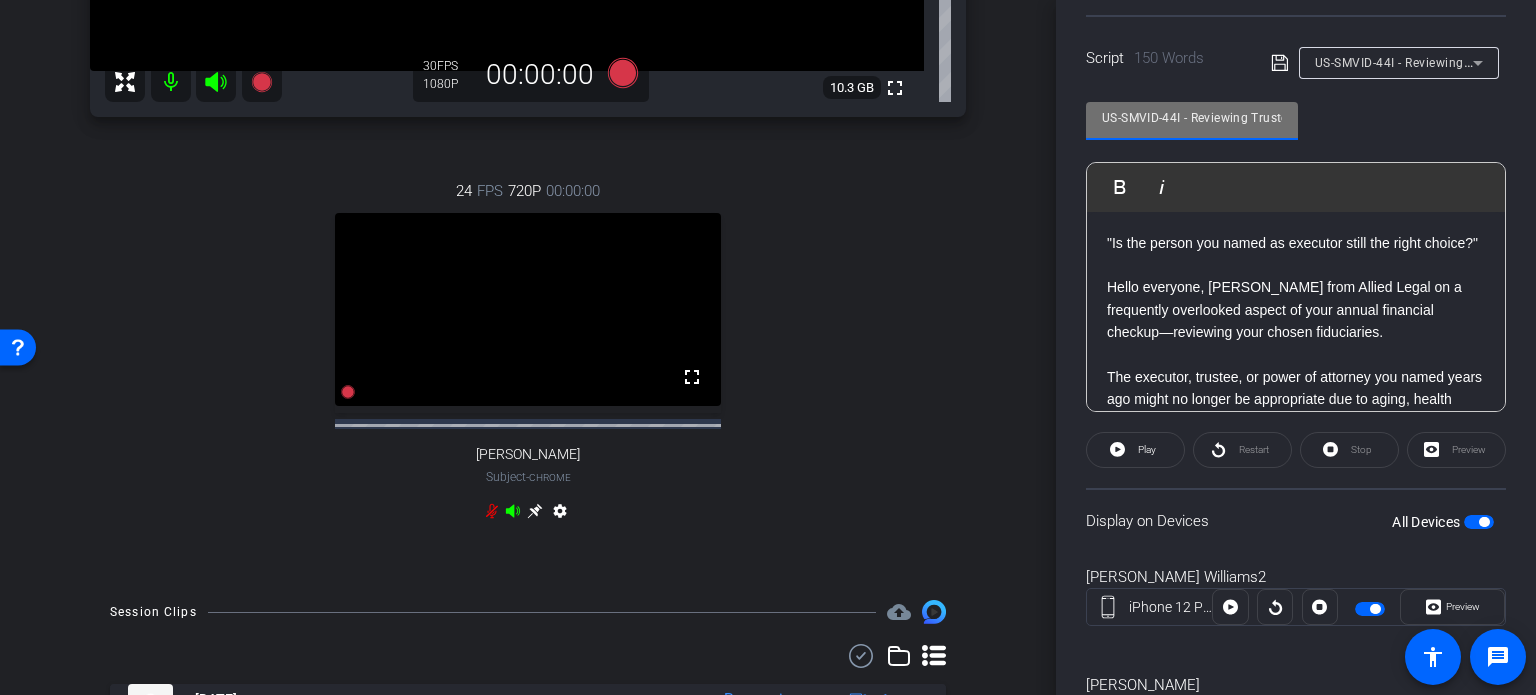 drag, startPoint x: 1182, startPoint y: 118, endPoint x: 944, endPoint y: 102, distance: 238.53722 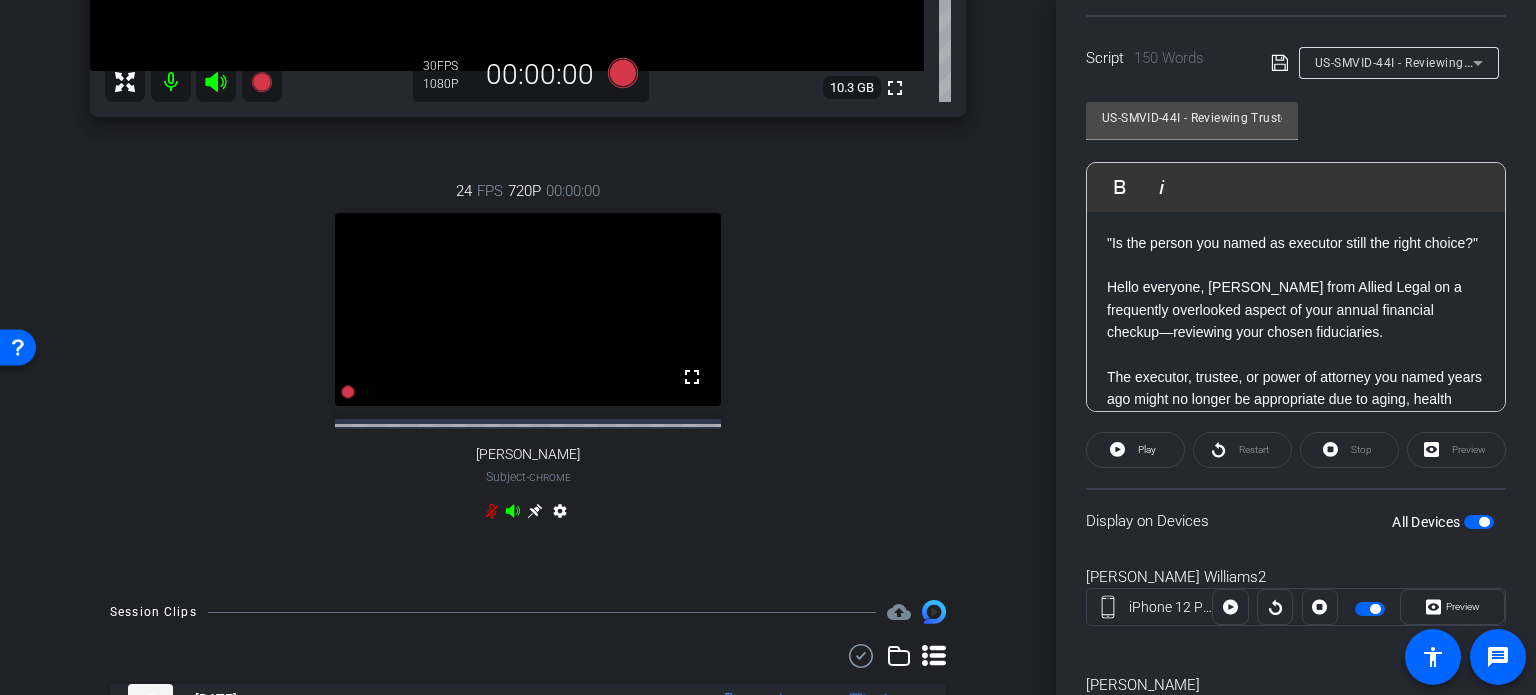 click on "Ryan Williams2 iPhone 12 Pro Max info ROOM ID: 129863478 30% battery_std fullscreen settings  10.3 GB
30 FPS  1080P   00:00:00
24 FPS 720P  00:00:00  fullscreen
Sherrie Stuessy Subject   -  Chrome
settings" at bounding box center (528, 83) 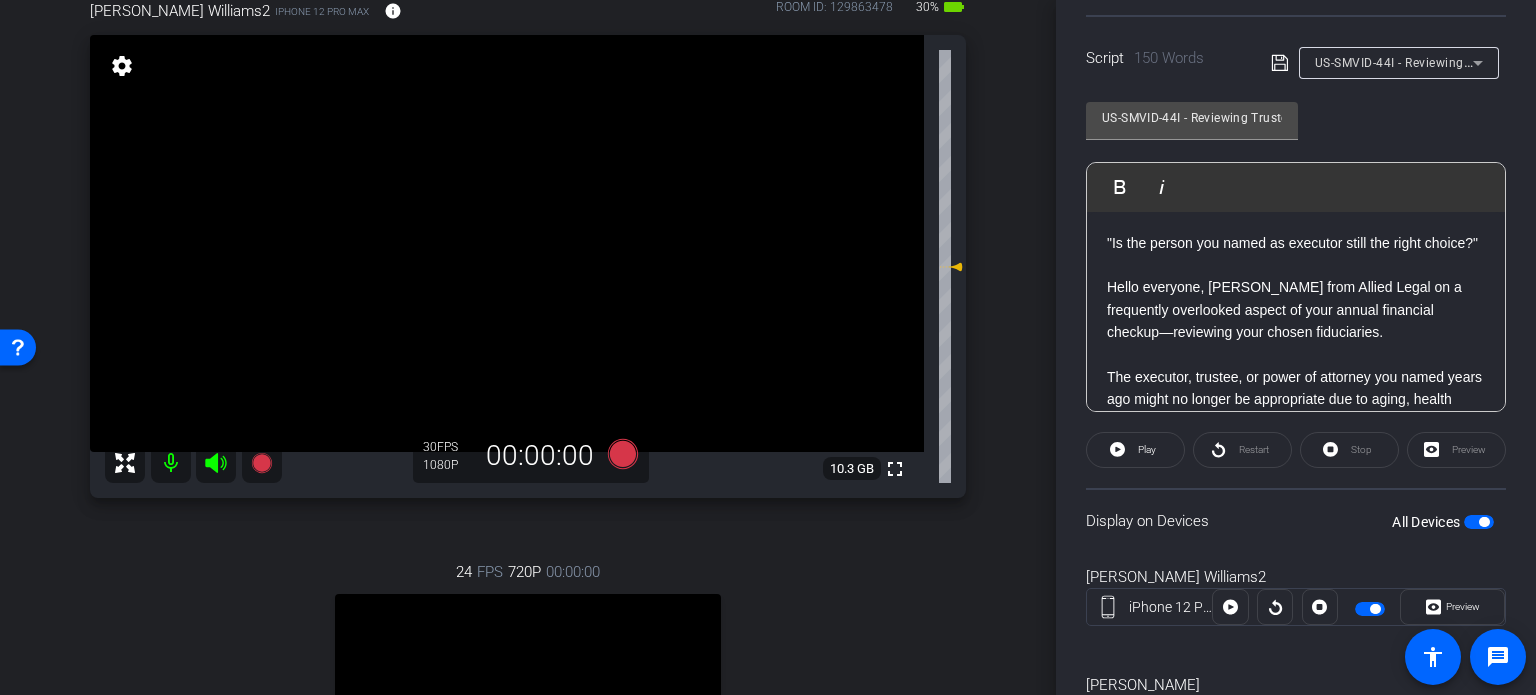 scroll, scrollTop: 100, scrollLeft: 0, axis: vertical 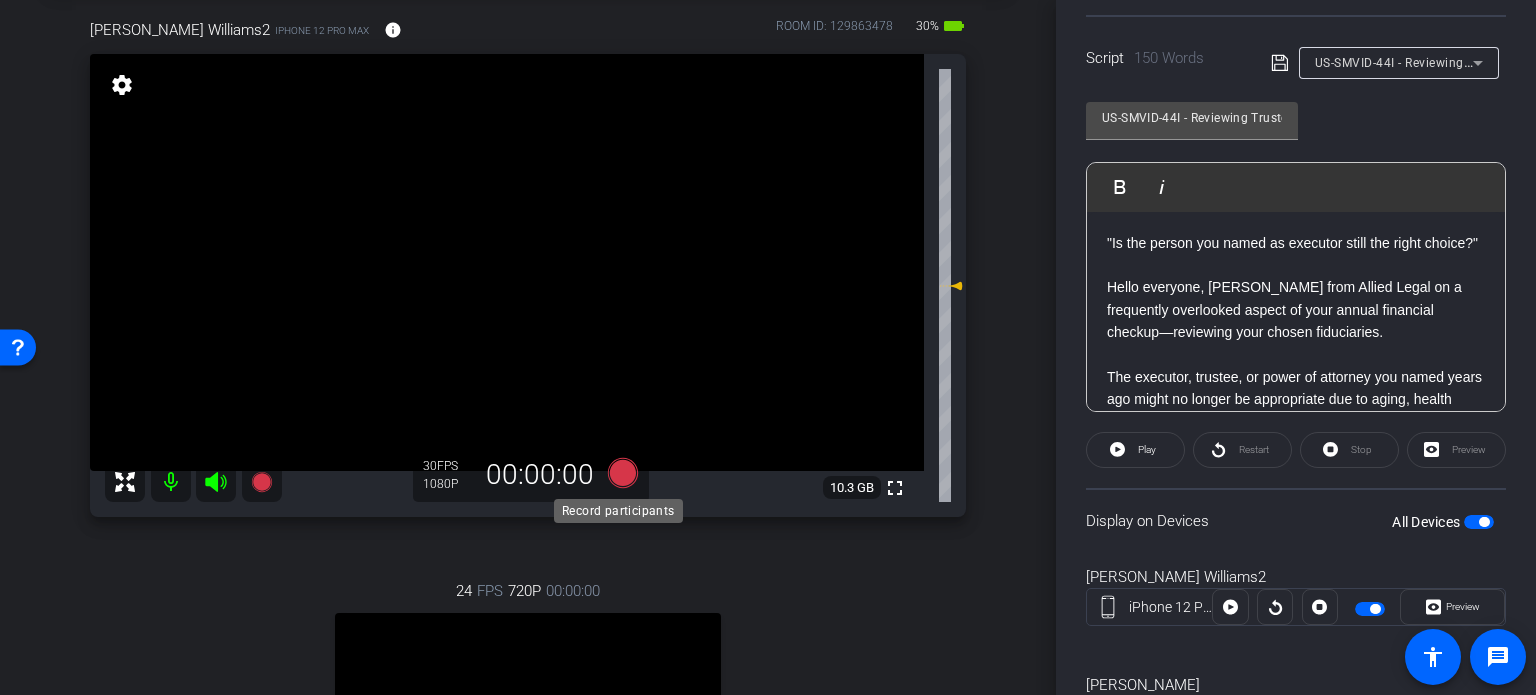 click 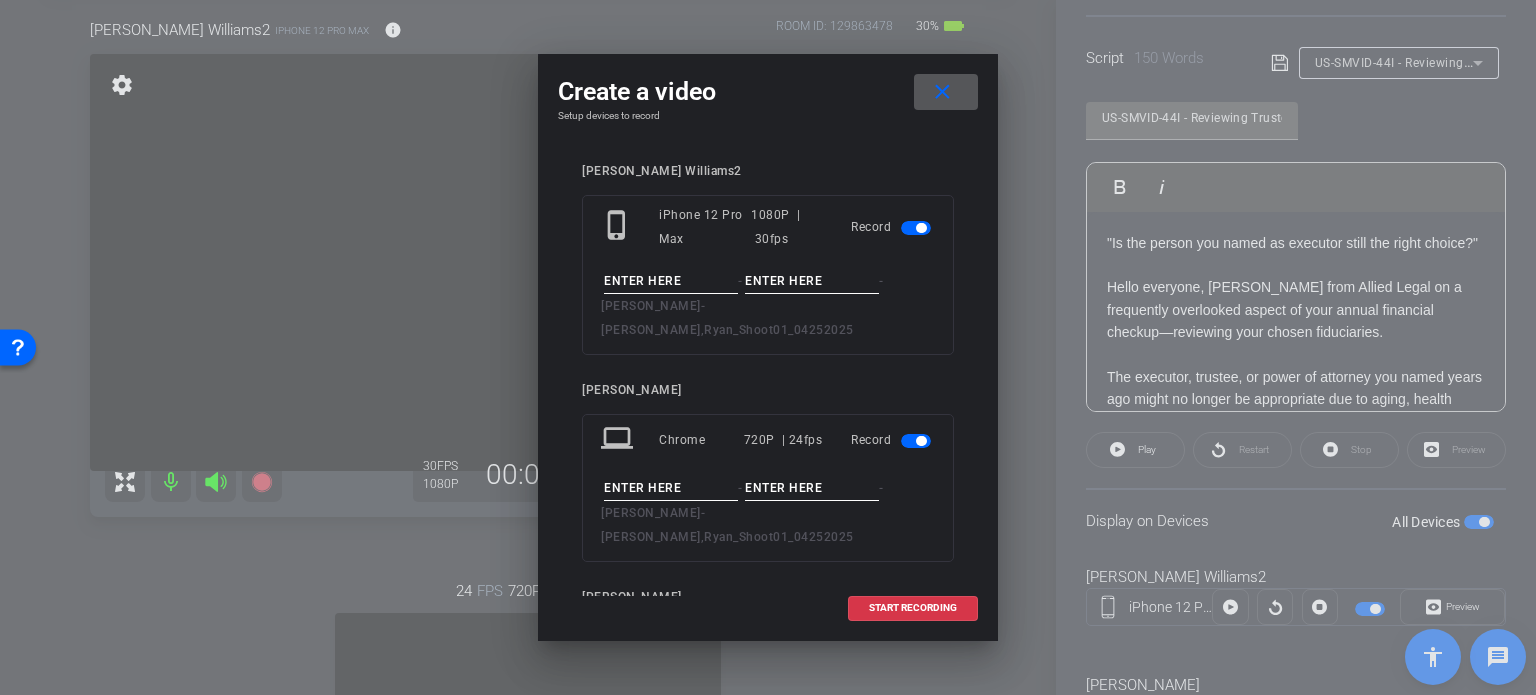 click at bounding box center [671, 281] 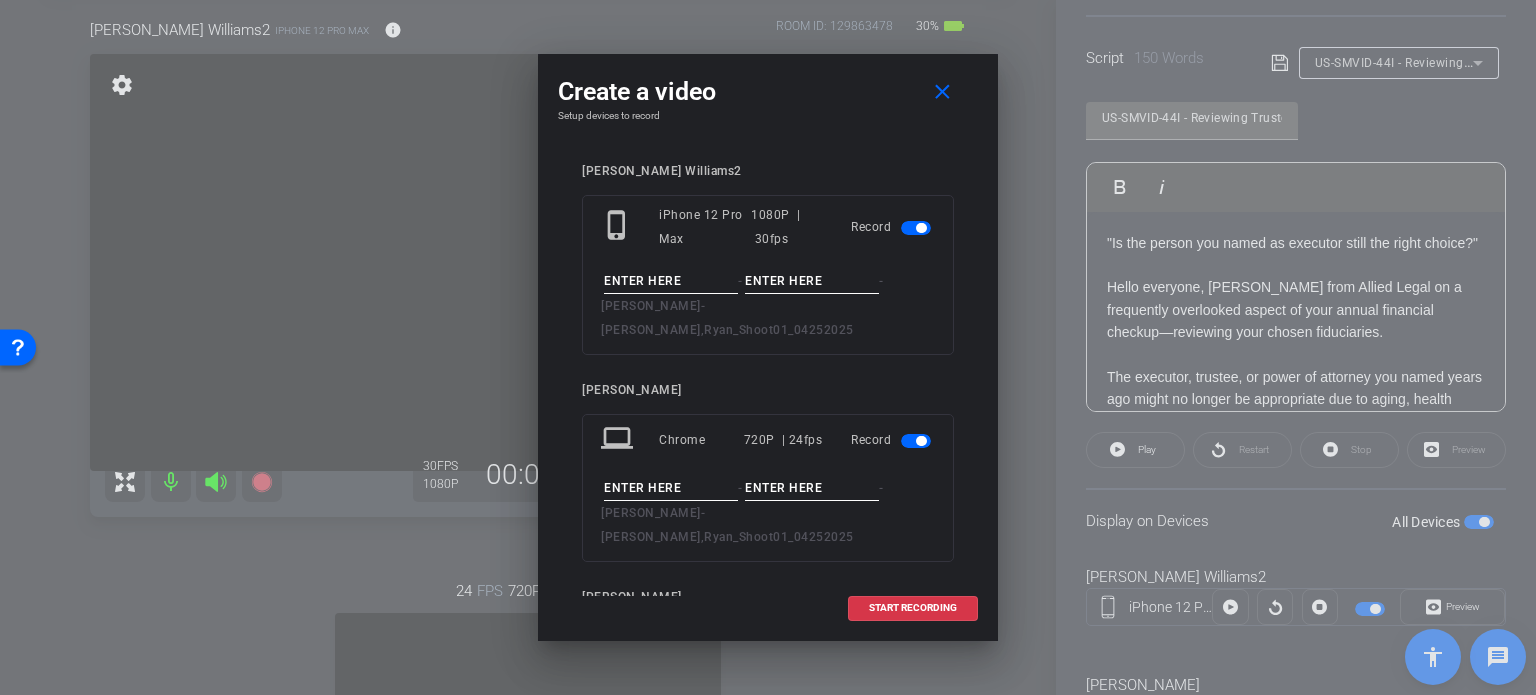 paste on "US-SMVID-44I" 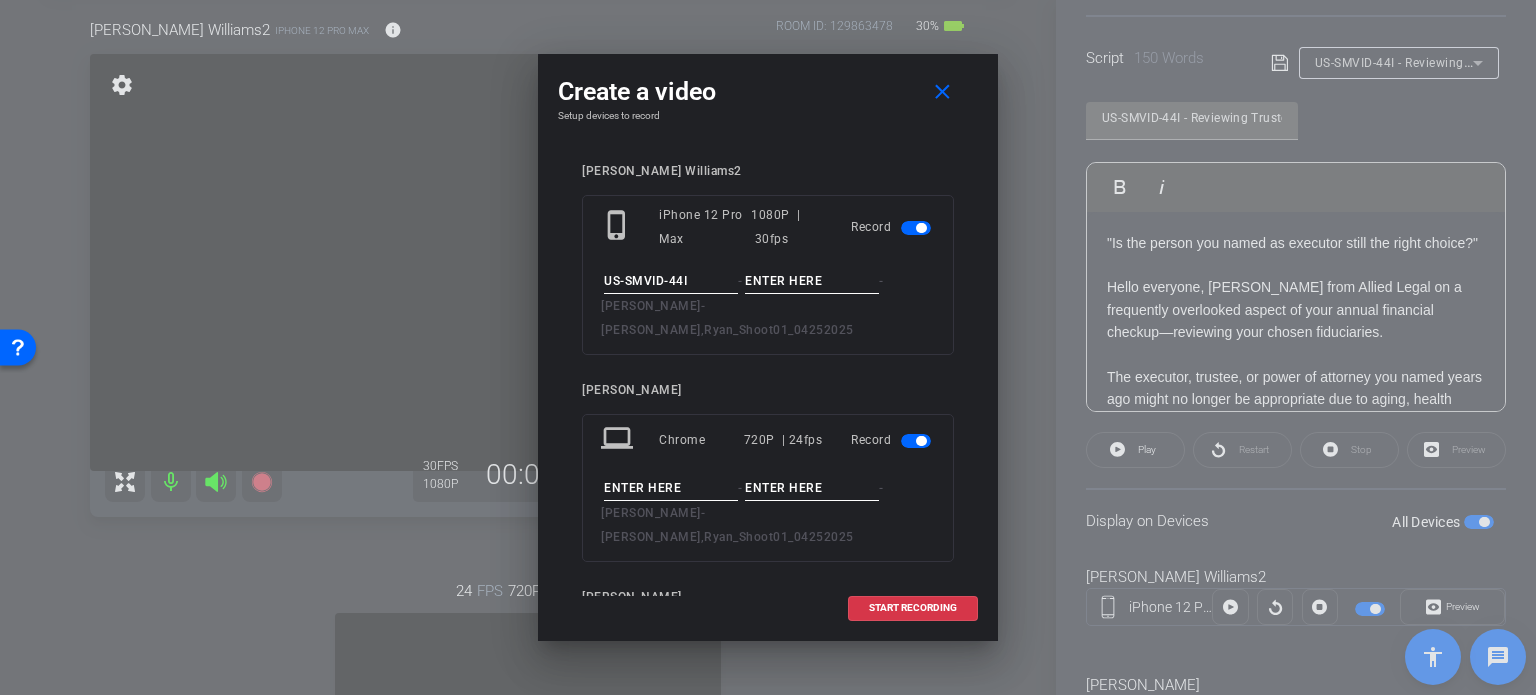 type on "US-SMVID-44I" 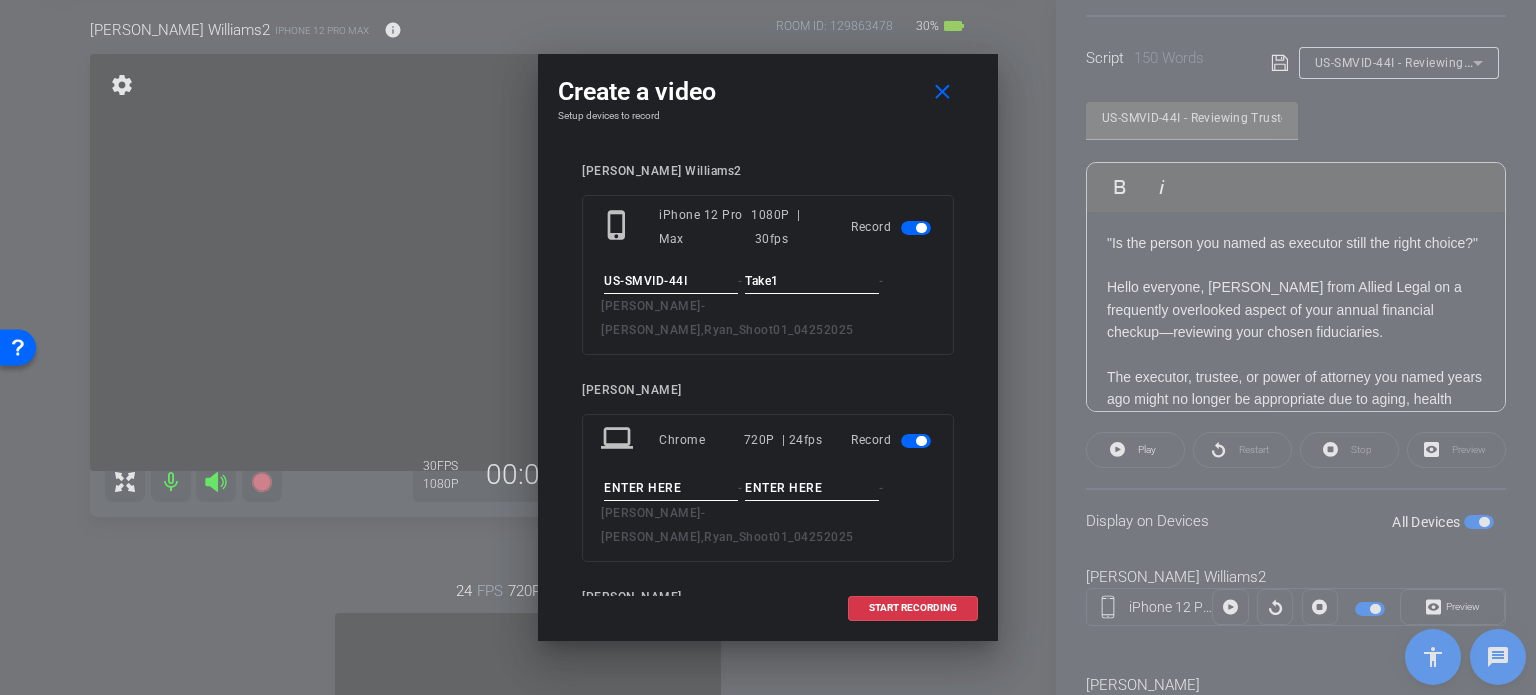 type on "Take1" 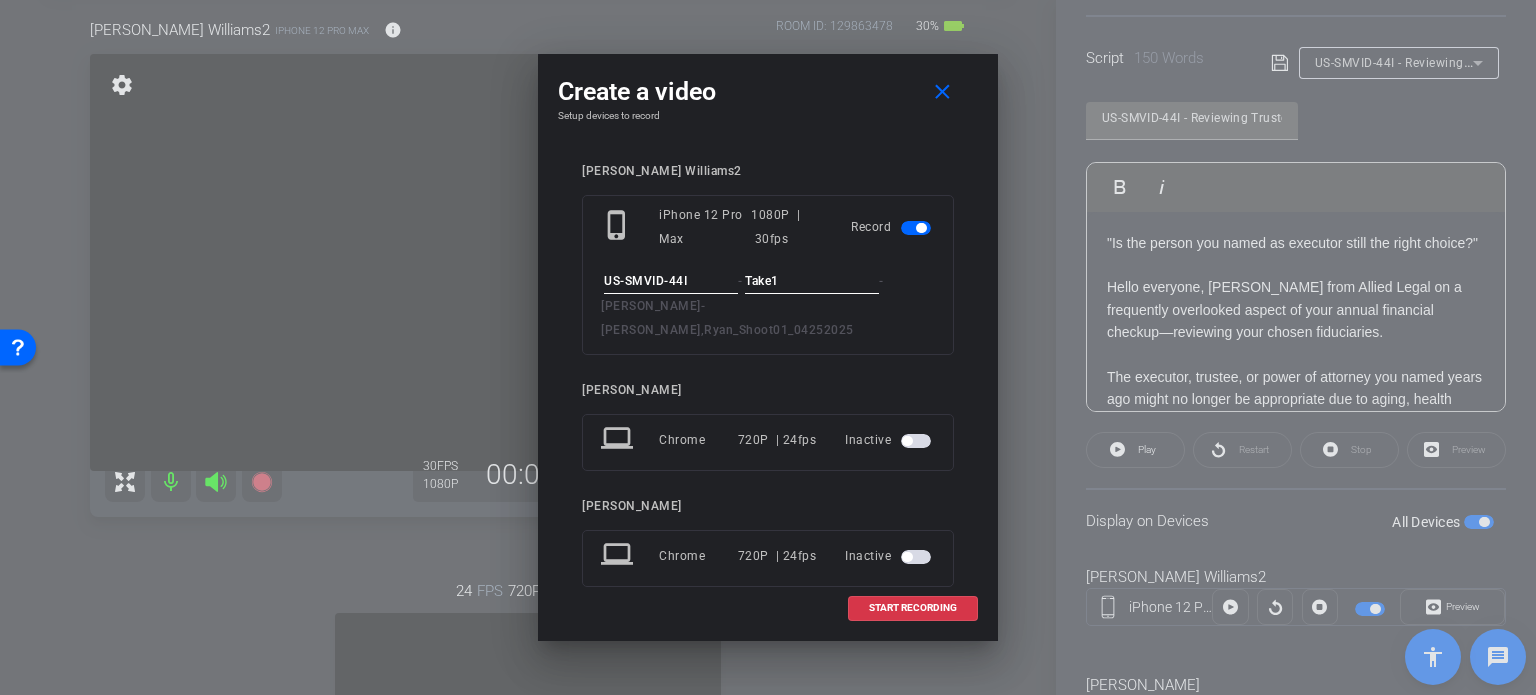 click on "Sherrie Stuessy" at bounding box center (768, 390) 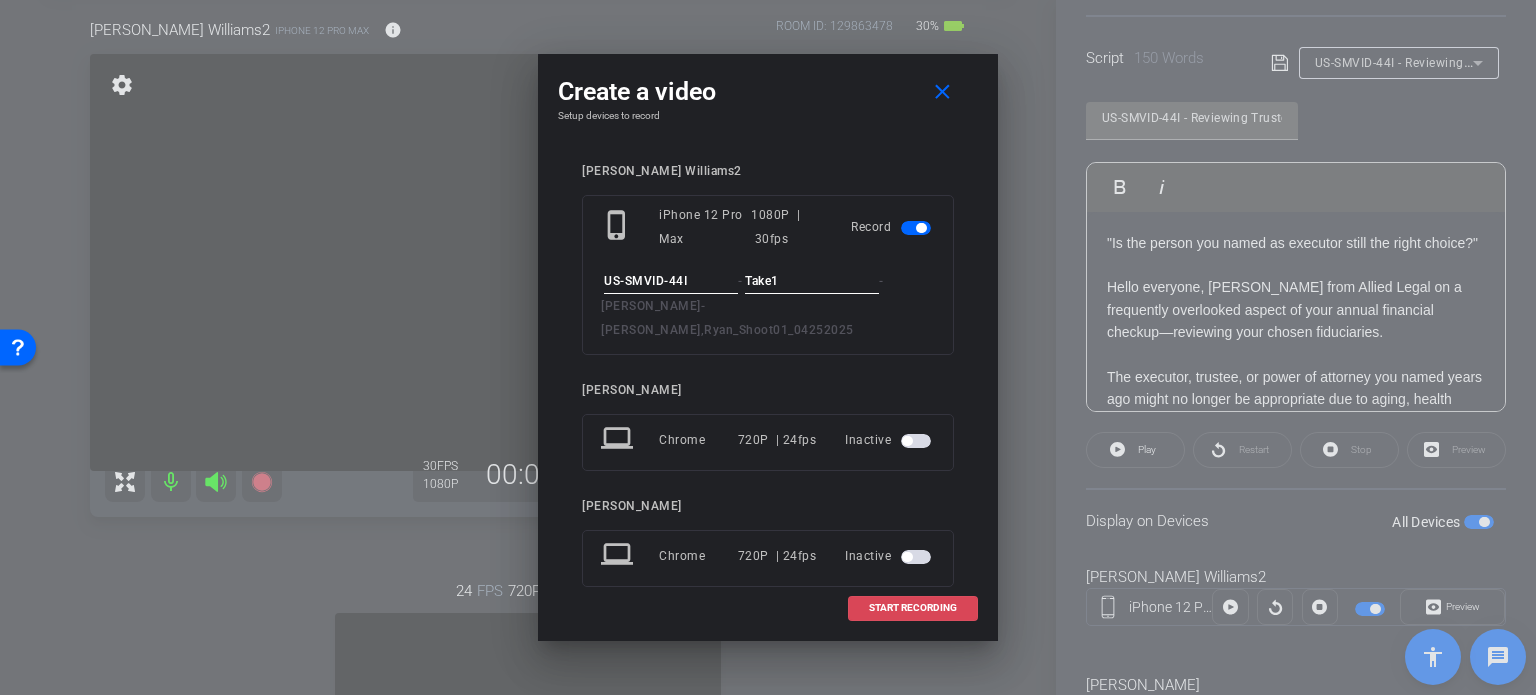 click on "START RECORDING" at bounding box center [913, 608] 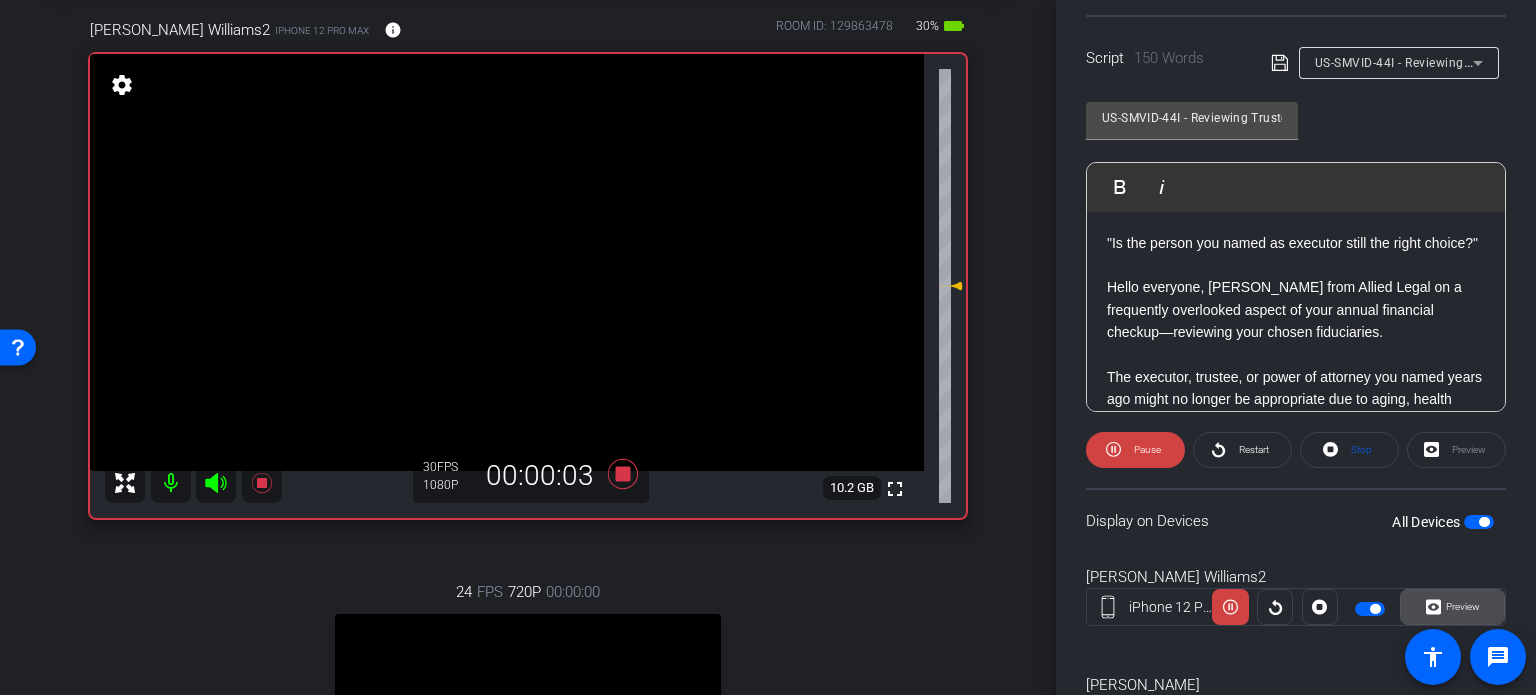 click 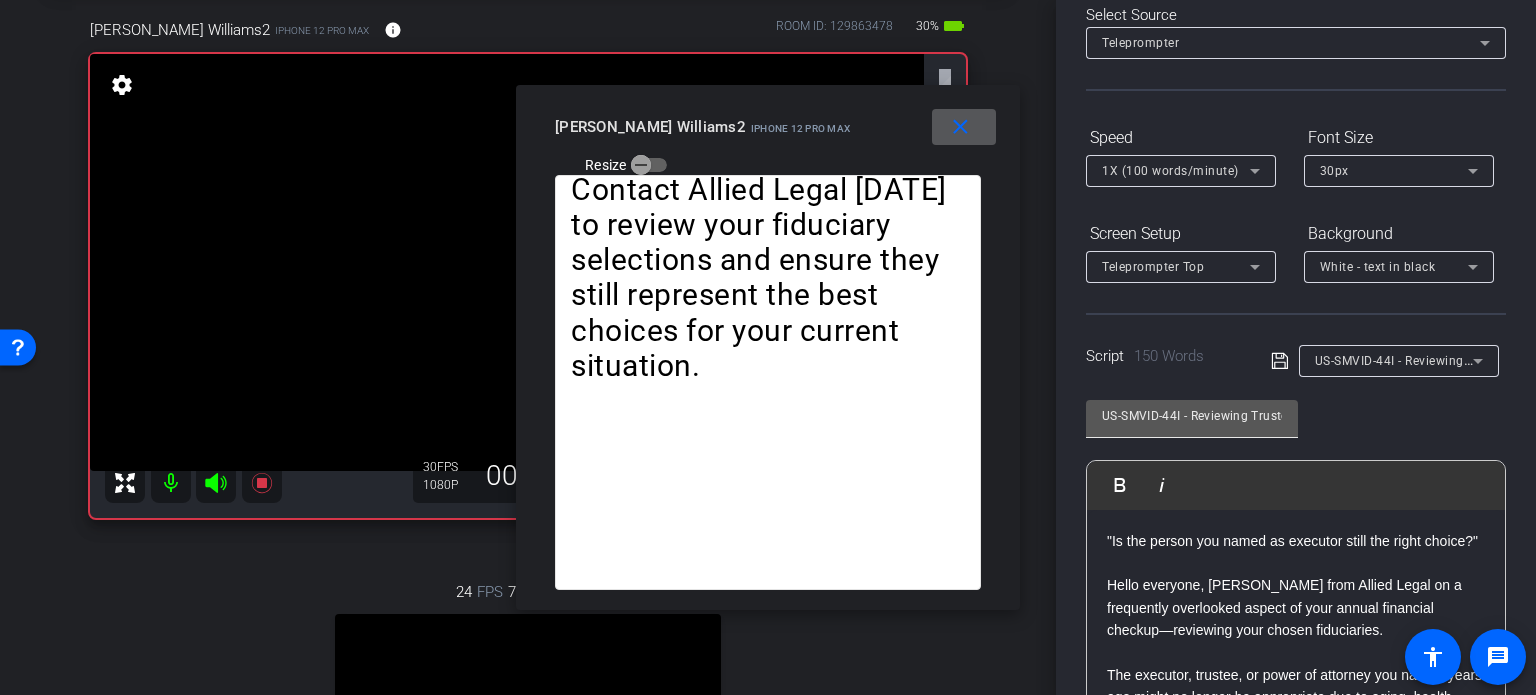 scroll, scrollTop: 103, scrollLeft: 0, axis: vertical 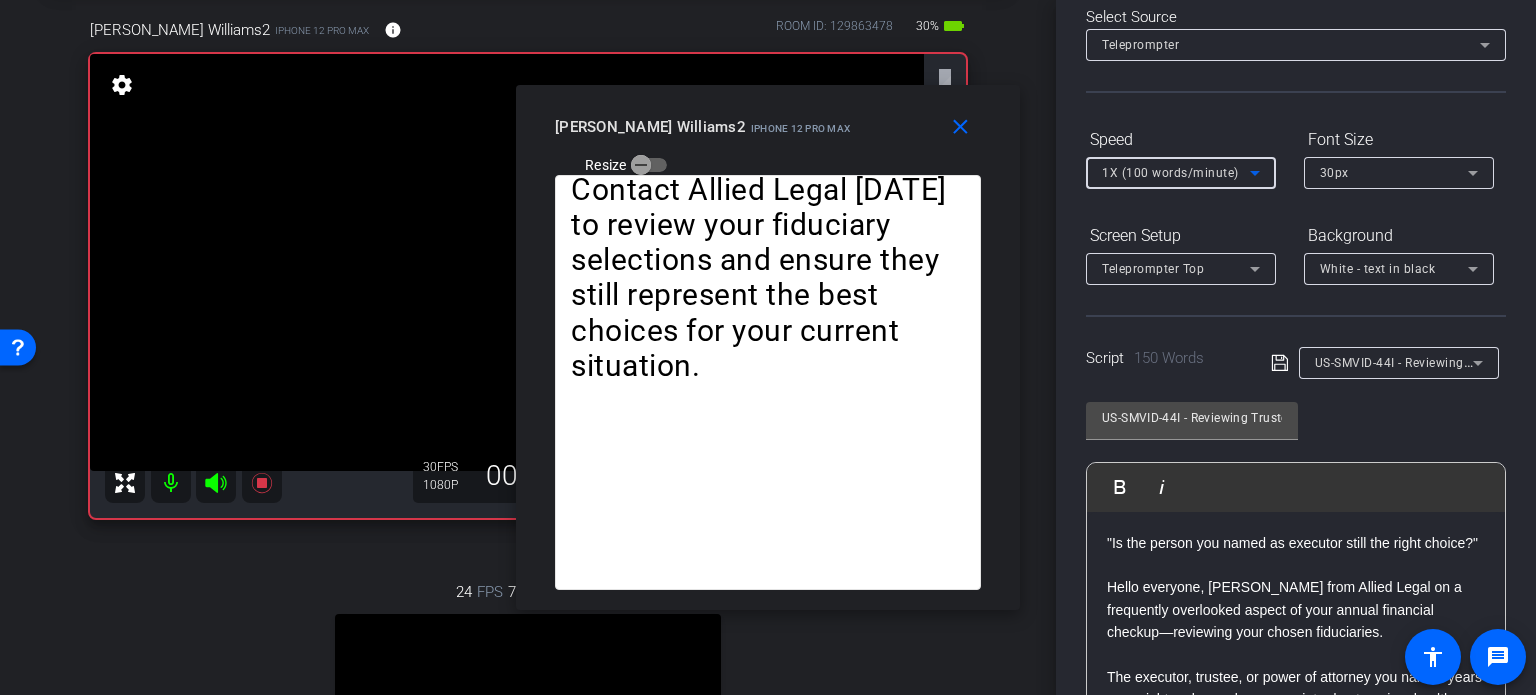 click on "1X (100 words/minute)" at bounding box center [1170, 173] 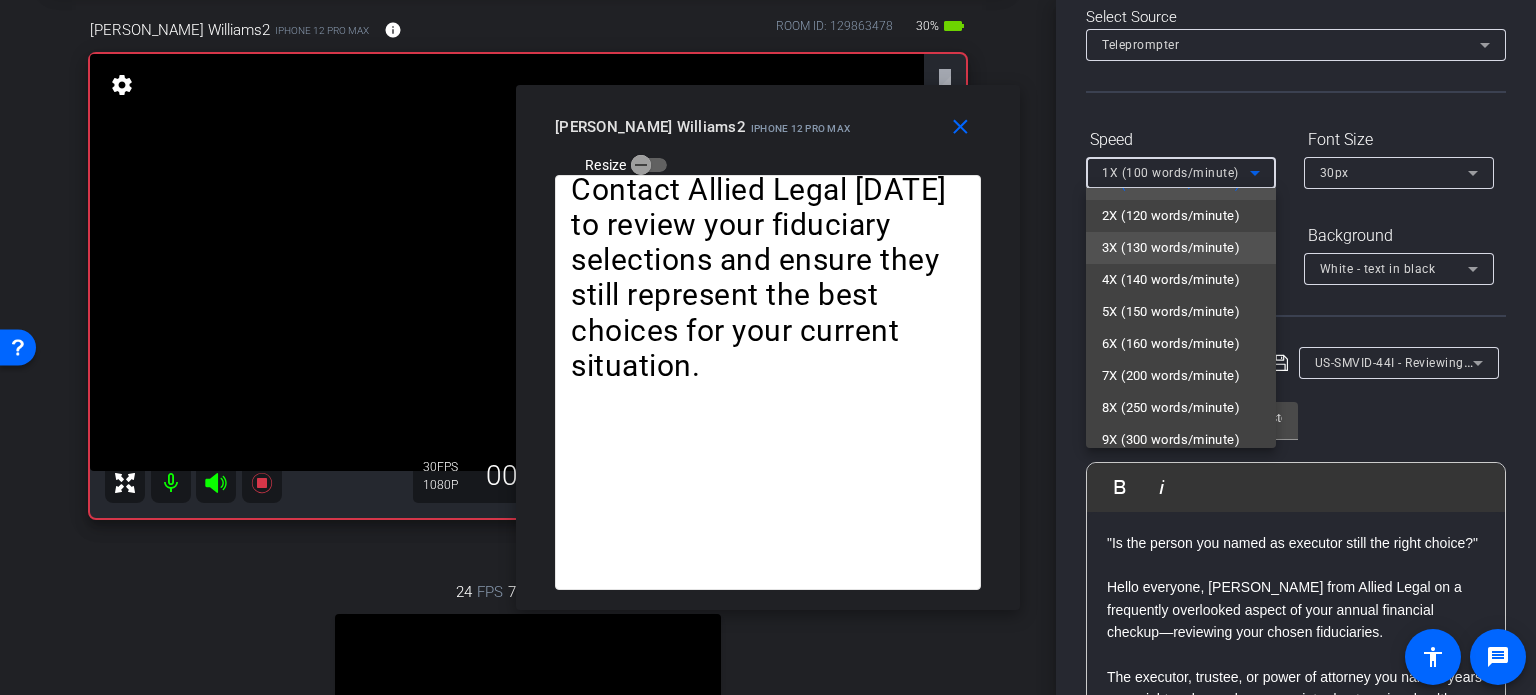 scroll, scrollTop: 44, scrollLeft: 0, axis: vertical 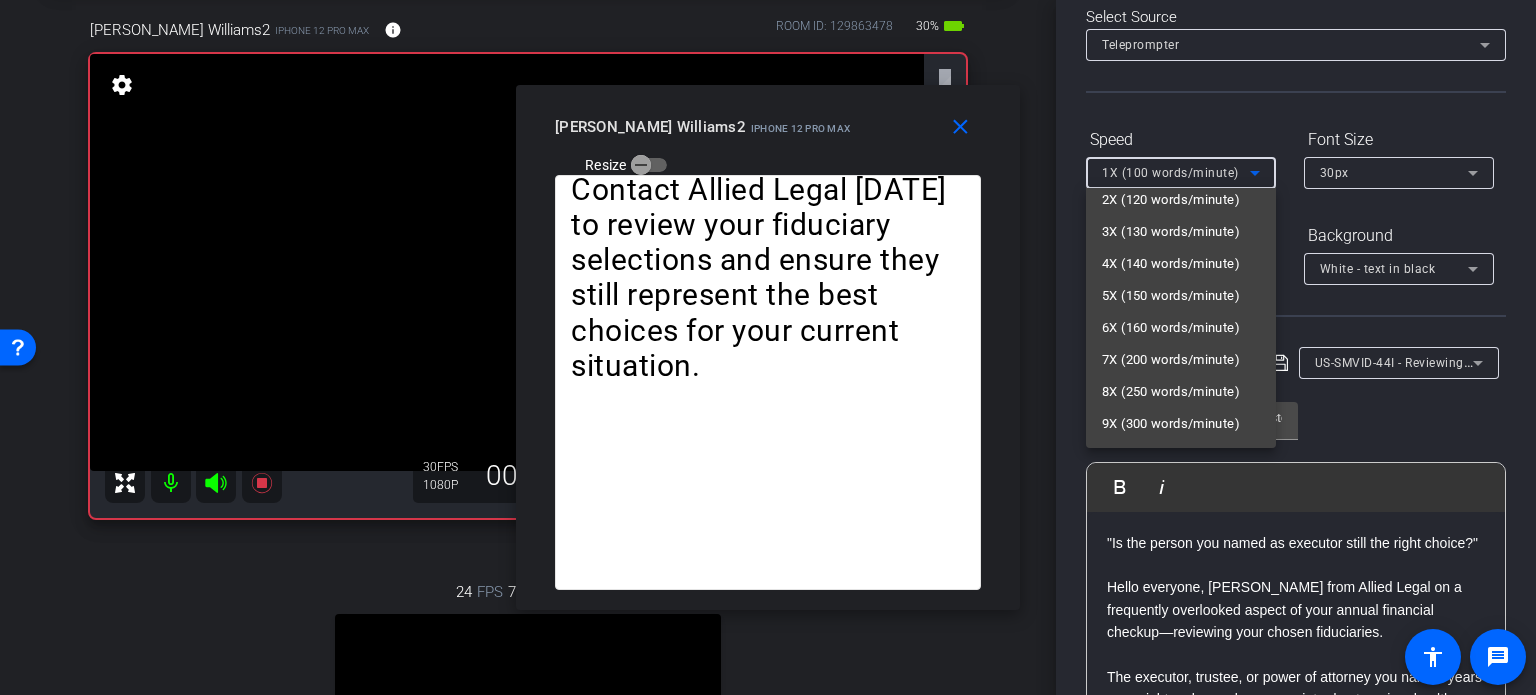 click at bounding box center [768, 347] 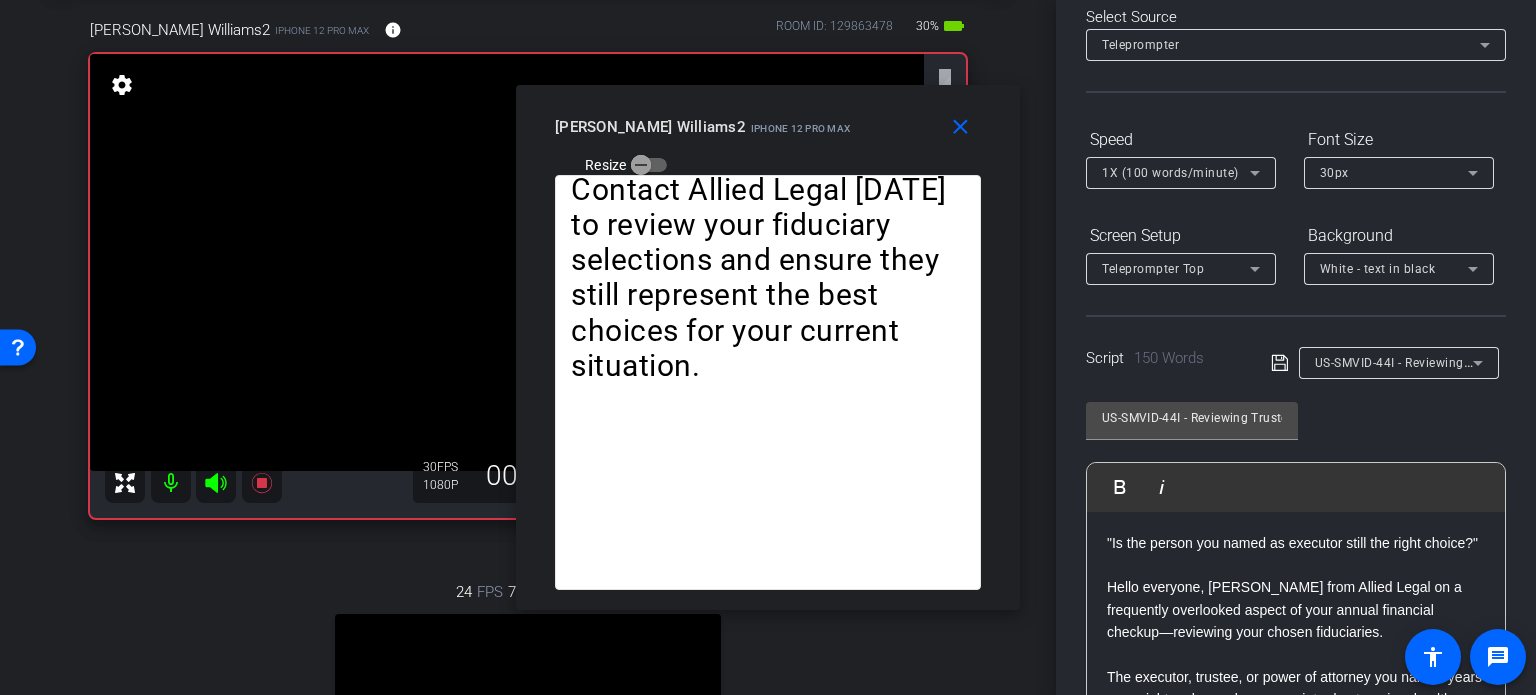 scroll, scrollTop: 0, scrollLeft: 0, axis: both 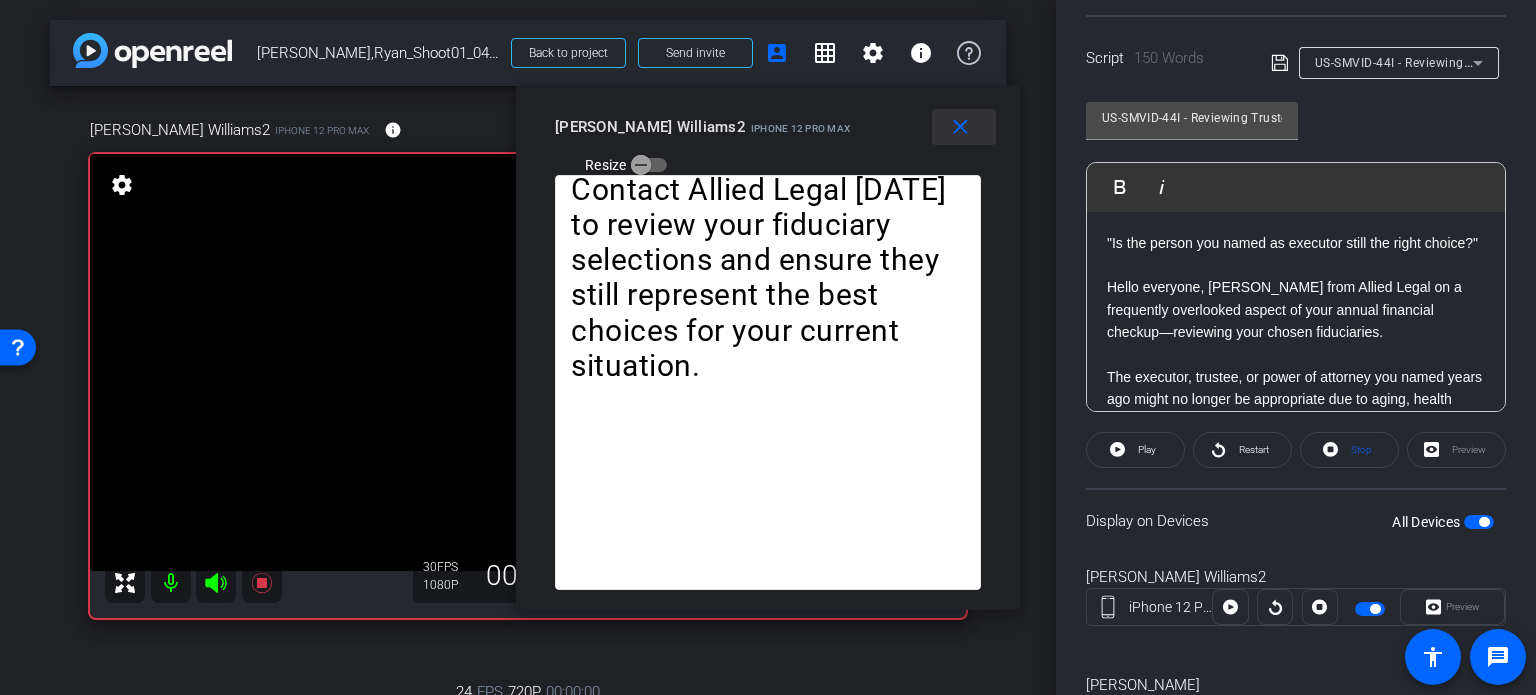 click on "close" at bounding box center (960, 127) 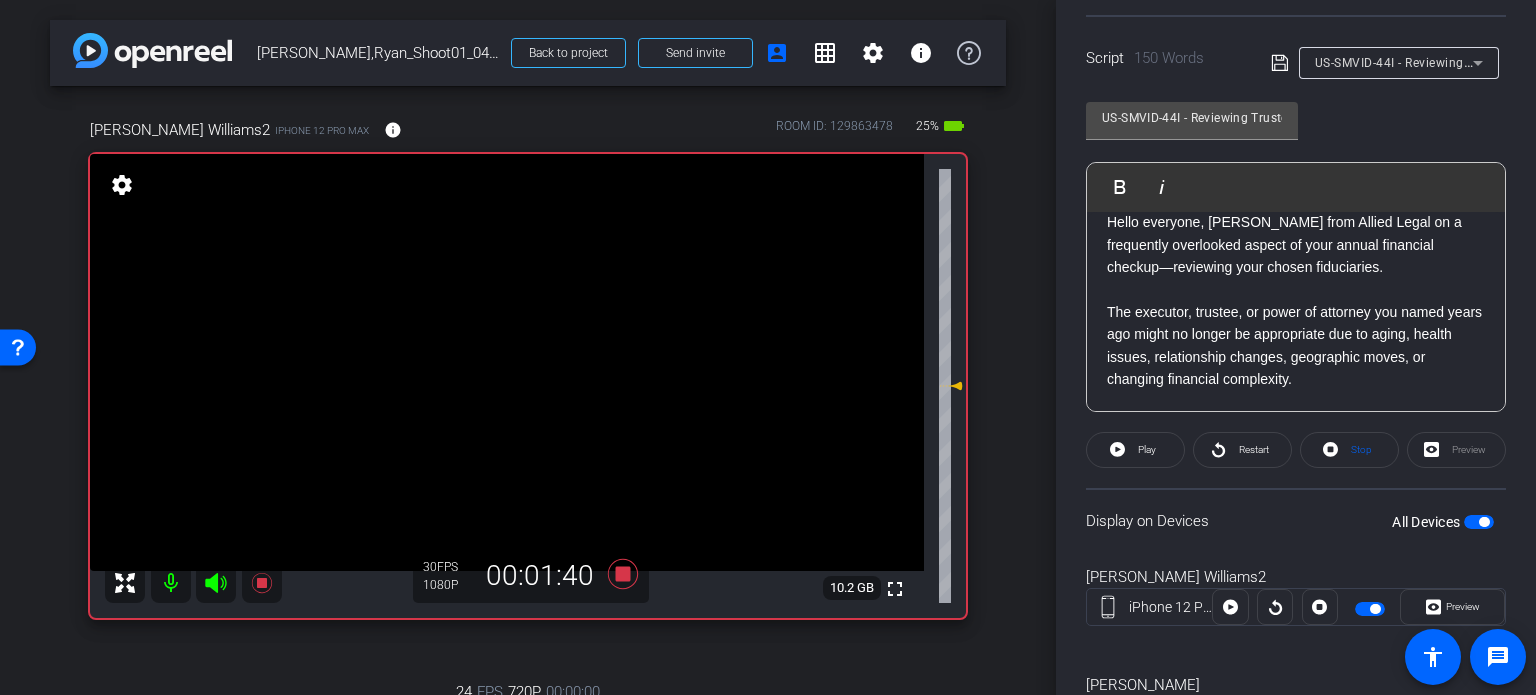 scroll, scrollTop: 100, scrollLeft: 0, axis: vertical 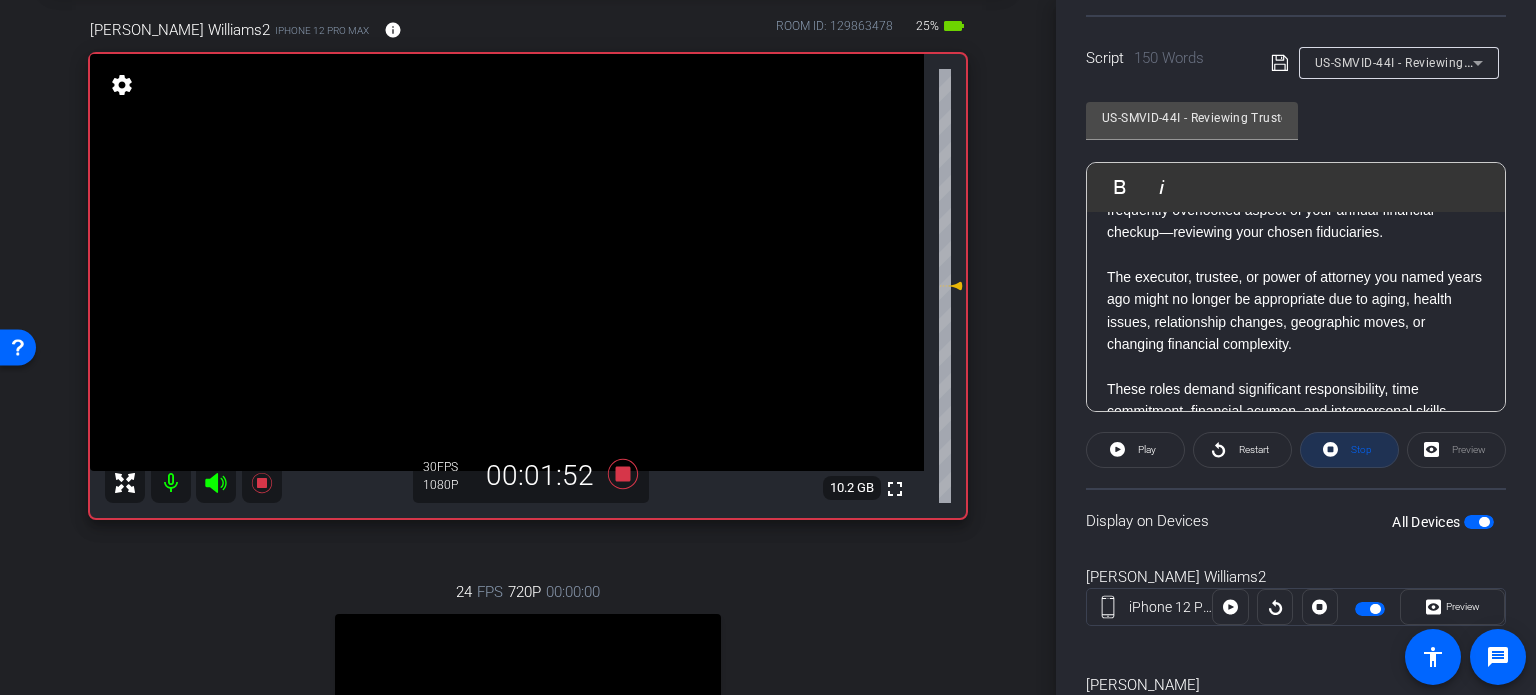click on "Stop" 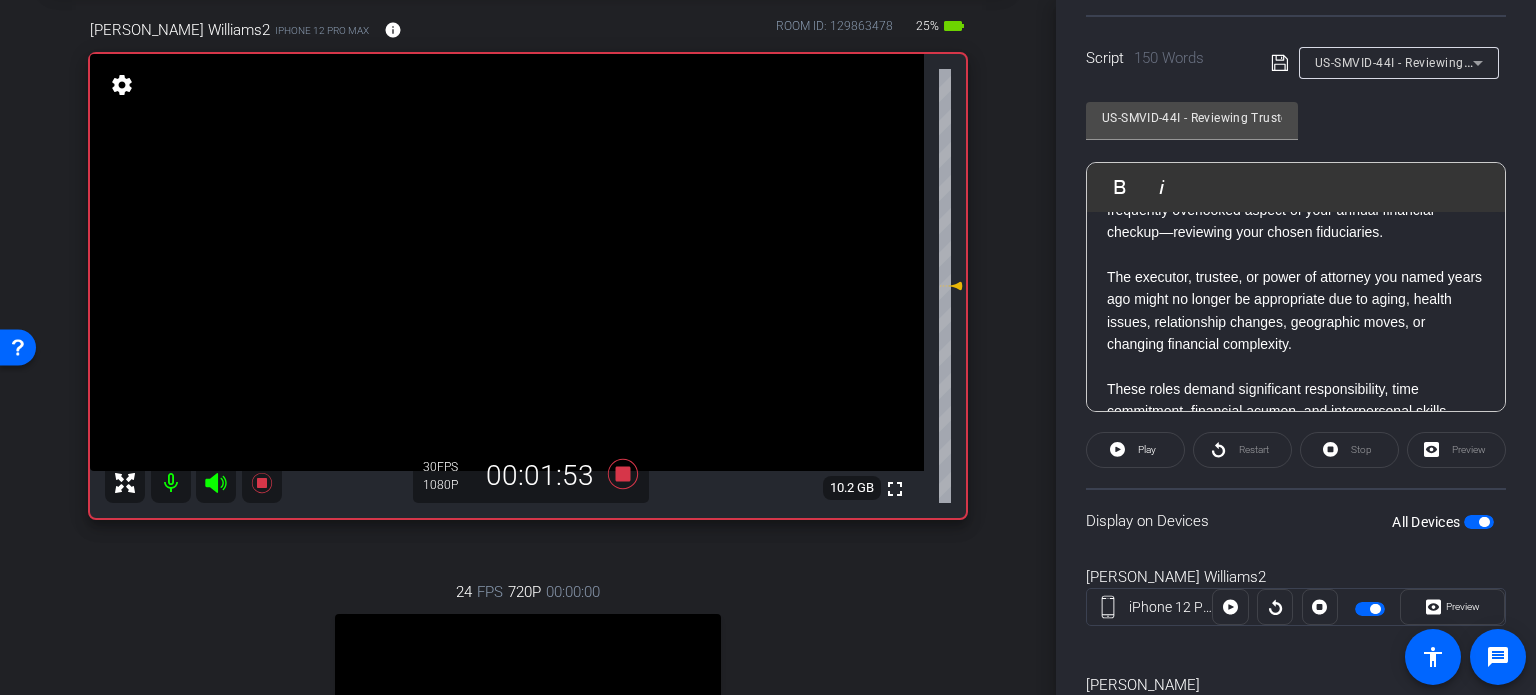 click on "Stop" 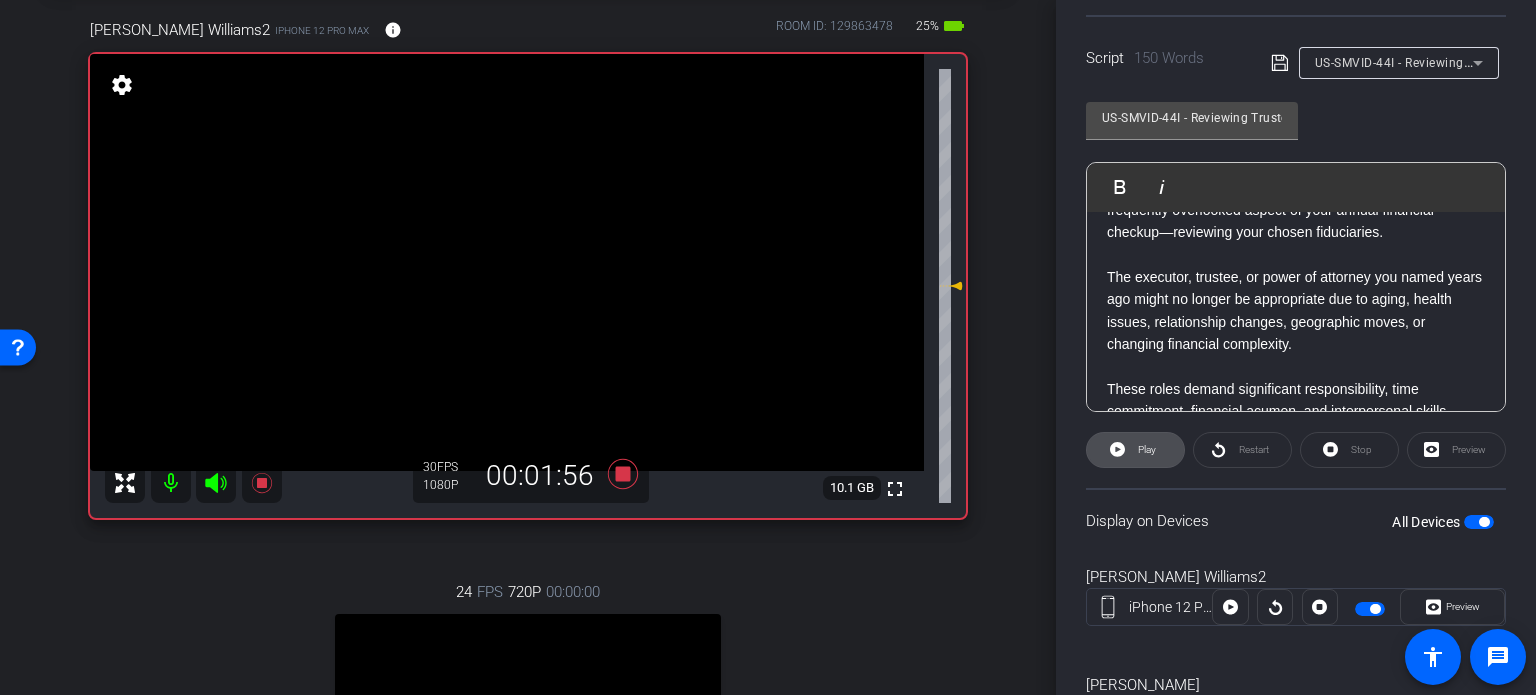 click on "Play" 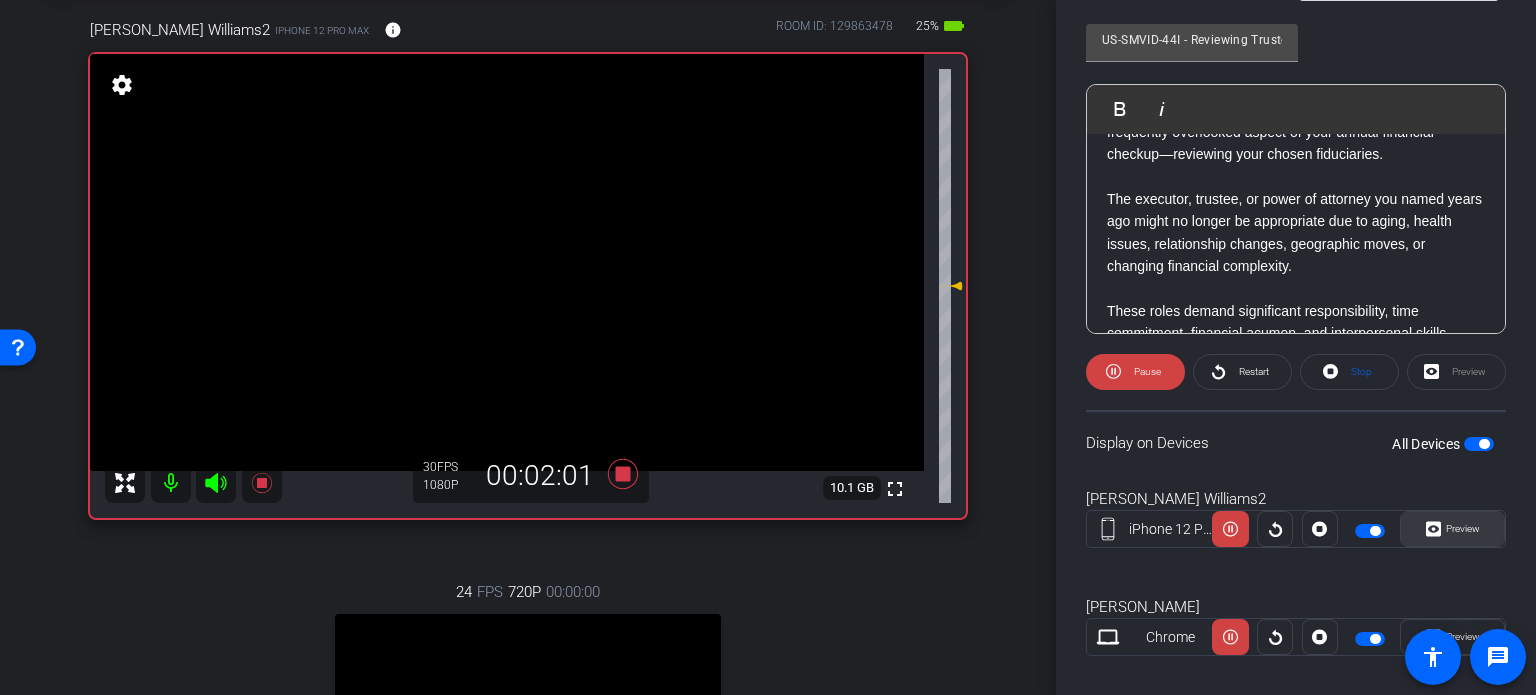 scroll, scrollTop: 503, scrollLeft: 0, axis: vertical 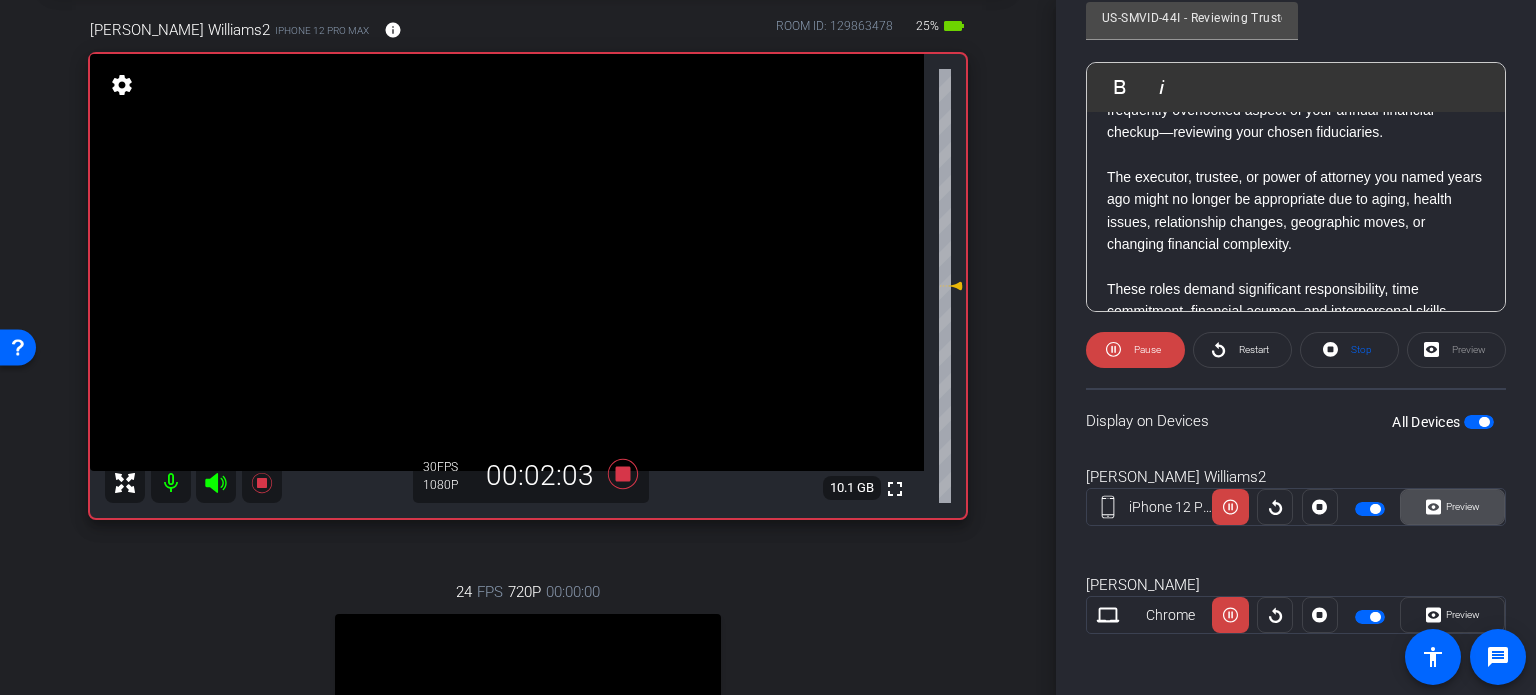 click on "Preview" 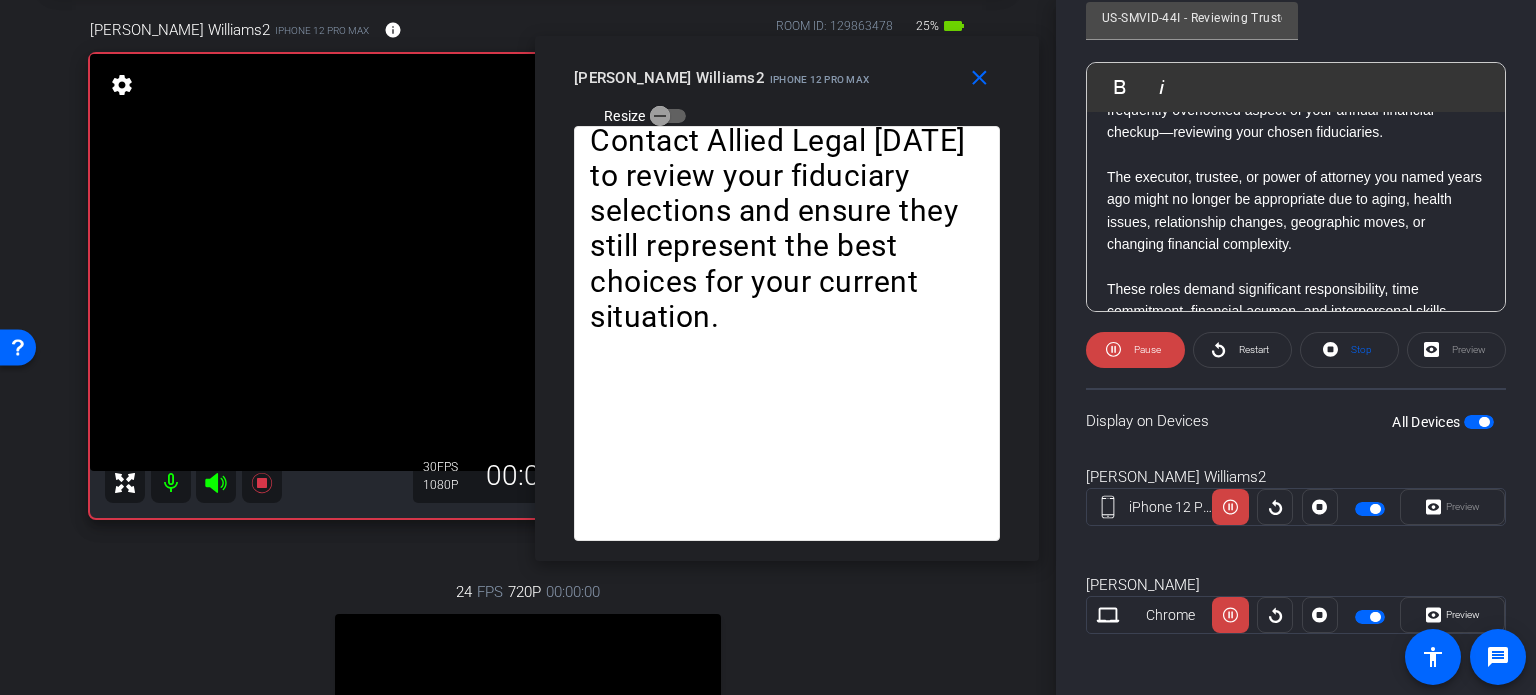 drag, startPoint x: 777, startPoint y: 154, endPoint x: 796, endPoint y: 105, distance: 52.554733 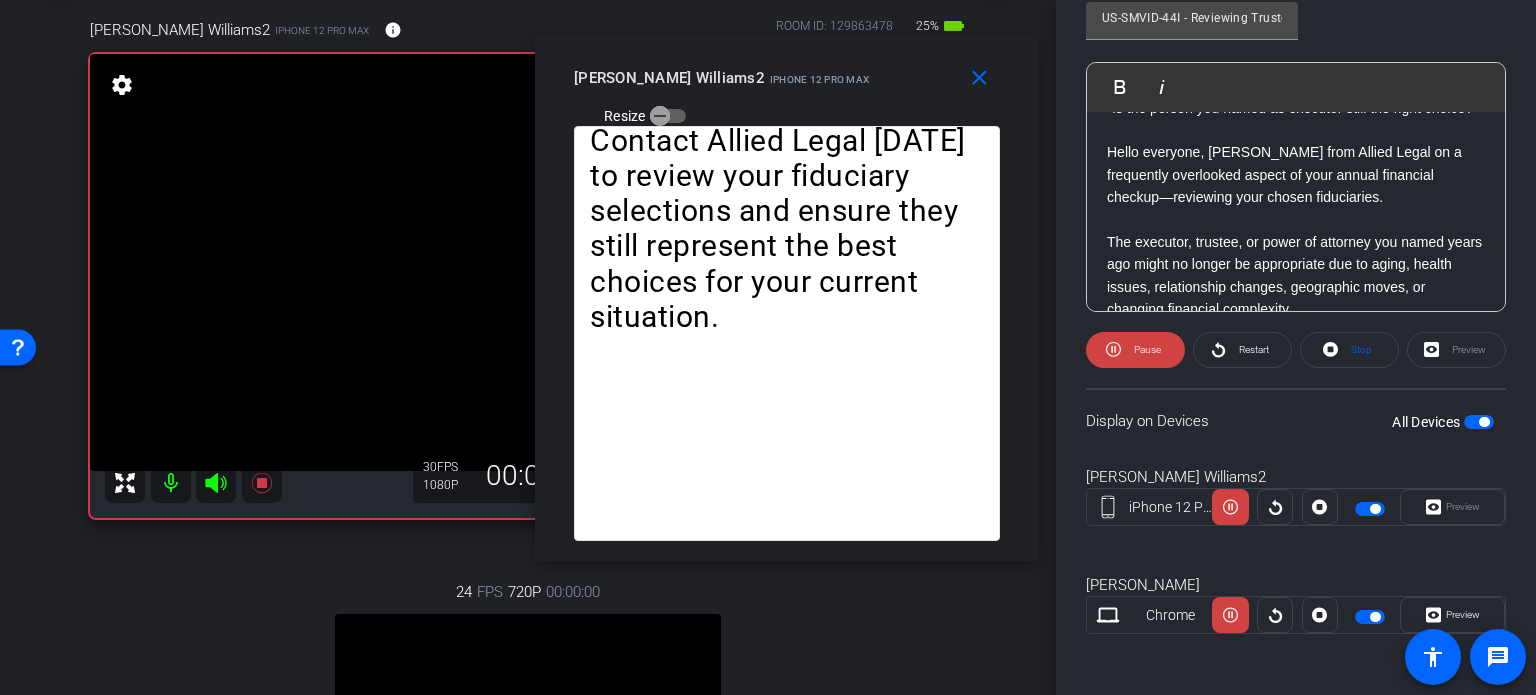 scroll, scrollTop: 0, scrollLeft: 0, axis: both 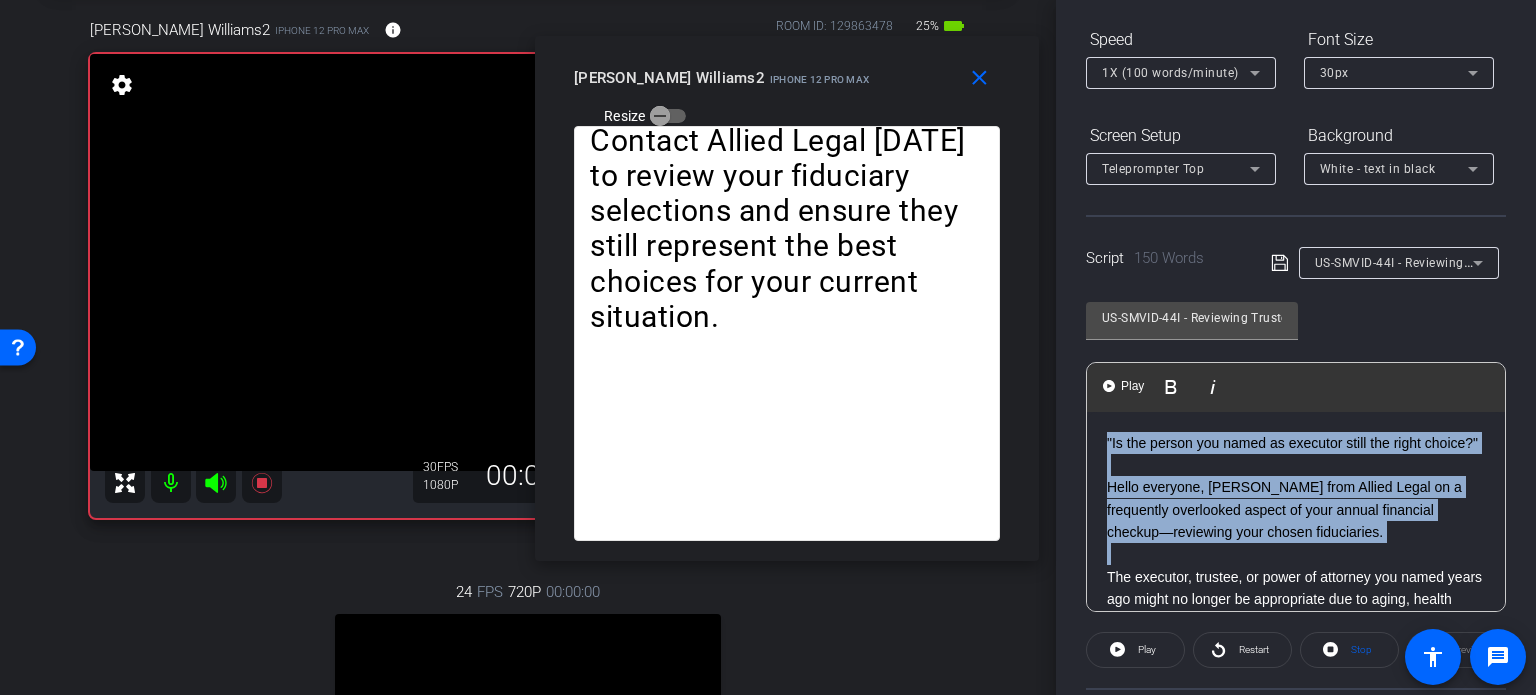 drag, startPoint x: 1105, startPoint y: 498, endPoint x: 1011, endPoint y: 327, distance: 195.13329 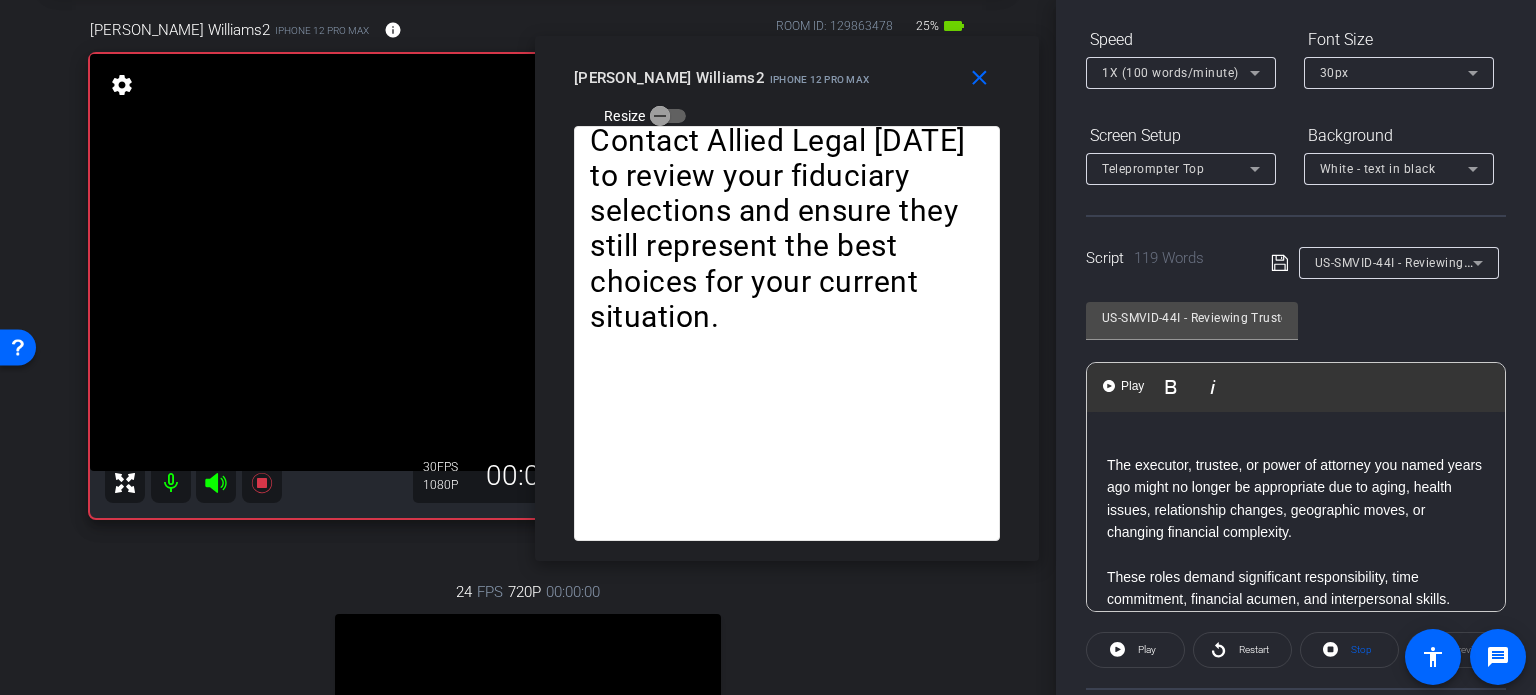 scroll, scrollTop: 100, scrollLeft: 0, axis: vertical 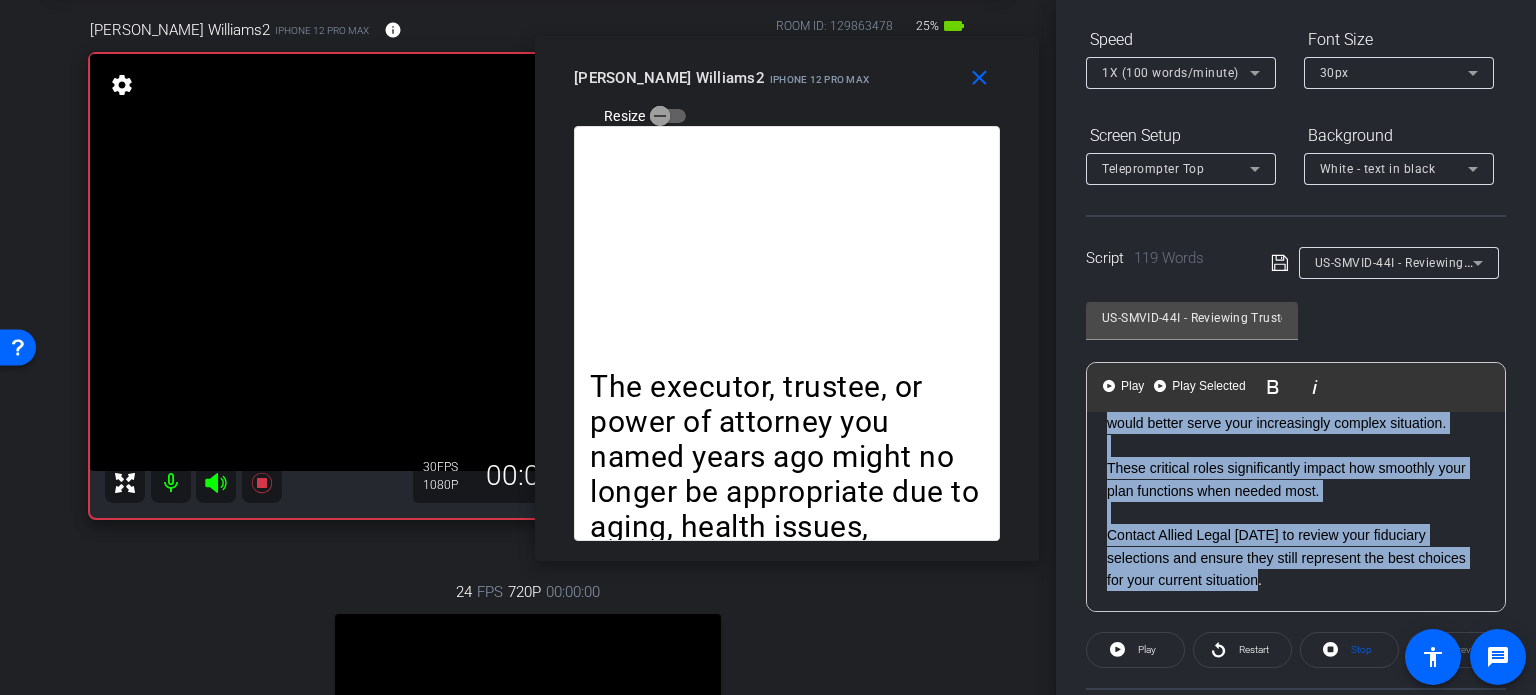 drag, startPoint x: 1102, startPoint y: 528, endPoint x: 1465, endPoint y: 607, distance: 371.49698 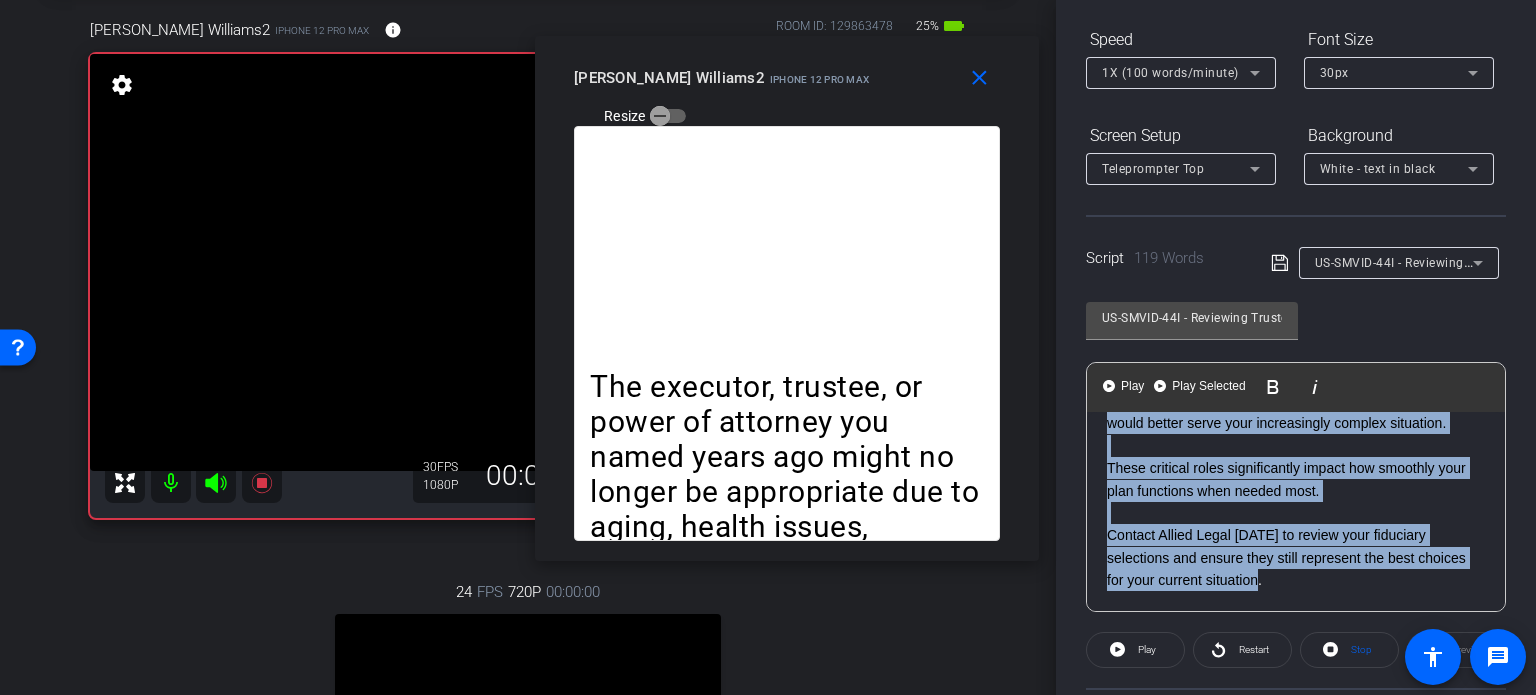 click on "The executor, trustee, or power of attorney you named years ago might no longer be appropriate due to aging, health issues, relationship changes, geographic moves, or changing financial complexity.  These roles demand significant responsibility, time commitment, financial acumen, and interpersonal skills.  During your annual review, we'll assess whether your named individuals still have the capacity, willingness, and appropriate relationship dynamics to serve effectively.  We'll also consider whether co-fiduciaries might provide better checks and balances, or if professional fiduciaries would better serve your increasingly complex situation.  These critical roles significantly impact how smoothly your plan functions when needed most.  Contact Allied Legal today to review your fiduciary selections and ensure they still represent the best choices for your current situation." 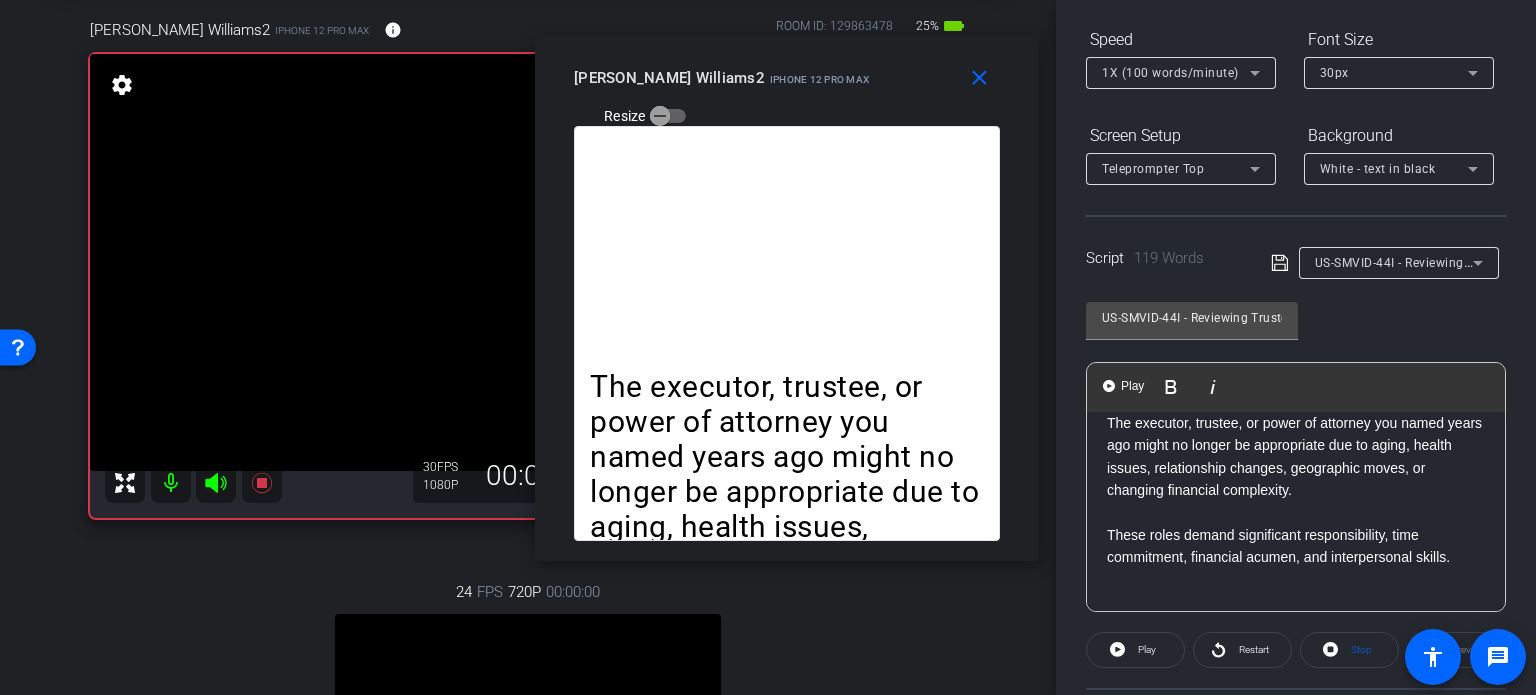 scroll, scrollTop: 41, scrollLeft: 0, axis: vertical 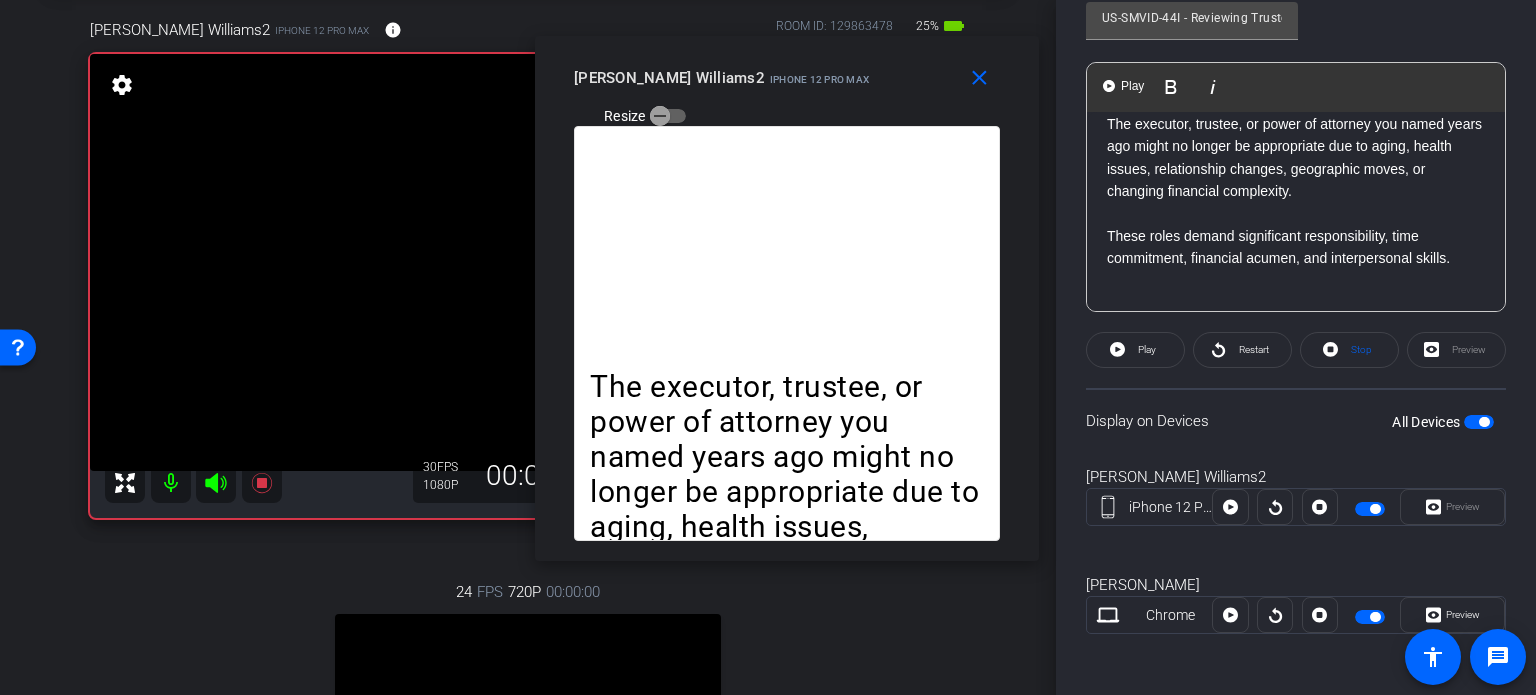 click at bounding box center (1479, 422) 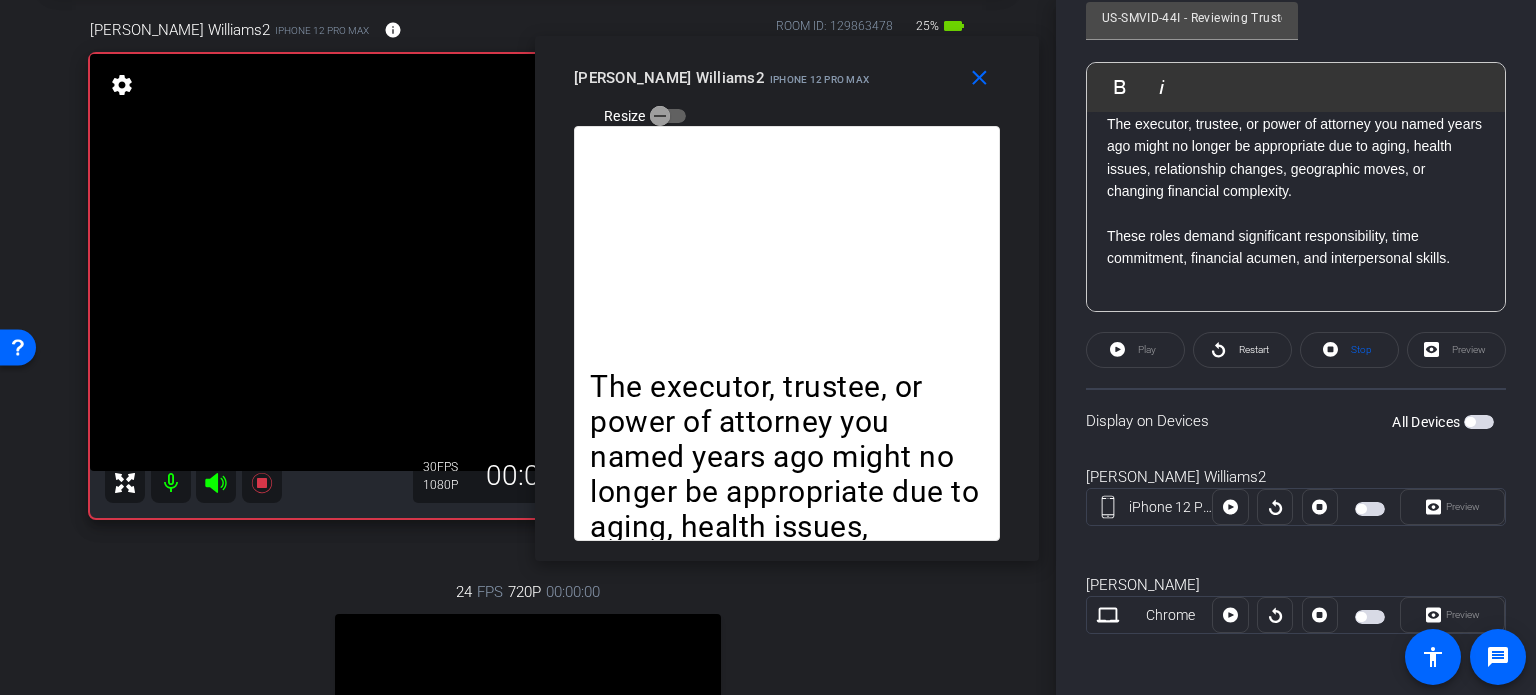 click at bounding box center [1479, 422] 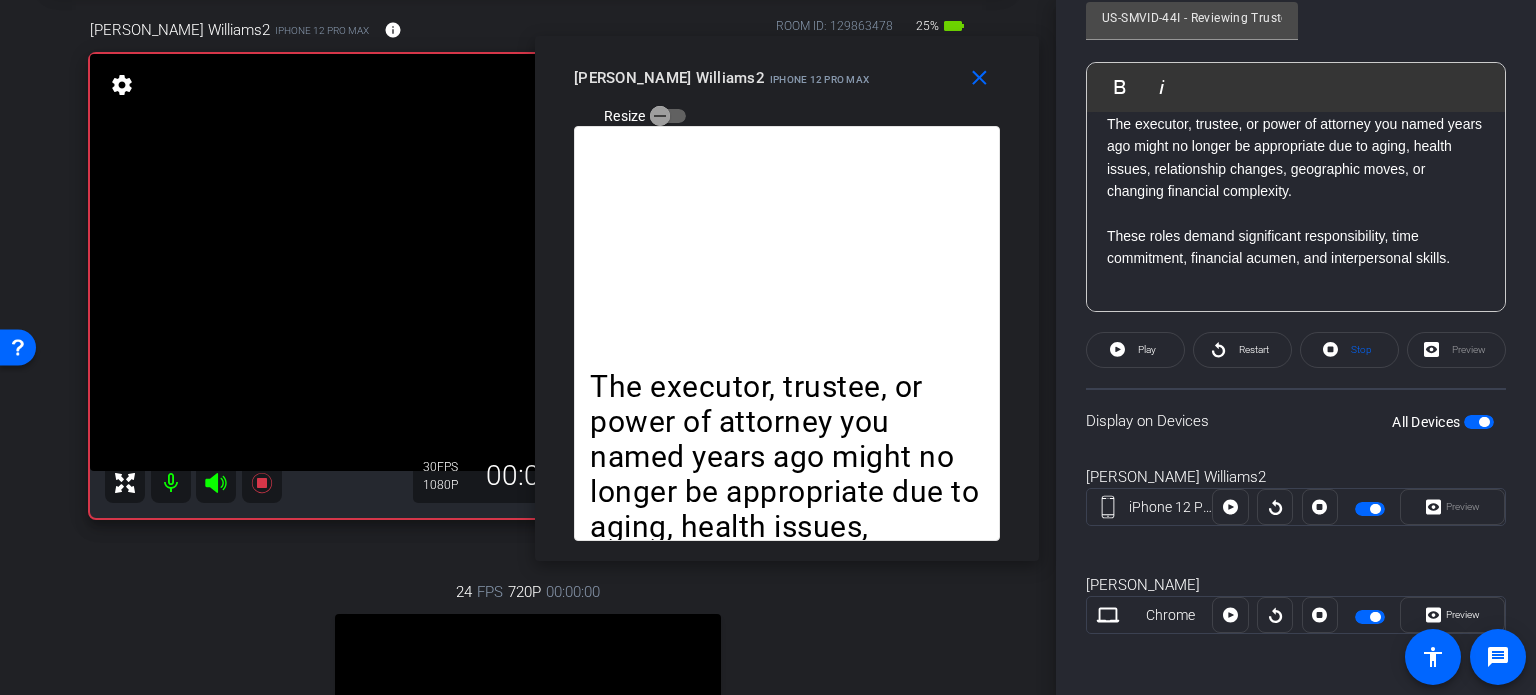 scroll, scrollTop: 0, scrollLeft: 0, axis: both 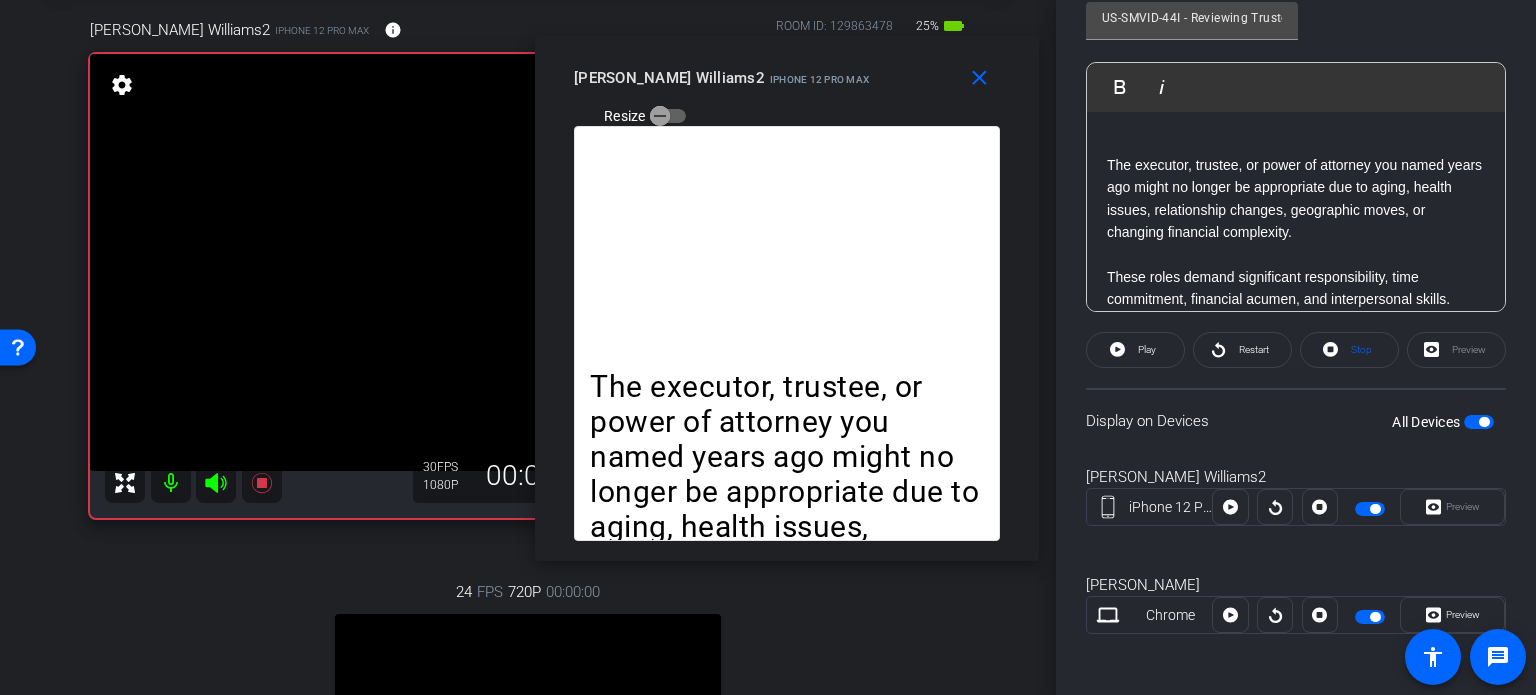 click on "The executor, trustee, or power of attorney you named years ago might no longer be appropriate due to aging, health issues, relationship changes, geographic moves, or changing financial complexity.  These roles demand significant responsibility, time commitment, financial acumen, and interpersonal skills." 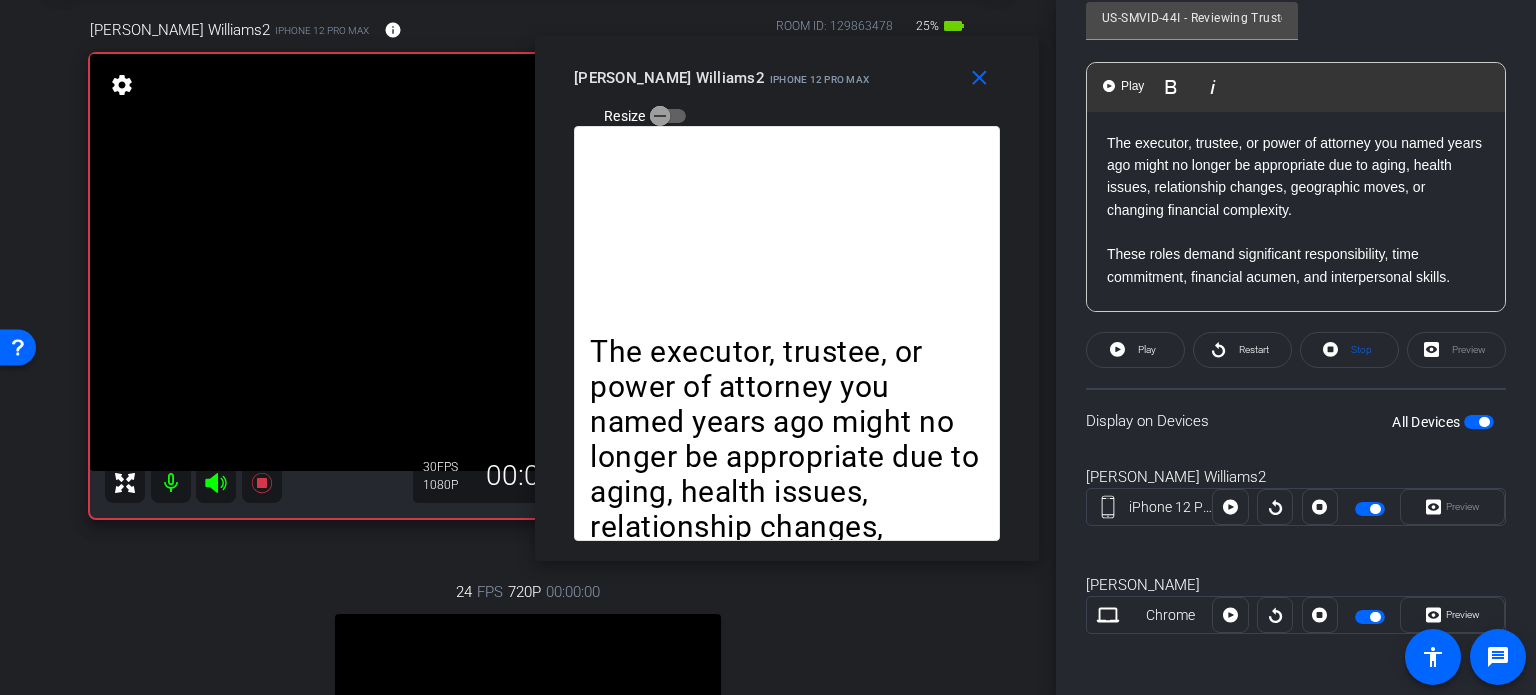 click at bounding box center (1484, 422) 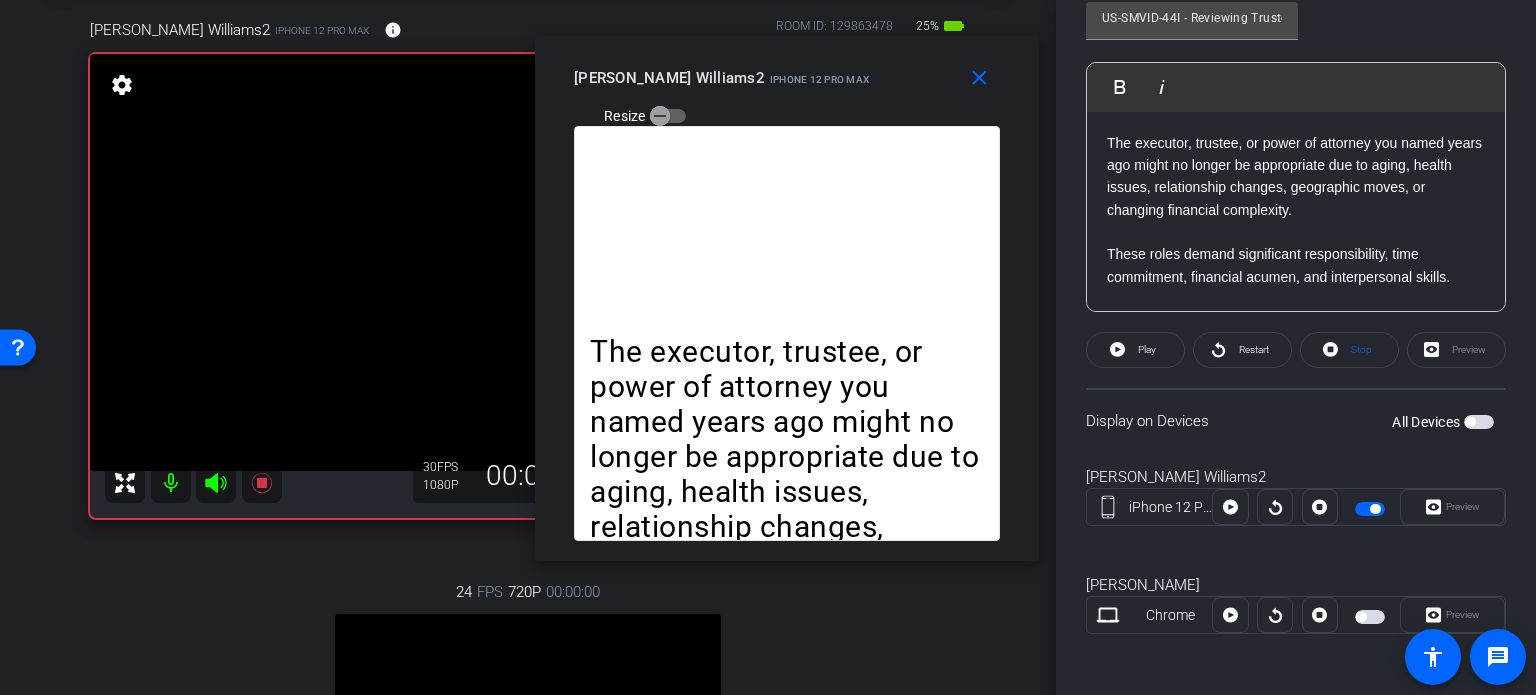 click at bounding box center (1479, 422) 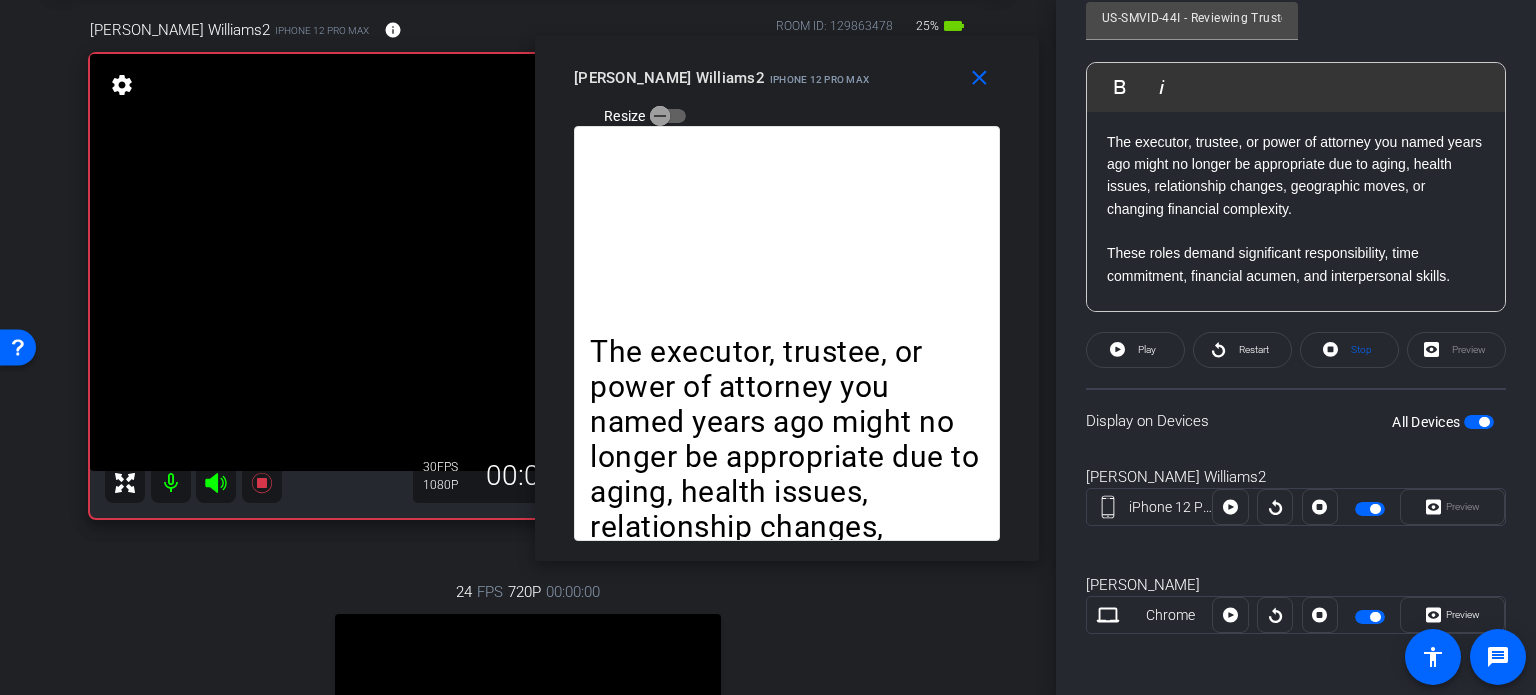 scroll, scrollTop: 0, scrollLeft: 0, axis: both 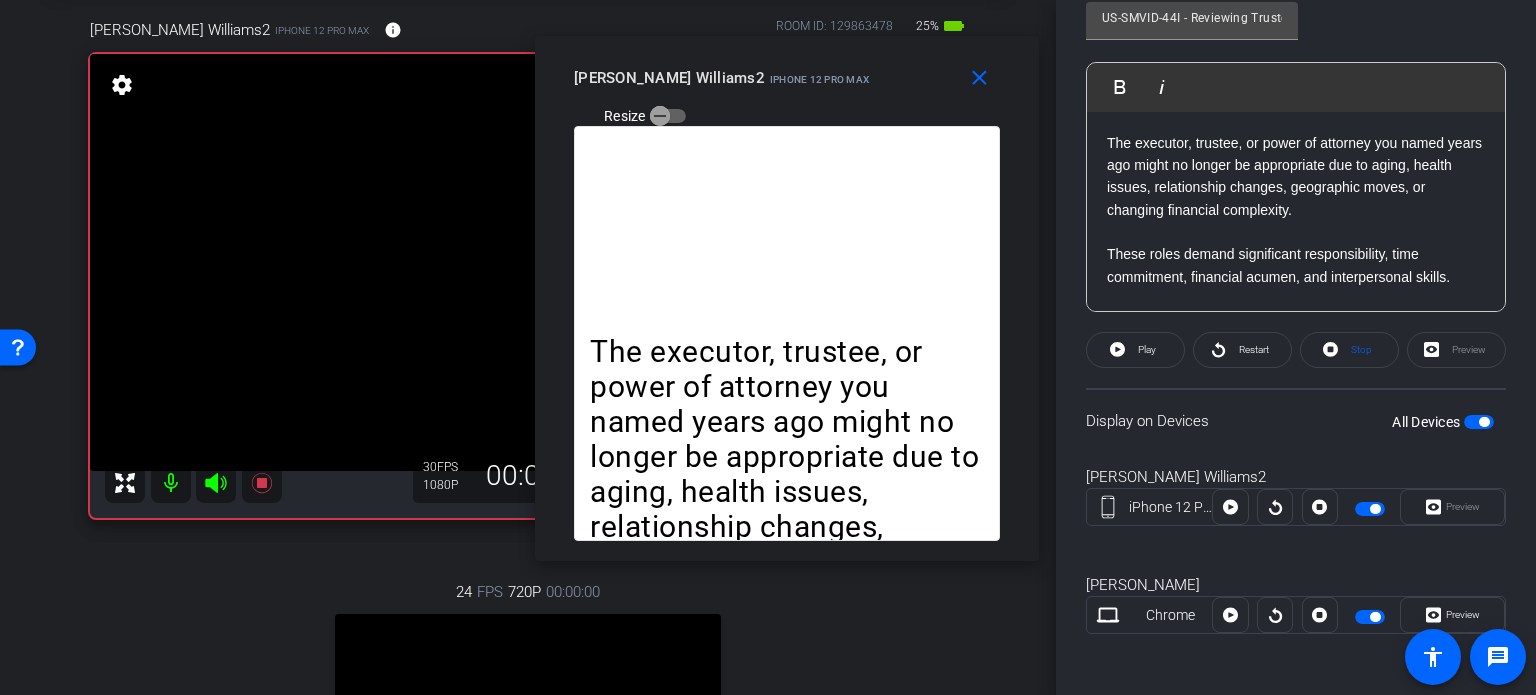 click at bounding box center (1479, 422) 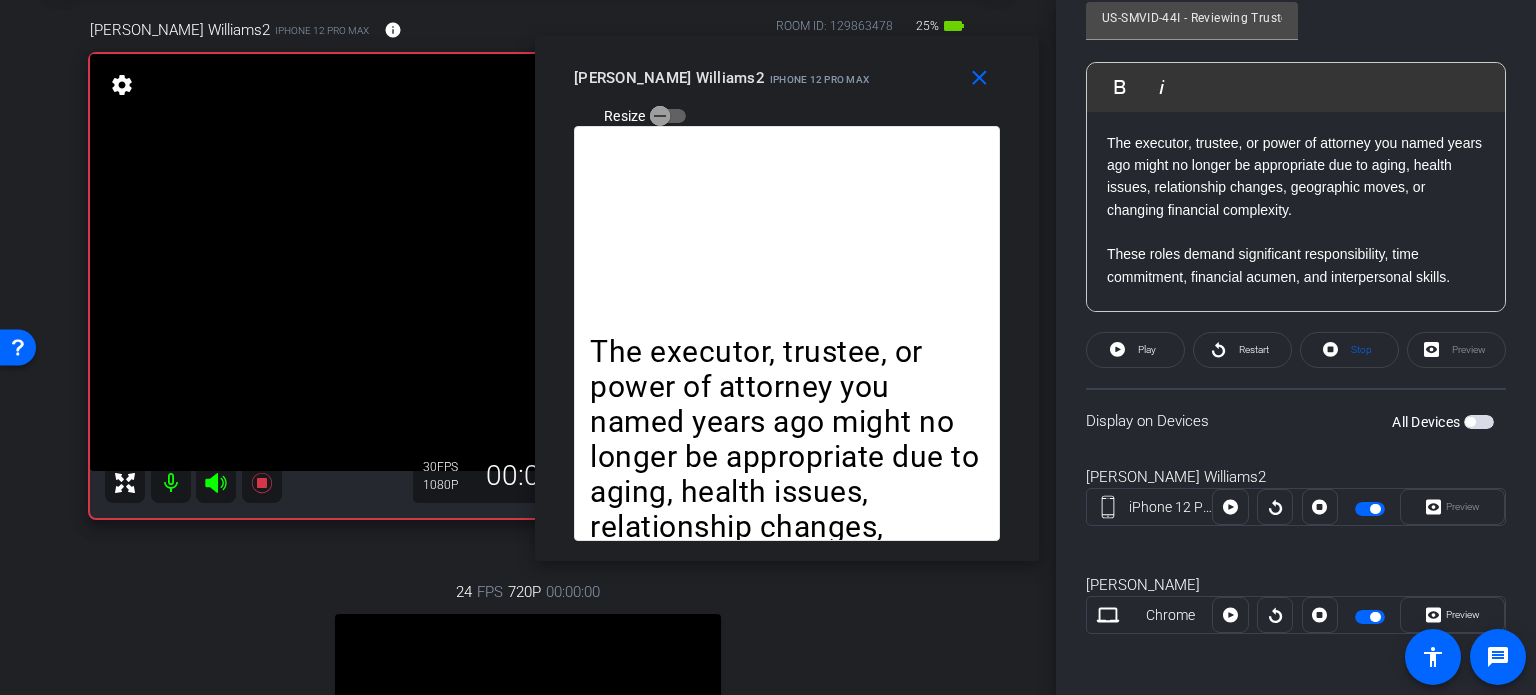 click at bounding box center [1479, 422] 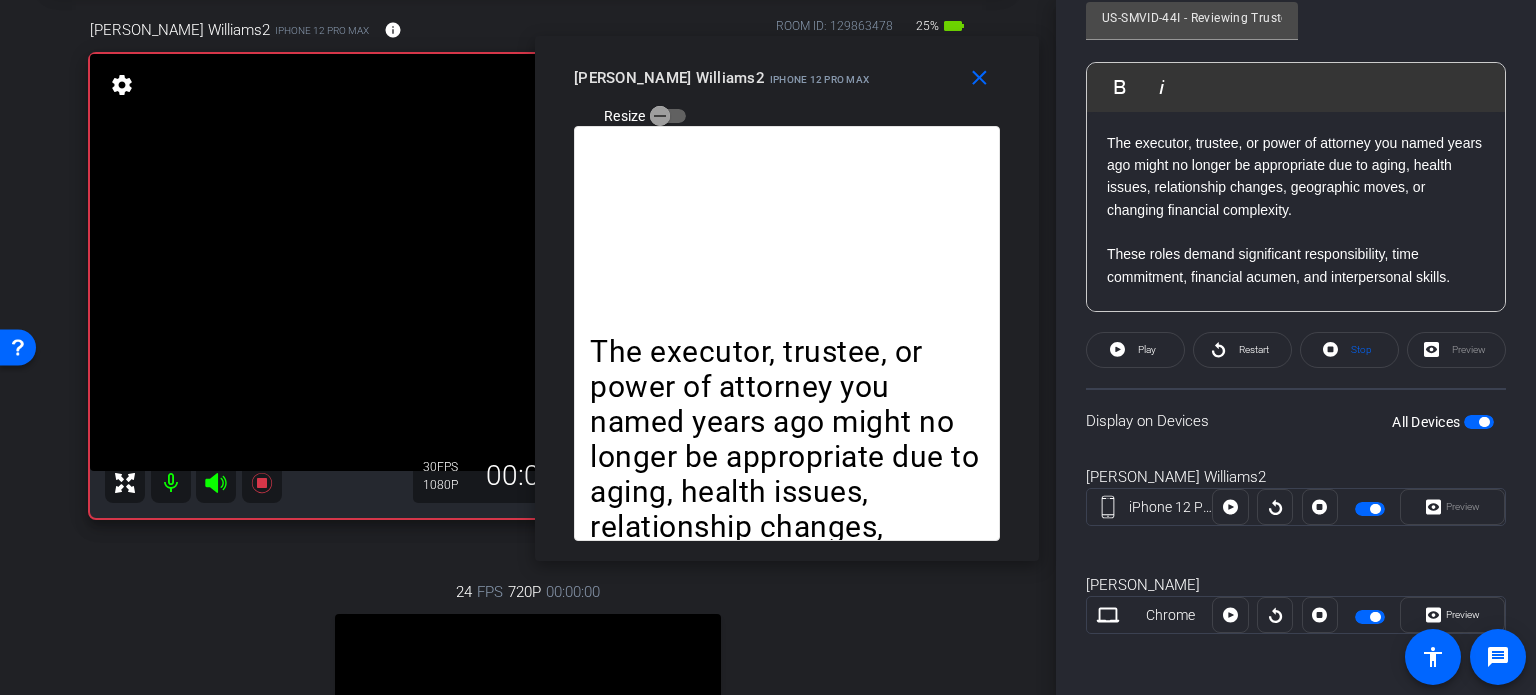 scroll, scrollTop: 403, scrollLeft: 0, axis: vertical 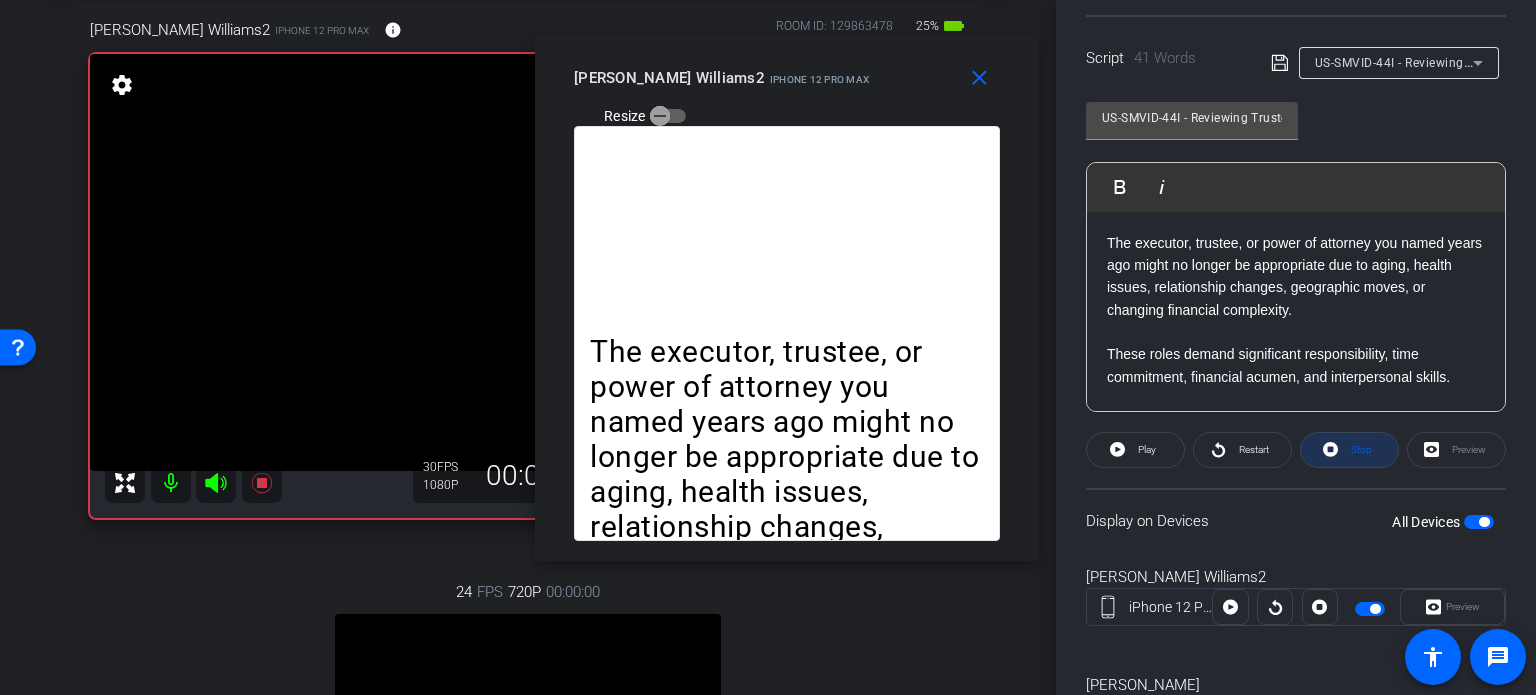 click on "Stop" 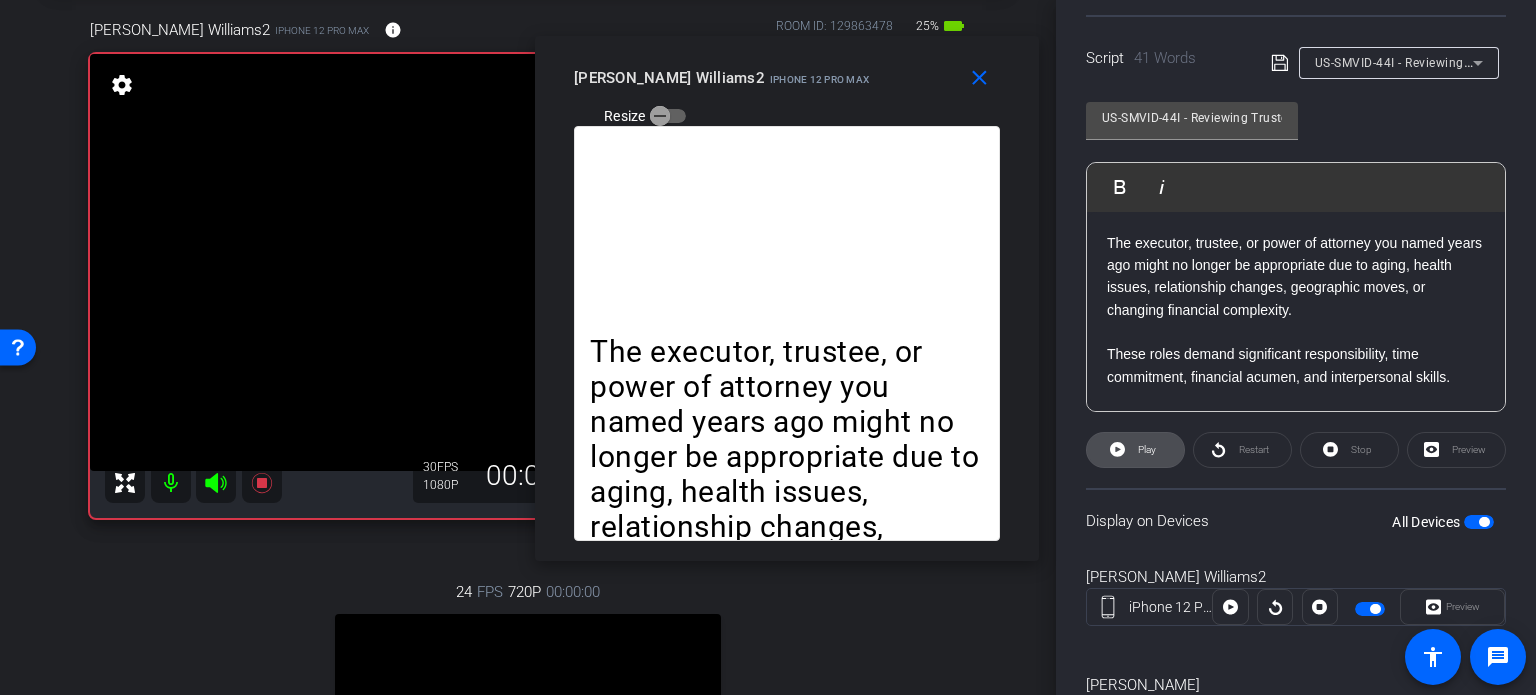 click 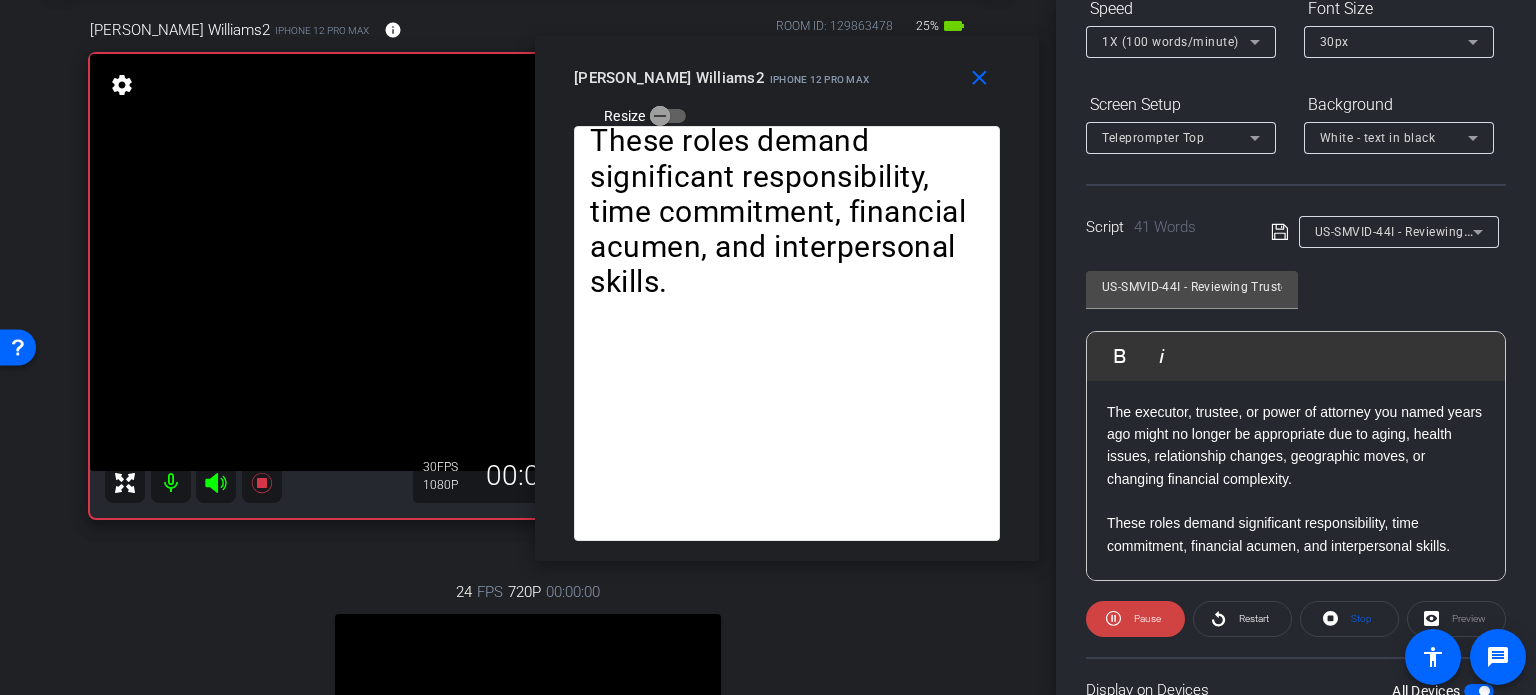 scroll, scrollTop: 203, scrollLeft: 0, axis: vertical 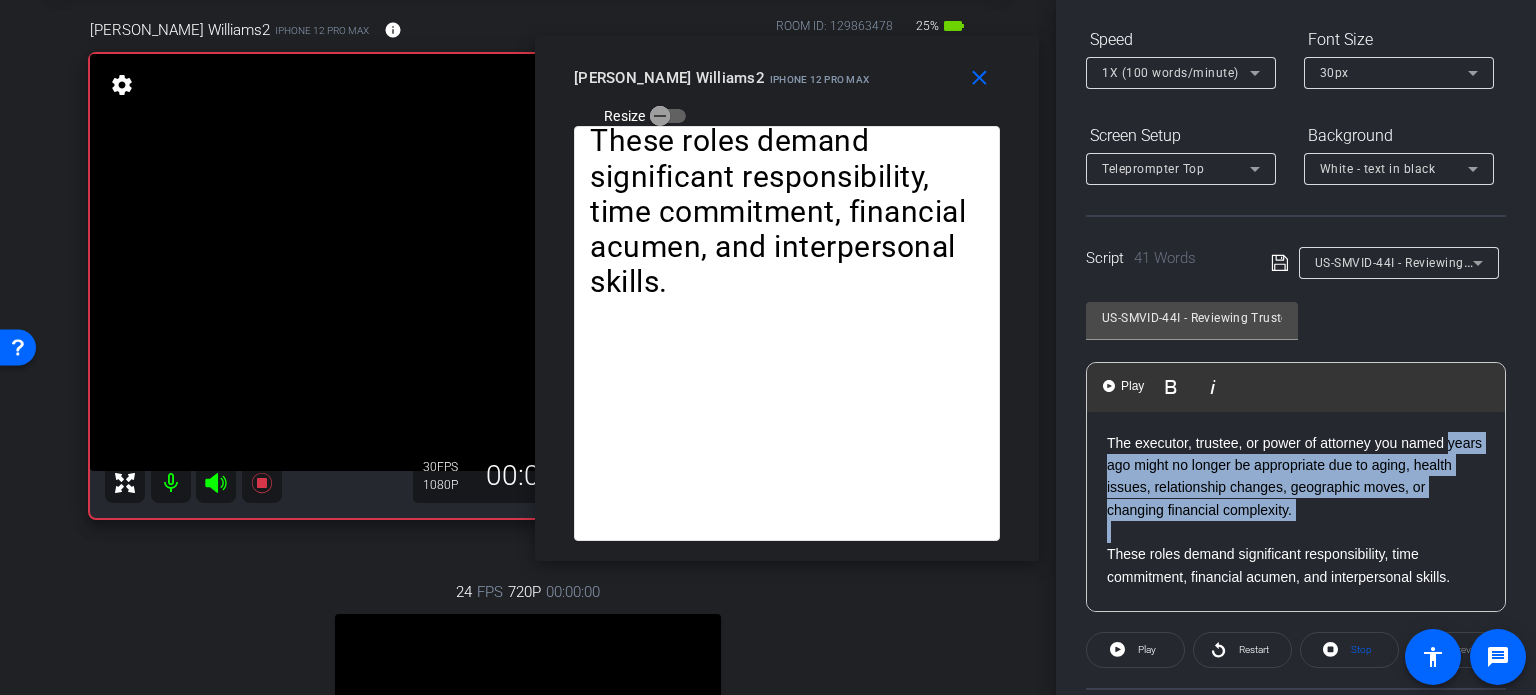 drag, startPoint x: 1101, startPoint y: 555, endPoint x: 993, endPoint y: 413, distance: 178.40404 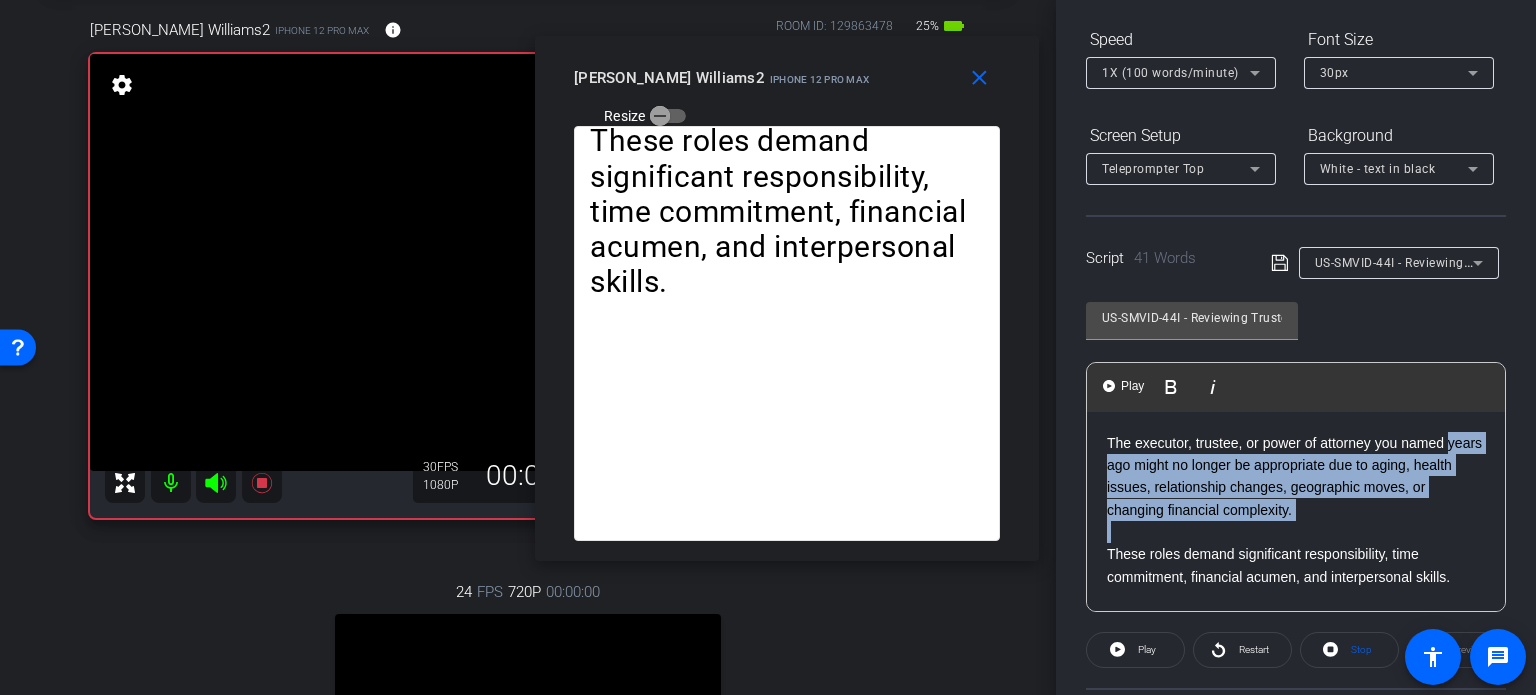 click on "Accessibility Screen-Reader Guide, Feedback, and Issue Reporting | New window
menu arrow_forward_ios keyboard_return Close  forward_to_inbox Send invite  account_box  Regular View  grid_on  Grid/Group View  settings Session Settings  info Performance  help_outline Help  arrow_back  Williams,Ryan_Shoot01_04252025   Back to project   Send invite  account_box grid_on settings info
Ryan Williams2 iPhone 12 Pro Max info ROOM ID: 129863478 25% battery_std fullscreen settings  10.0 GB
30 FPS  1080P   00:04:44
24 FPS 720P  00:00:00  fullscreen
Sherrie Stuessy Subject   -  Chrome" at bounding box center (768, 347) 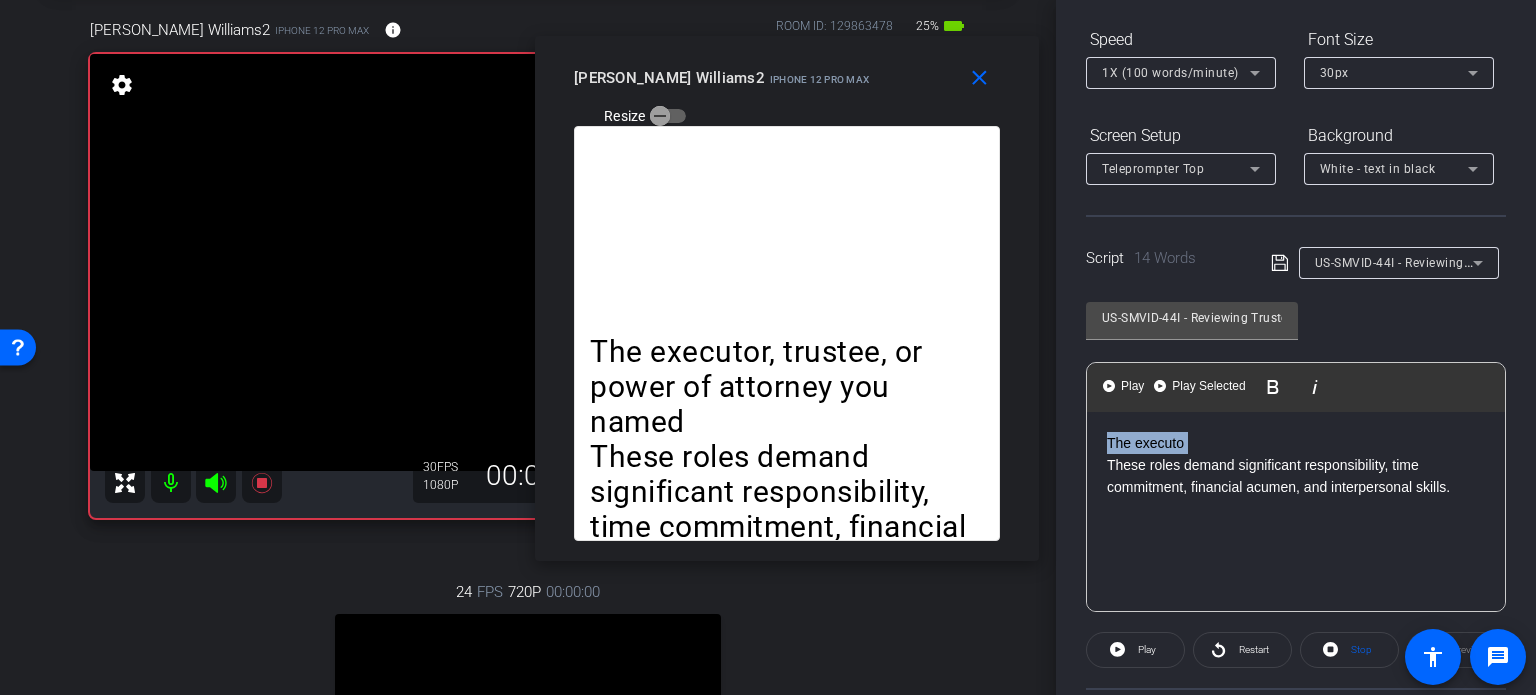 drag, startPoint x: 1108, startPoint y: 467, endPoint x: 1081, endPoint y: 422, distance: 52.478565 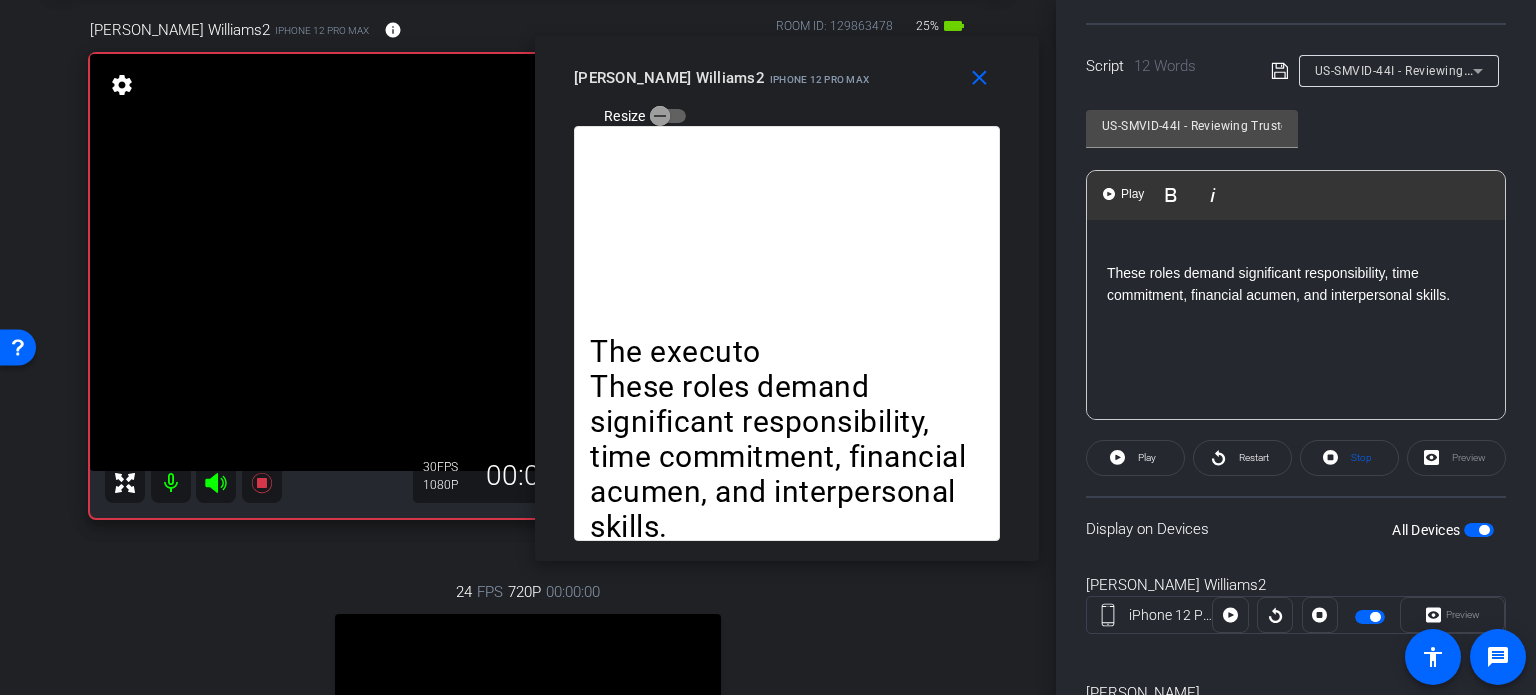 scroll, scrollTop: 403, scrollLeft: 0, axis: vertical 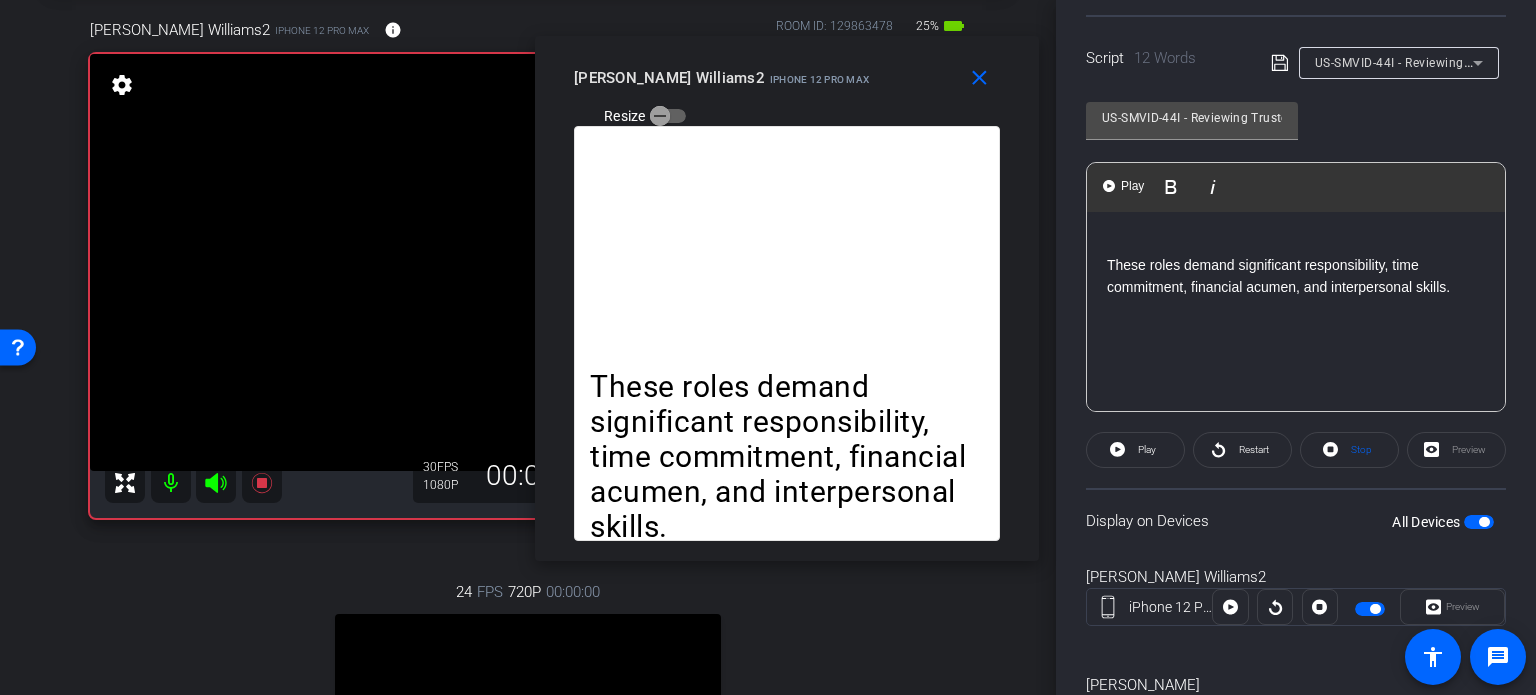 click at bounding box center [1479, 522] 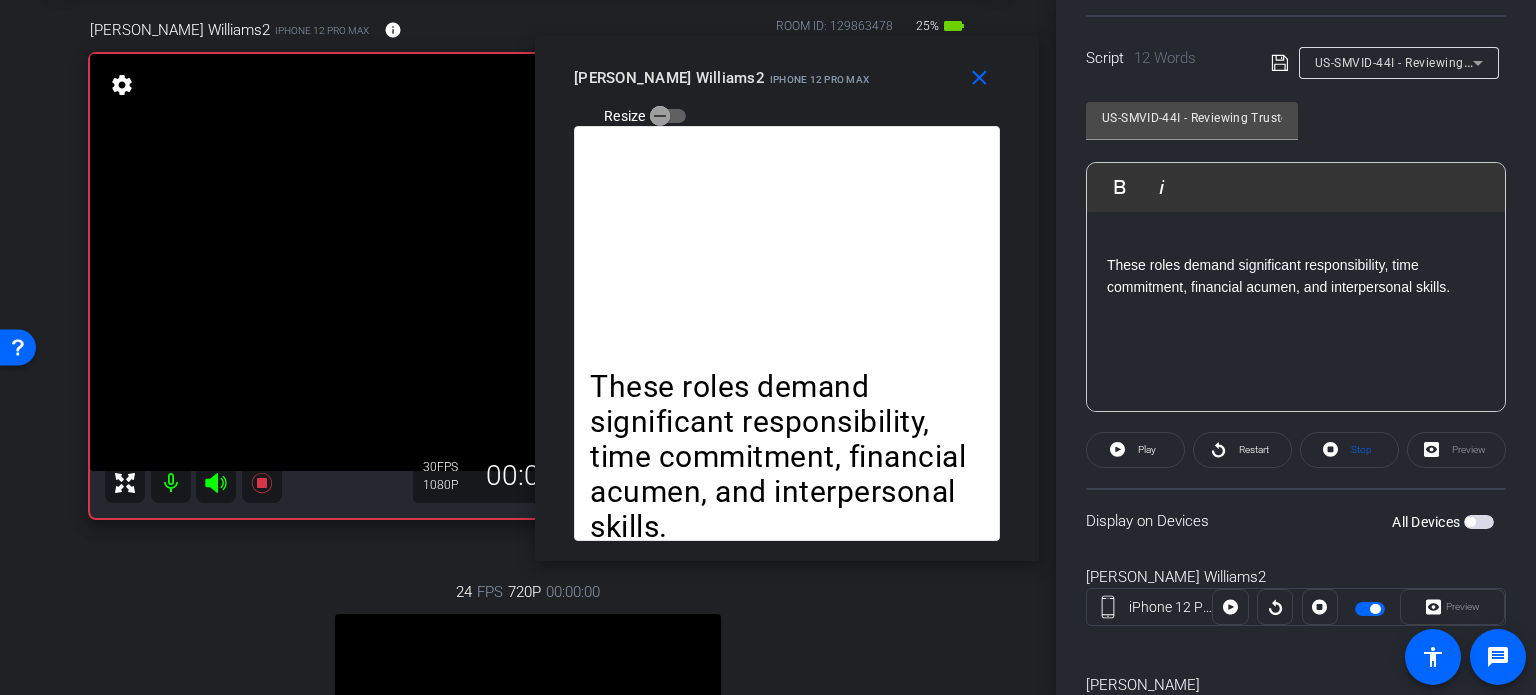 click at bounding box center [1479, 522] 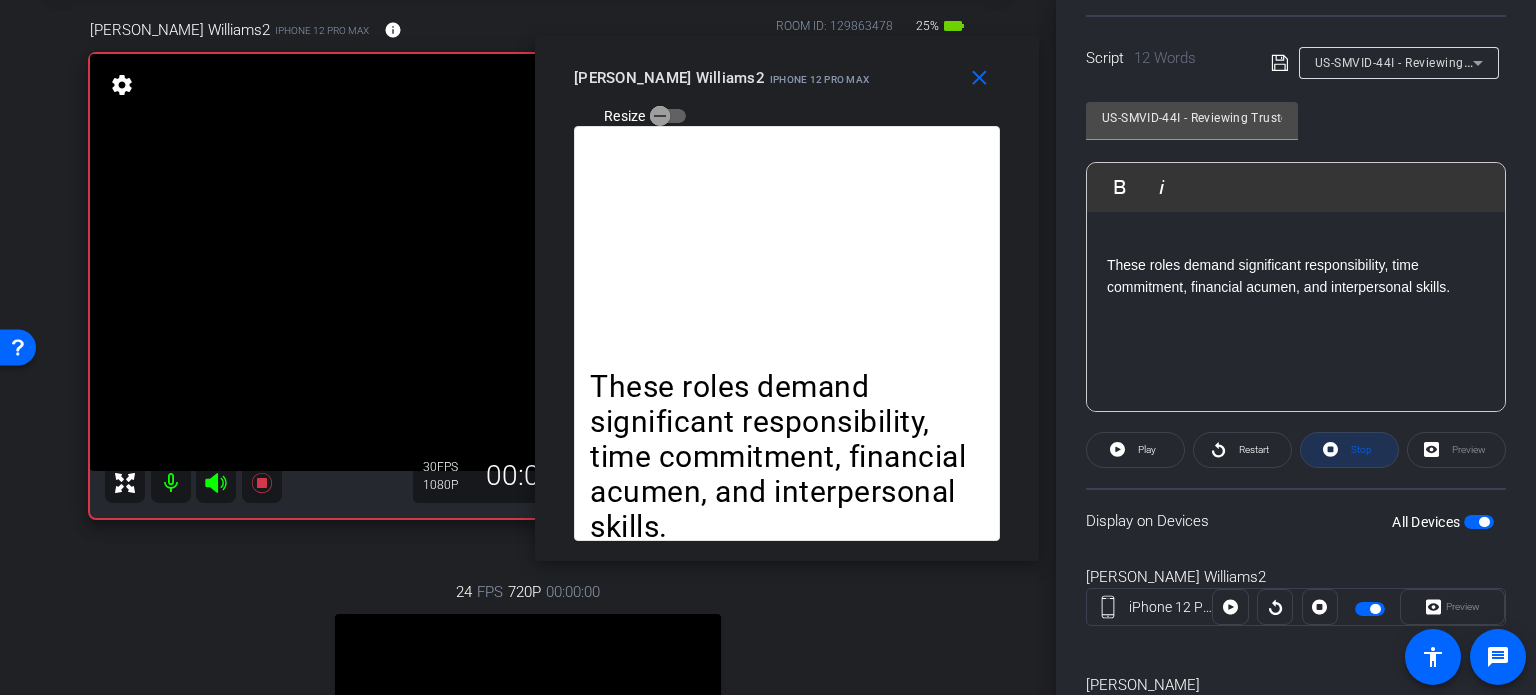 click 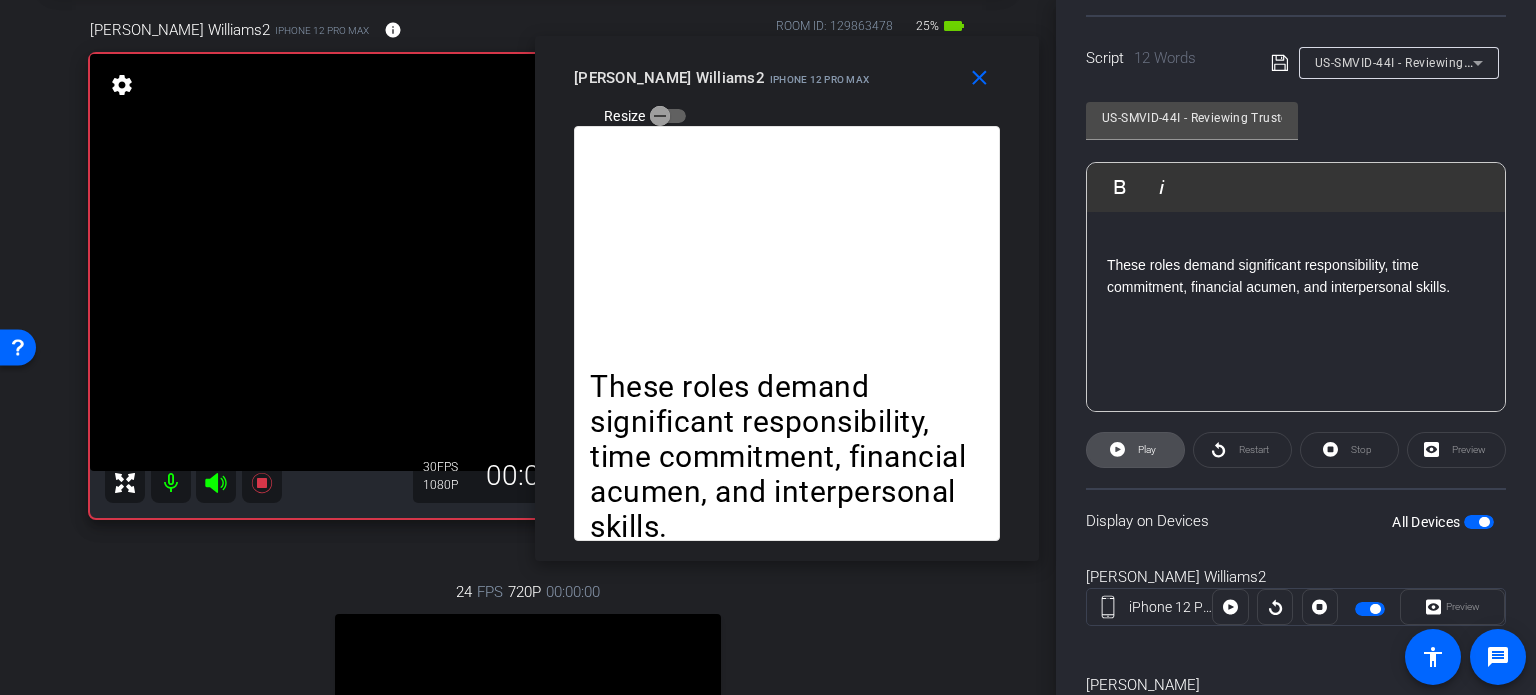 click 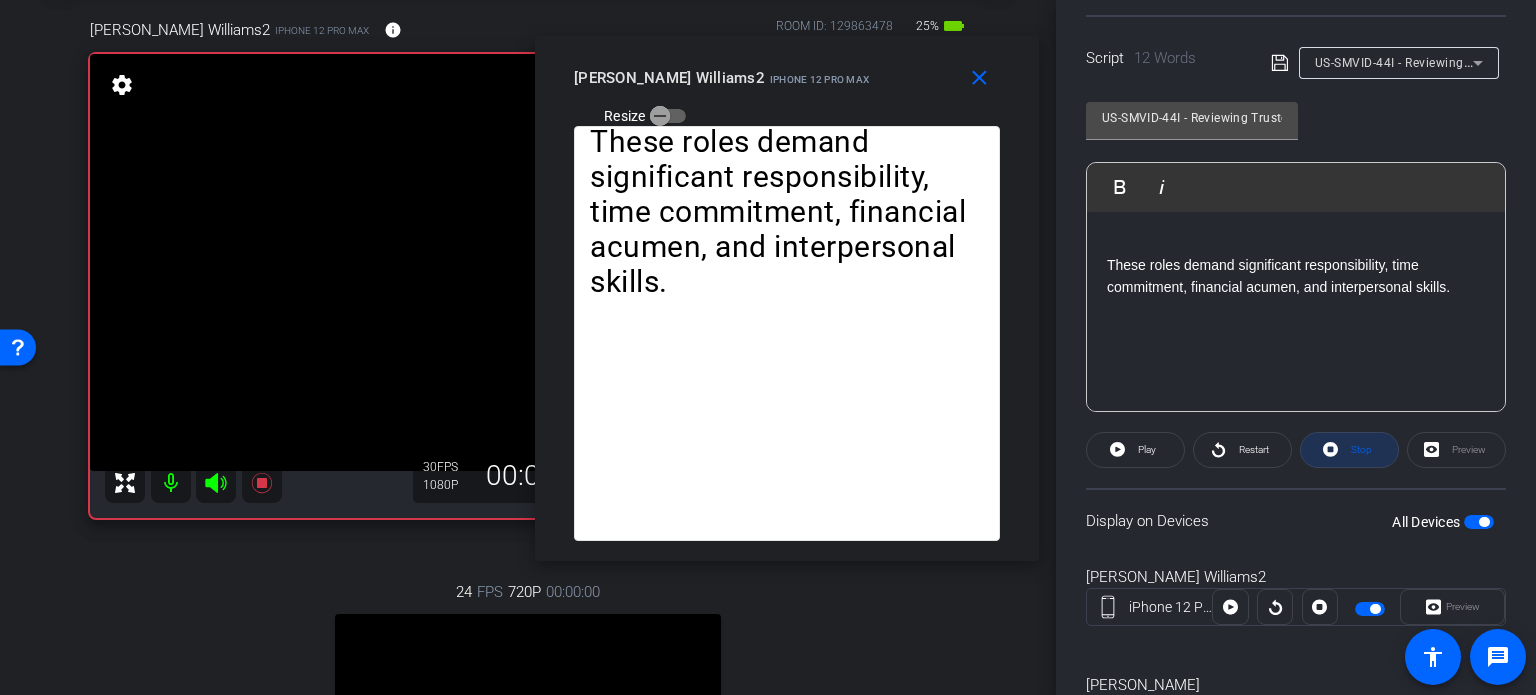 click on "Stop" 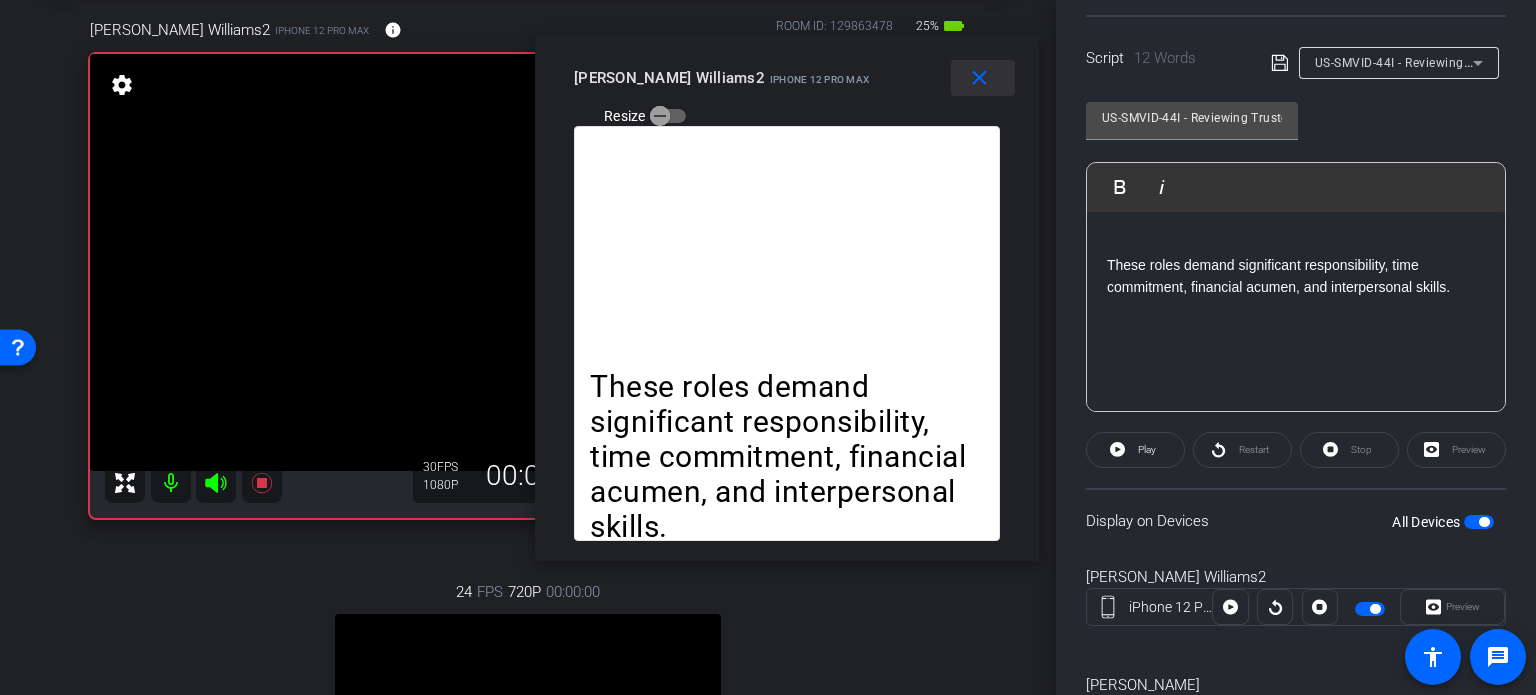 click on "close" at bounding box center [979, 78] 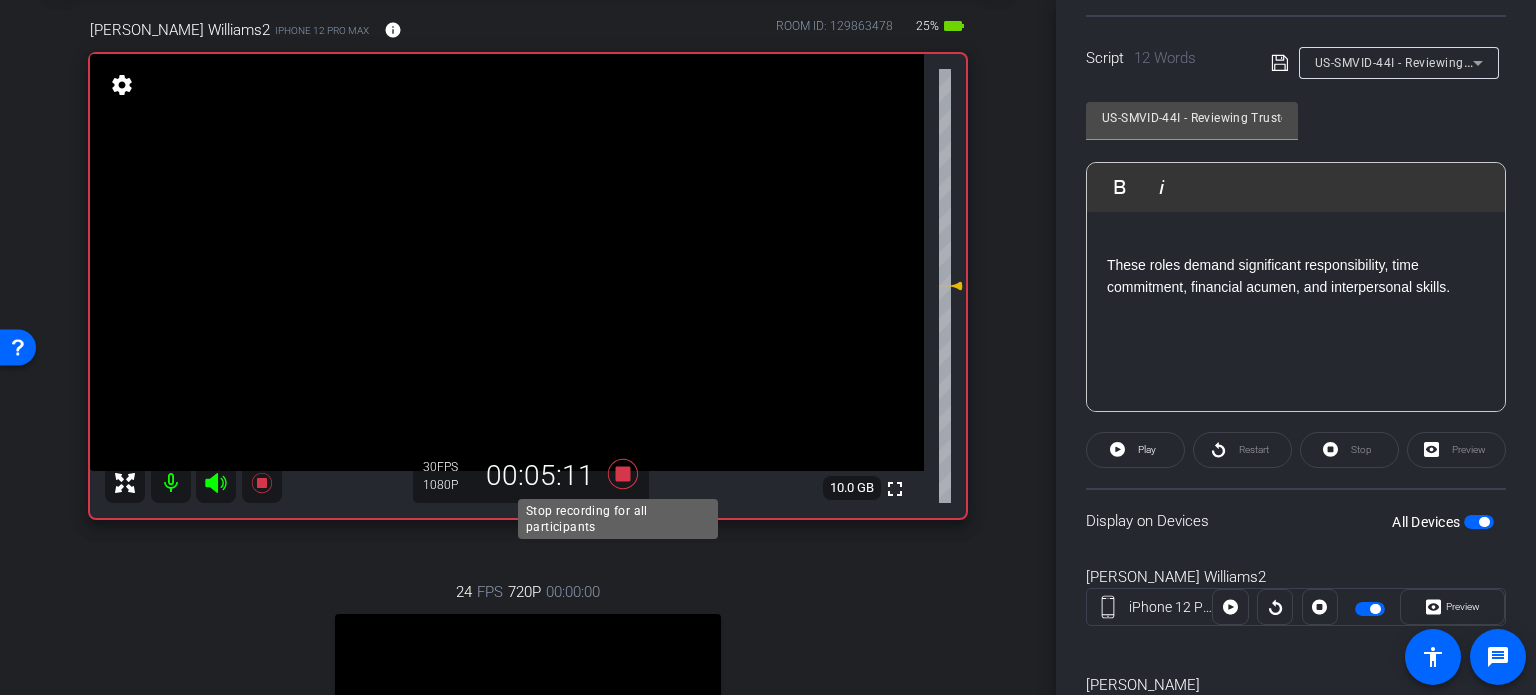 click 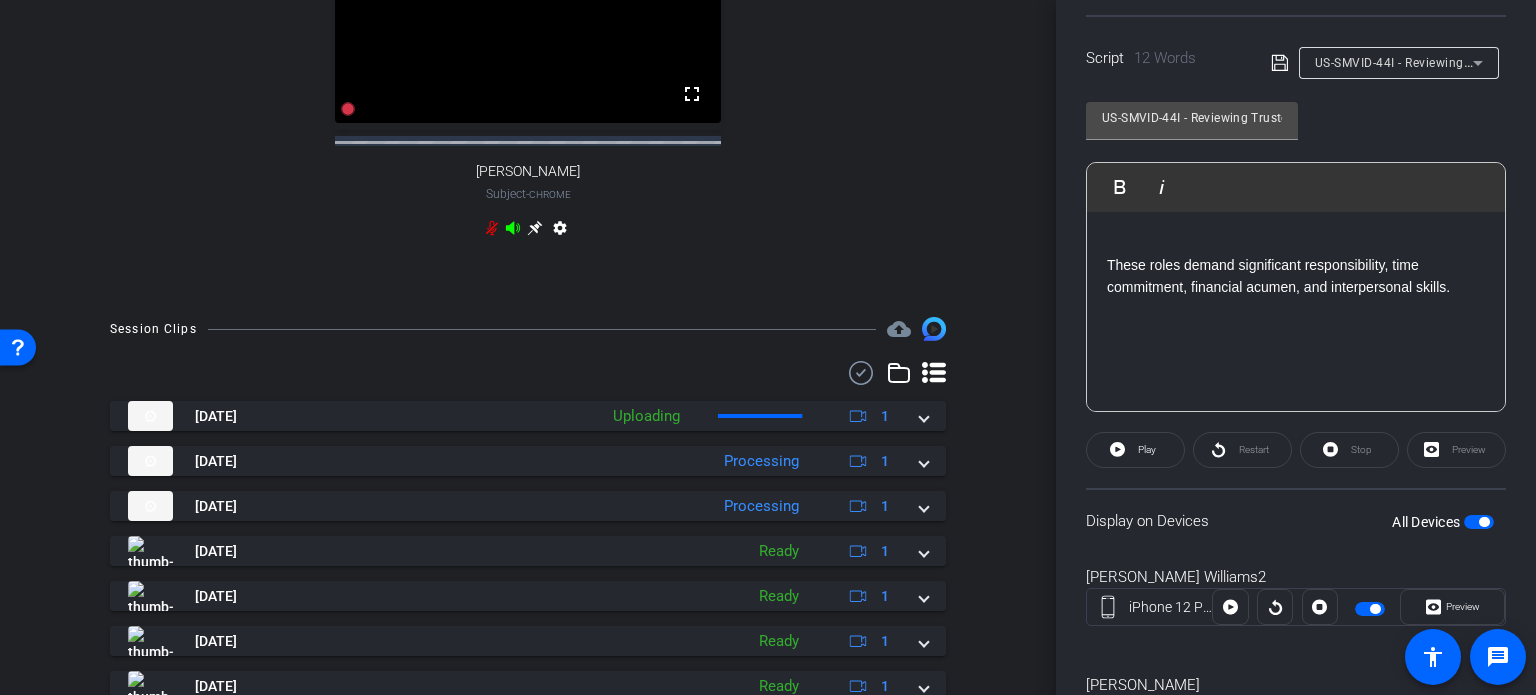 scroll, scrollTop: 800, scrollLeft: 0, axis: vertical 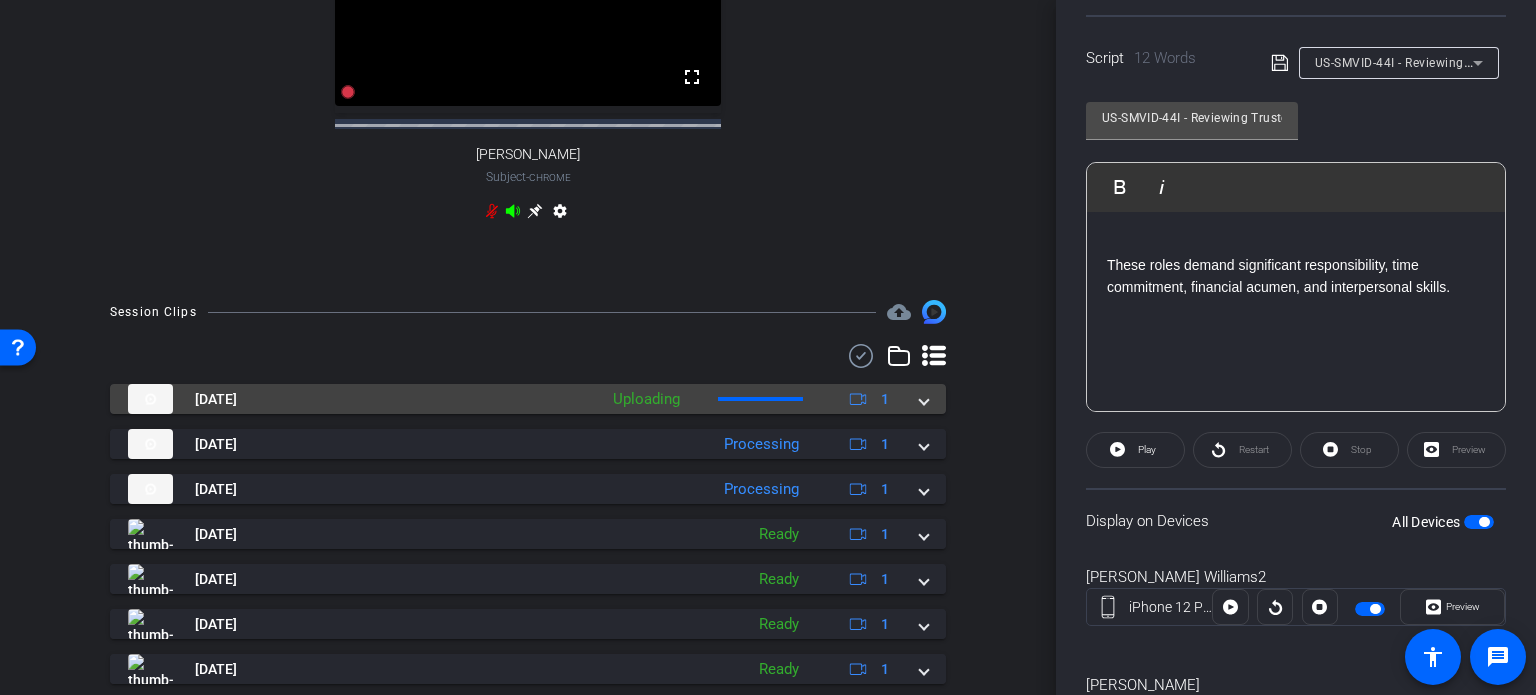 click on "Jul 25, 2025  Uploading
1" at bounding box center [528, 399] 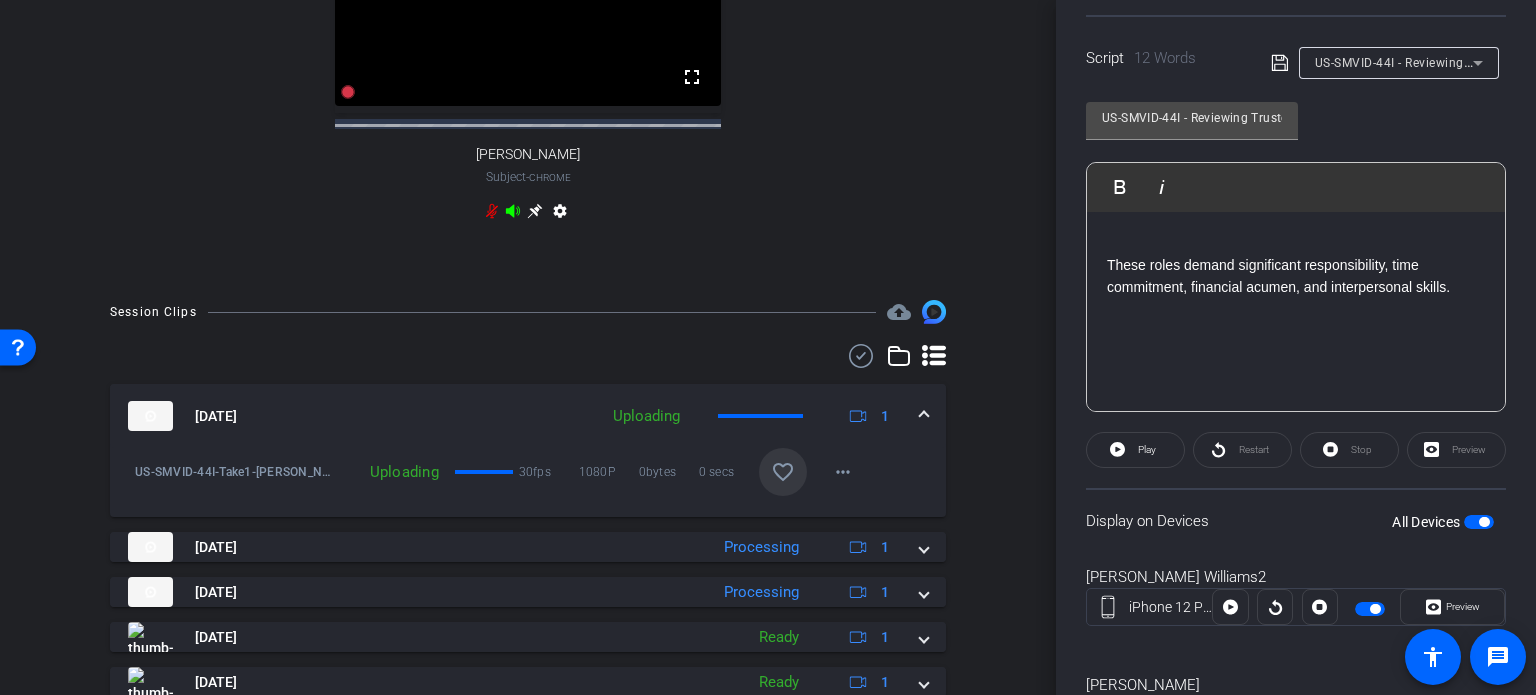 click on "favorite_border" at bounding box center (783, 472) 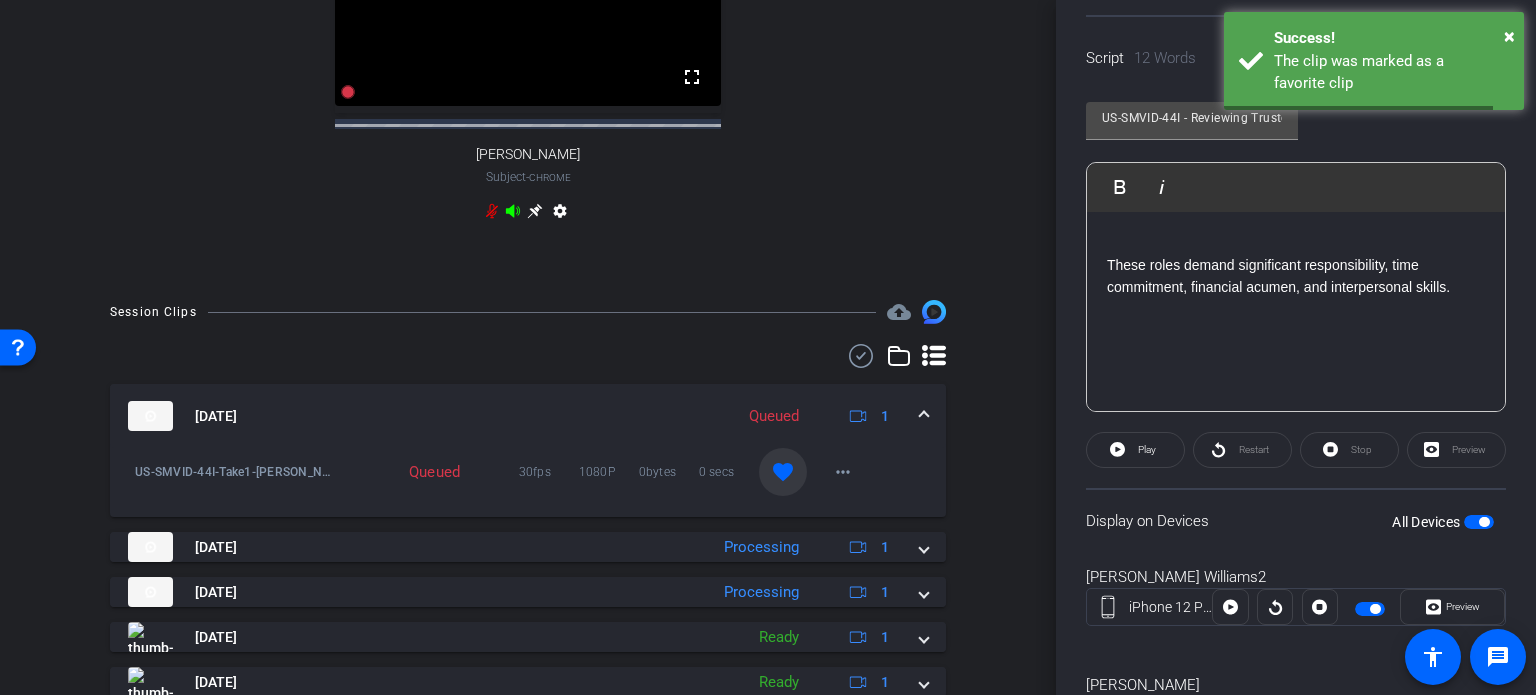 click at bounding box center (924, 416) 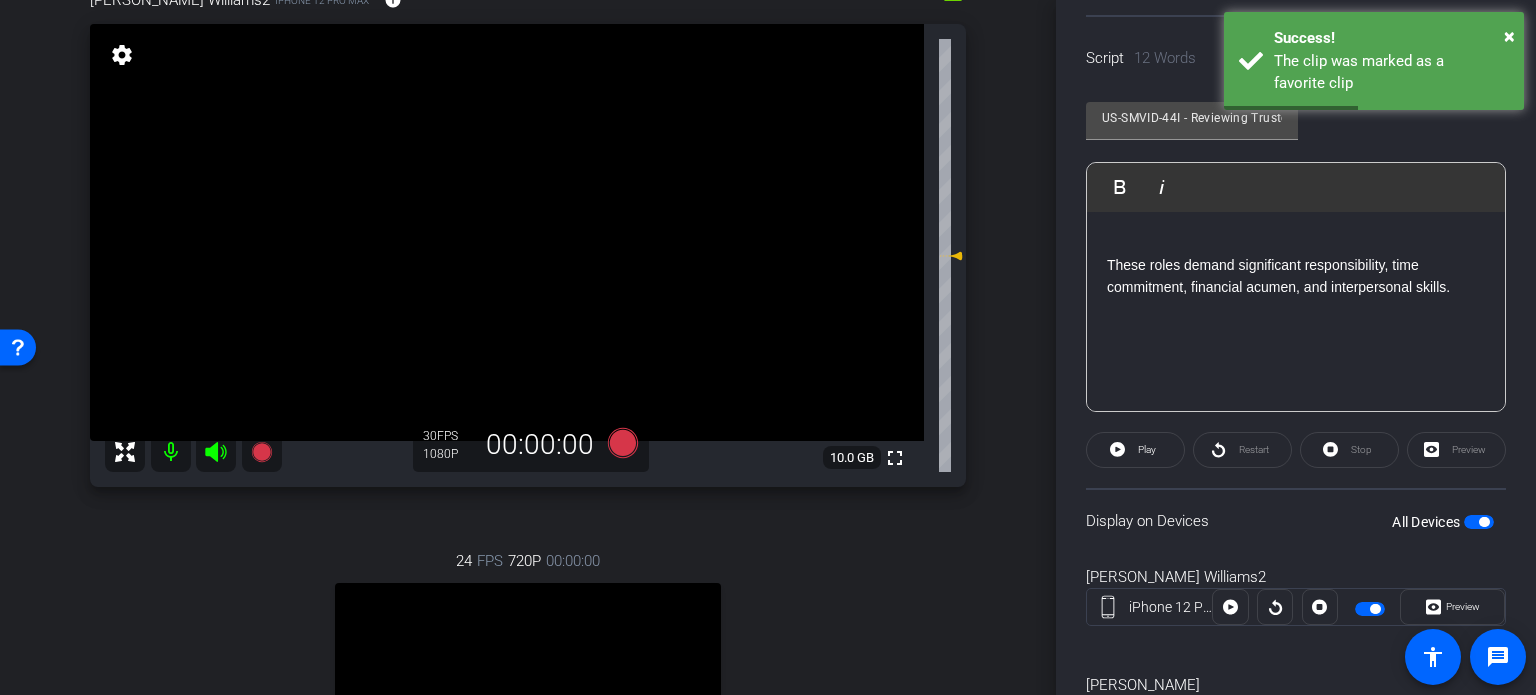 scroll, scrollTop: 100, scrollLeft: 0, axis: vertical 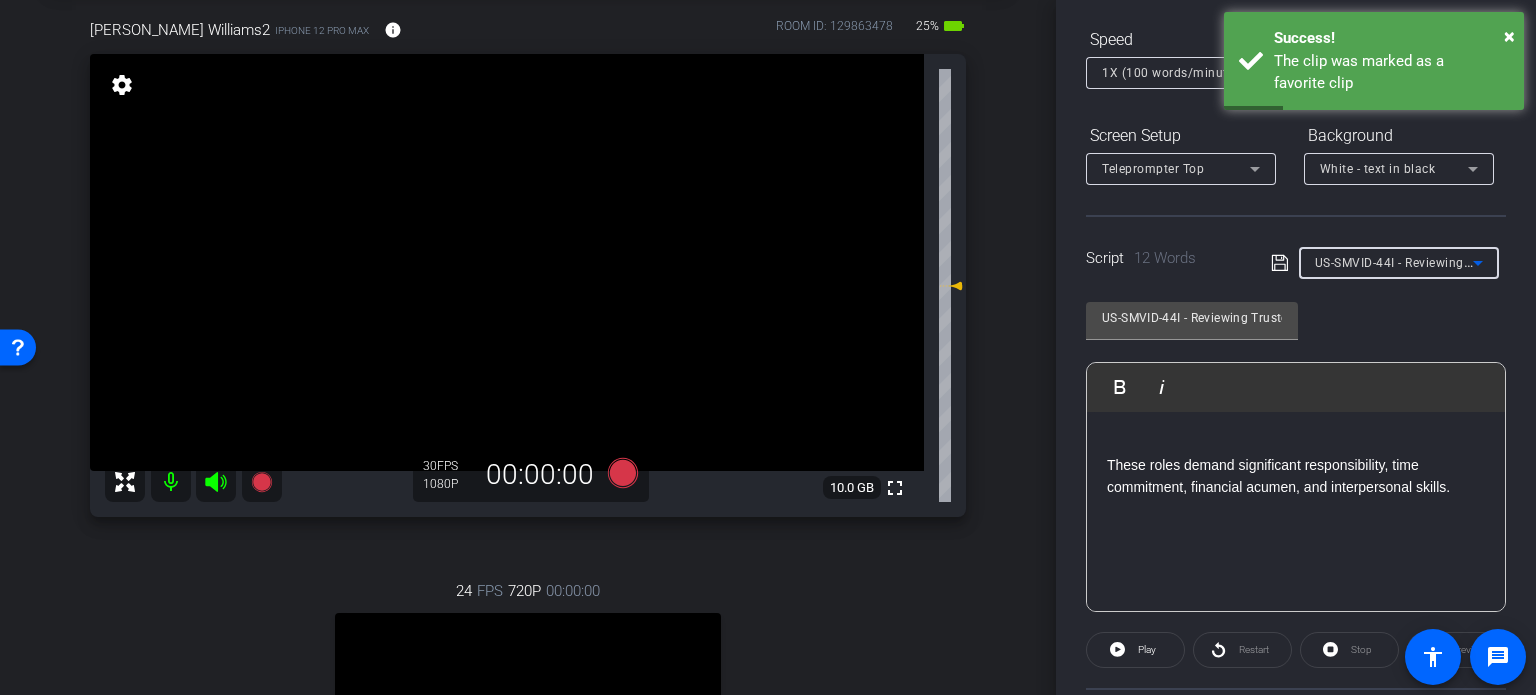 click on "US-SMVID-44I - Reviewing Trustees and Executors in Your Annual Checkup" at bounding box center (1394, 262) 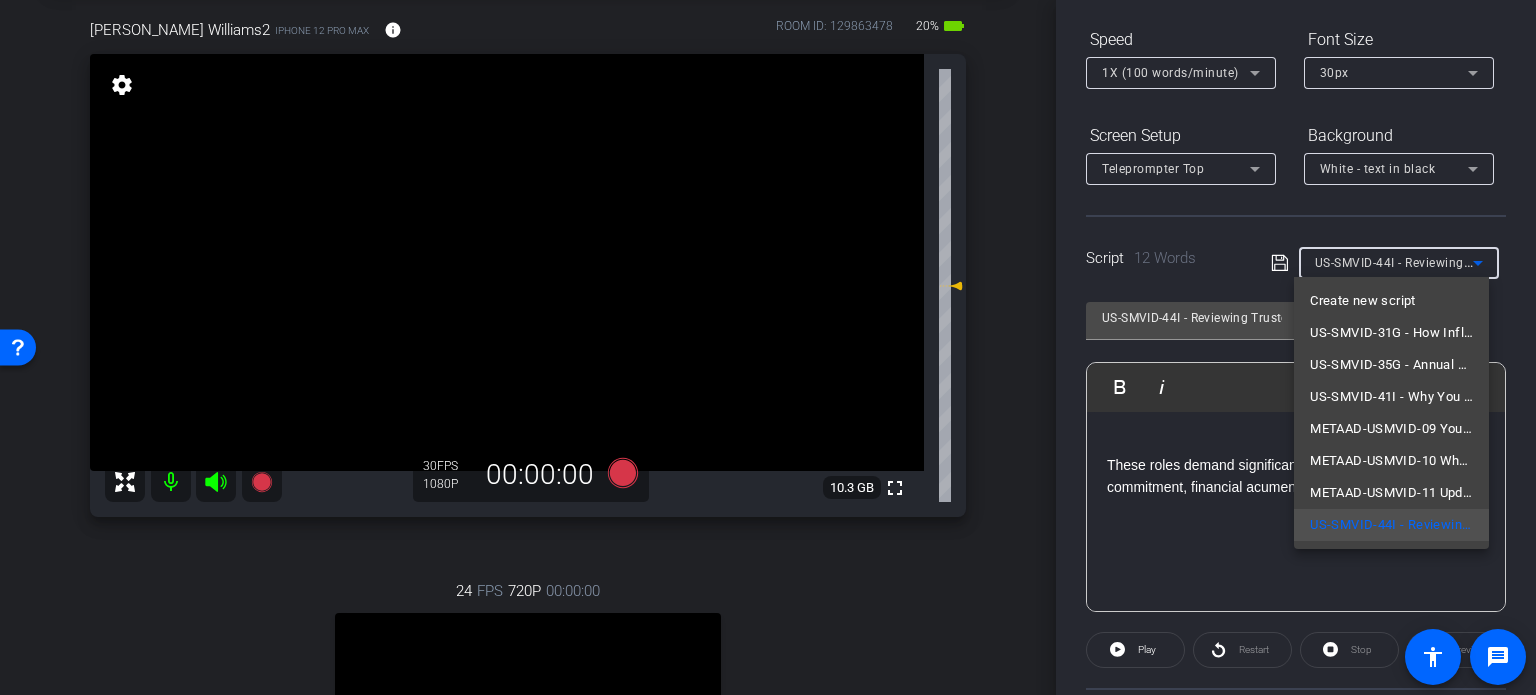 click at bounding box center (768, 347) 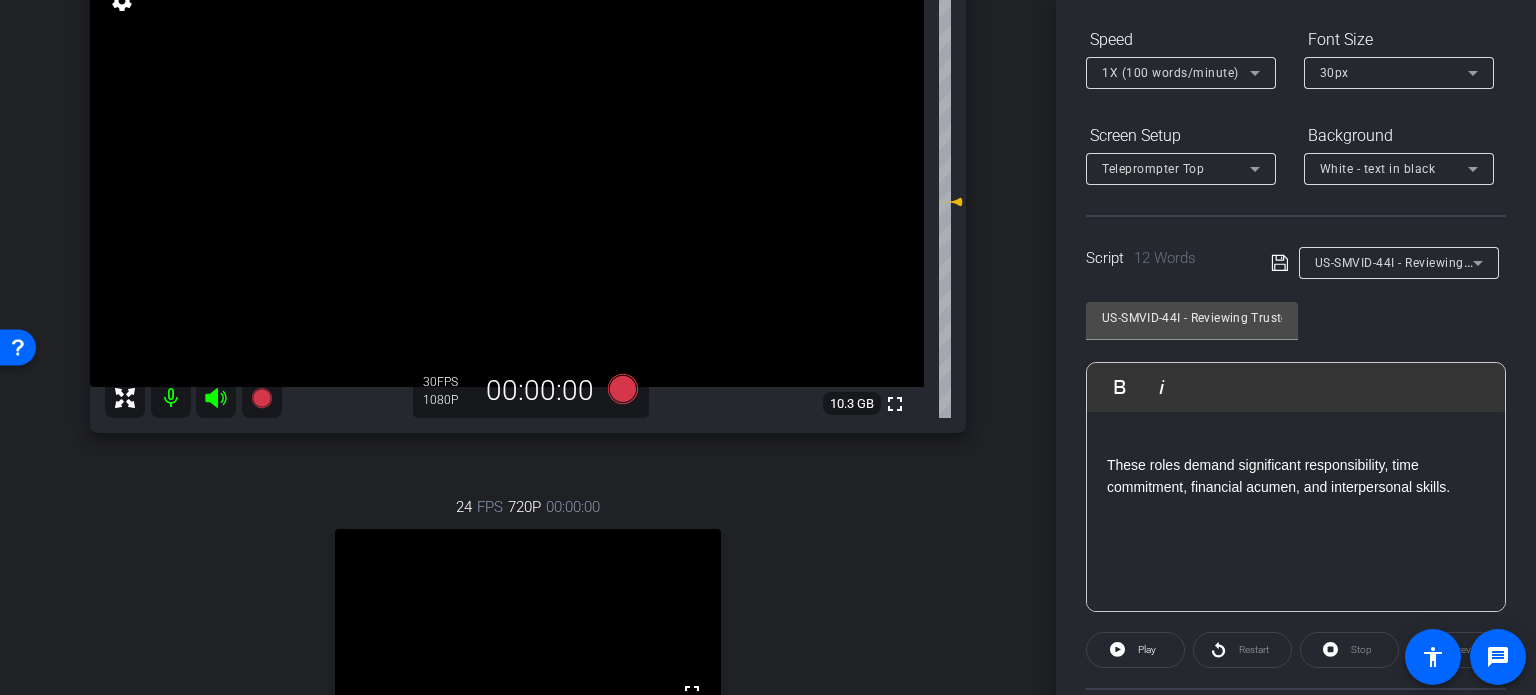 scroll, scrollTop: 100, scrollLeft: 0, axis: vertical 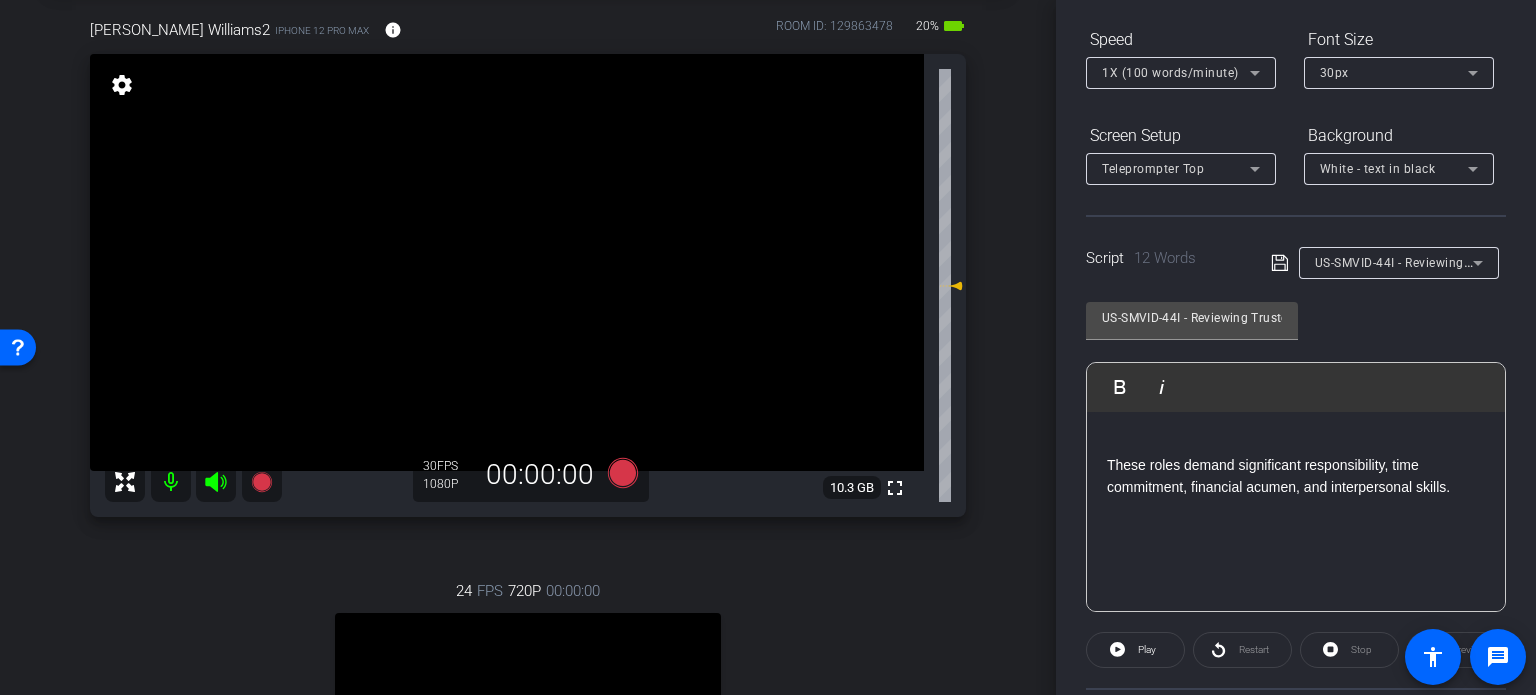 click on "US-SMVID-44I - Reviewing Trustees and Executors in Your Annual Checkup" 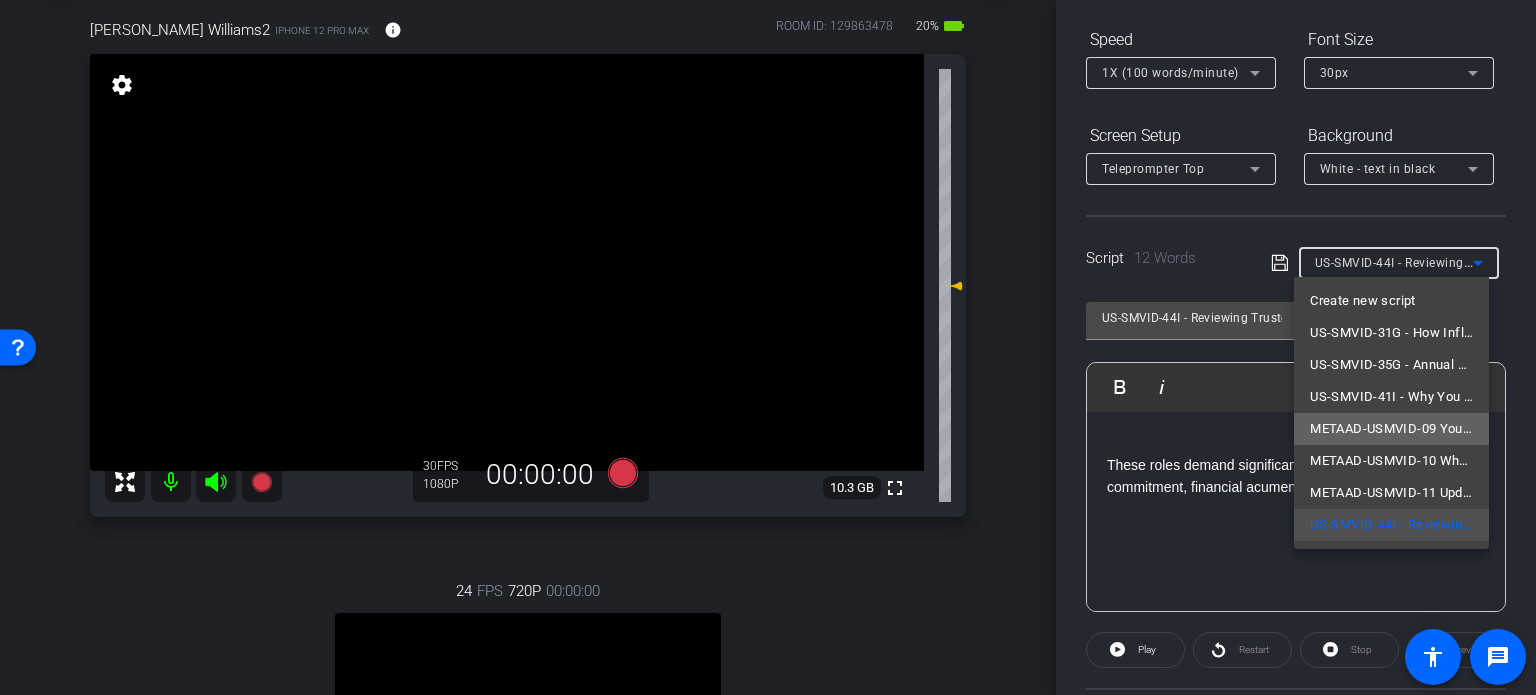 click on "METAAD-USMVID-09 Your Kids Are Grown — Is Your Estate Plan Still Right?" at bounding box center [1391, 429] 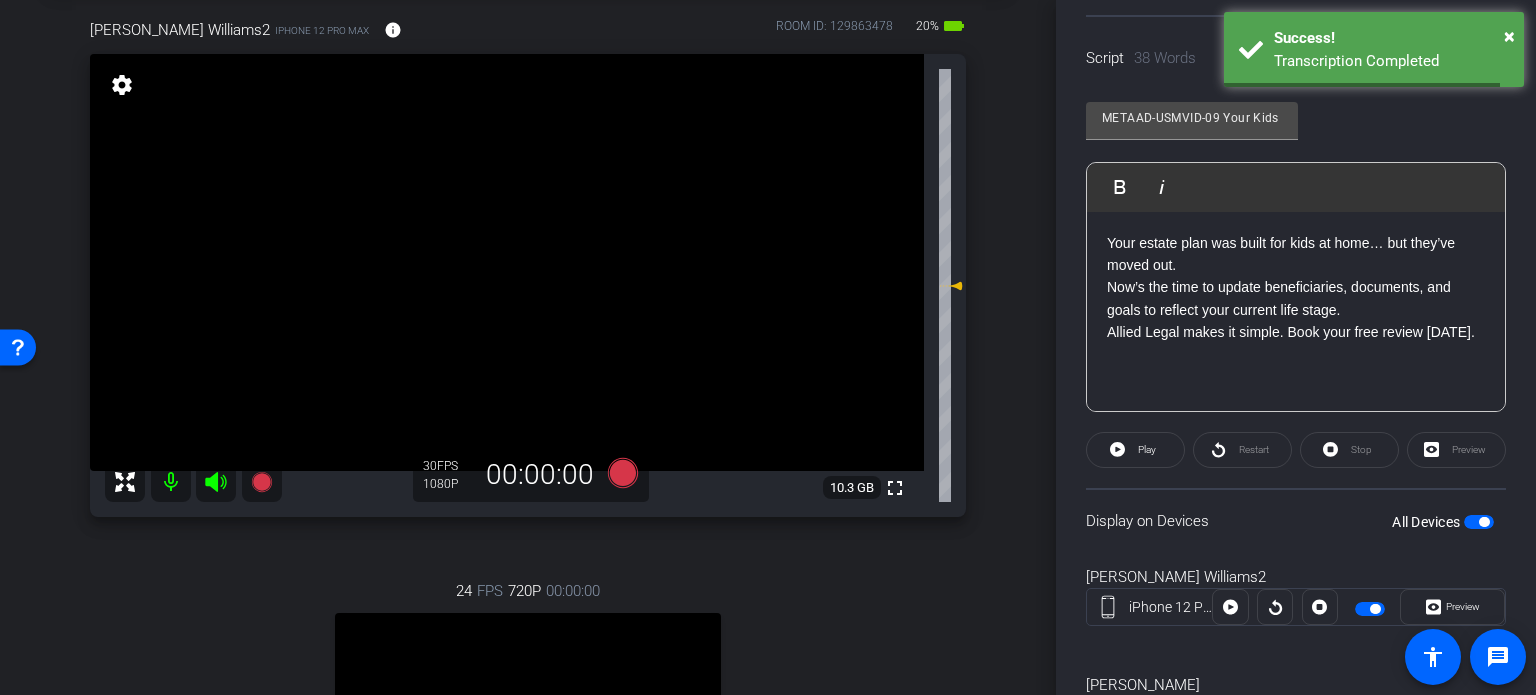 scroll, scrollTop: 303, scrollLeft: 0, axis: vertical 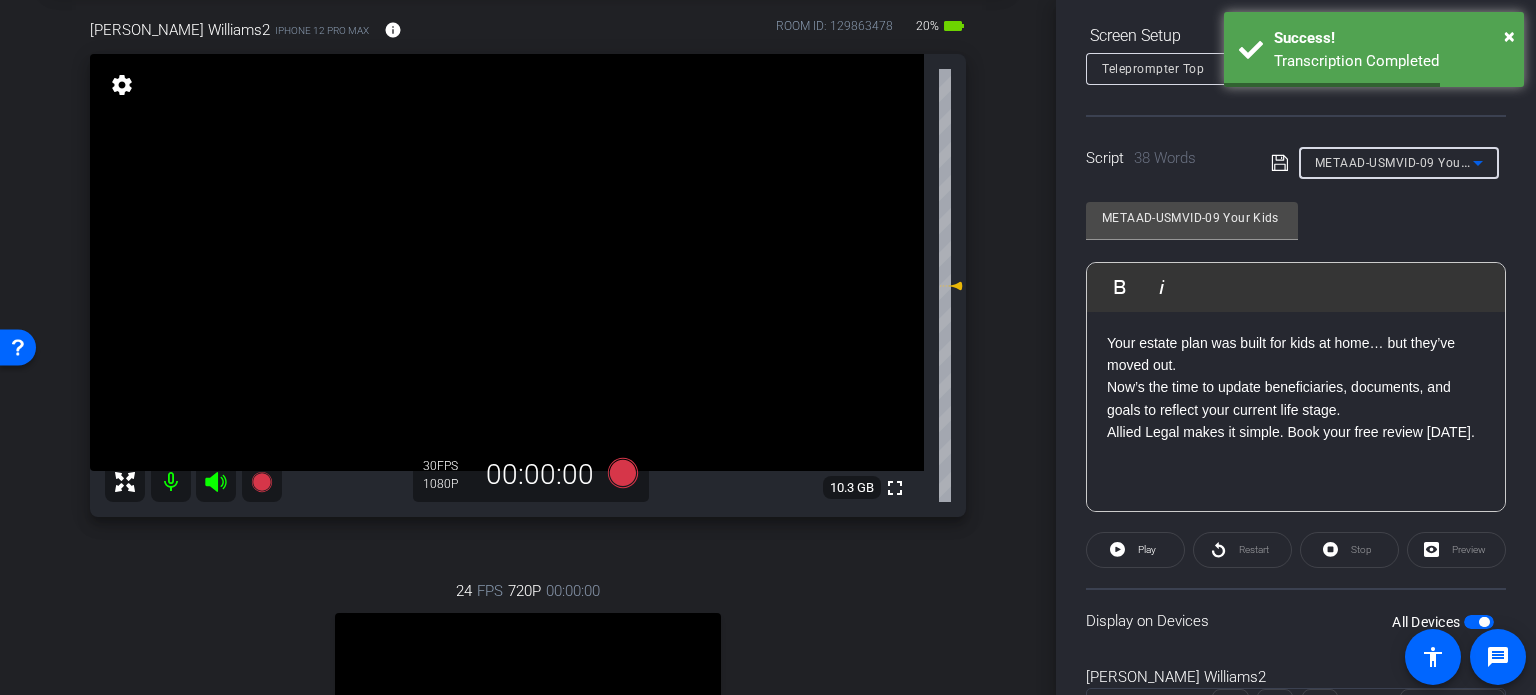 click on "METAAD-USMVID-09 Your Kids Are Grown — Is Your Estate Plan Still Right?" at bounding box center [1394, 162] 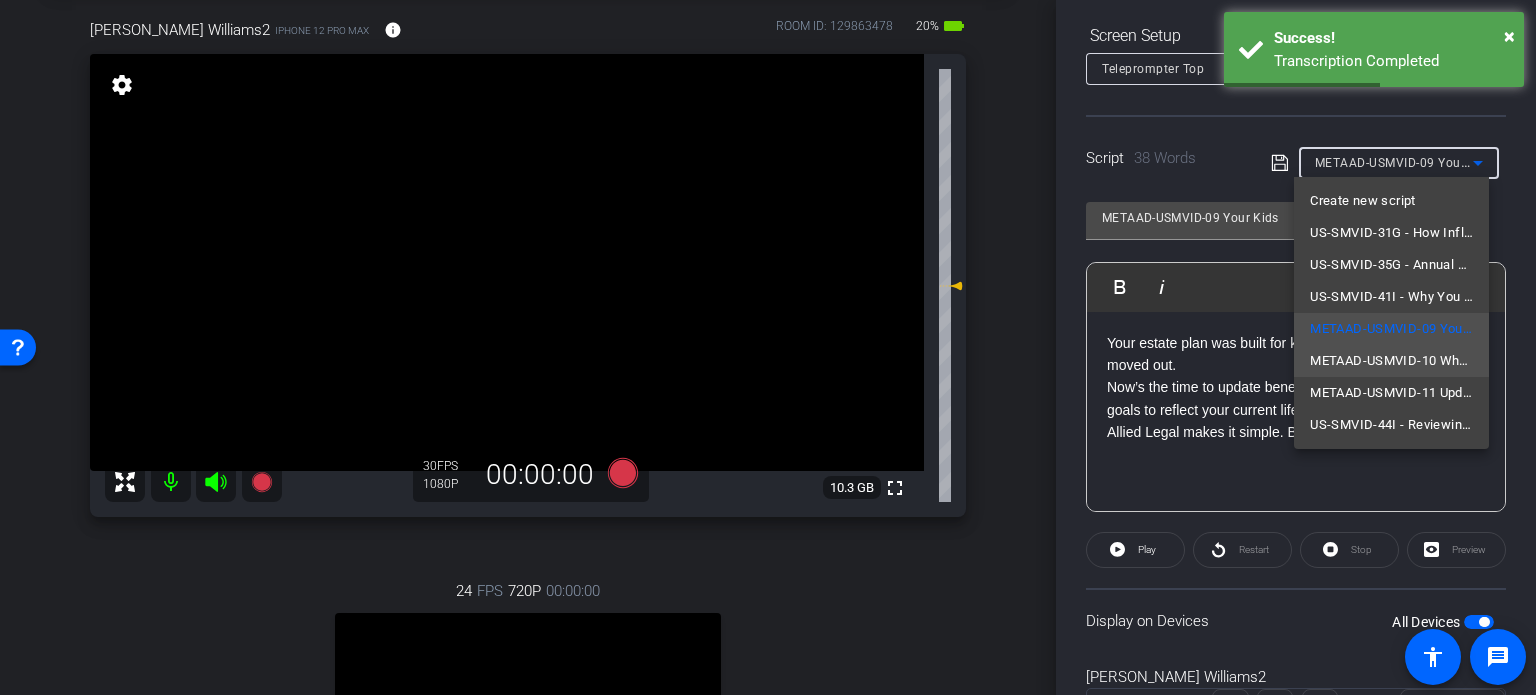 click on "METAAD-USMVID-10 What’s a Legacy Plan — and Do You Need One?" at bounding box center (1391, 361) 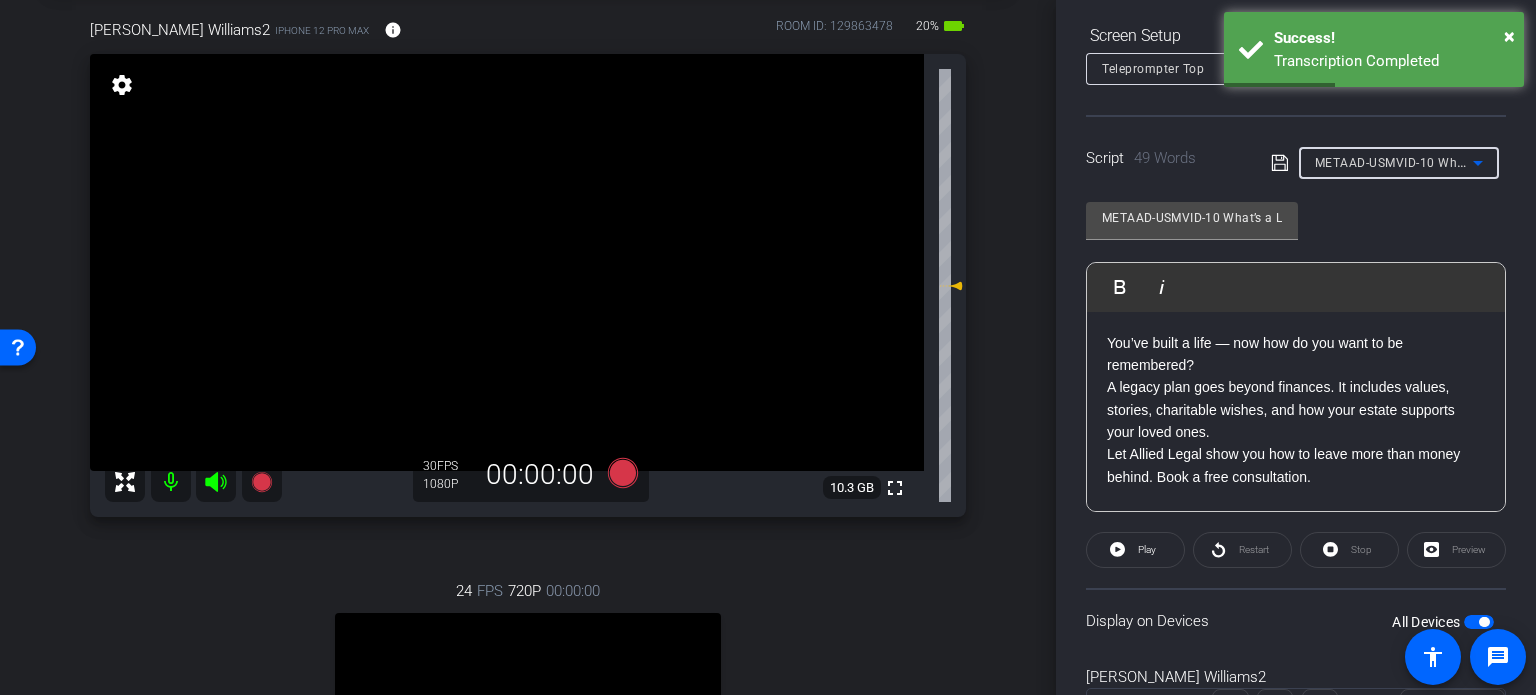 click on "METAAD-USMVID-10 What’s a Legacy Plan — and Do You Need One?" at bounding box center (1514, 162) 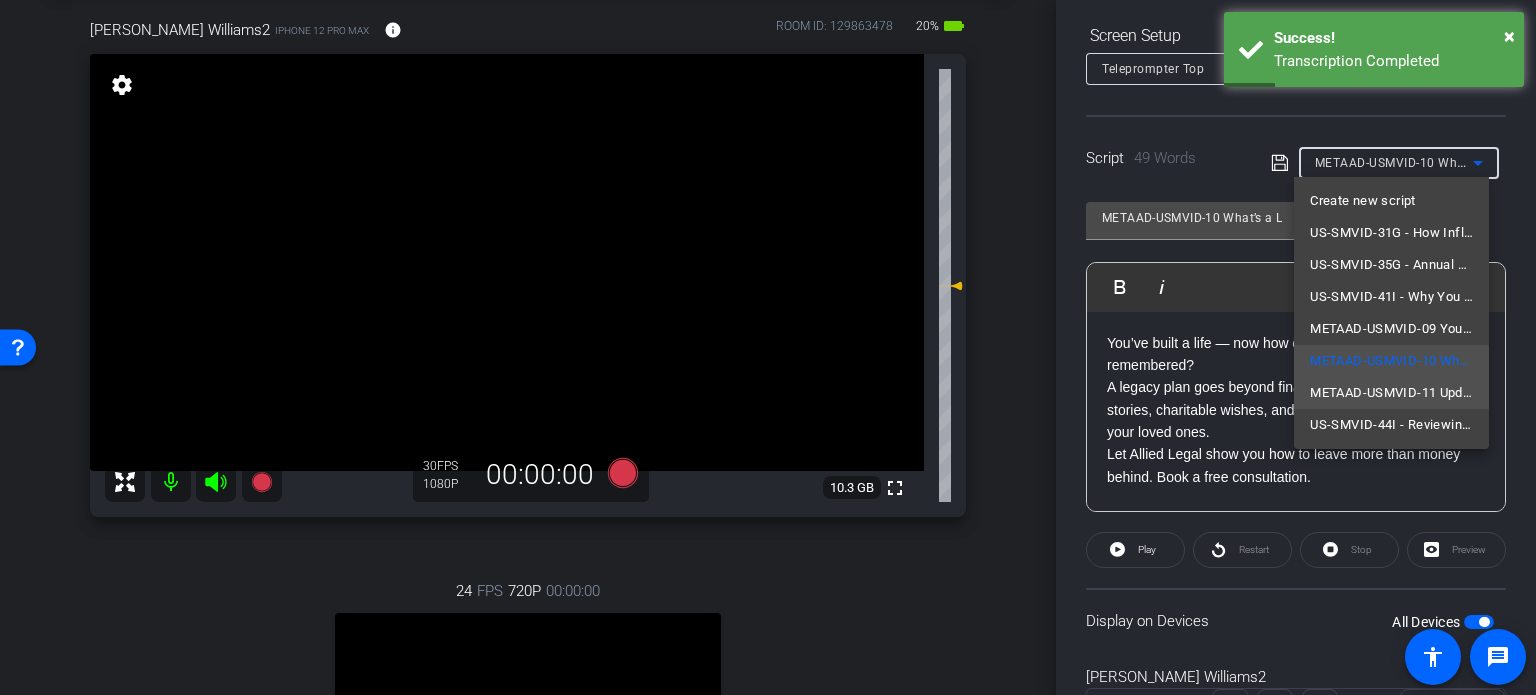click on "METAAD-USMVID-11 Update Your Estate Plan in 30 Minutes or Less" at bounding box center [1391, 393] 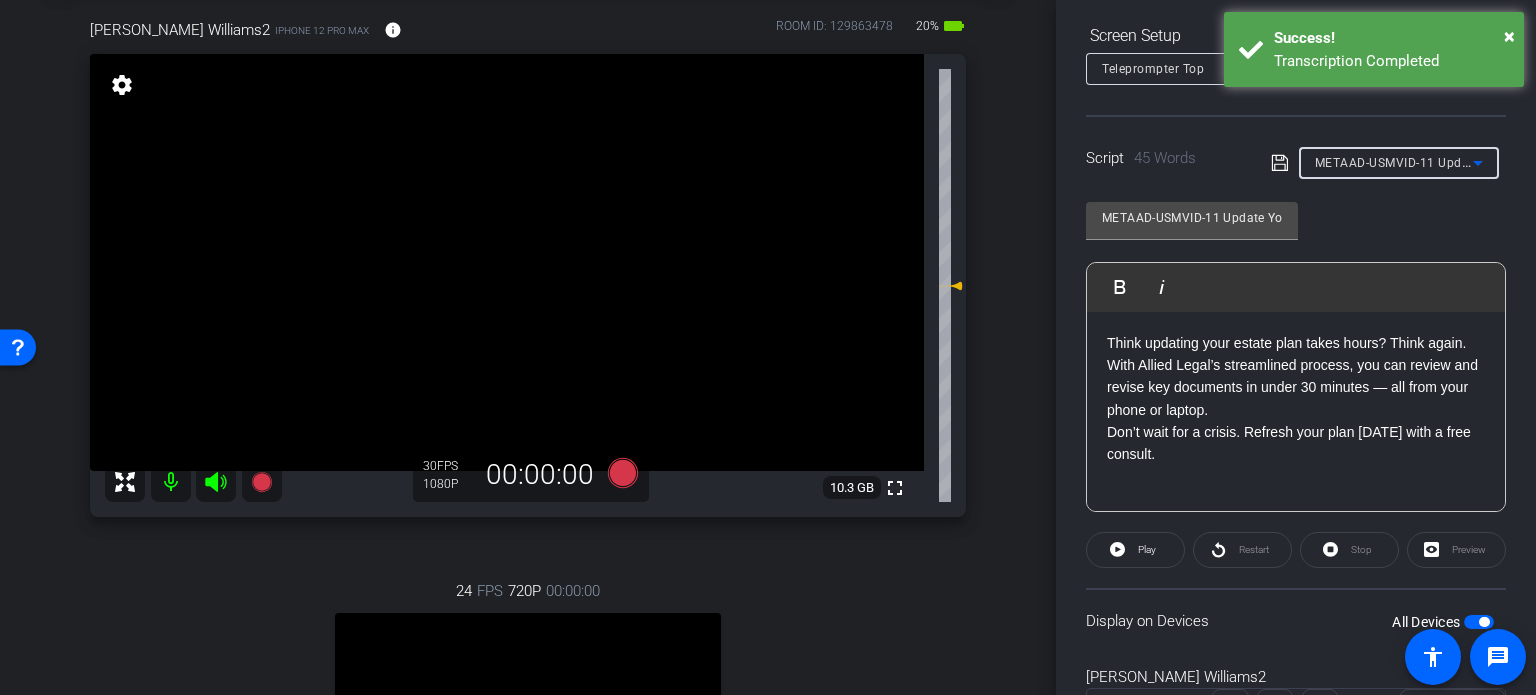 click on "METAAD-USMVID-11 Update Your Estate Plan in 30 Minutes or Less" at bounding box center [1394, 162] 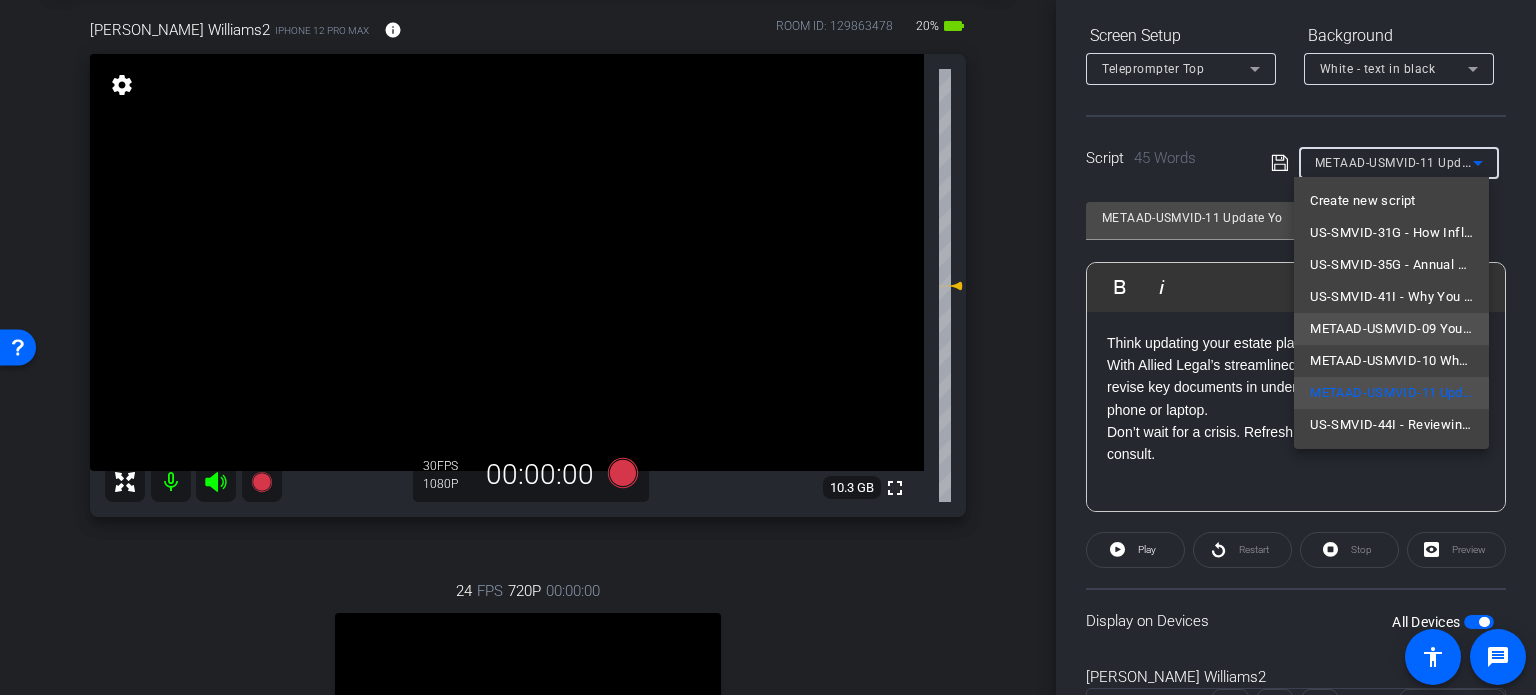 click on "METAAD-USMVID-09 Your Kids Are Grown — Is Your Estate Plan Still Right?" at bounding box center [1391, 329] 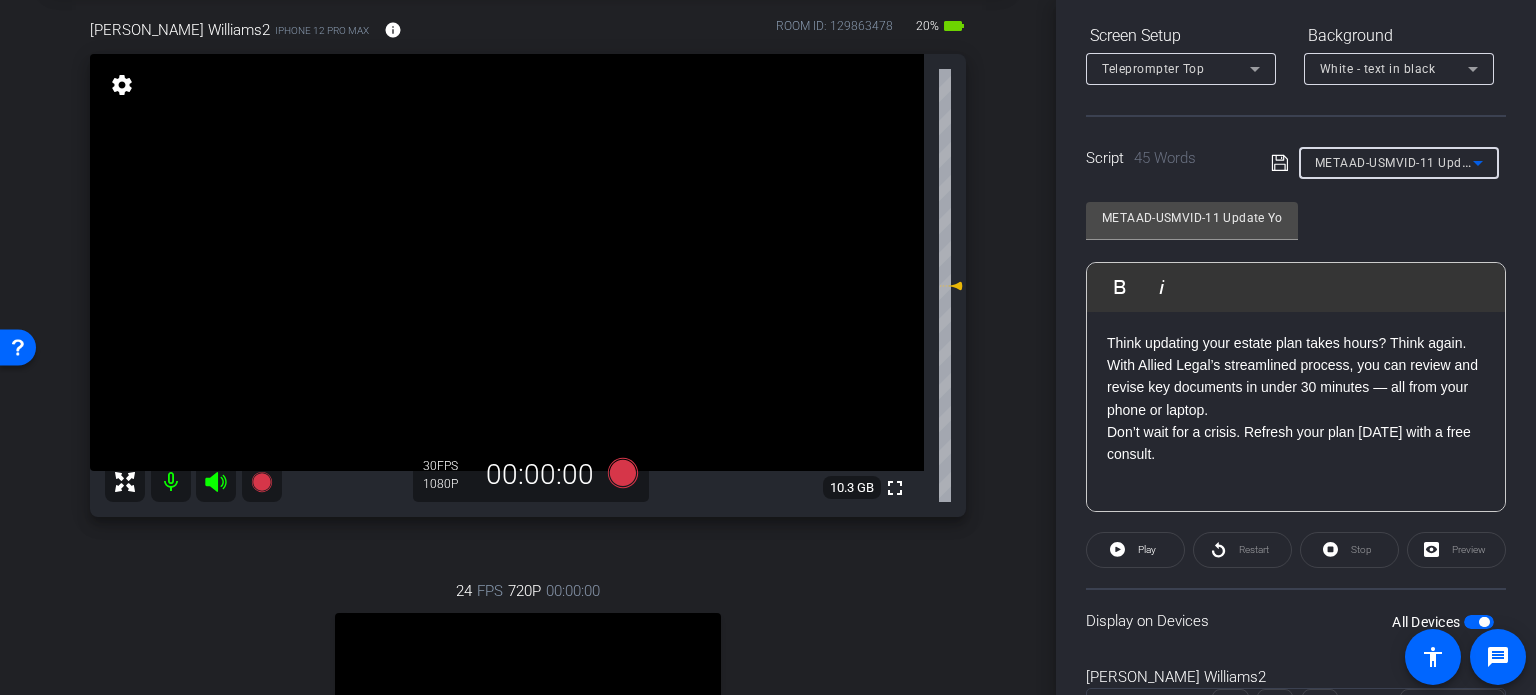 type on "METAAD-USMVID-09 Your Kids Are Grown — Is Your Estate Plan Still Right?" 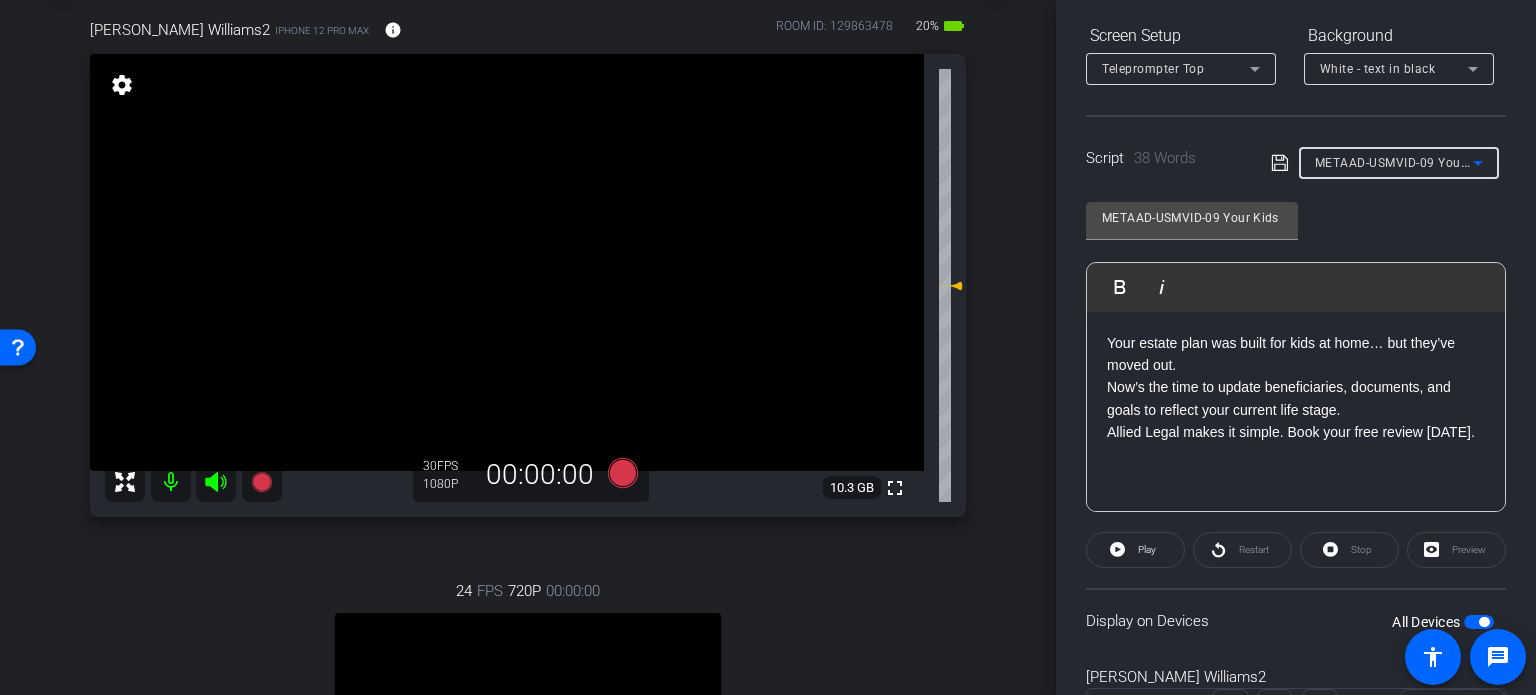 click on "METAAD-USMVID-09 Your Kids Are Grown — Is Your Estate Plan Still Right?" at bounding box center [1394, 162] 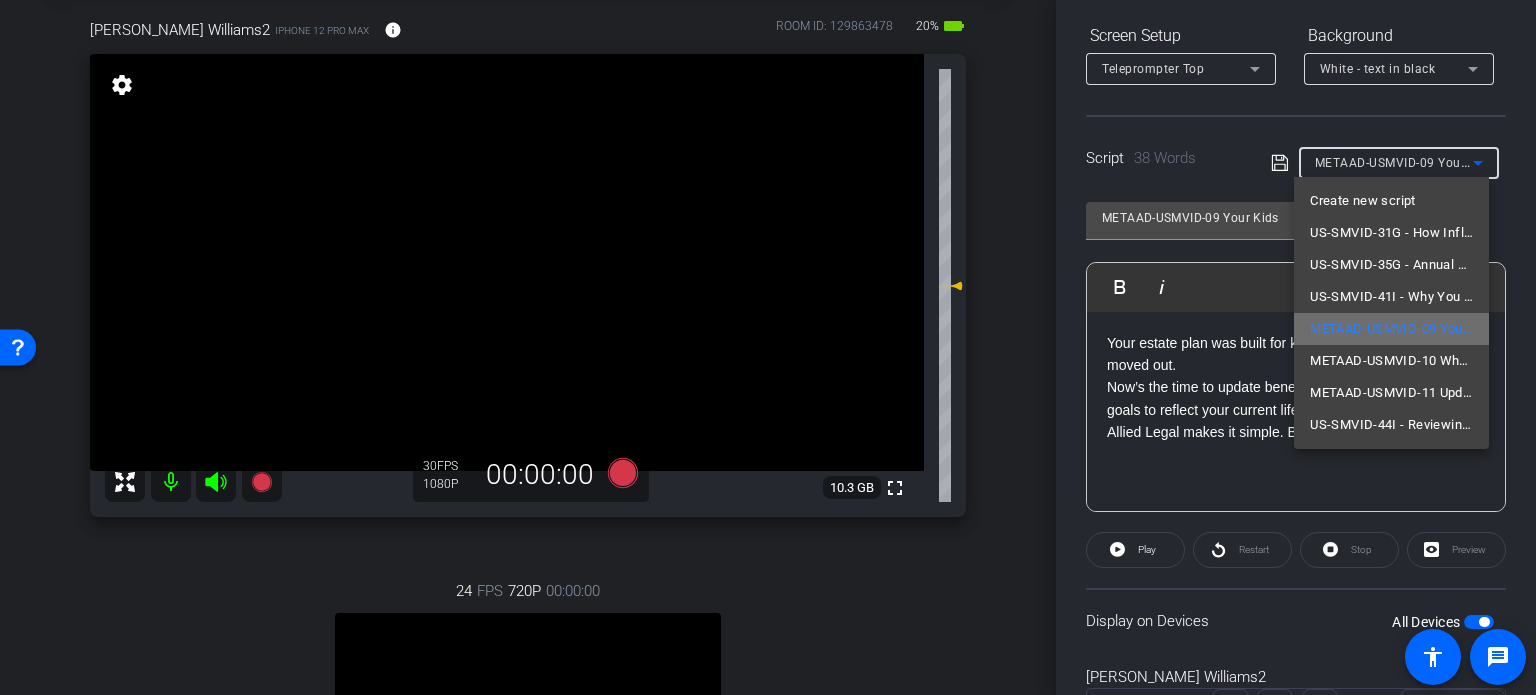 click on "METAAD-USMVID-09 Your Kids Are Grown — Is Your Estate Plan Still Right?" at bounding box center (1391, 329) 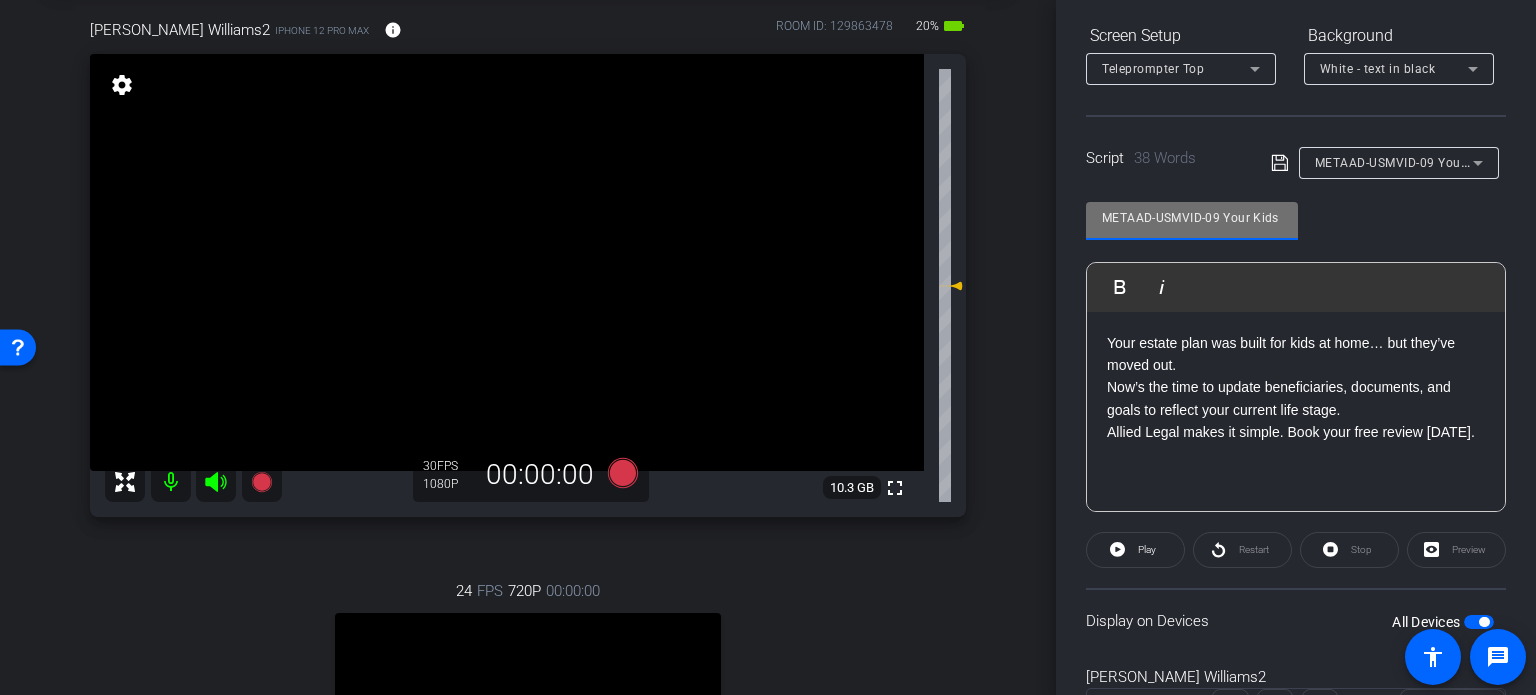 drag, startPoint x: 1219, startPoint y: 216, endPoint x: 799, endPoint y: 196, distance: 420.47592 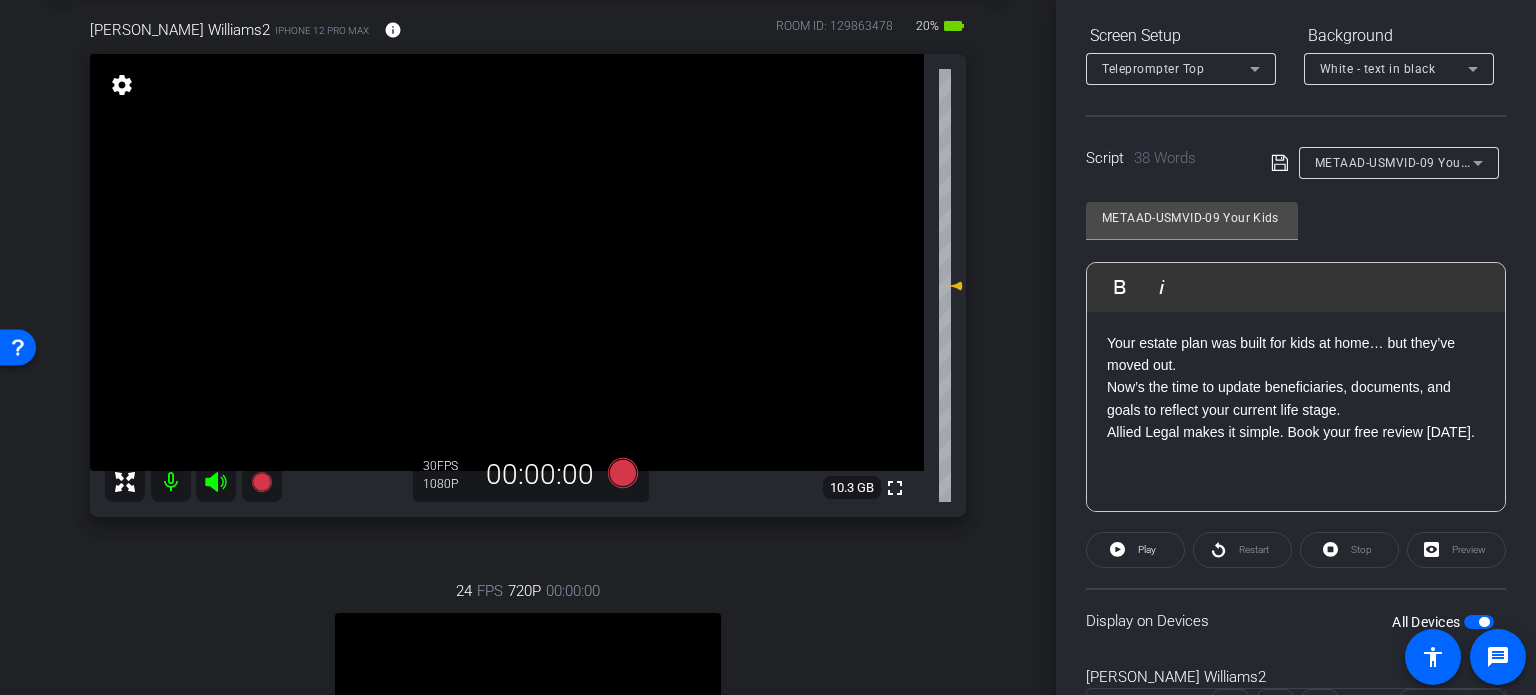 click on "Ryan Williams2 iPhone 12 Pro Max info ROOM ID: 129863478 20% battery_std fullscreen settings  10.3 GB
30 FPS  1080P   00:00:00
24 FPS 720P  00:00:00  fullscreen
Sherrie Stuessy Subject   -  Chrome
settings" at bounding box center [528, 483] 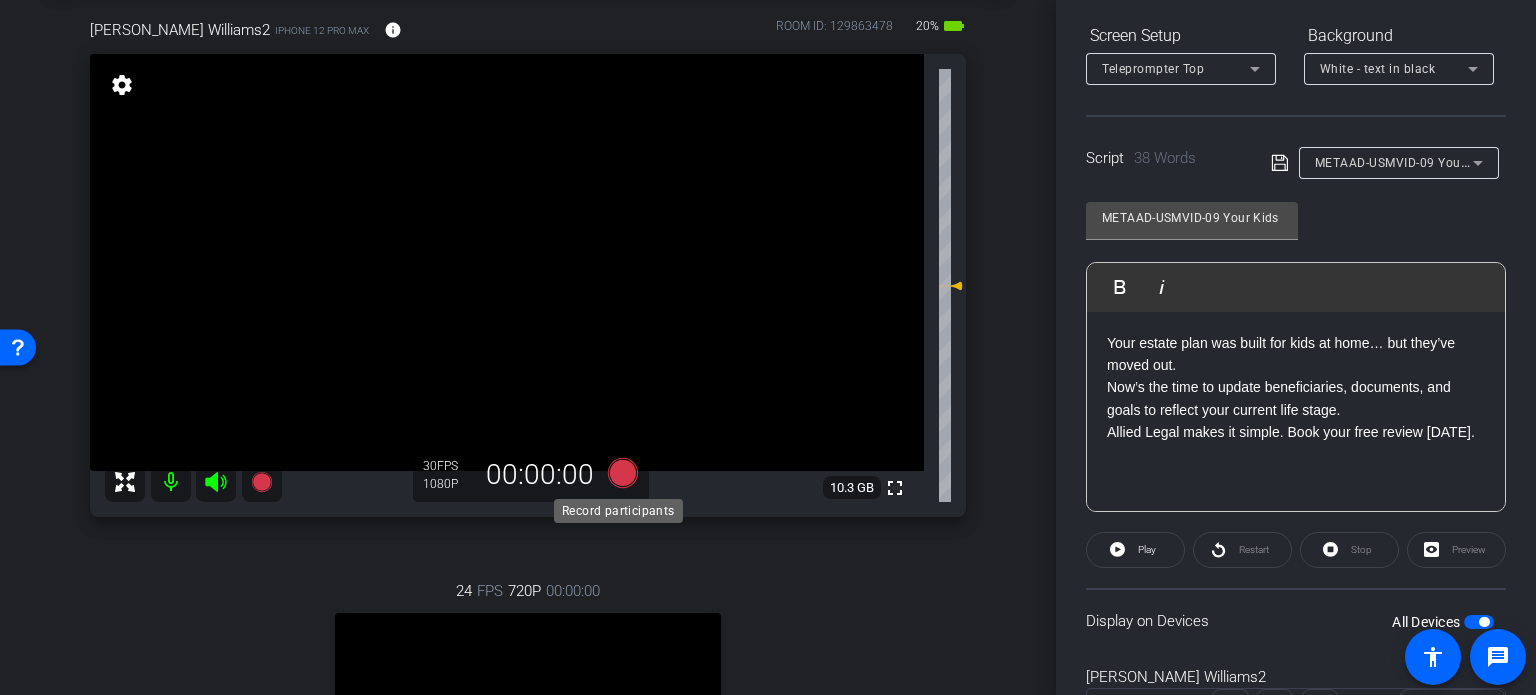 click 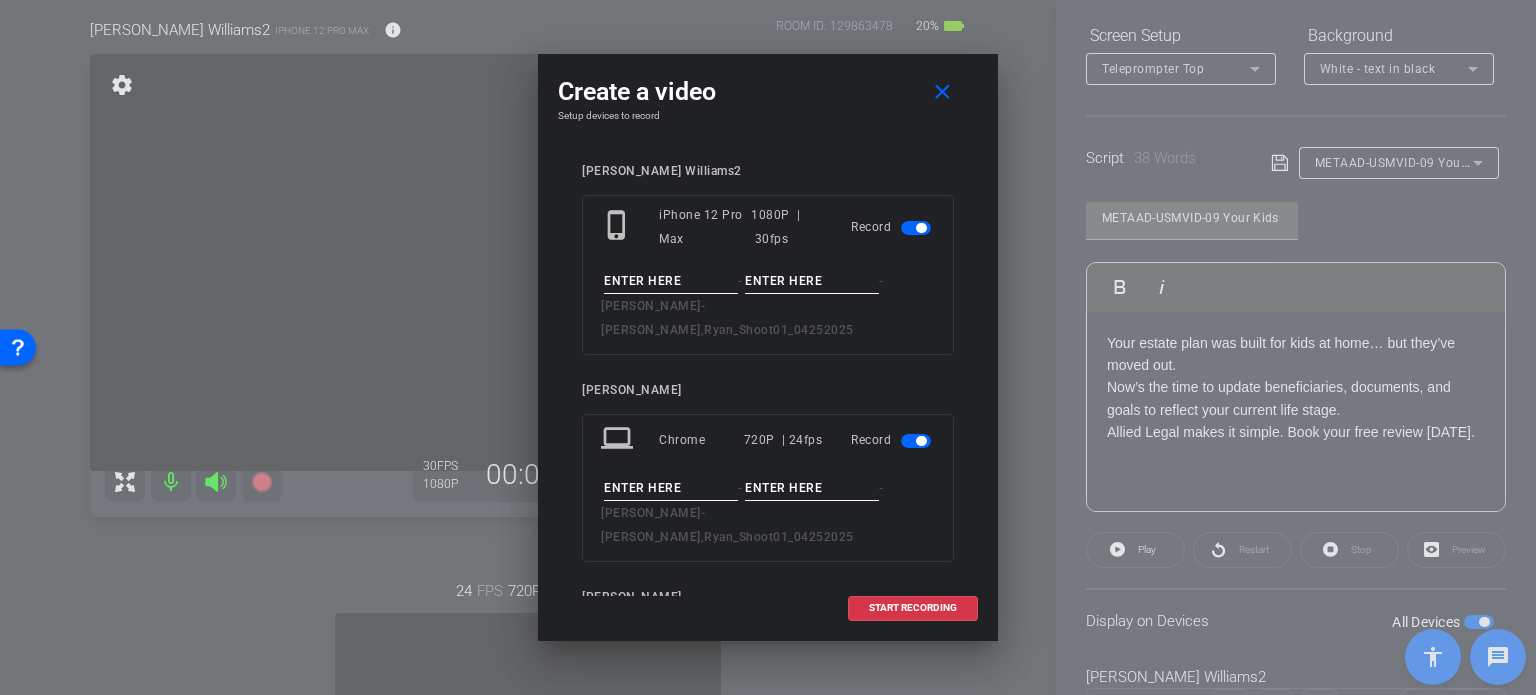 click at bounding box center [671, 281] 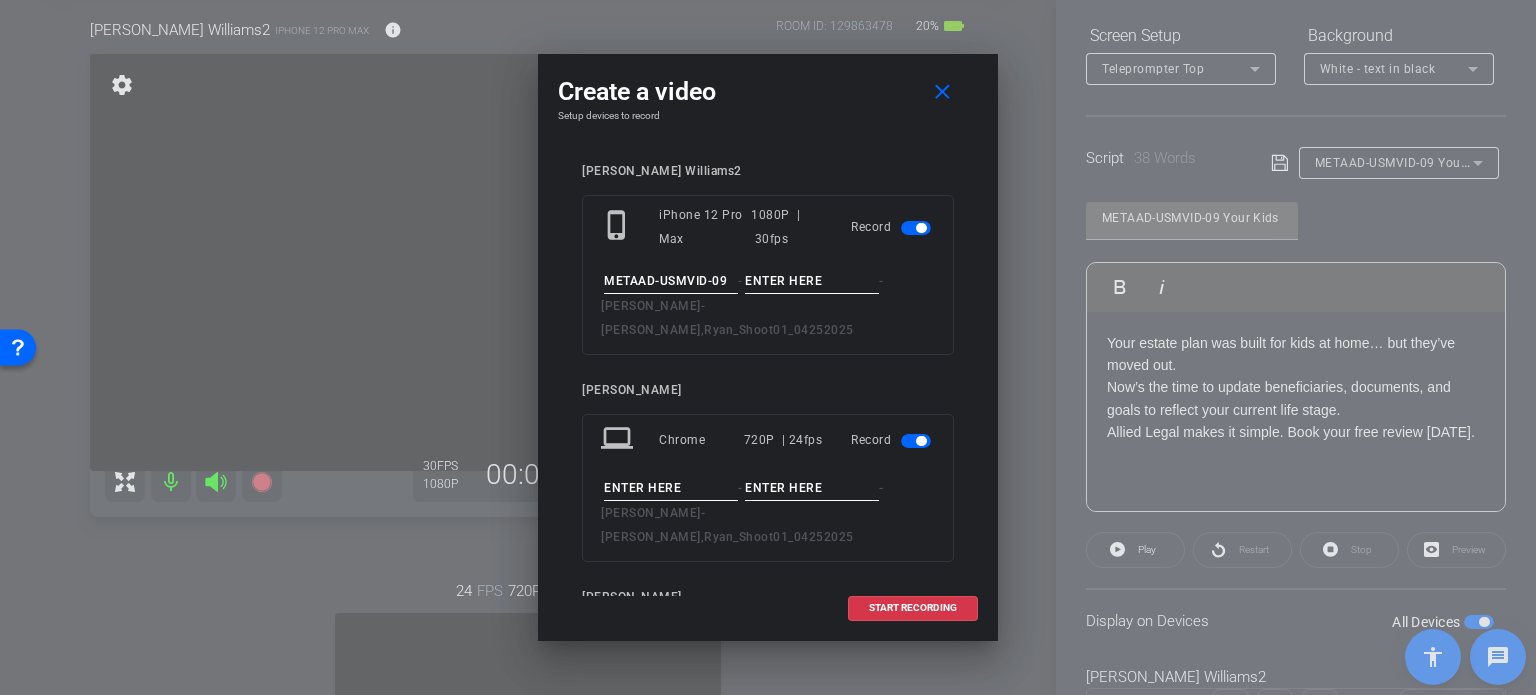 type on "METAAD-USMVID-09" 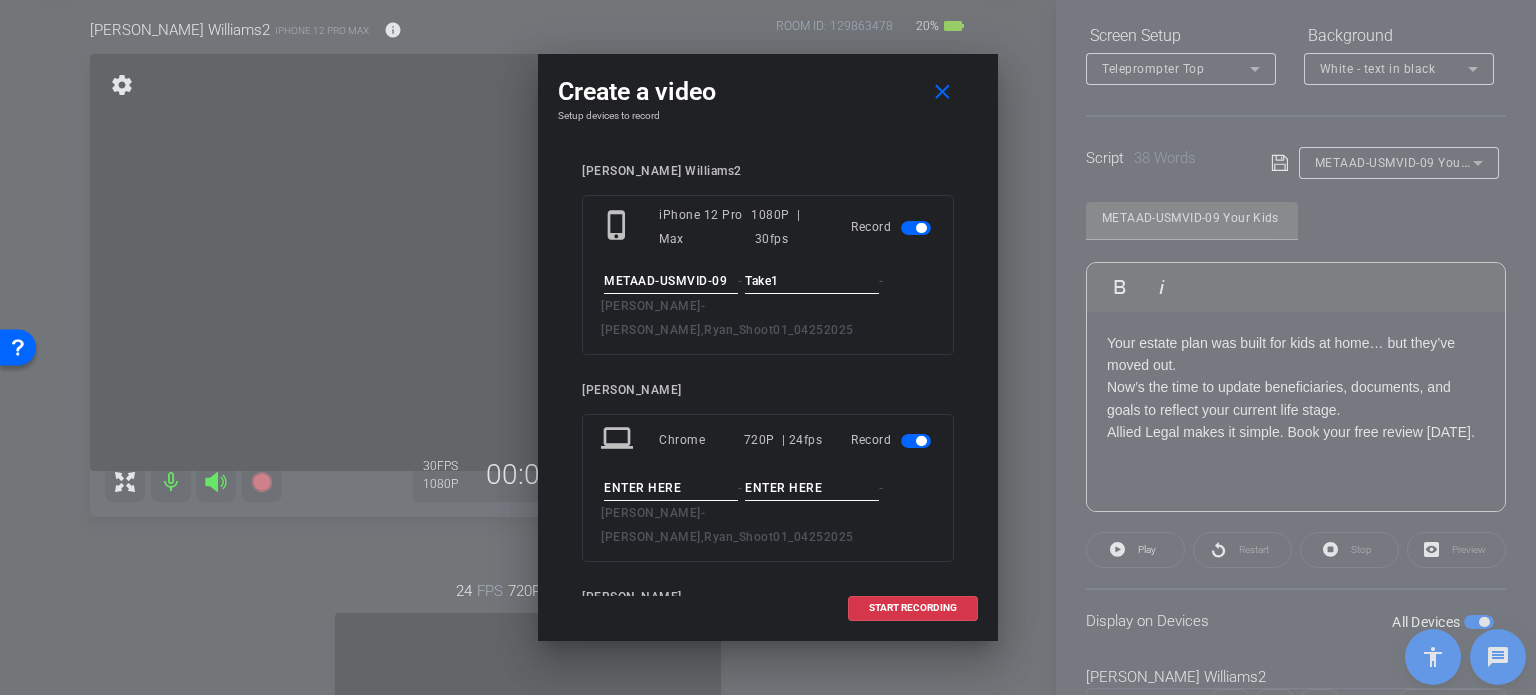 type on "Take1" 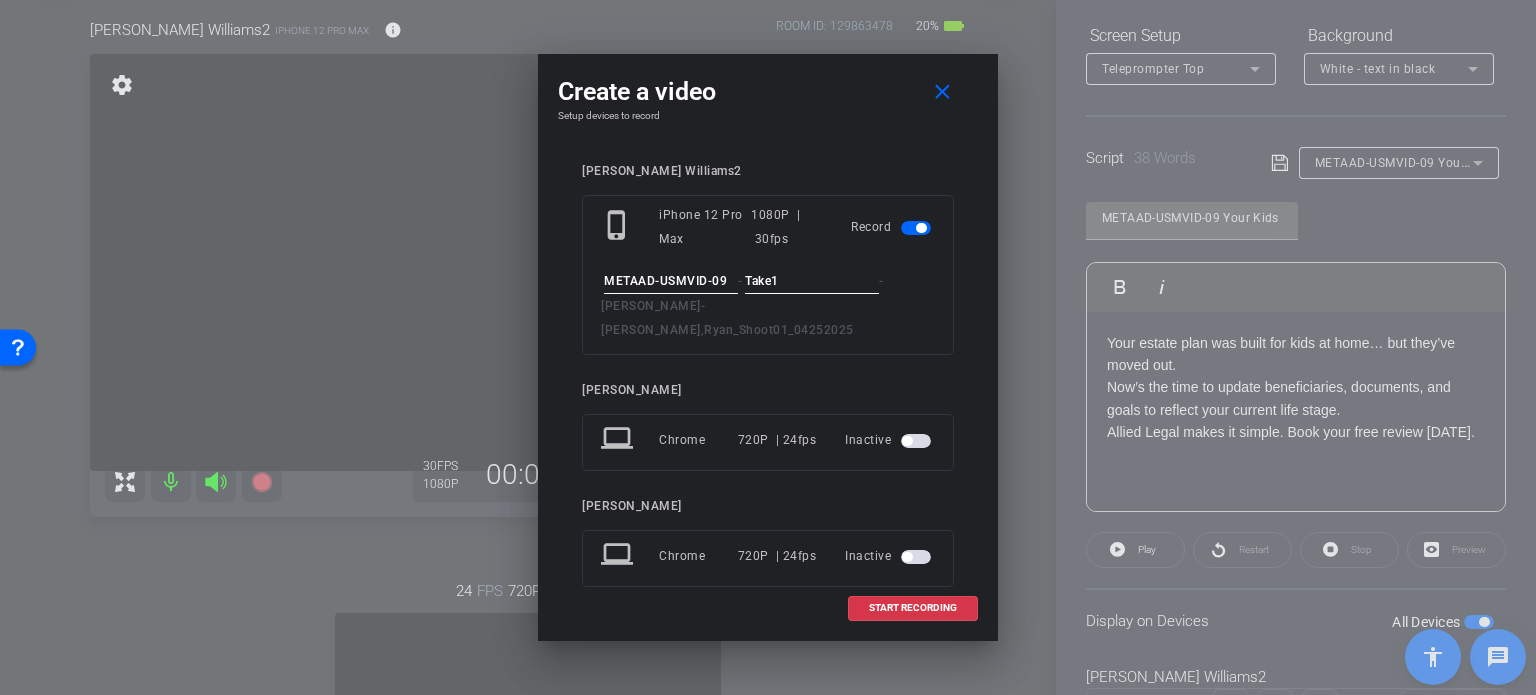 click on "Ryan Williams2 phone_iphone  iPhone 12 Pro Max   1080P  | 30fps   Record  METAAD-USMVID-09 - Take1 -  Williams, Ryan  -  Williams,Ryan_Shoot01_04252025  Sherrie Stuessy laptop  Chrome   720P  | 24fps   Inactive  Erika Centeno laptop  Chrome   720P  | 24fps   Inactive" at bounding box center [768, 389] 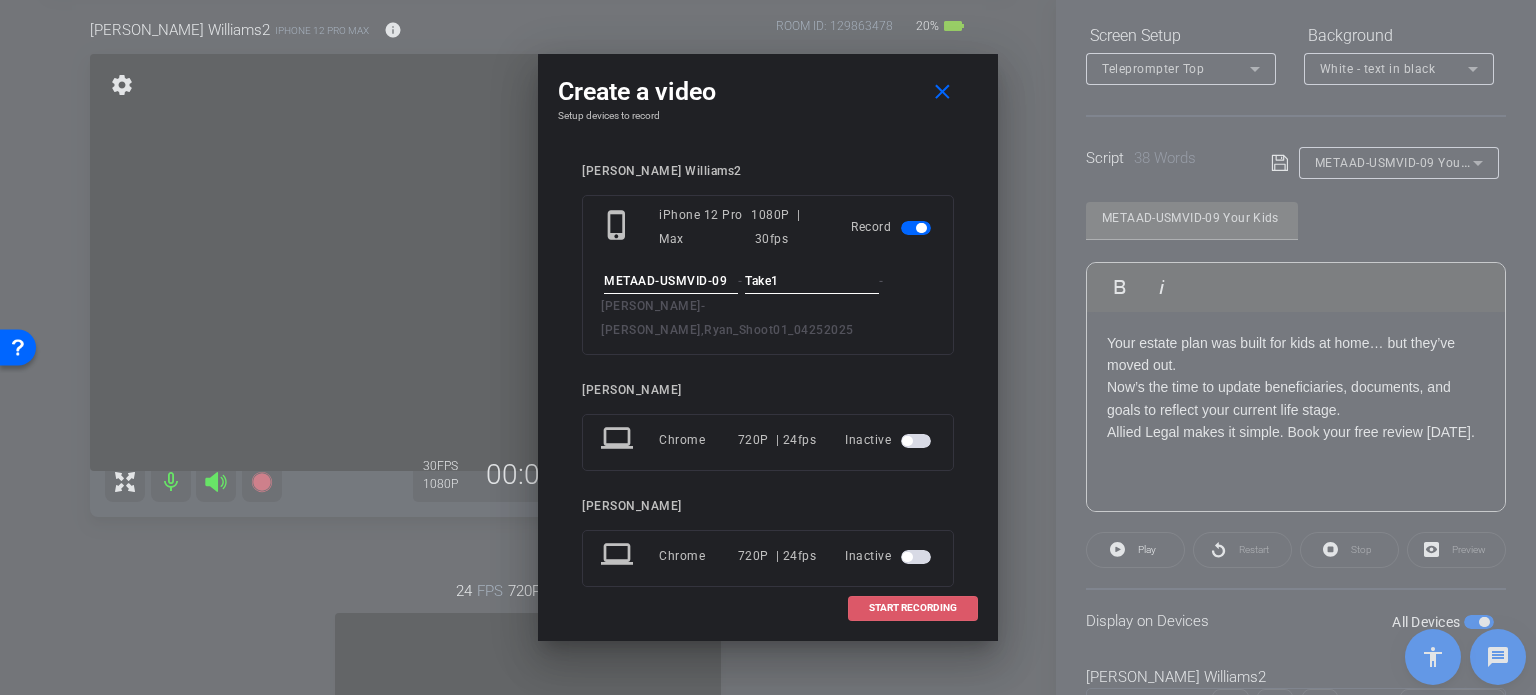 click on "START RECORDING" at bounding box center [913, 608] 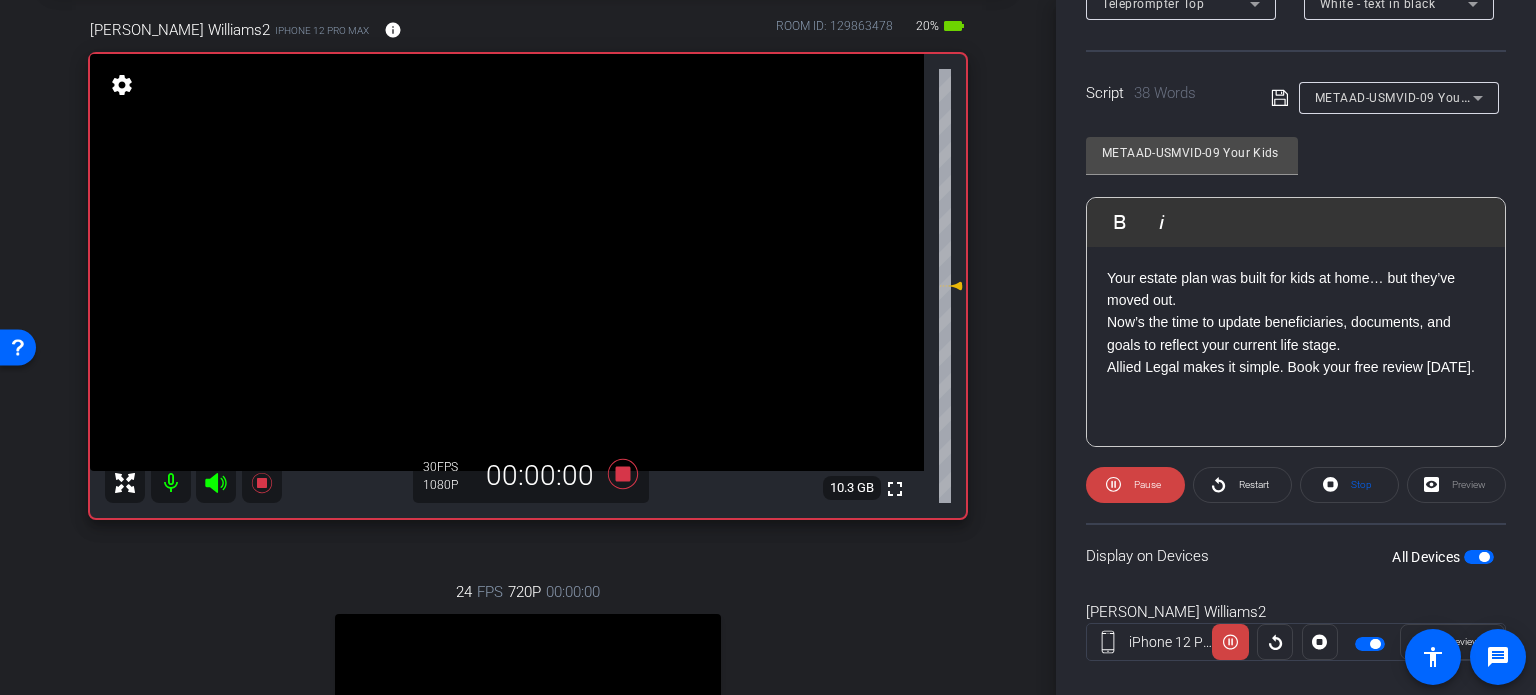 scroll, scrollTop: 503, scrollLeft: 0, axis: vertical 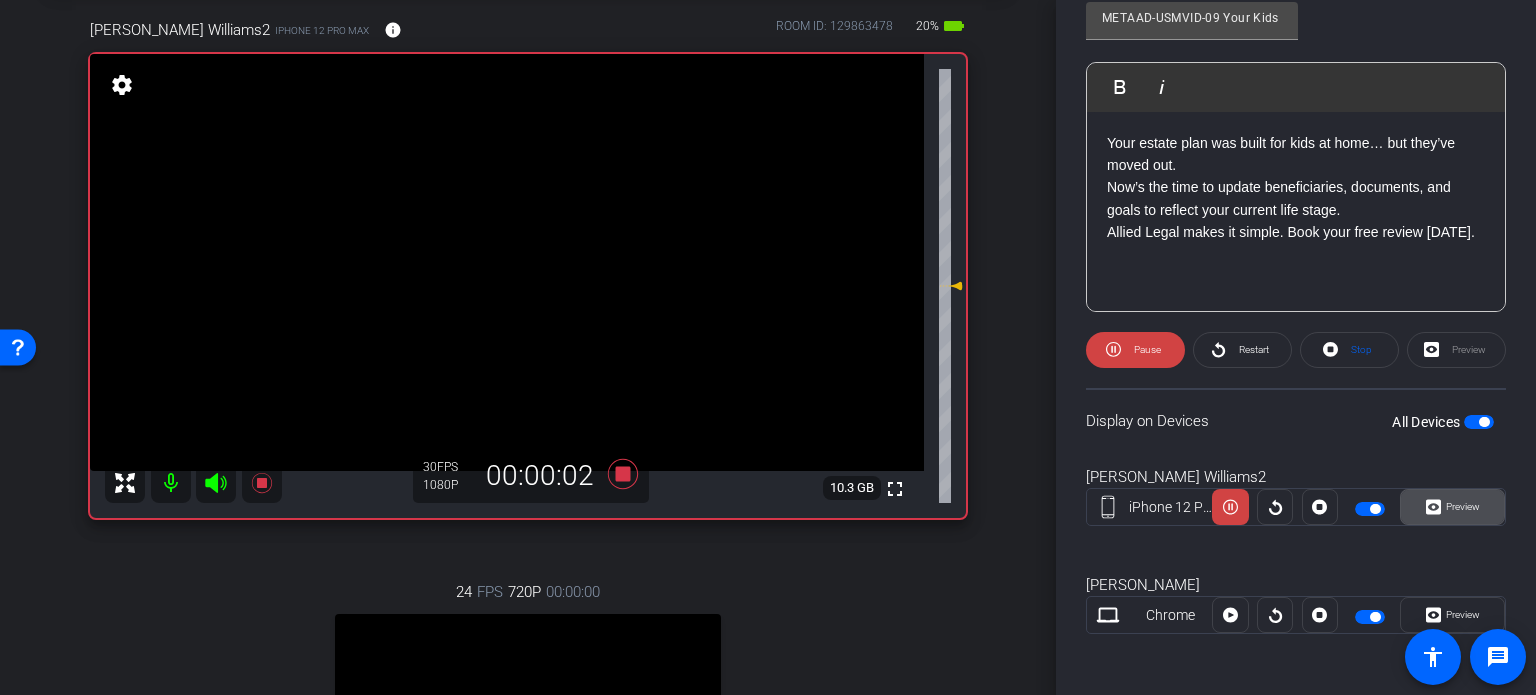 click on "Preview" 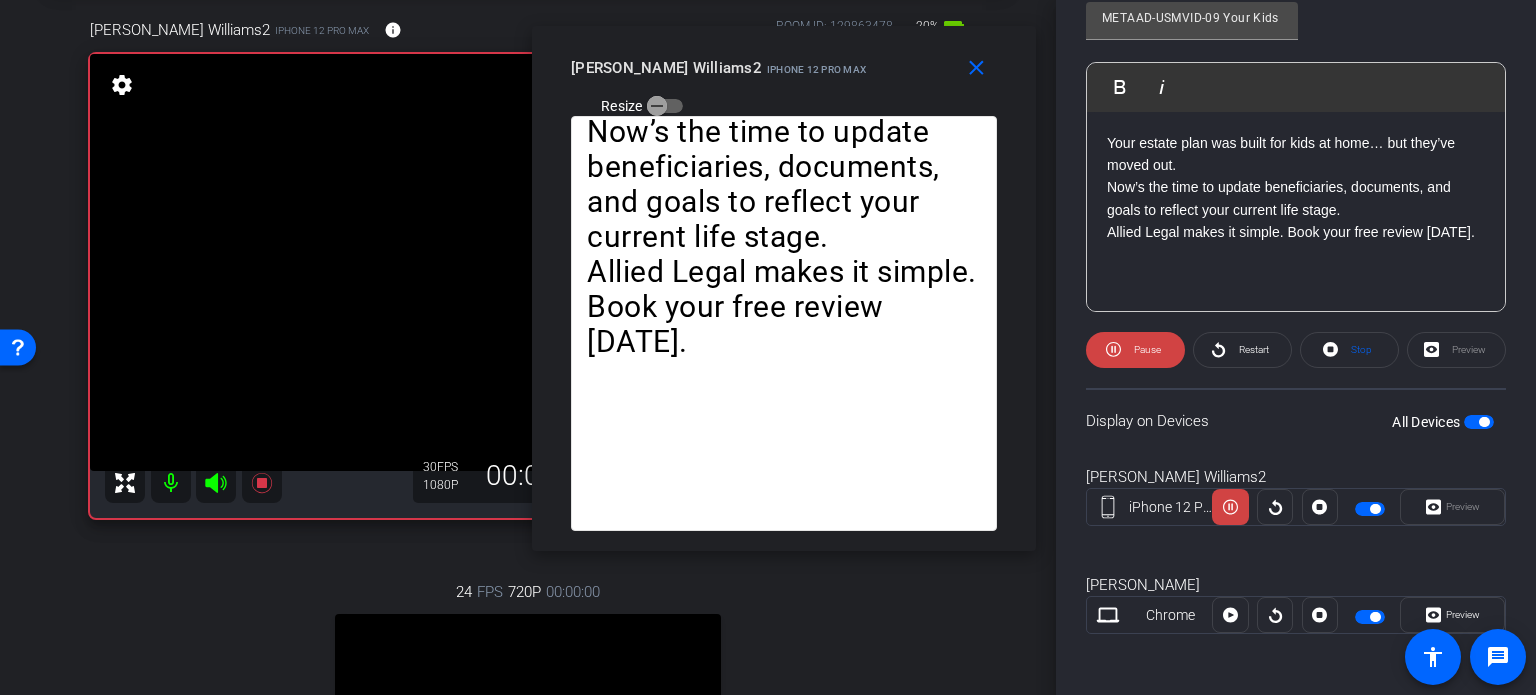 drag, startPoint x: 760, startPoint y: 151, endPoint x: 776, endPoint y: 83, distance: 69.856995 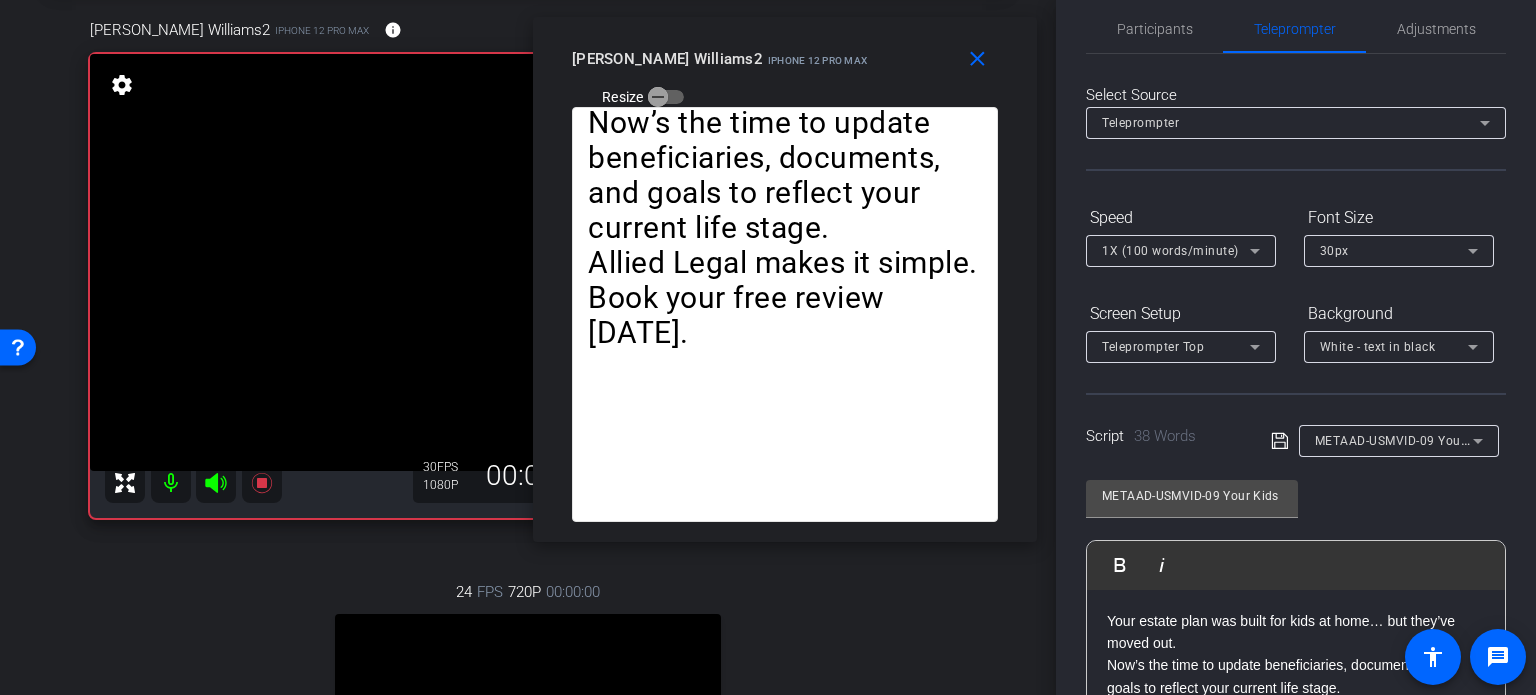 scroll, scrollTop: 3, scrollLeft: 0, axis: vertical 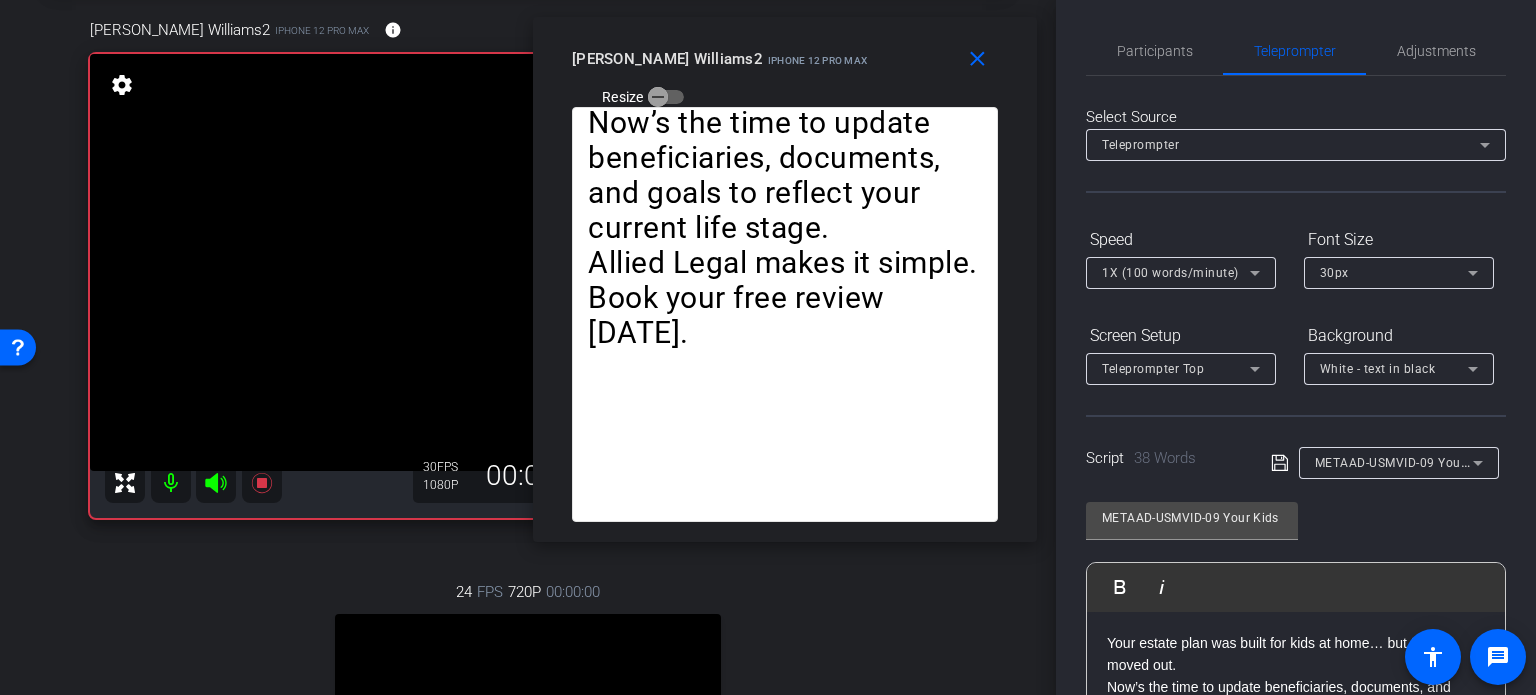 click on "1X (100 words/minute)" at bounding box center (1170, 273) 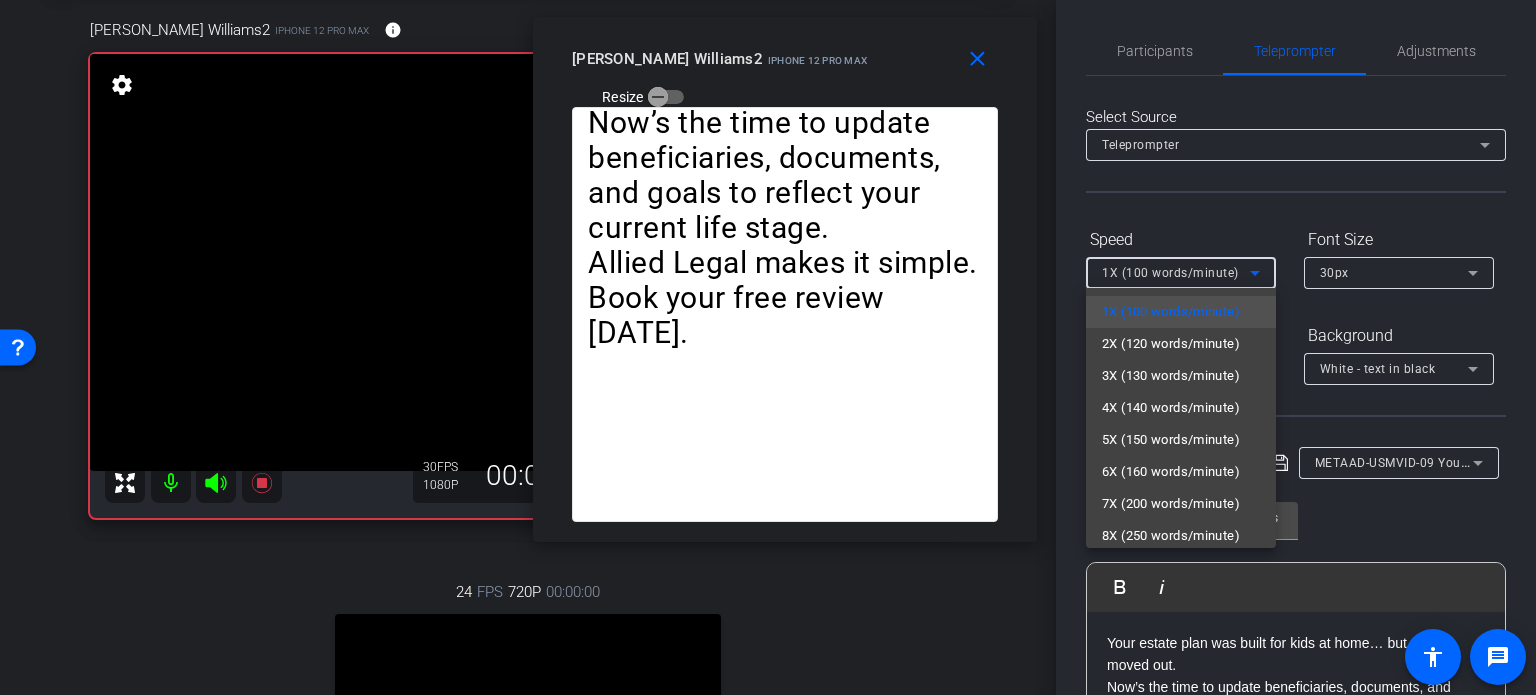 click on "3X (130 words/minute)" at bounding box center (1171, 376) 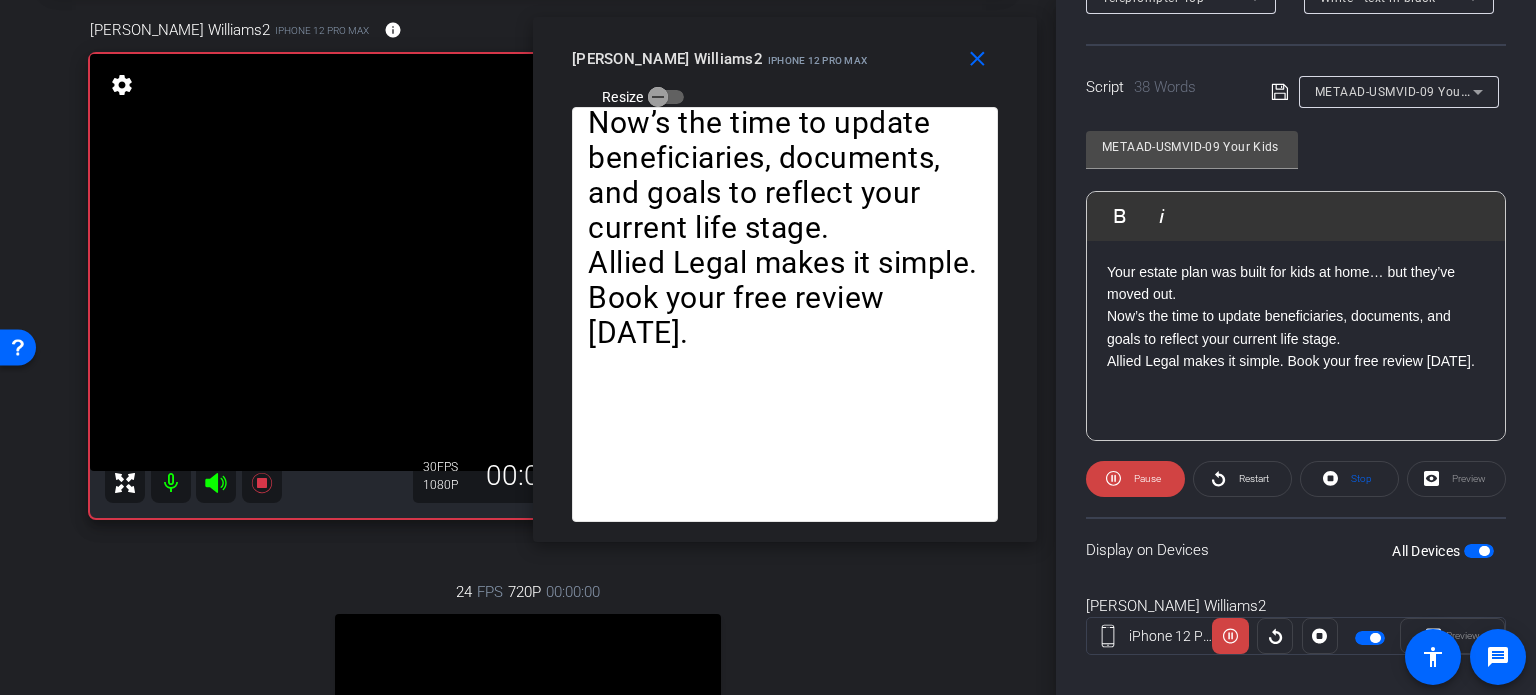 scroll, scrollTop: 403, scrollLeft: 0, axis: vertical 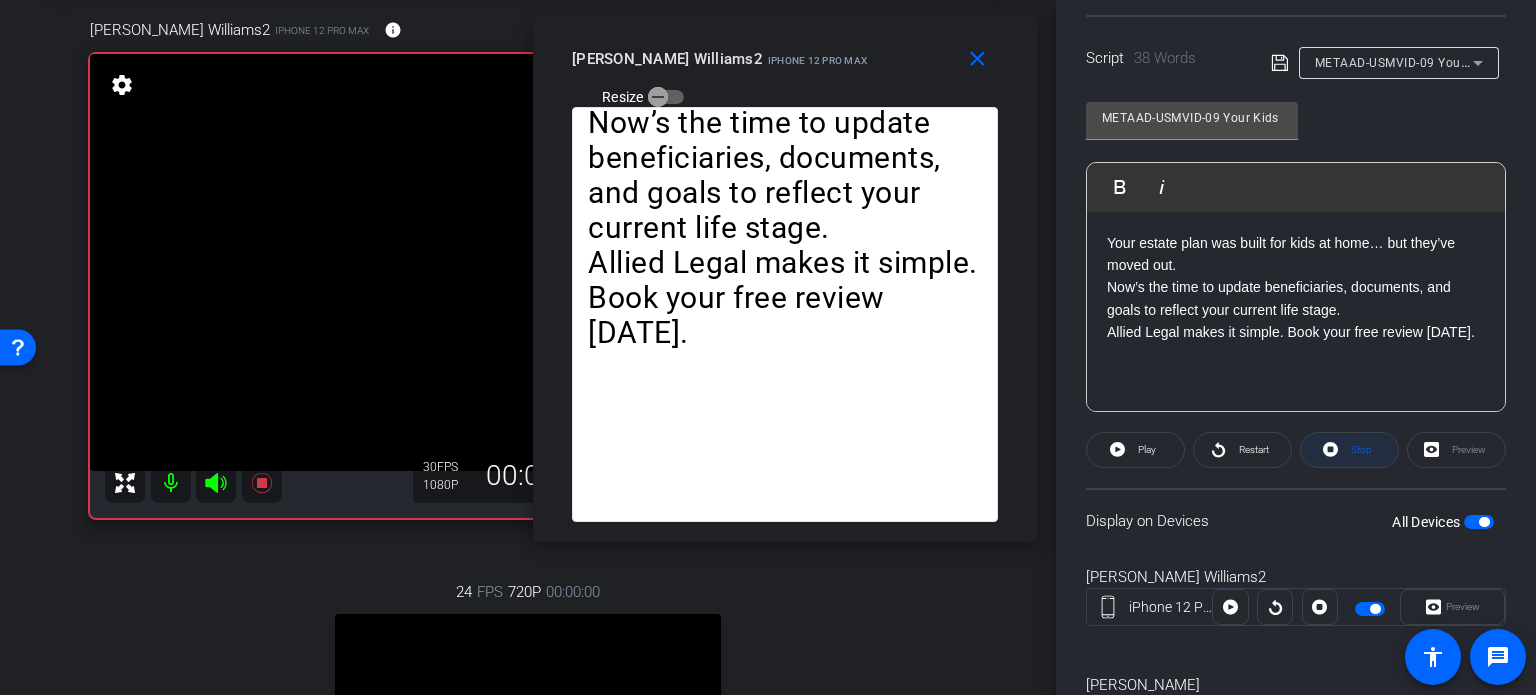 click 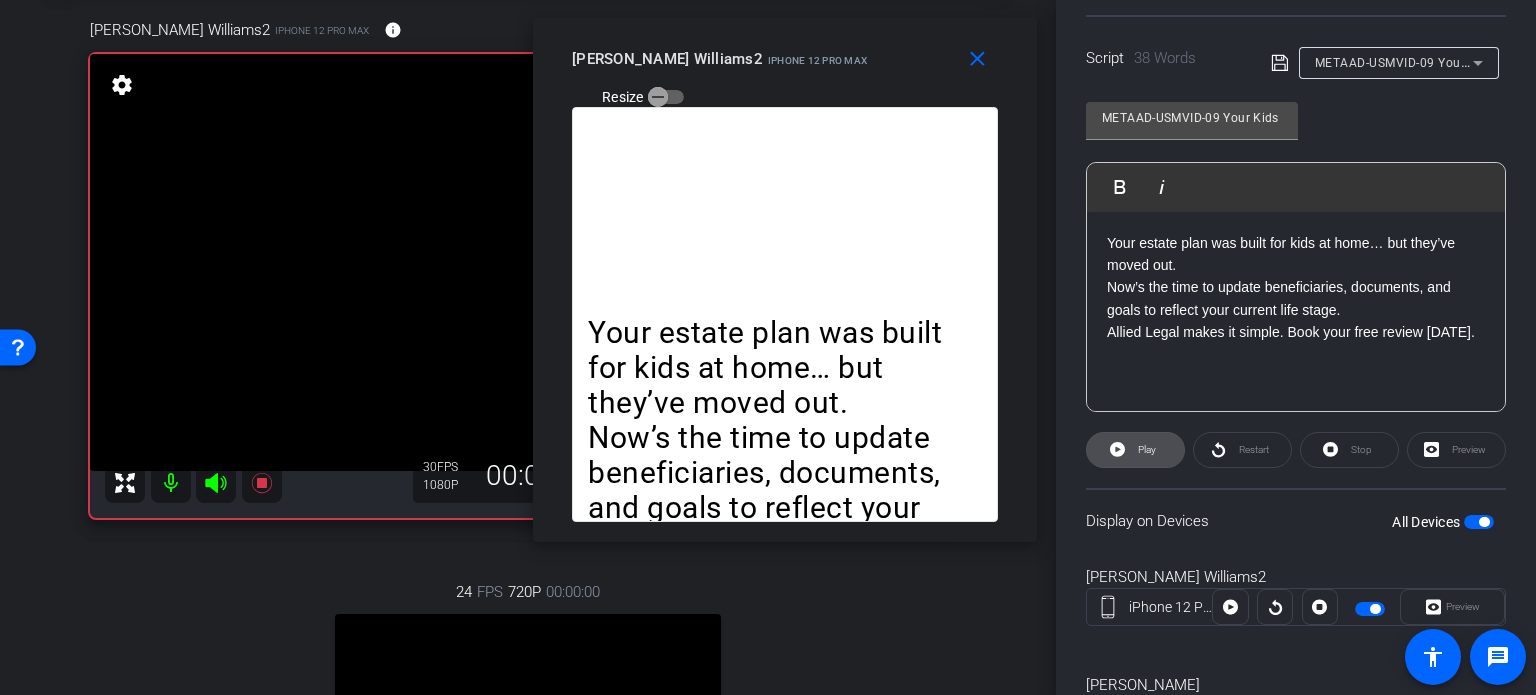 click on "Play" 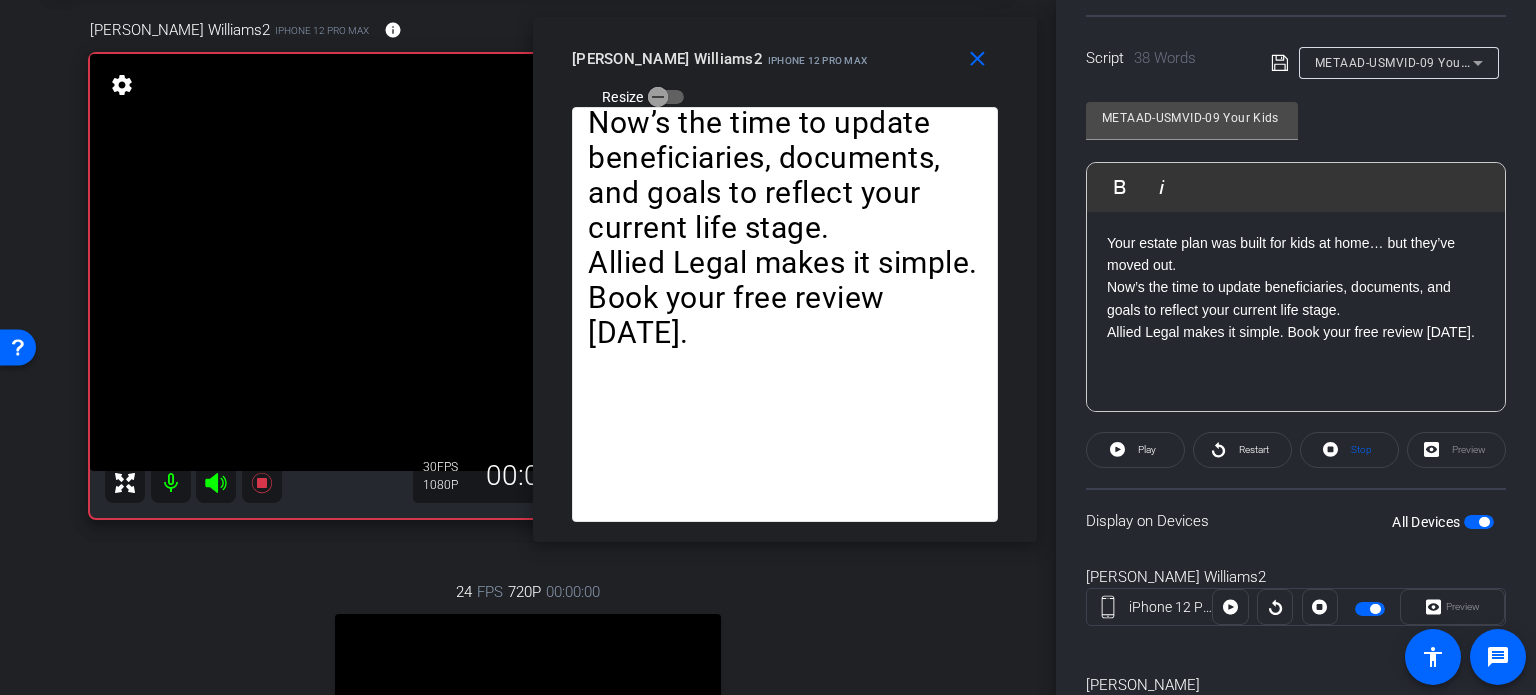 click on "Your estate plan was built for kids at home… but they’ve moved out. Now’s the time to update beneficiaries, documents, and goals to reflect your current life stage. Allied Legal makes it simple. Book your free review today." at bounding box center (785, 314) 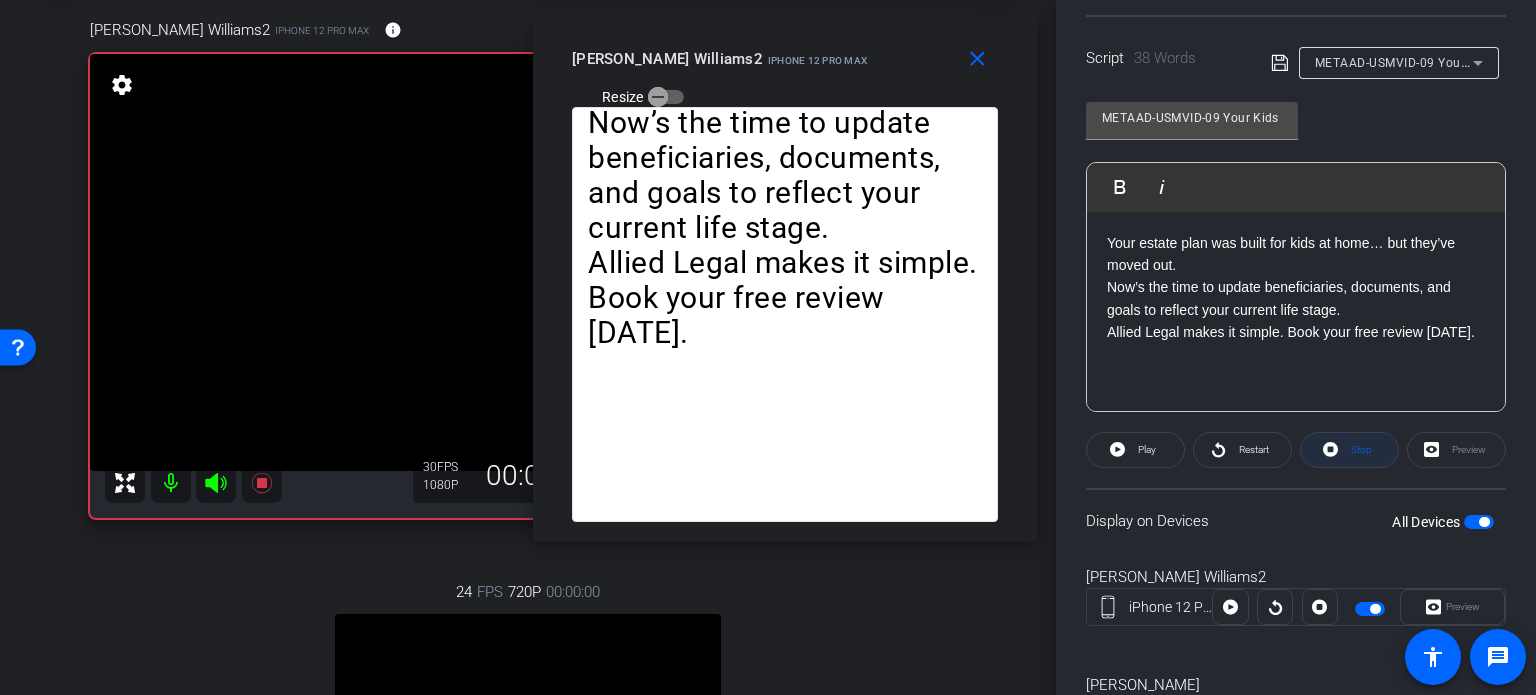 click 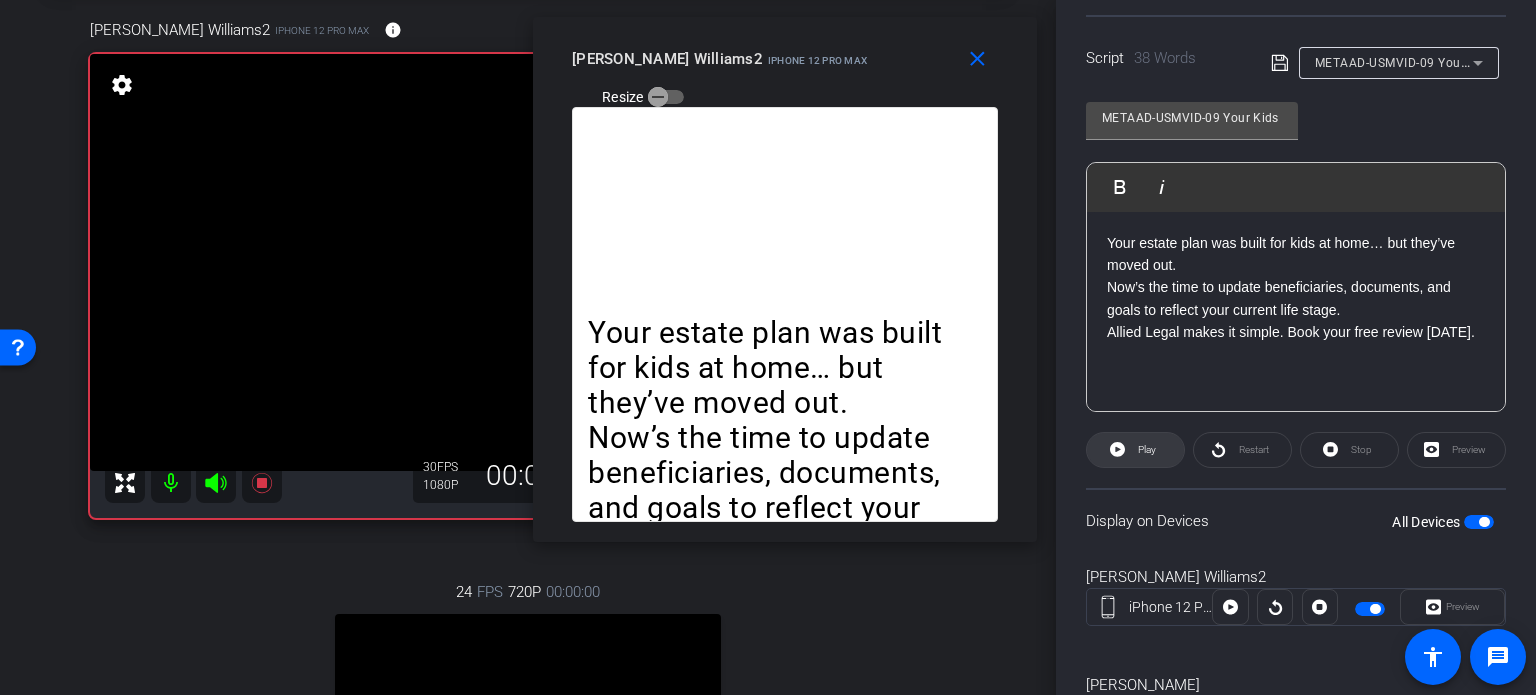 click 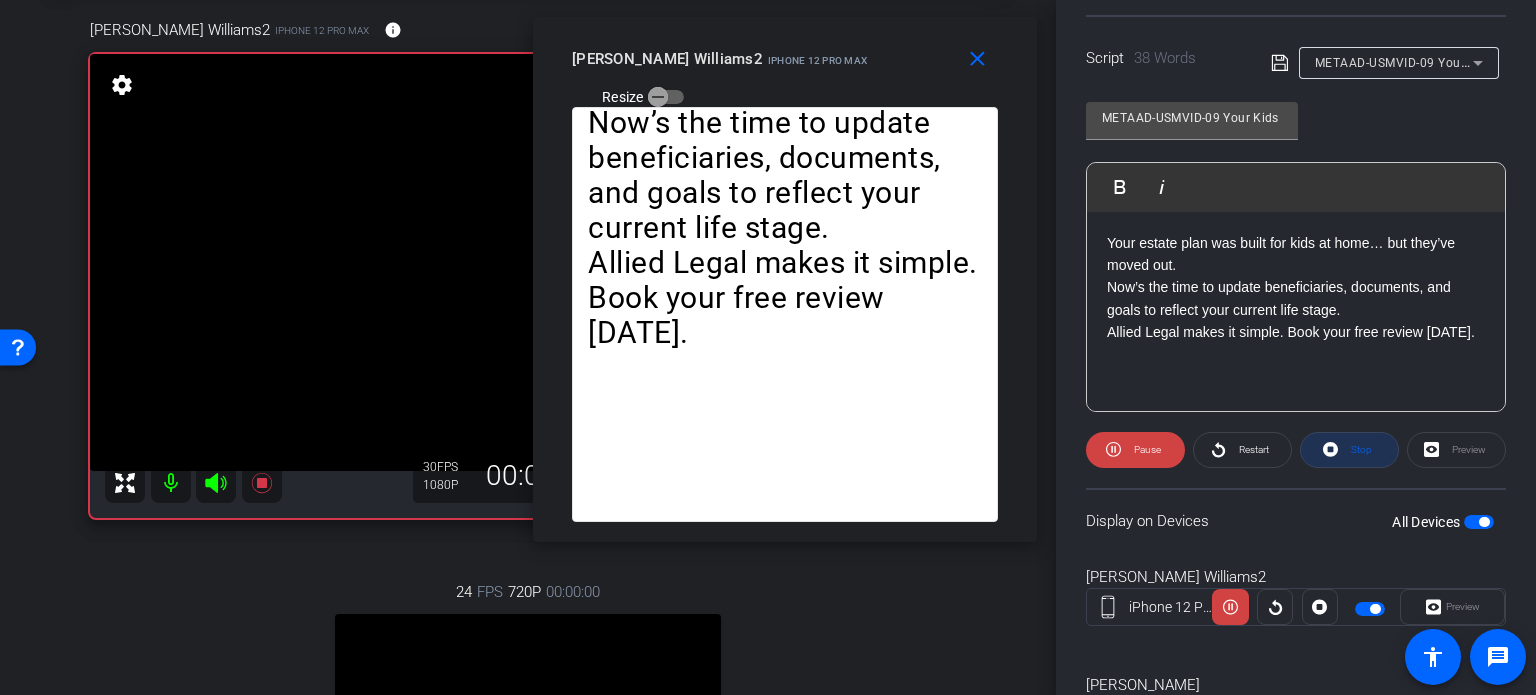 click on "Stop" 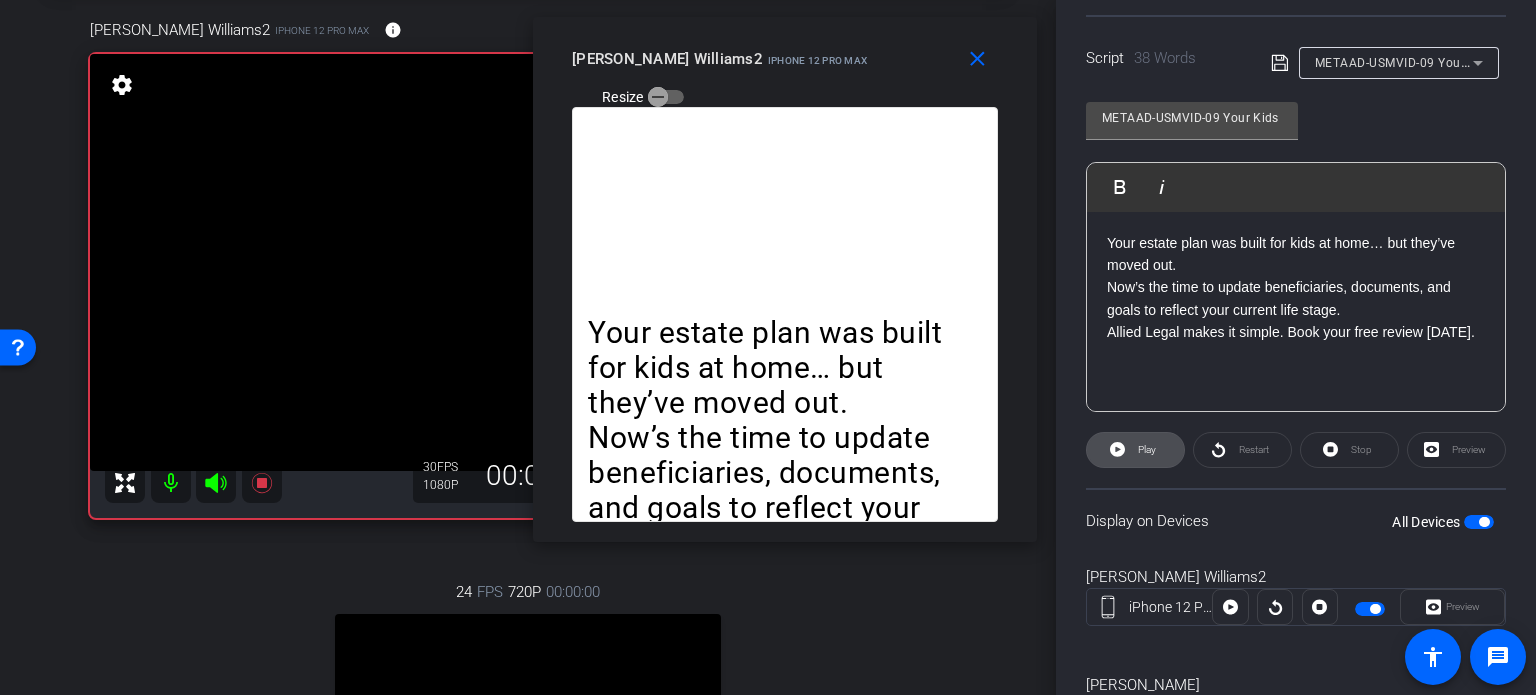 click 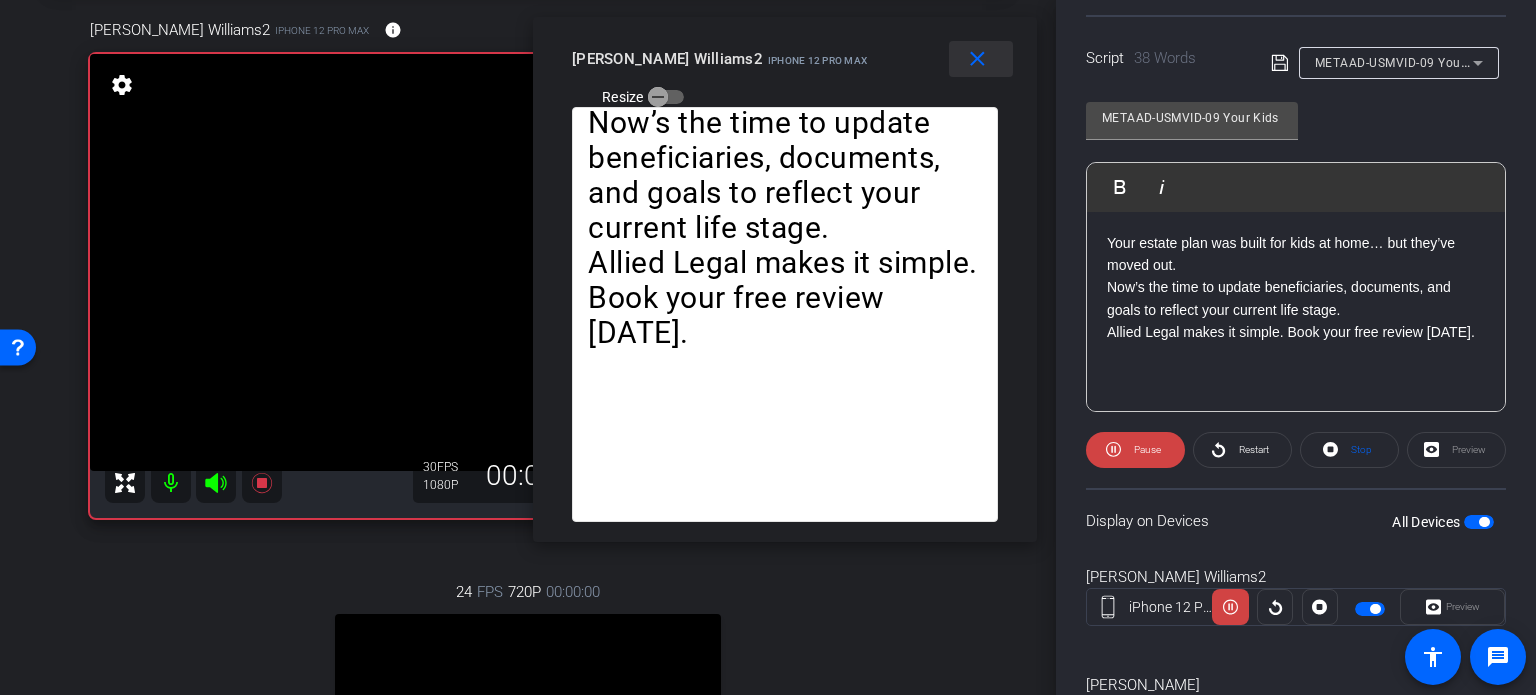 click on "close" at bounding box center (977, 59) 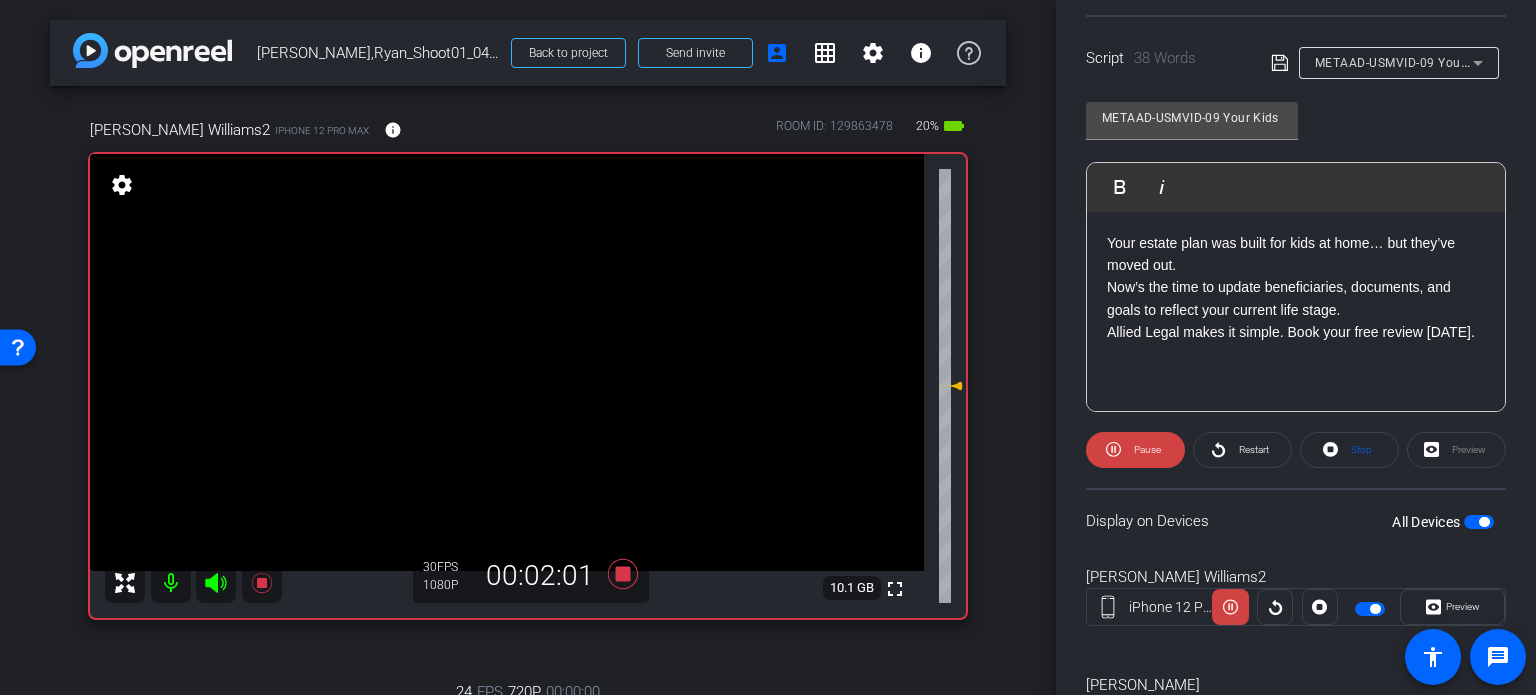 scroll, scrollTop: 100, scrollLeft: 0, axis: vertical 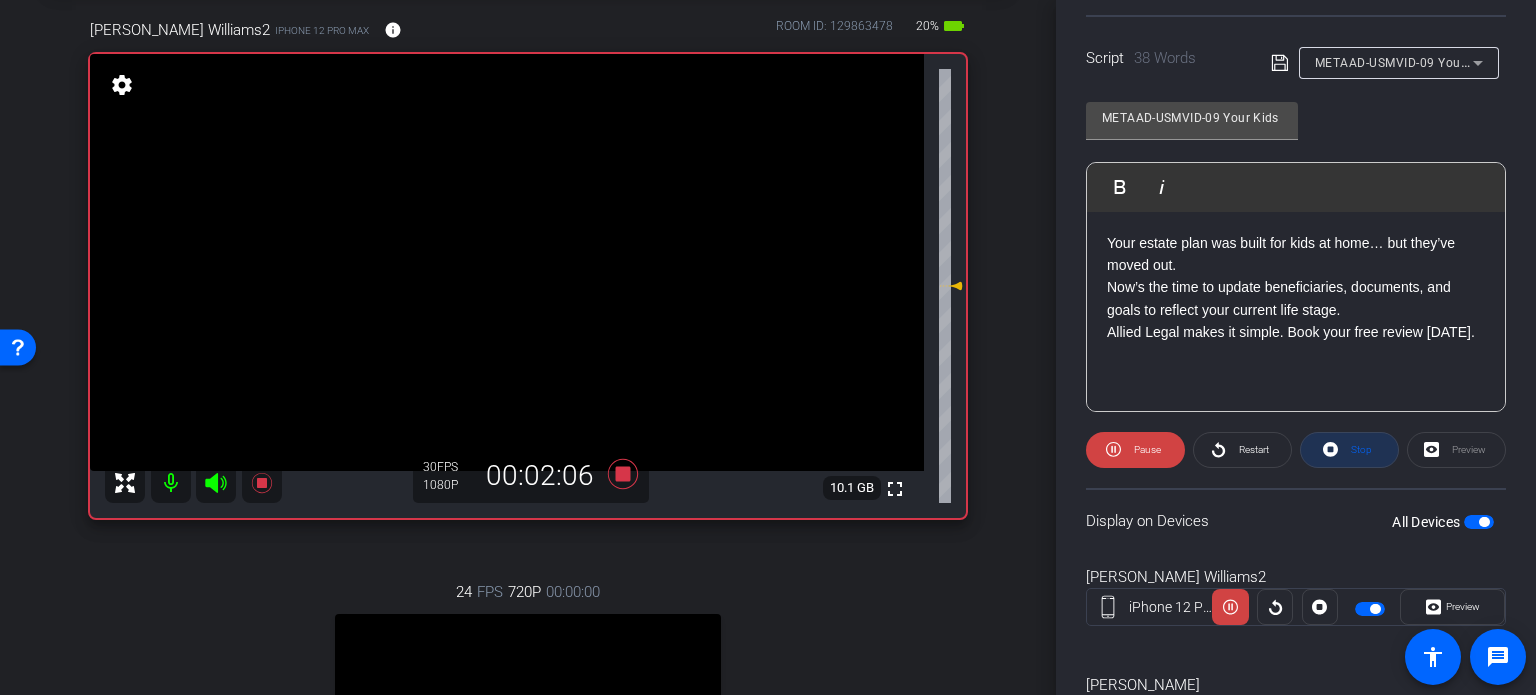 click 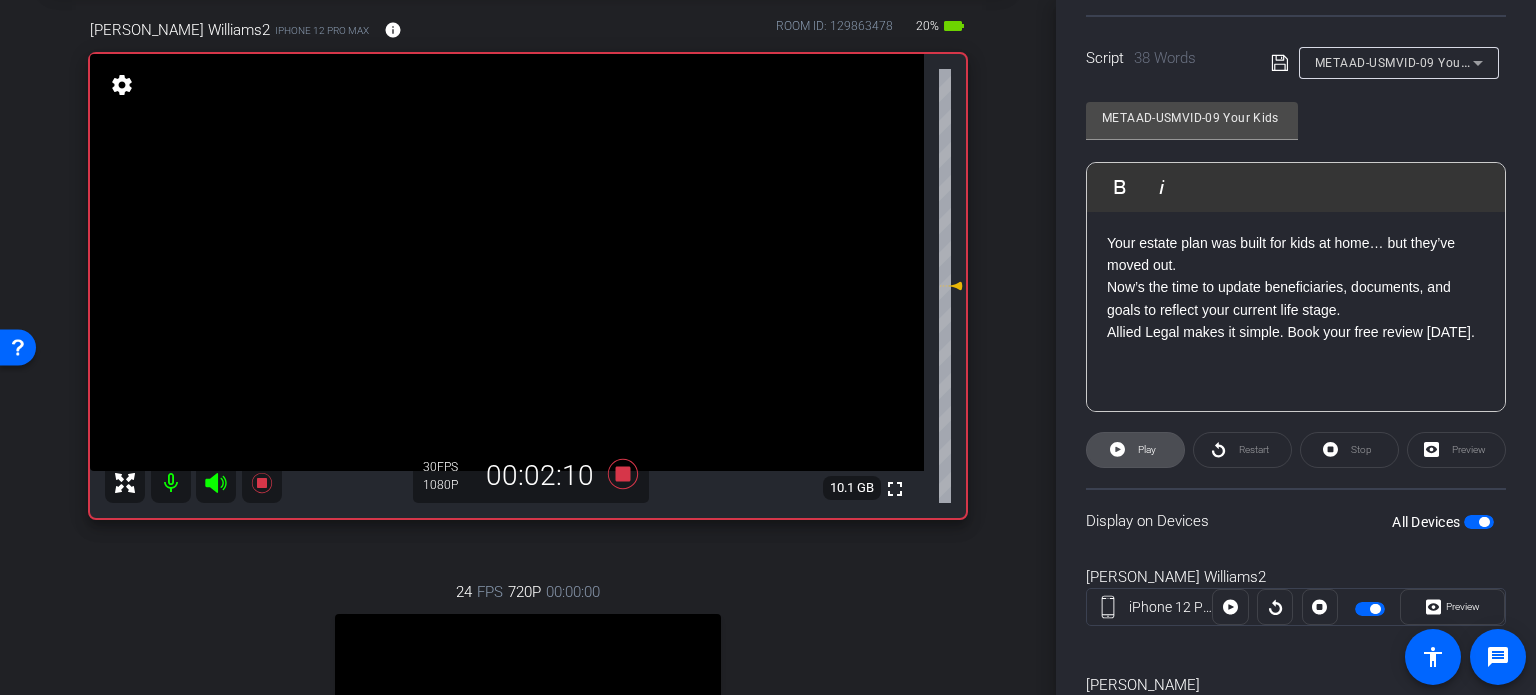 click on "Play" 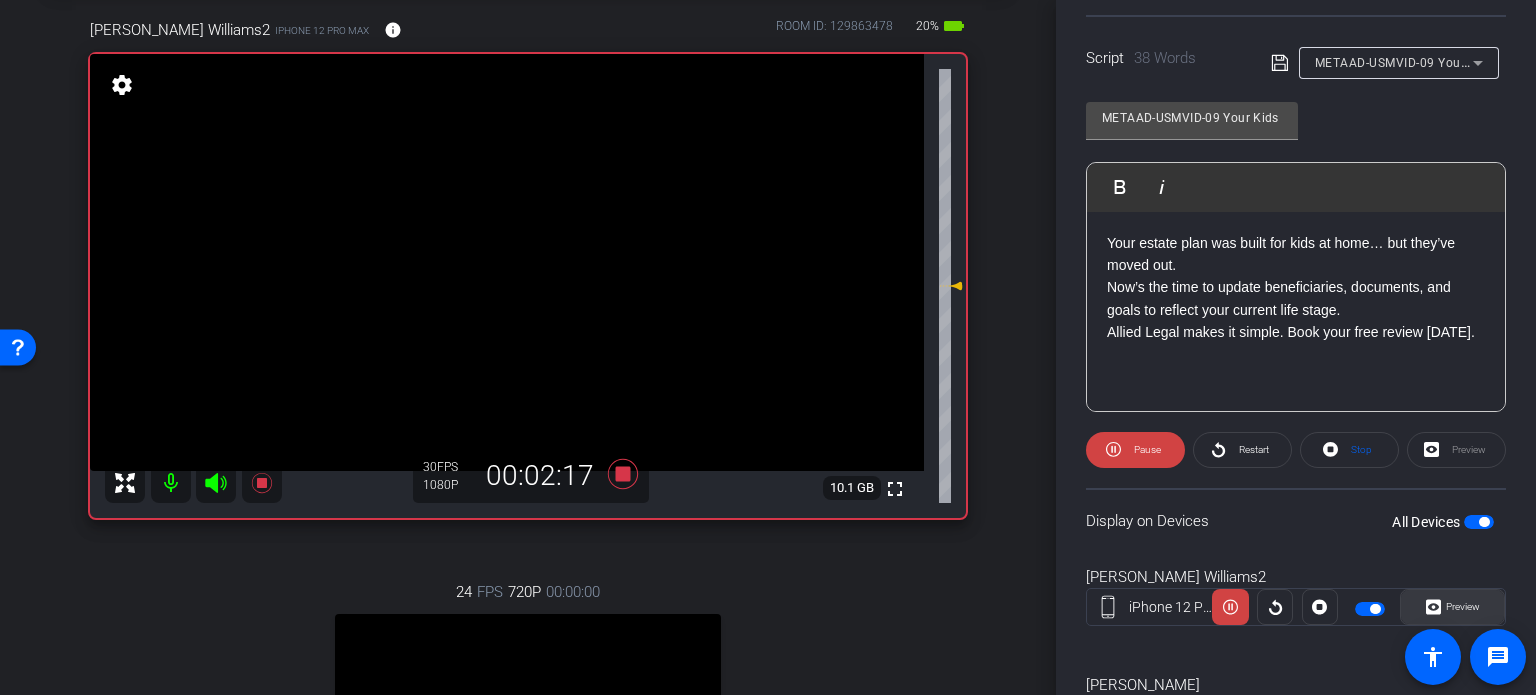 click on "Preview" 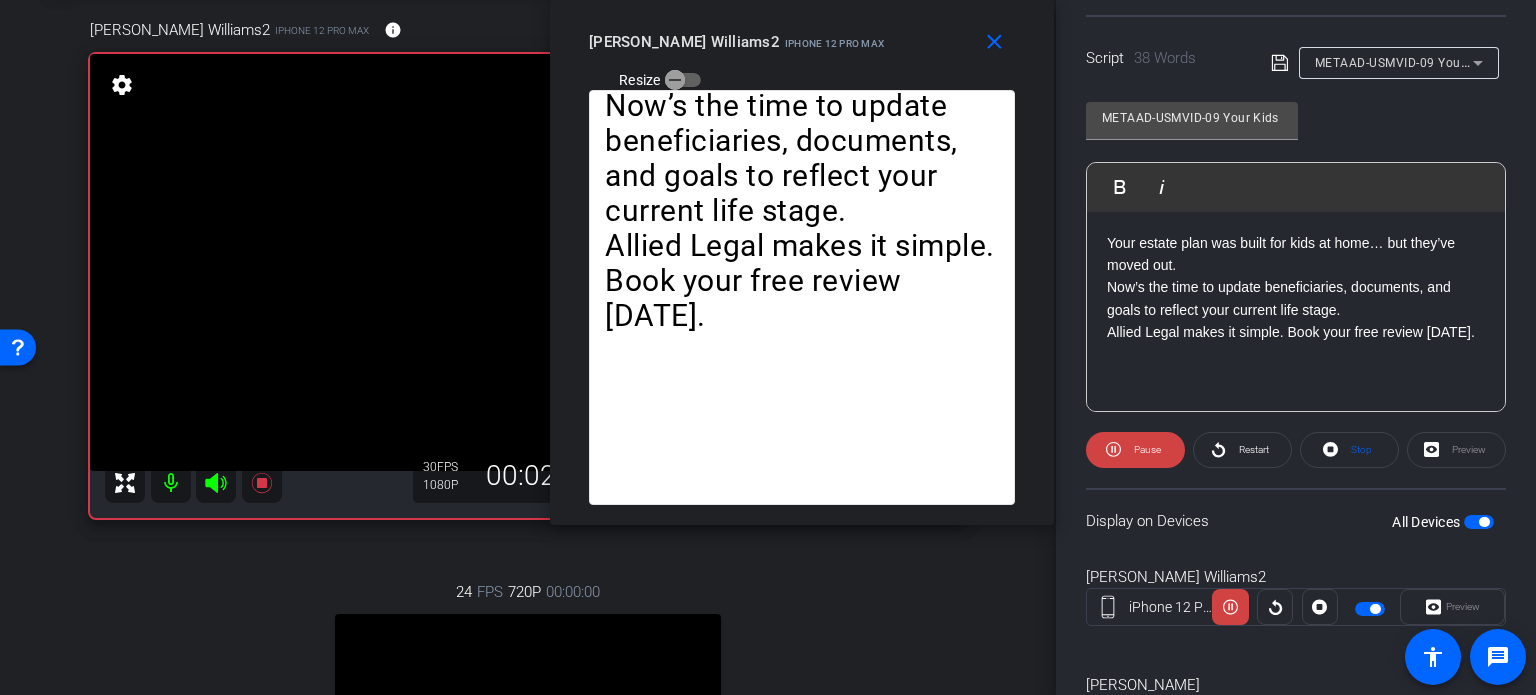 drag, startPoint x: 722, startPoint y: 159, endPoint x: 756, endPoint y: 69, distance: 96.20811 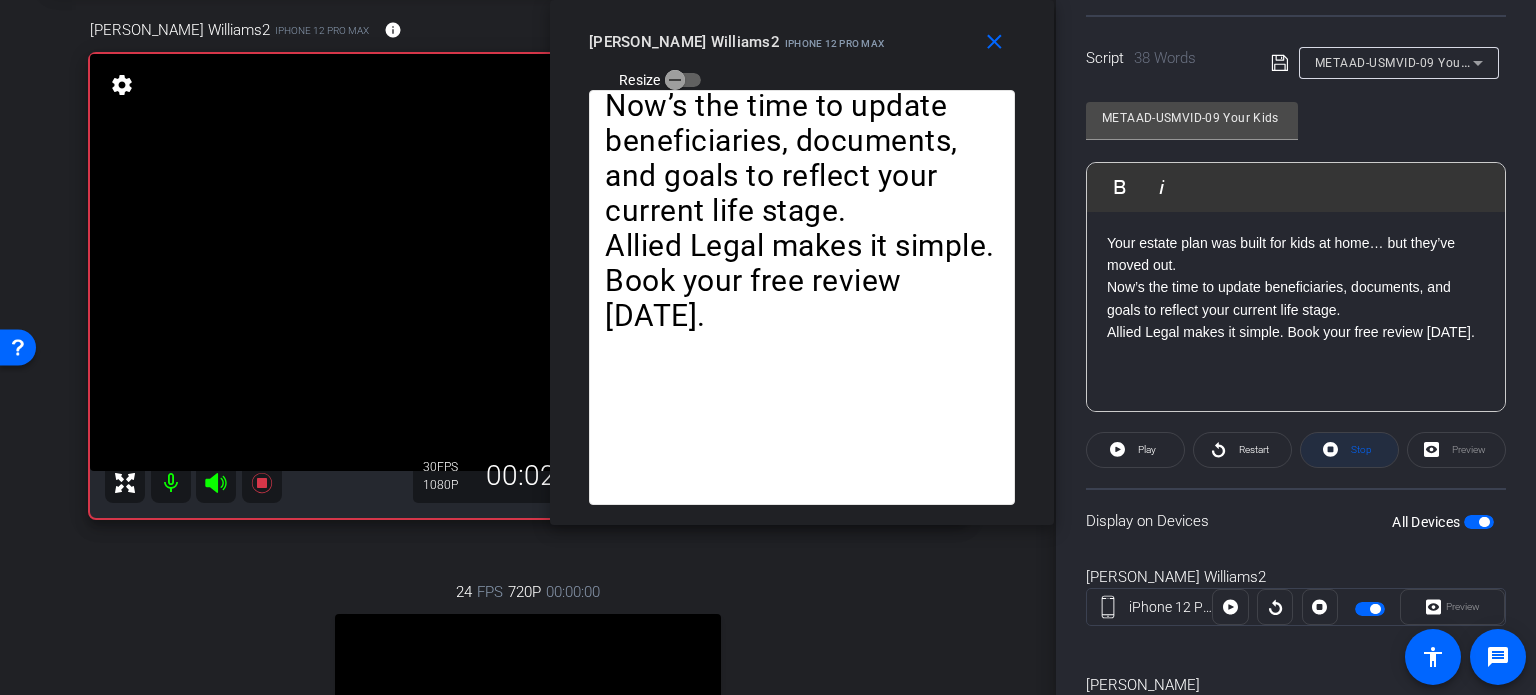 click on "Stop" 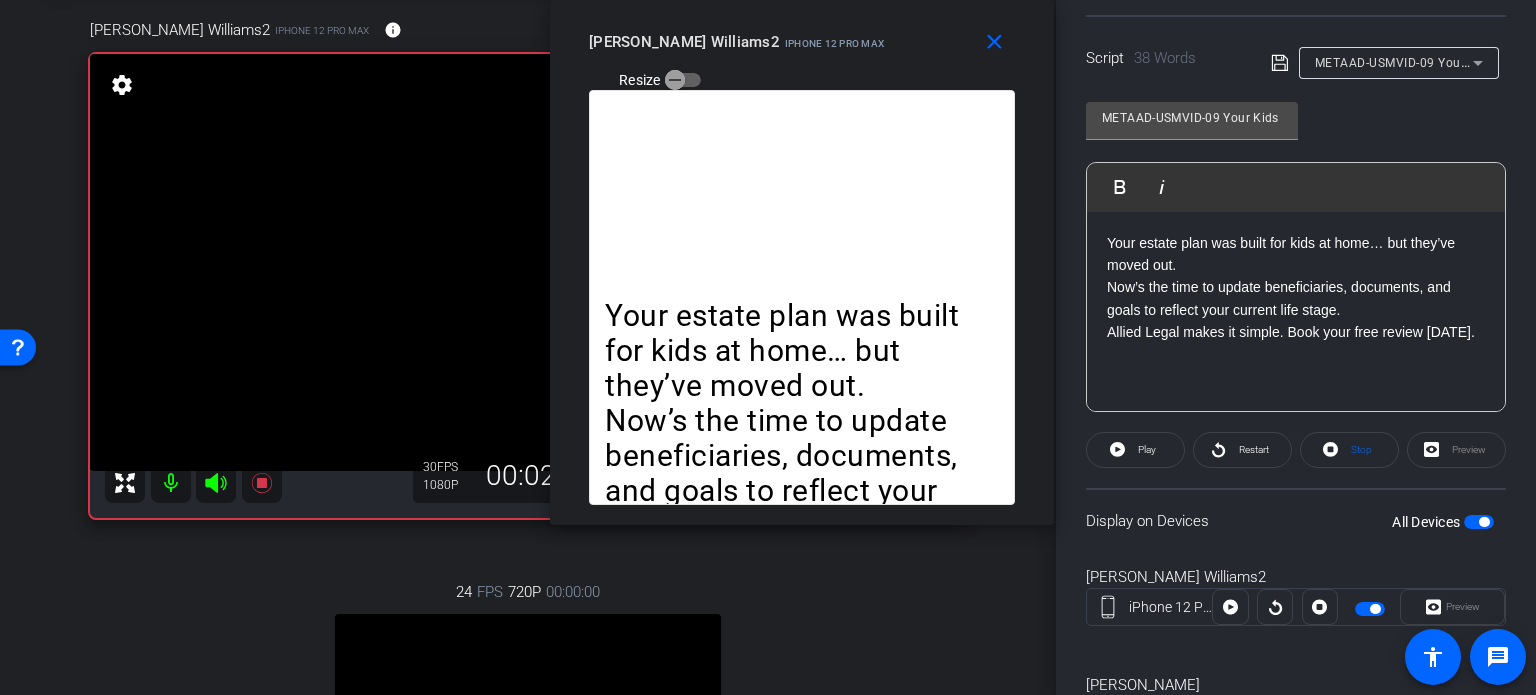 click on "Your estate plan was built for kids at home… but they’ve moved out." at bounding box center (1296, 254) 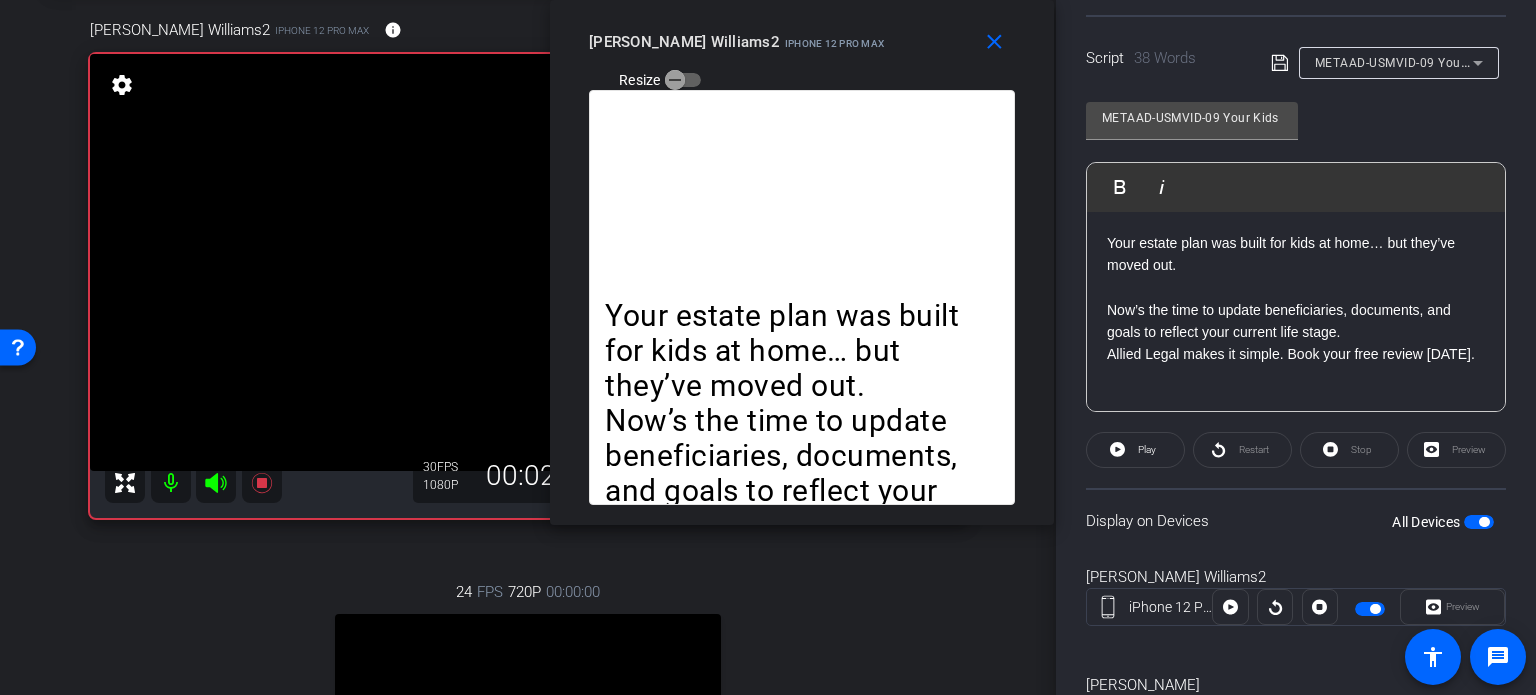 click on "Now’s the time to update beneficiaries, documents, and goals to reflect your current life stage." 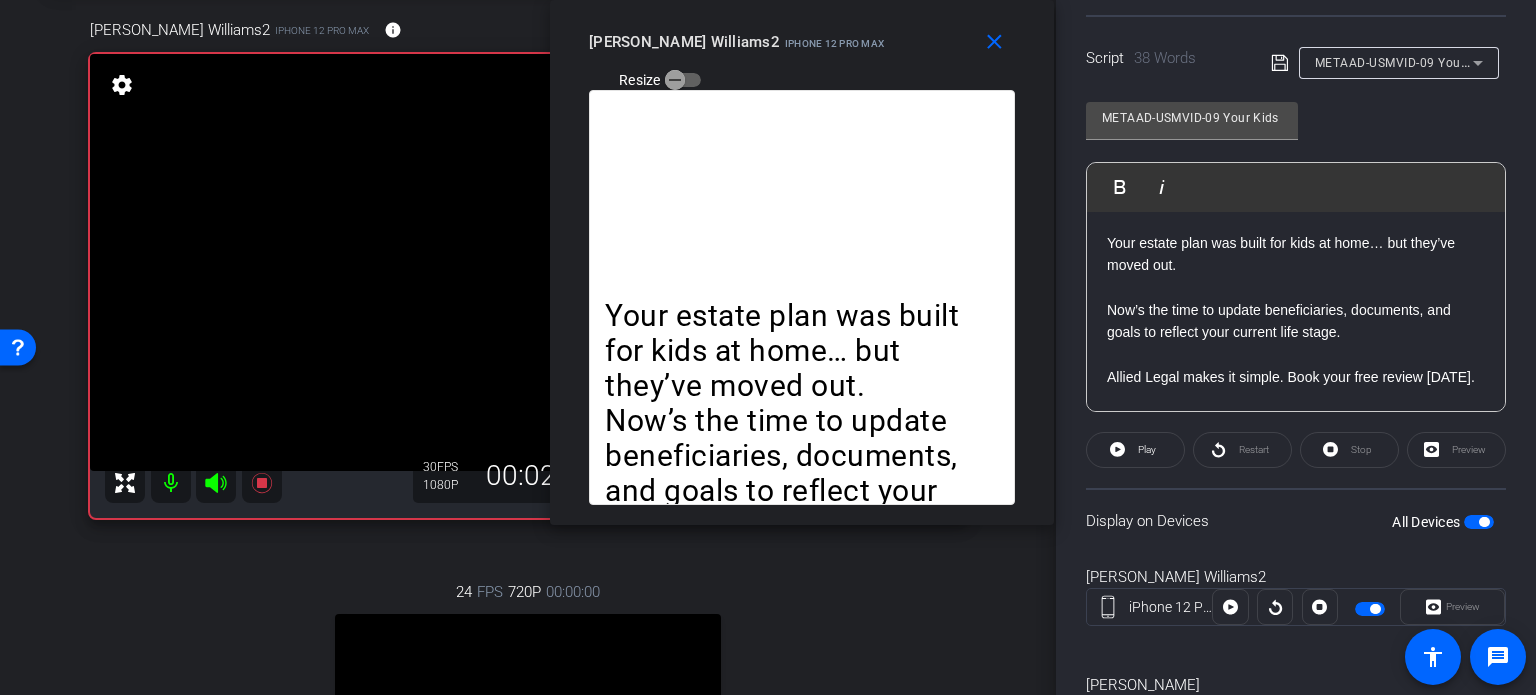 click at bounding box center [1479, 522] 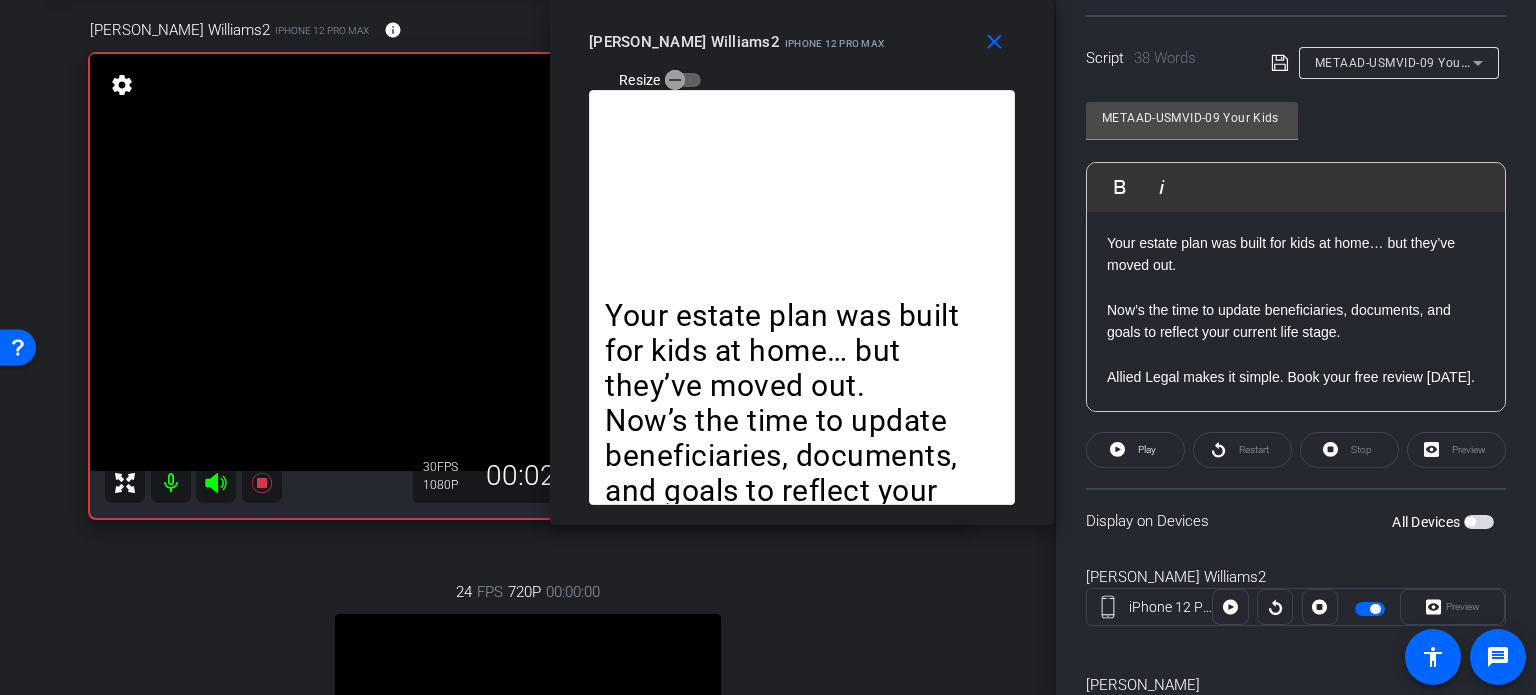 click at bounding box center (1479, 522) 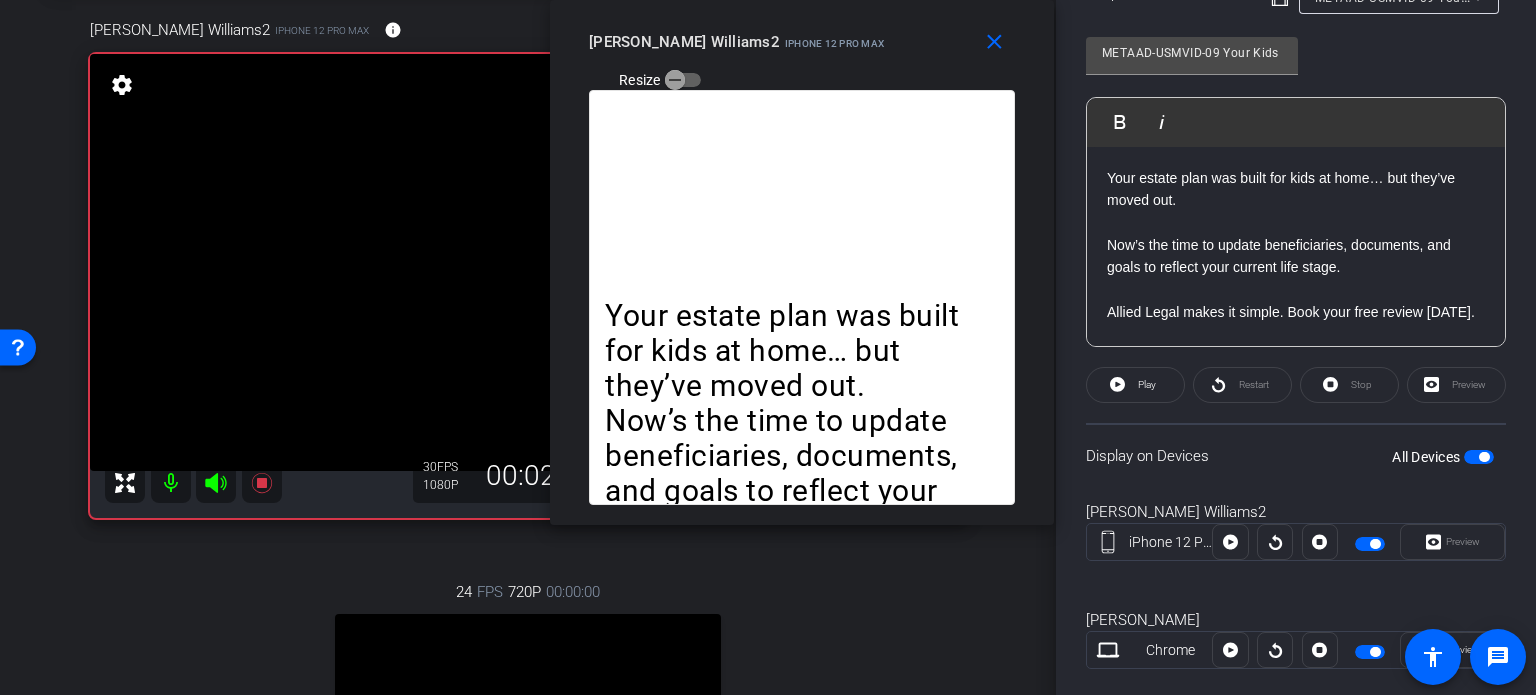 scroll, scrollTop: 503, scrollLeft: 0, axis: vertical 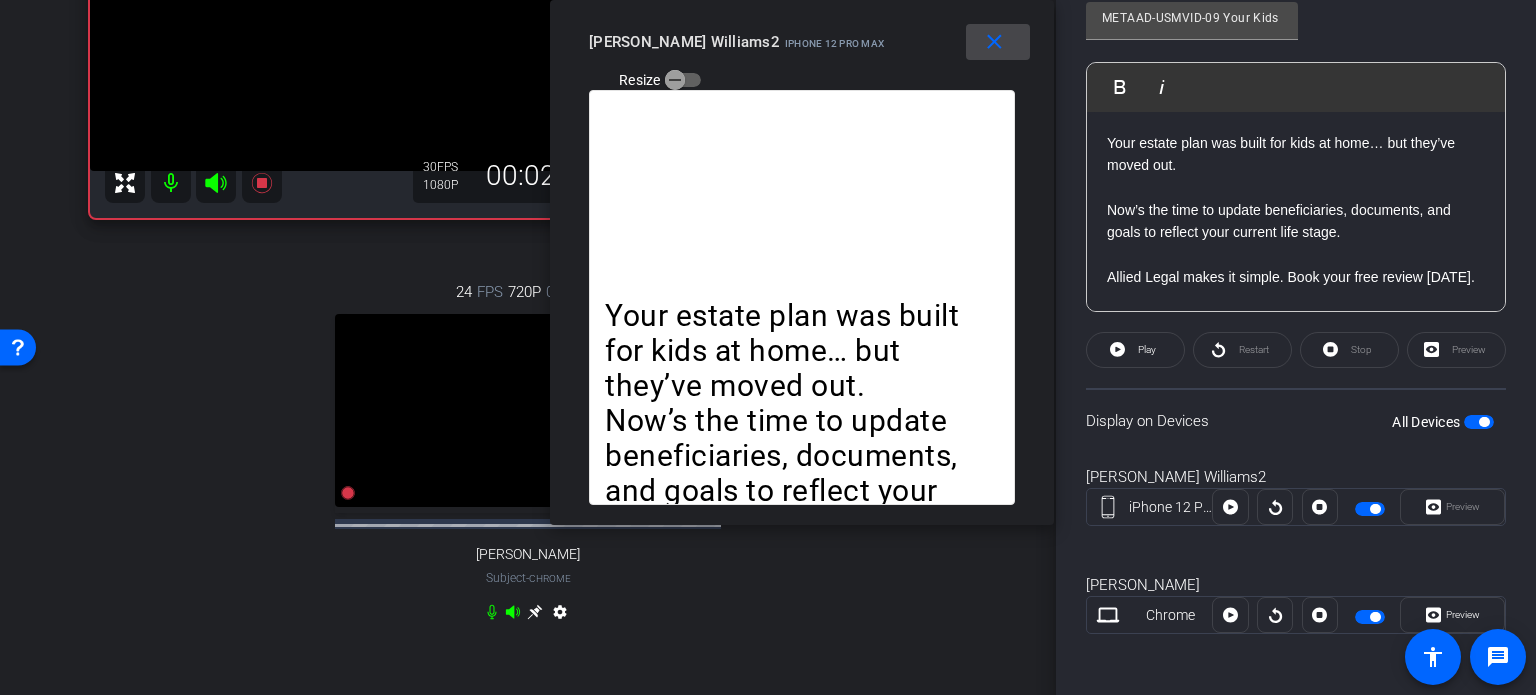 click at bounding box center [998, 42] 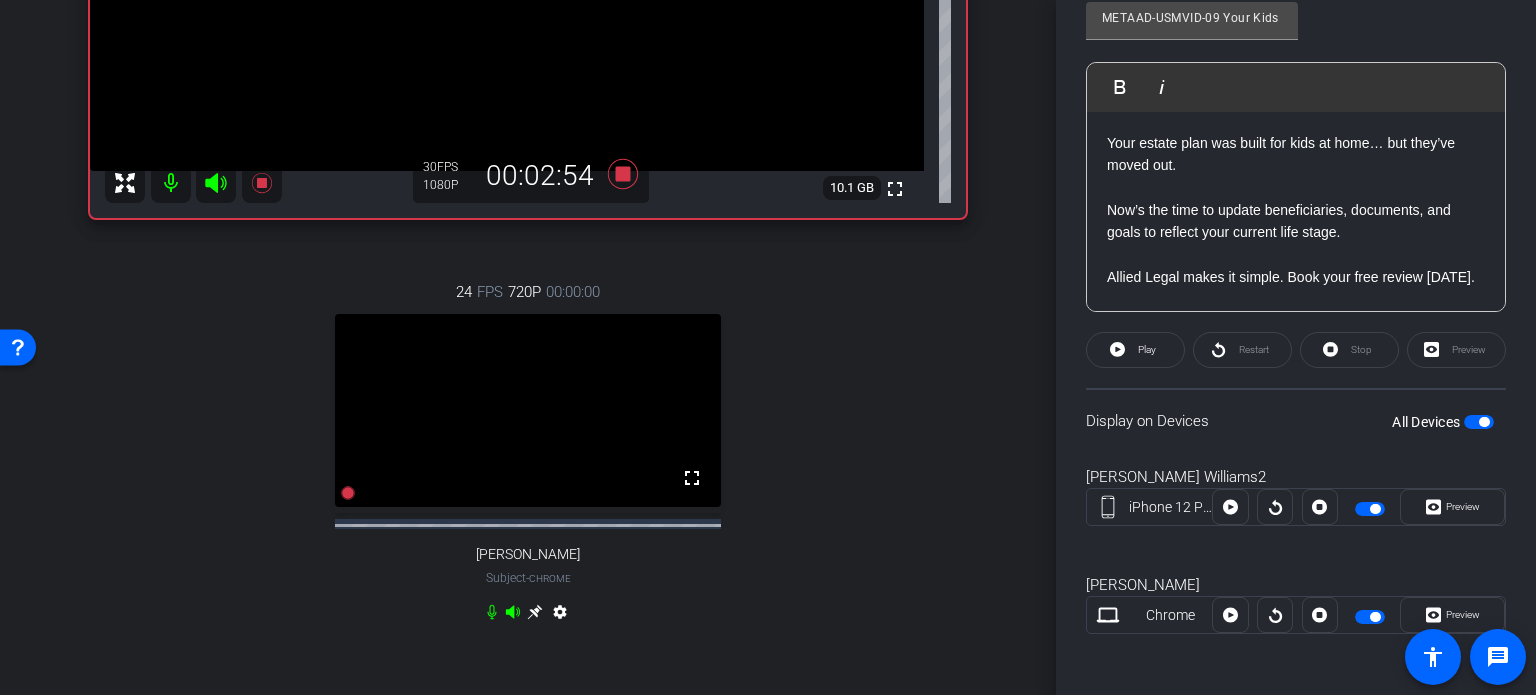 scroll, scrollTop: 403, scrollLeft: 0, axis: vertical 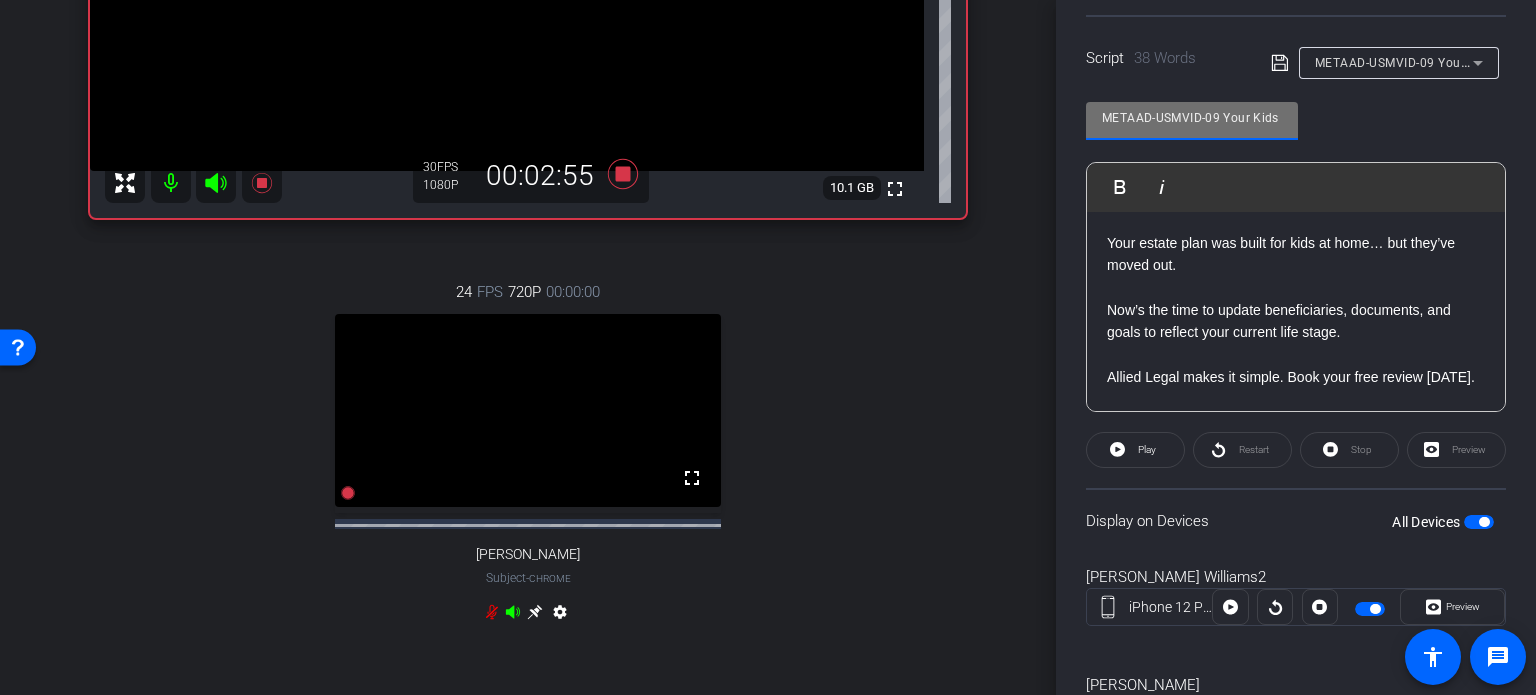 drag, startPoint x: 1219, startPoint y: 111, endPoint x: 906, endPoint y: 115, distance: 313.02554 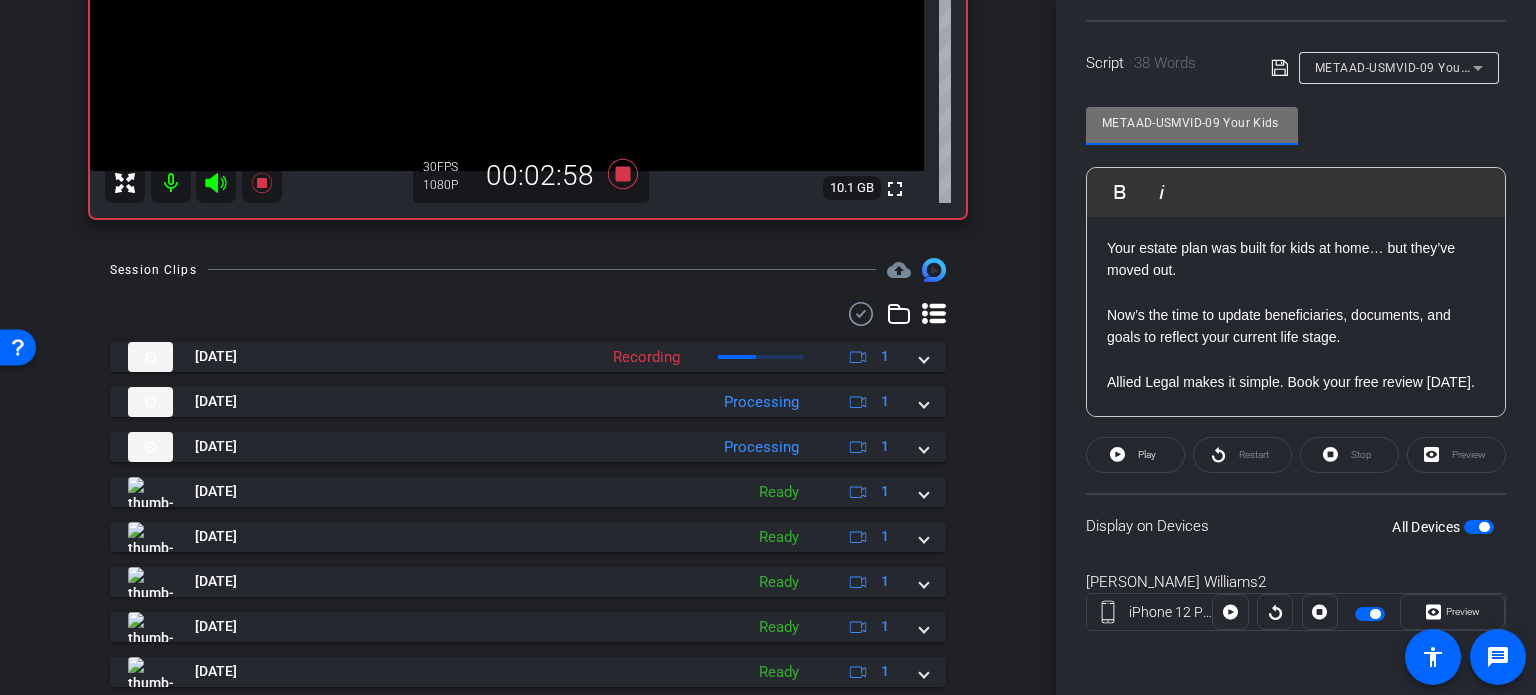scroll, scrollTop: 396, scrollLeft: 0, axis: vertical 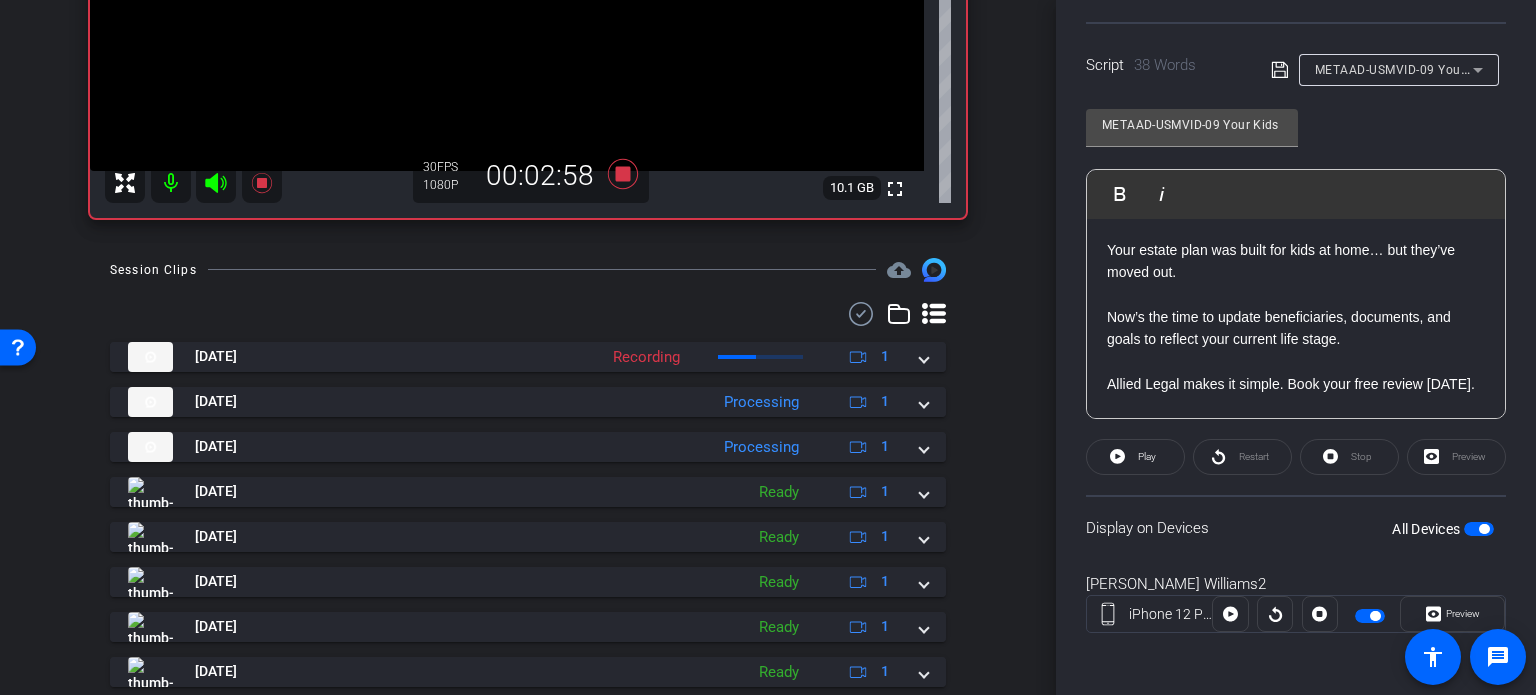 click on "Session Clips   cloud_upload
Jul 25, 2025  Recording
1 METAAD-USMVID-09-Take1-Williams- Ryan-Williams-Ryan-Shoot01-04252025-2025-07-25-09-49-49-859-0  Recording 30fps 1080P 0bytes 0 secs favorite_border more_horiz   Jul 25, 2025   Processing
1 play_circle_outline  US-SMVID-44I-Take1-Williams- Ryan-Williams-Ryan-Shoot01-04252025-2025-07-25-09-43-39-745-0   Ready & Processing  30fps 1080P 0bytes 0 secs favorite more_horiz   Jul 25, 2025   Processing
1   Jul 25, 2025   Ready
1   Jul 25, 2025   Ready
1   Jul 25, 2025   Ready
1   Jun 25, 2025   Ready
1" at bounding box center [528, 553] 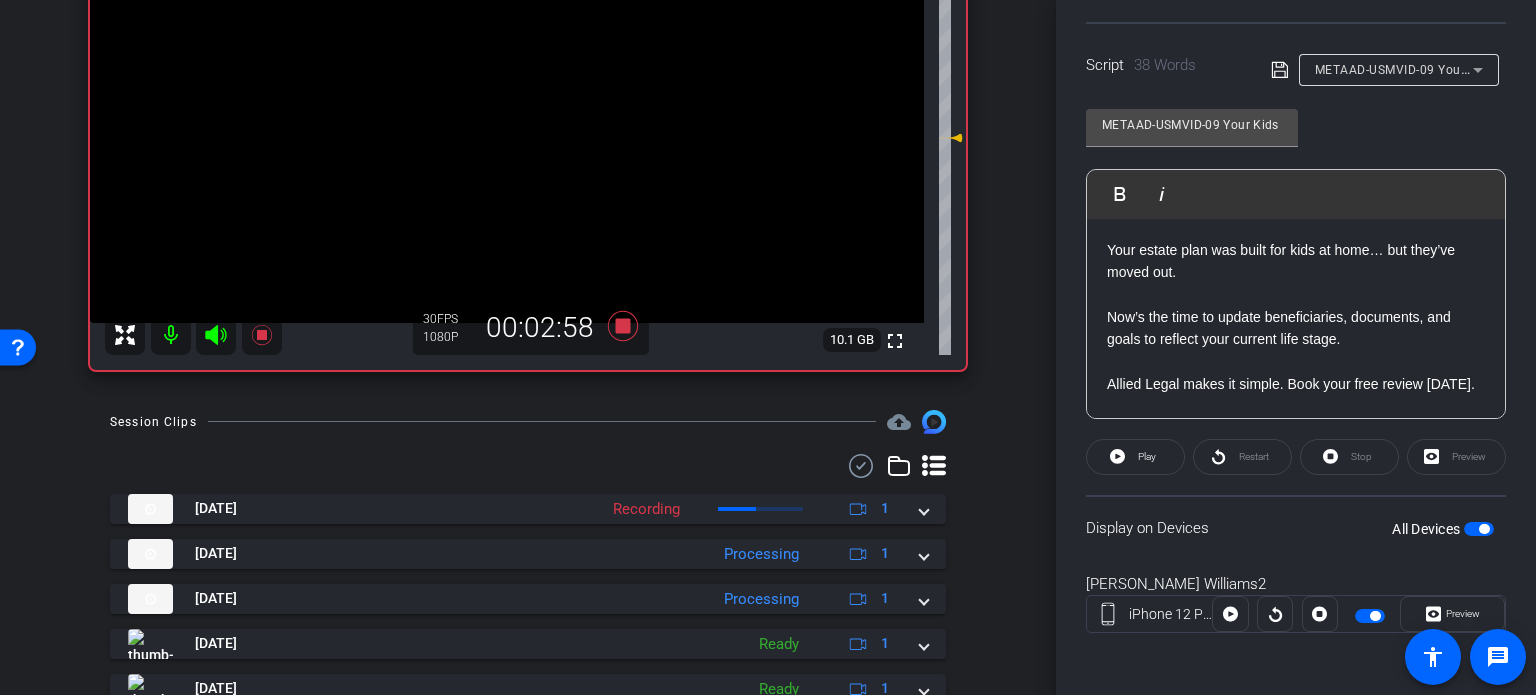 scroll, scrollTop: 100, scrollLeft: 0, axis: vertical 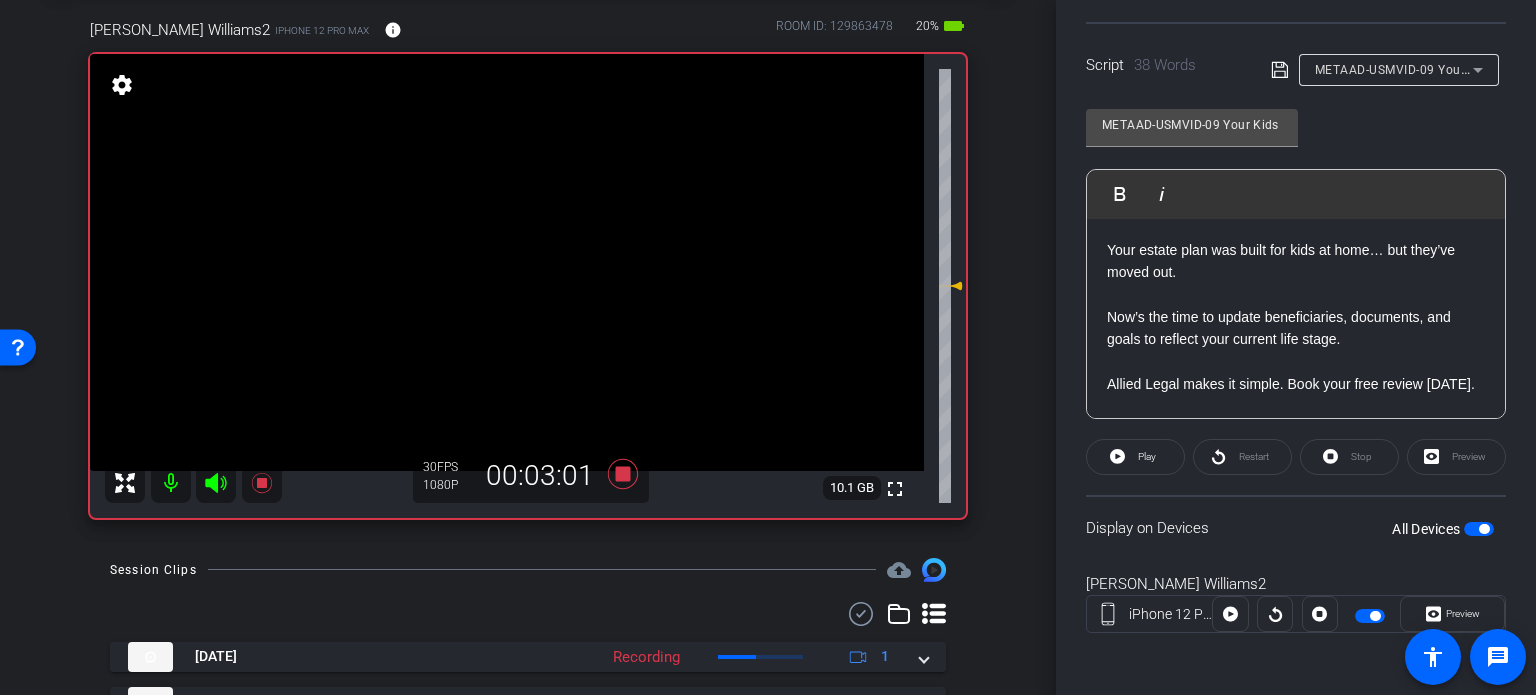 click at bounding box center [1479, 529] 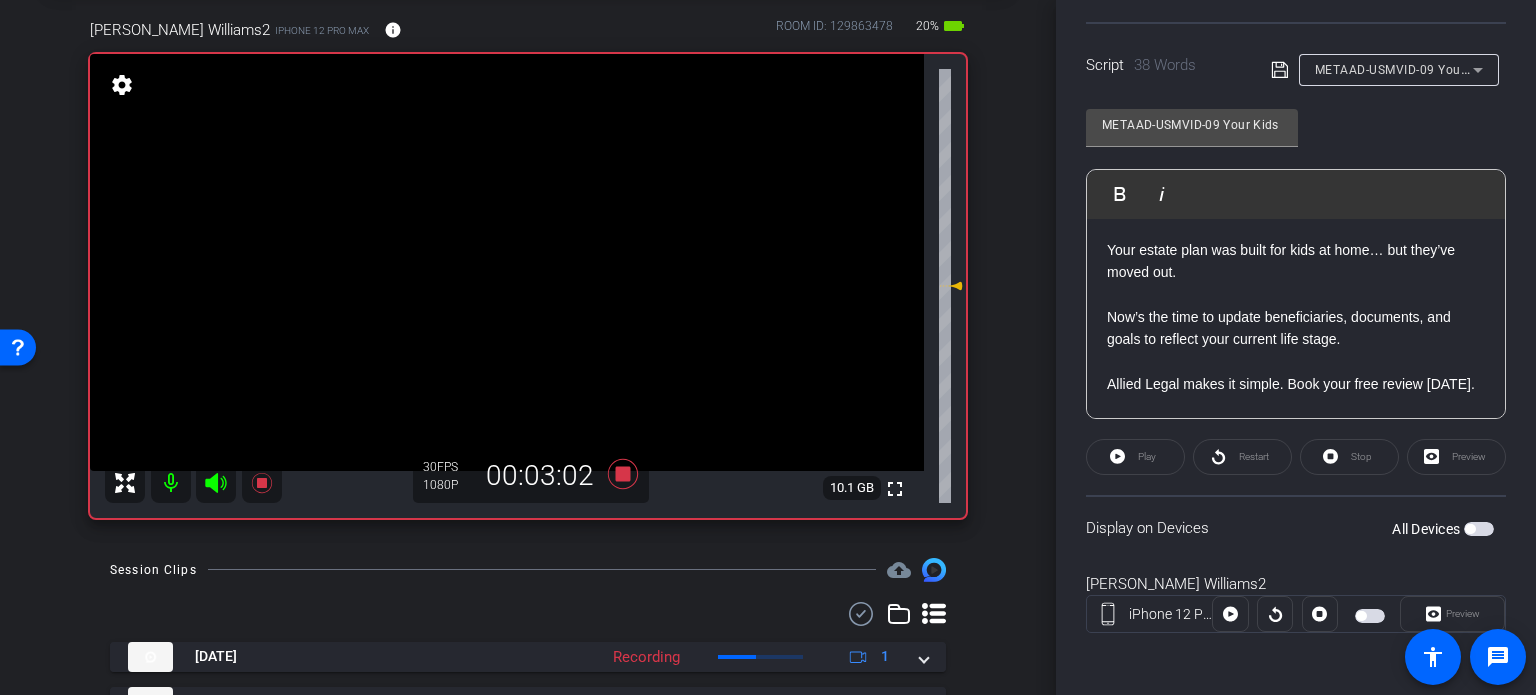 click at bounding box center (1479, 529) 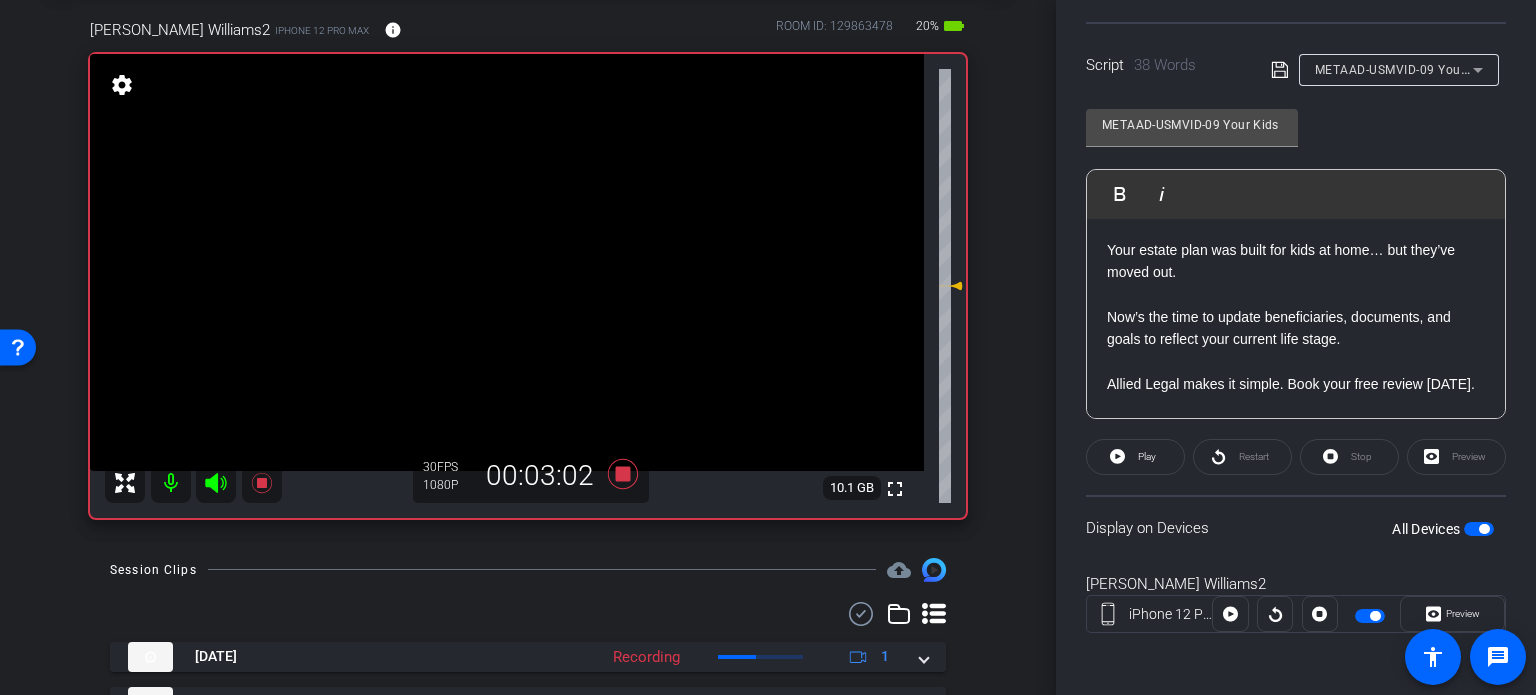 click on "Stop" 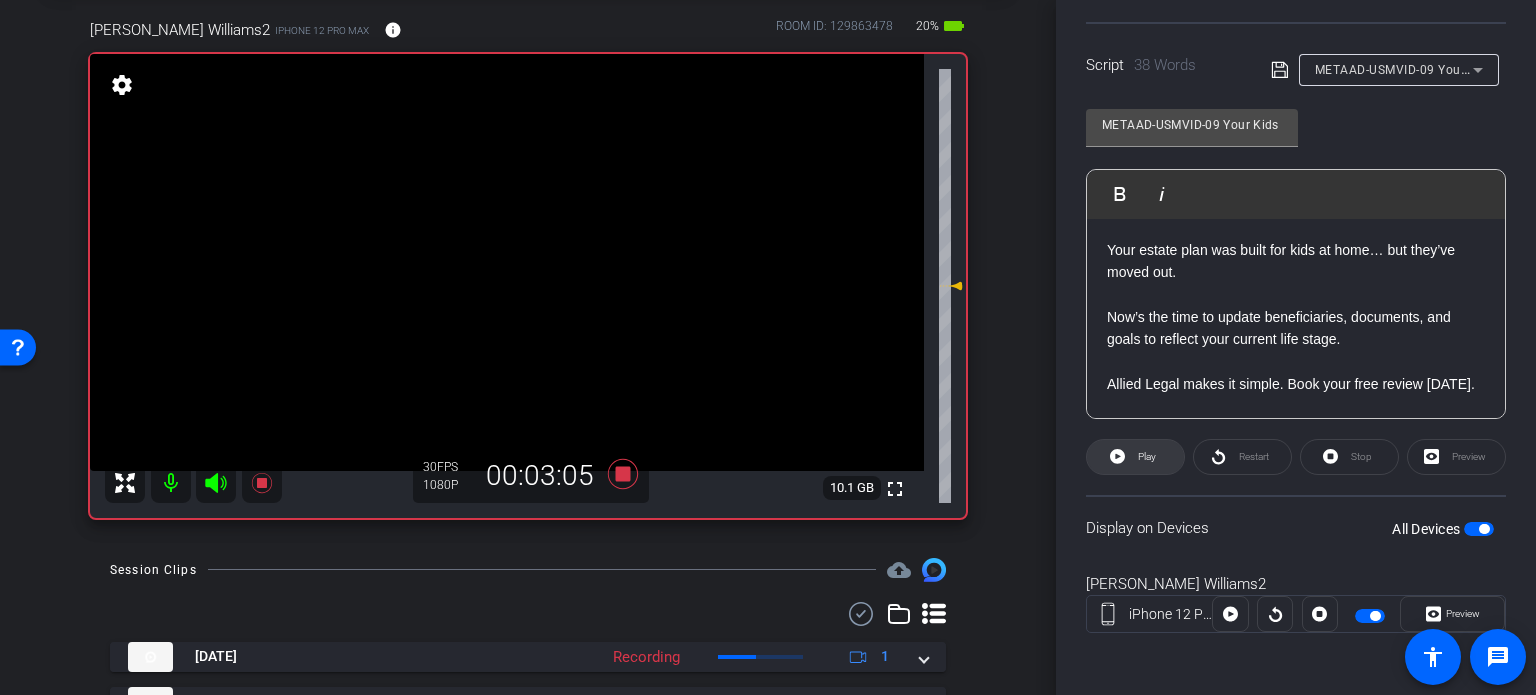 click on "Play" 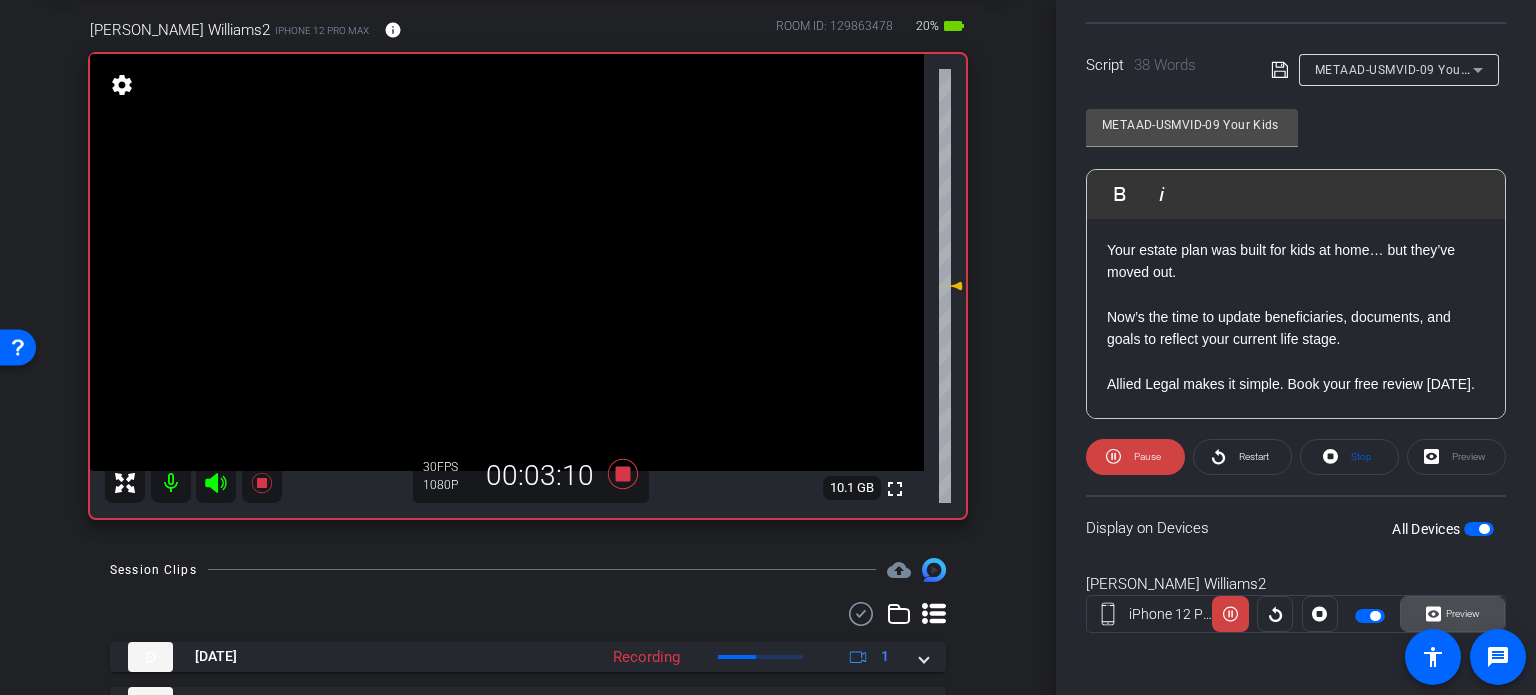 click on "Preview" 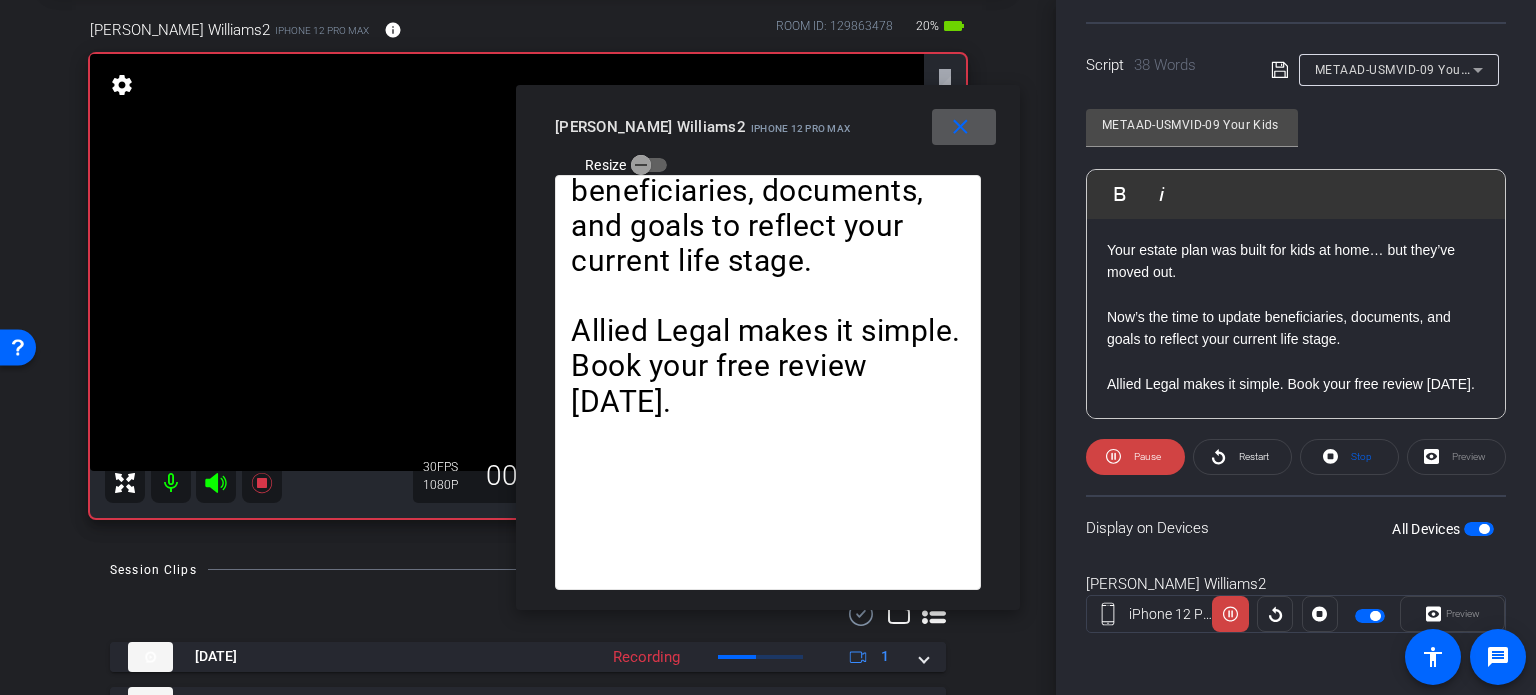 scroll, scrollTop: 196, scrollLeft: 0, axis: vertical 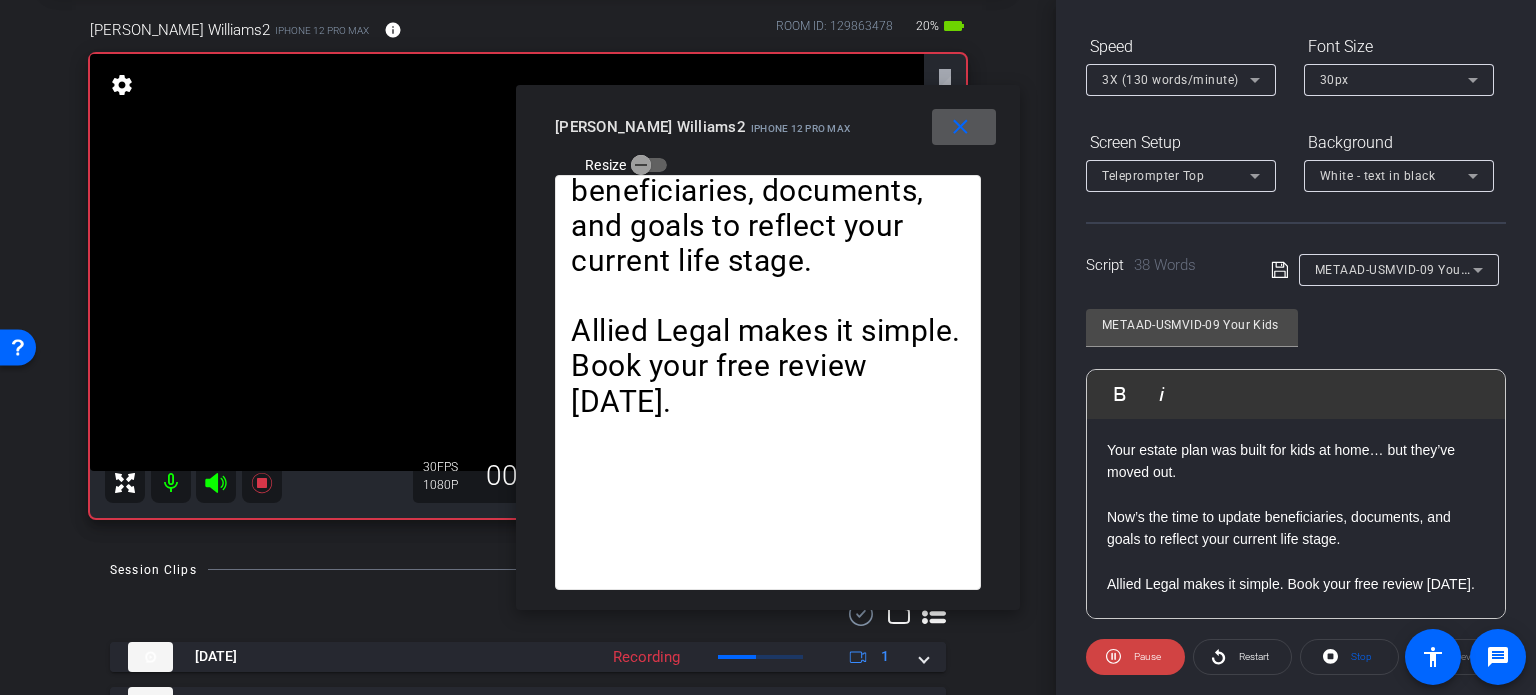 click on "3X (130 words/minute)" at bounding box center (1170, 80) 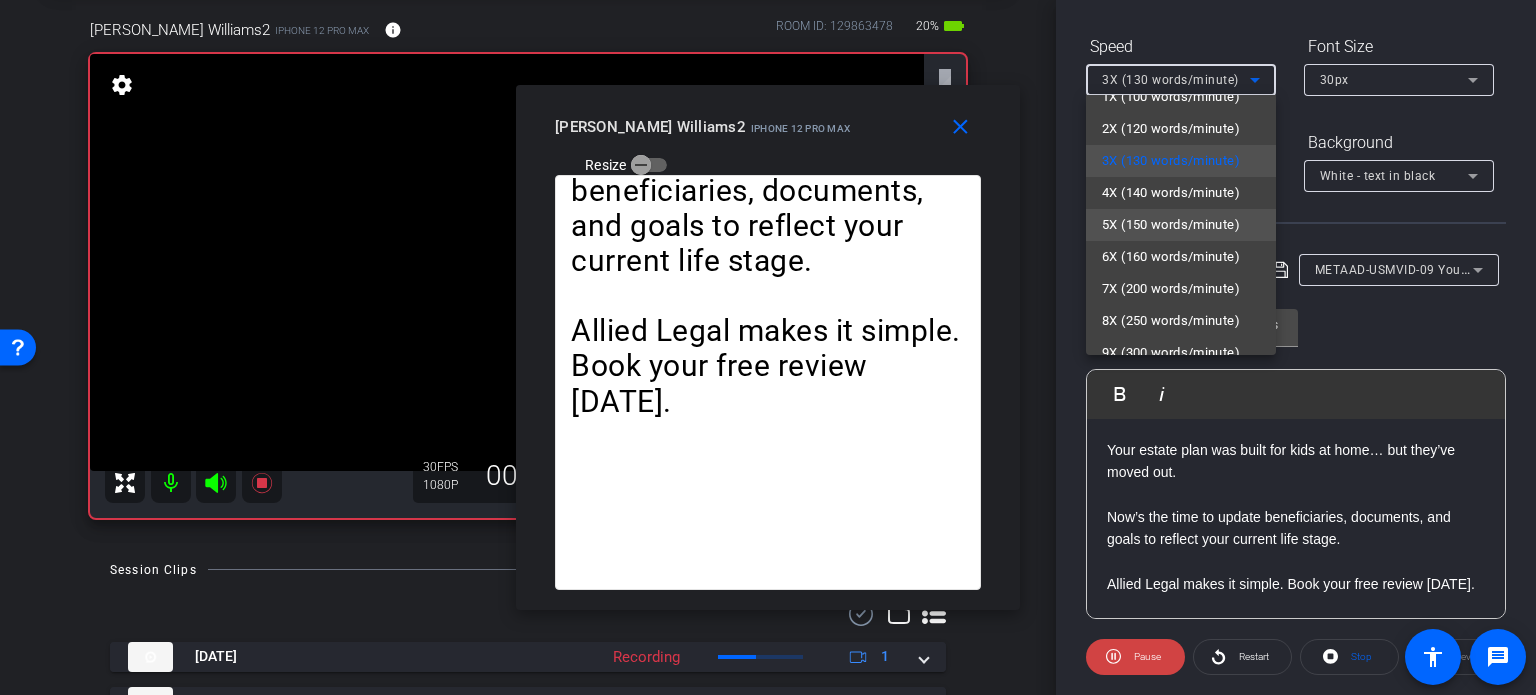scroll, scrollTop: 44, scrollLeft: 0, axis: vertical 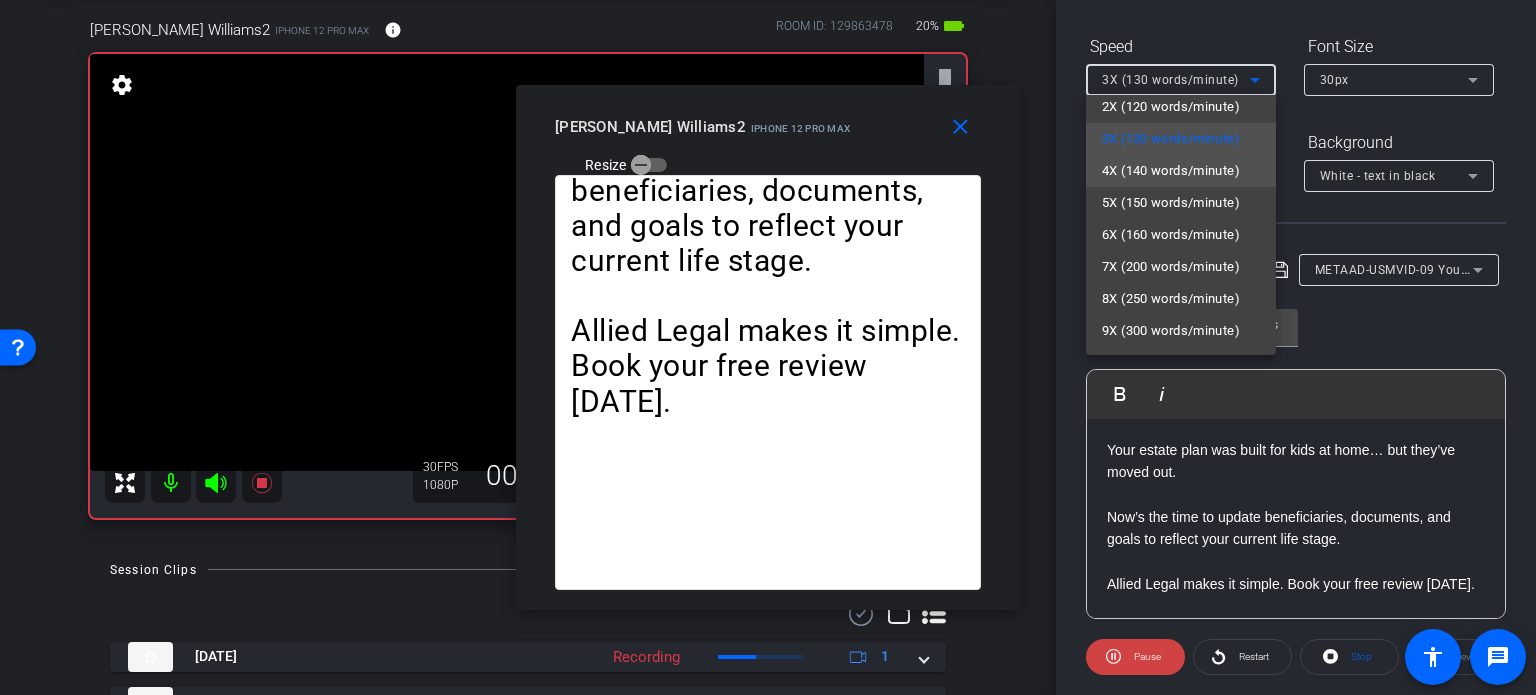 click on "4X (140 words/minute)" at bounding box center [1171, 171] 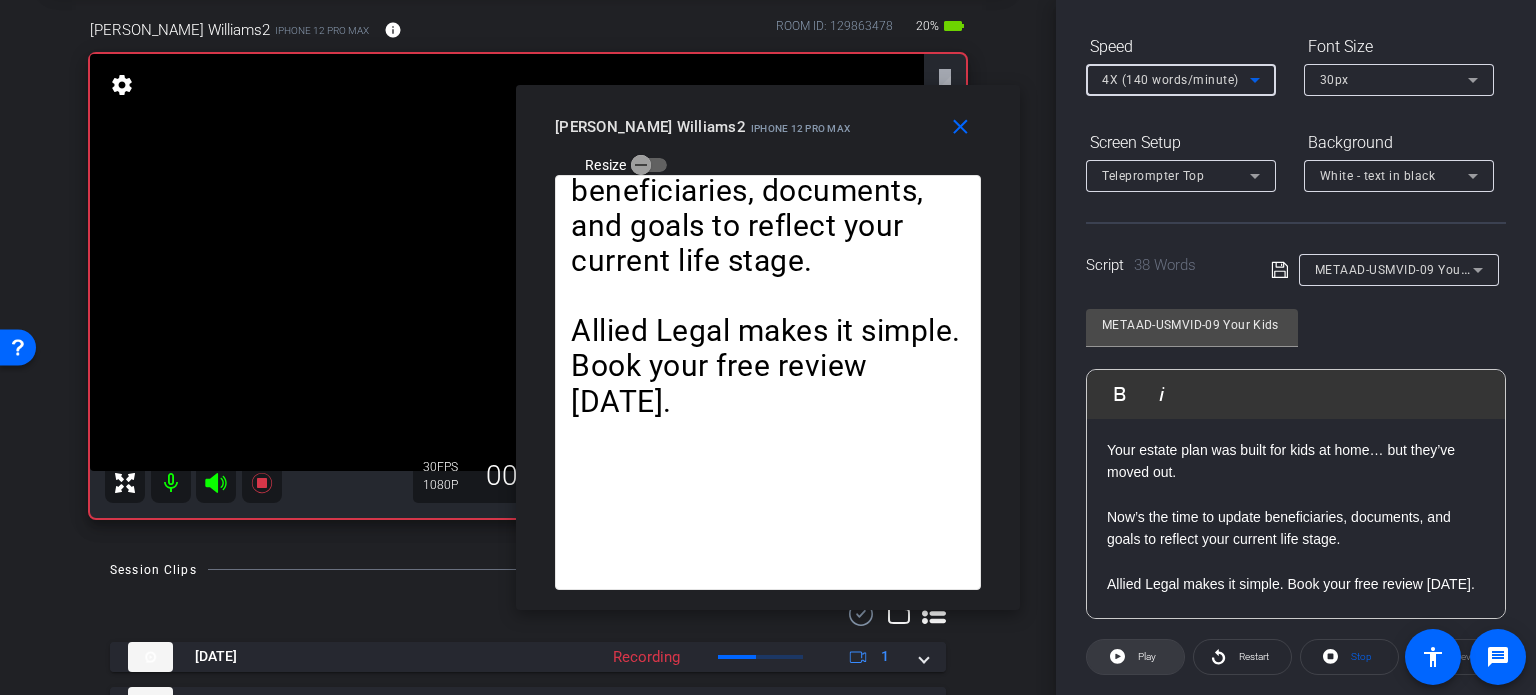 click 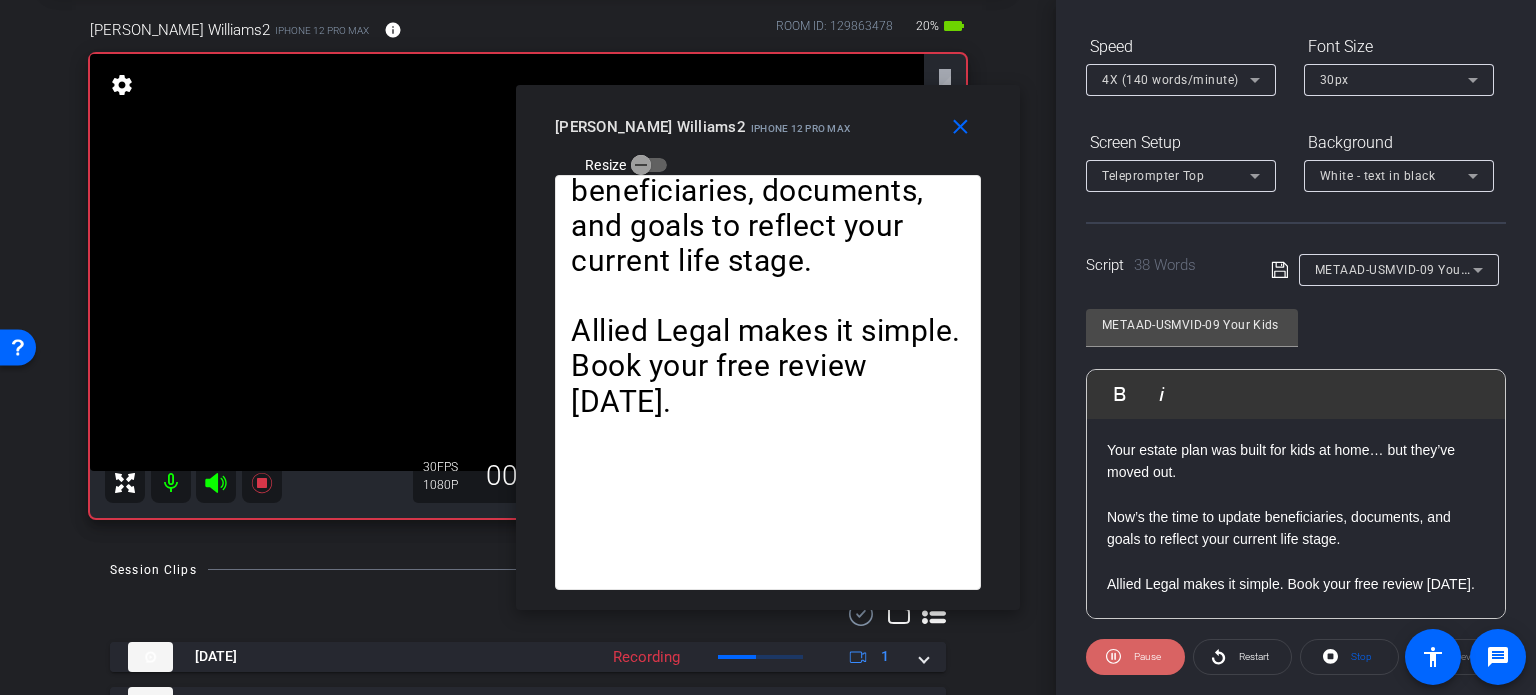 click on "Pause" 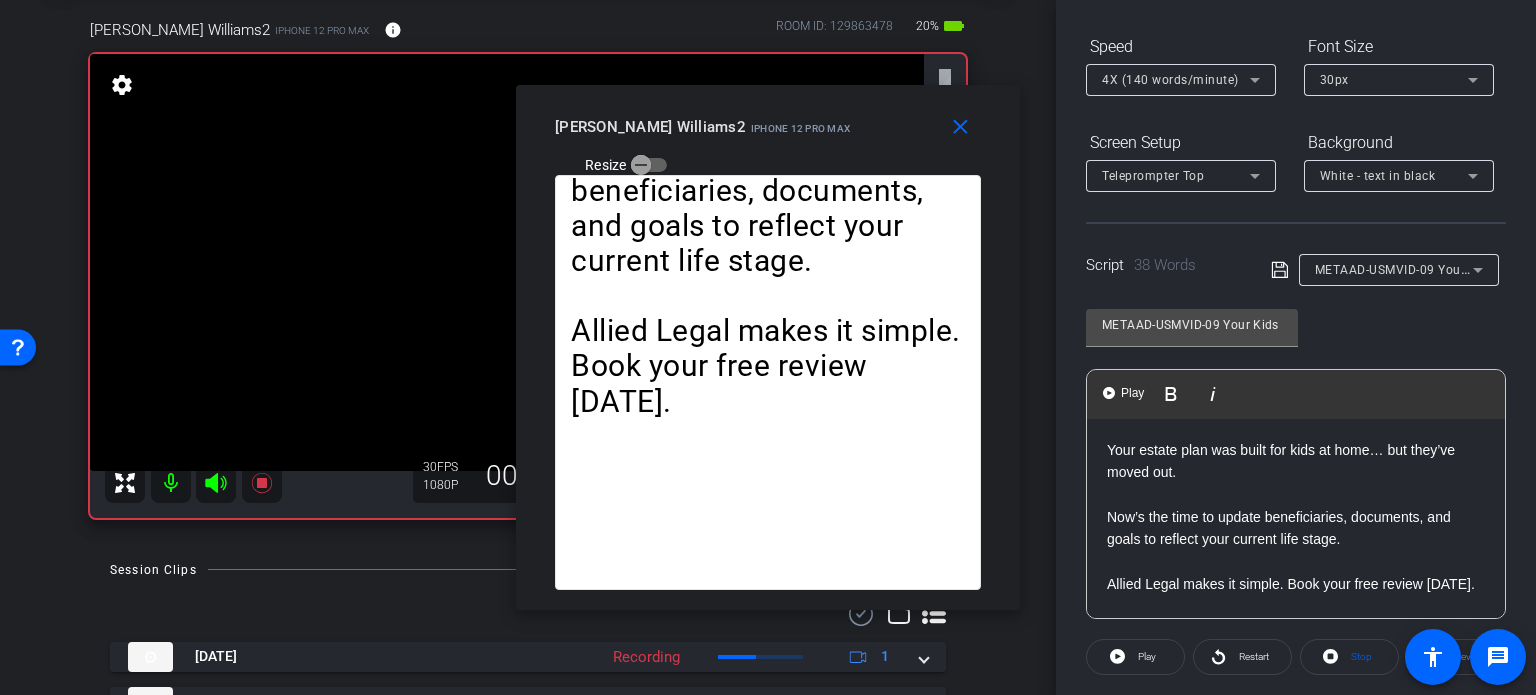 click on "Now’s the time to update beneficiaries, documents, and goals to reflect your current life stage." 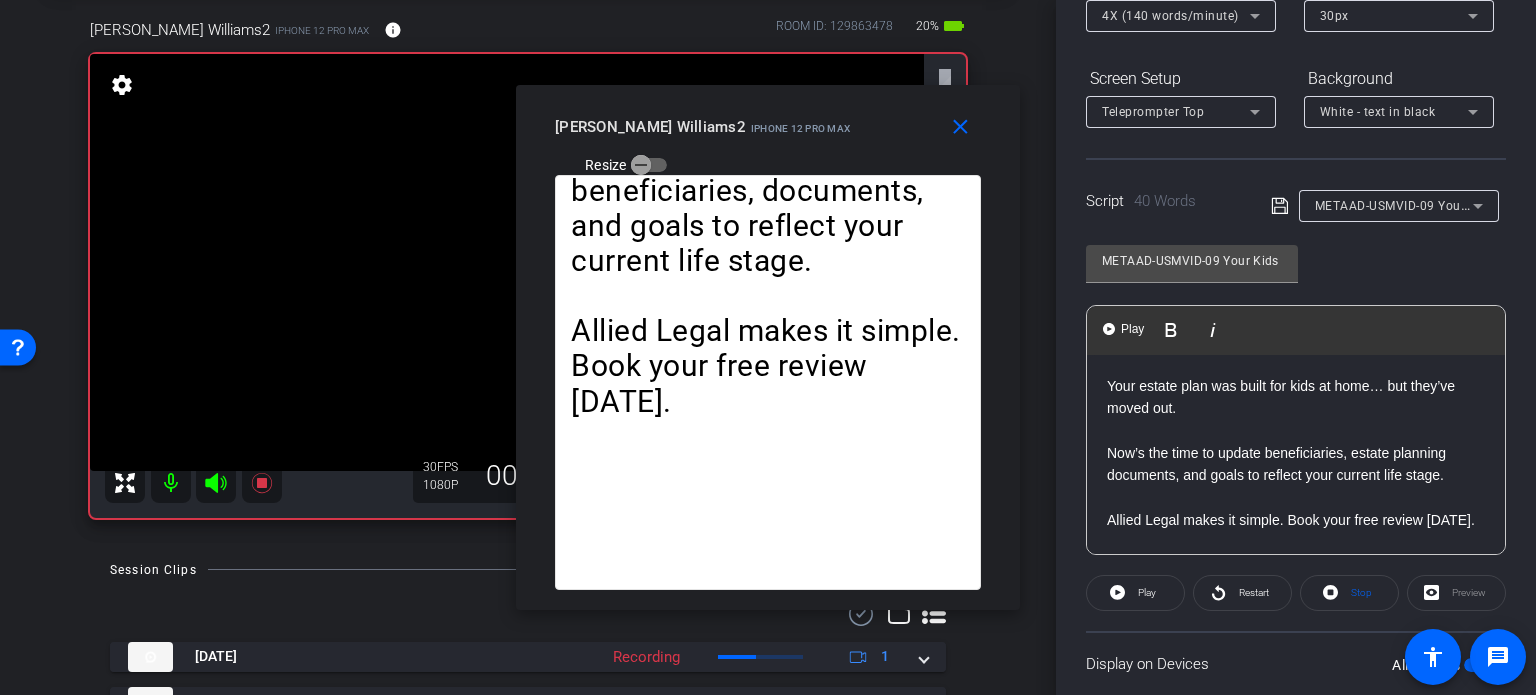 scroll, scrollTop: 296, scrollLeft: 0, axis: vertical 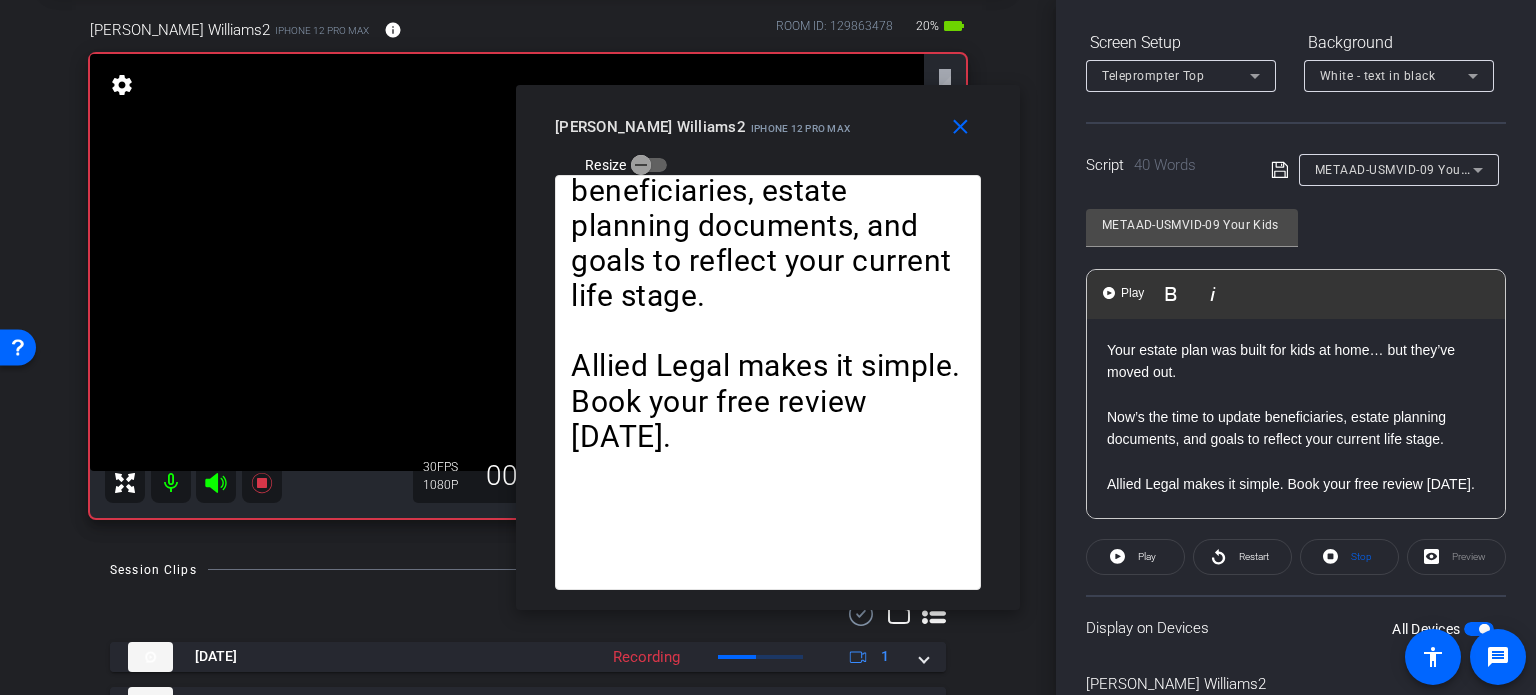 click at bounding box center [1484, 629] 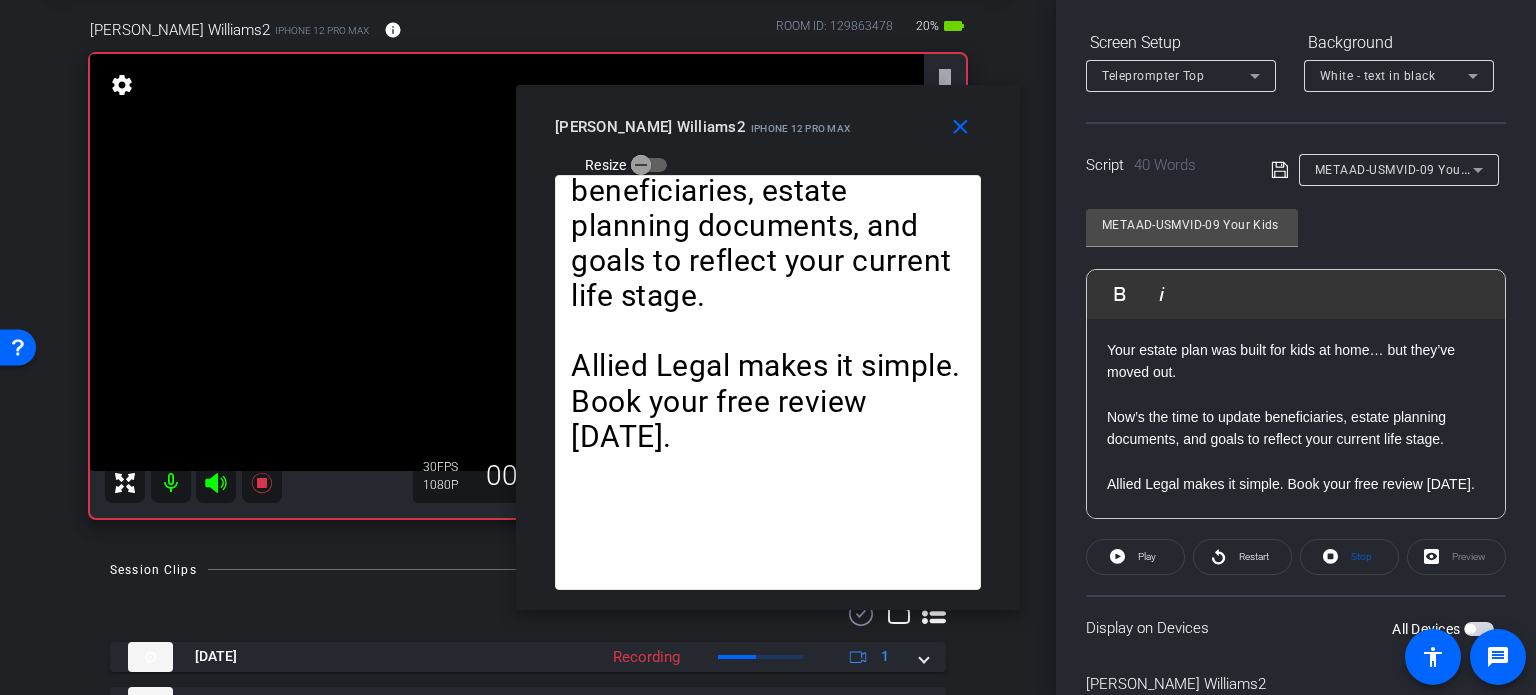 click at bounding box center (1479, 629) 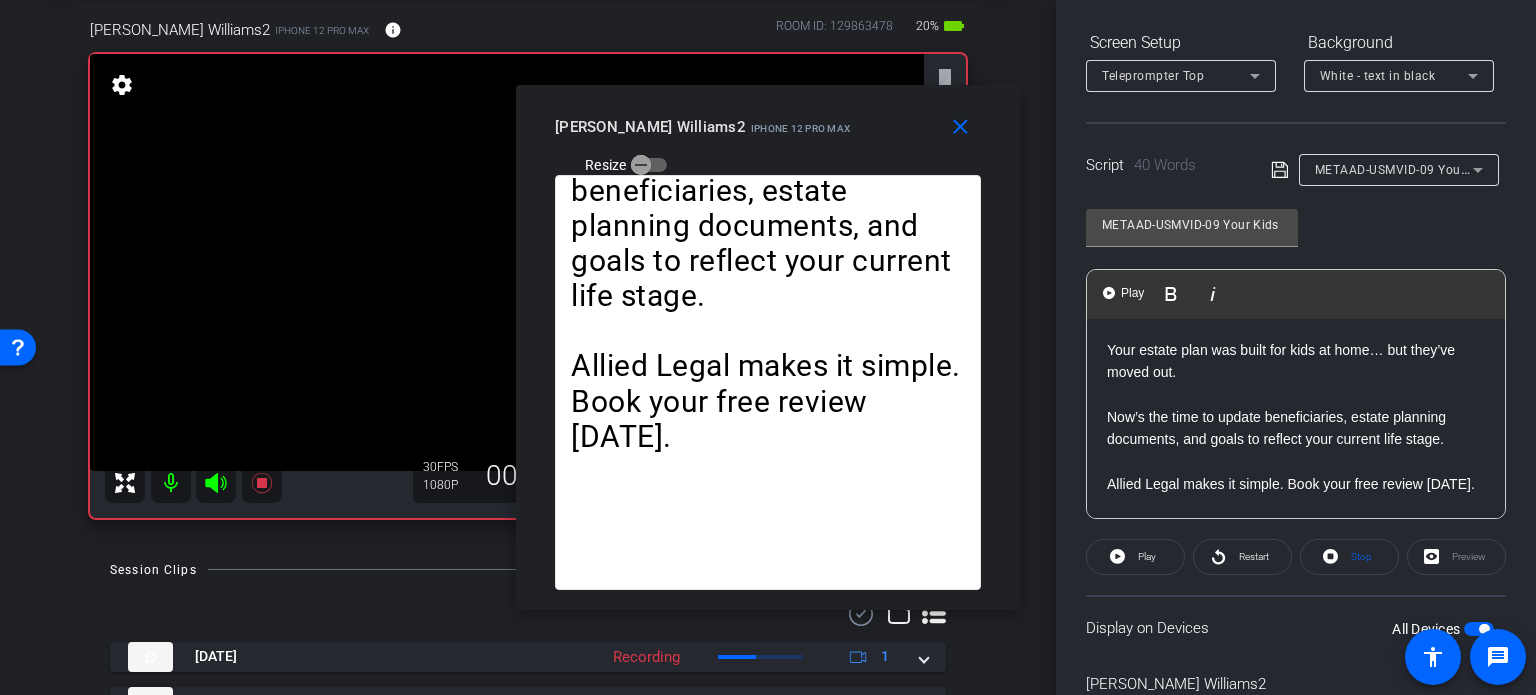 drag, startPoint x: 1208, startPoint y: 440, endPoint x: 1259, endPoint y: 457, distance: 53.75872 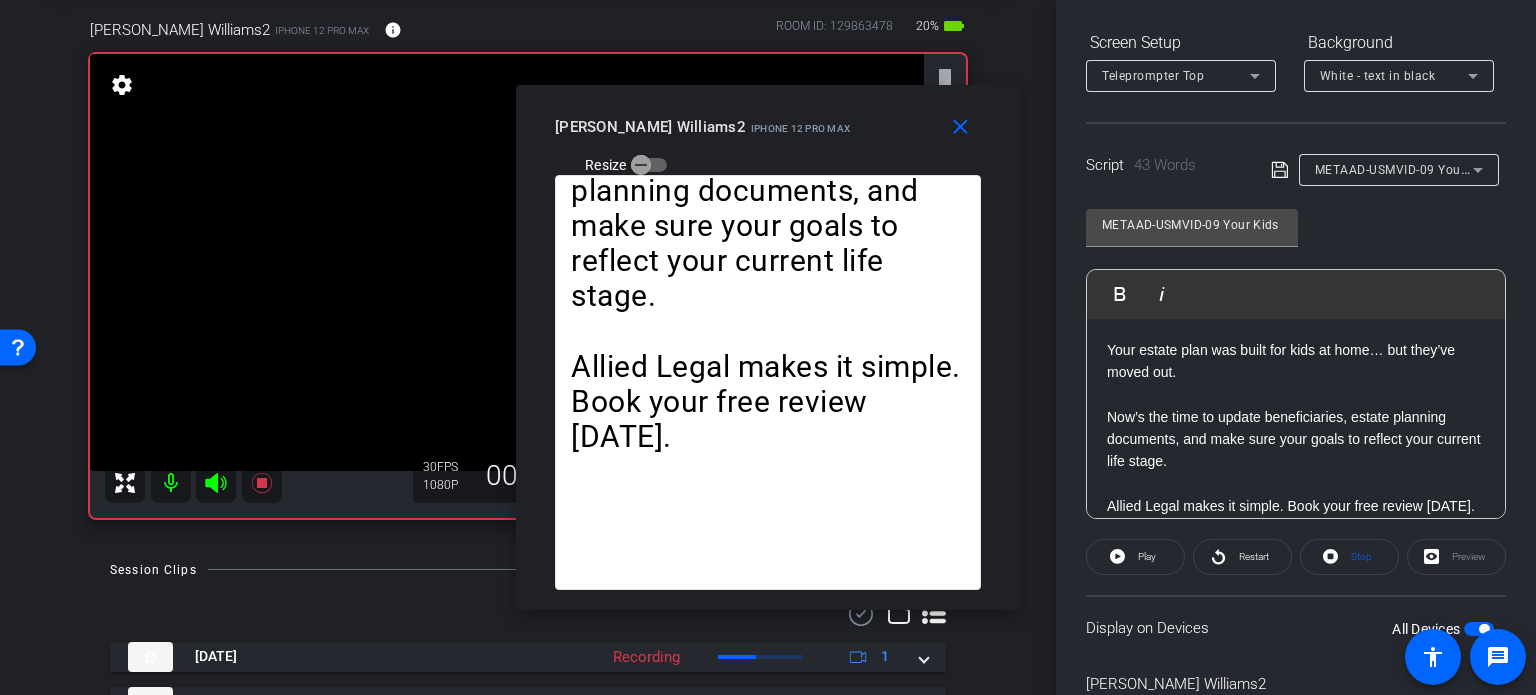 click at bounding box center [1484, 629] 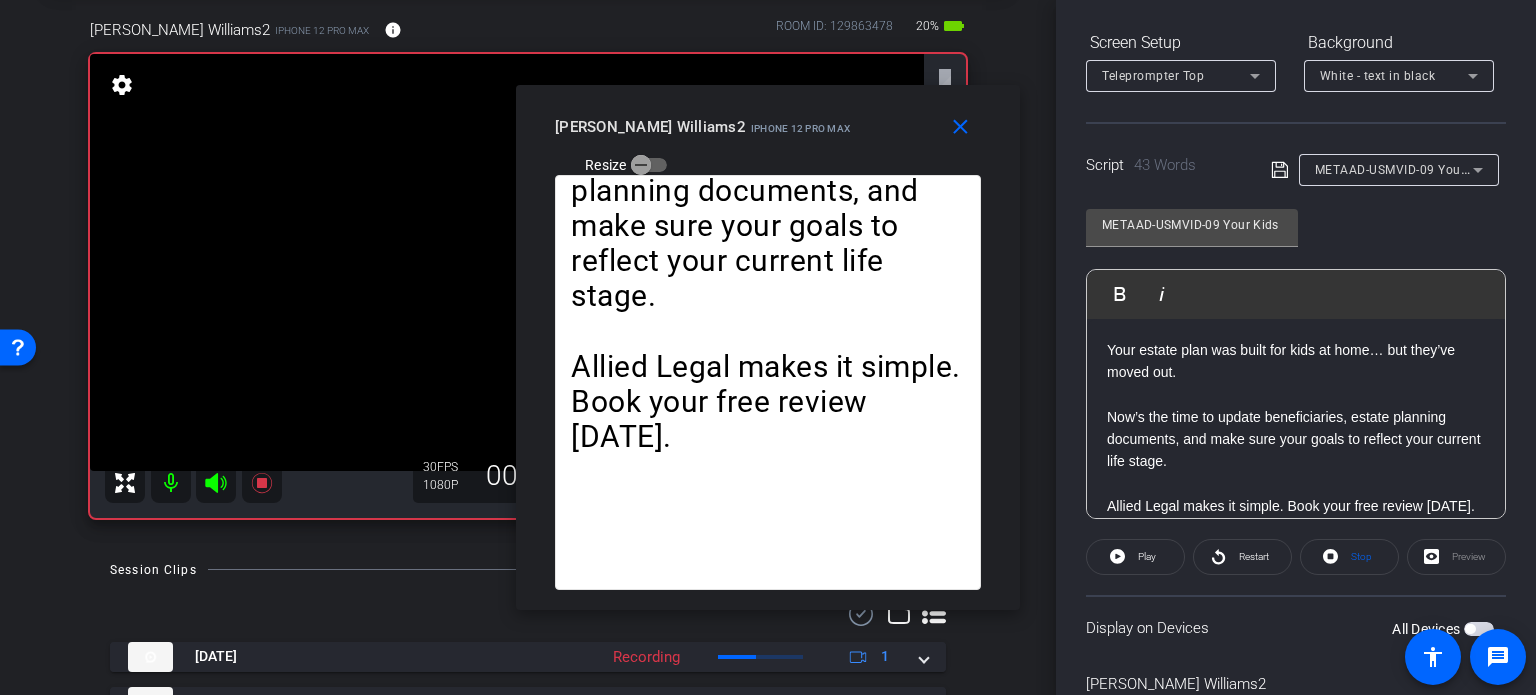 click at bounding box center (1479, 629) 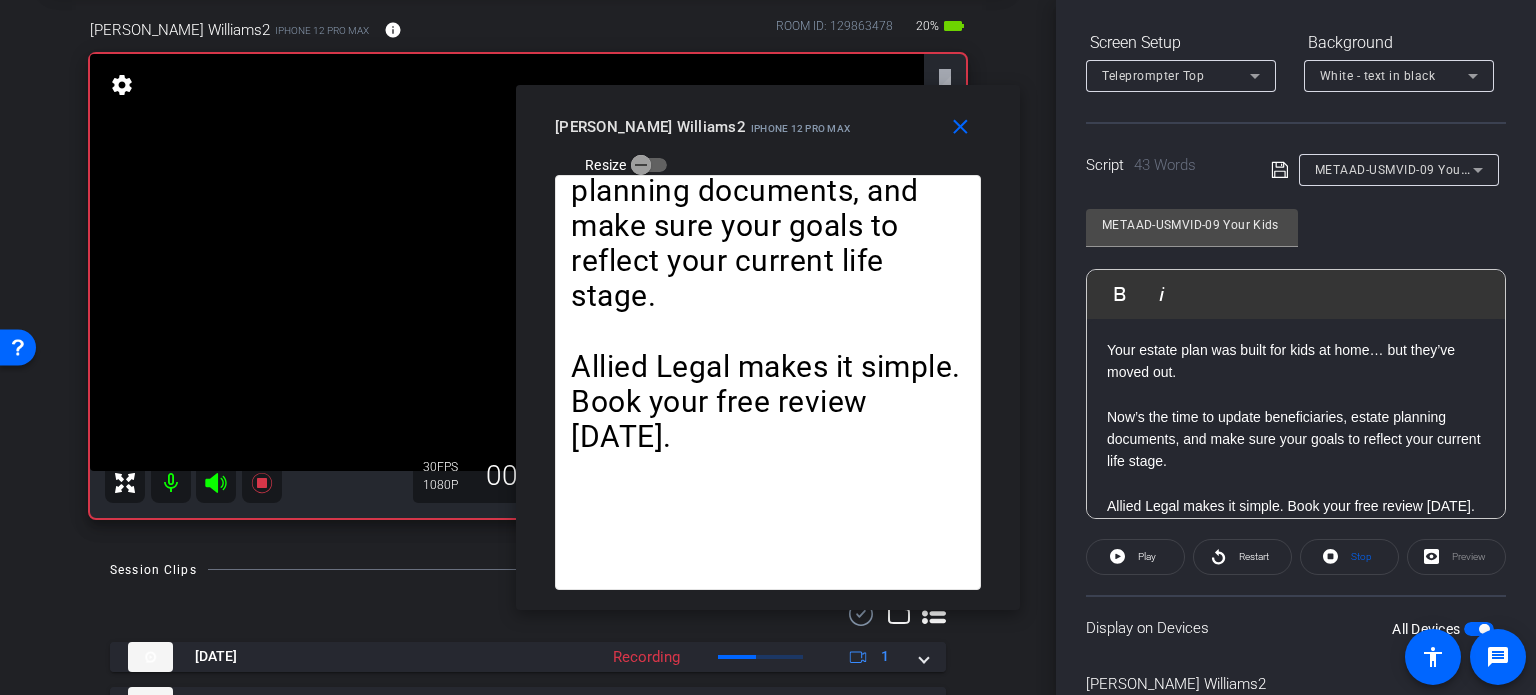 click on "Now’s the time to update beneficiaries, estate planning documents, and make sure your goals to reflect your current life stage." 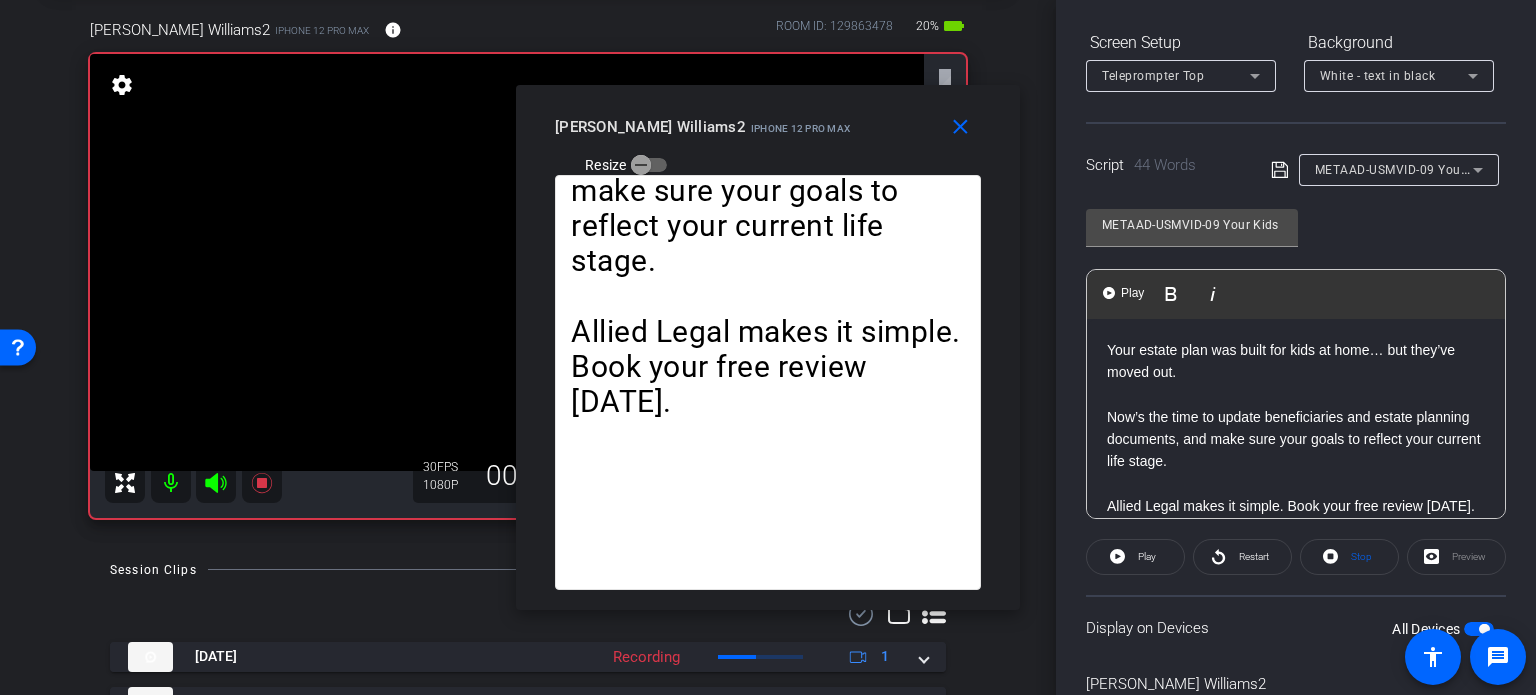 click on "Now’s the time to update beneficiaries and estate planning documents, and make sure your goals to reflect your current life stage." 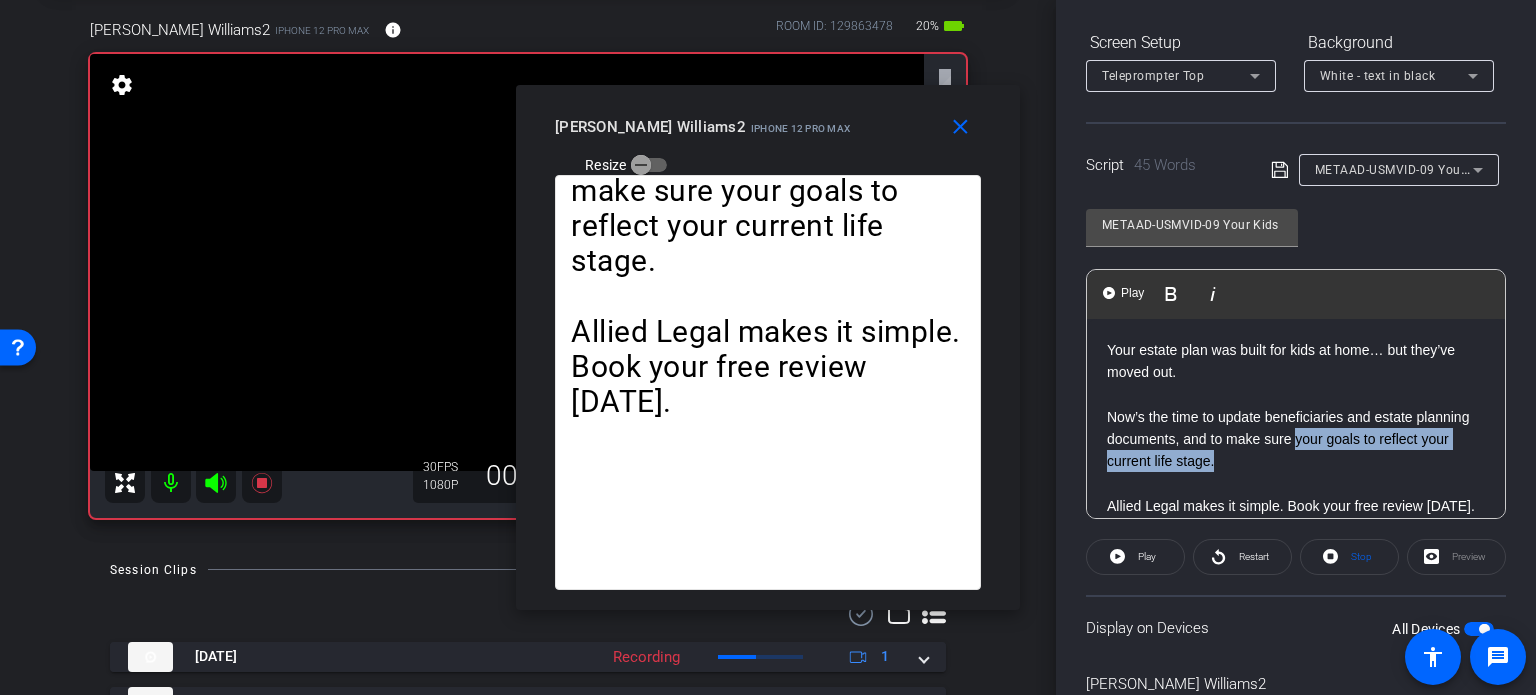 drag, startPoint x: 1300, startPoint y: 466, endPoint x: 1354, endPoint y: 439, distance: 60.373837 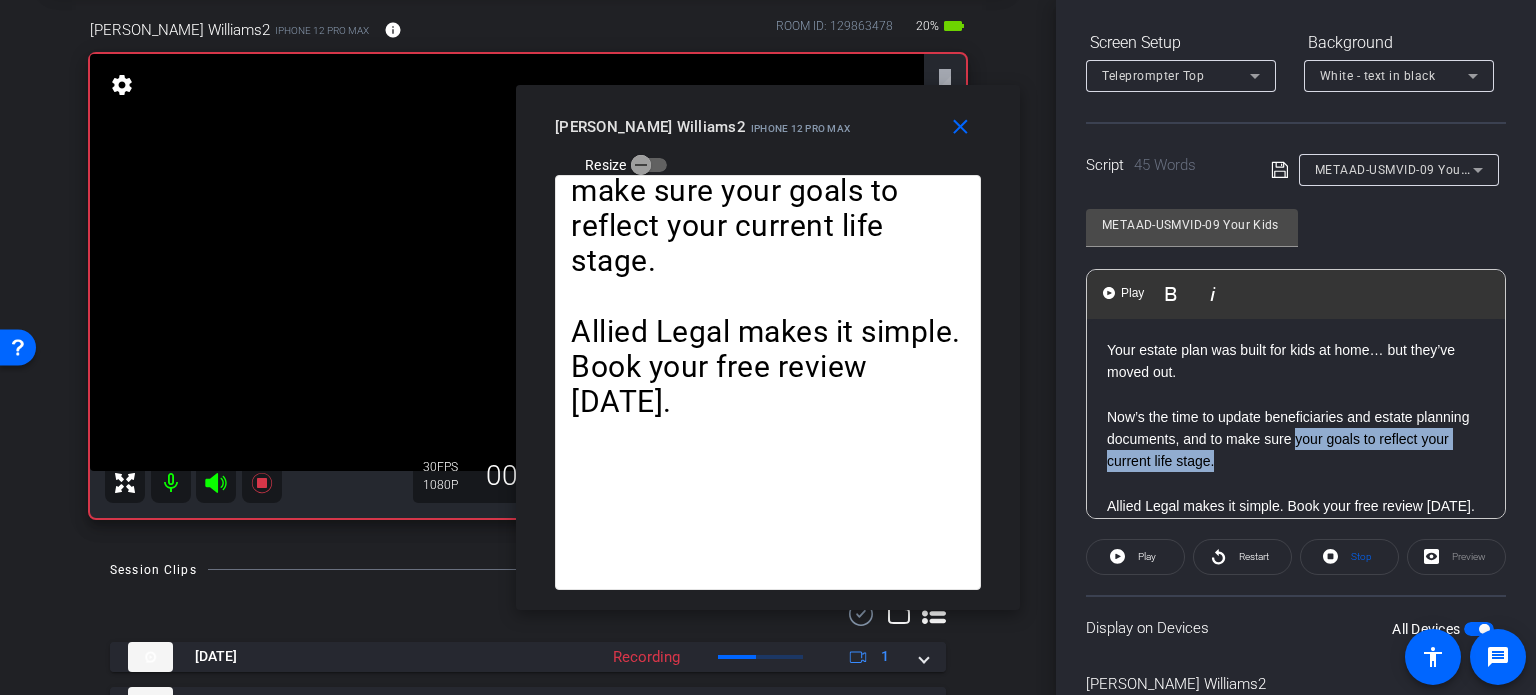 click on "Now’s the time to update beneficiaries and estate planning documents, and to make sure your goals to reflect your current life stage." 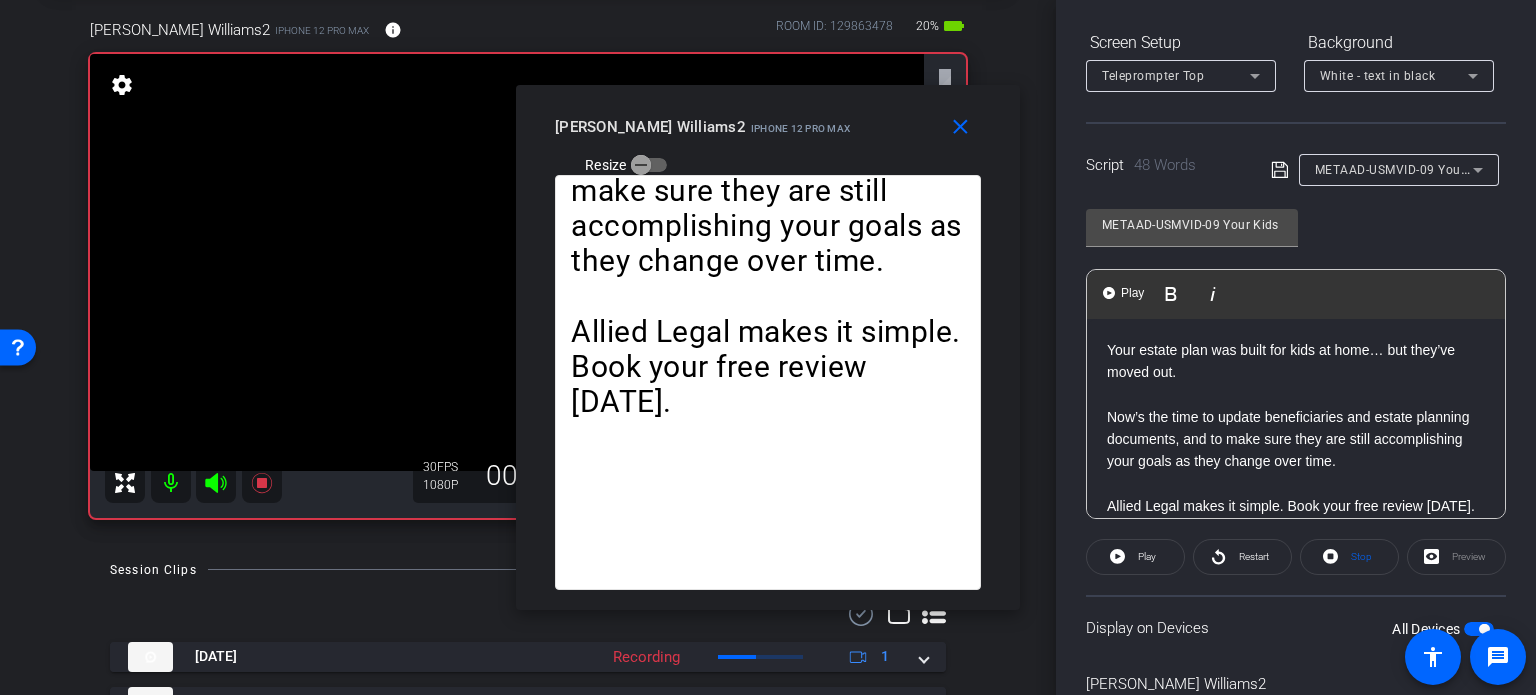 drag, startPoint x: 1434, startPoint y: 451, endPoint x: 1197, endPoint y: 469, distance: 237.68256 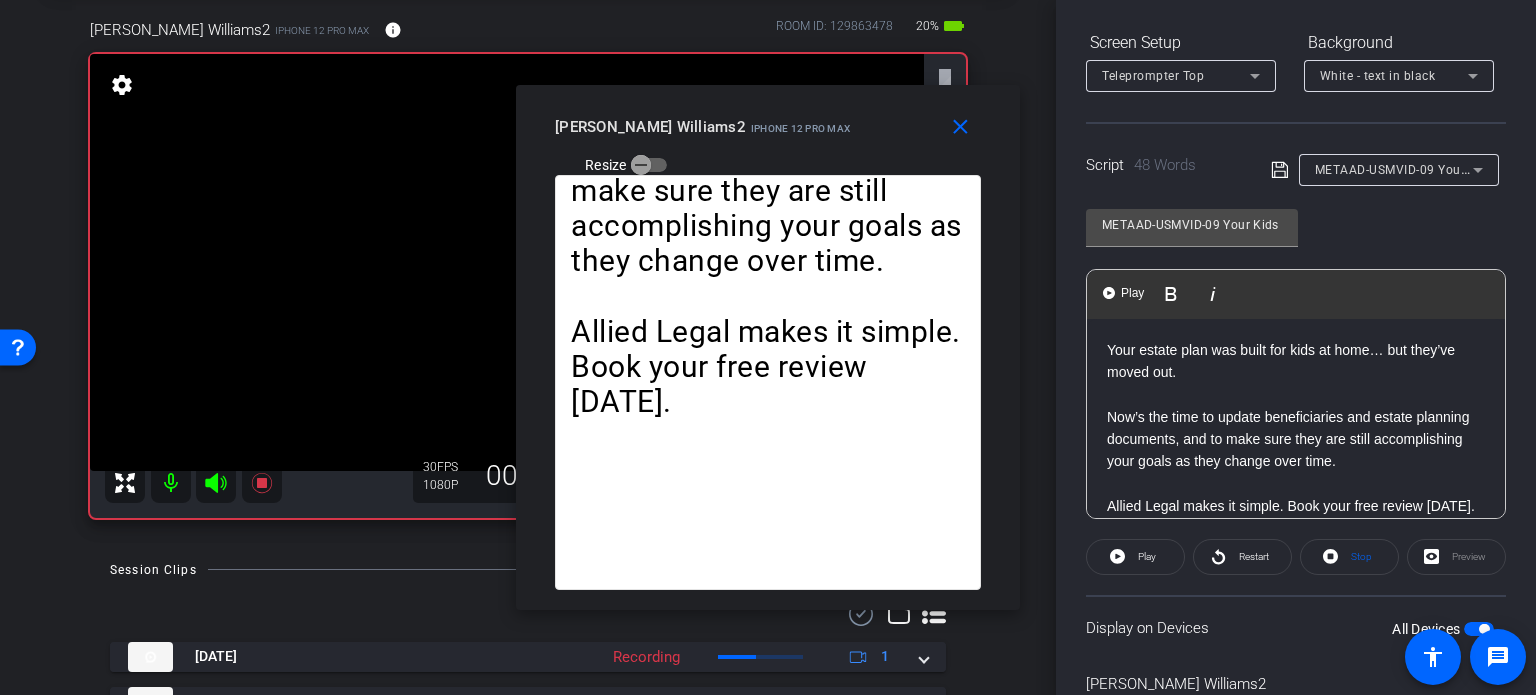 click on "Now’s the time to update beneficiaries and estate planning documents, and to make sure they are still accomplishing your goals as they change over time." 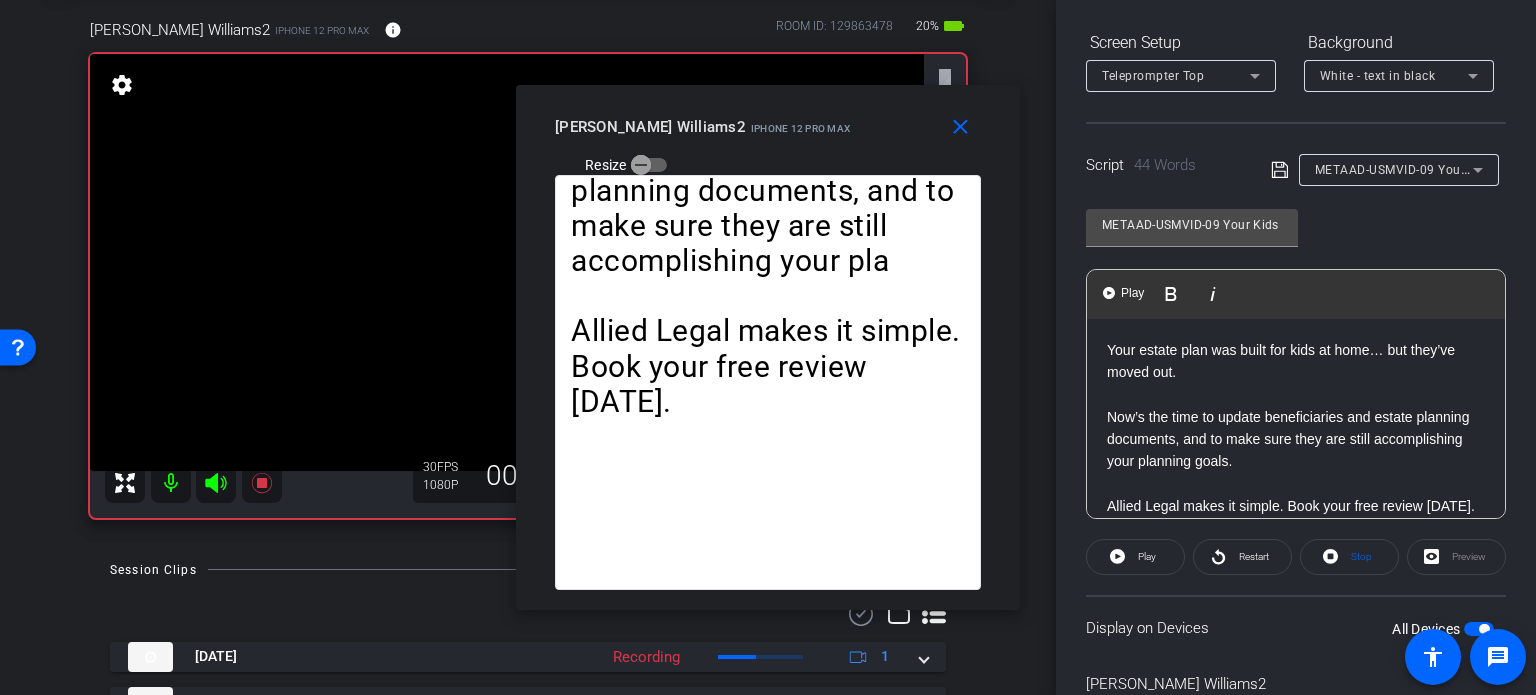 click at bounding box center (1479, 629) 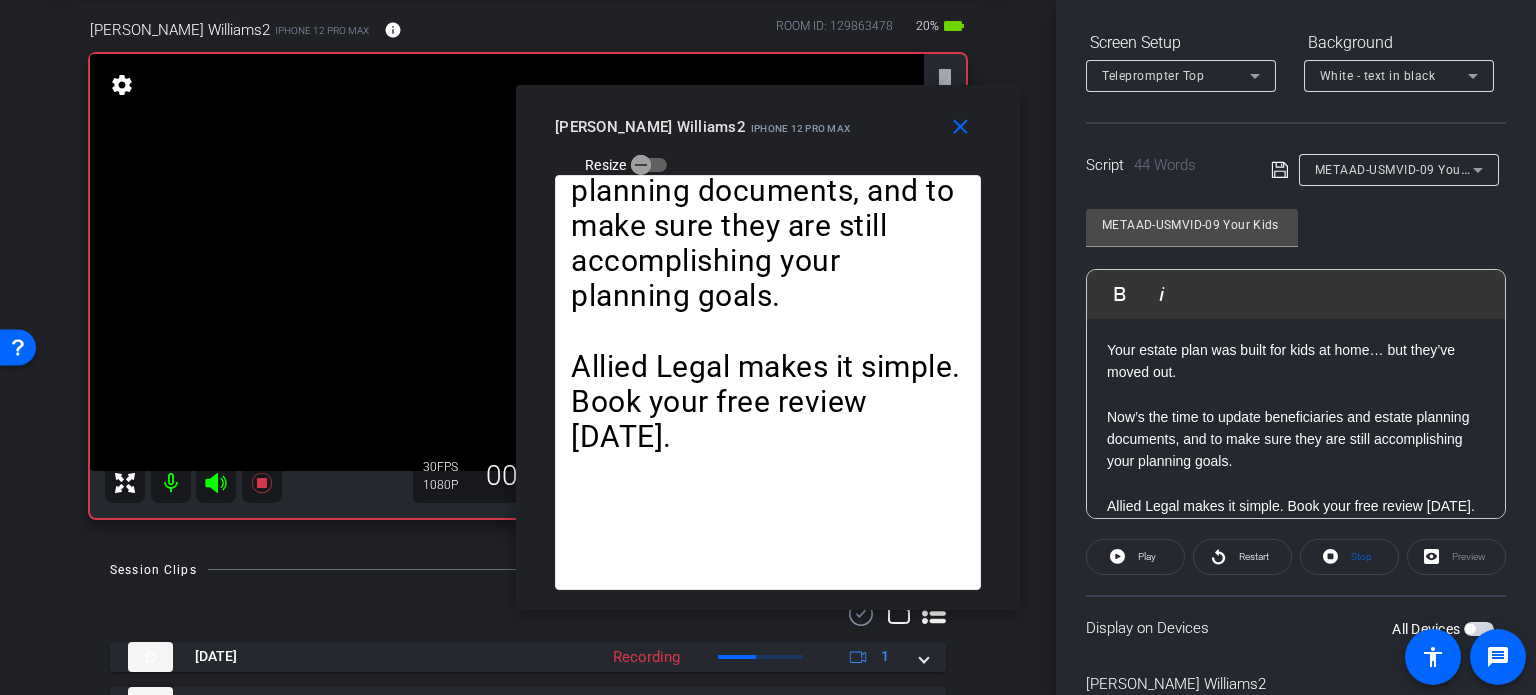 click at bounding box center [1479, 629] 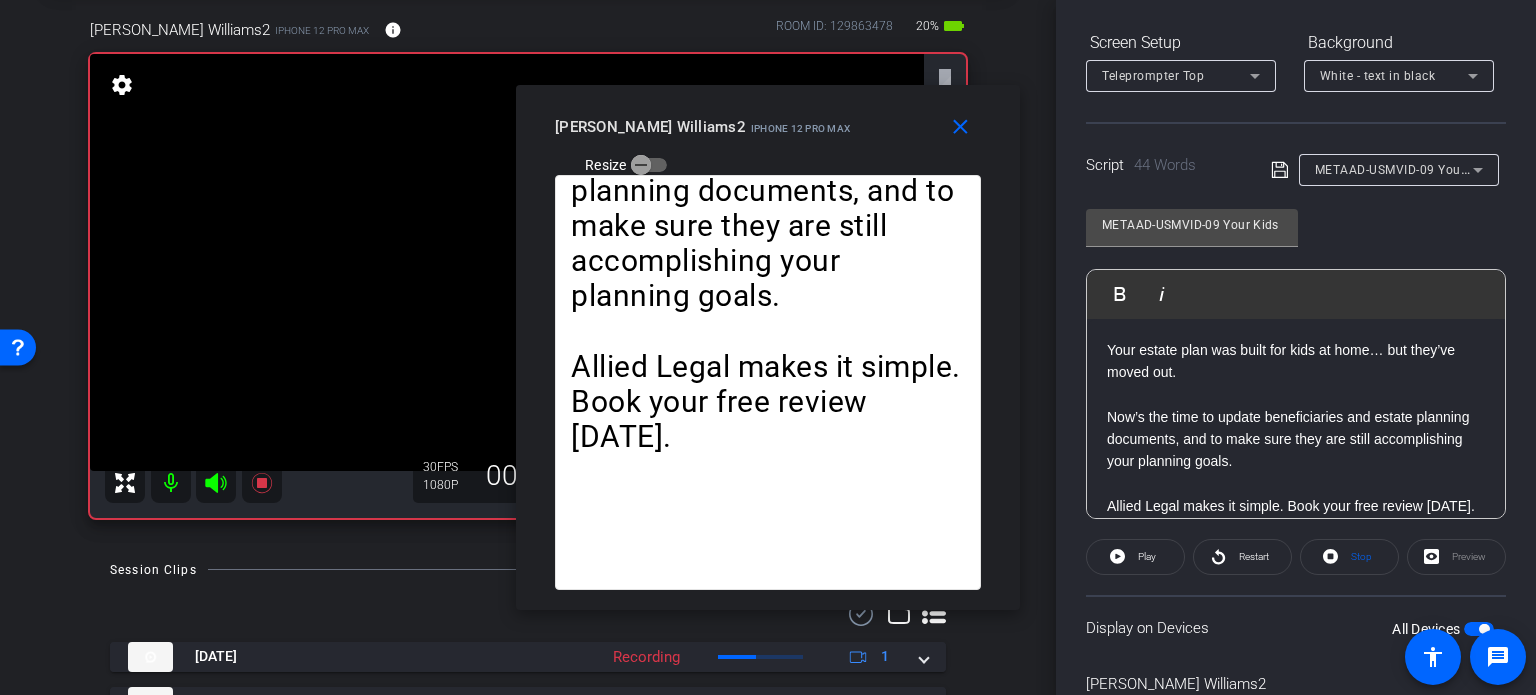 click on "Now’s the time to update beneficiaries and estate planning documents, and to make sure they are still accomplishing your planning goals." 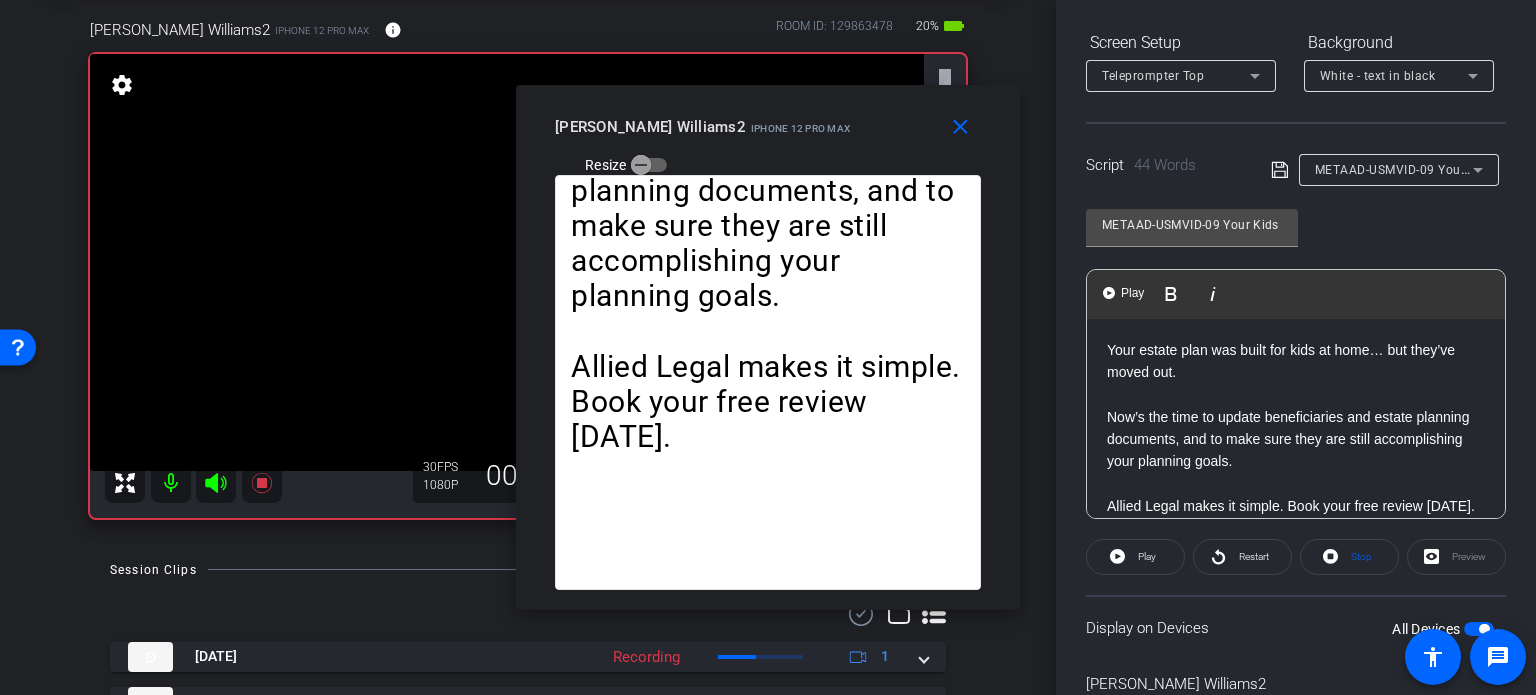 scroll, scrollTop: 396, scrollLeft: 0, axis: vertical 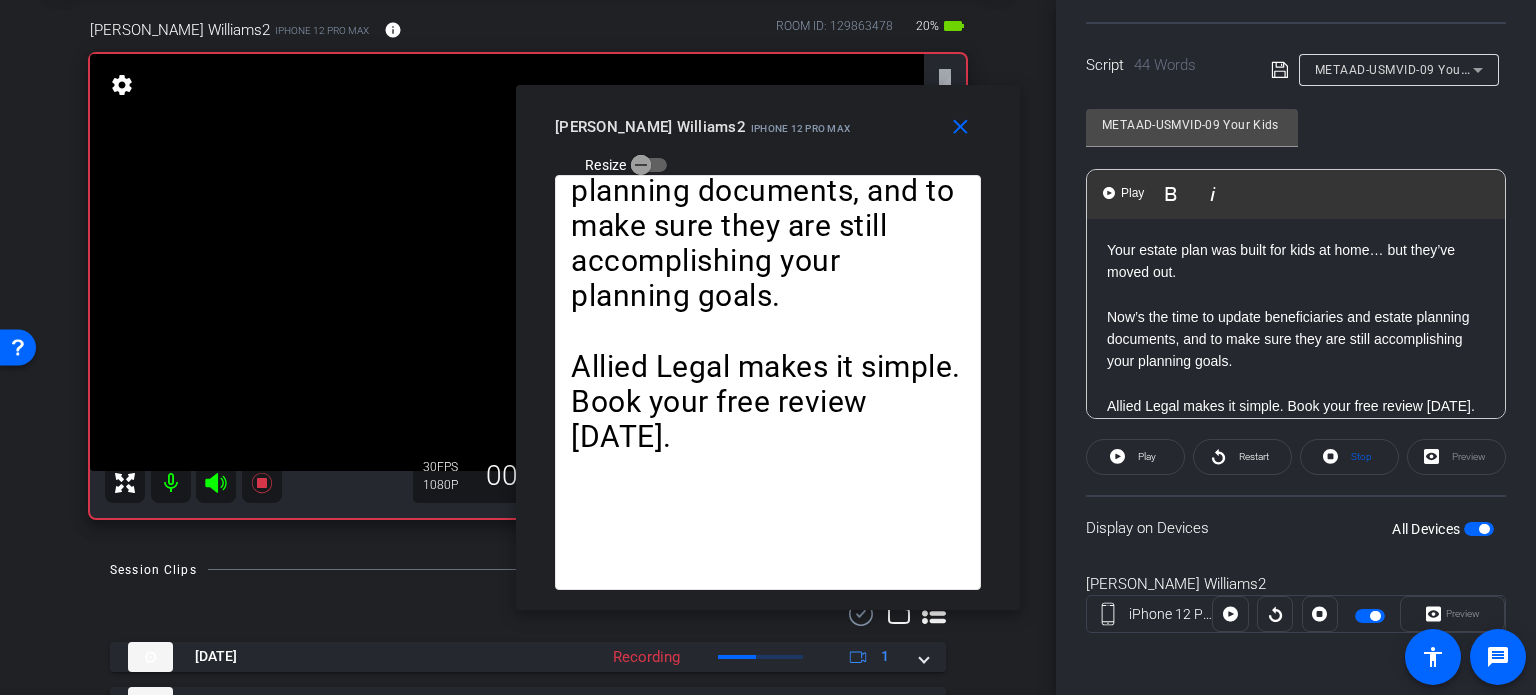 click at bounding box center (1484, 529) 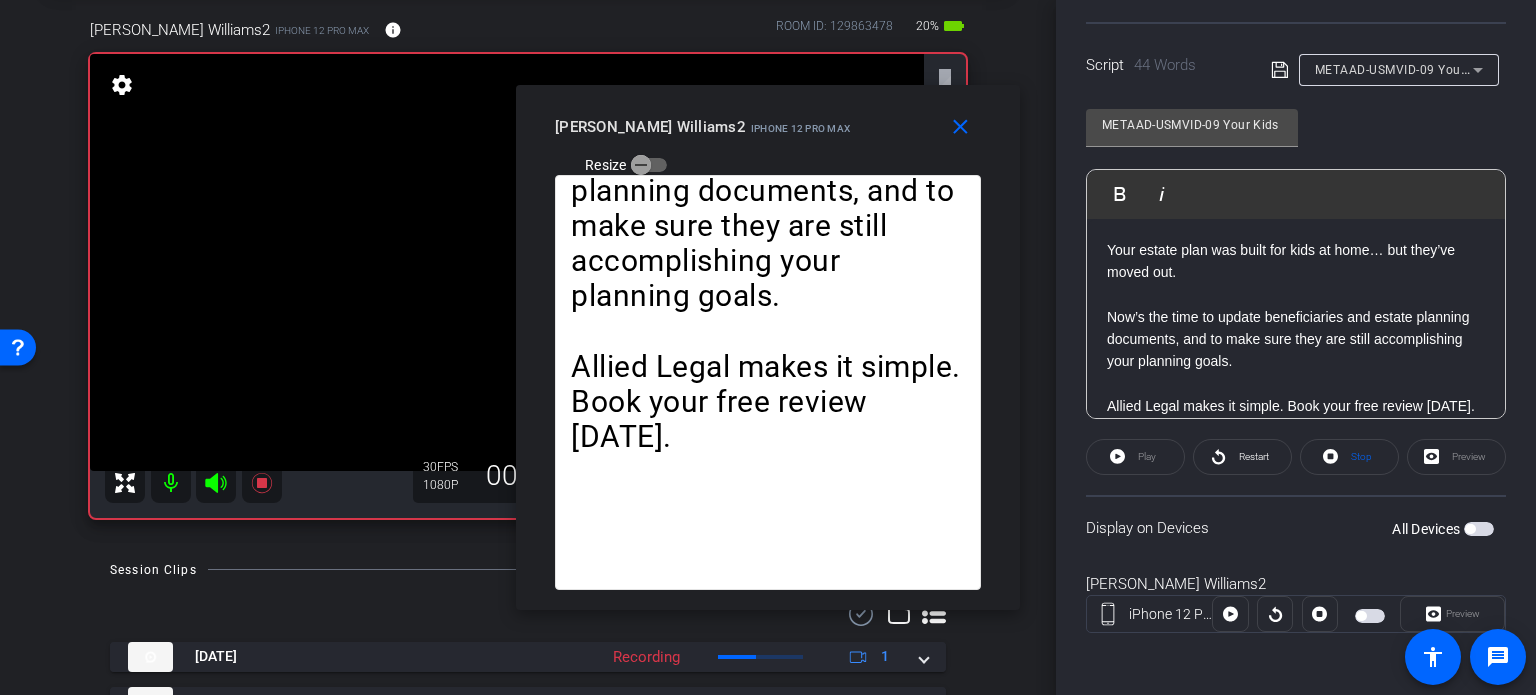 click at bounding box center (1479, 529) 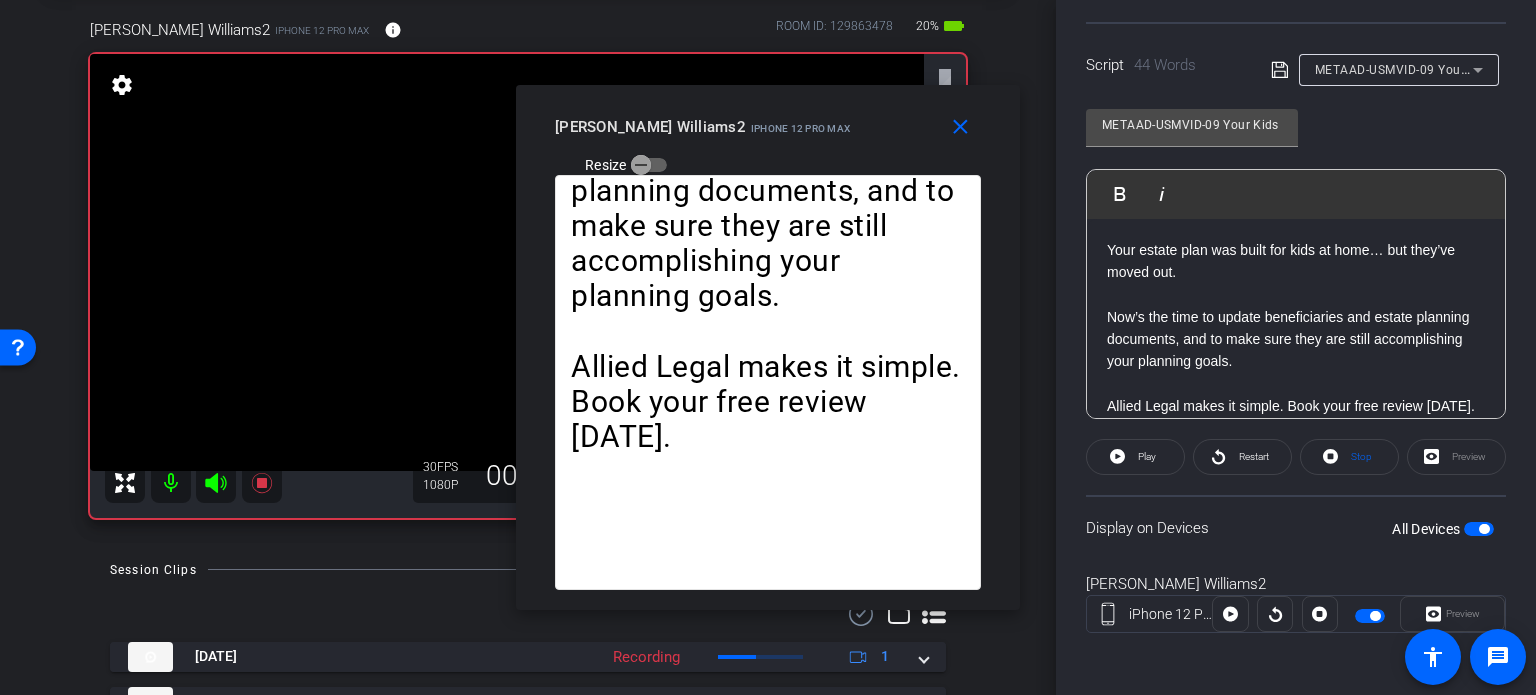 click on "Now’s the time to update beneficiaries and estate planning documents, and to make sure they are still accomplishing your planning goals." 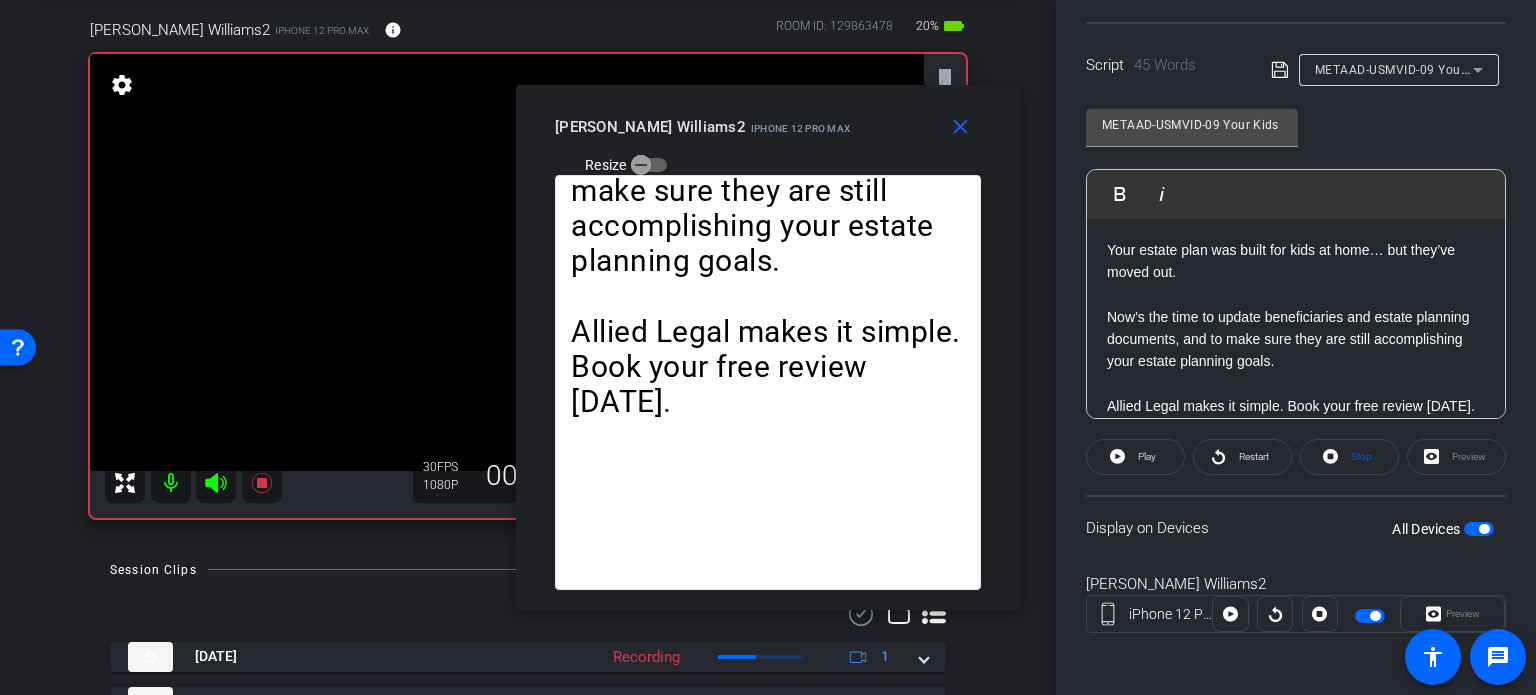 click at bounding box center (1479, 529) 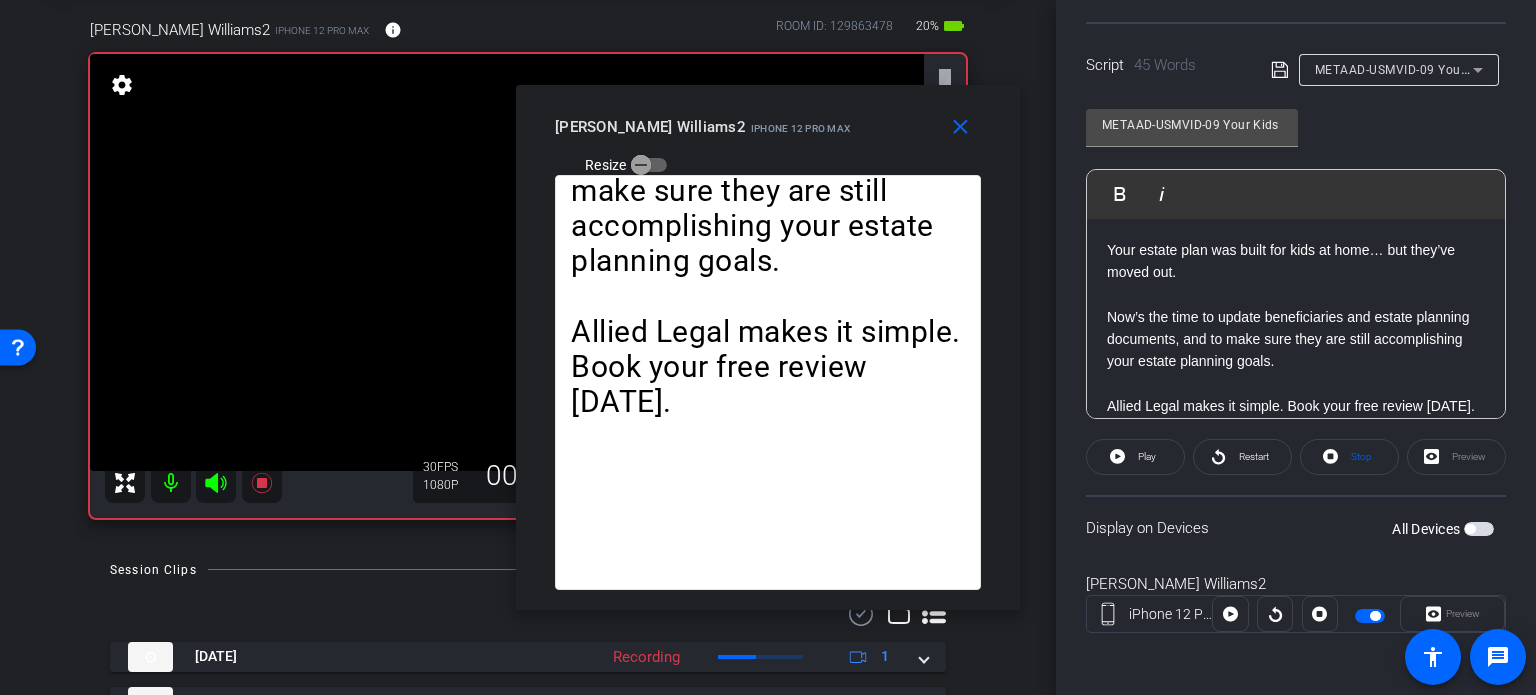 click at bounding box center (1470, 529) 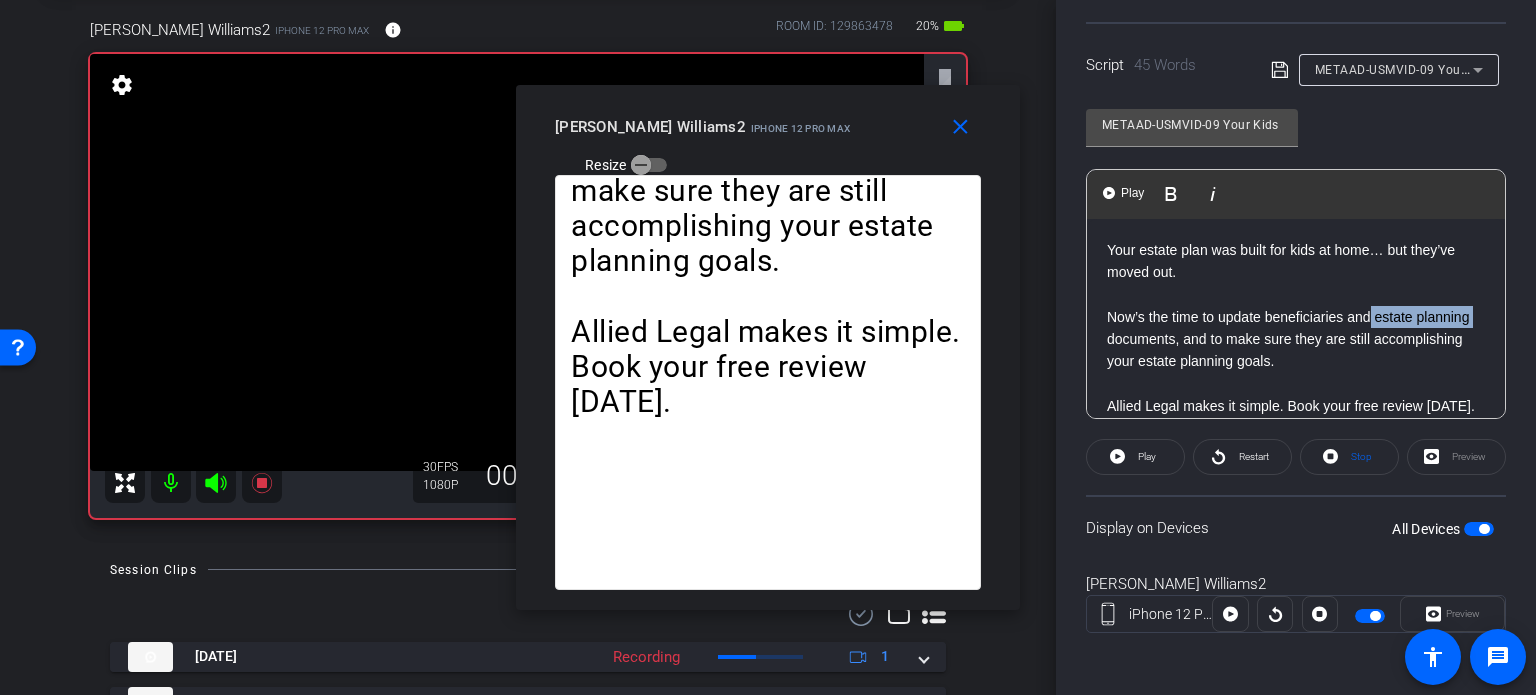 drag, startPoint x: 1162, startPoint y: 339, endPoint x: 1372, endPoint y: 316, distance: 211.25577 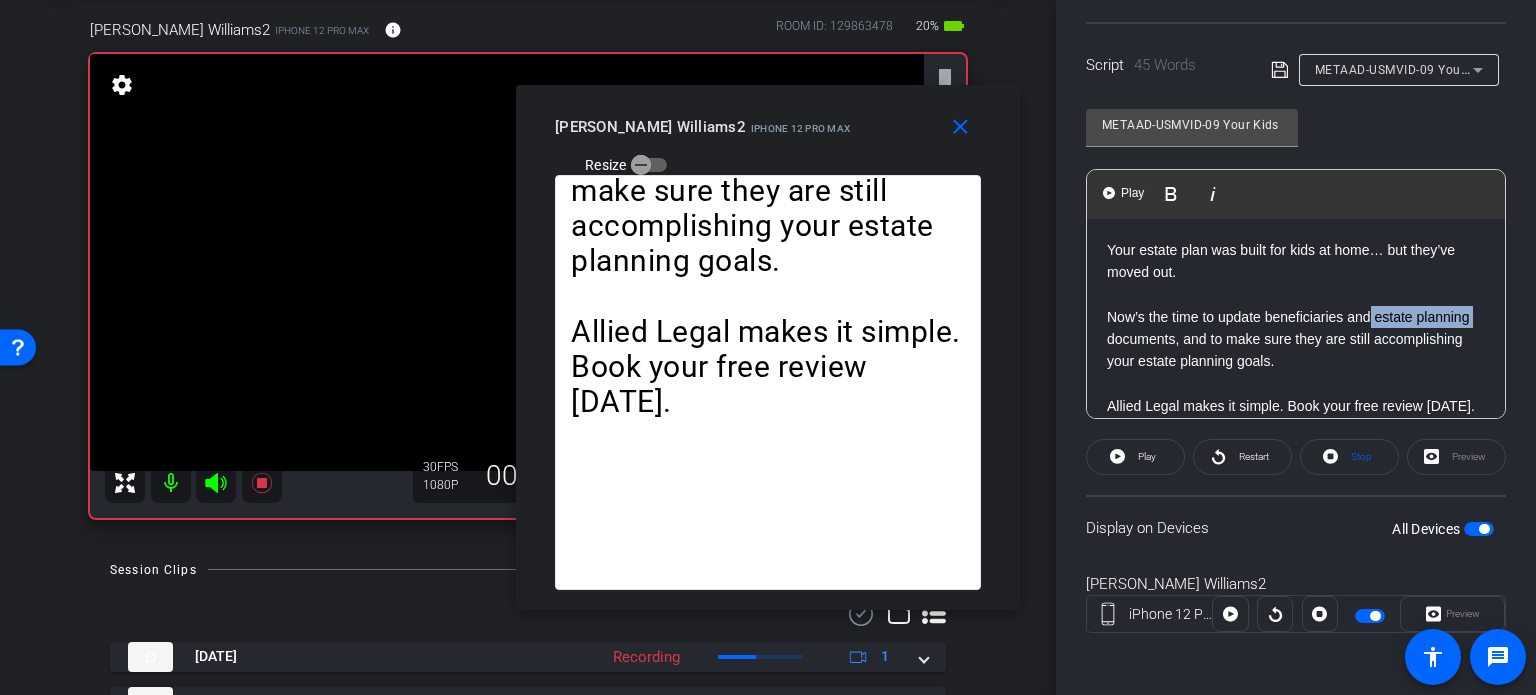 click on "Now’s the time to update beneficiaries and estate planning documents, and to make sure they are still accomplishing your estate planning goals." 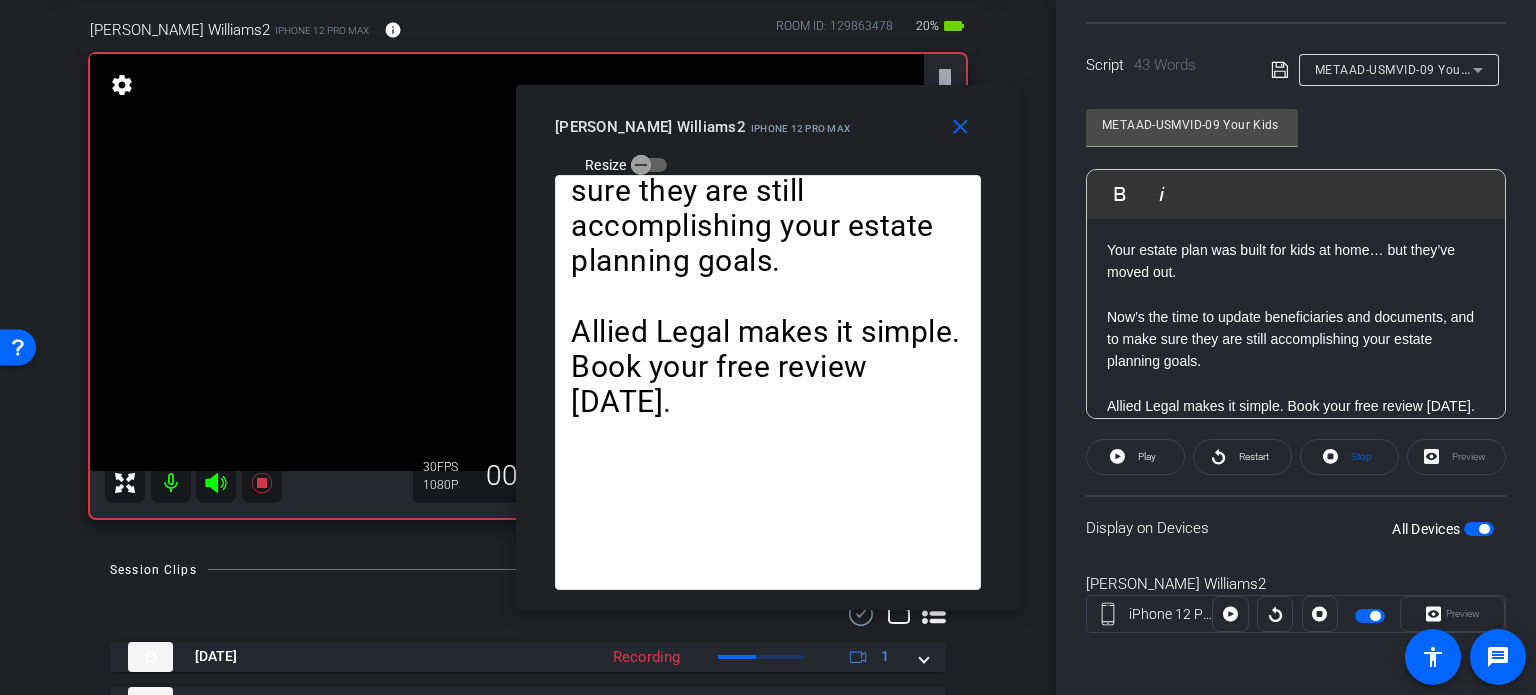 click at bounding box center [1479, 529] 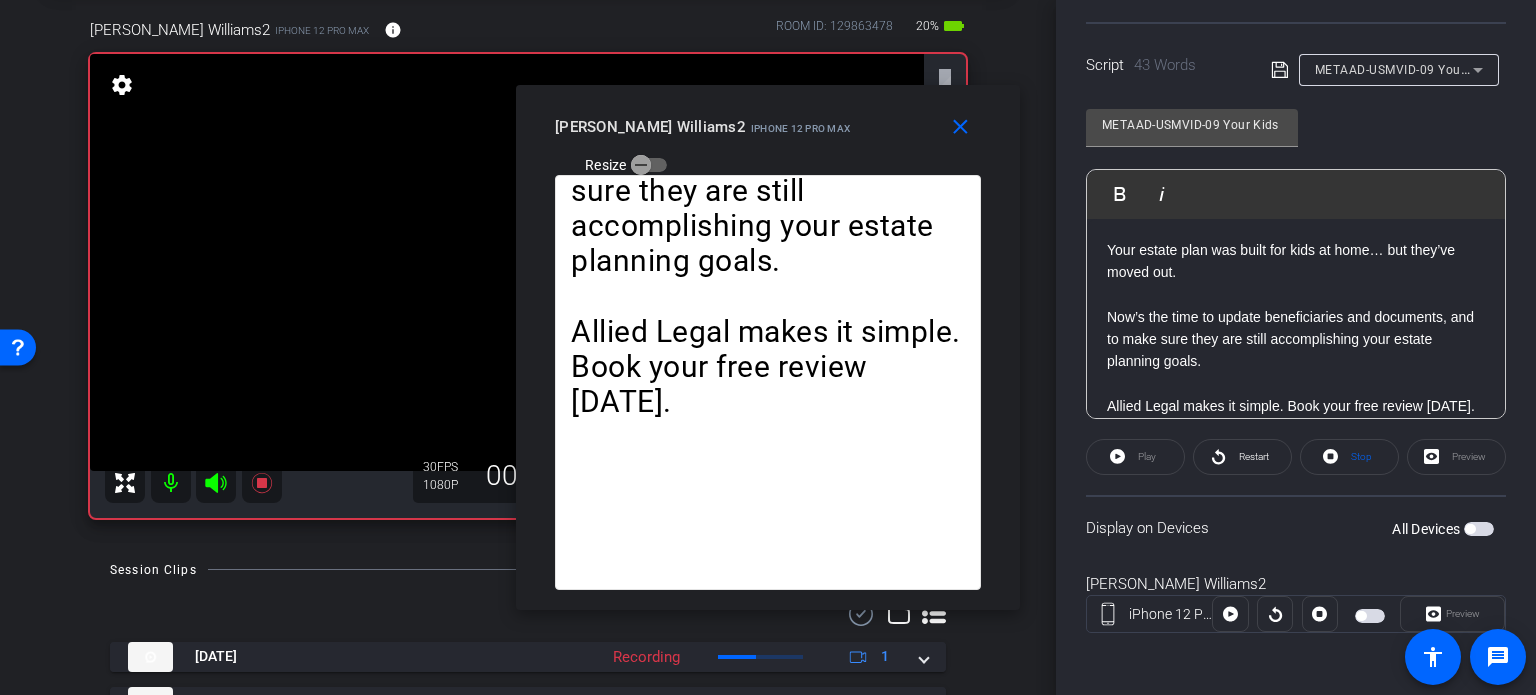 click at bounding box center (1479, 529) 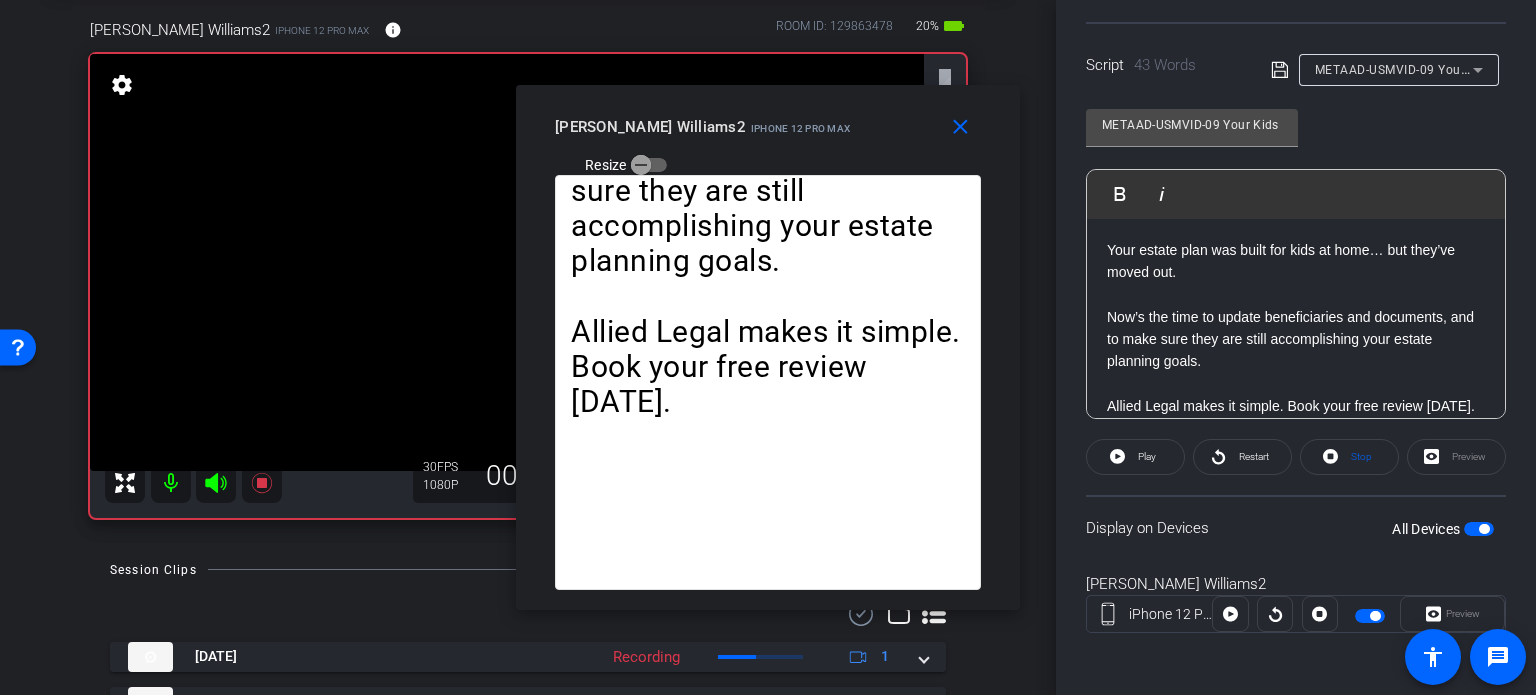 scroll, scrollTop: 19, scrollLeft: 0, axis: vertical 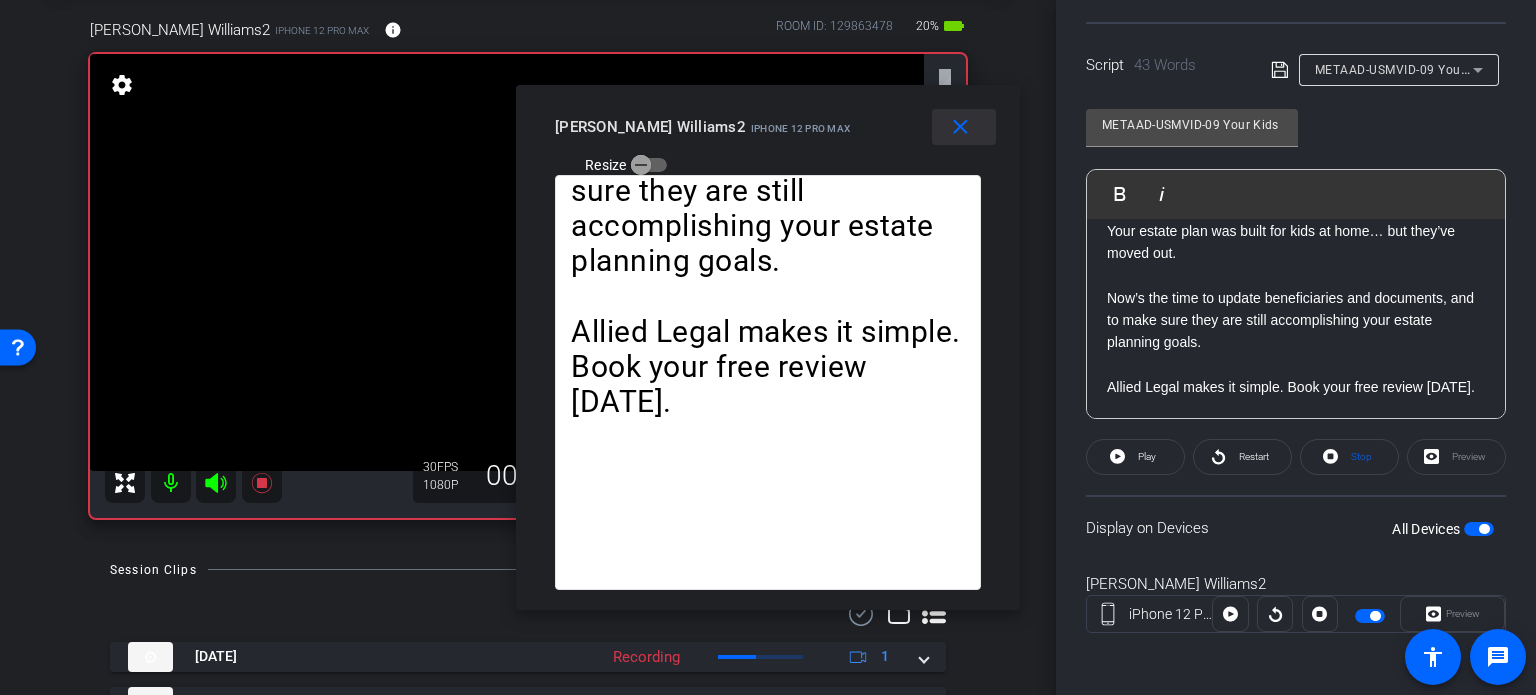 click at bounding box center (964, 127) 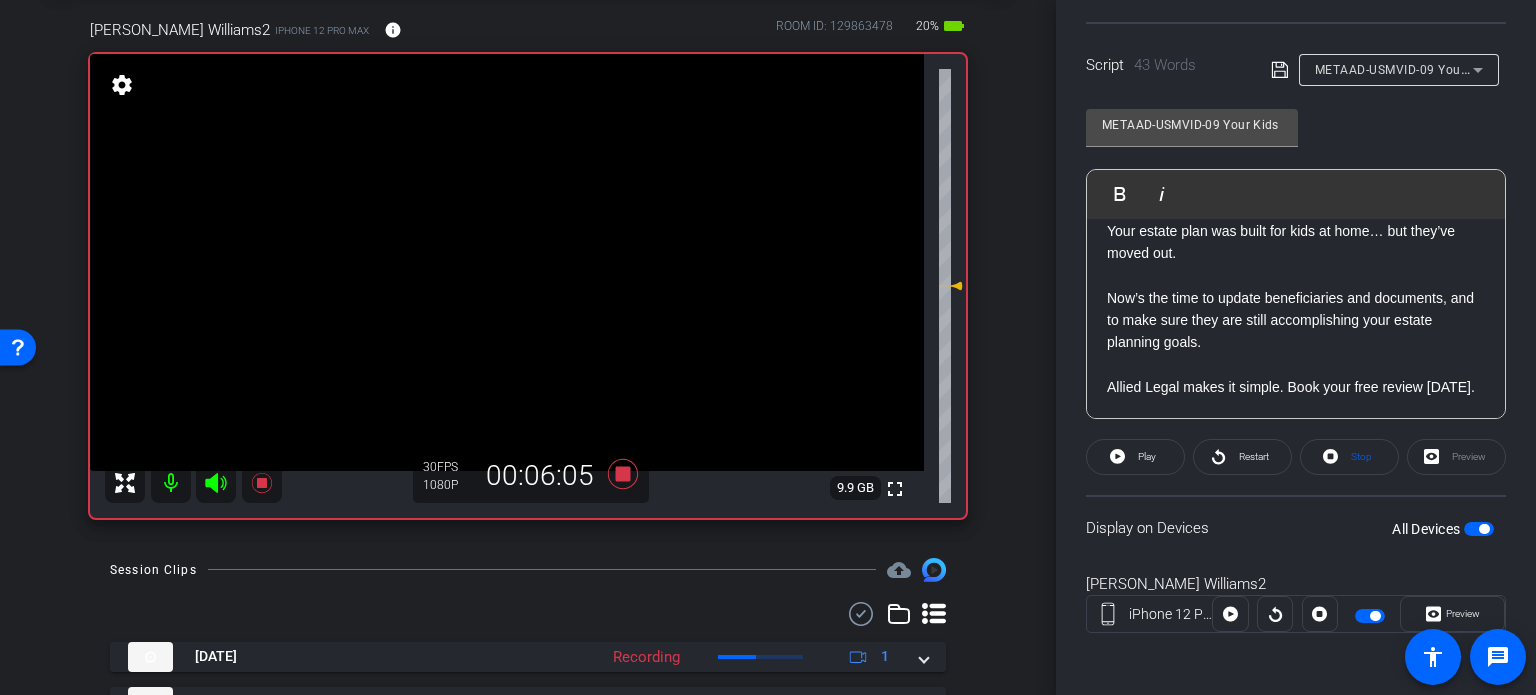 click at bounding box center (1484, 529) 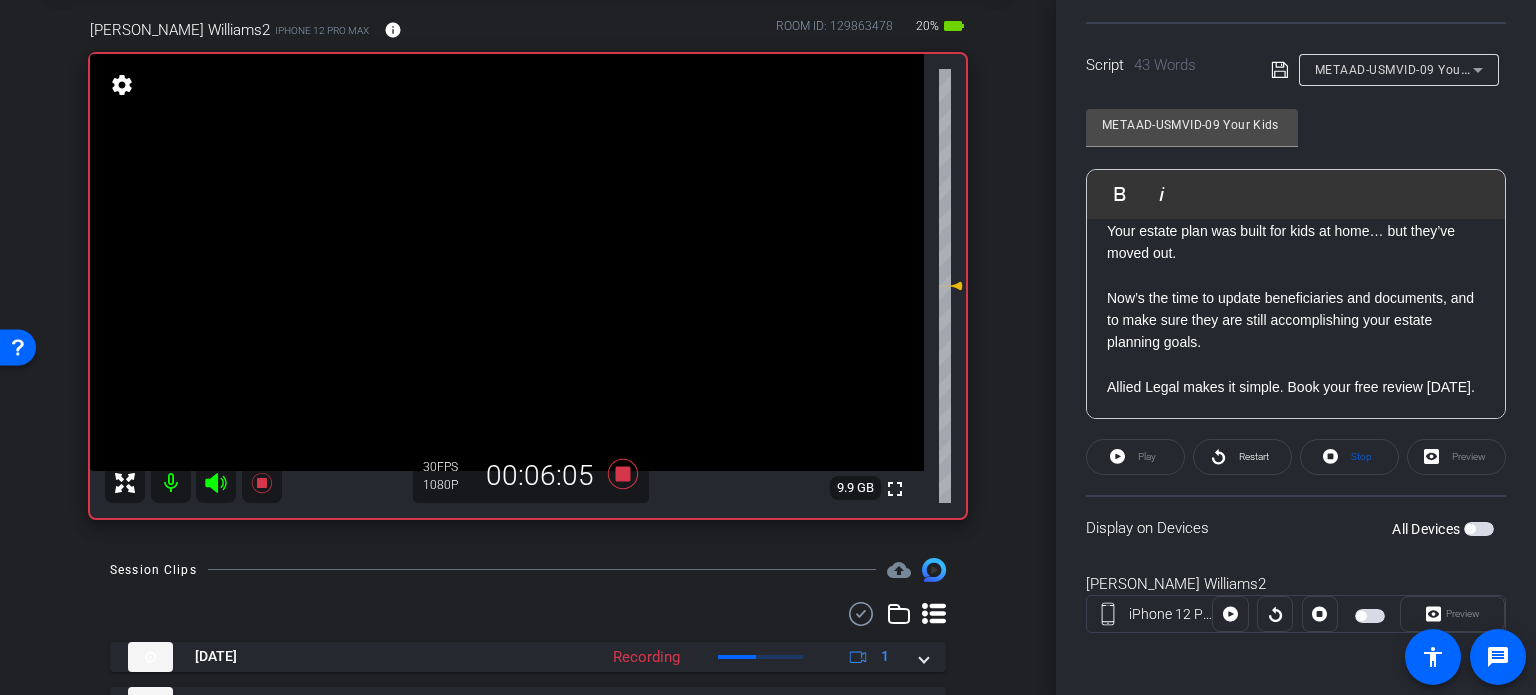 click at bounding box center [1479, 529] 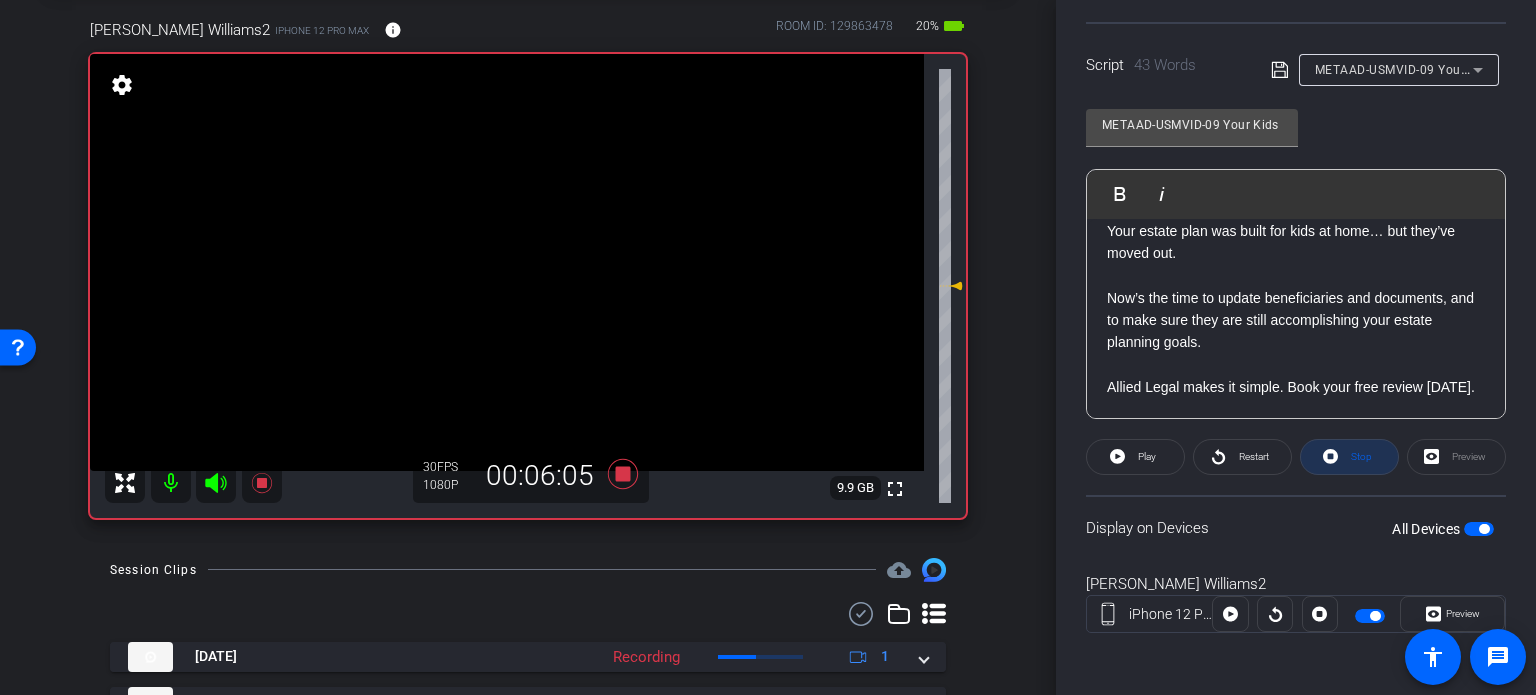click 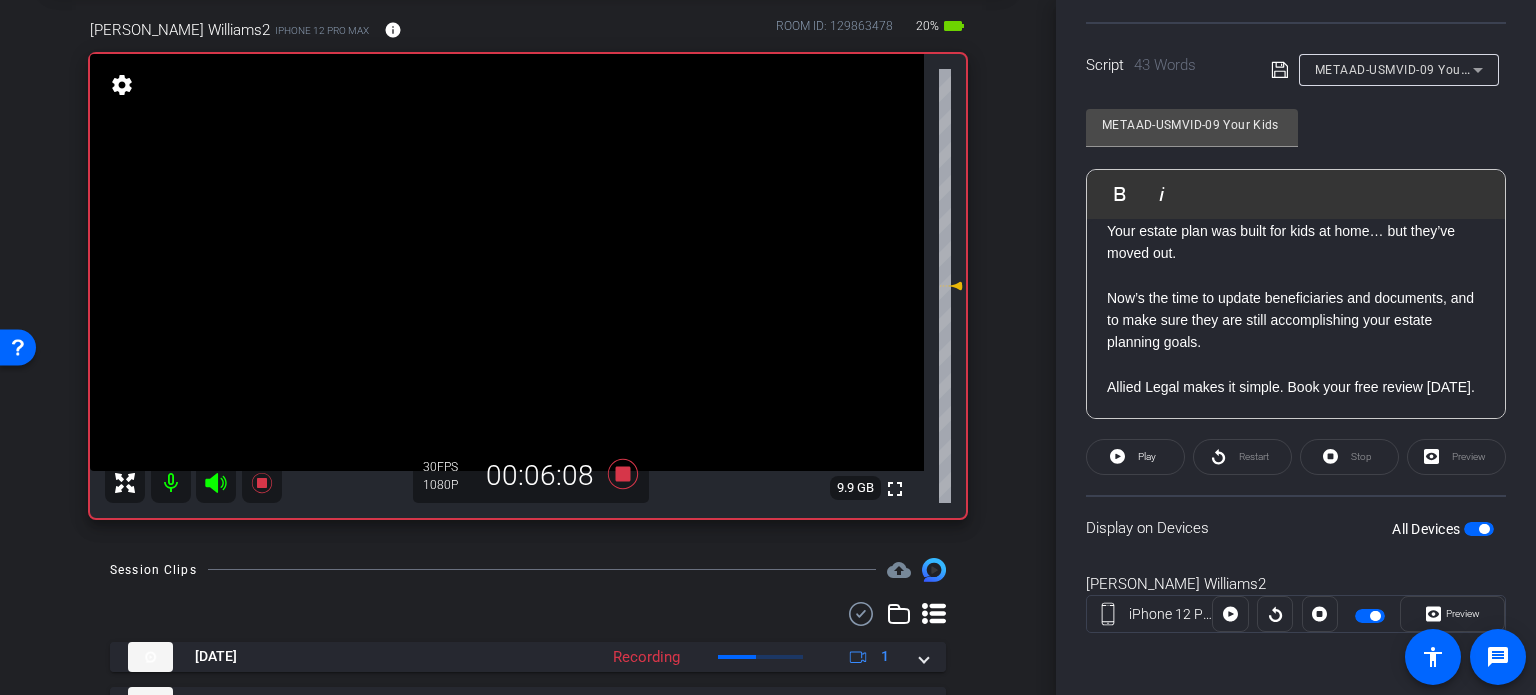 click on "Stop" 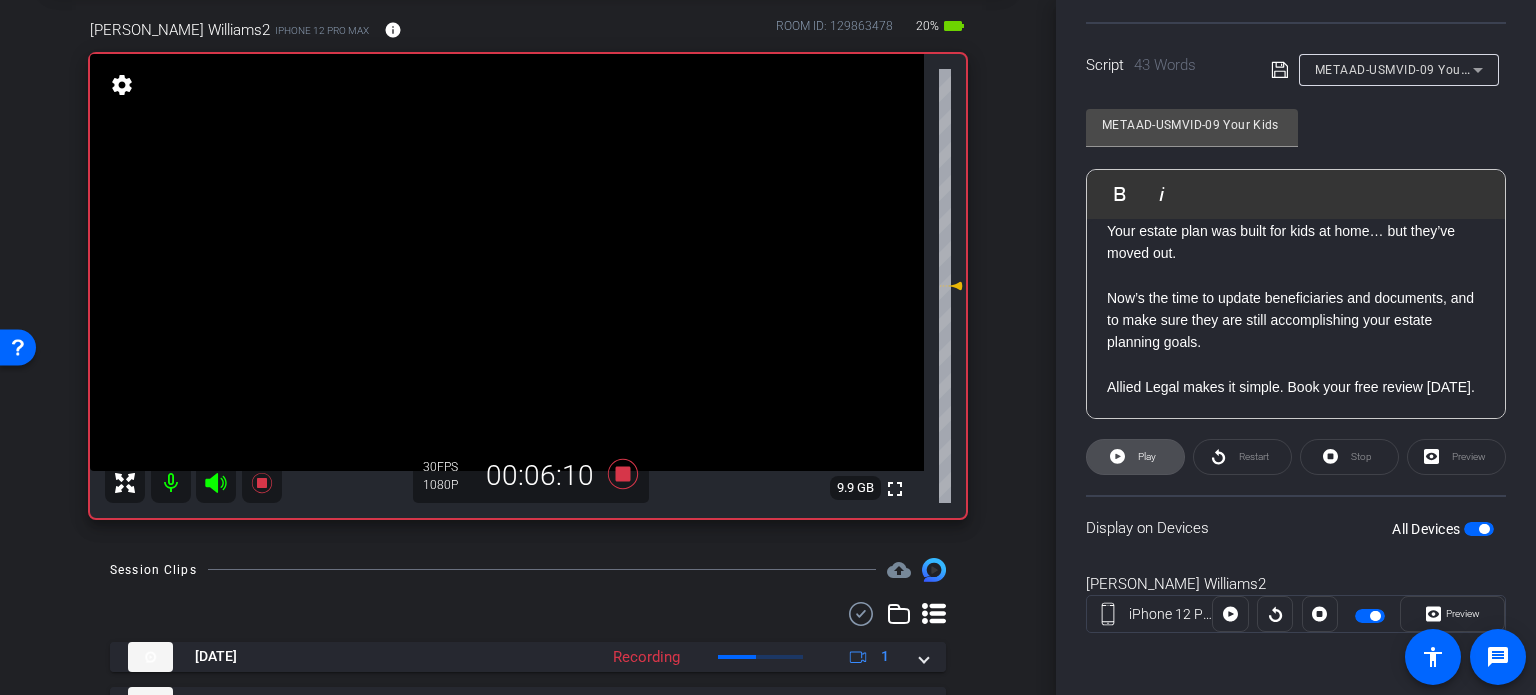 click 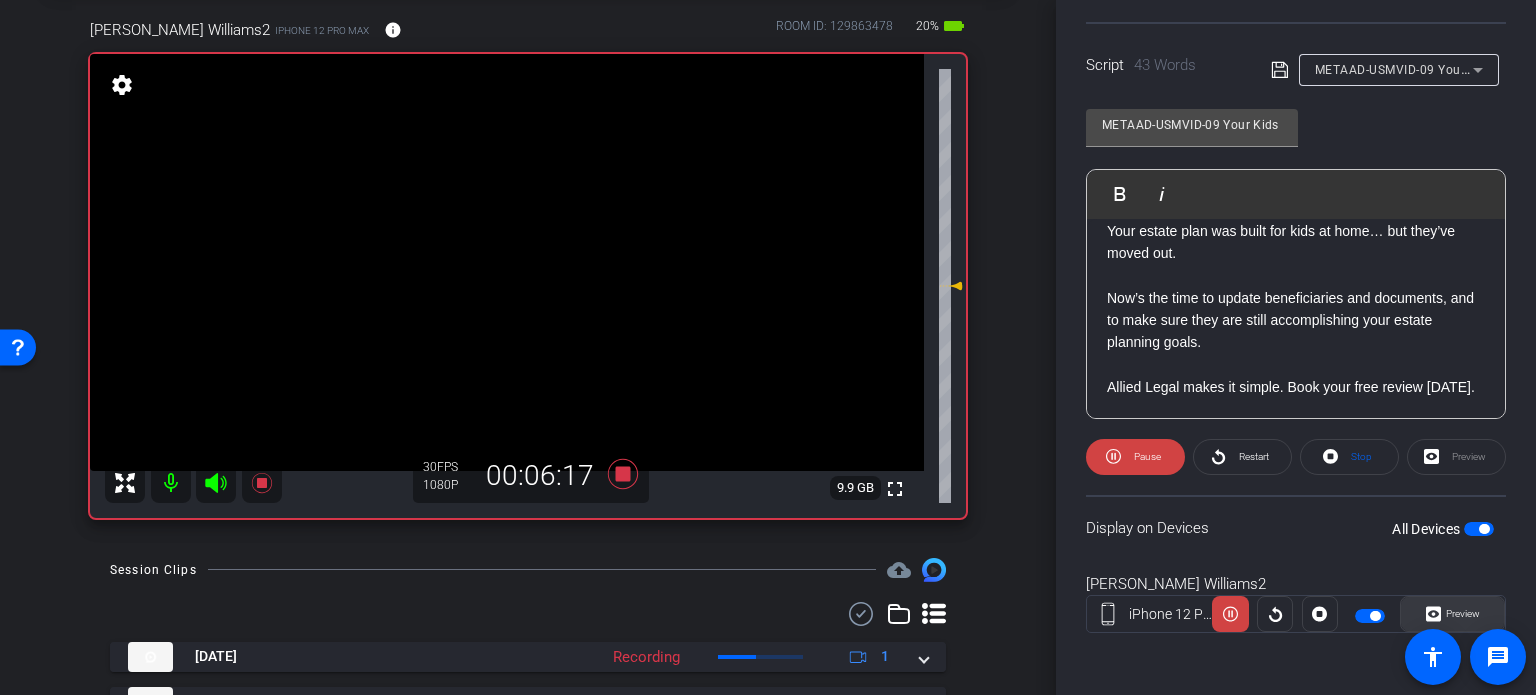 click on "Preview" 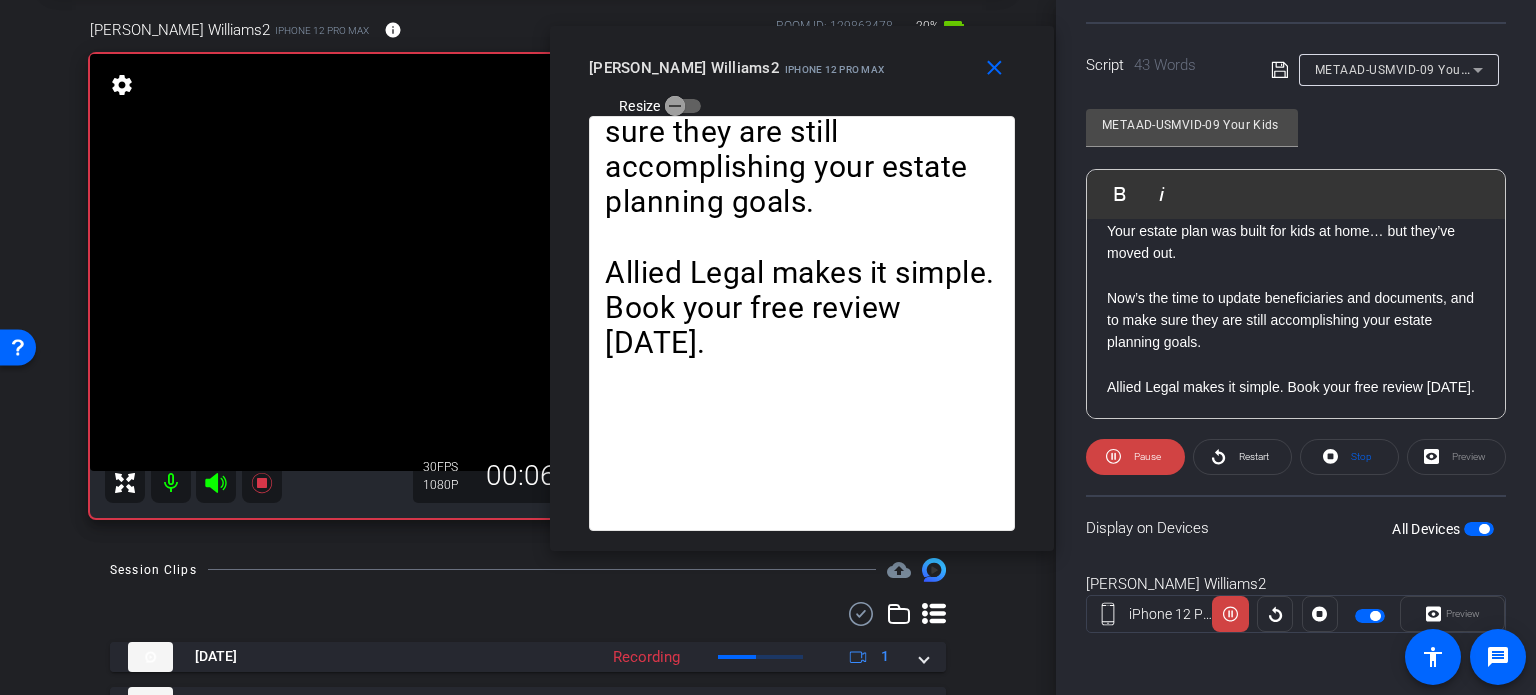 drag, startPoint x: 709, startPoint y: 153, endPoint x: 743, endPoint y: 95, distance: 67.23094 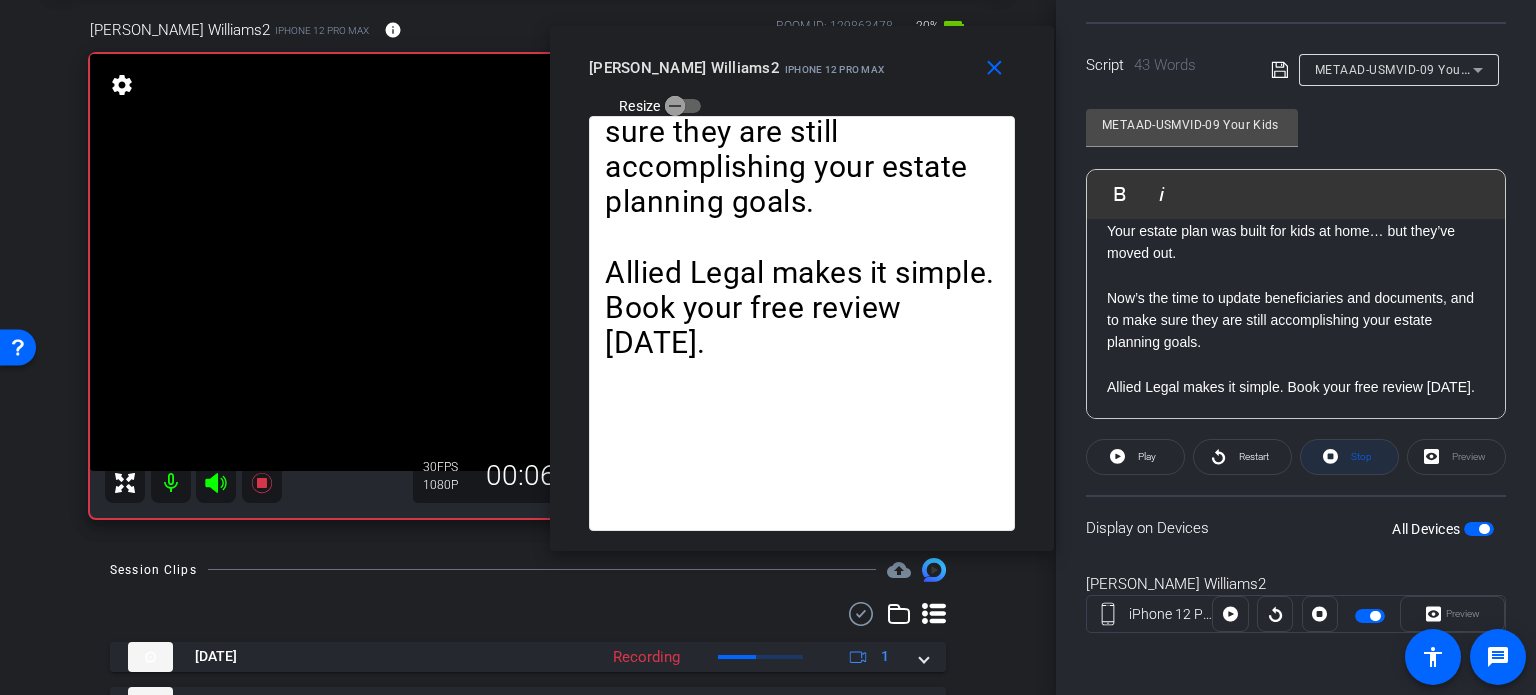 click 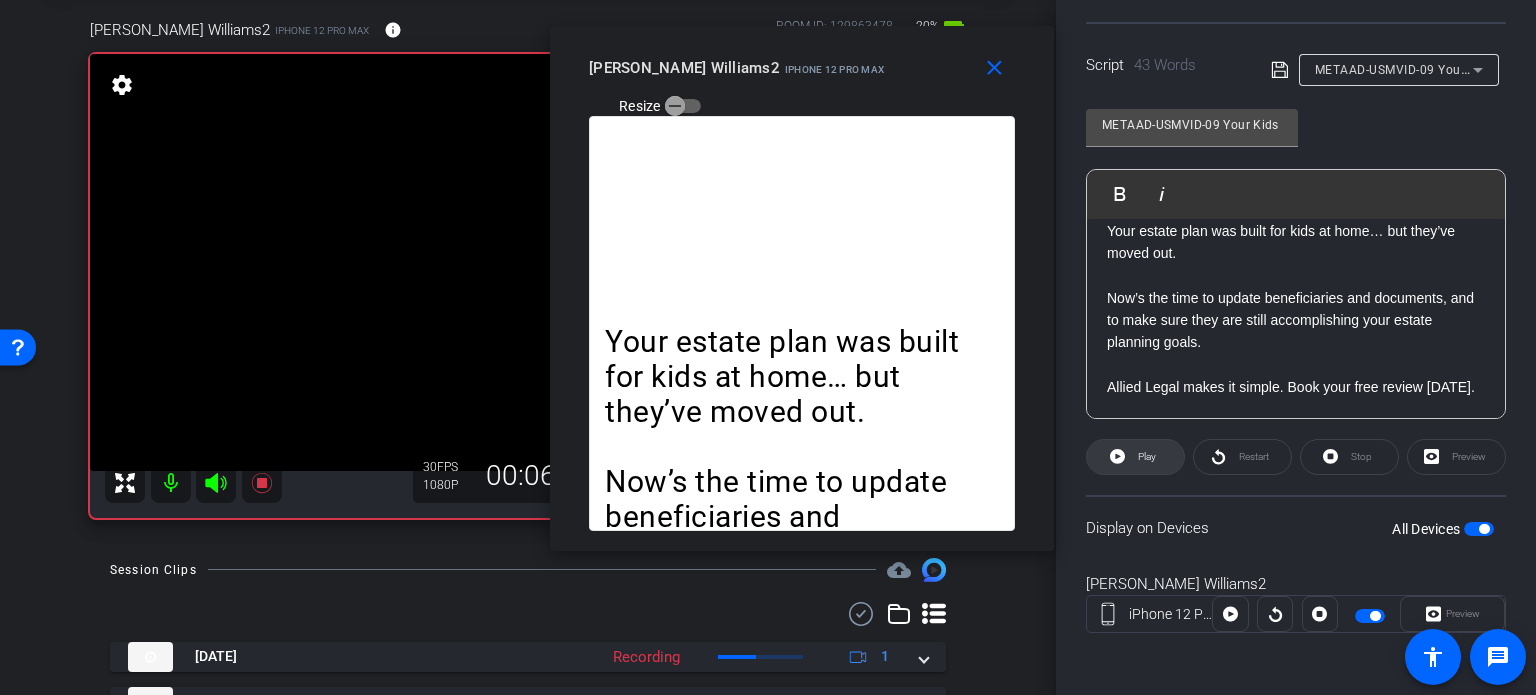 click 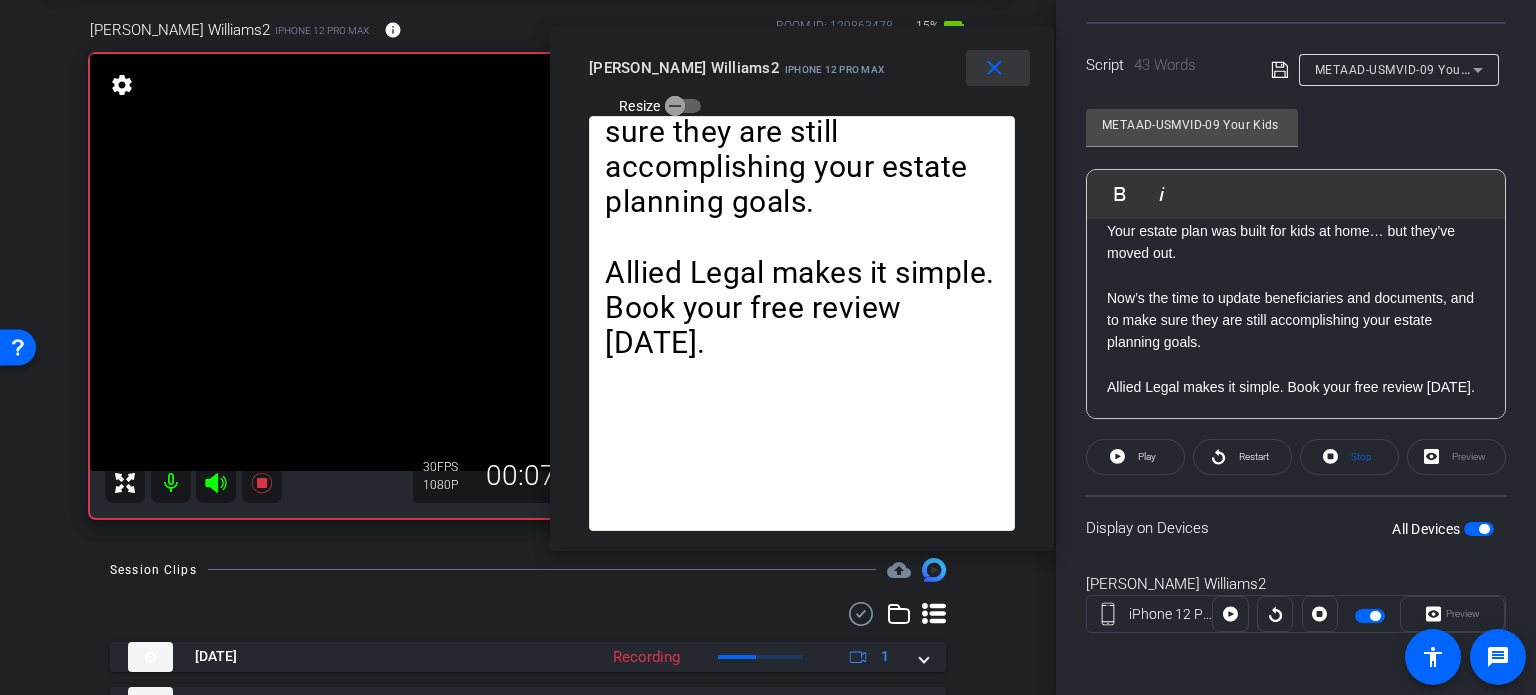 drag, startPoint x: 984, startPoint y: 51, endPoint x: 1116, endPoint y: 148, distance: 163.80782 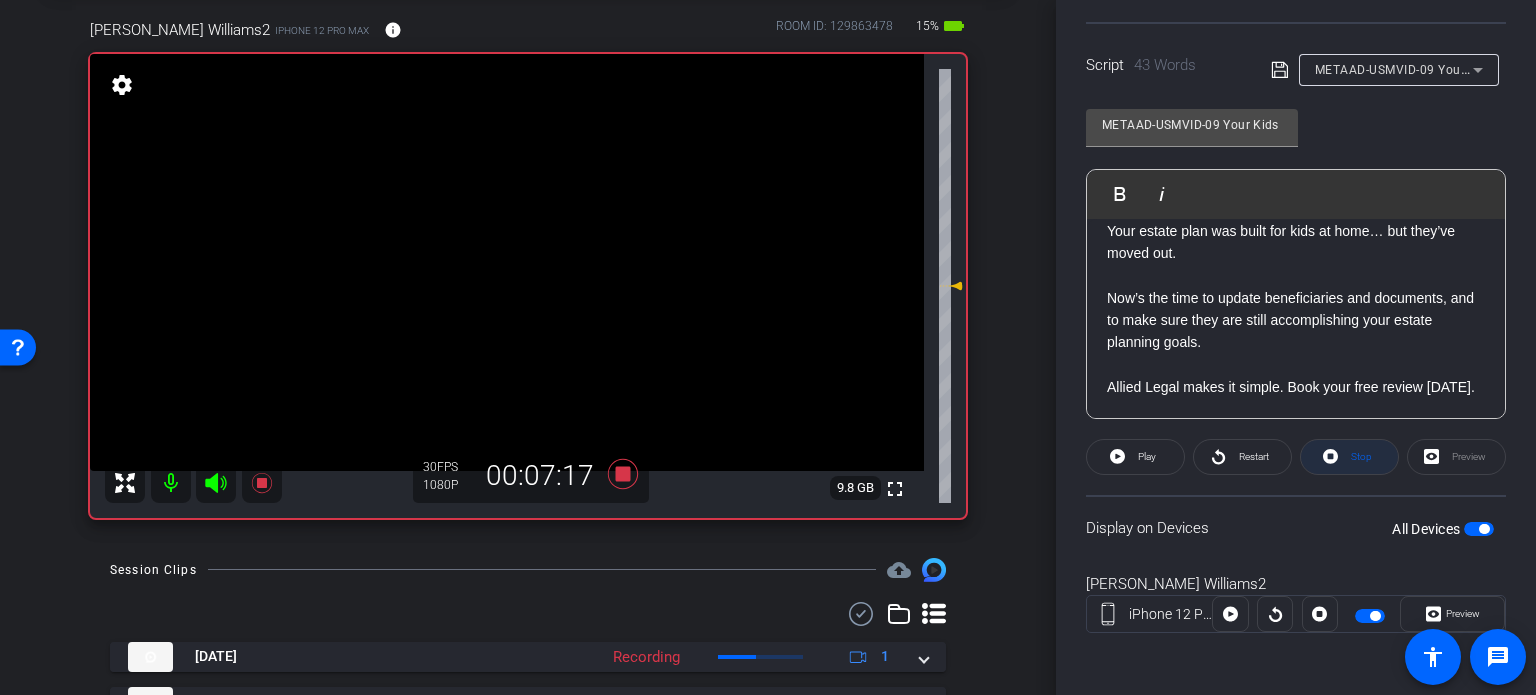 click on "Stop" 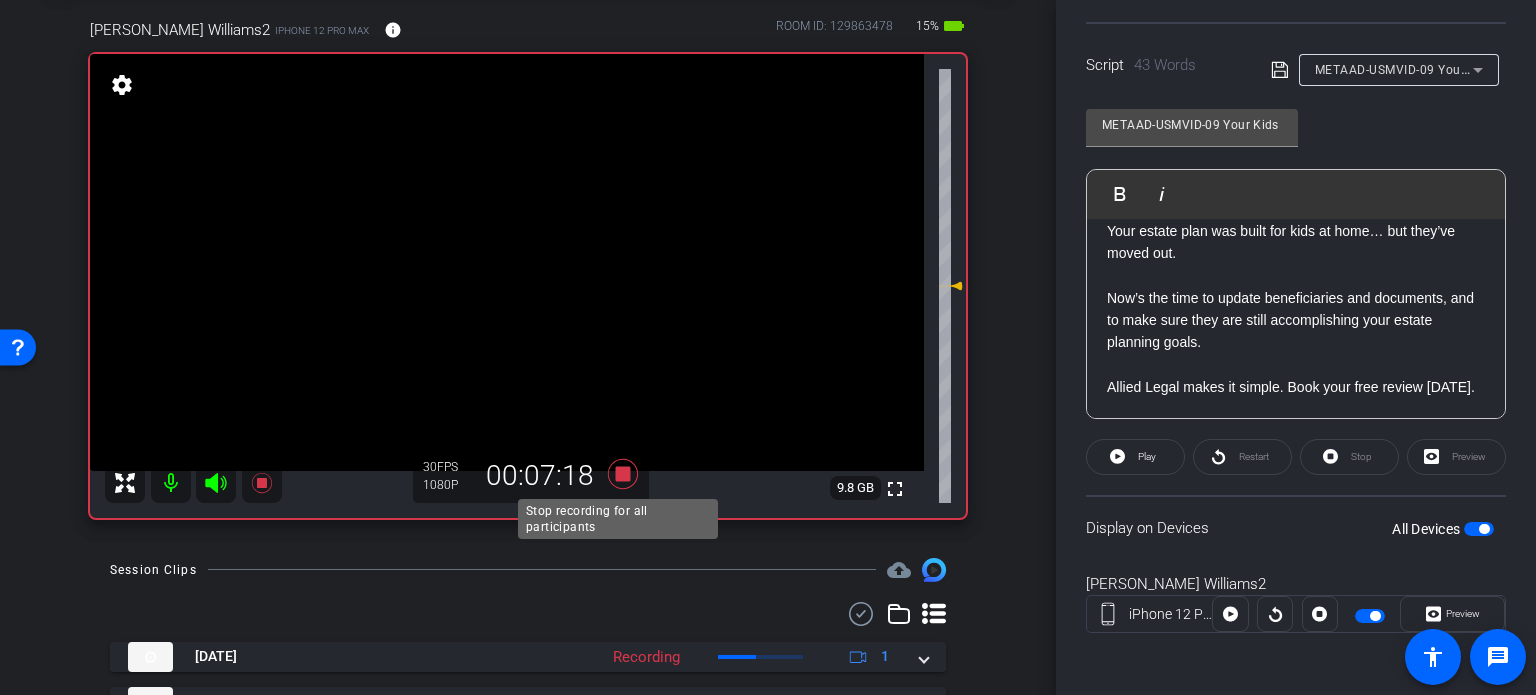click 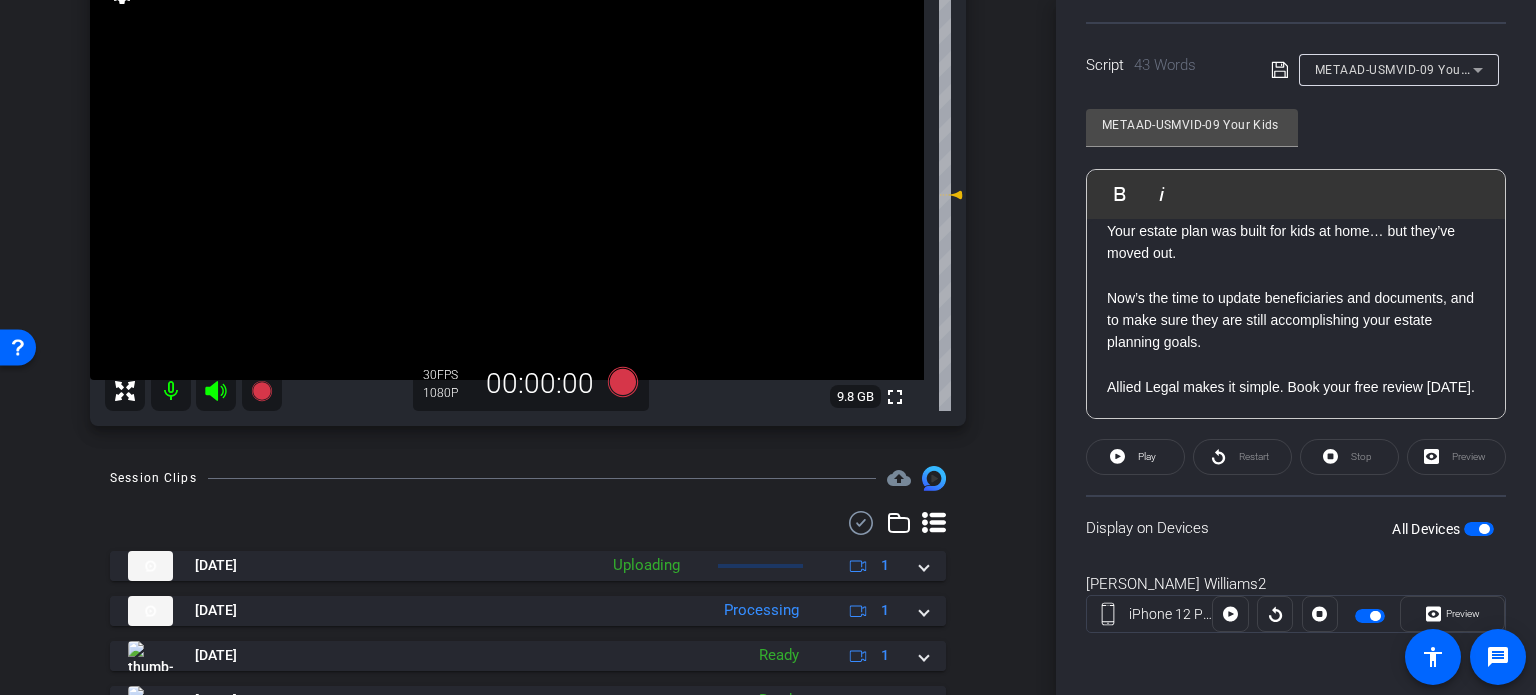 scroll, scrollTop: 300, scrollLeft: 0, axis: vertical 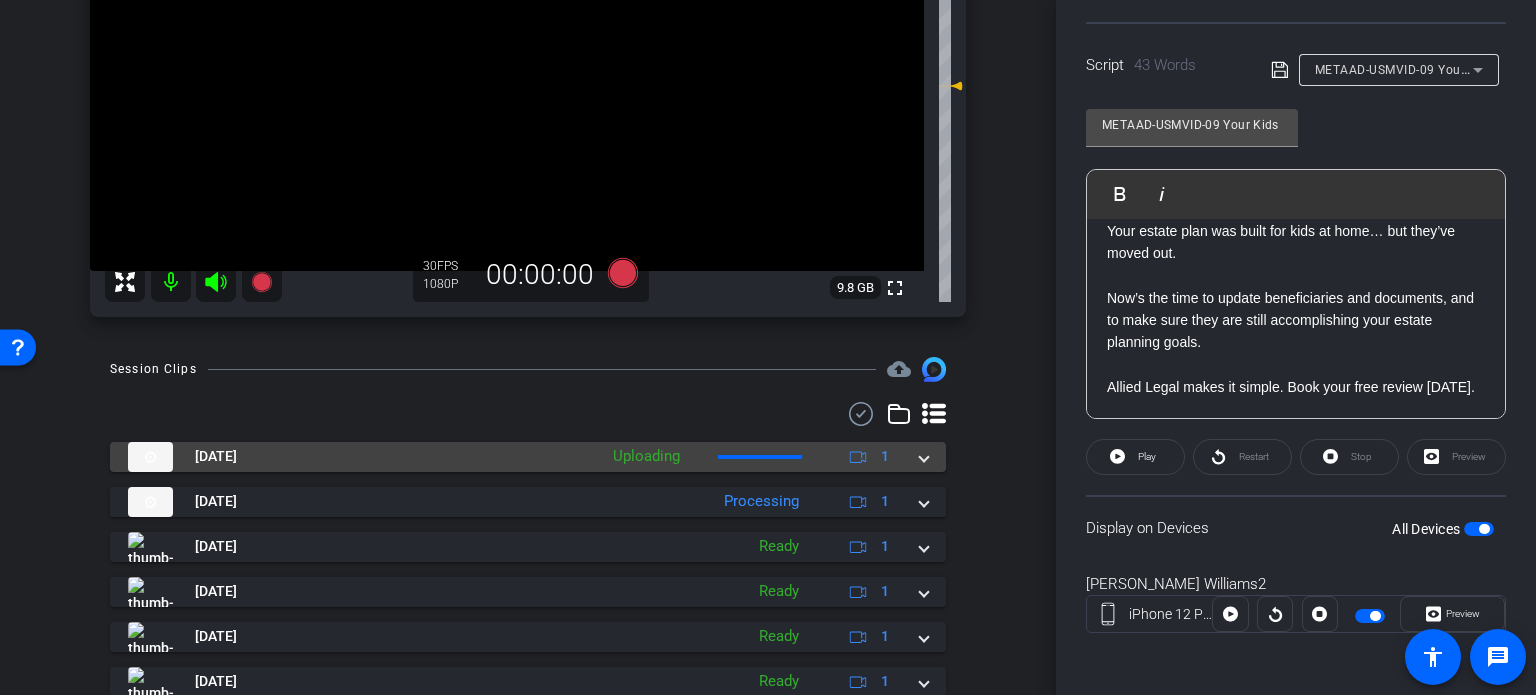 click on "Jul 25, 2025  Uploading
1" at bounding box center (528, 457) 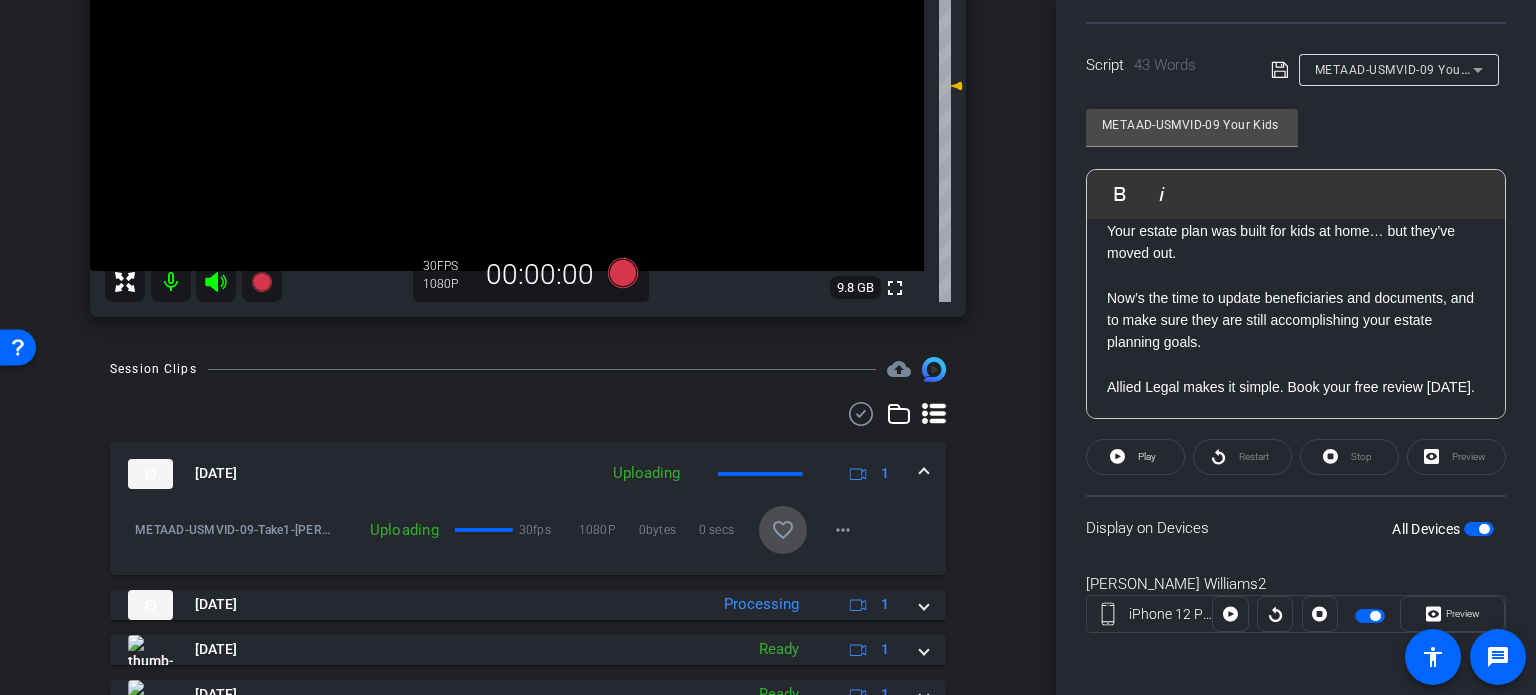click at bounding box center [783, 530] 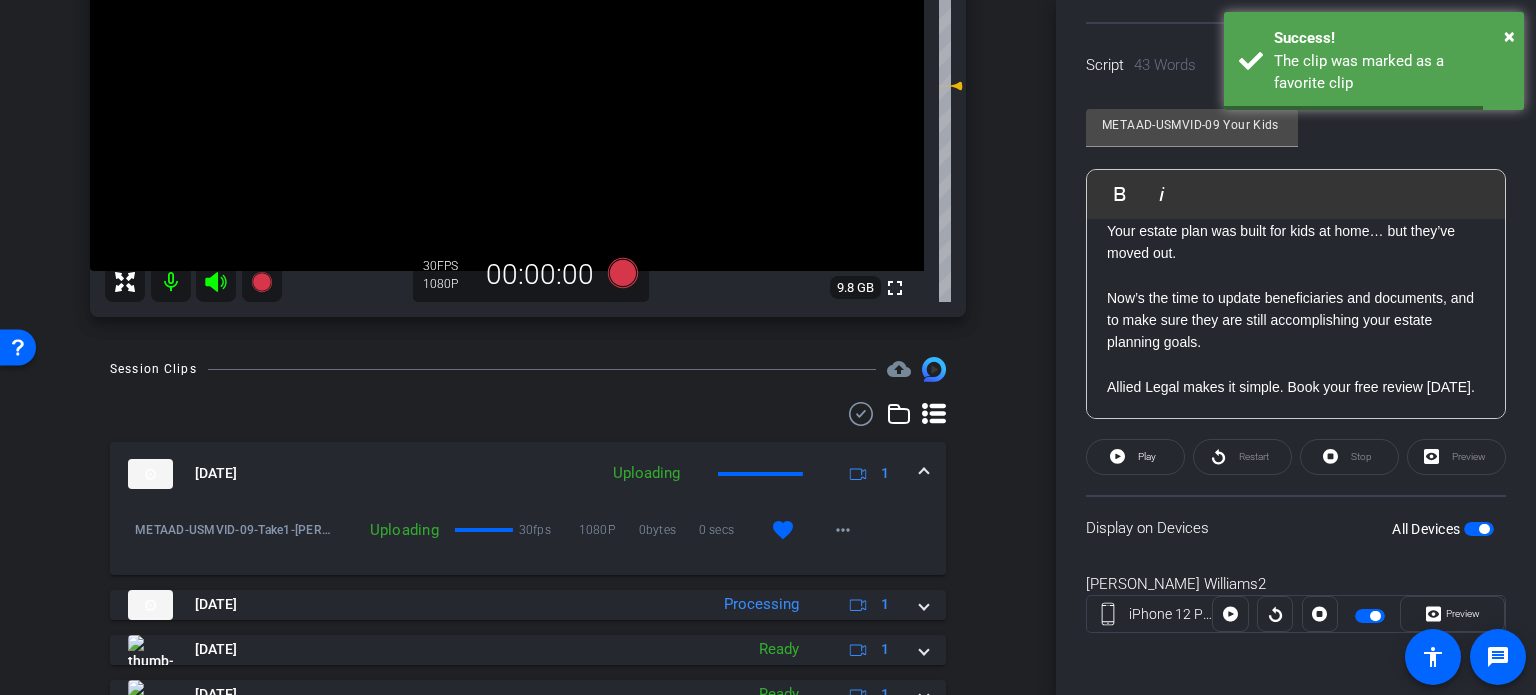 click at bounding box center (924, 473) 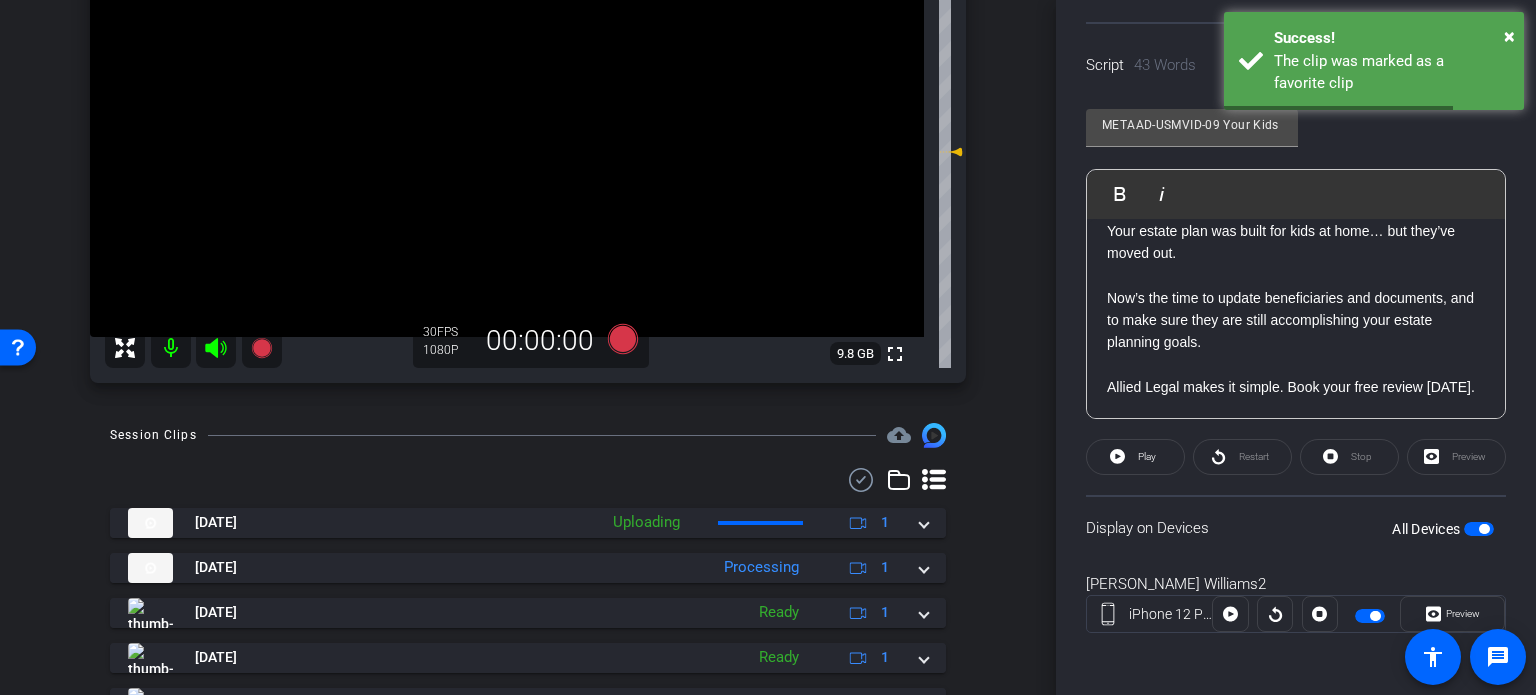 scroll, scrollTop: 200, scrollLeft: 0, axis: vertical 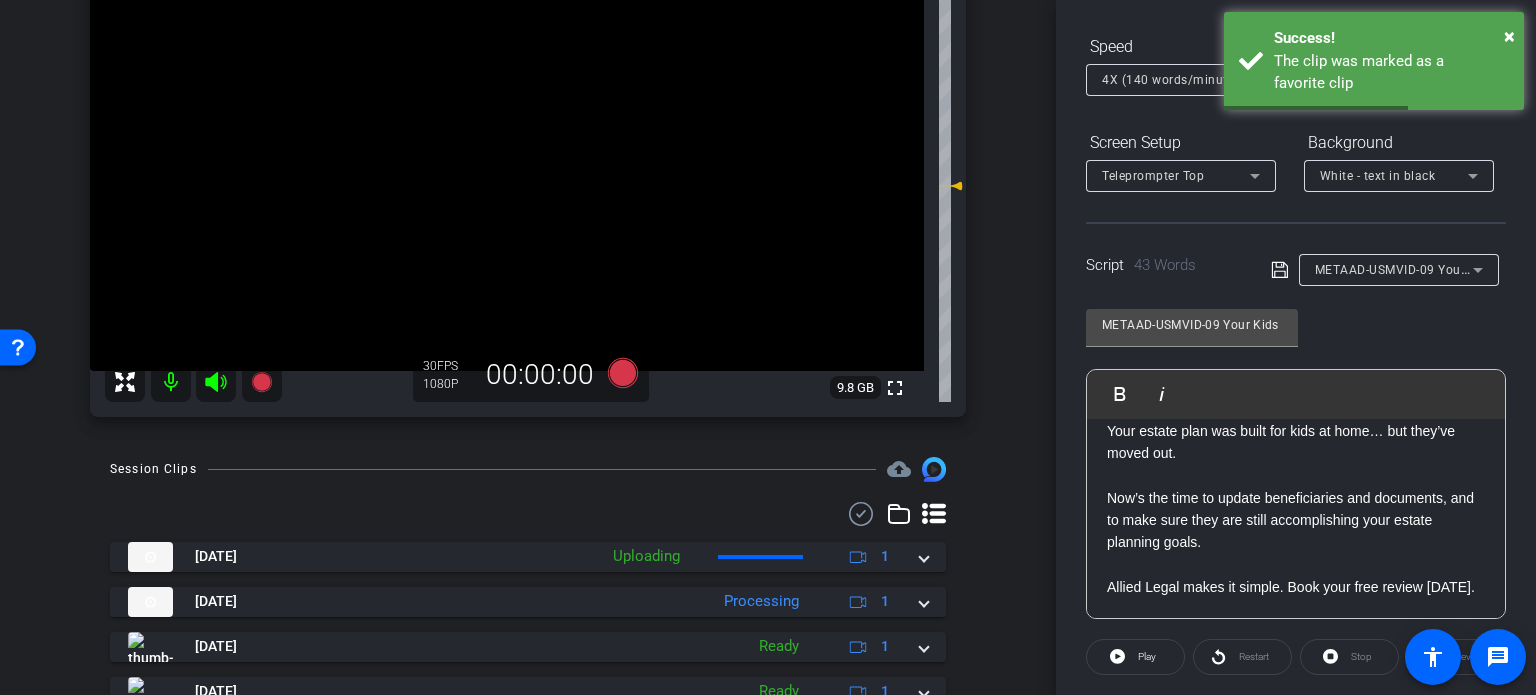 click on "METAAD-USMVID-09 Your Kids Are Grown — Is Your Estate Plan Still Right?" at bounding box center (1534, 269) 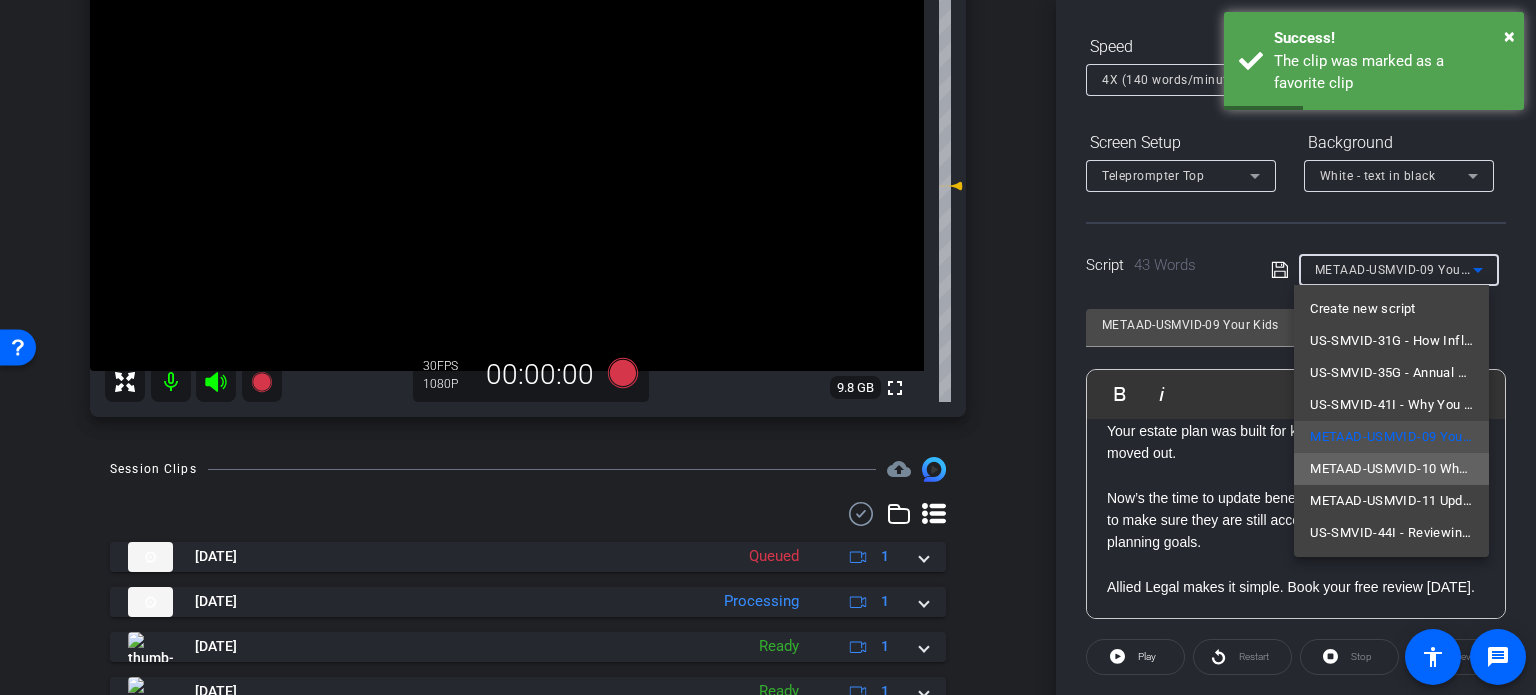 click on "METAAD-USMVID-10 What’s a Legacy Plan — and Do You Need One?" at bounding box center [1391, 469] 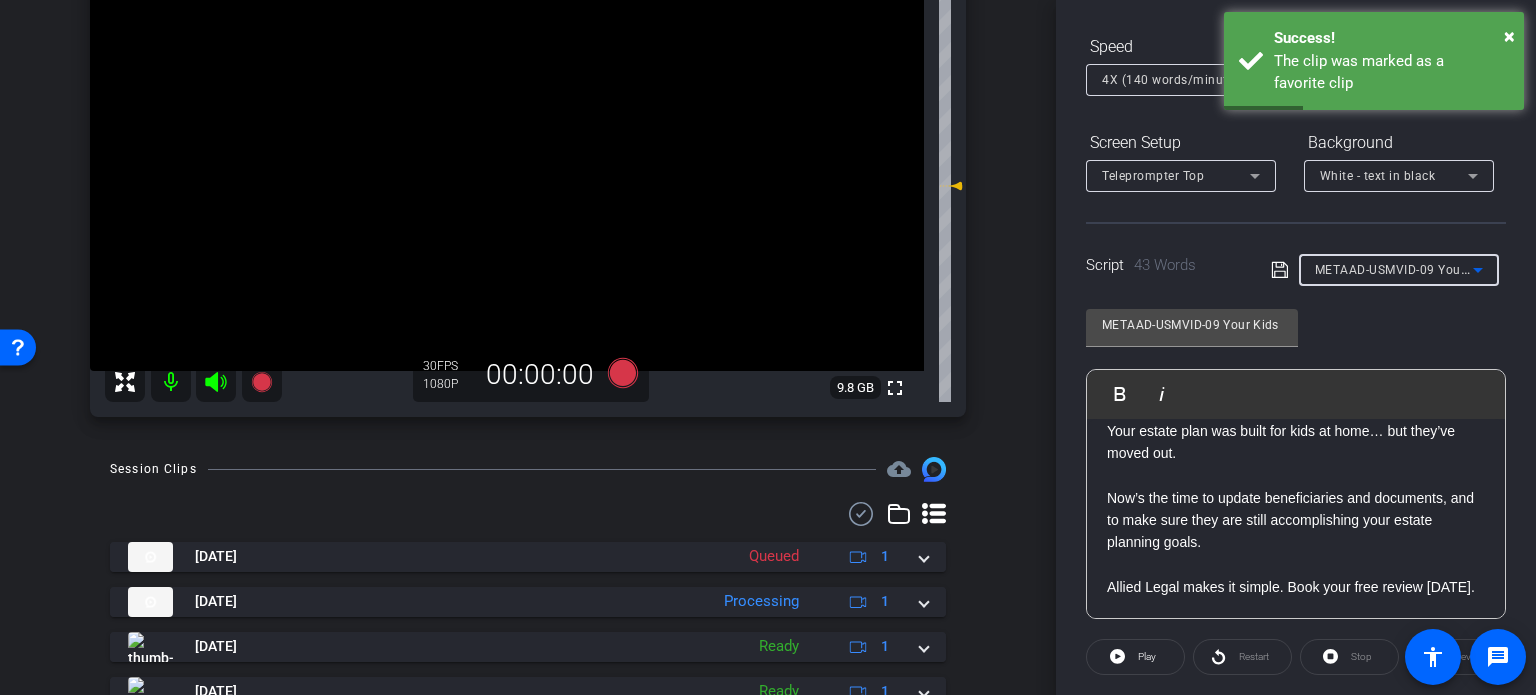 type on "METAAD-USMVID-10 What’s a Legacy Plan — and Do You Need One?" 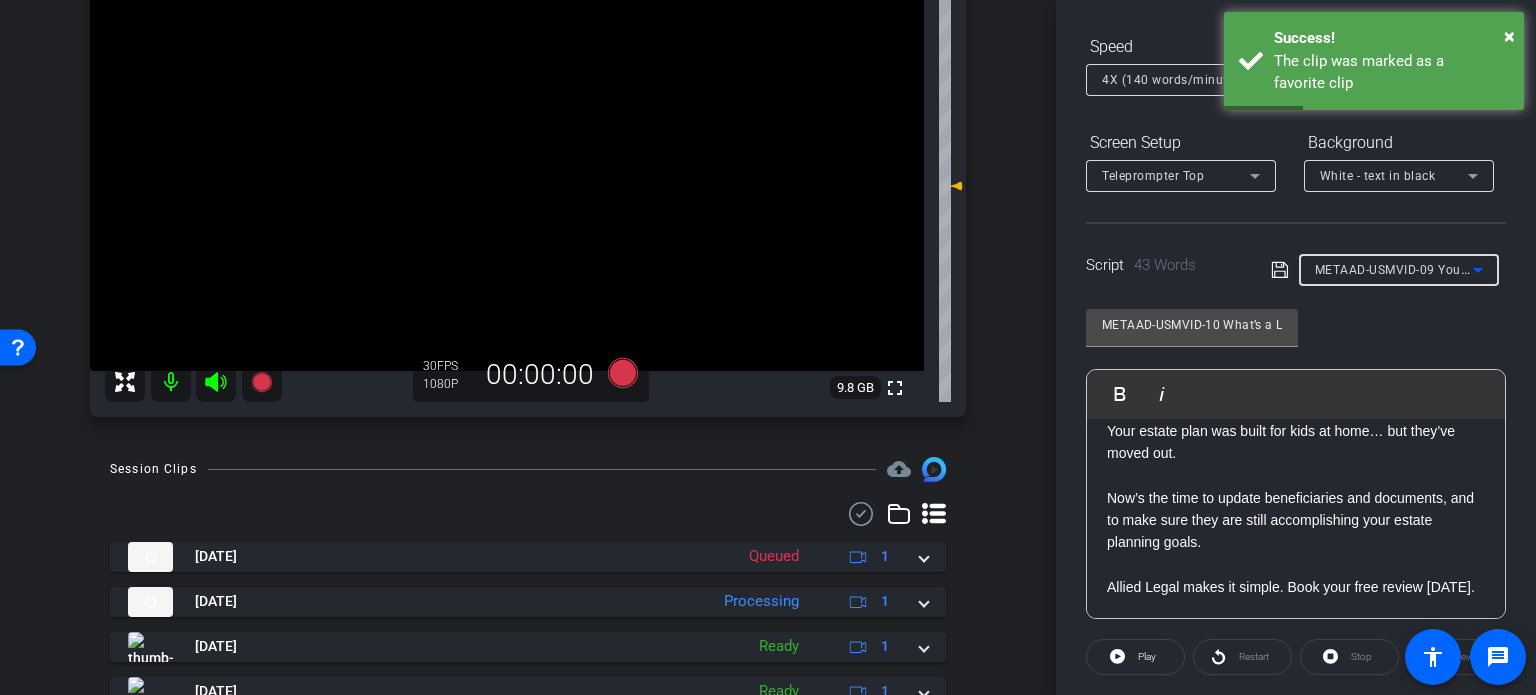 scroll, scrollTop: 0, scrollLeft: 0, axis: both 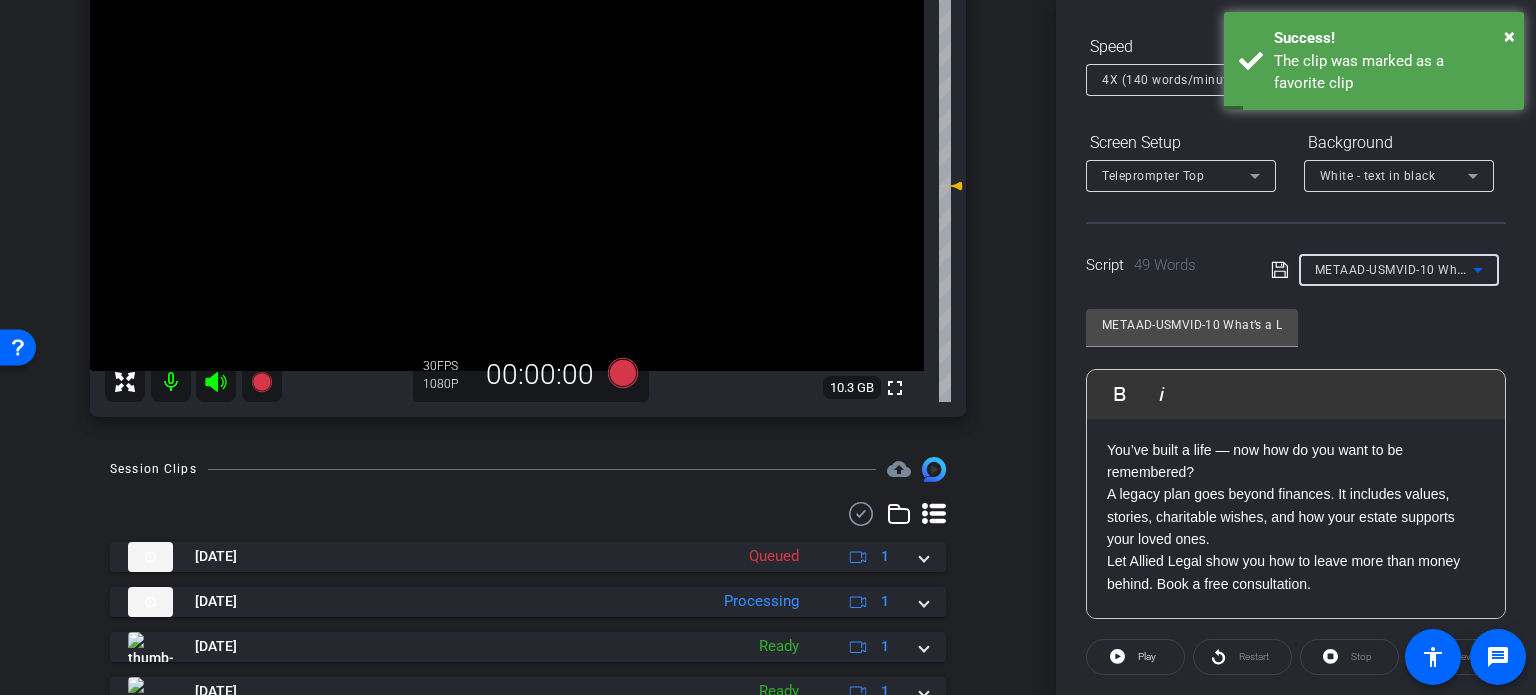 click on "You’ve built a life — now how do you want to be remembered?" at bounding box center (1296, 461) 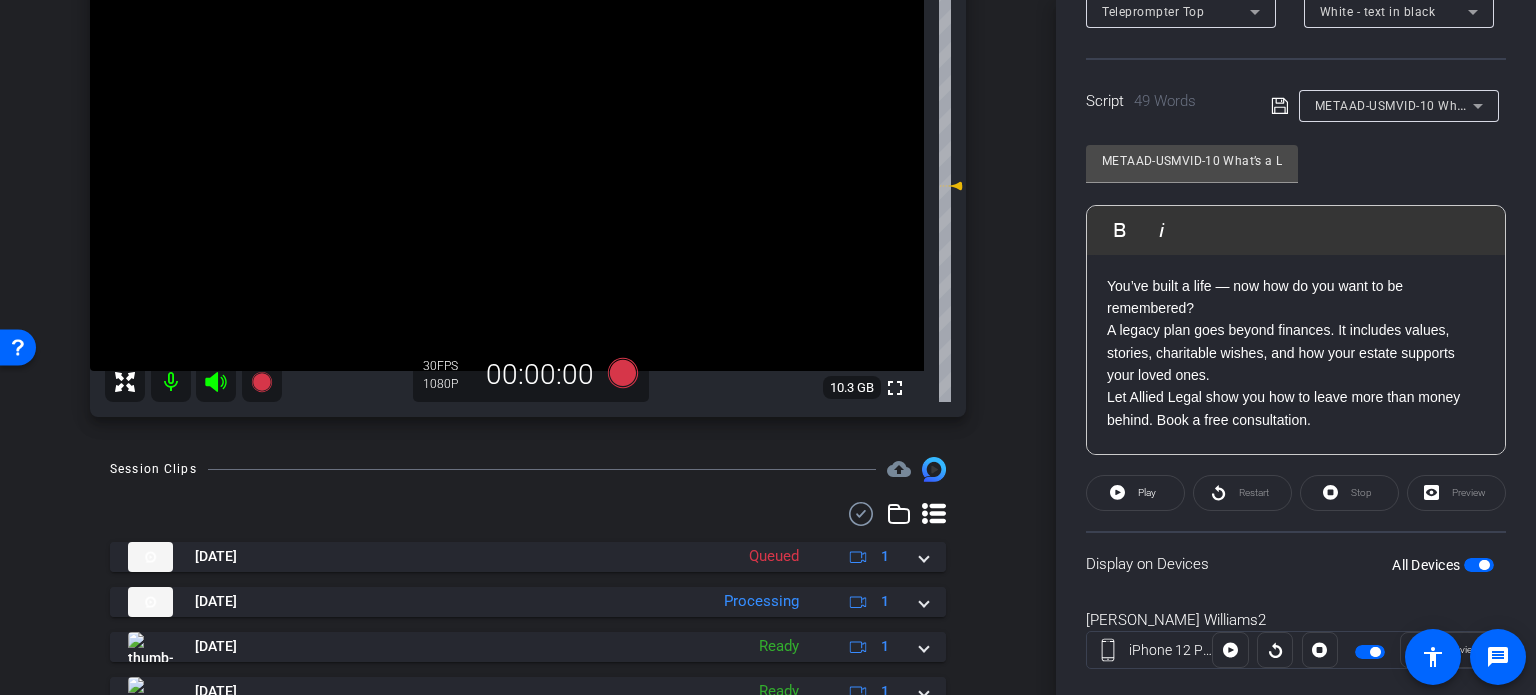 scroll, scrollTop: 396, scrollLeft: 0, axis: vertical 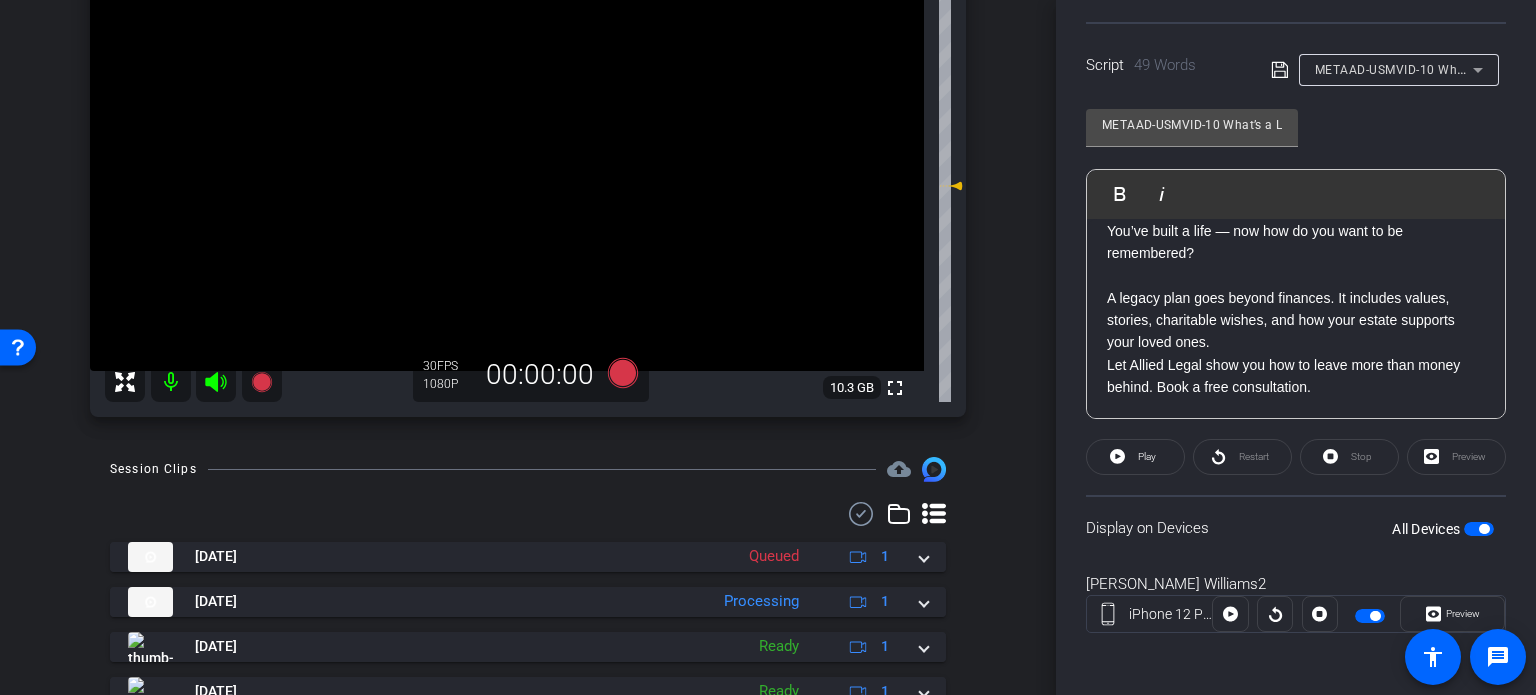 click on "A legacy plan goes beyond finances. It includes values, stories, charitable wishes, and how your estate supports your loved ones." 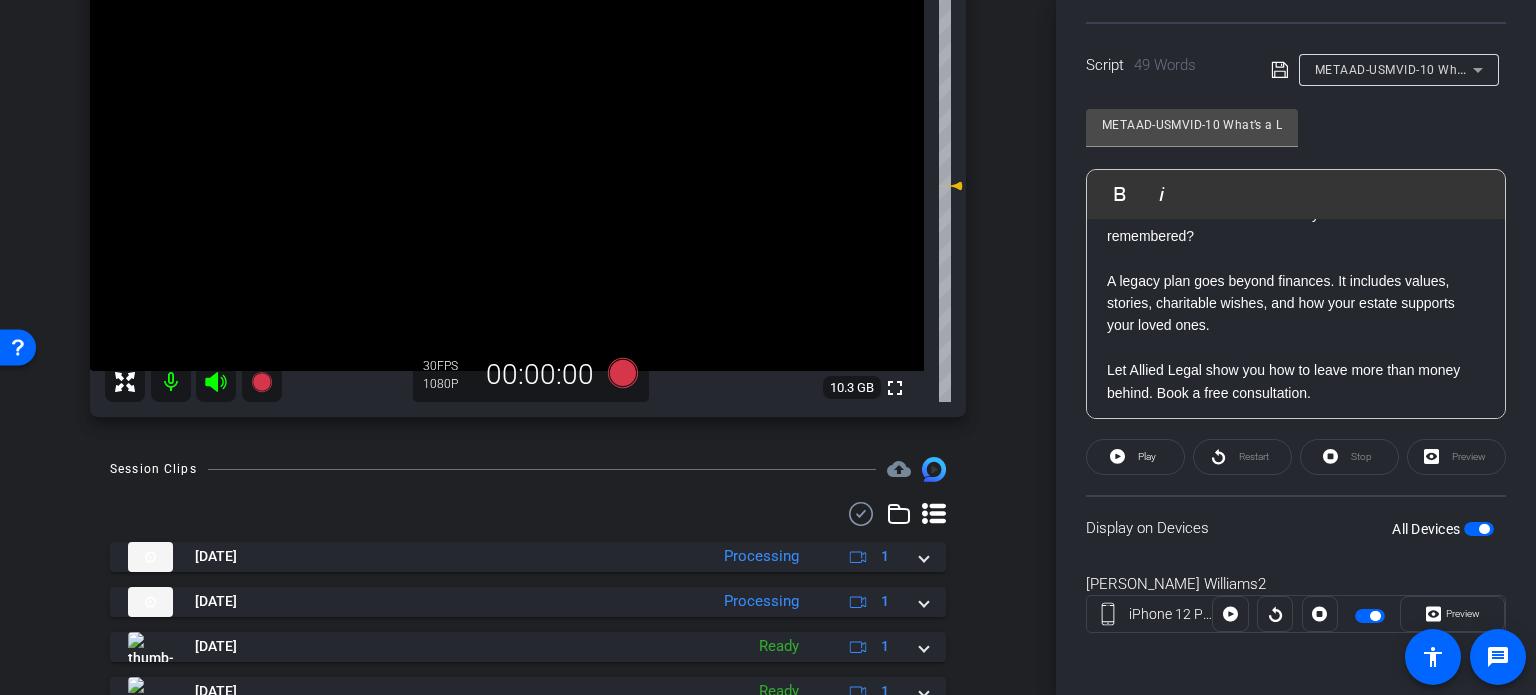 scroll, scrollTop: 41, scrollLeft: 0, axis: vertical 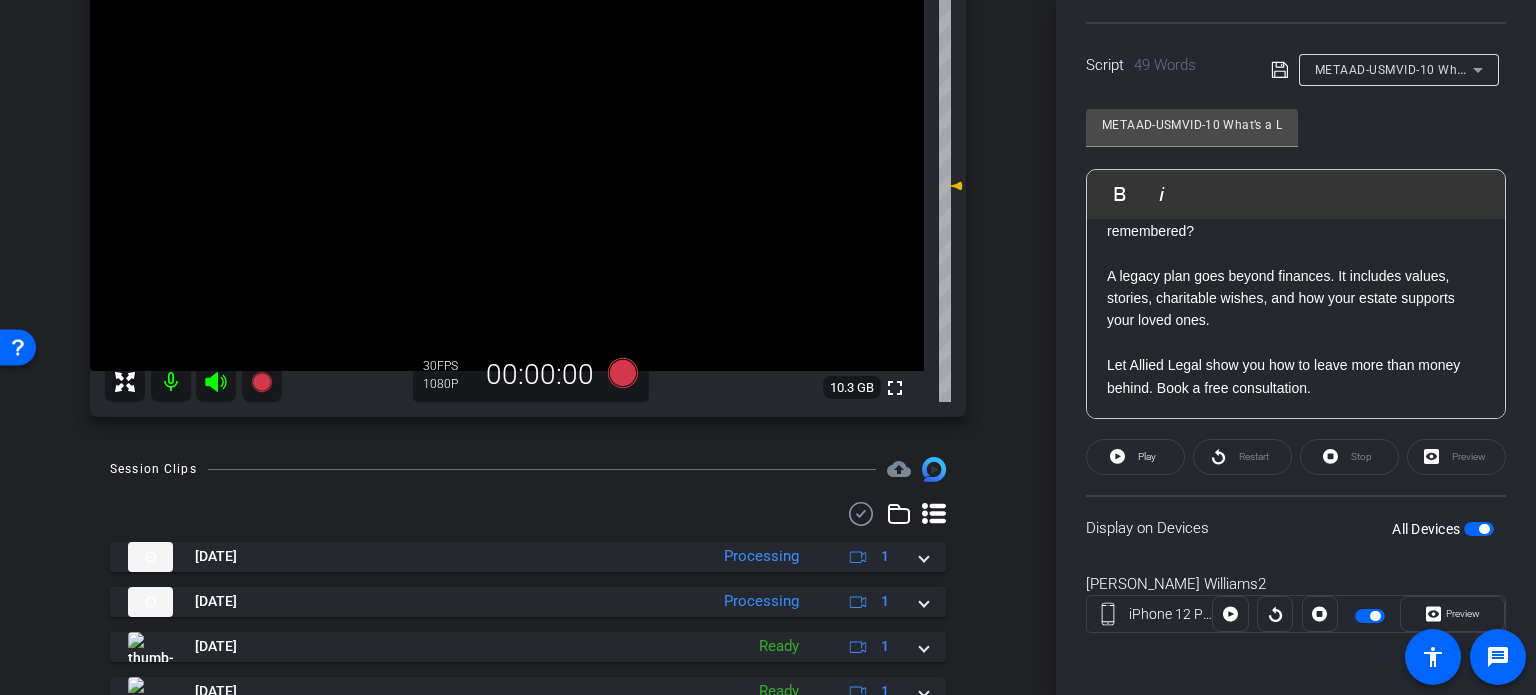 click at bounding box center (1479, 529) 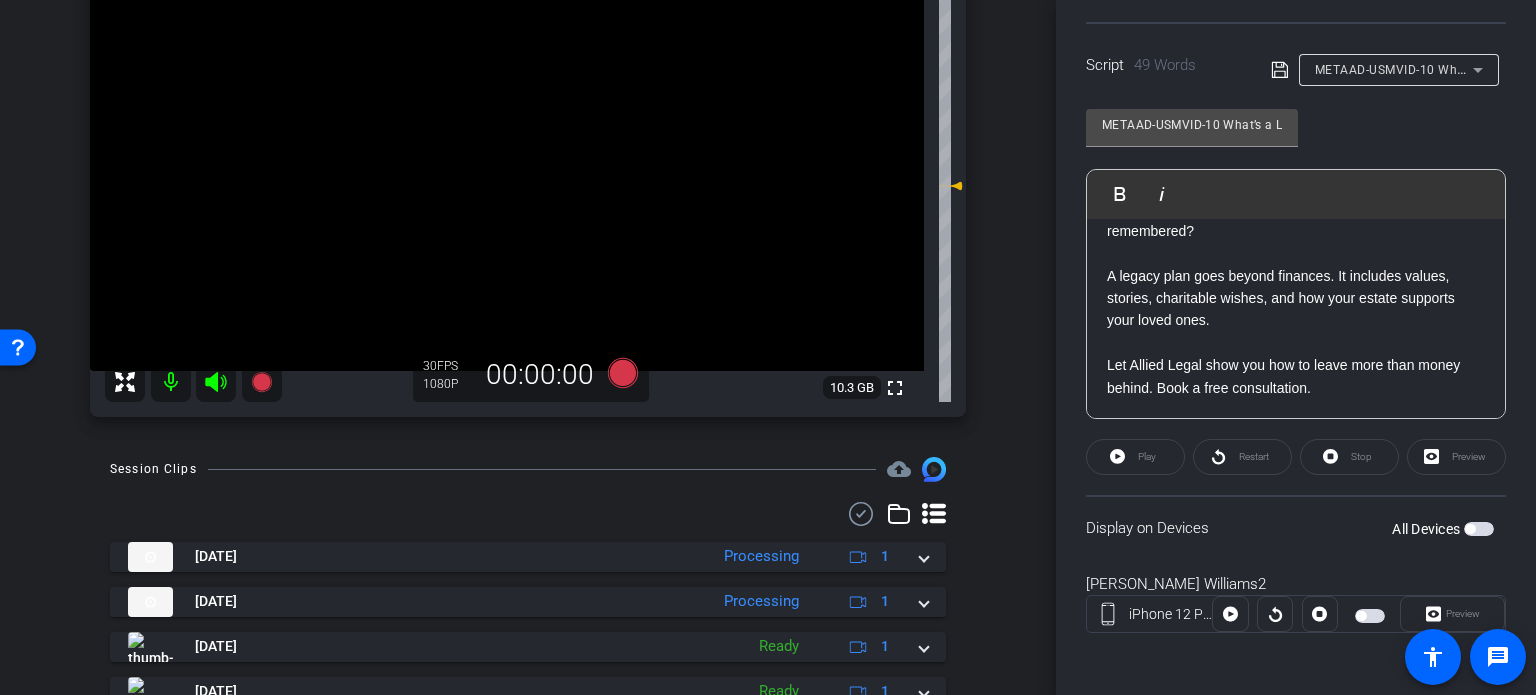 click at bounding box center [1479, 529] 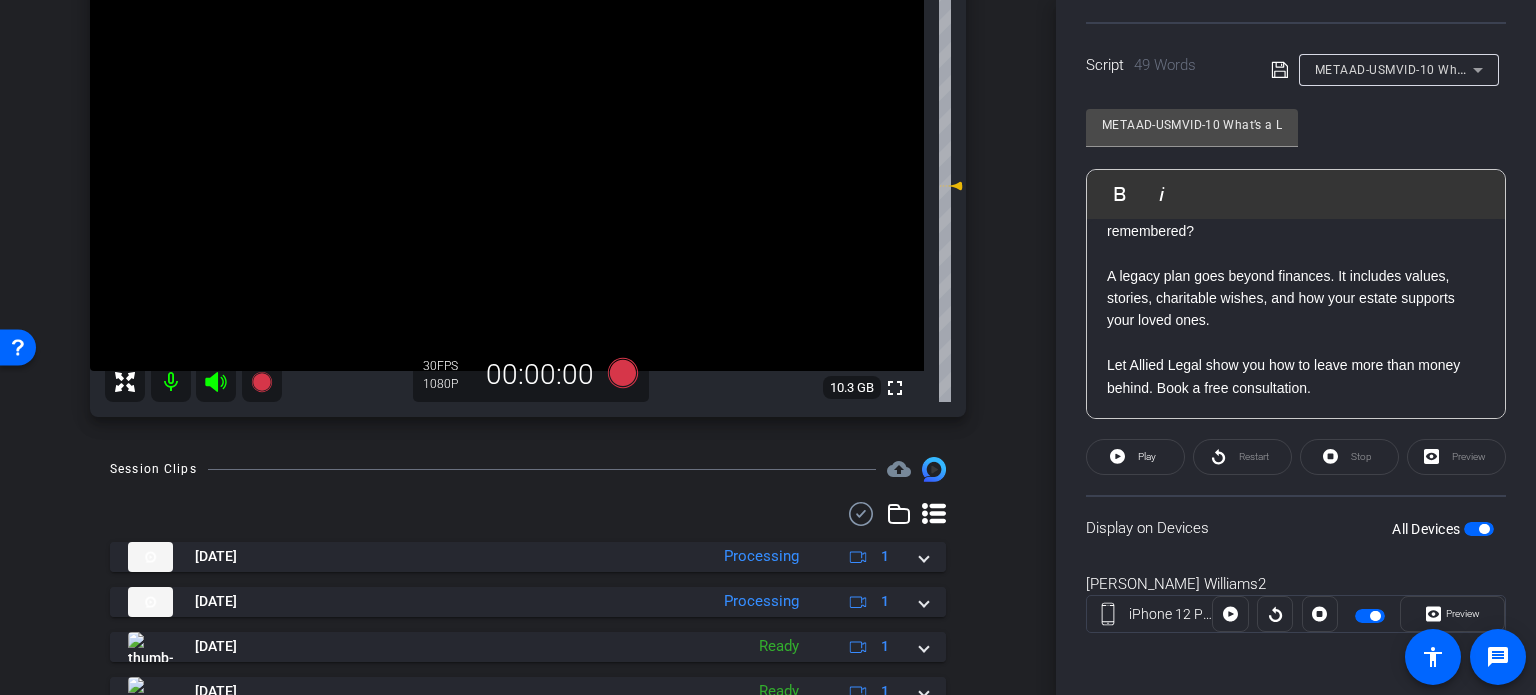 click on "Stop" 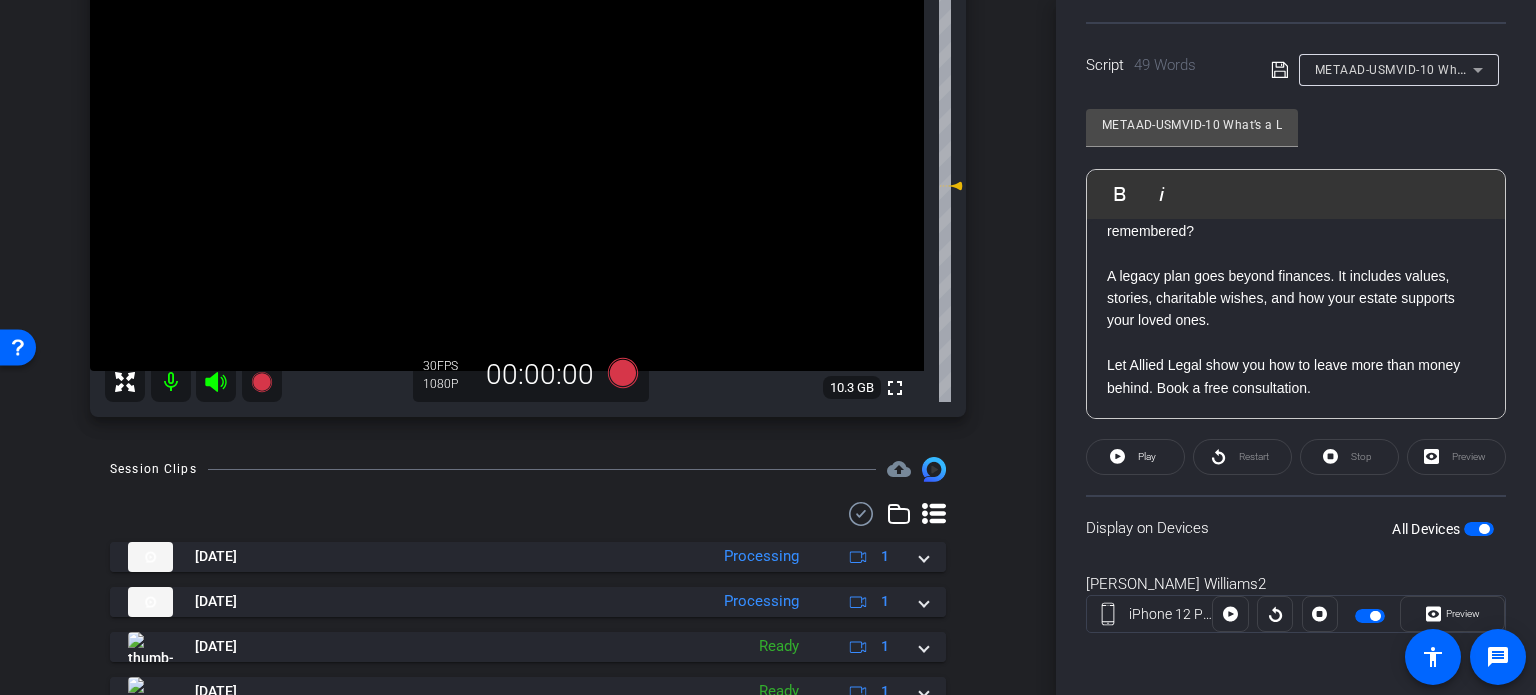 drag, startPoint x: 1219, startPoint y: 125, endPoint x: 711, endPoint y: 55, distance: 512.8002 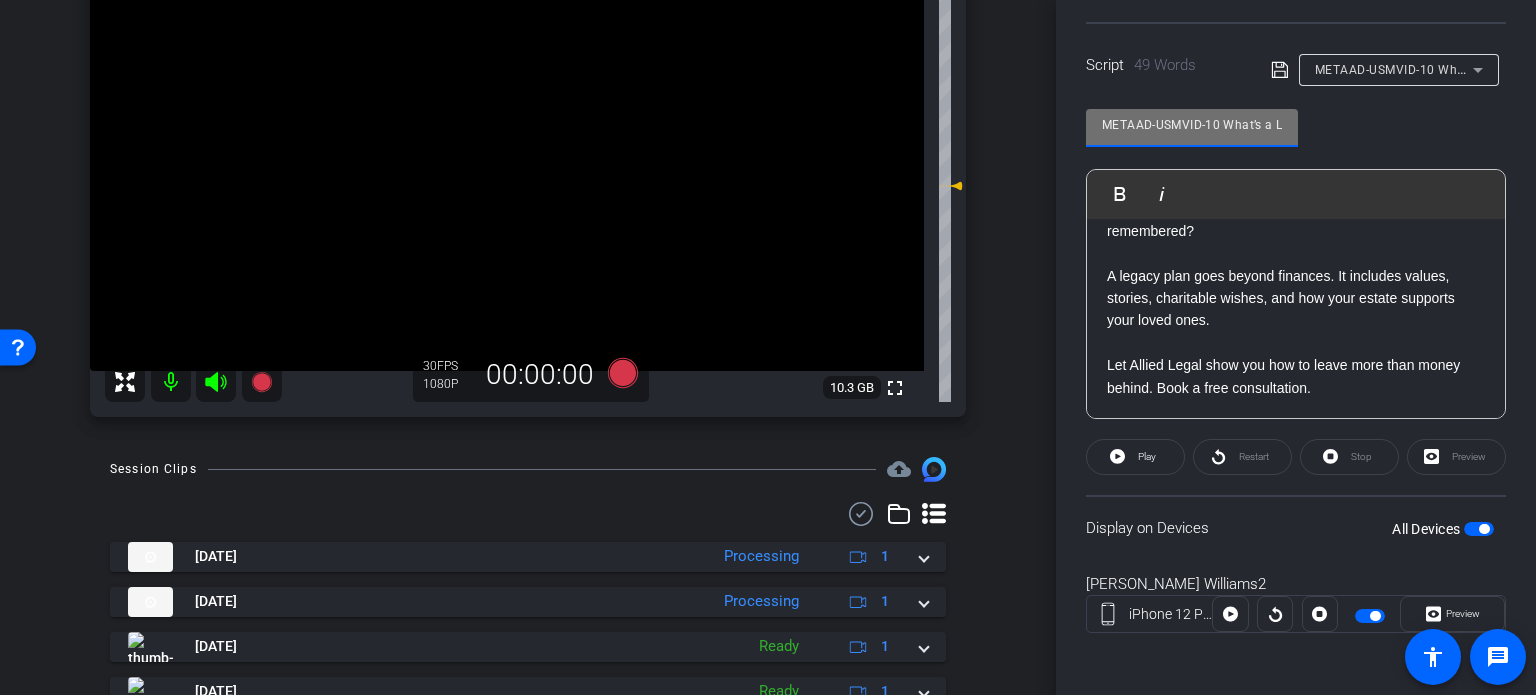 click on "arrow_back  Williams,Ryan_Shoot01_04252025   Back to project   Send invite  account_box grid_on settings info
Ryan Williams2 iPhone 12 Pro Max info ROOM ID: 129863478 15% battery_std fullscreen settings  10.3 GB
30 FPS  1080P   00:00:00
Session Clips   cloud_upload
Jul 25, 2025   Processing" at bounding box center [528, 147] 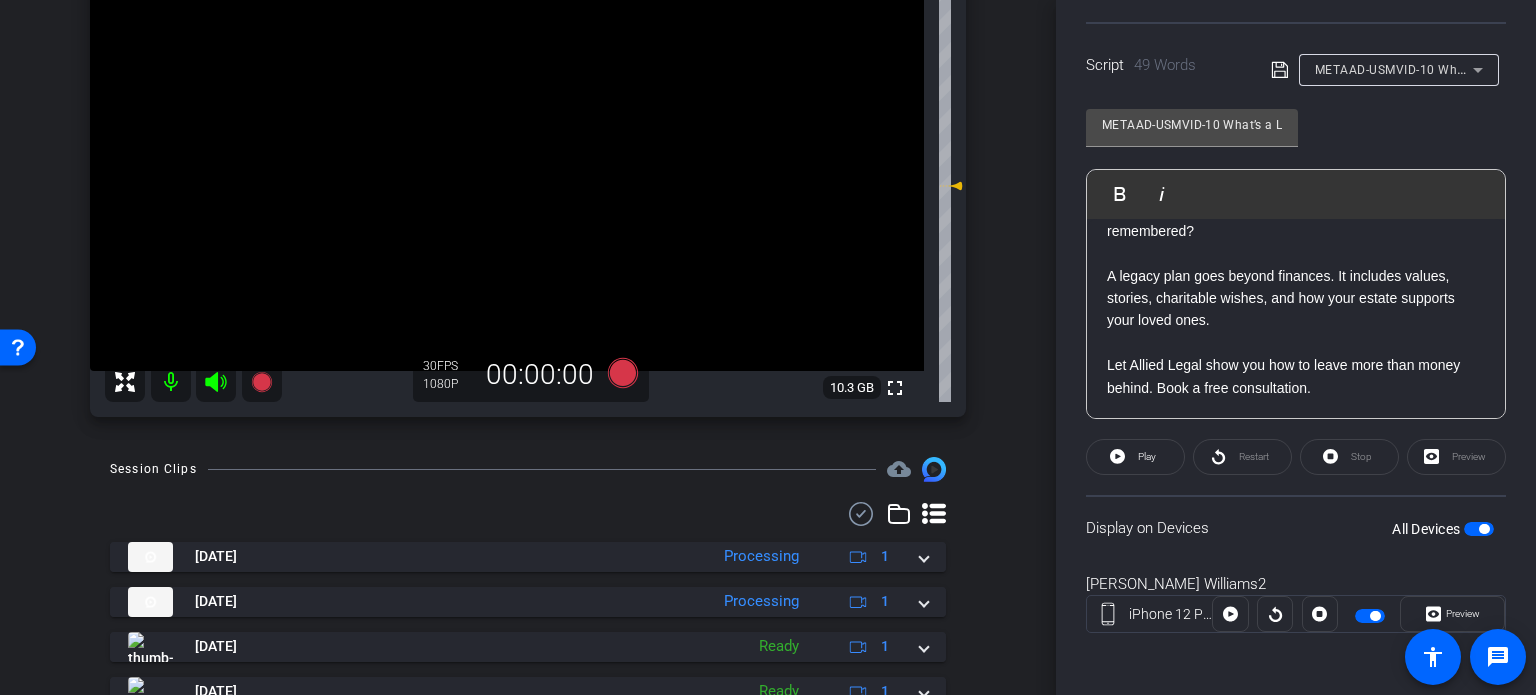scroll, scrollTop: 100, scrollLeft: 0, axis: vertical 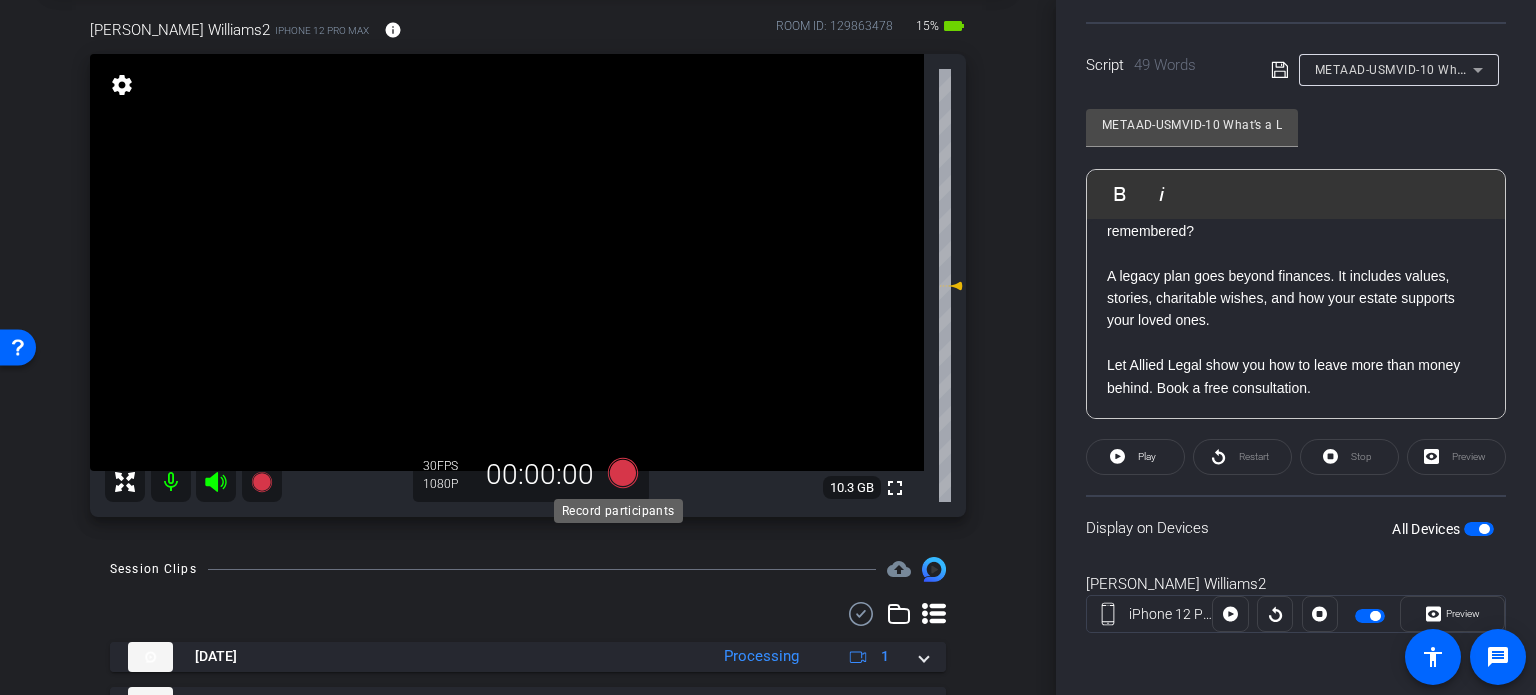 click 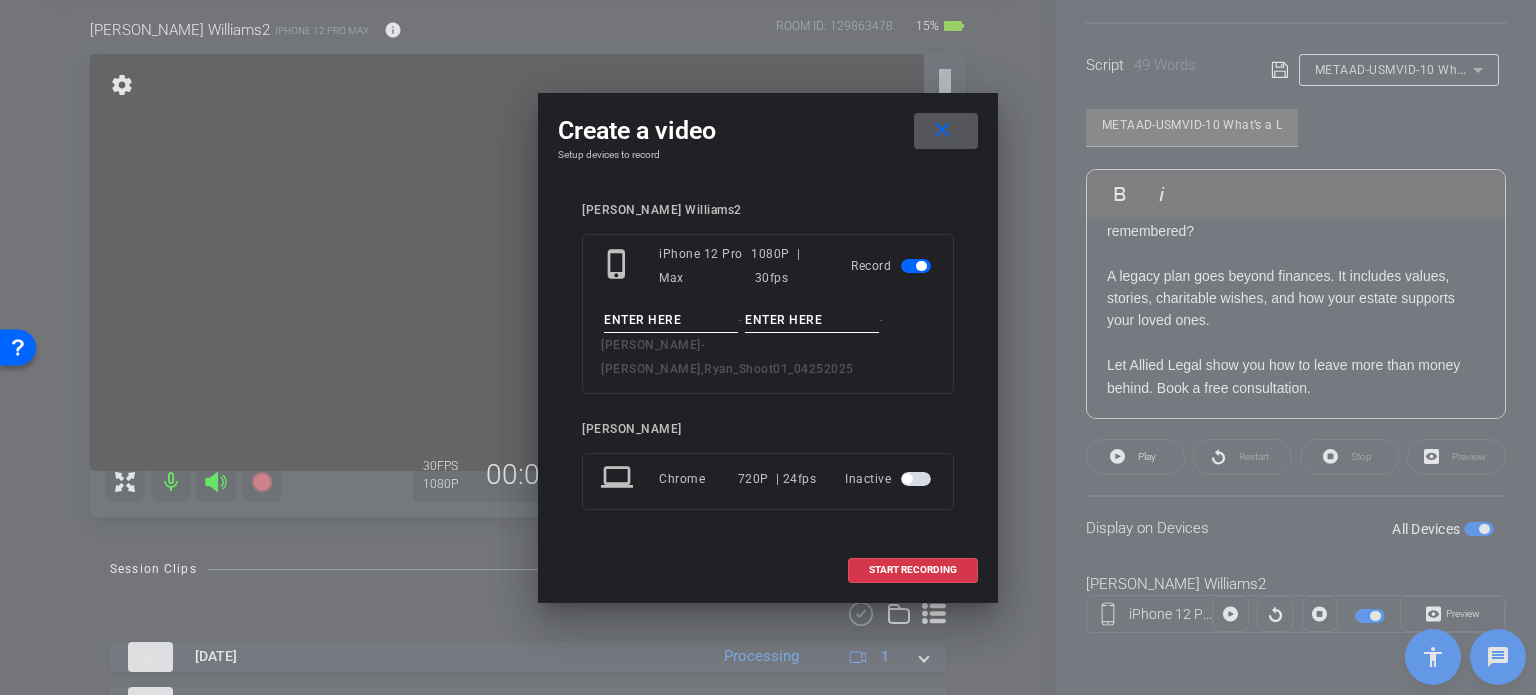 click at bounding box center (671, 320) 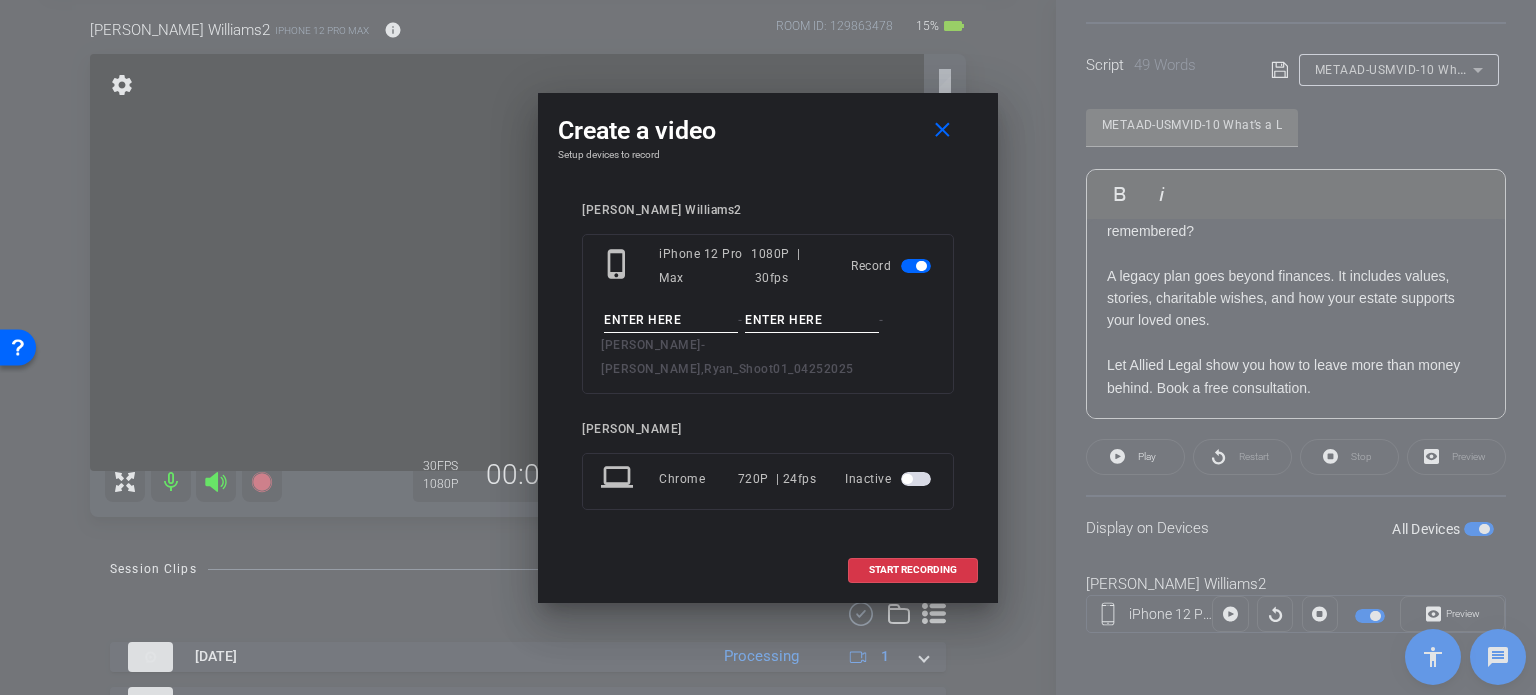 paste on "METAAD-USMVID-10" 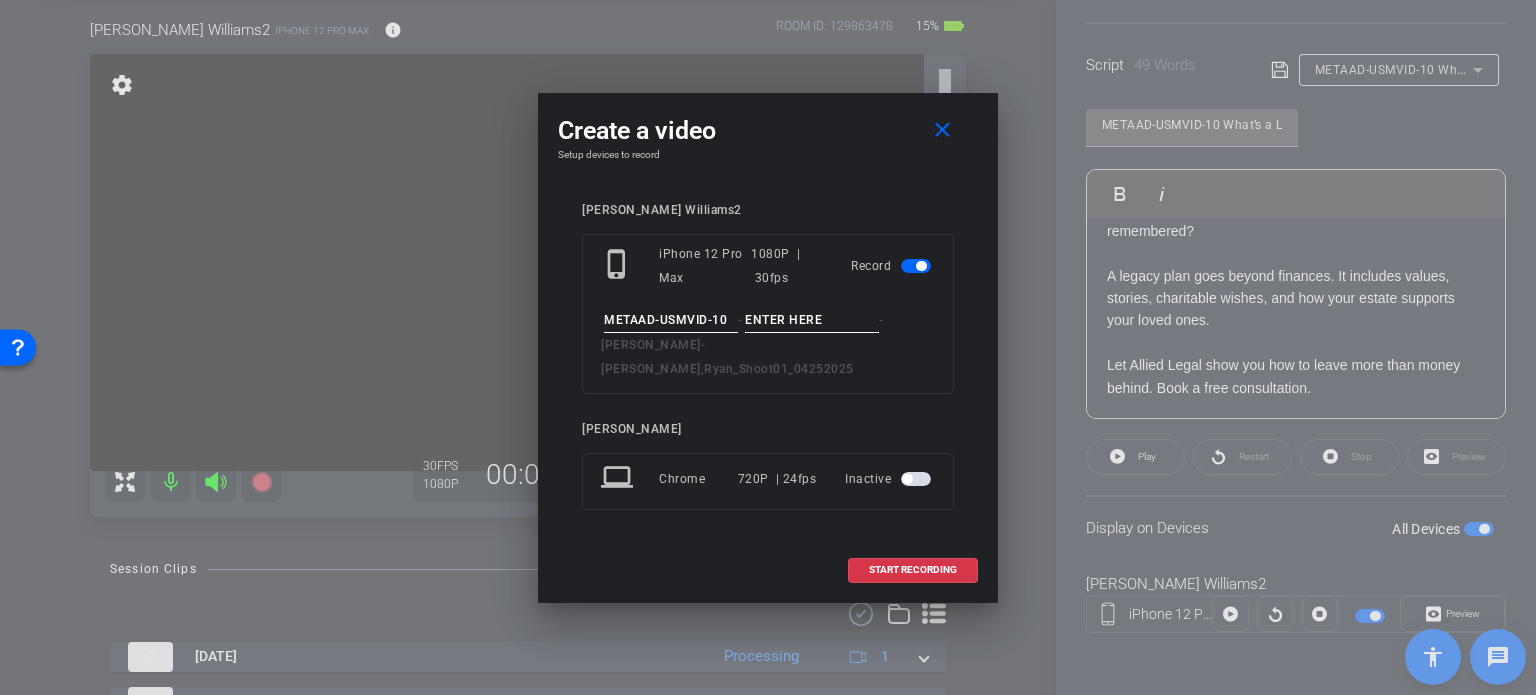 type on "METAAD-USMVID-10" 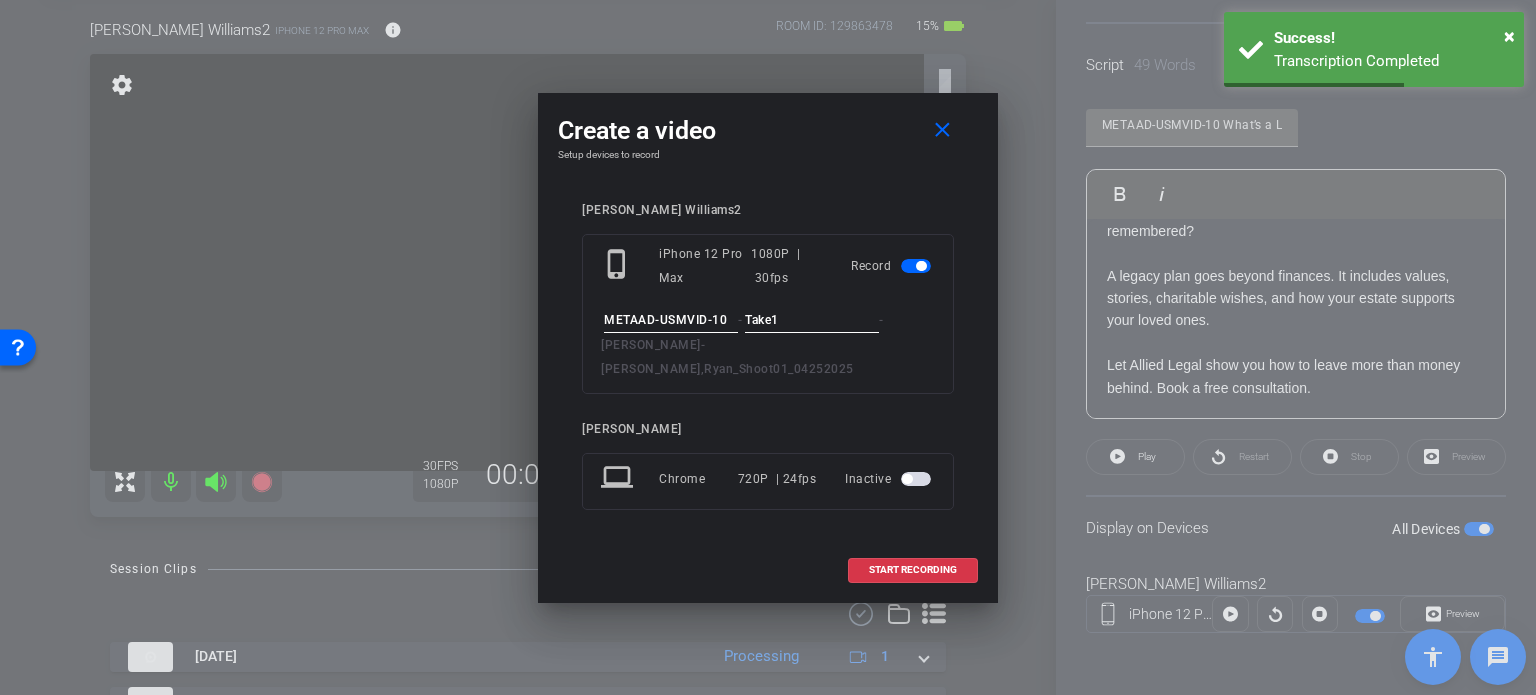 type on "Take1" 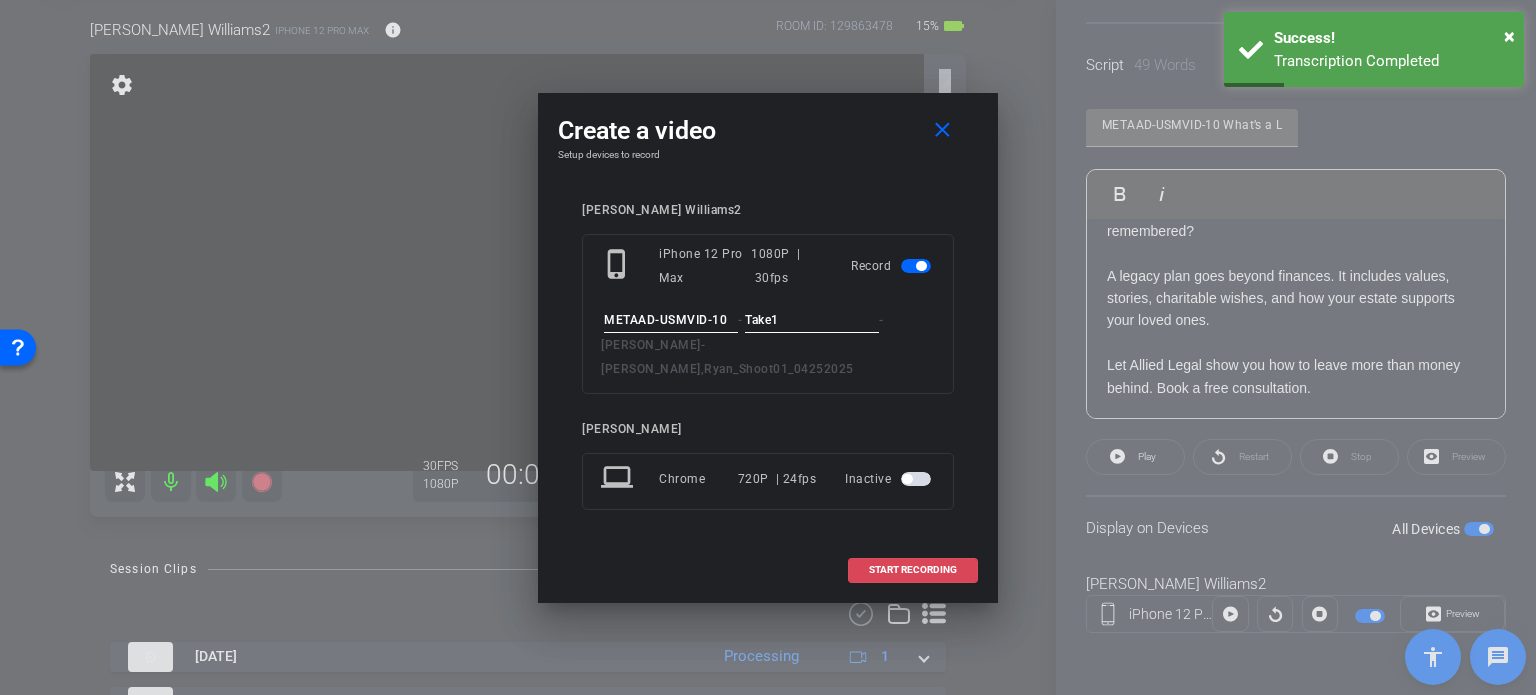click on "START RECORDING" at bounding box center (913, 570) 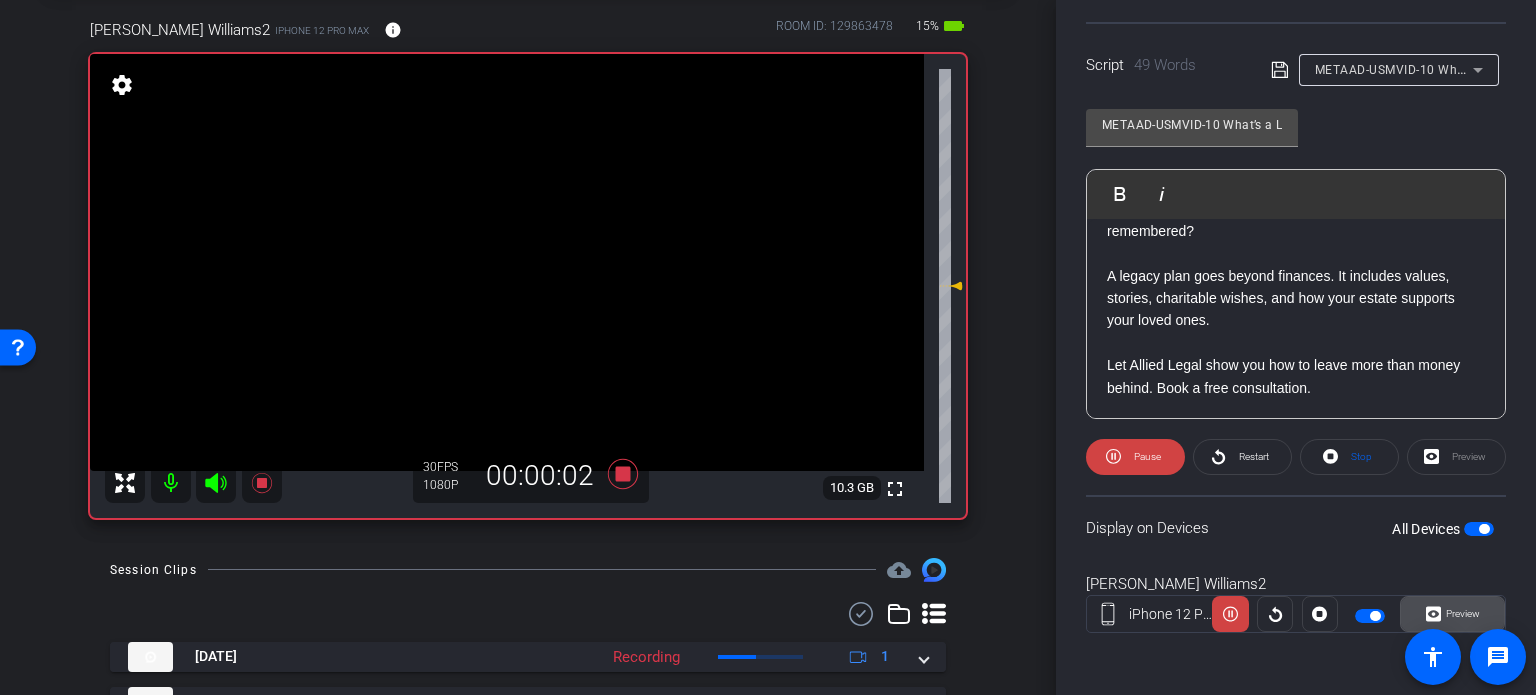 click 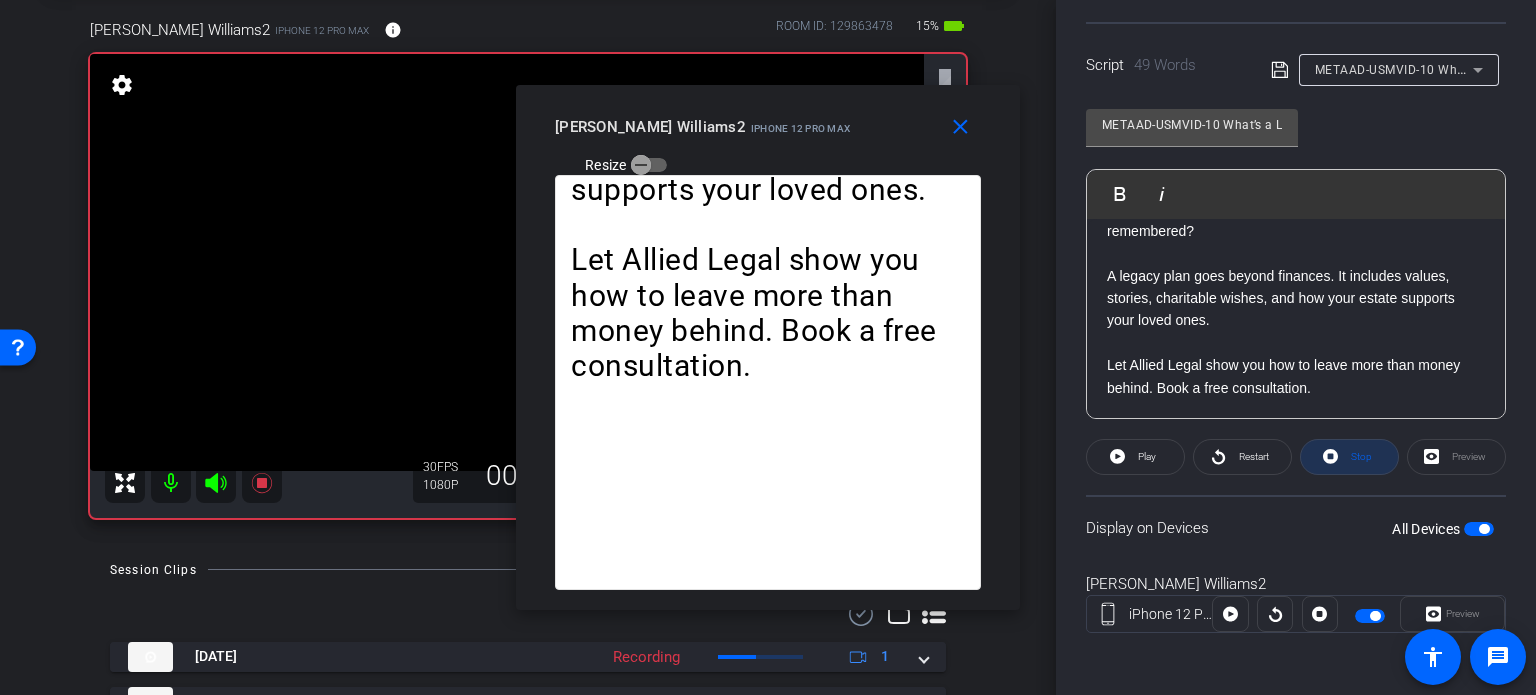 click on "Stop" 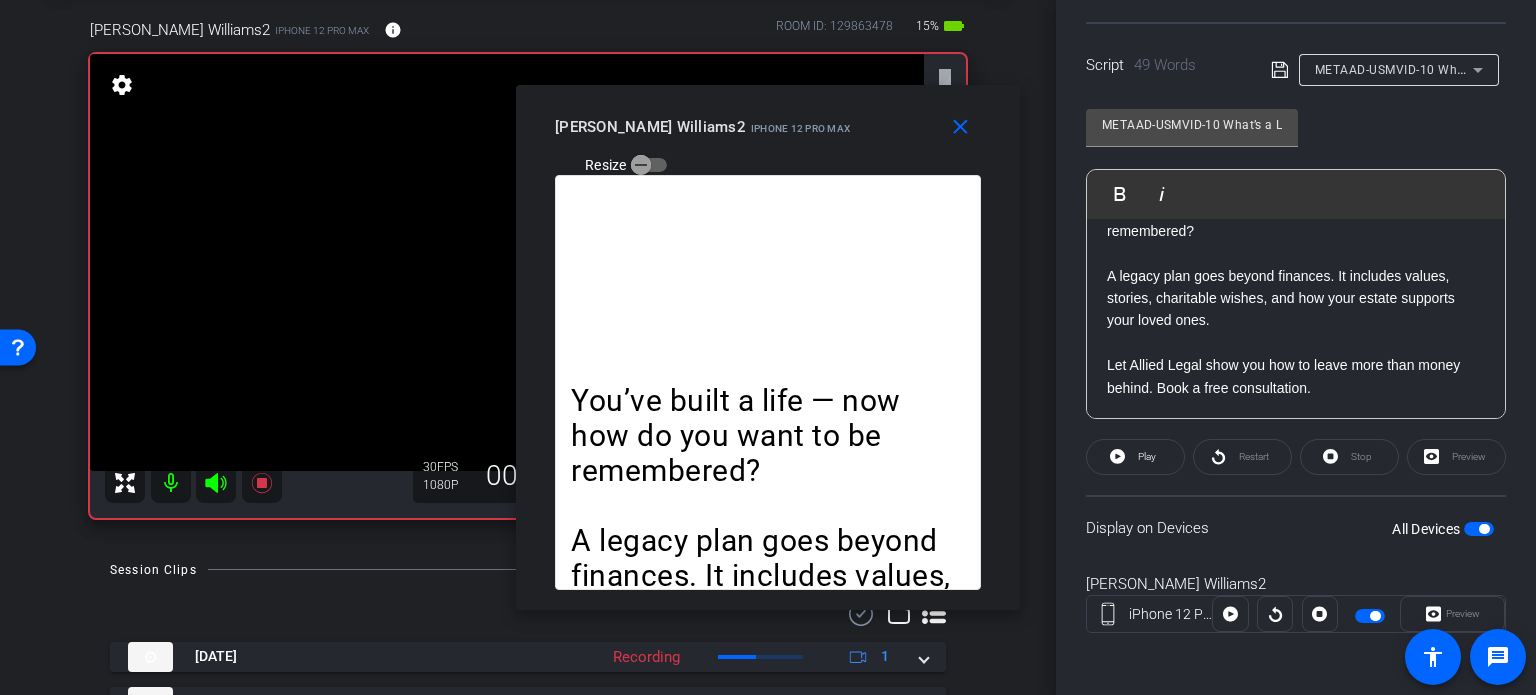click on "Stop" 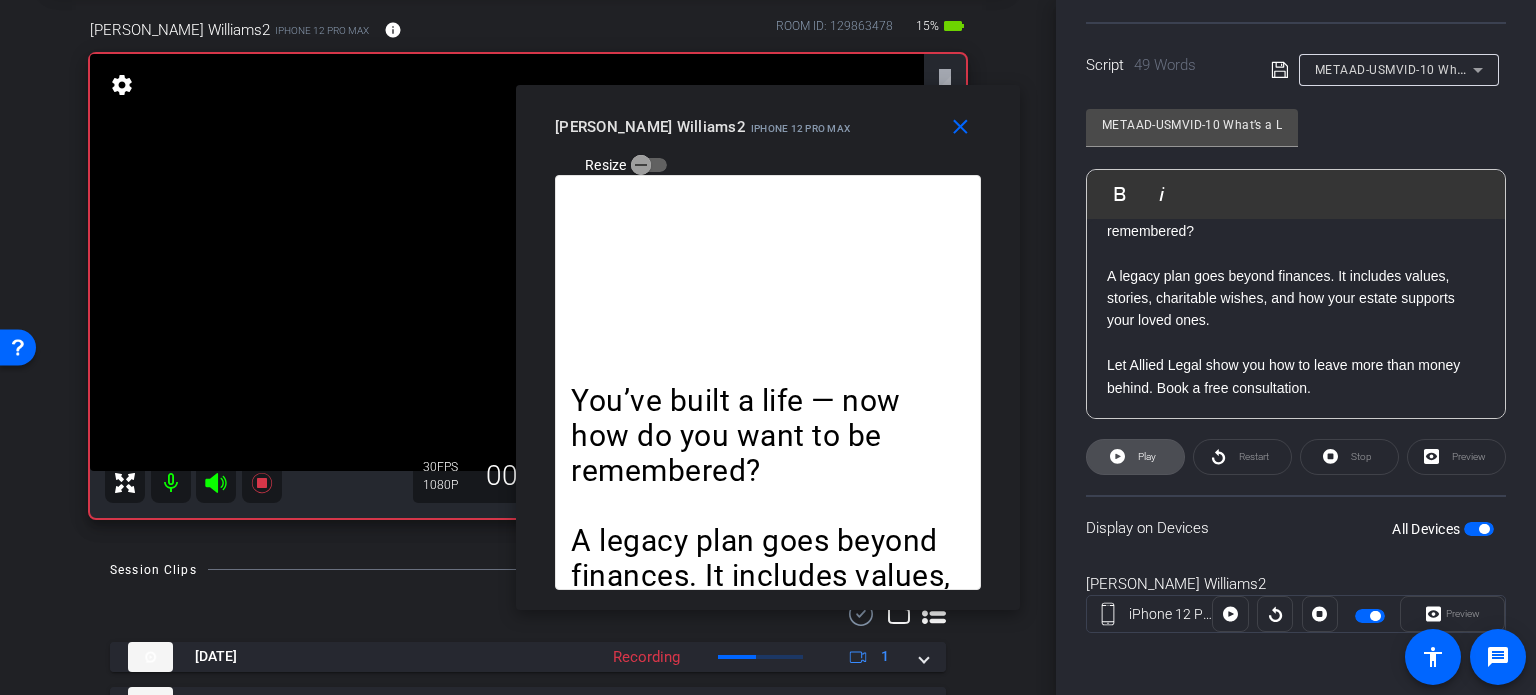 click on "Play" 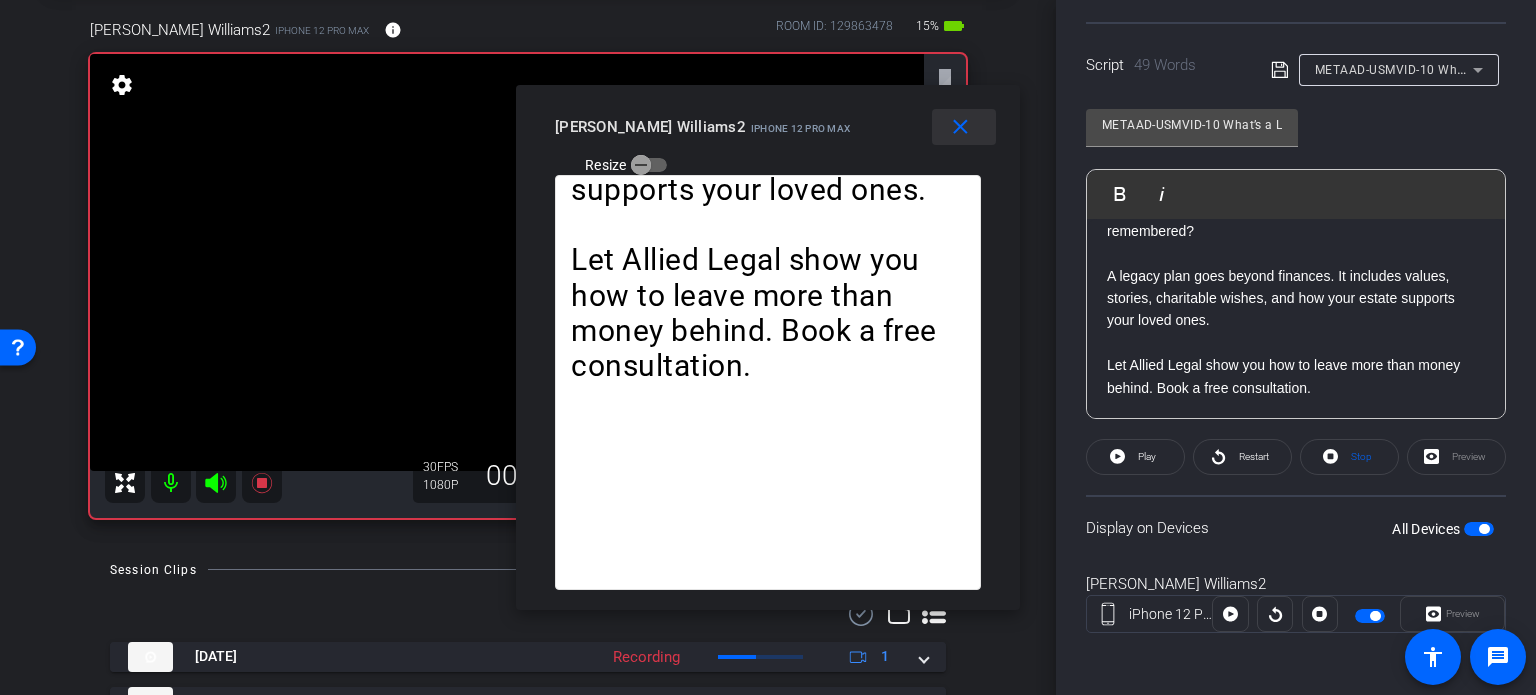 click at bounding box center (964, 127) 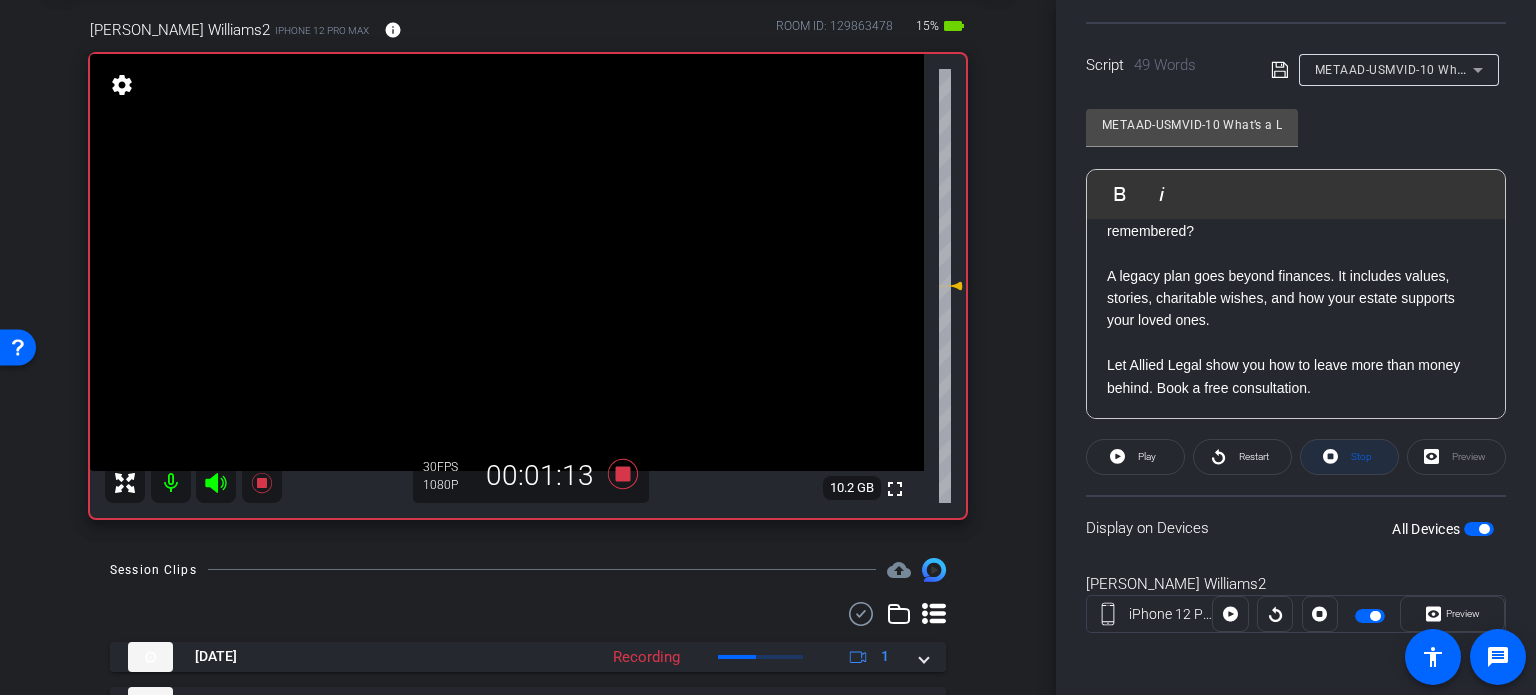 click on "Stop" 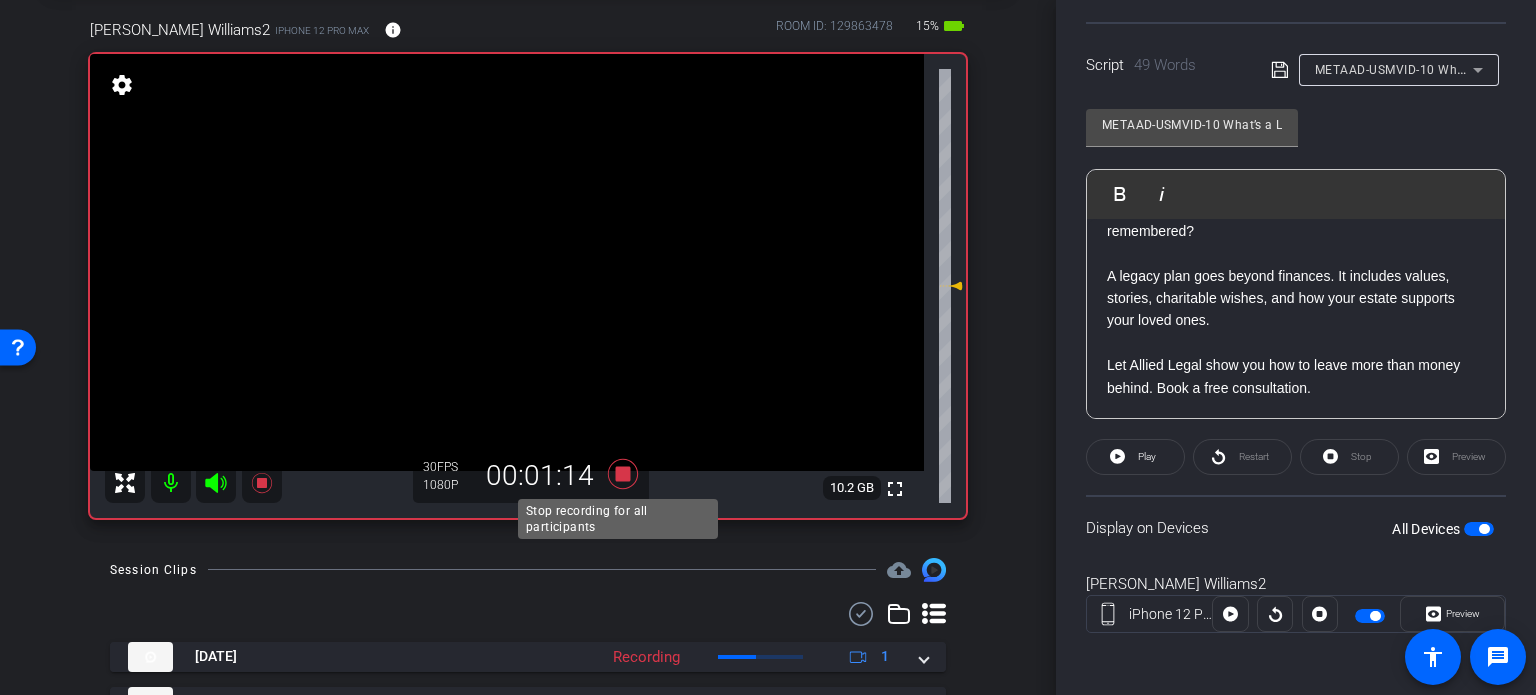 click 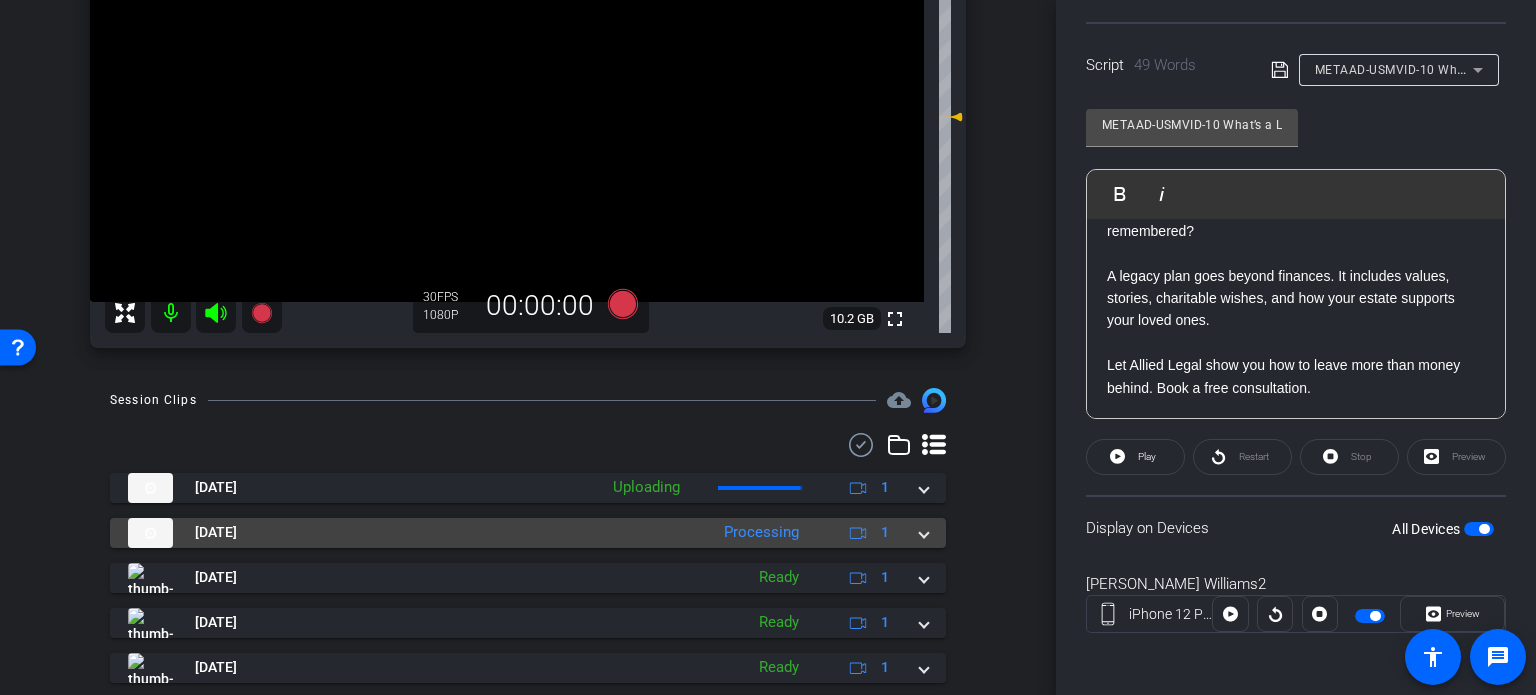 scroll, scrollTop: 300, scrollLeft: 0, axis: vertical 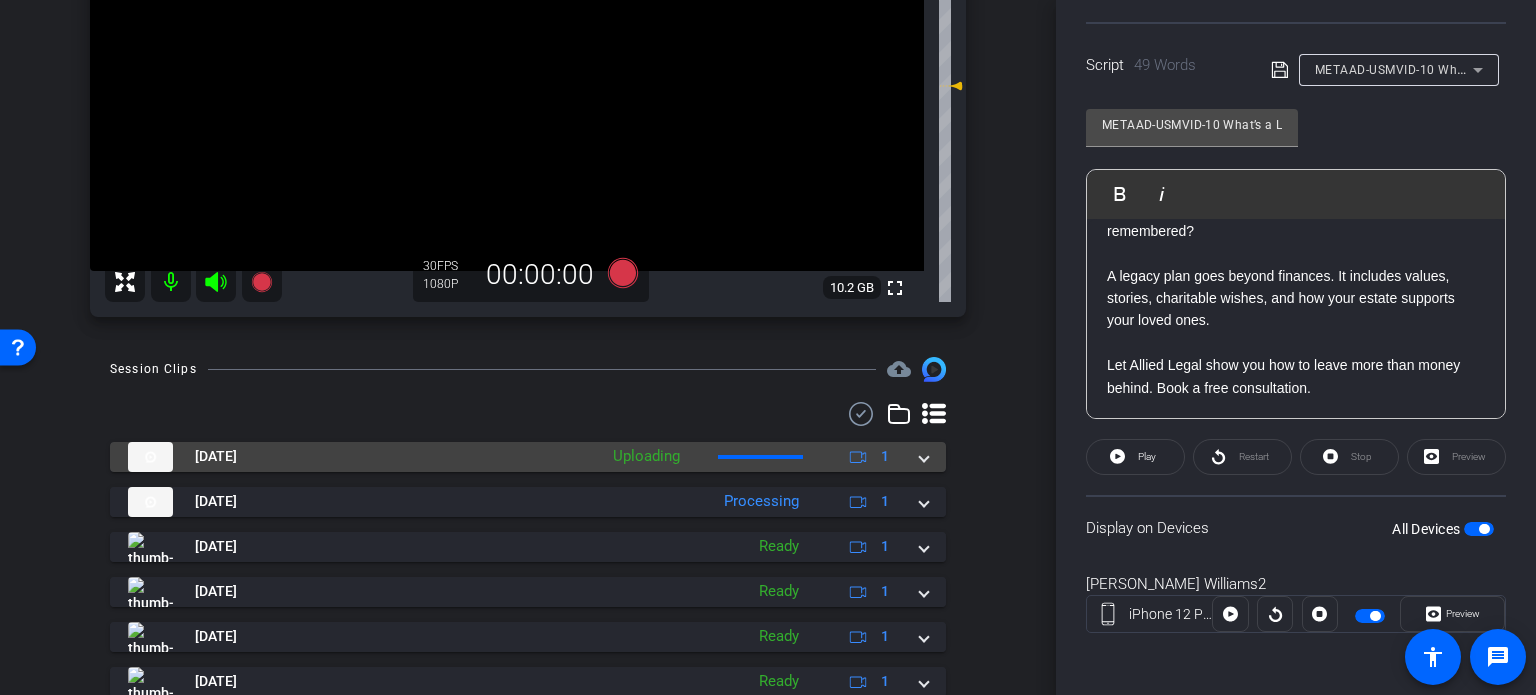 click at bounding box center [924, 456] 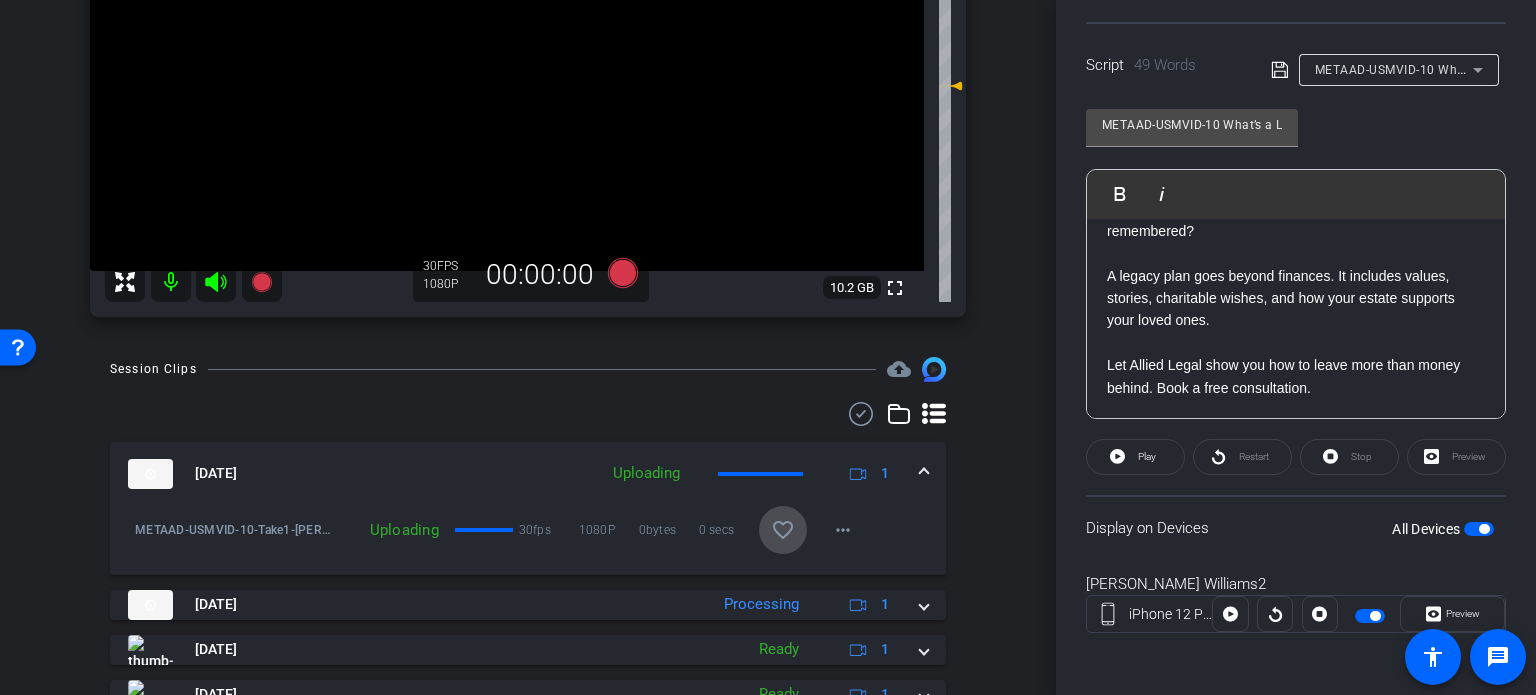 click on "favorite_border" at bounding box center (783, 530) 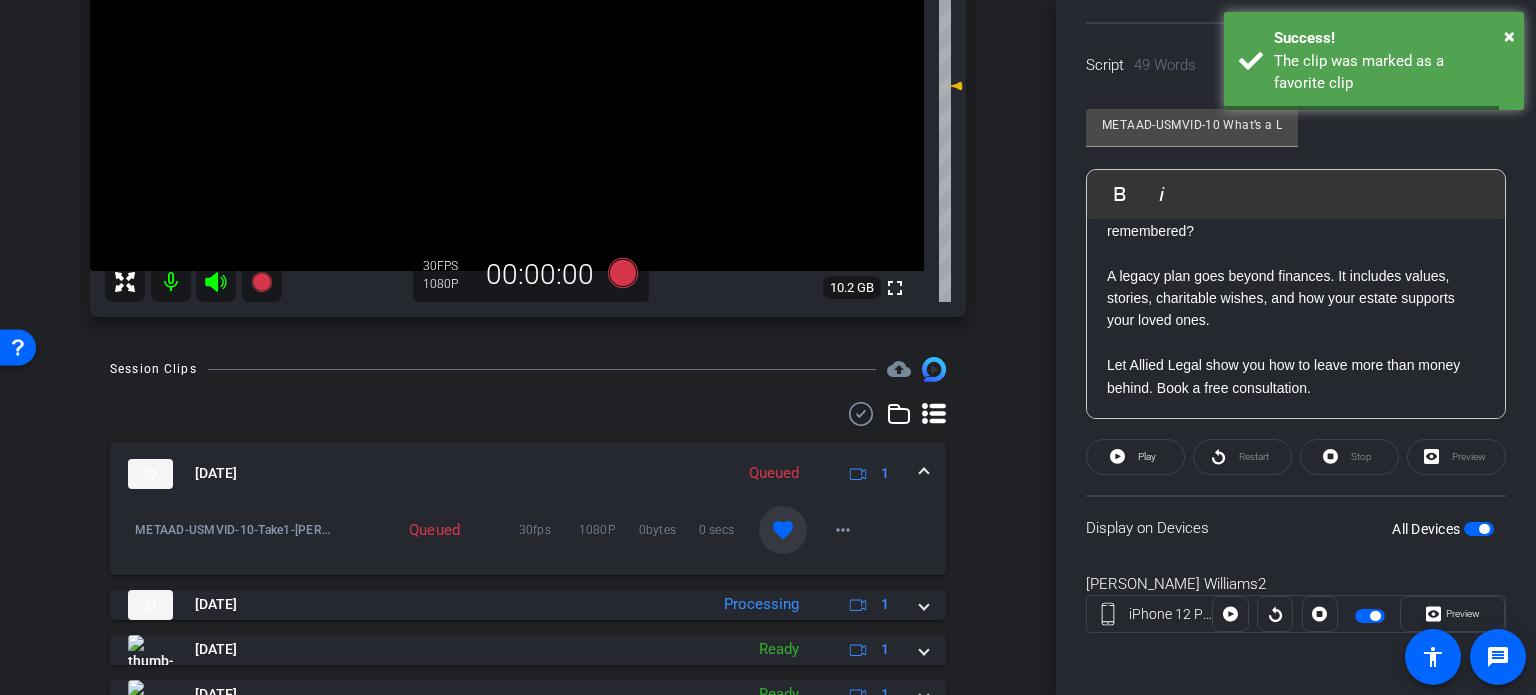 click on "Jul 25, 2025   Queued
1" at bounding box center (528, 474) 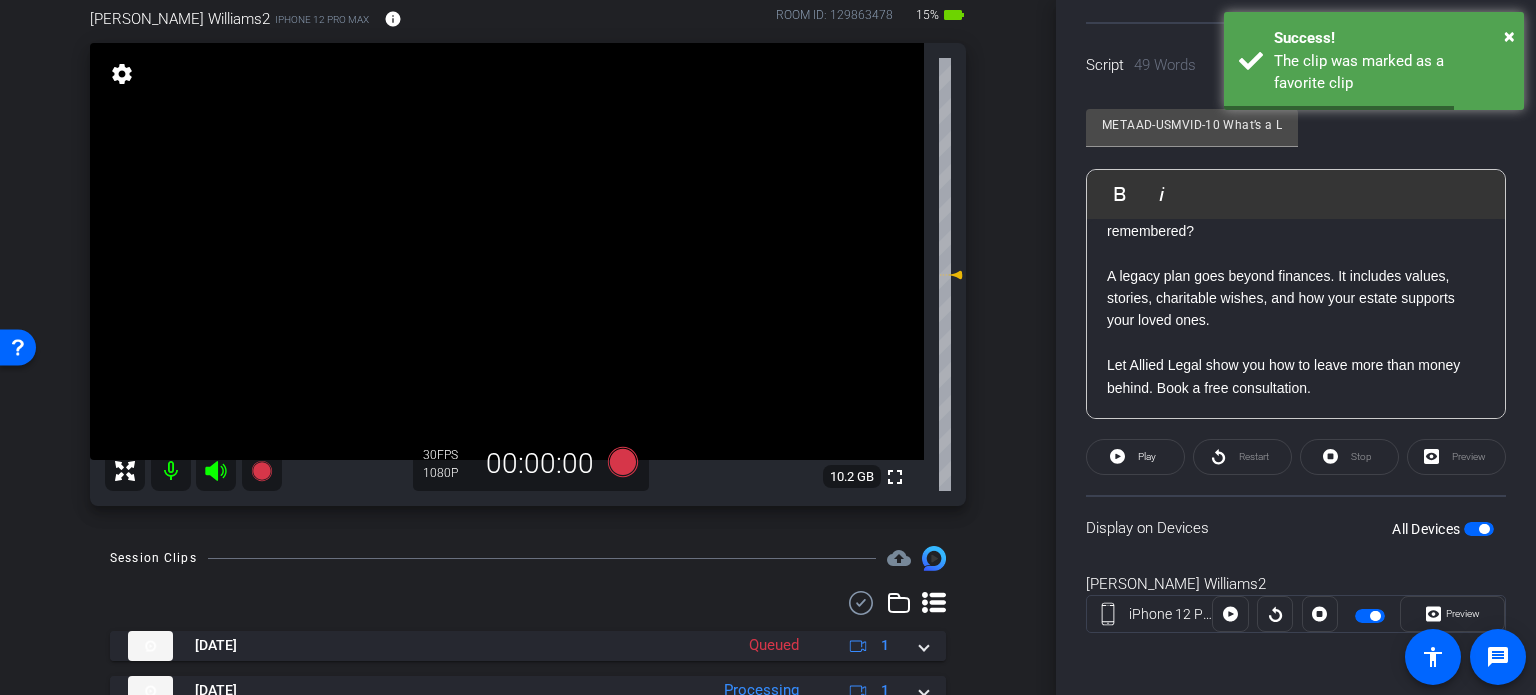 scroll, scrollTop: 100, scrollLeft: 0, axis: vertical 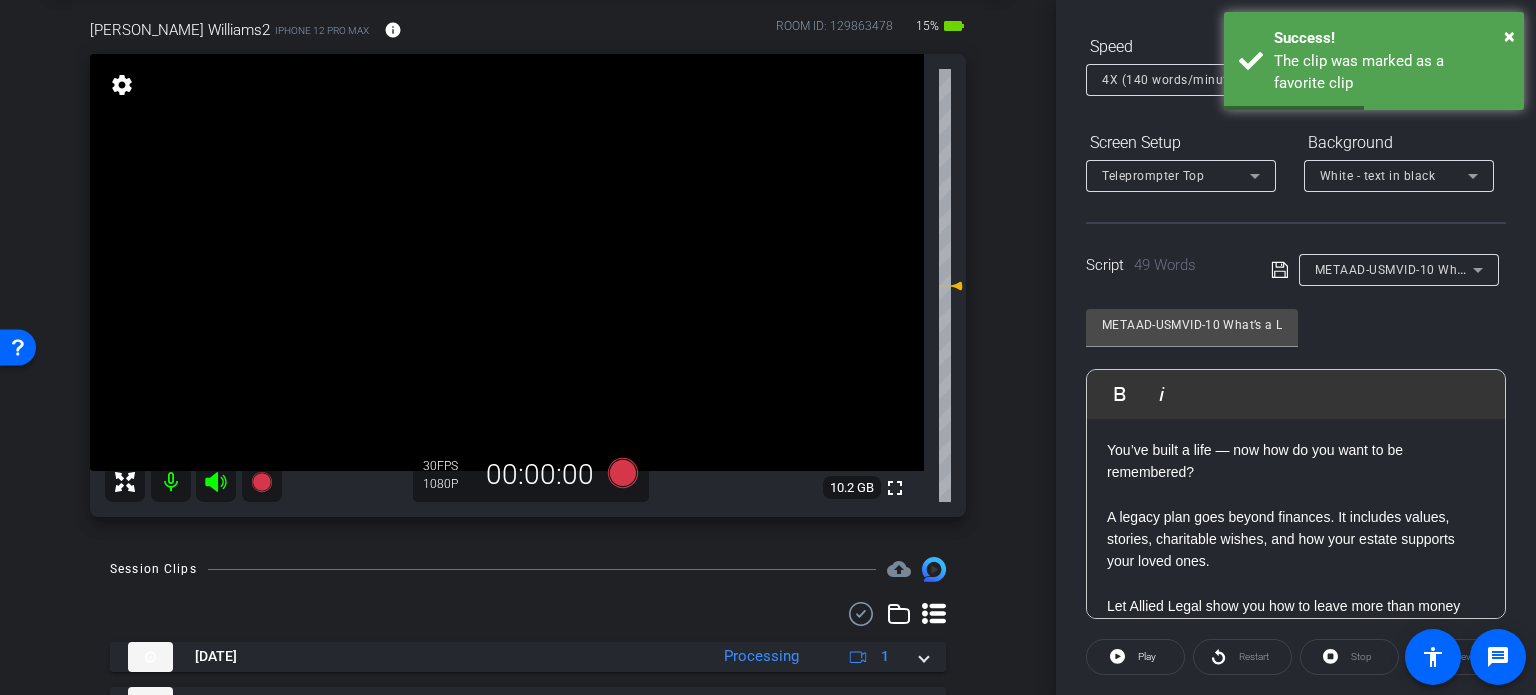 click on "METAAD-USMVID-10 What’s a Legacy Plan — and Do You Need One?" at bounding box center (1514, 269) 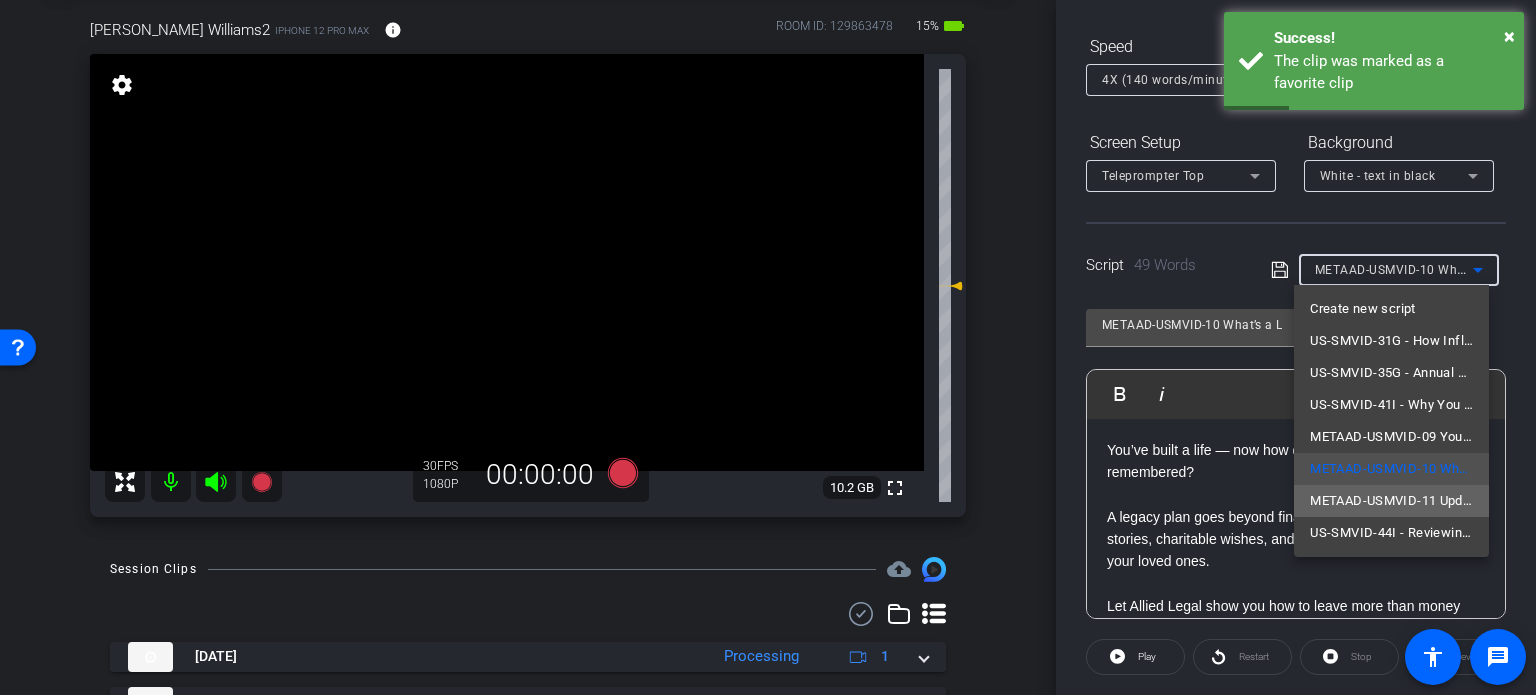 click on "METAAD-USMVID-11 Update Your Estate Plan in 30 Minutes or Less" at bounding box center [1391, 501] 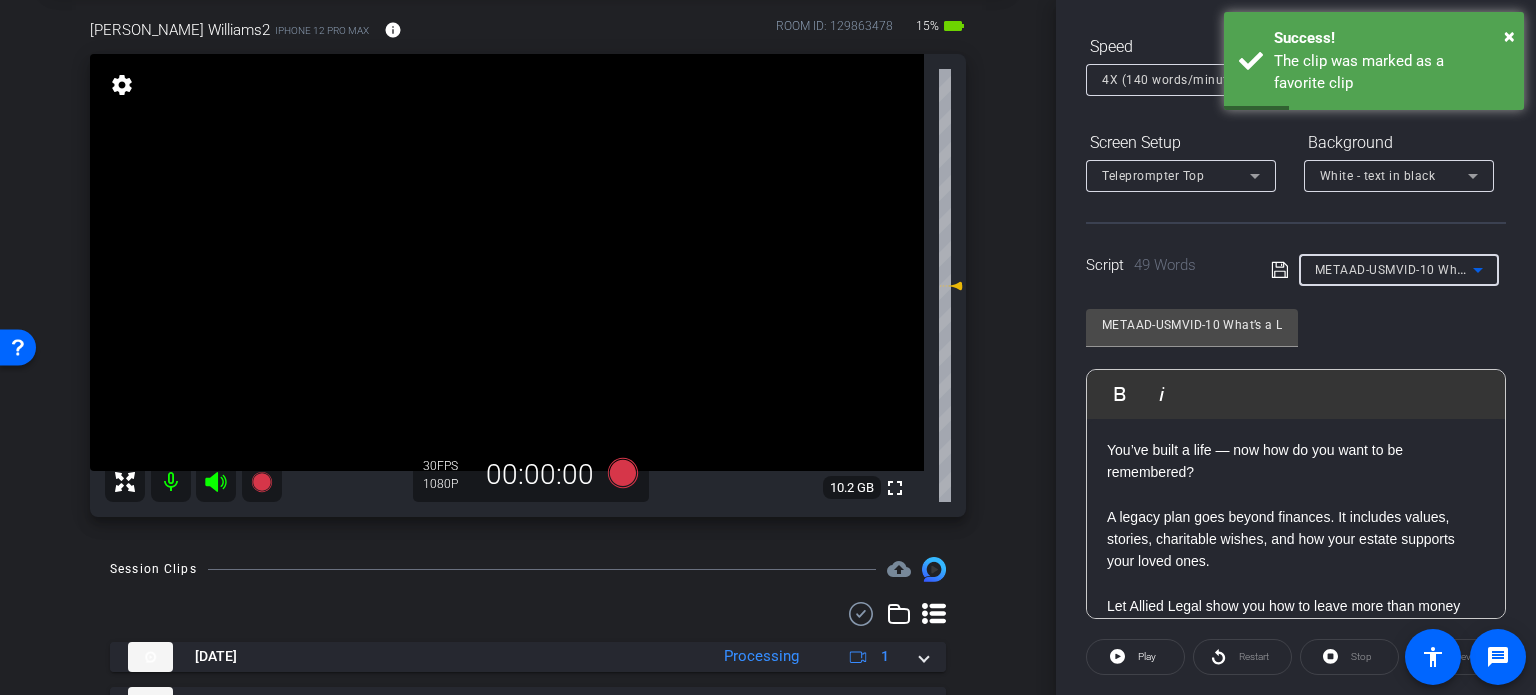 type on "METAAD-USMVID-11 Update Your Estate Plan in 30 Minutes or Less" 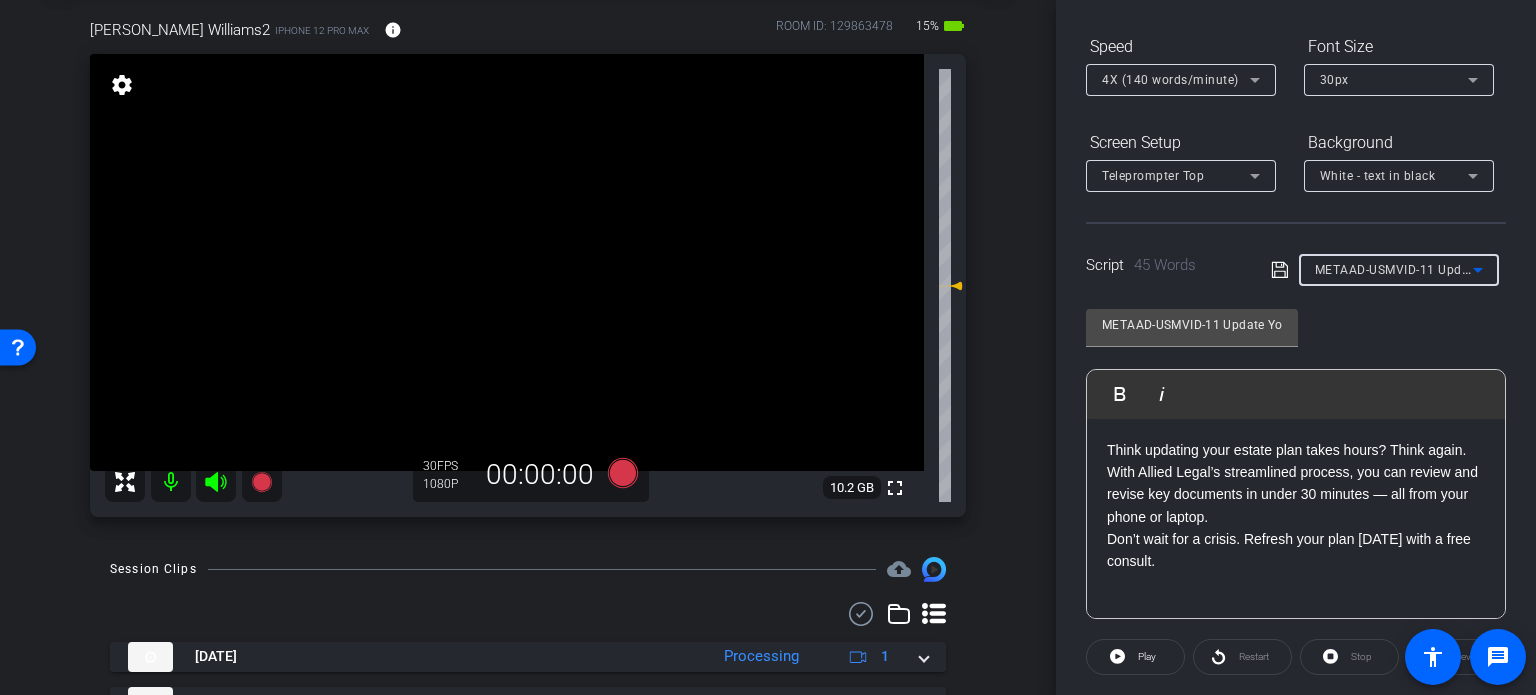 click on "With Allied Legal’s streamlined process, you can review and revise key documents in under 30 minutes — all from your phone or laptop." 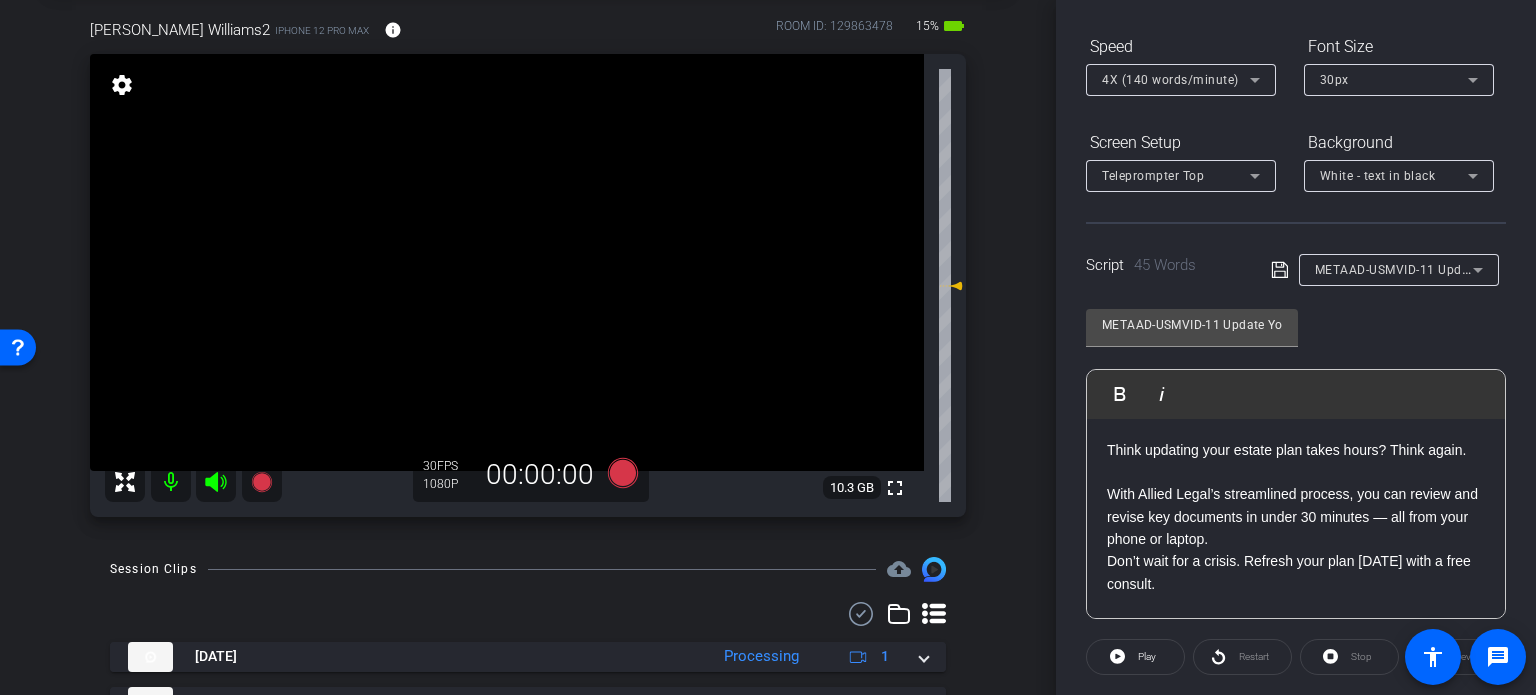 click on "With Allied Legal’s streamlined process, you can review and revise key documents in under 30 minutes — all from your phone or laptop." 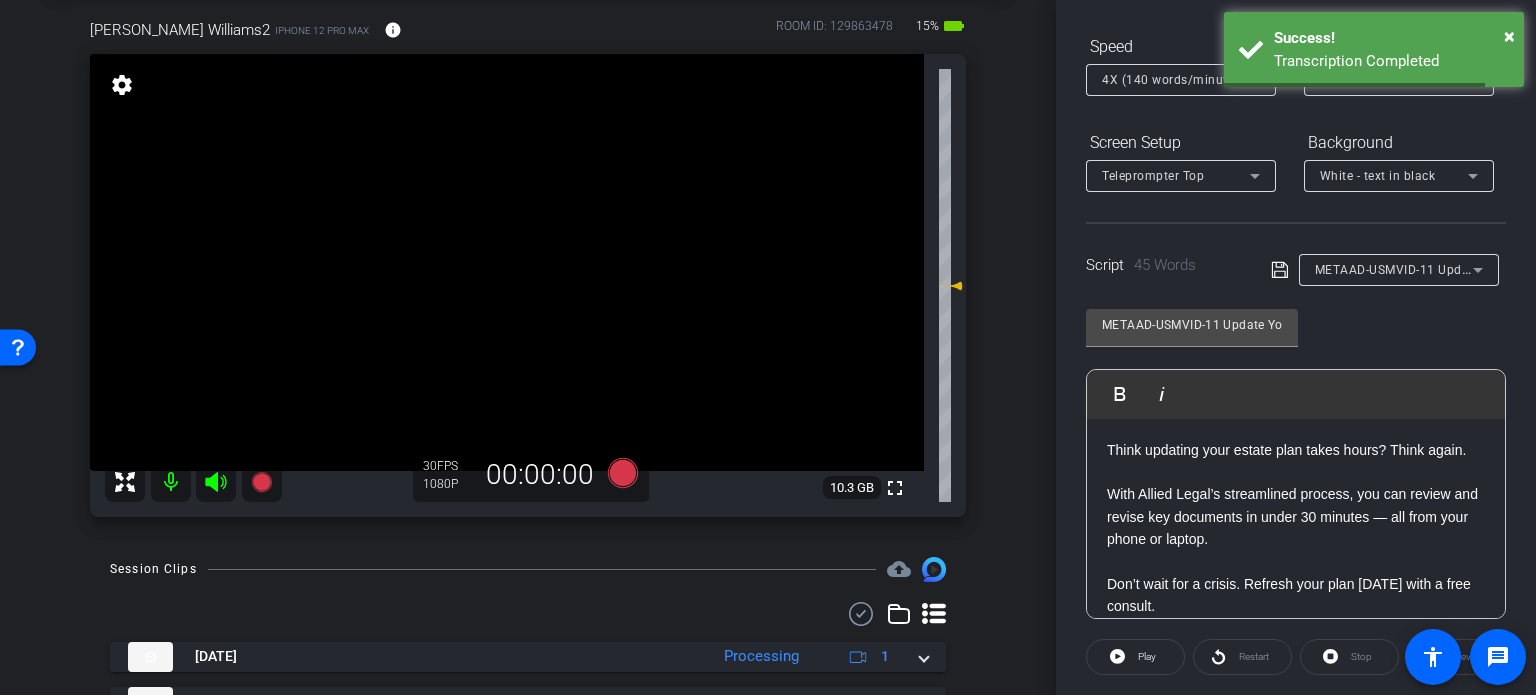 scroll, scrollTop: 41, scrollLeft: 0, axis: vertical 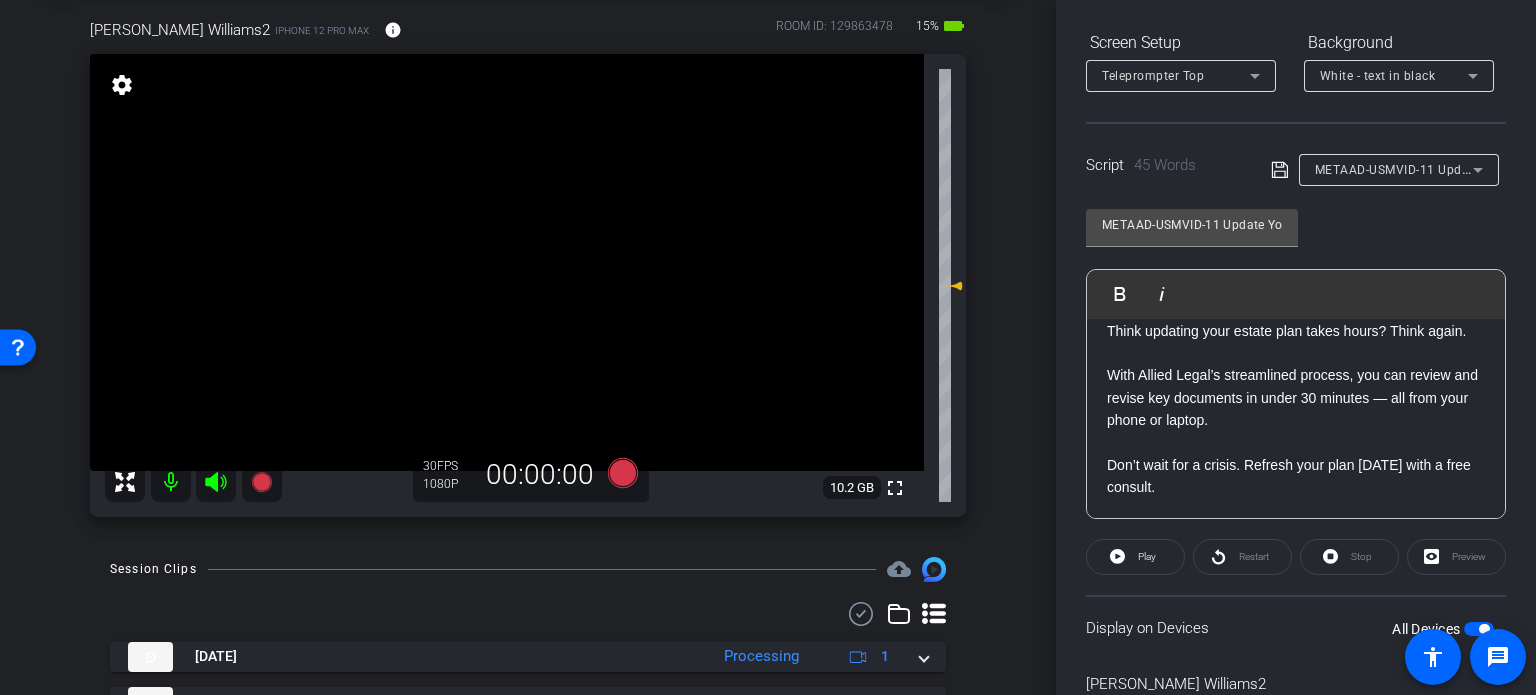 click at bounding box center (1484, 629) 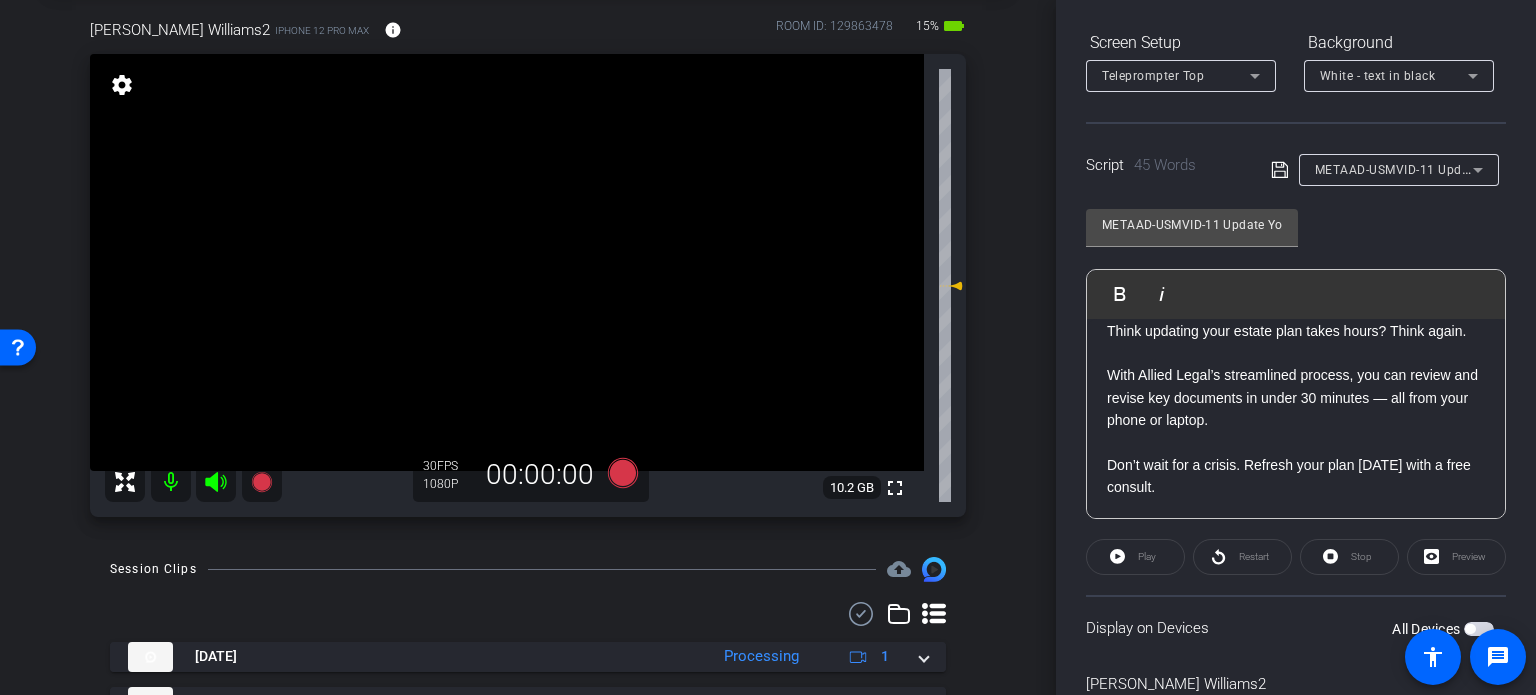 click at bounding box center (1479, 629) 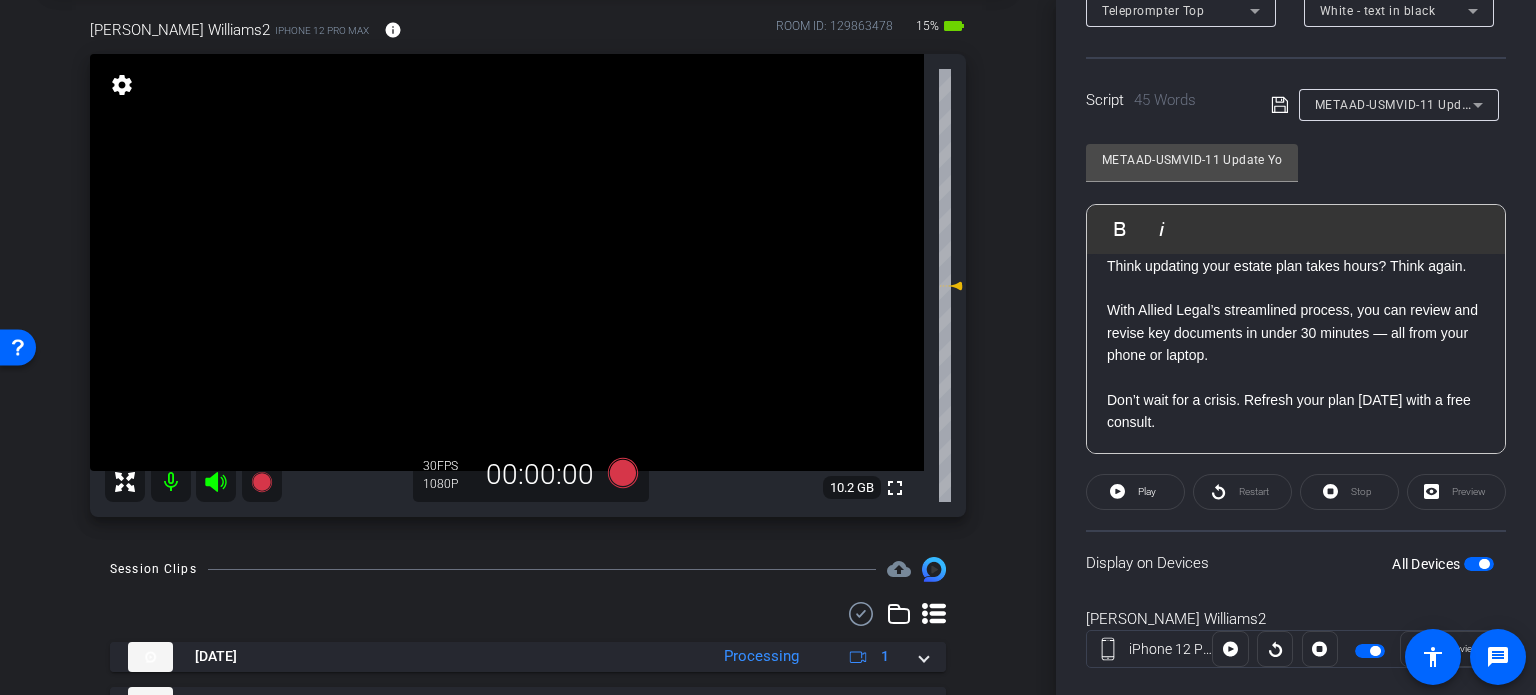 scroll, scrollTop: 396, scrollLeft: 0, axis: vertical 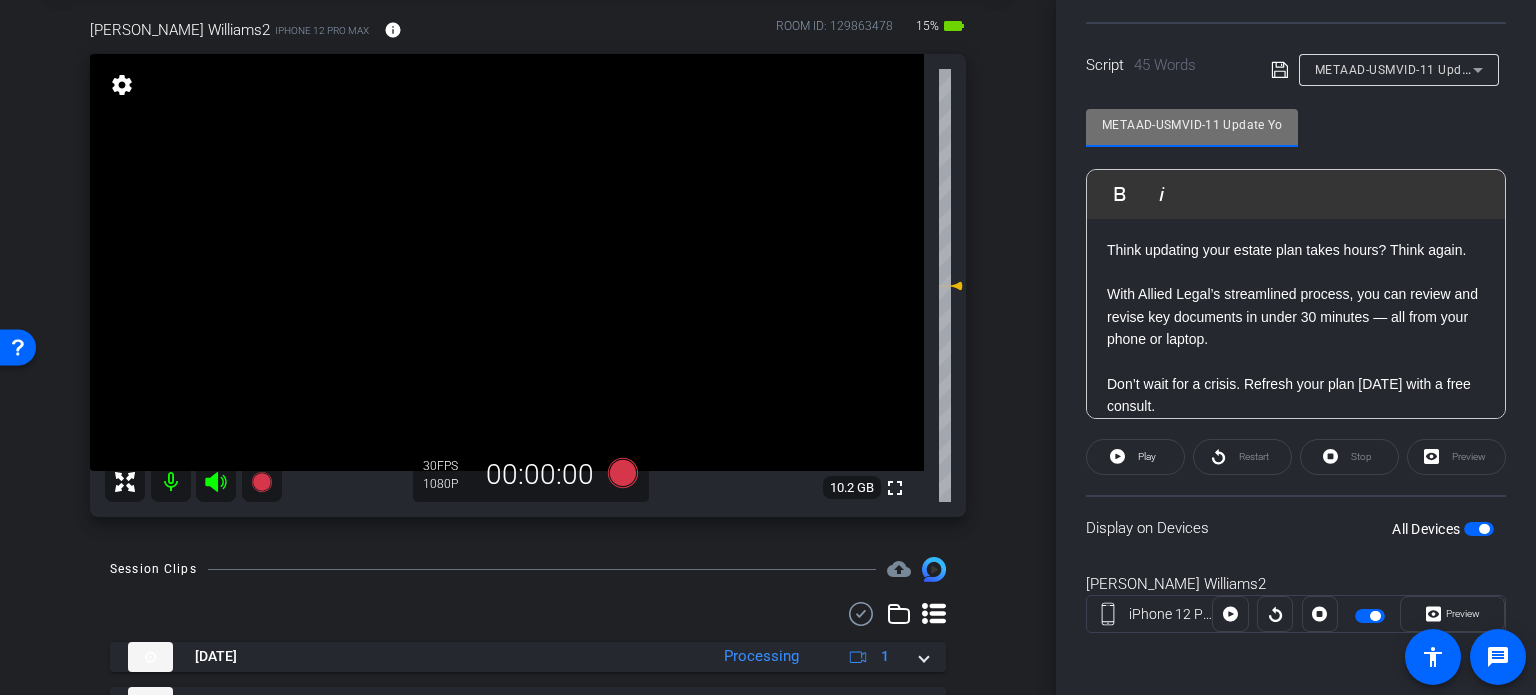 drag, startPoint x: 1224, startPoint y: 127, endPoint x: 606, endPoint y: 106, distance: 618.3567 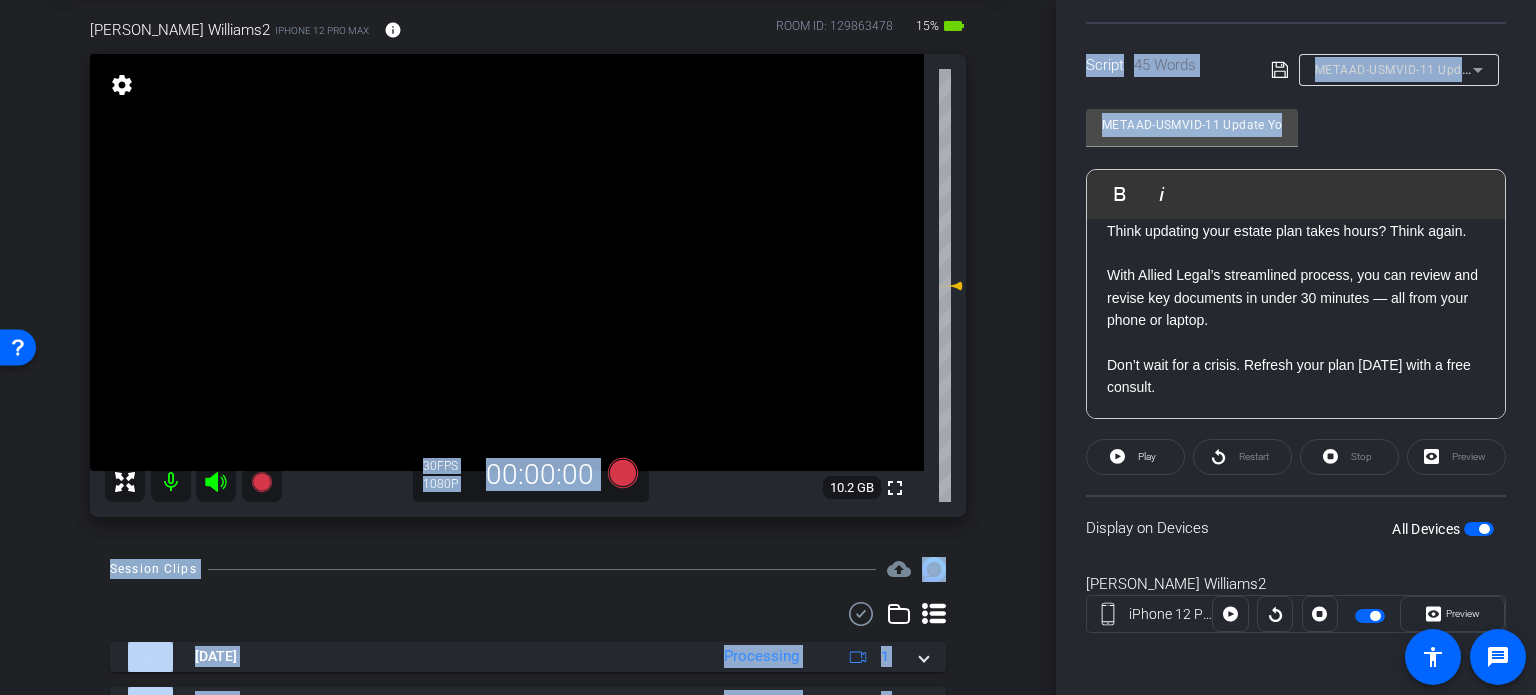 scroll, scrollTop: 41, scrollLeft: 0, axis: vertical 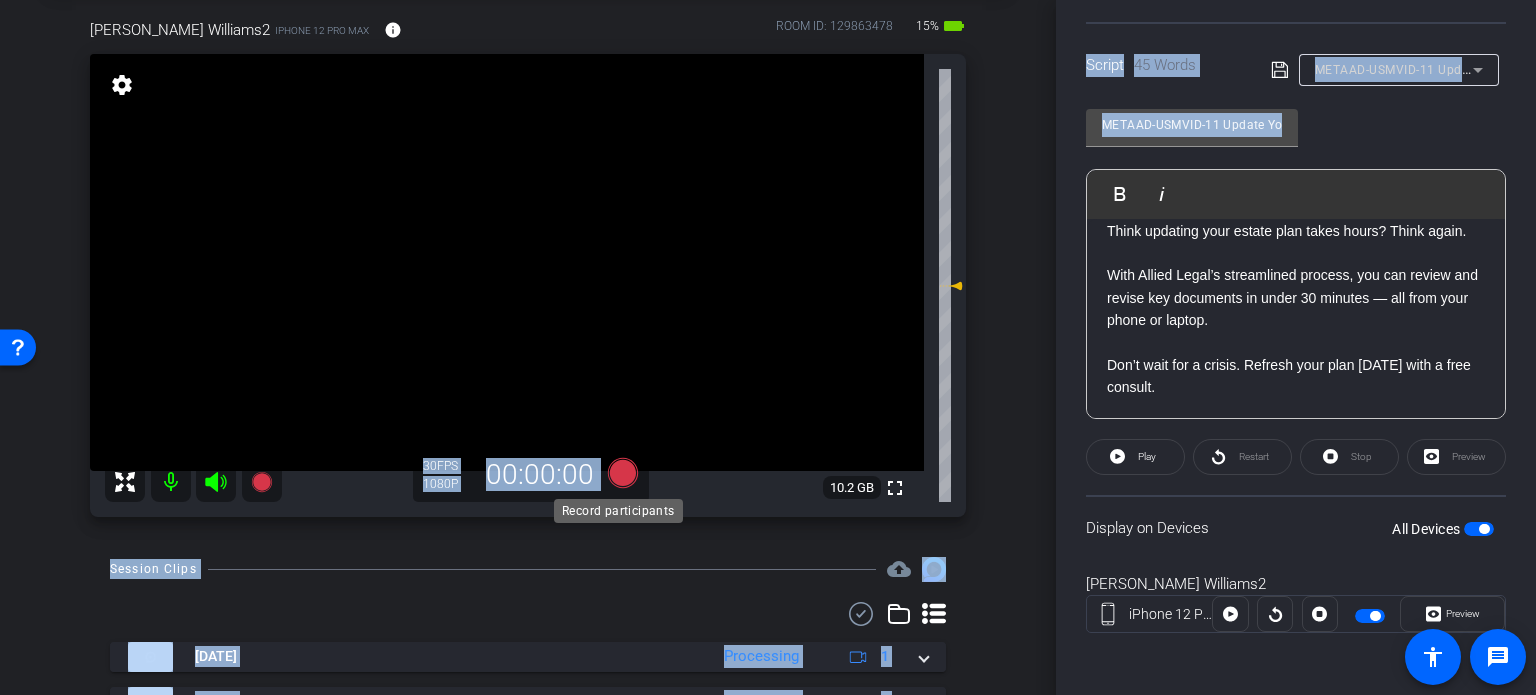 click 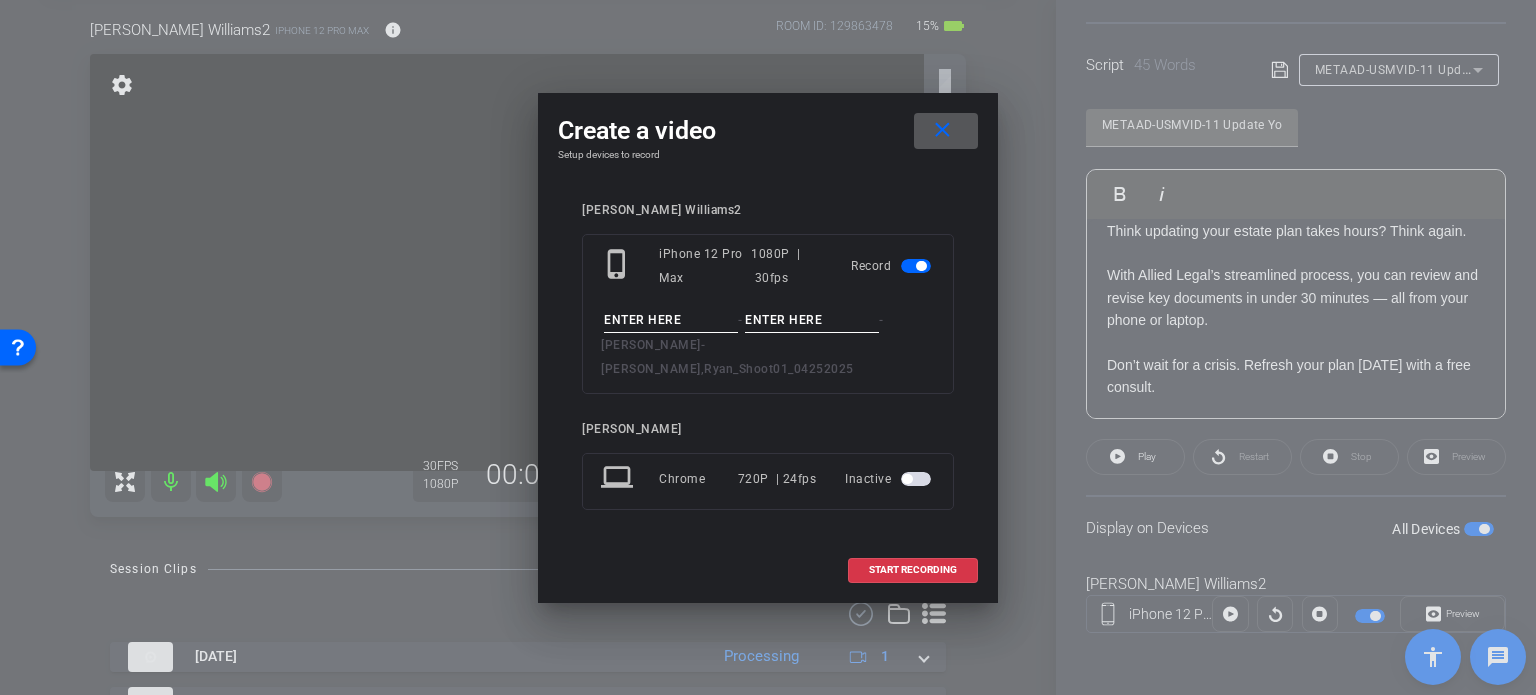 click at bounding box center [671, 320] 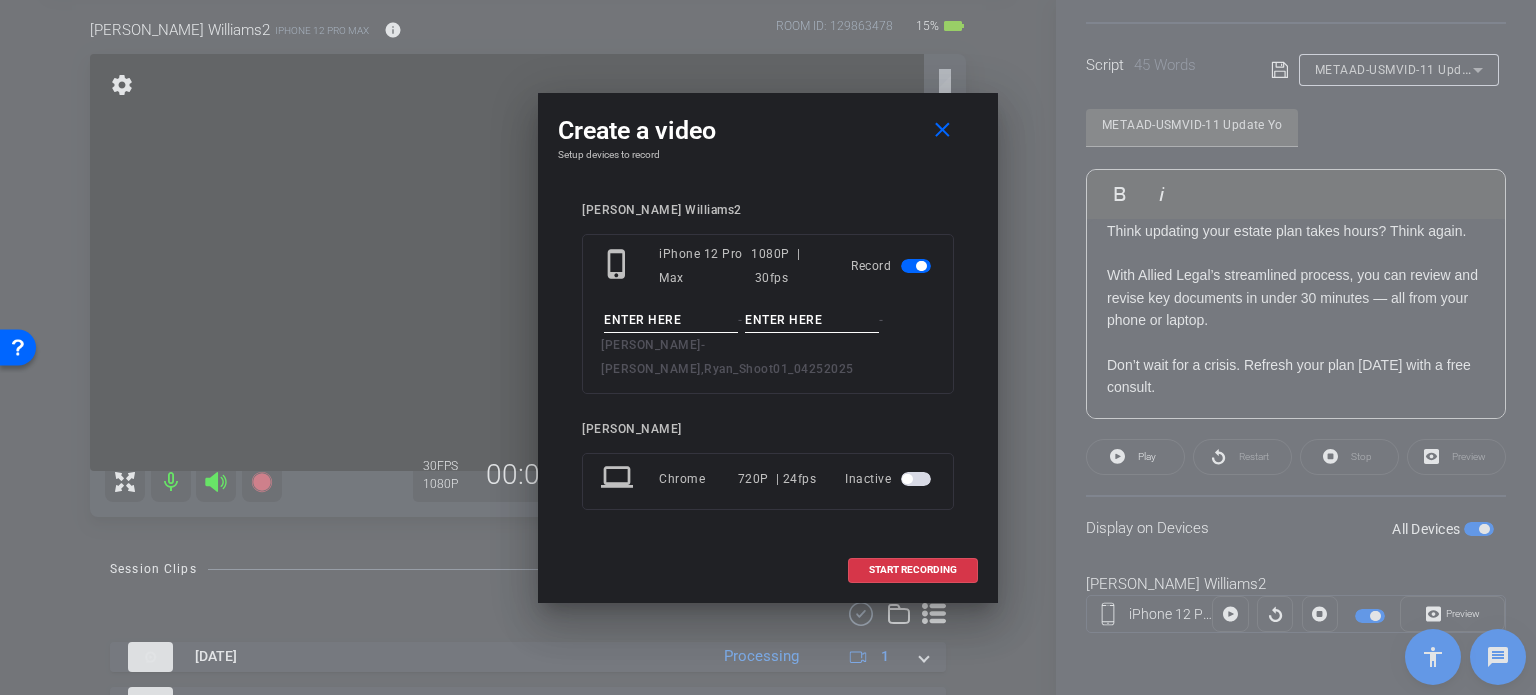 paste on "METAAD-USMVID-11" 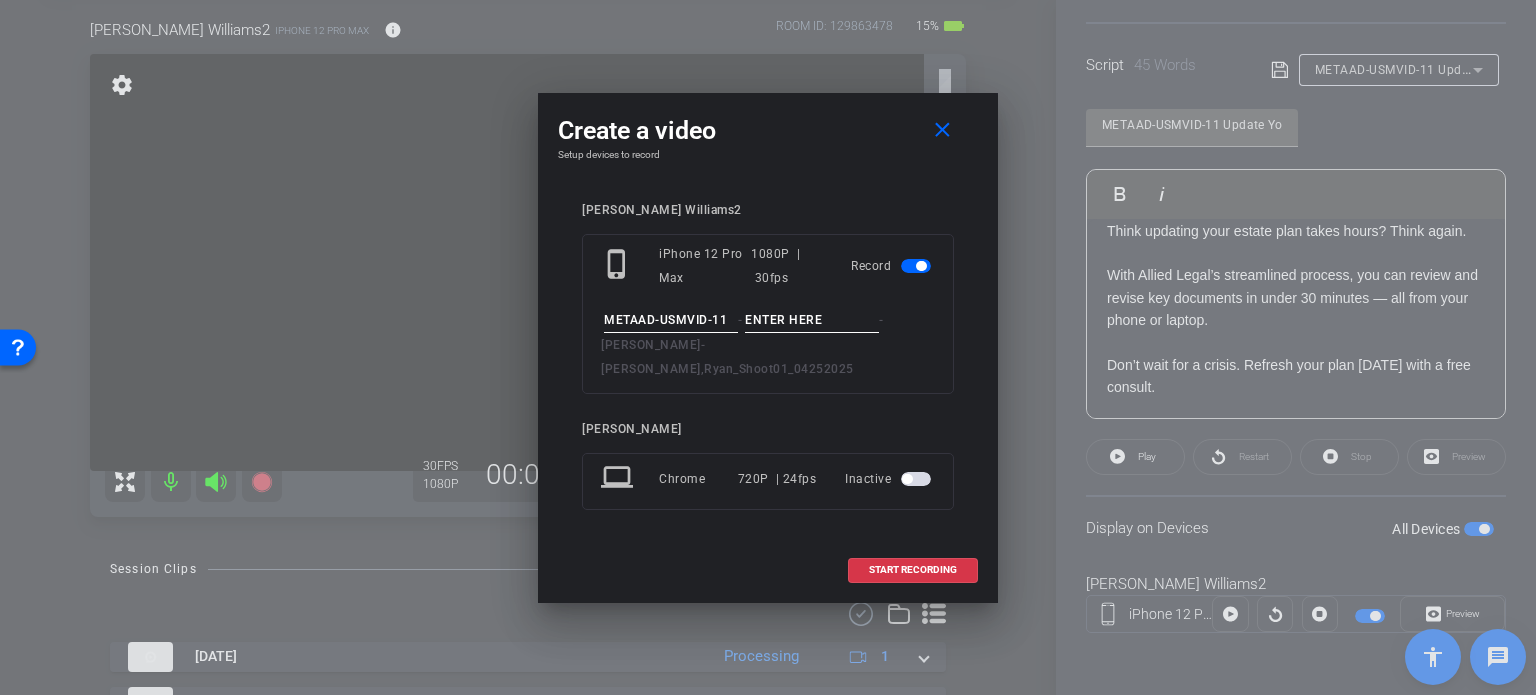 type on "METAAD-USMVID-11" 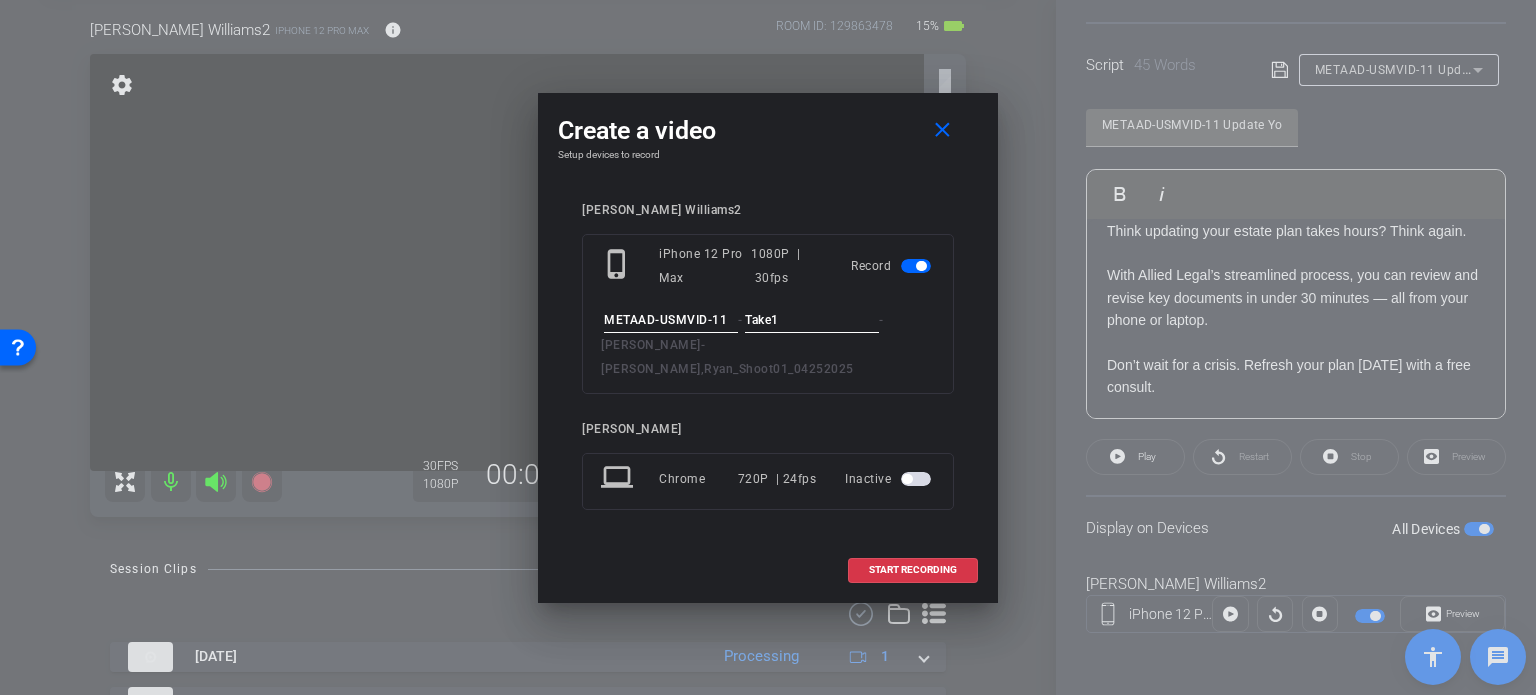type on "Take1" 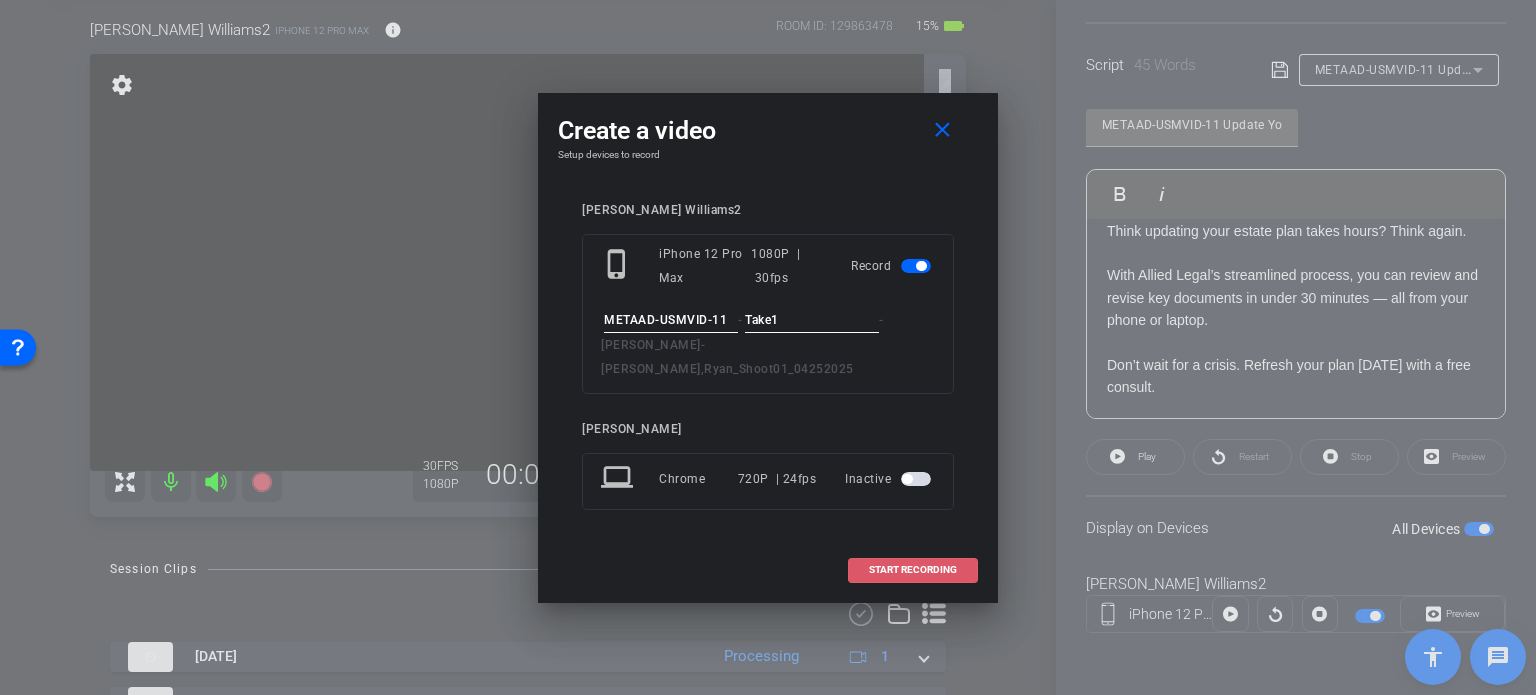 click on "START RECORDING" at bounding box center [913, 570] 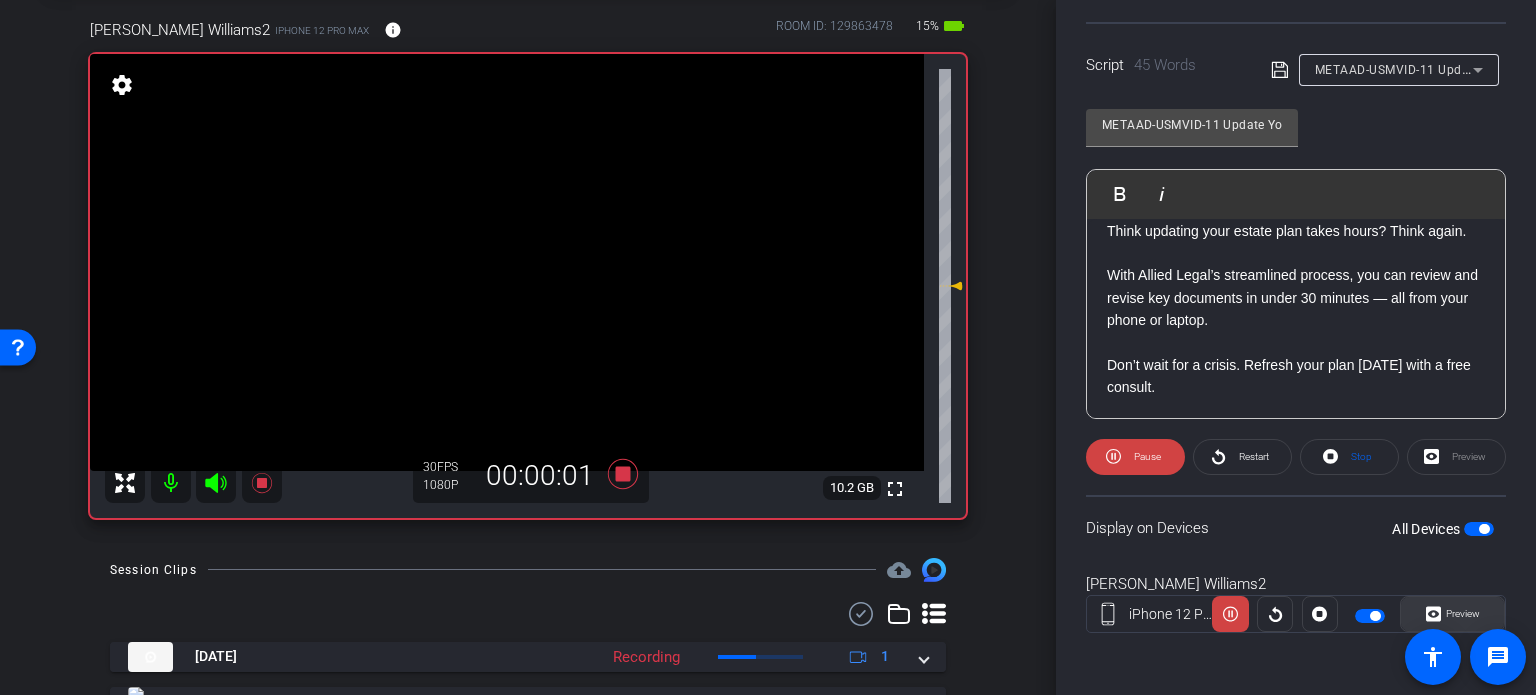 click on "Preview" 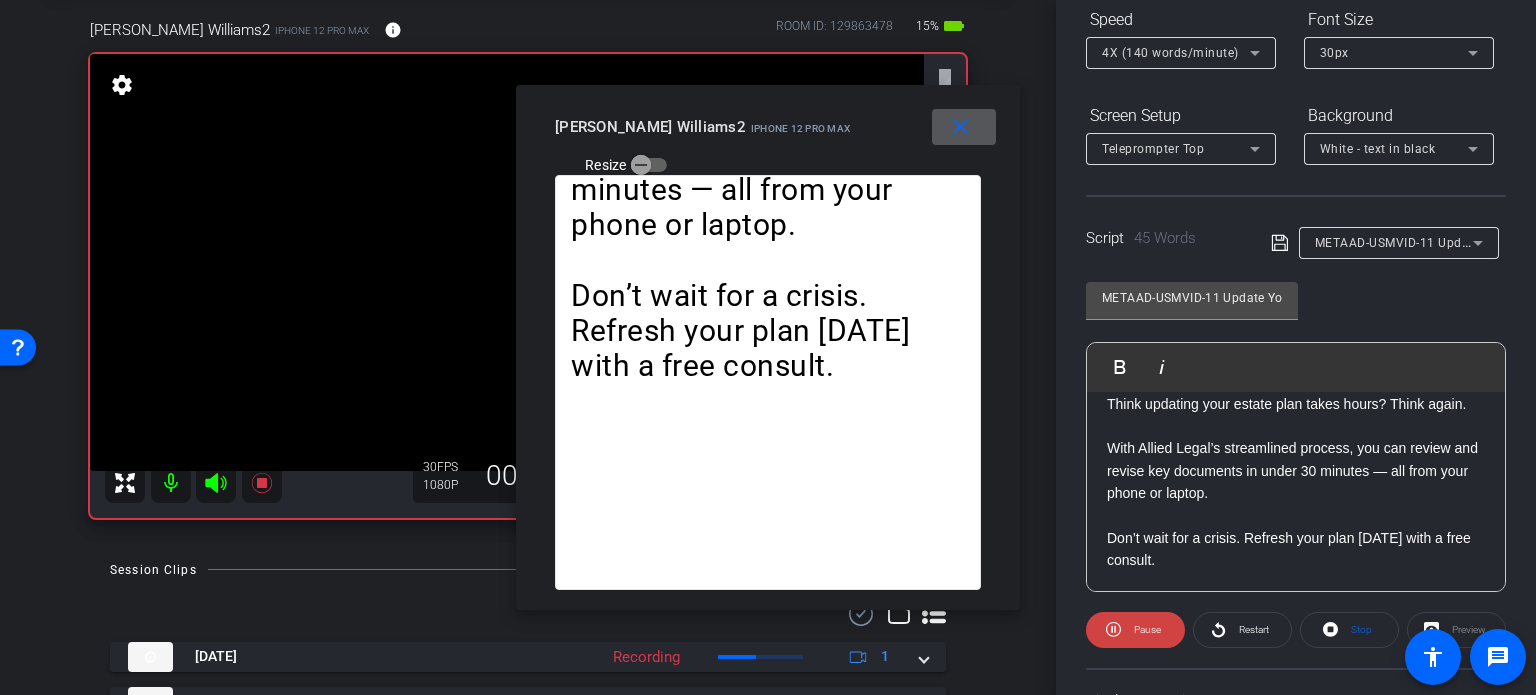 scroll, scrollTop: 196, scrollLeft: 0, axis: vertical 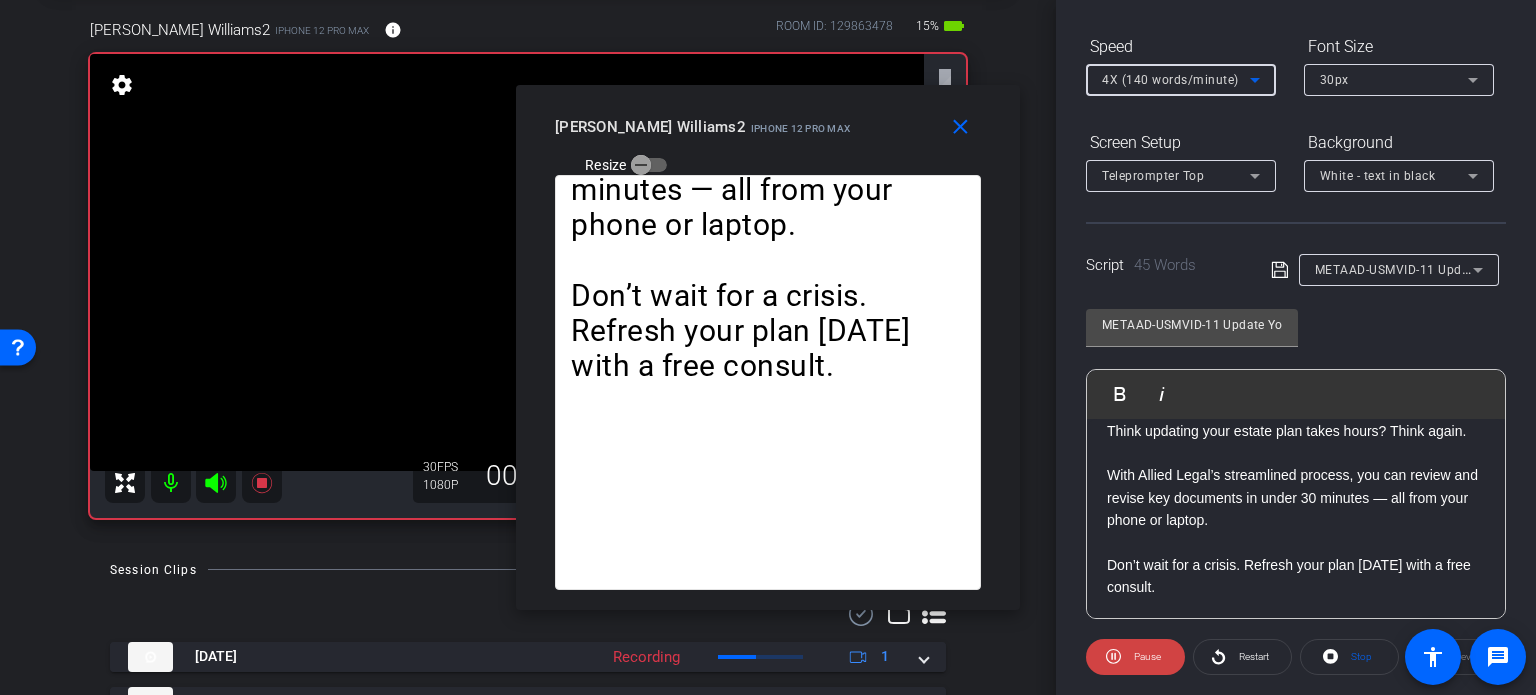 click on "4X (140 words/minute)" at bounding box center [1170, 80] 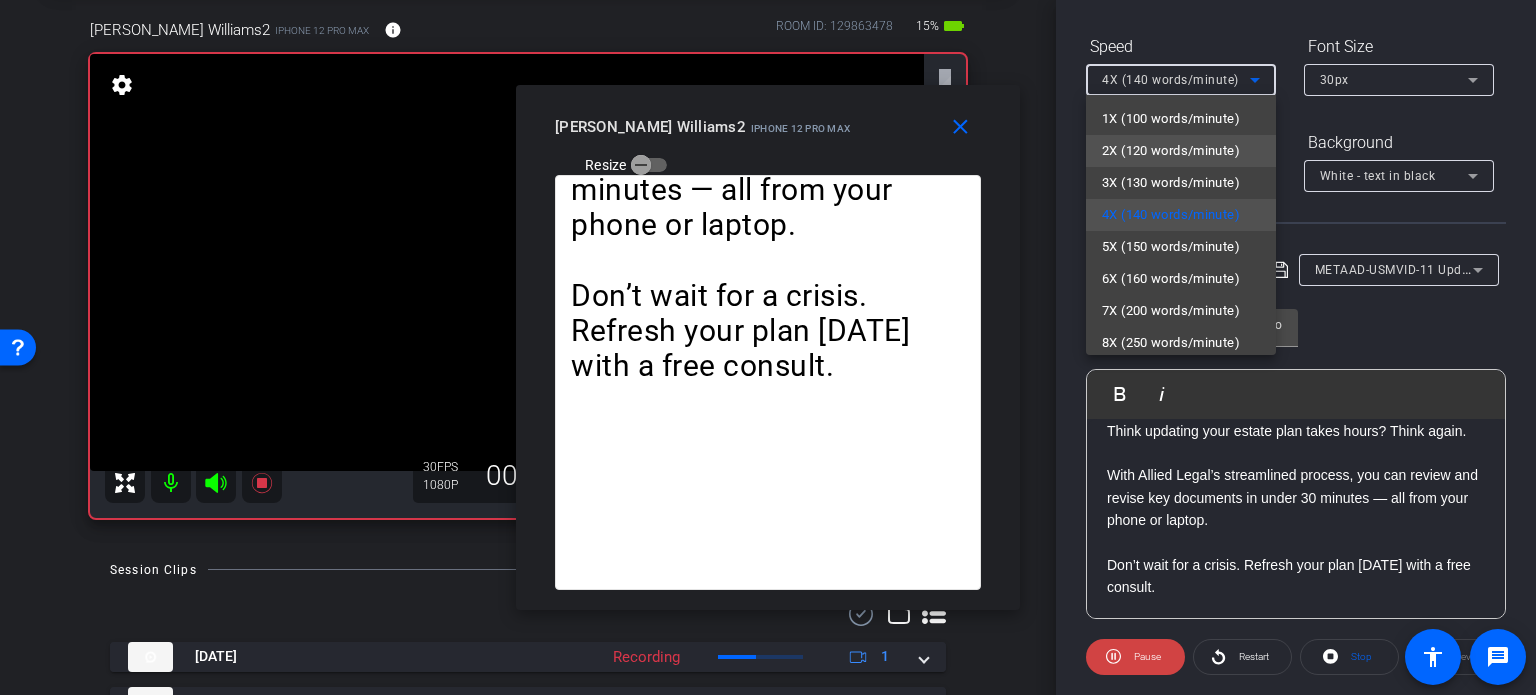 click on "2X (120 words/minute)" at bounding box center [1181, 151] 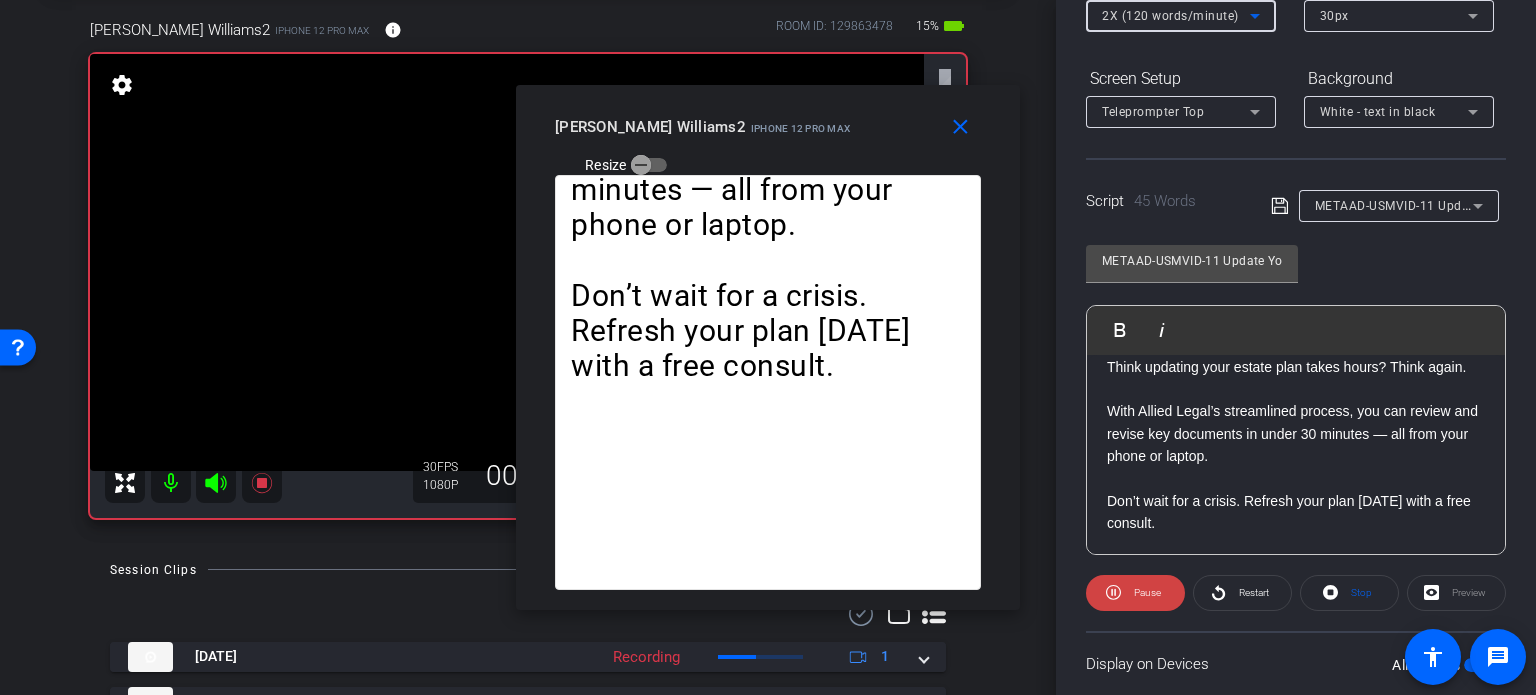 scroll, scrollTop: 296, scrollLeft: 0, axis: vertical 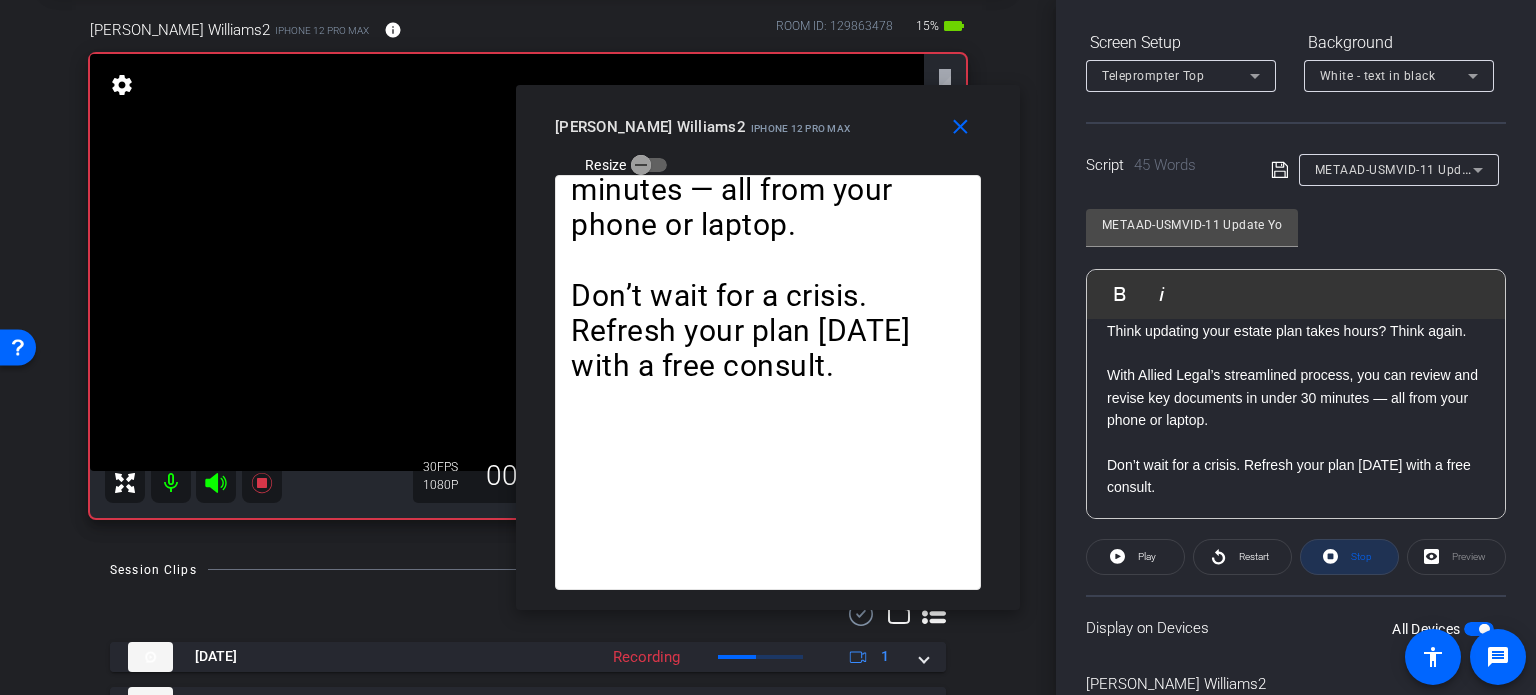 click on "Stop" 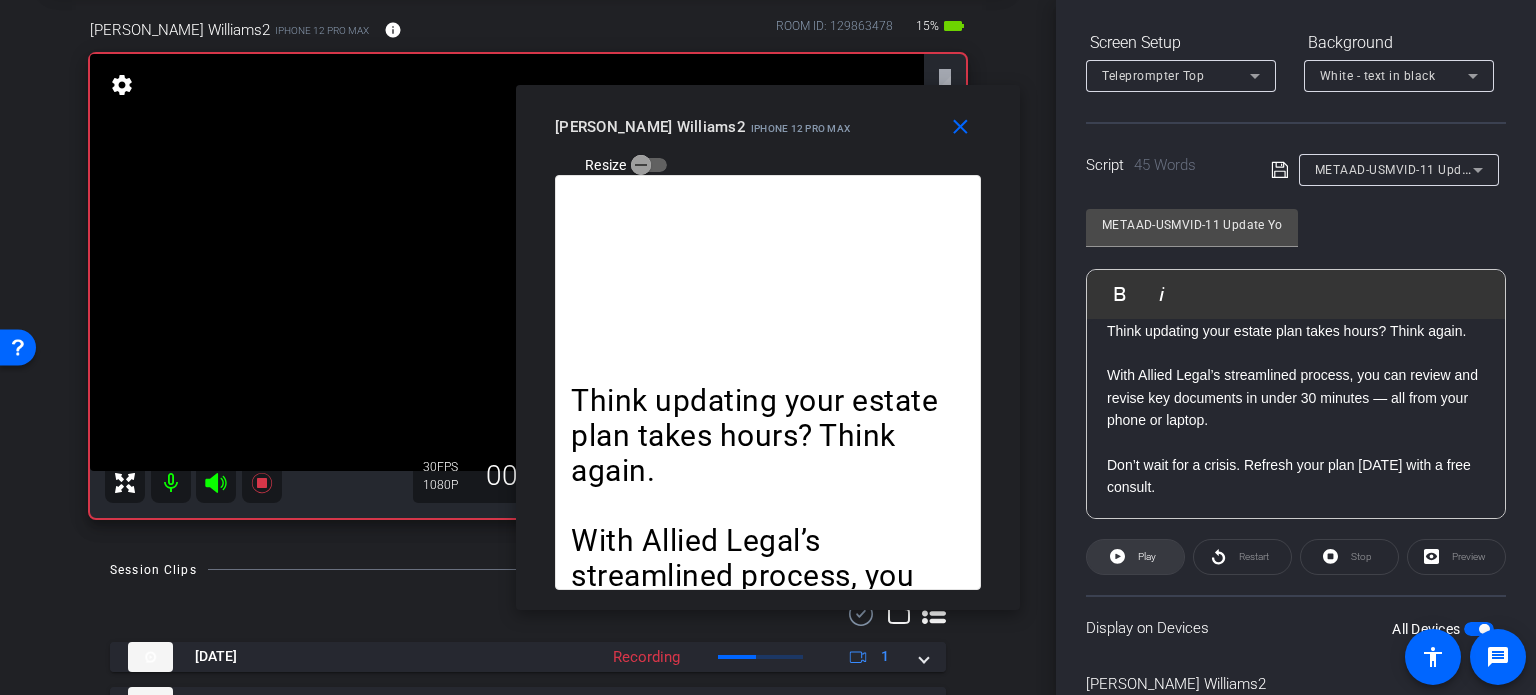 click on "Play" 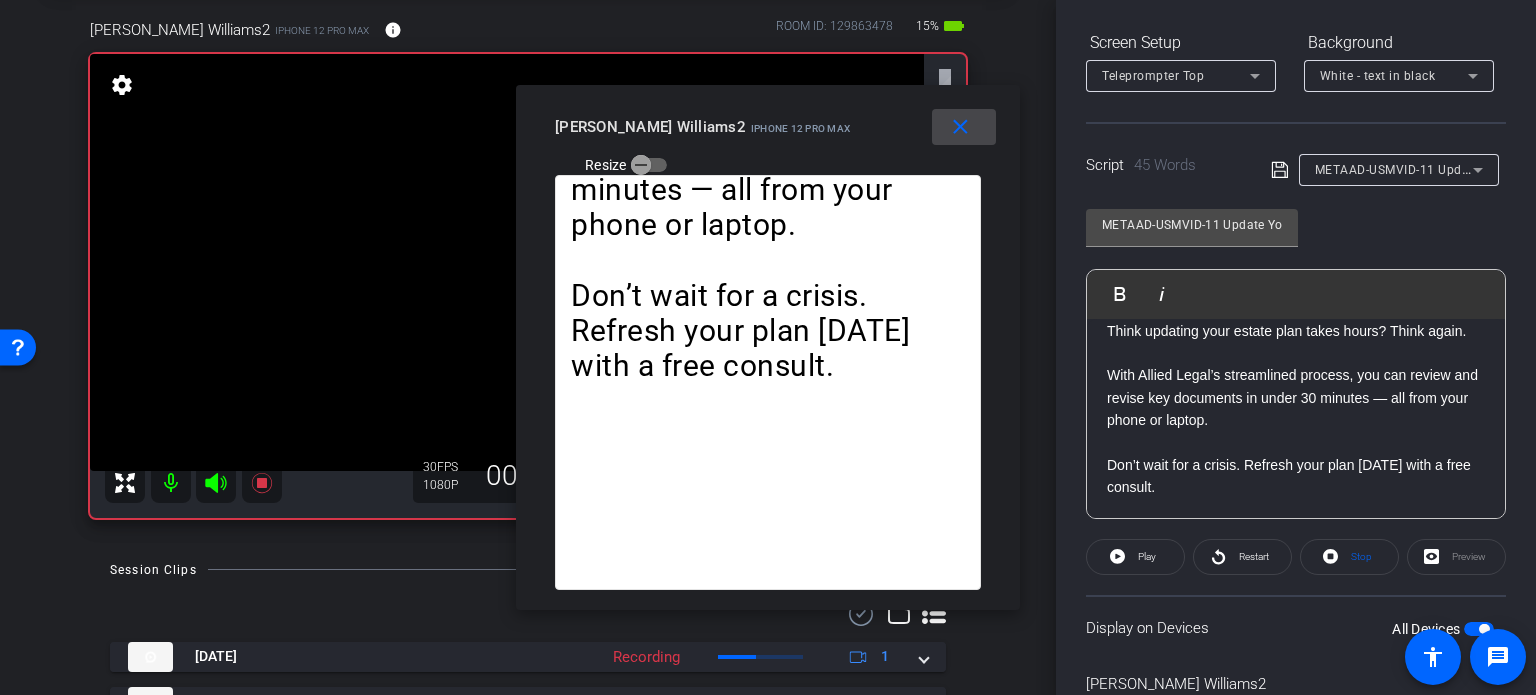 click on "close" at bounding box center (960, 127) 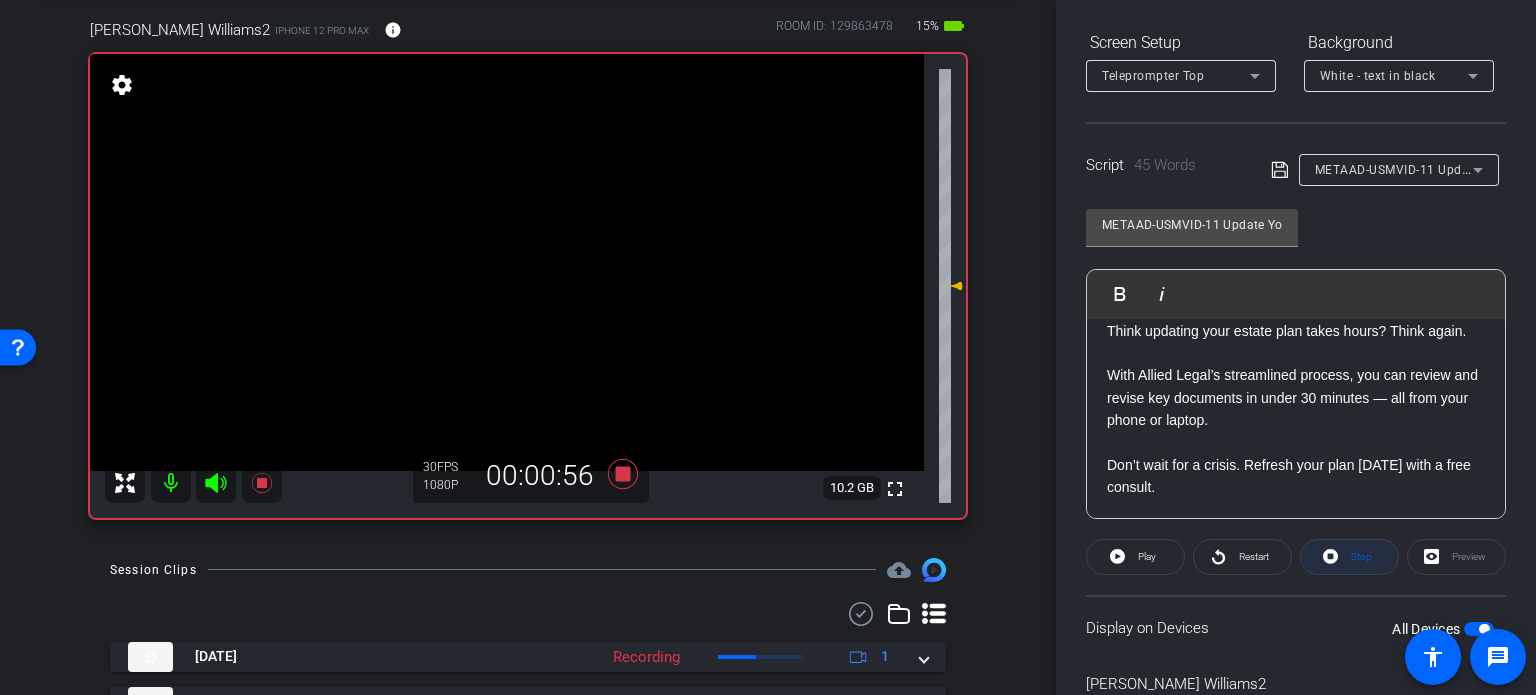 click on "Stop" 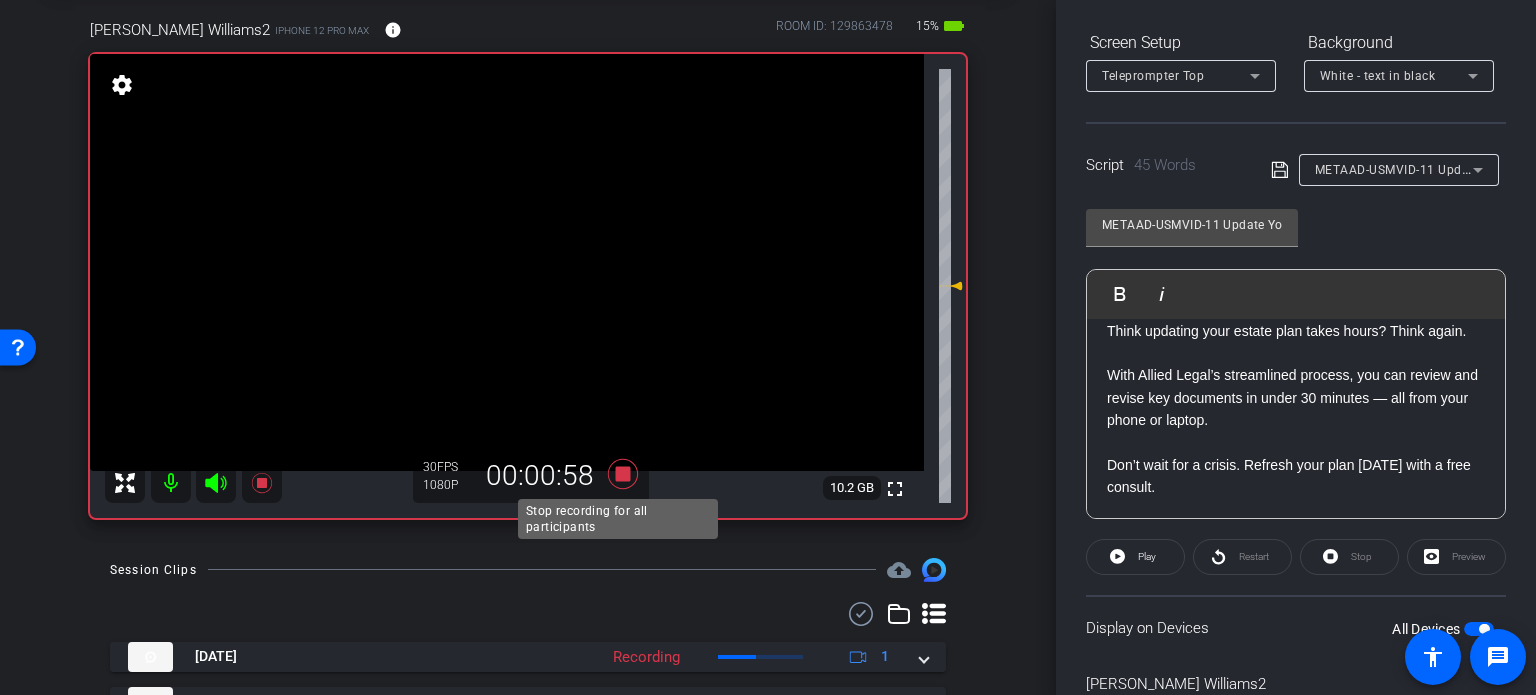 click 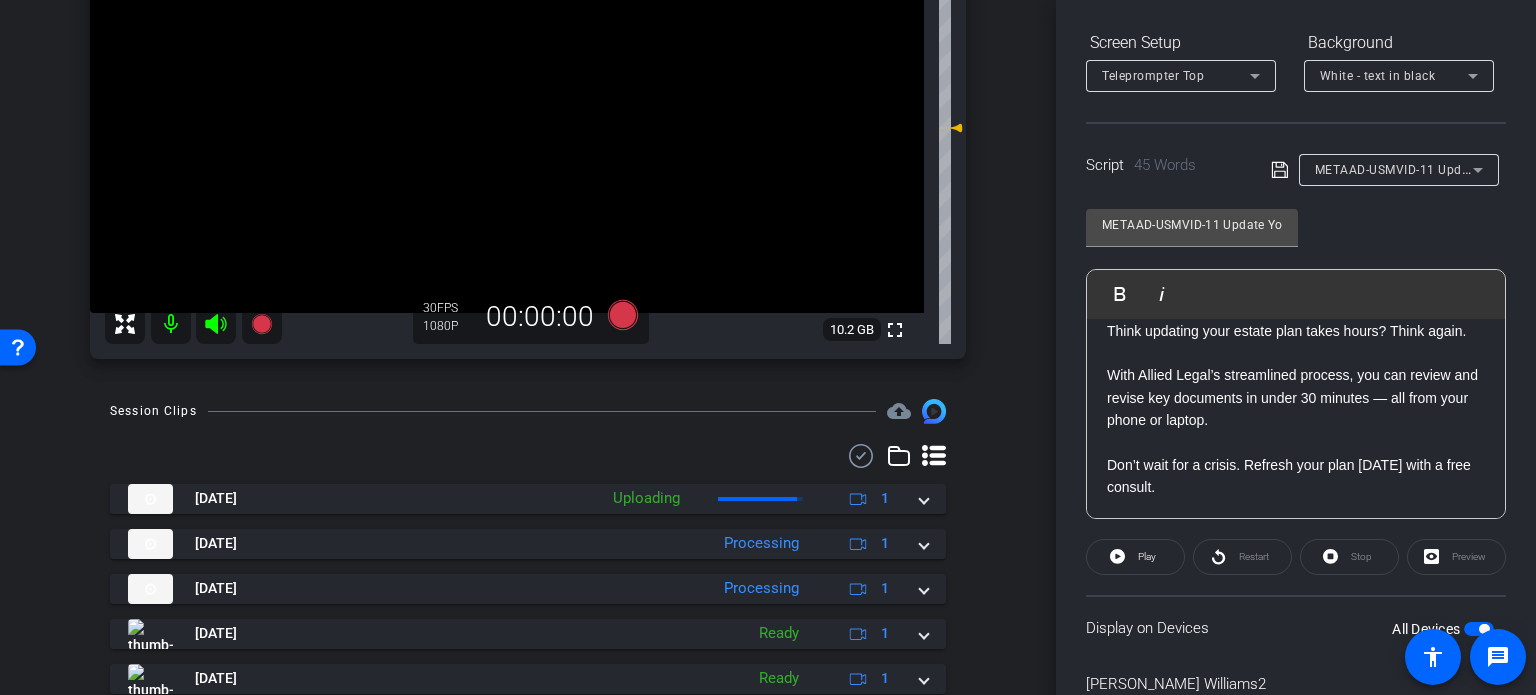 scroll, scrollTop: 300, scrollLeft: 0, axis: vertical 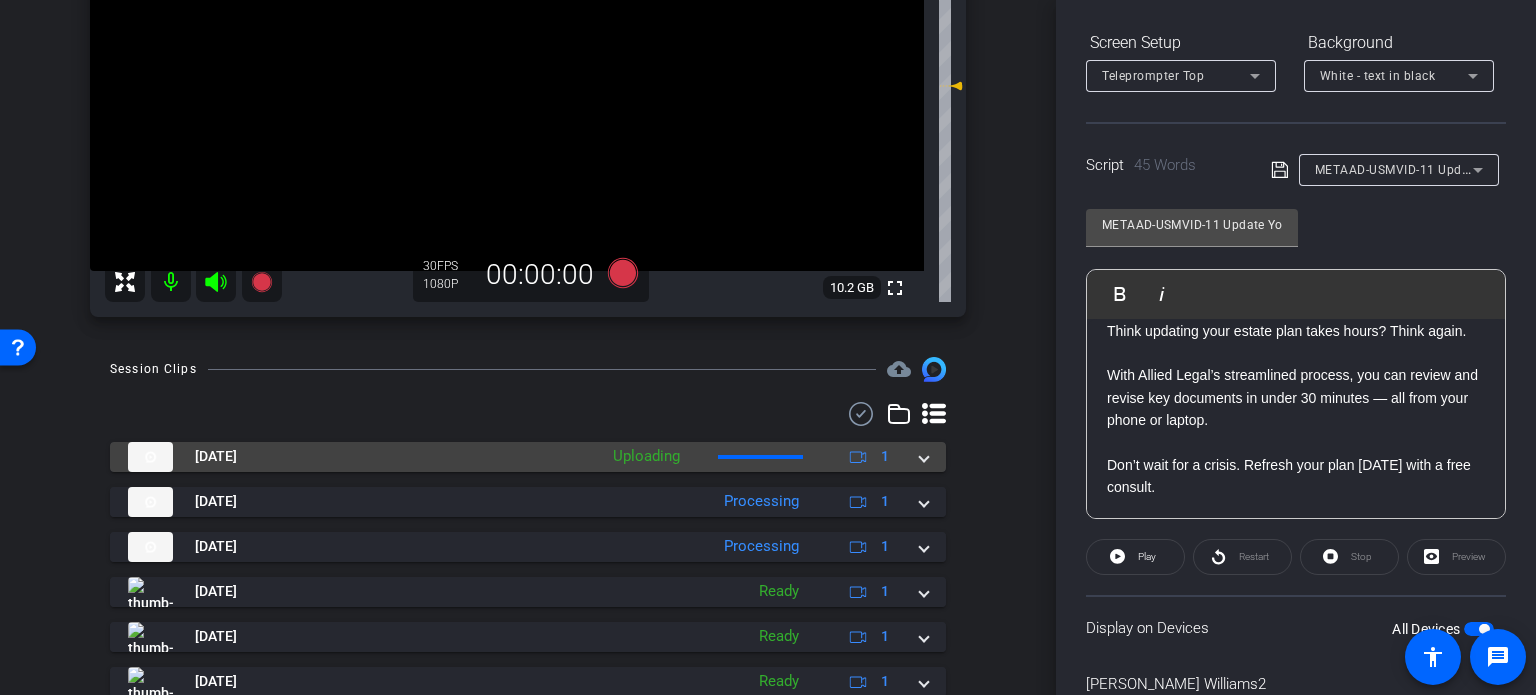 click on "Jul 25, 2025  Uploading
1" at bounding box center (528, 457) 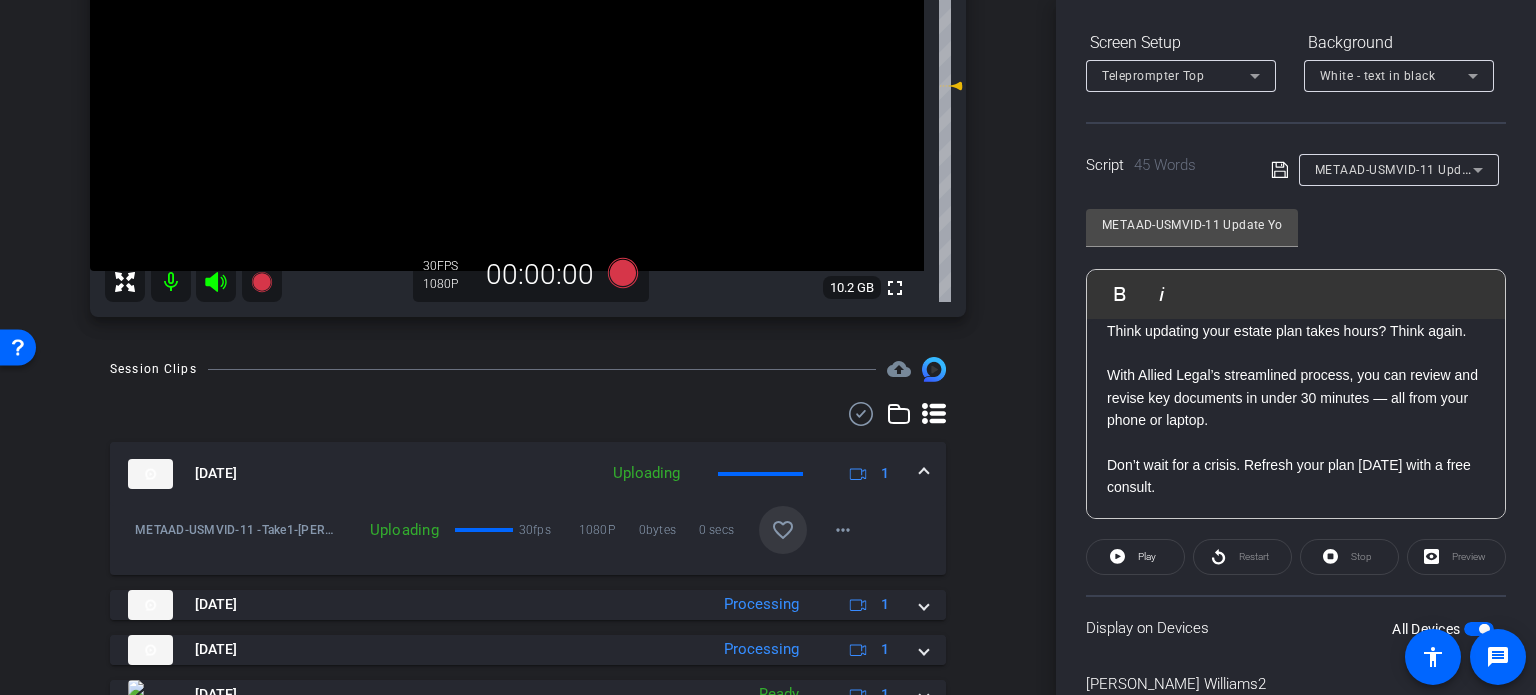 click on "favorite_border" at bounding box center [783, 530] 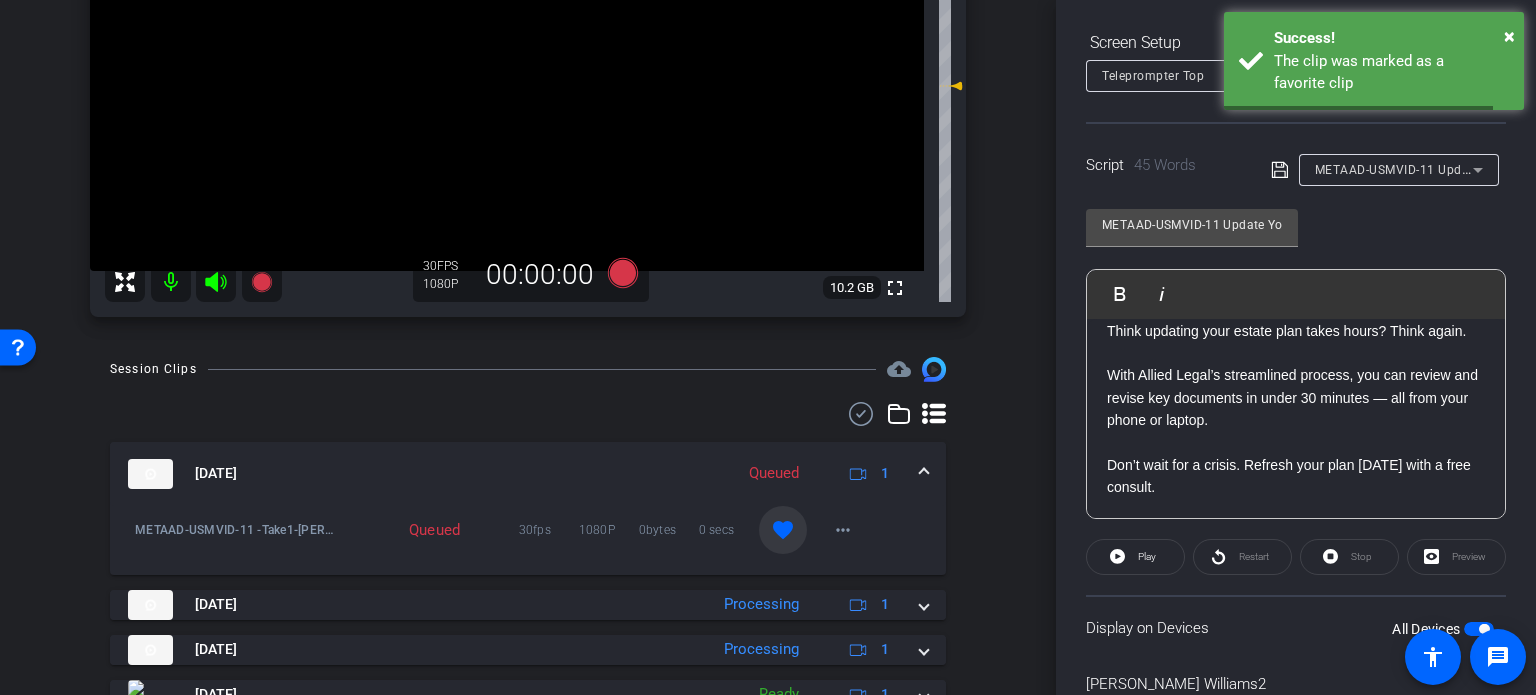 click at bounding box center (924, 473) 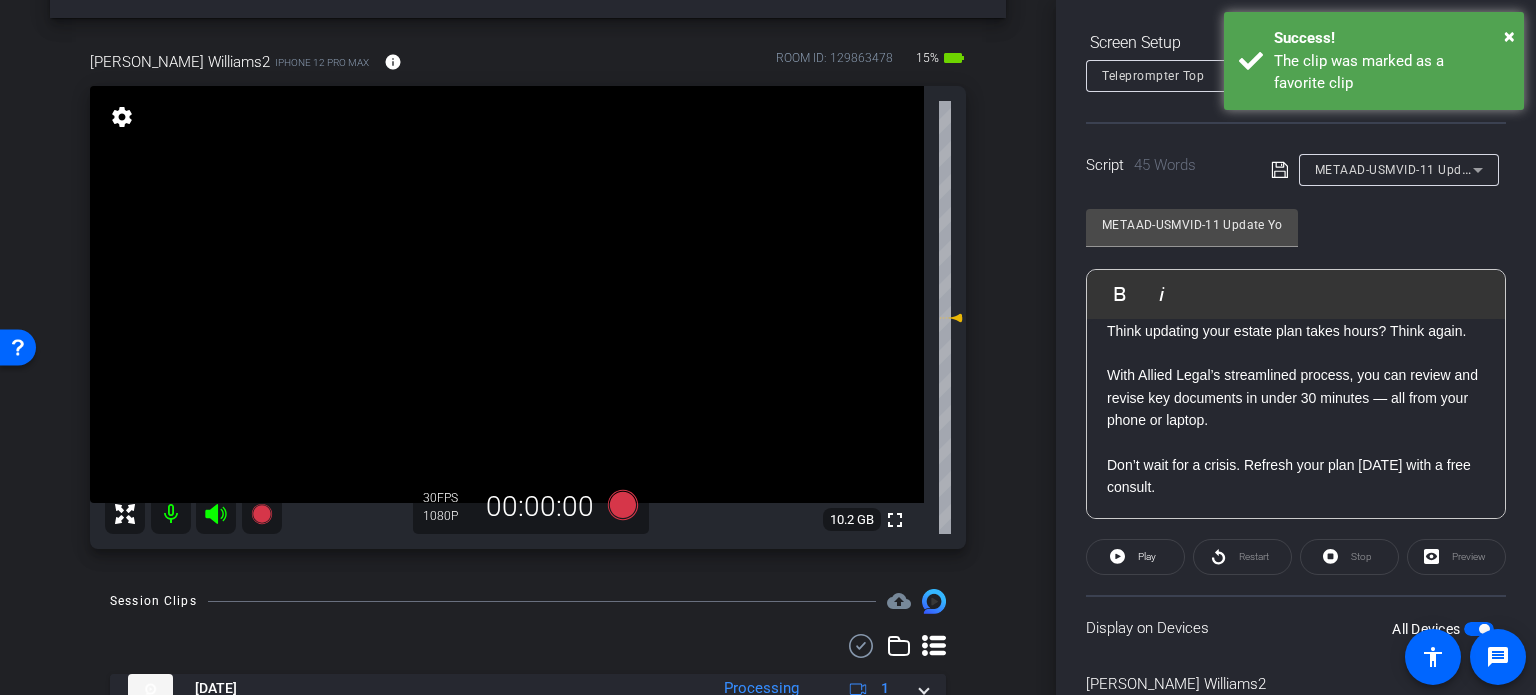 scroll, scrollTop: 100, scrollLeft: 0, axis: vertical 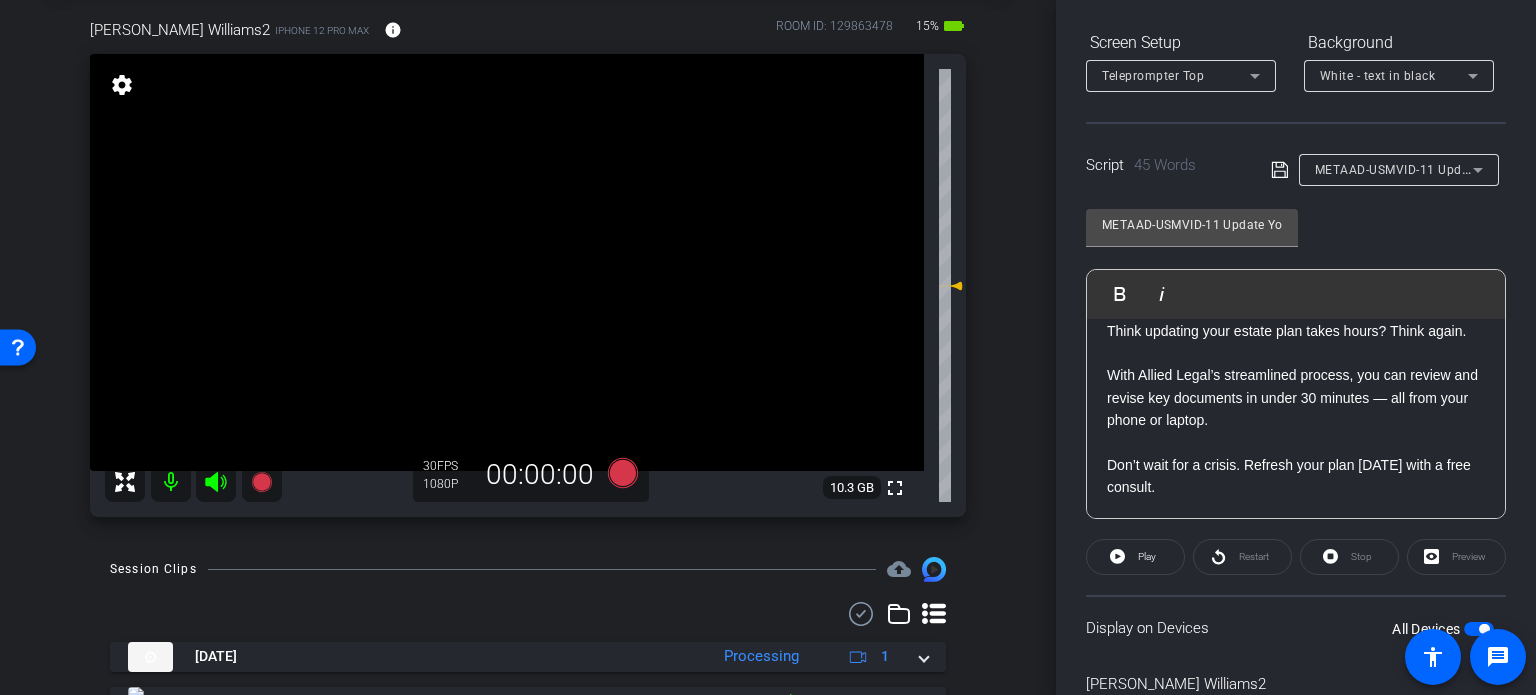 click on "arrow_back  Williams,Ryan_Shoot01_04252025   Back to project   Send invite  account_box grid_on settings info
Ryan Williams2 iPhone 12 Pro Max info ROOM ID: 129863478 15% battery_std fullscreen settings  10.3 GB
30 FPS  1080P   00:00:00
Session Clips   cloud_upload
Jul 25, 2025   Processing" at bounding box center (528, 247) 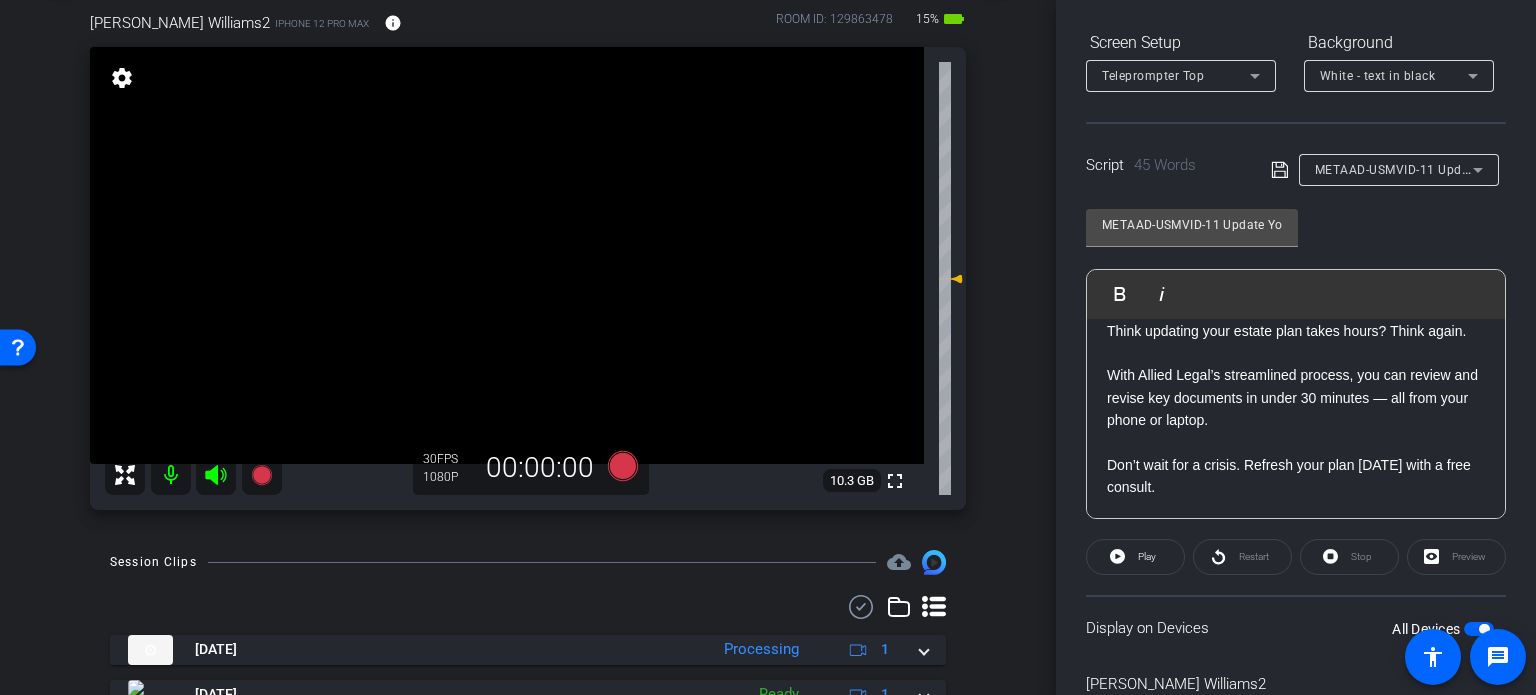 scroll, scrollTop: 100, scrollLeft: 0, axis: vertical 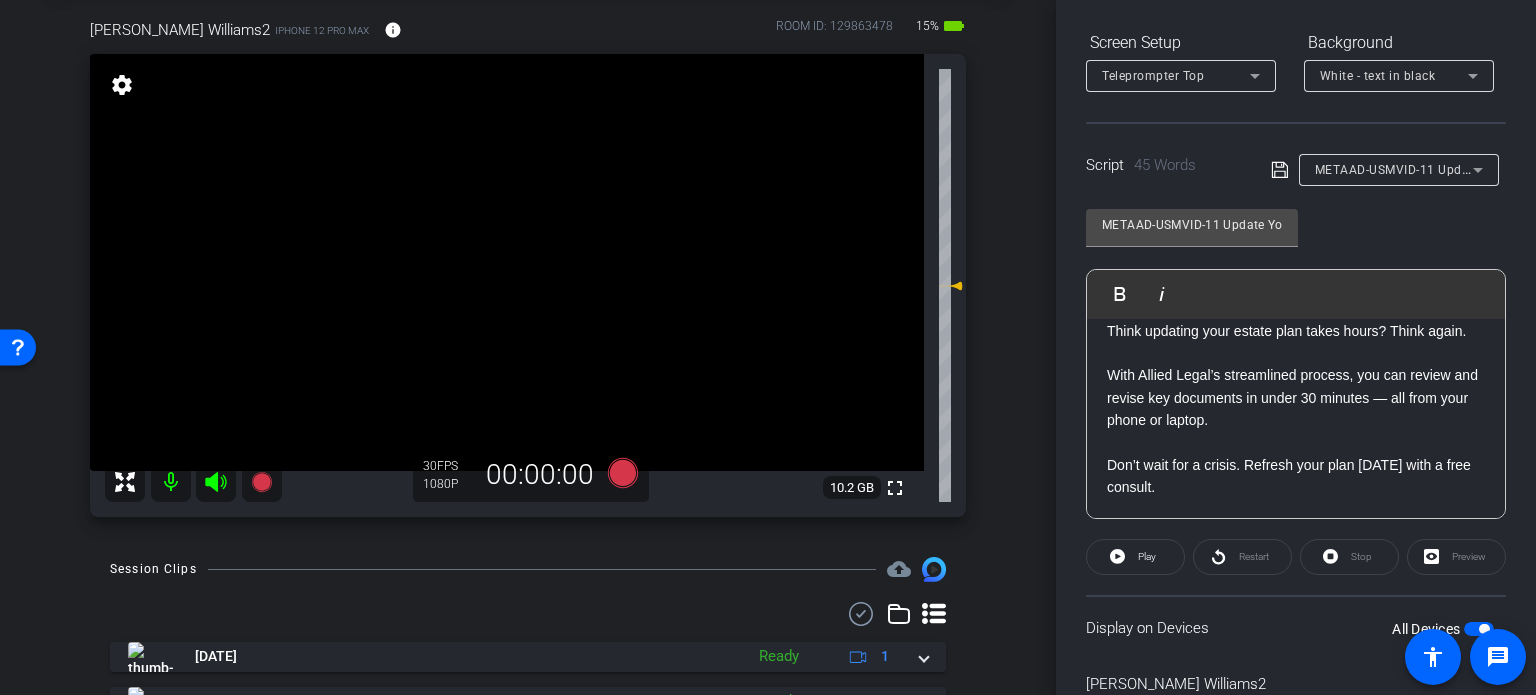click on "arrow_back  Williams,Ryan_Shoot01_04252025   Back to project   Send invite  account_box grid_on settings info
Ryan Williams2 iPhone 12 Pro Max info ROOM ID: 129863478 15% battery_std fullscreen settings  10.2 GB
30 FPS  1080P   00:00:00
Session Clips   cloud_upload
Jul 25, 2025   Ready" at bounding box center (528, 247) 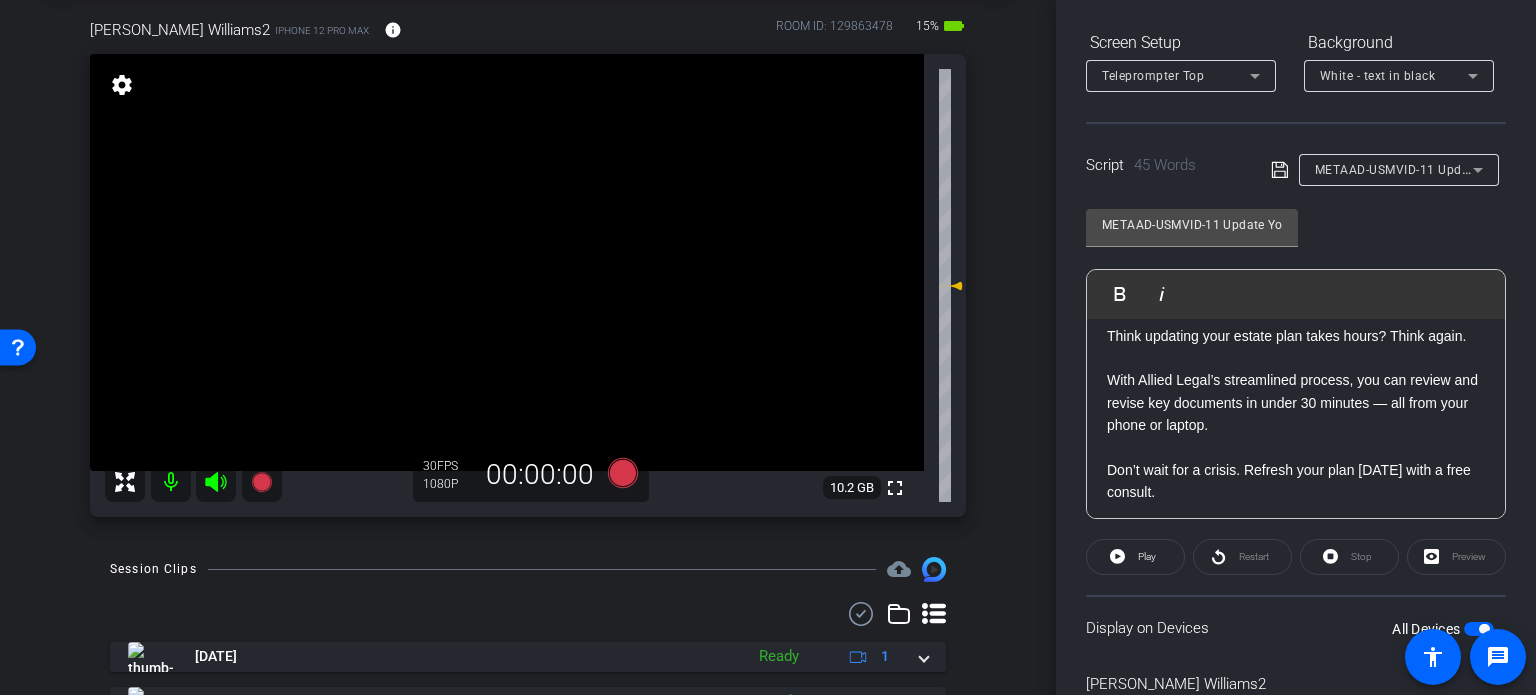 scroll, scrollTop: 0, scrollLeft: 0, axis: both 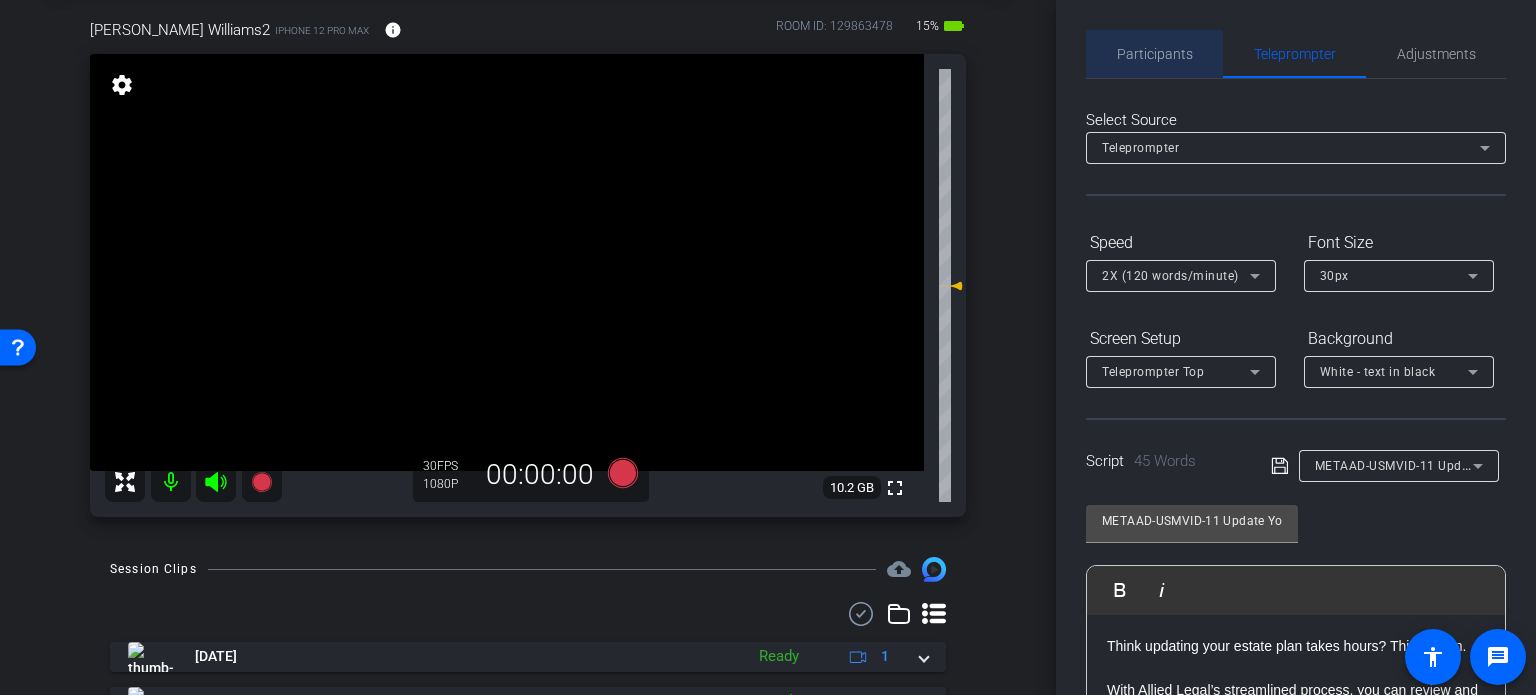 click on "Participants" at bounding box center (1155, 54) 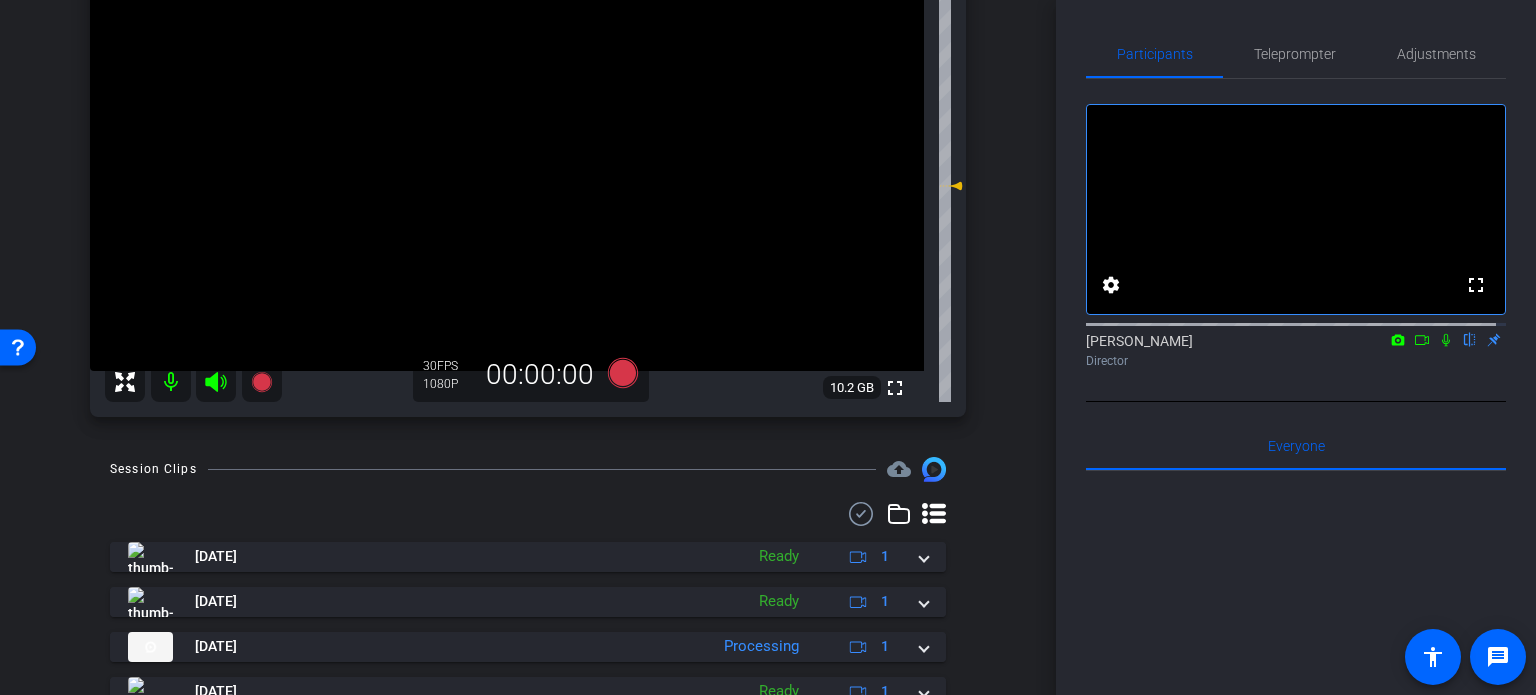 scroll, scrollTop: 100, scrollLeft: 0, axis: vertical 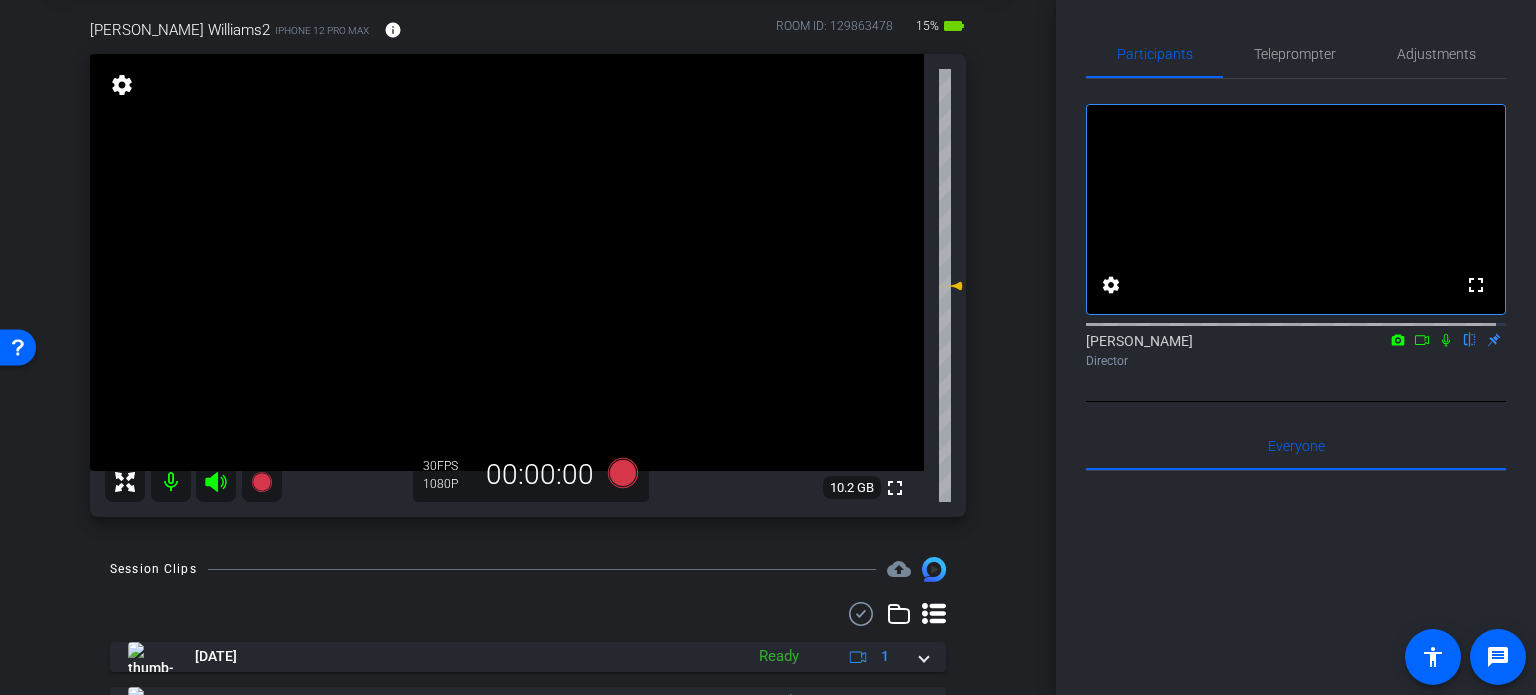 click on "arrow_back  Williams,Ryan_Shoot01_04252025   Back to project   Send invite  account_box grid_on settings info
Ryan Williams2 iPhone 12 Pro Max info ROOM ID: 129863478 15% battery_std fullscreen settings  10.2 GB
30 FPS  1080P   00:00:00
Session Clips   cloud_upload
Jul 25, 2025   Ready" at bounding box center [528, 247] 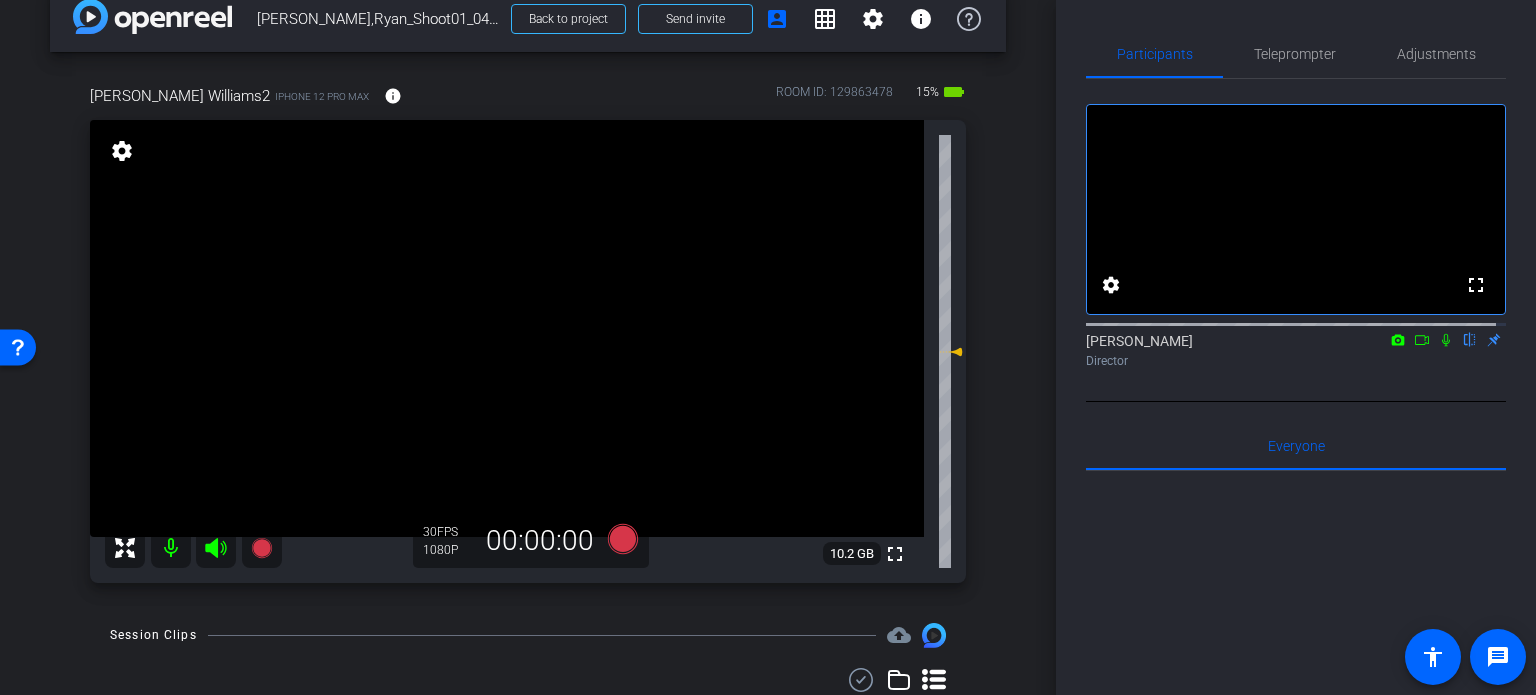 scroll, scrollTop: 0, scrollLeft: 0, axis: both 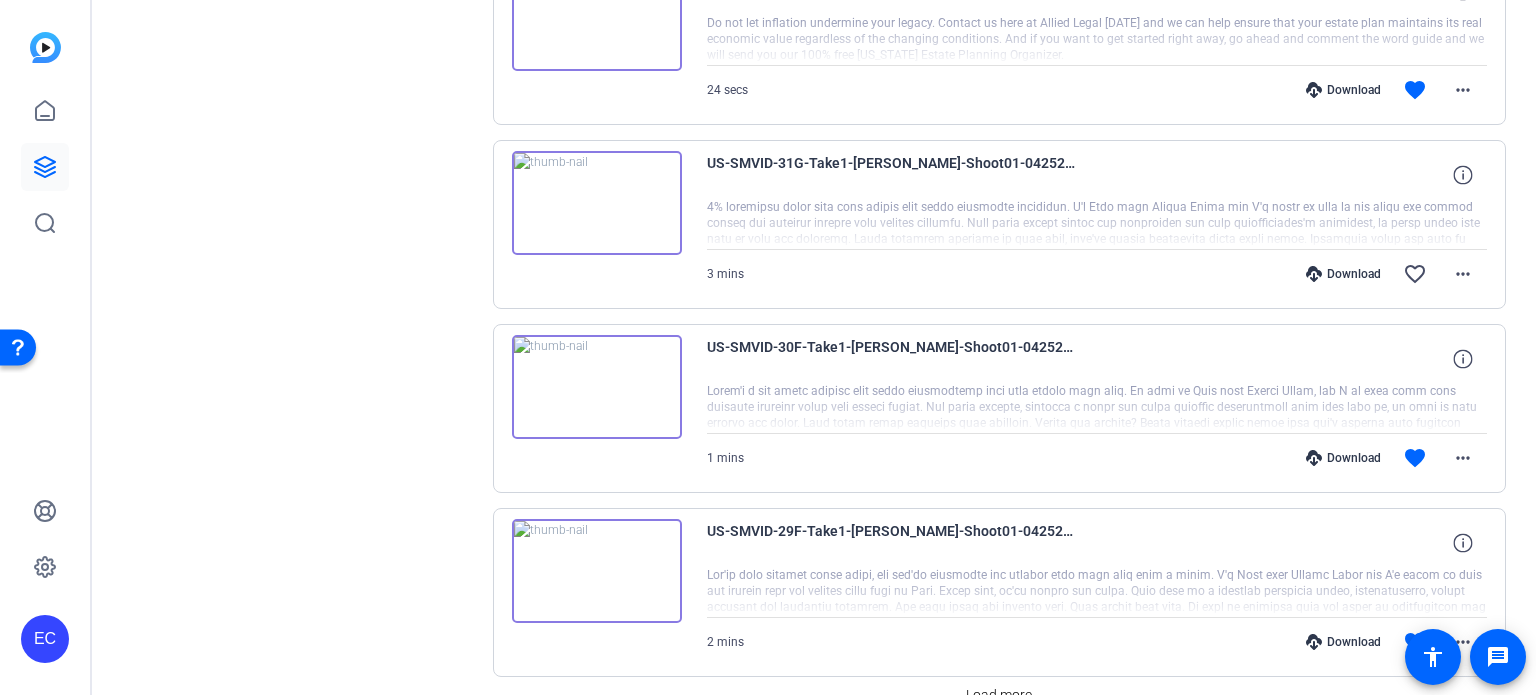 click on "Sessions
Scripts  Sessions more_horiz  Williams,Ryan_Shoot04_07222025   Jun 25, 2025 @ 3:25 PM  Enter Session
more_horiz  Williams,Ryan_Shoot03_06252025   Jun 25, 2025 @ 1:53 PM  Enter Session
more_horiz  Williams,Ryan_Shoot01_04252025   Apr 08, 2025 @ 10:14 AM  Enter Session
more_horiz" 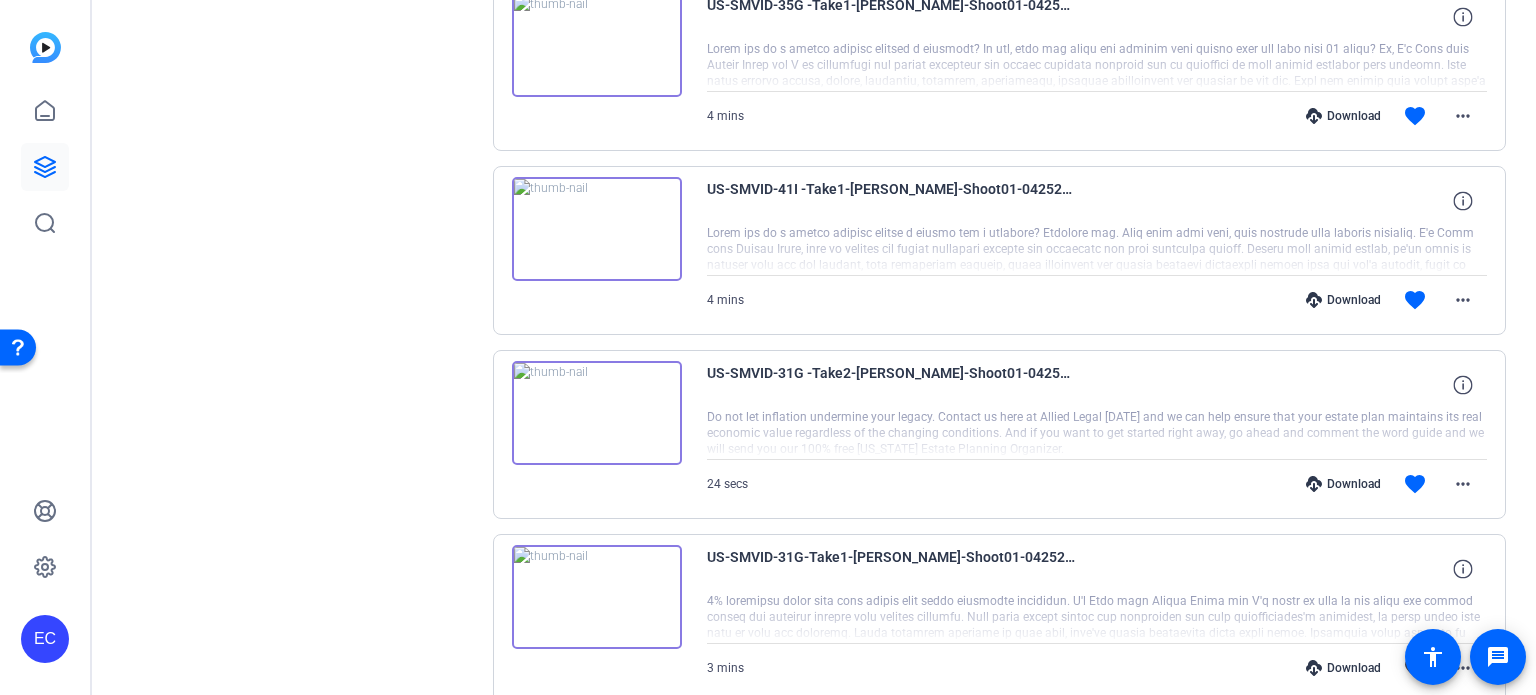 scroll, scrollTop: 1010, scrollLeft: 0, axis: vertical 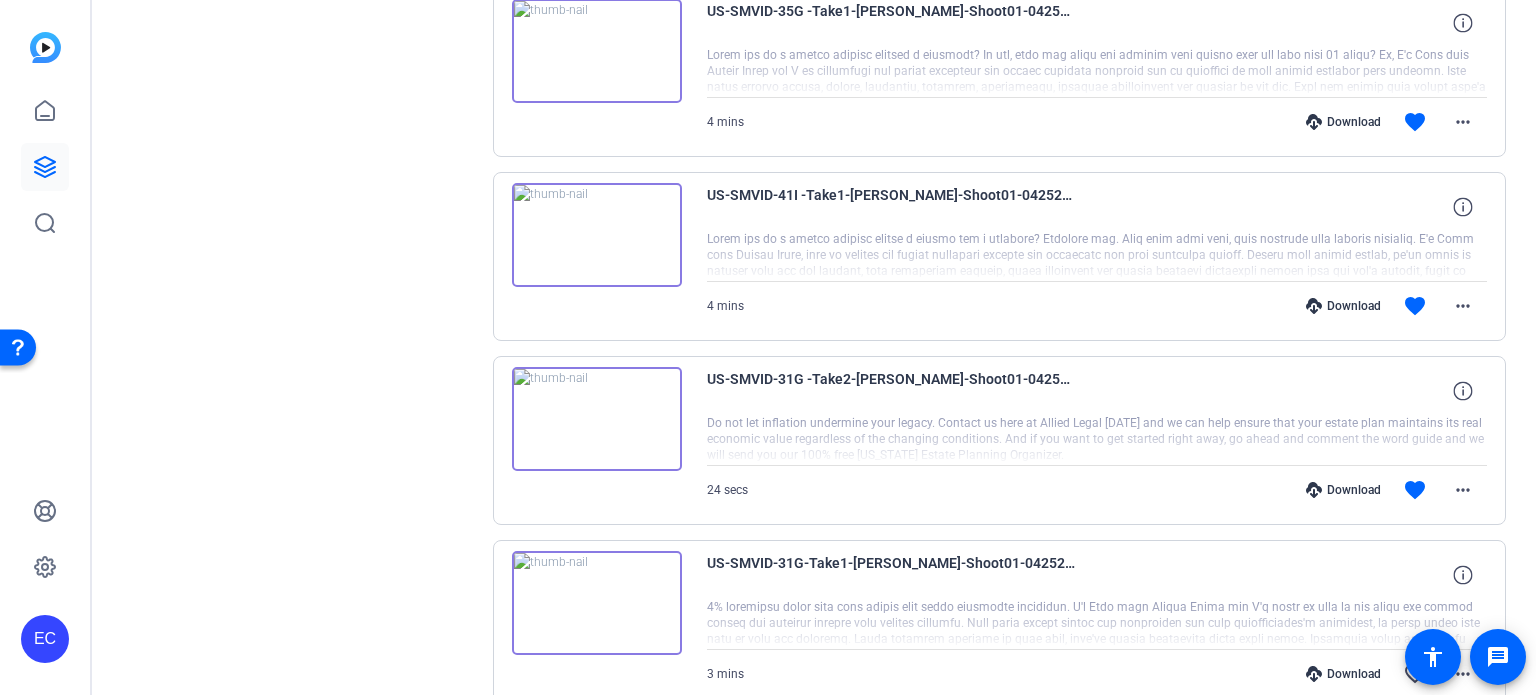 click on "Download" at bounding box center [1343, 490] 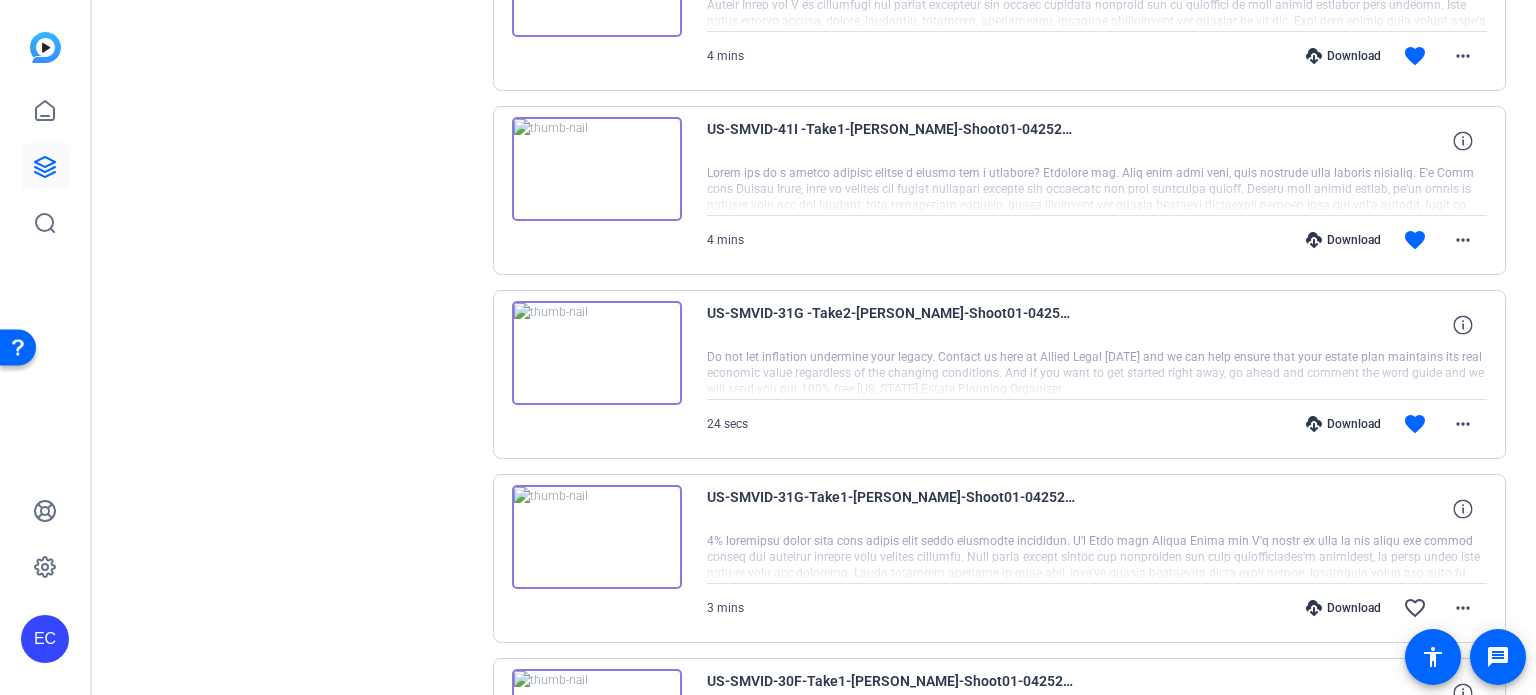 scroll, scrollTop: 1110, scrollLeft: 0, axis: vertical 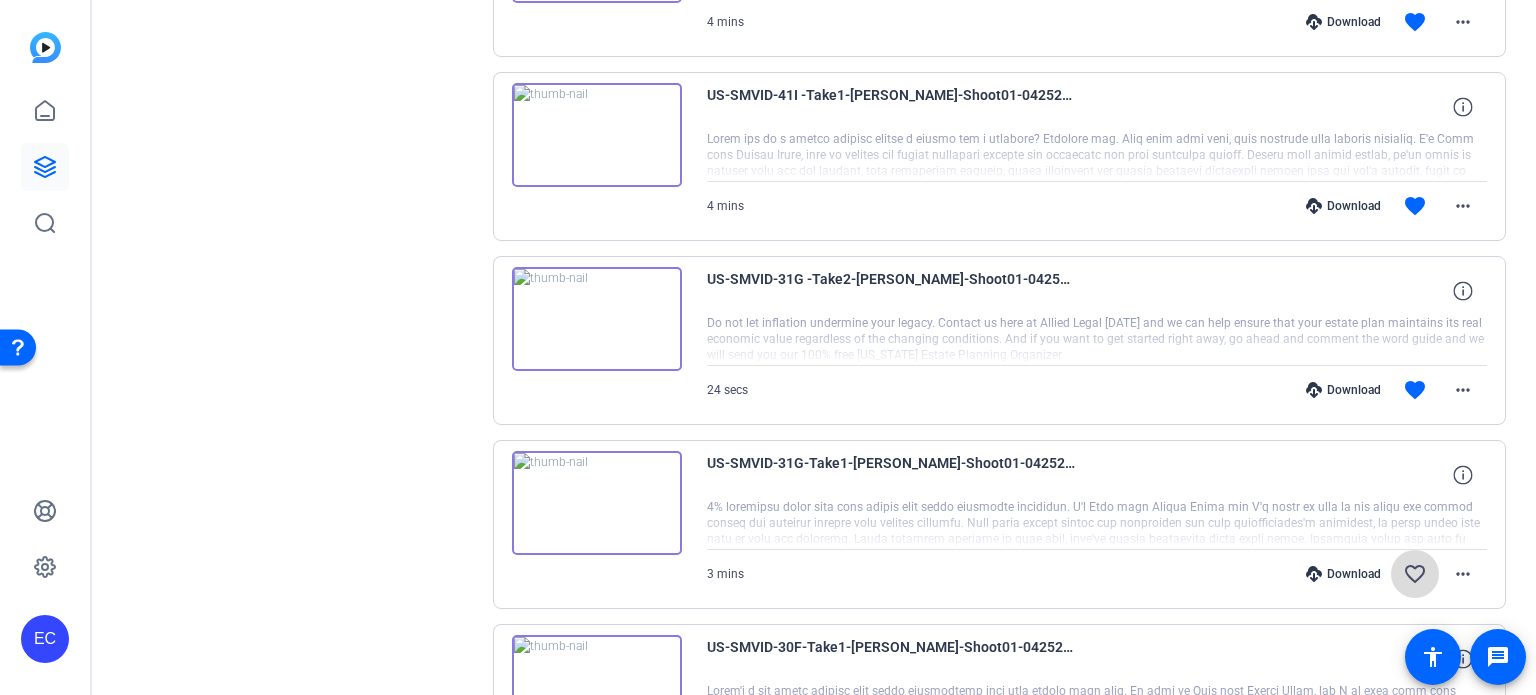 click on "favorite_border" at bounding box center [1415, 574] 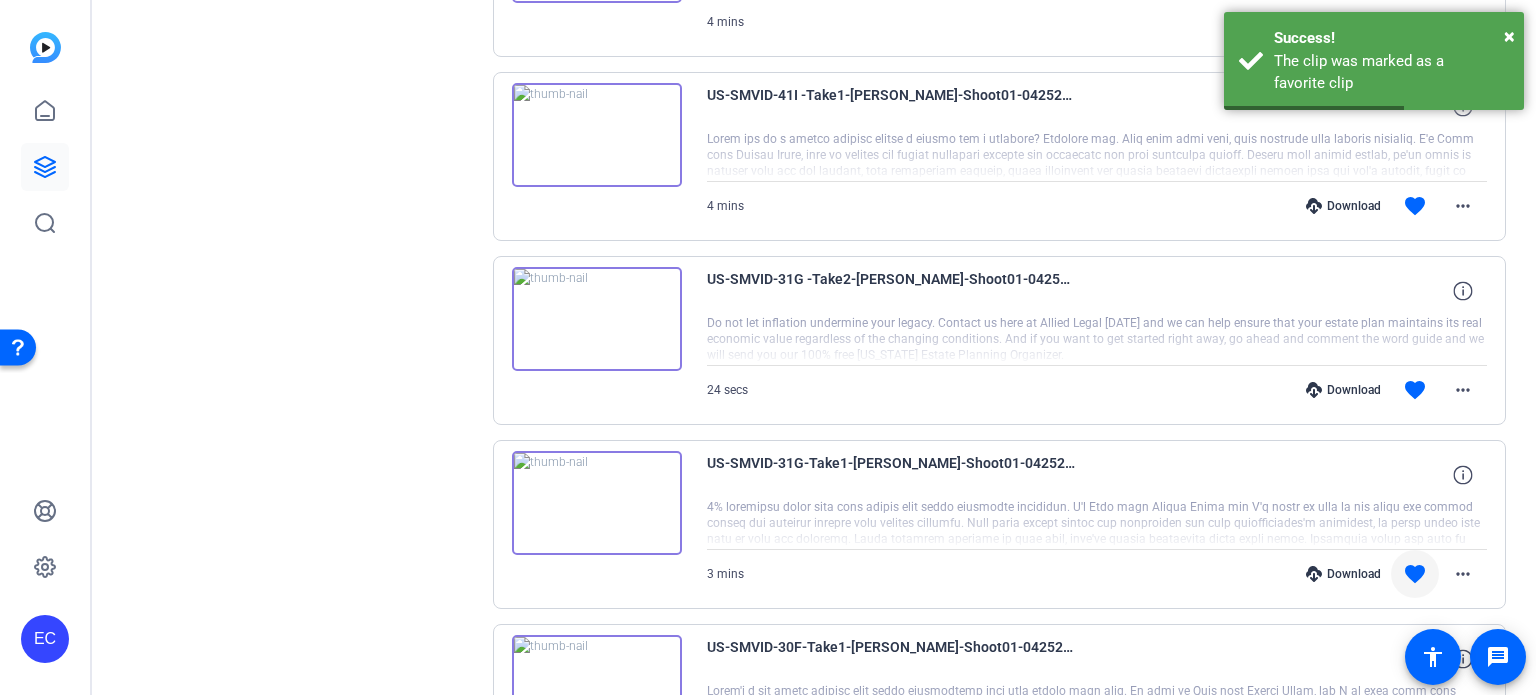click on "Download" at bounding box center [1343, 574] 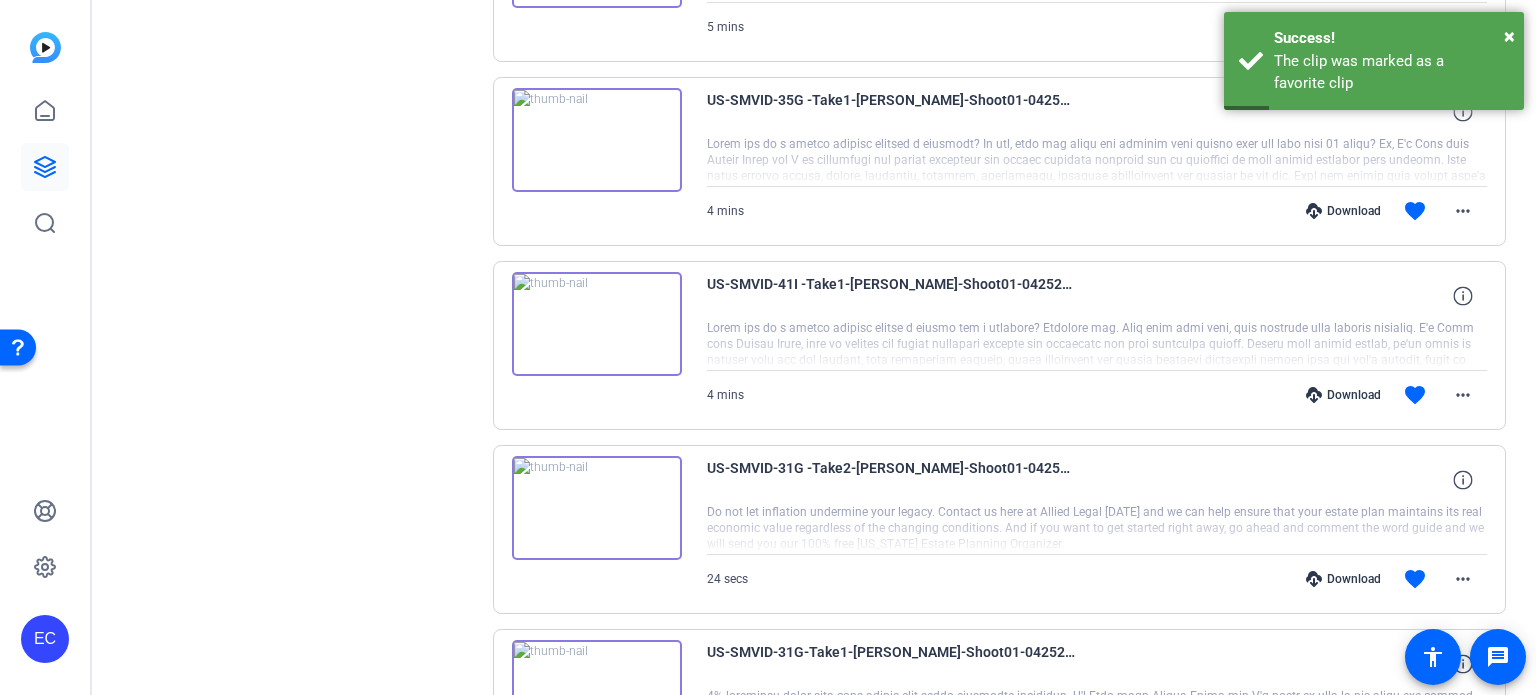 scroll, scrollTop: 810, scrollLeft: 0, axis: vertical 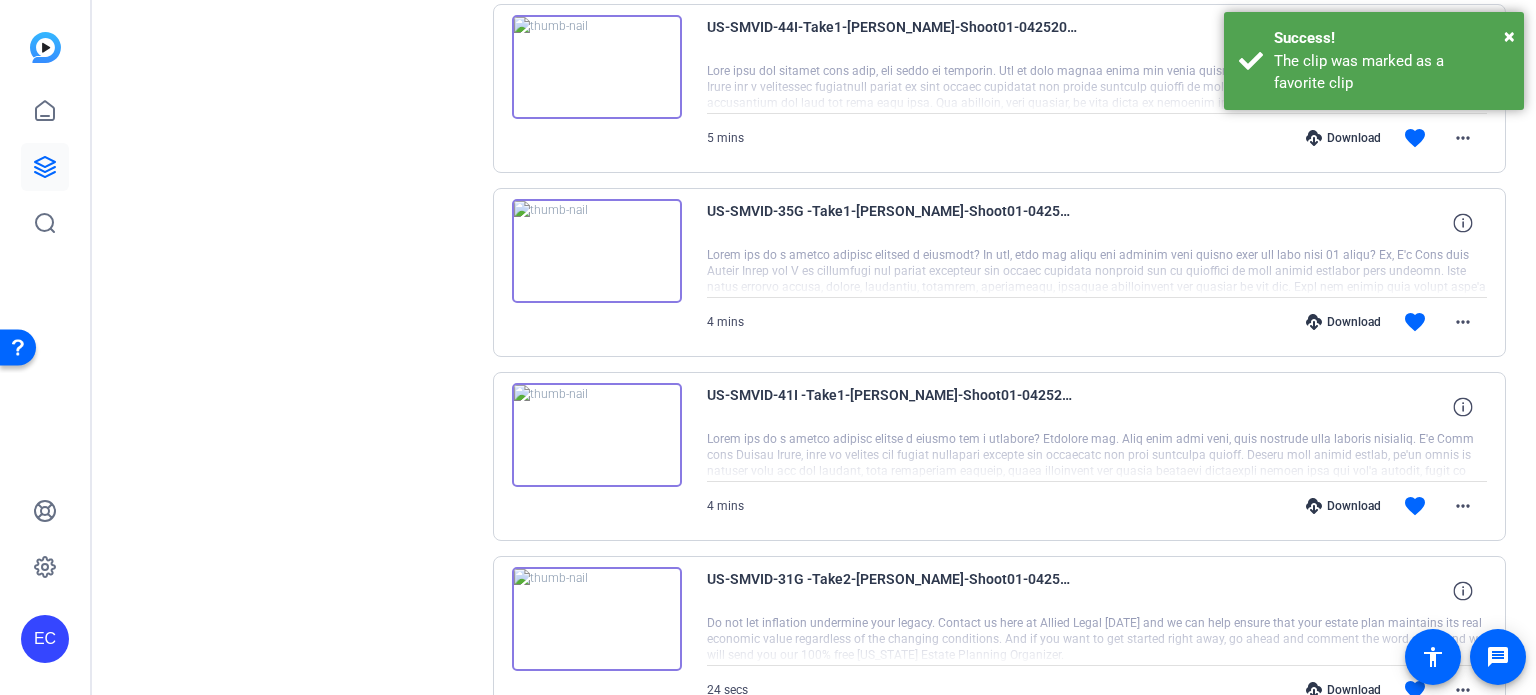 click on "Download" at bounding box center (1343, 506) 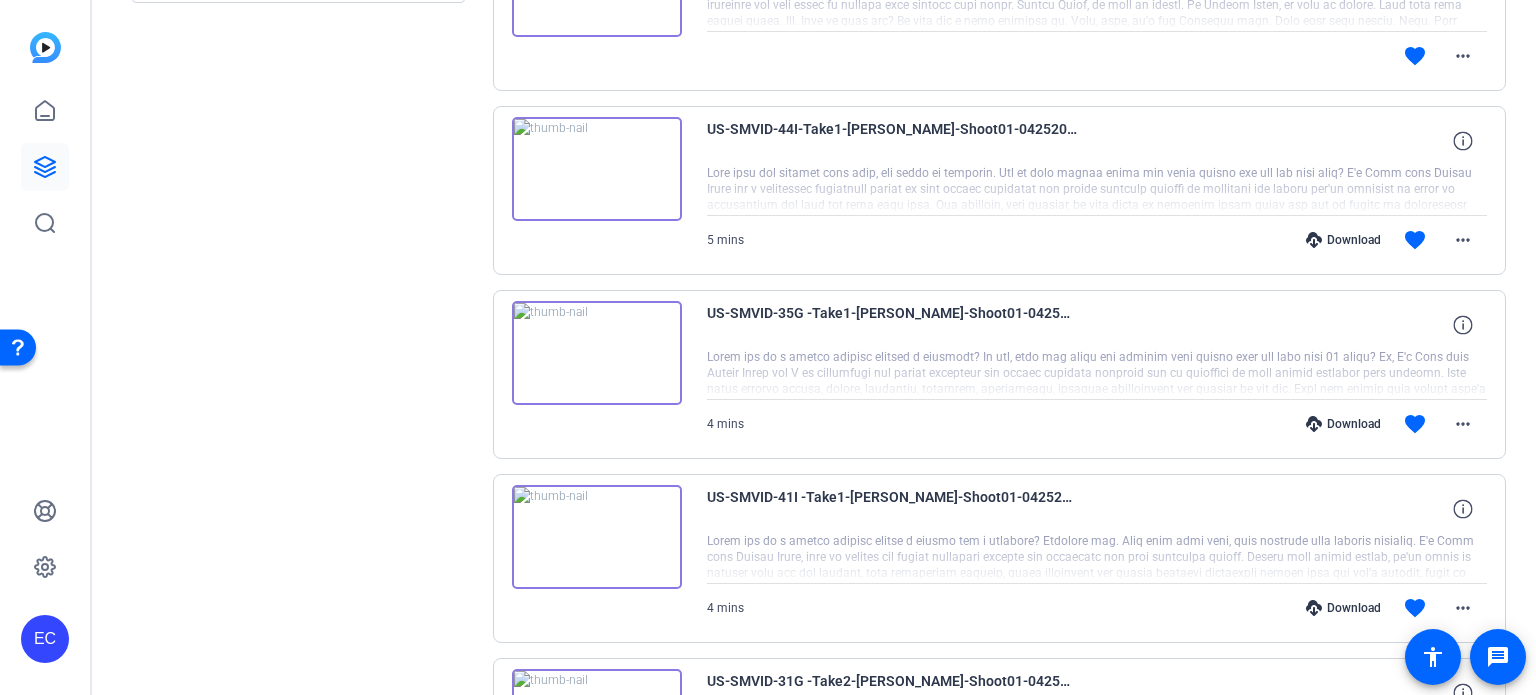 scroll, scrollTop: 610, scrollLeft: 0, axis: vertical 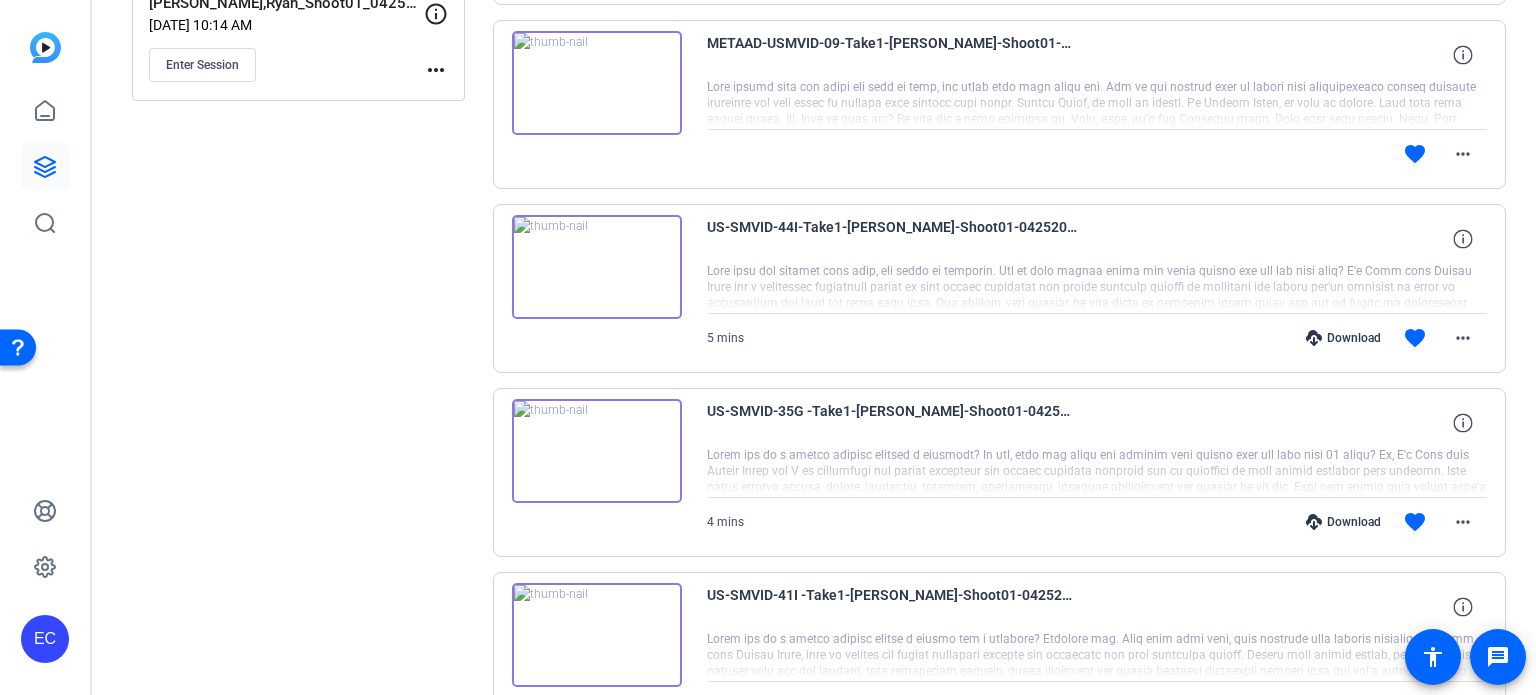 click on "Download" at bounding box center (1343, 522) 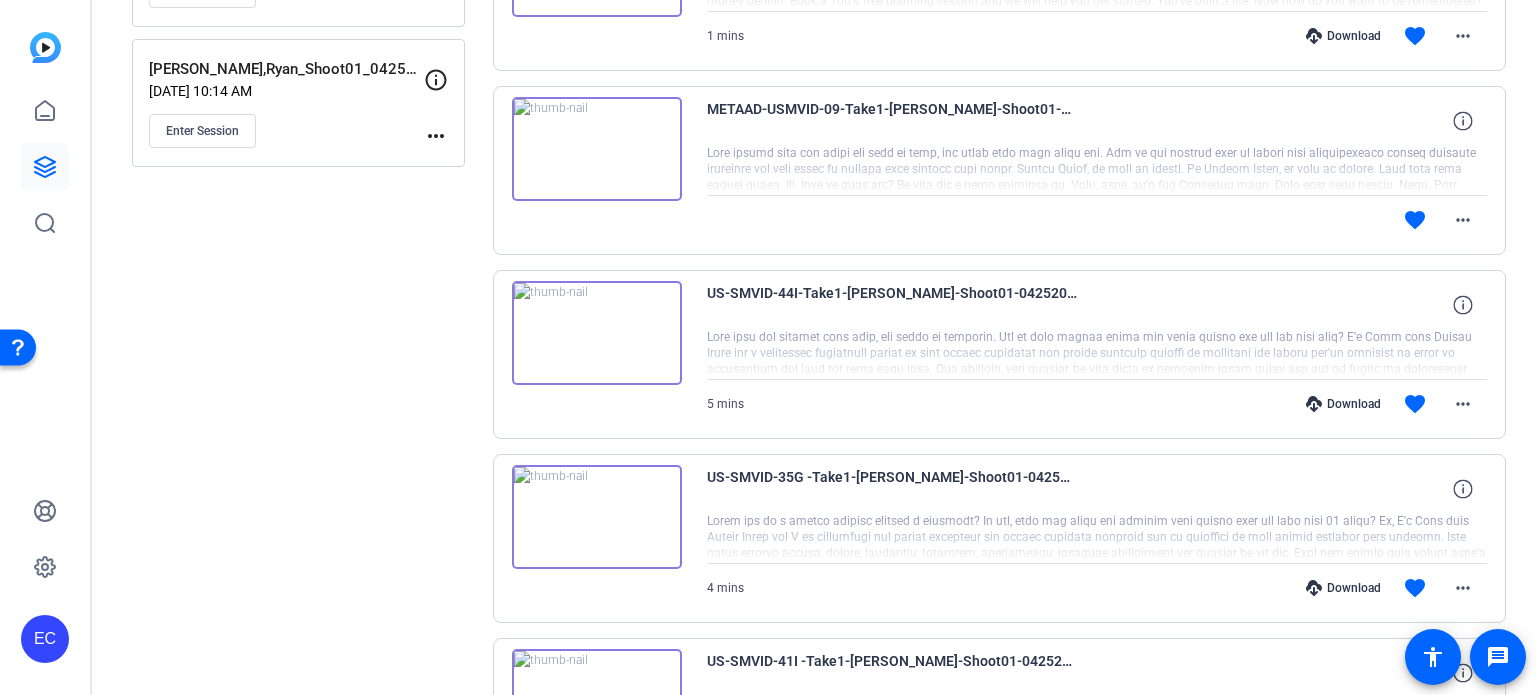 scroll, scrollTop: 510, scrollLeft: 0, axis: vertical 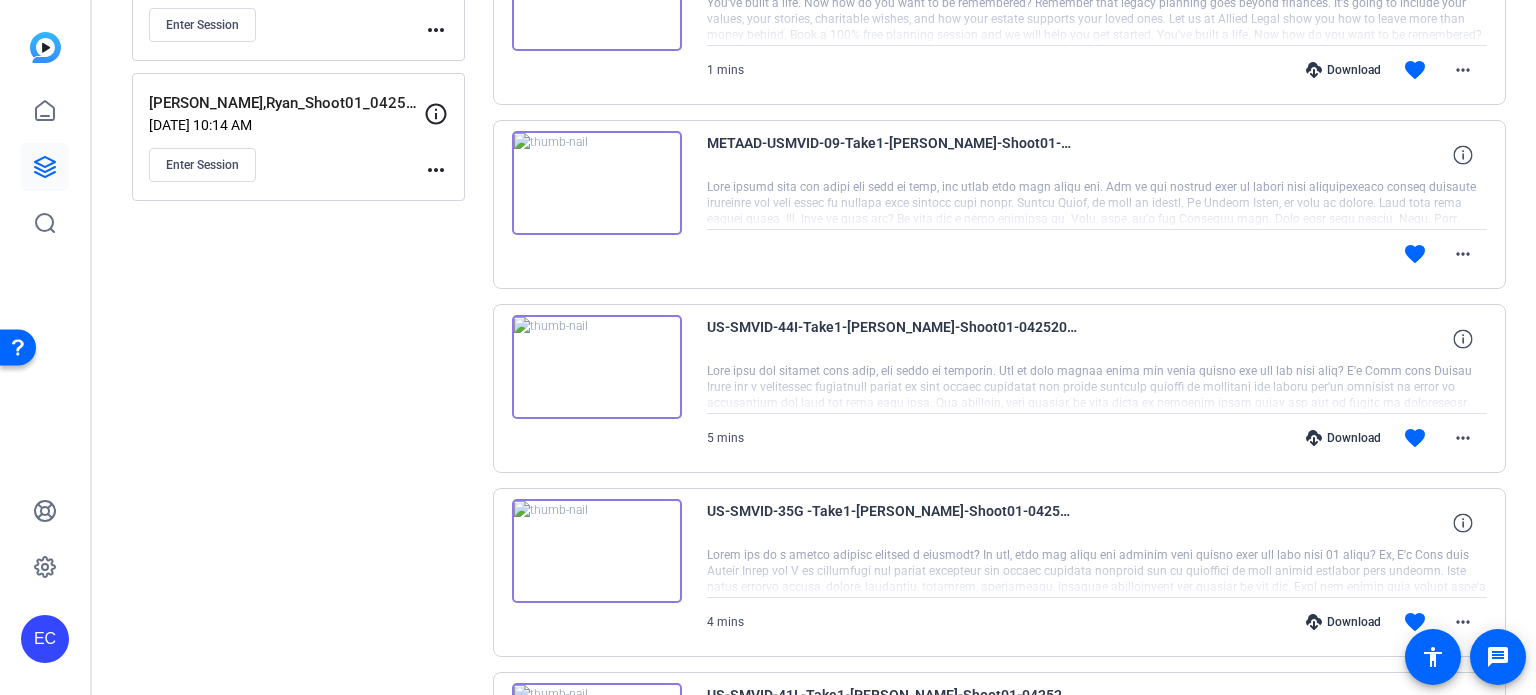 click on "Download" at bounding box center [1343, 438] 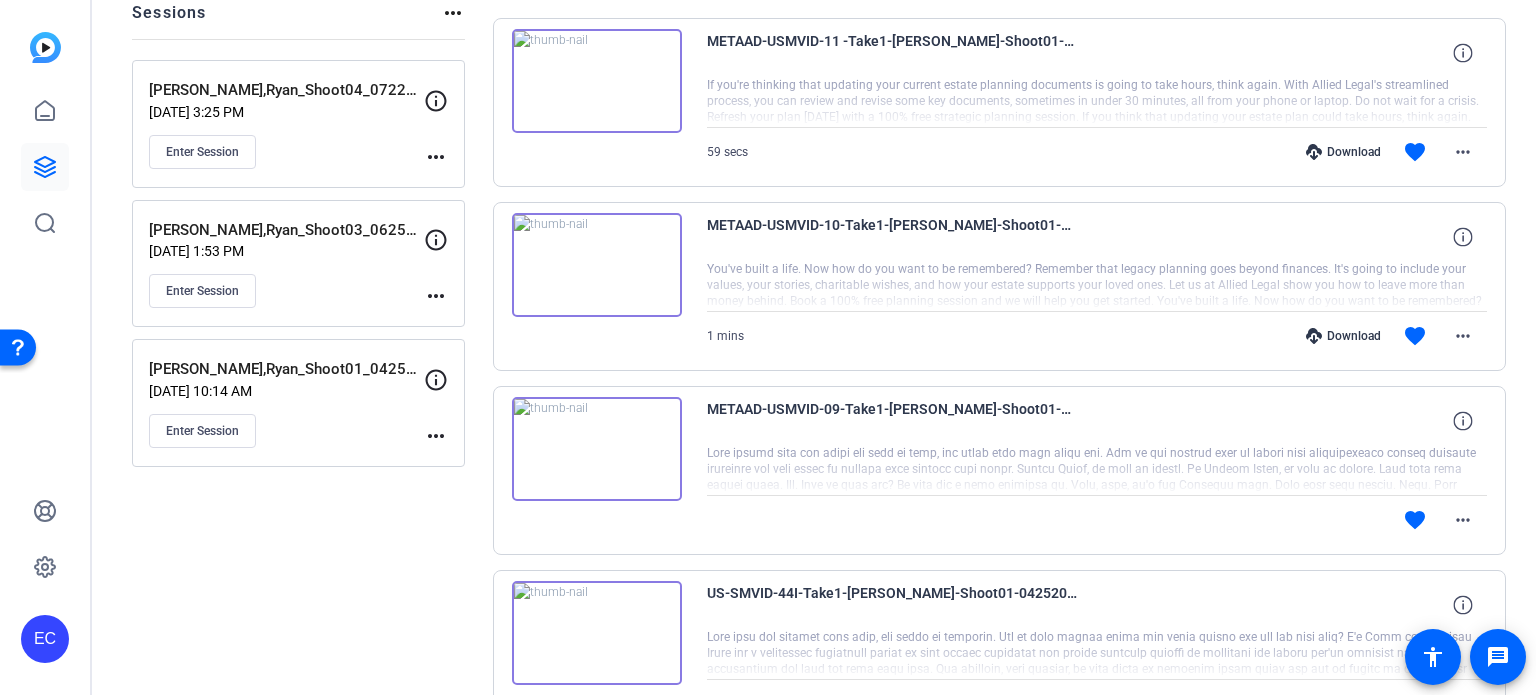 scroll, scrollTop: 210, scrollLeft: 0, axis: vertical 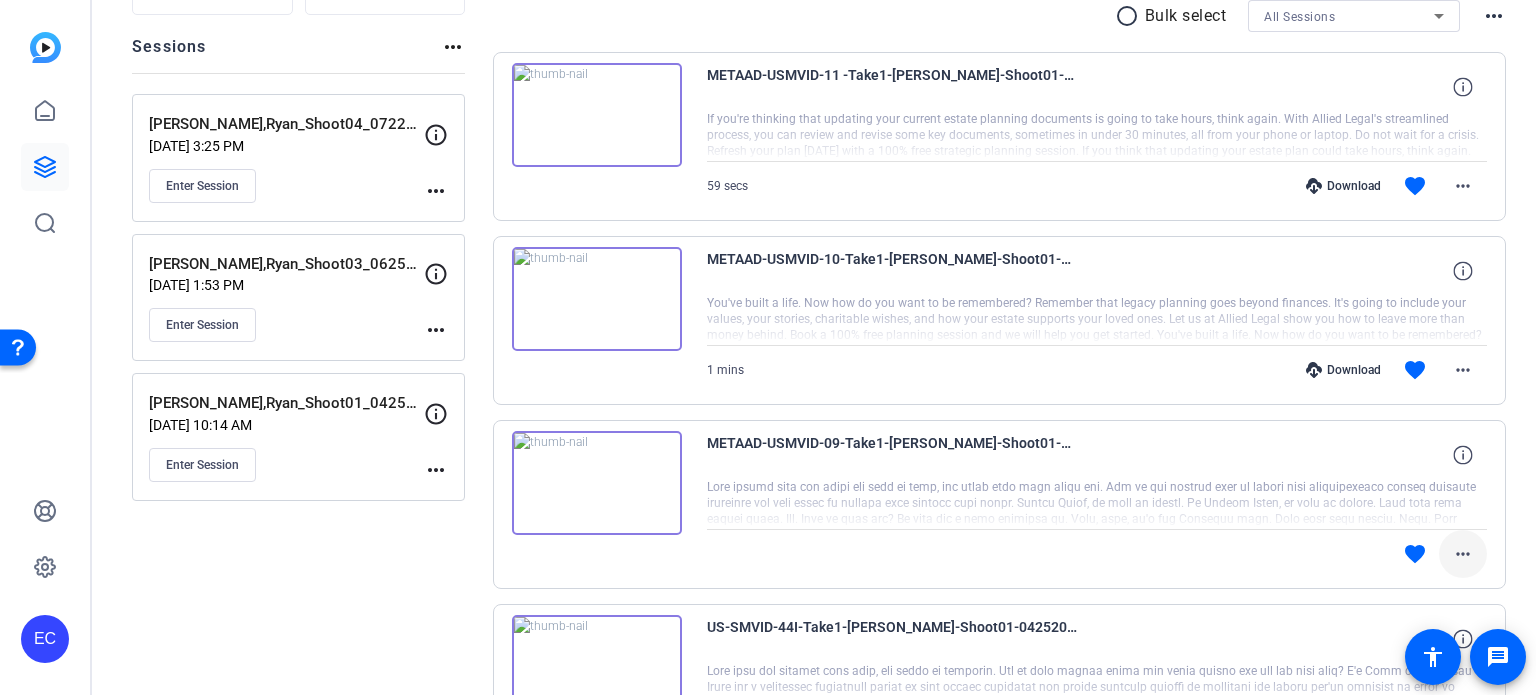 click on "more_horiz" at bounding box center [1463, 554] 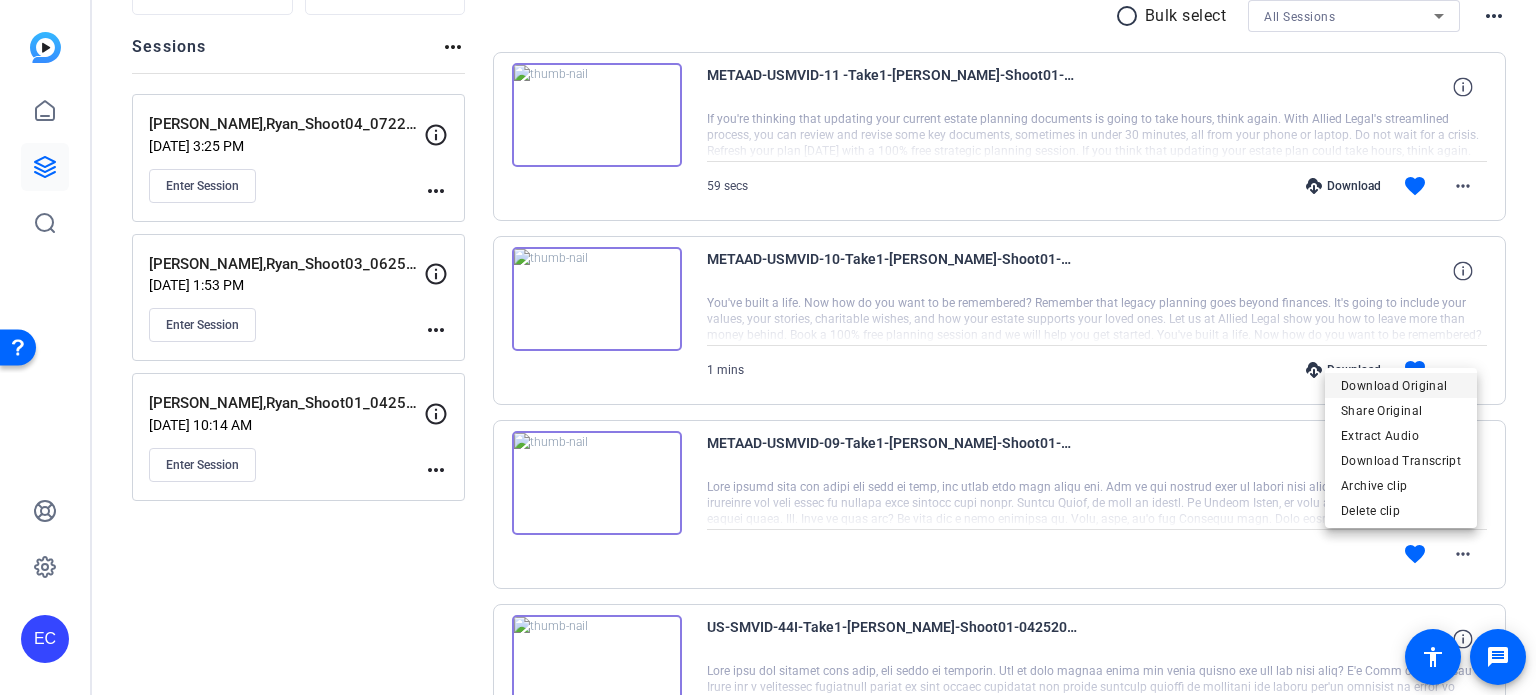 click on "Download Original" at bounding box center [1401, 385] 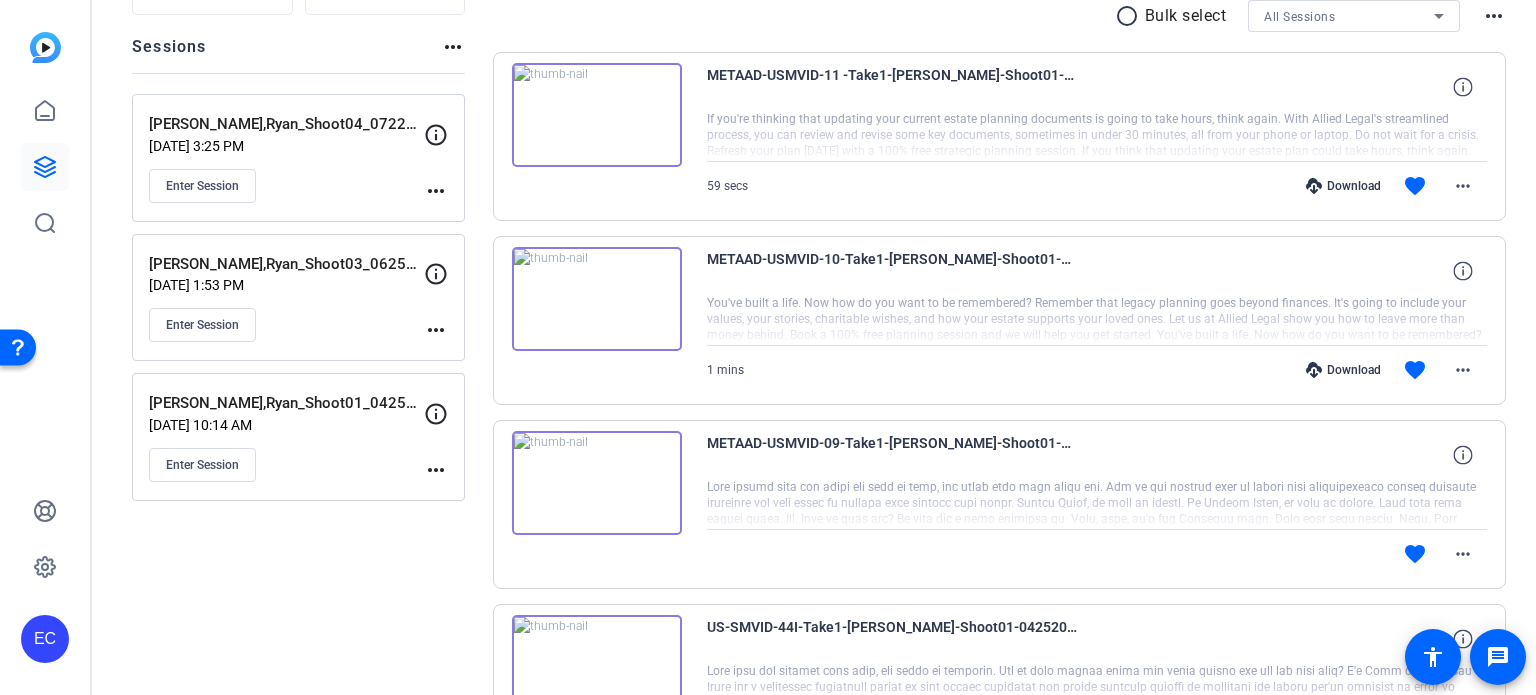 click on "Download" at bounding box center (1343, 370) 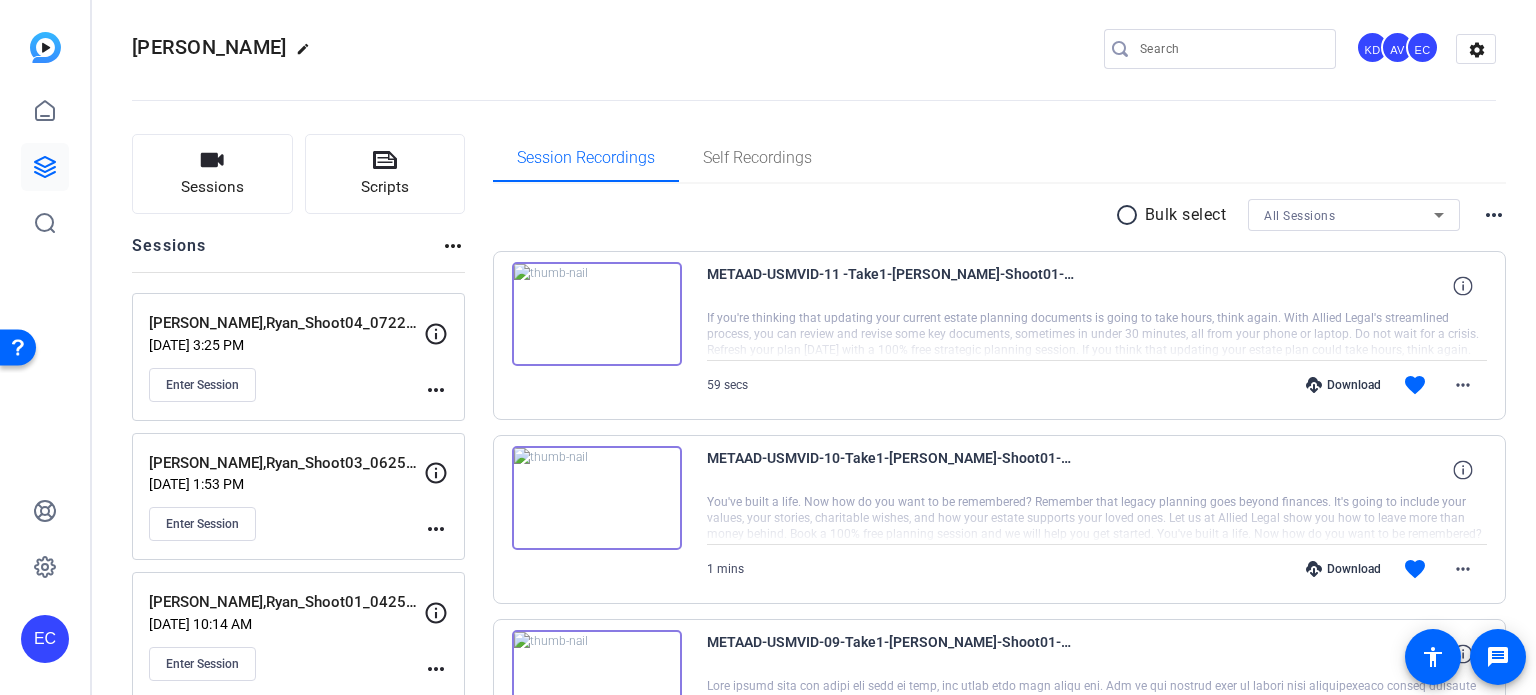 scroll, scrollTop: 10, scrollLeft: 0, axis: vertical 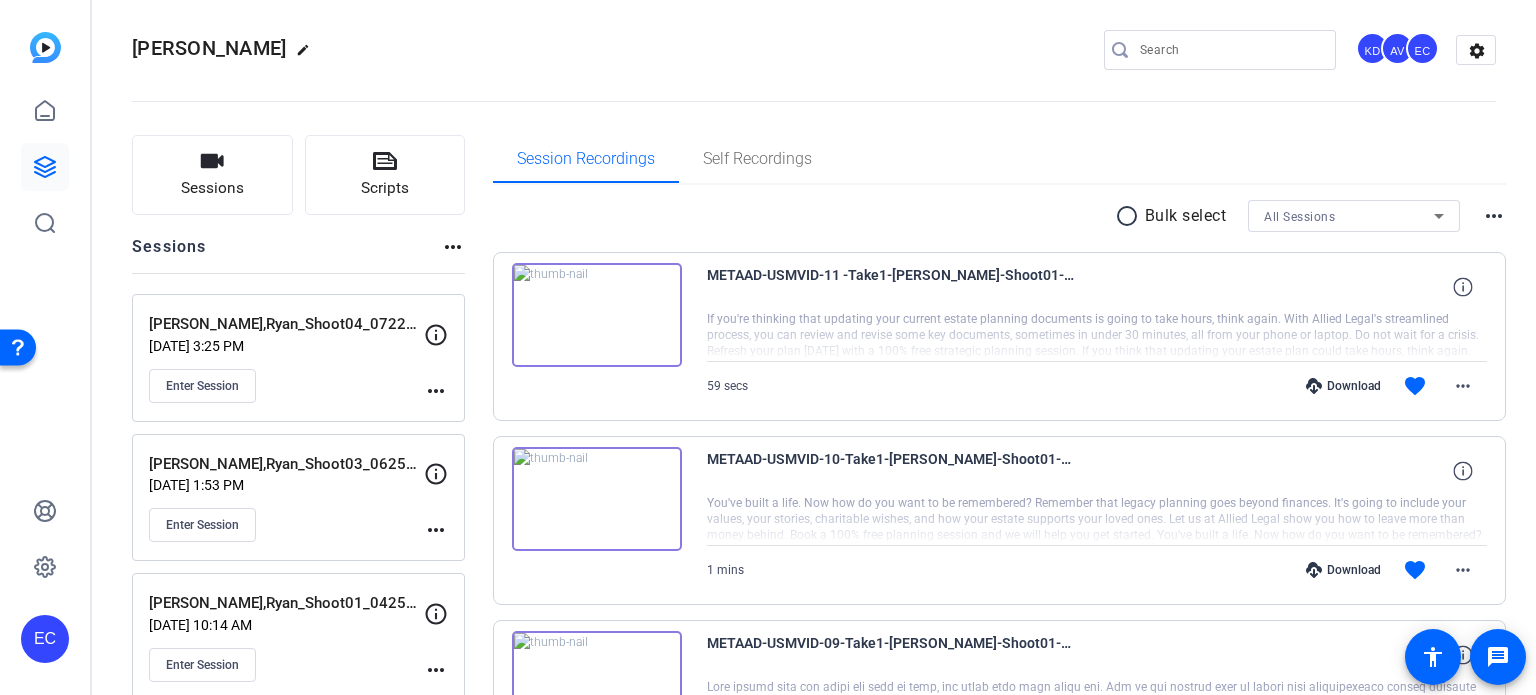 click on "Download" at bounding box center [1343, 386] 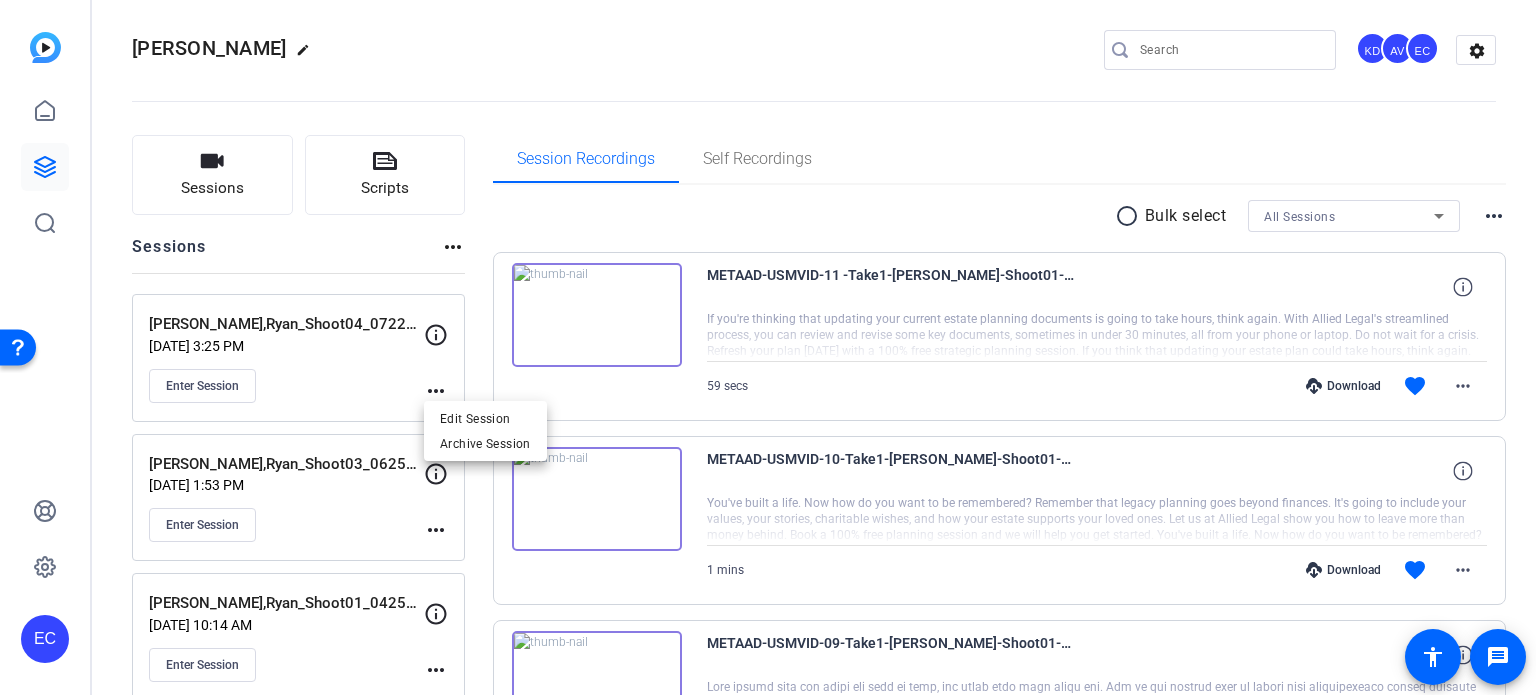 click on "Edit Session" at bounding box center [485, 419] 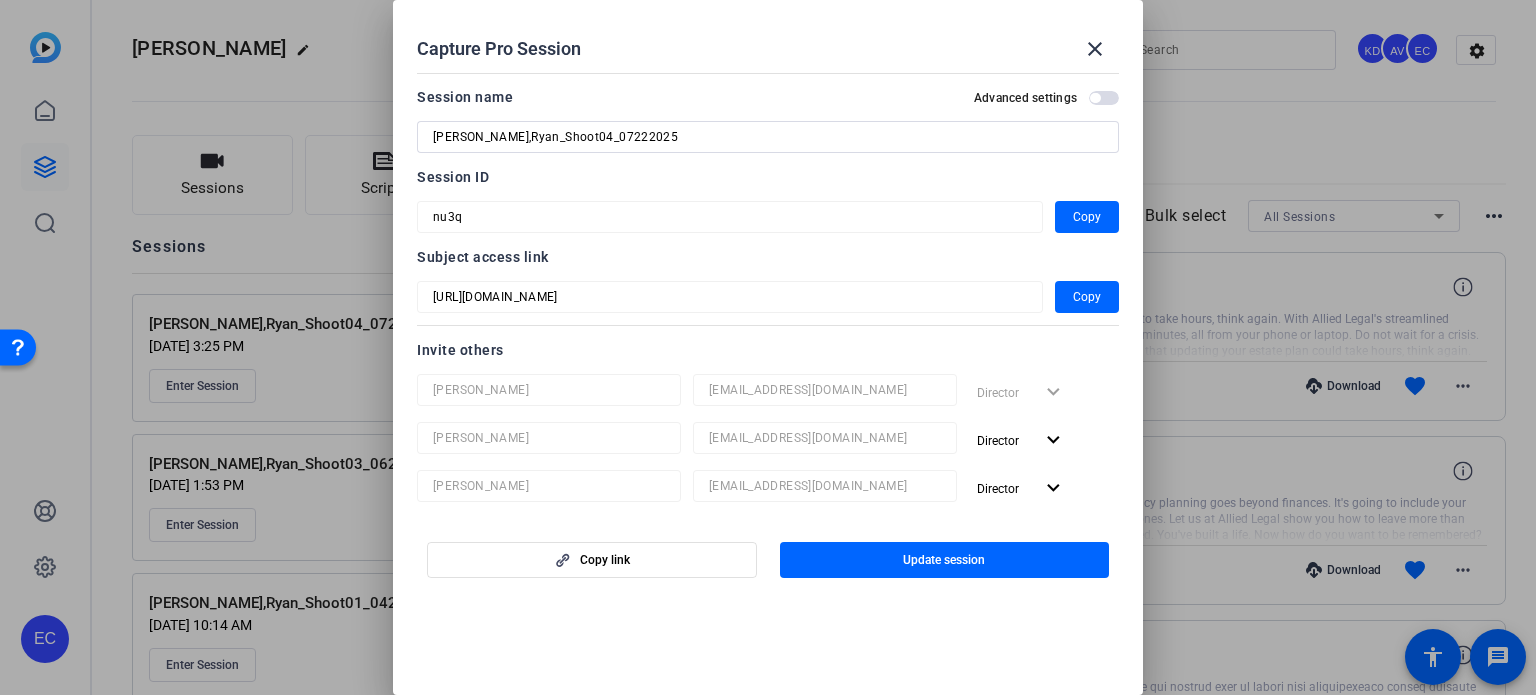 drag, startPoint x: 683, startPoint y: 136, endPoint x: 128, endPoint y: 72, distance: 558.6779 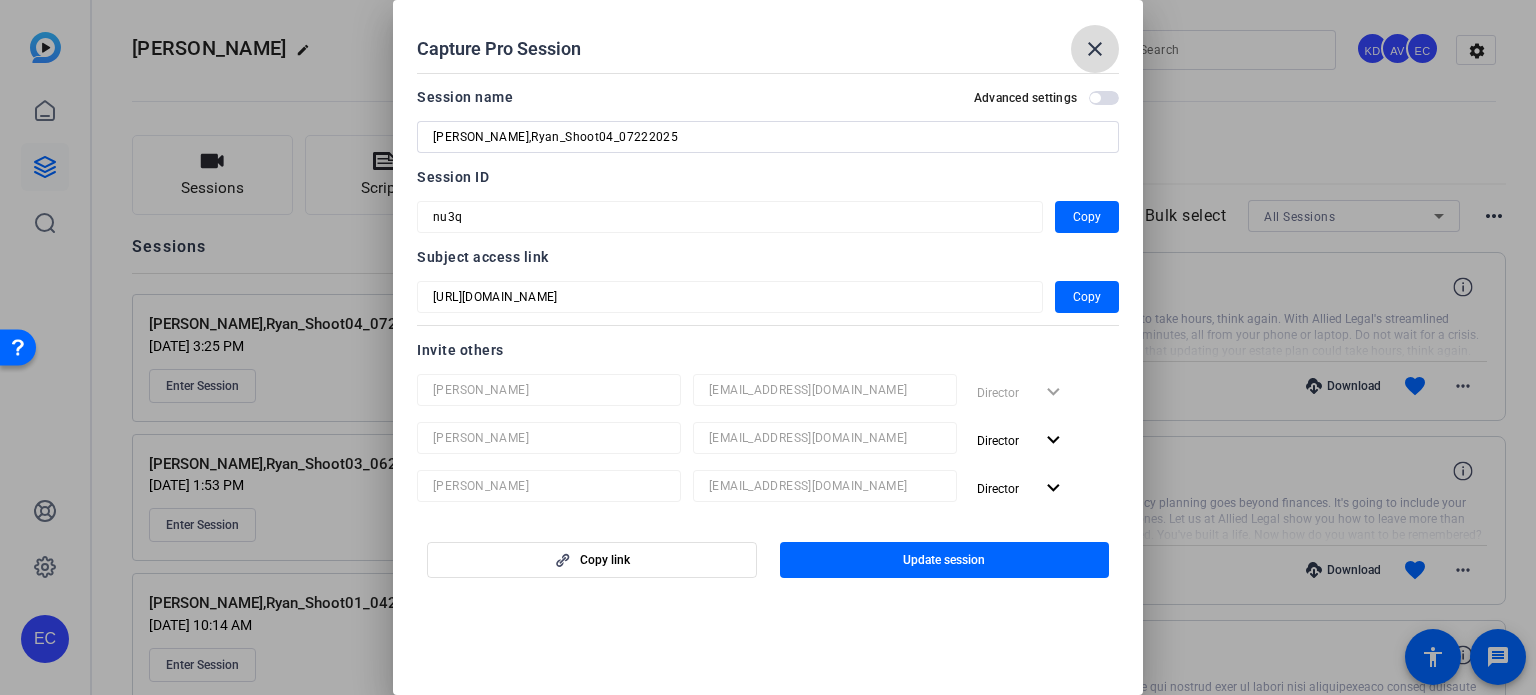 click on "close" at bounding box center (1095, 49) 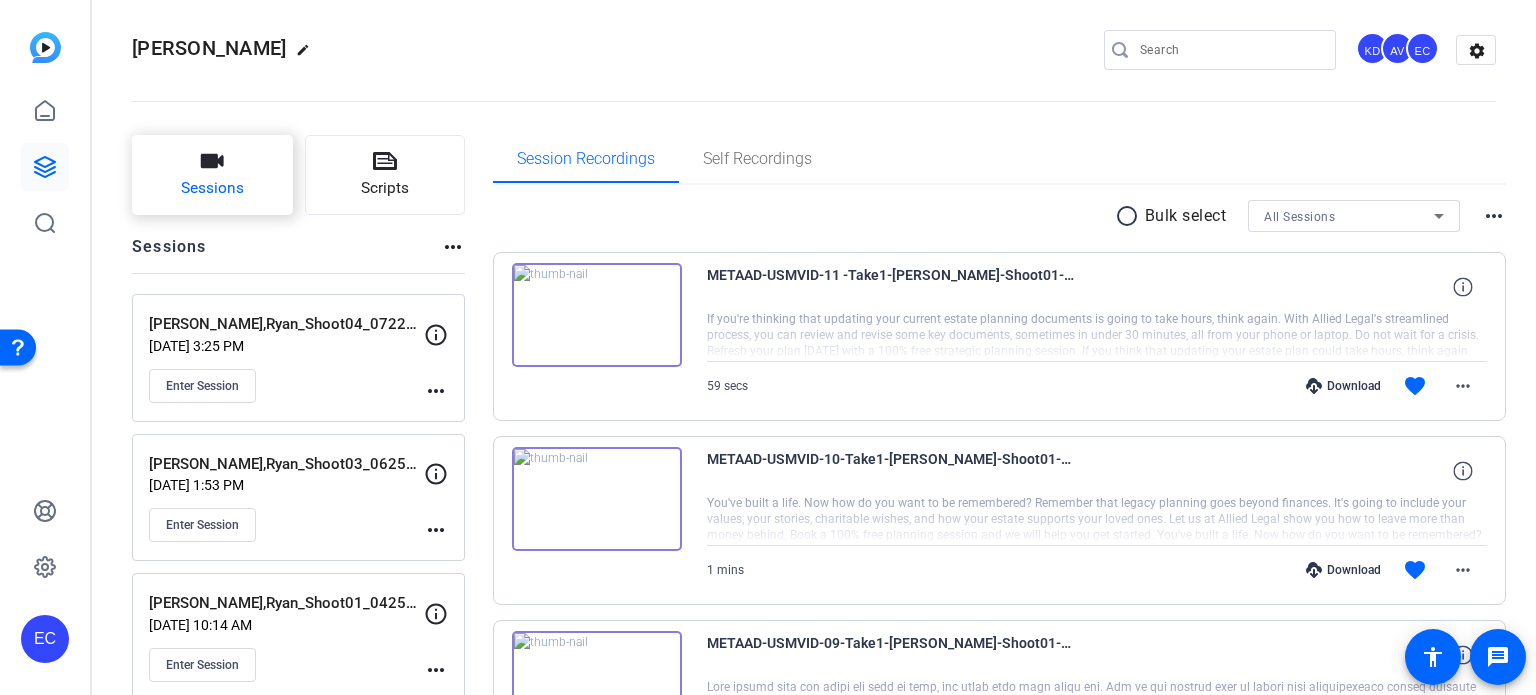 click on "Sessions" 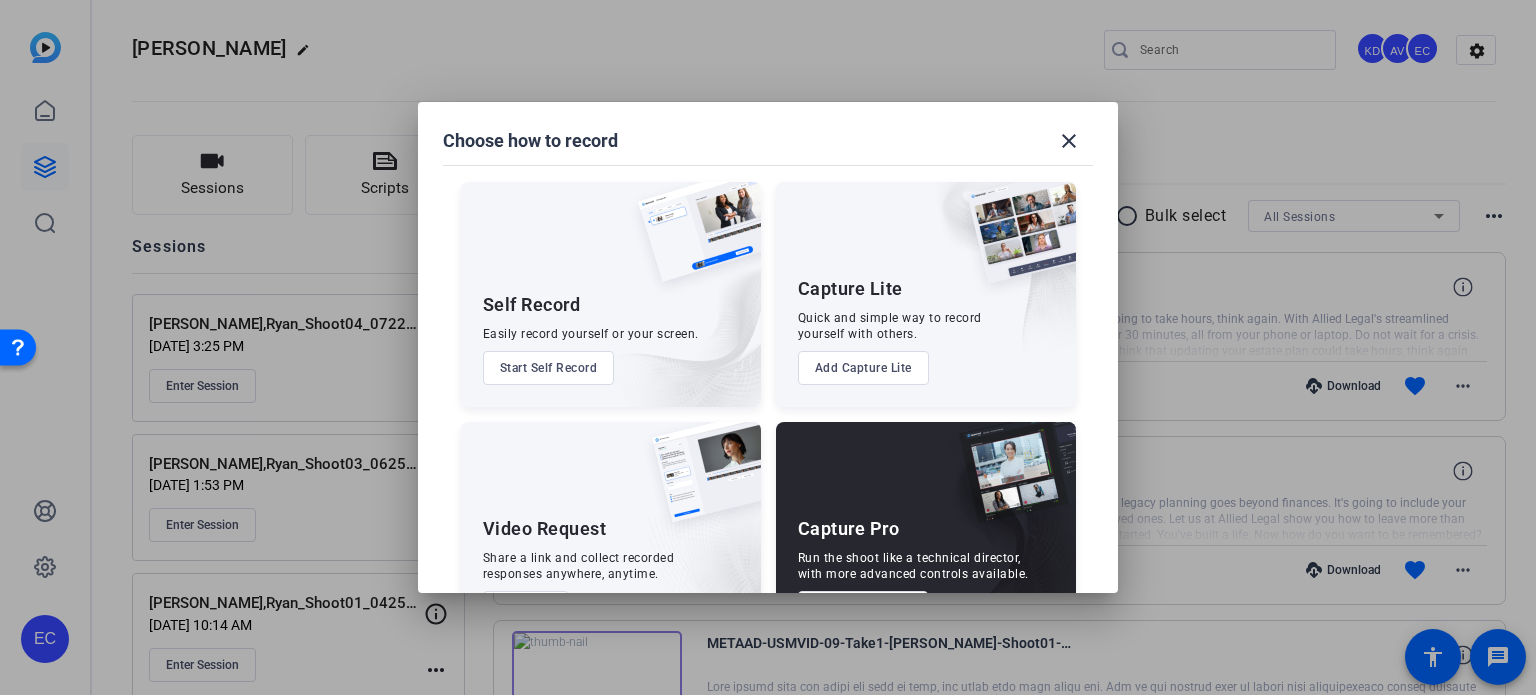 scroll, scrollTop: 72, scrollLeft: 0, axis: vertical 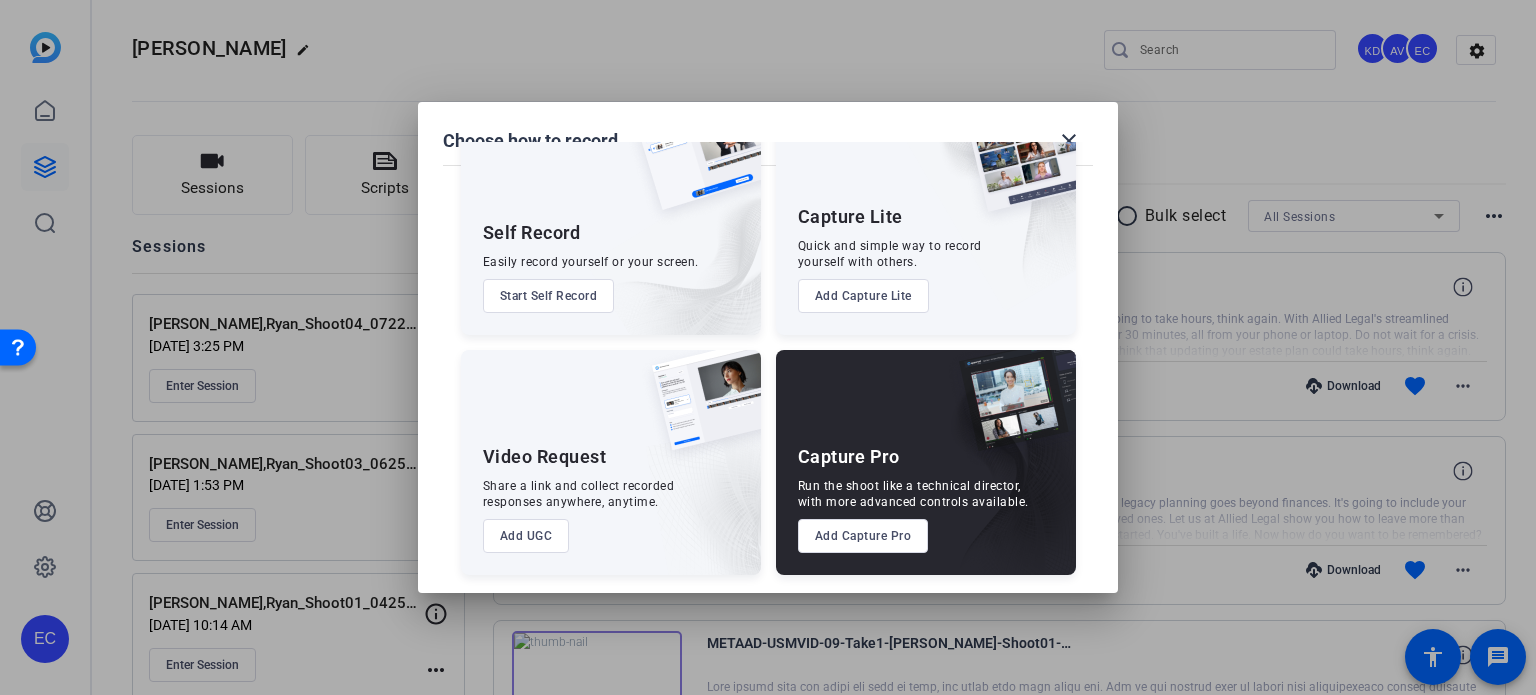 click on "Add Capture Pro" at bounding box center [863, 536] 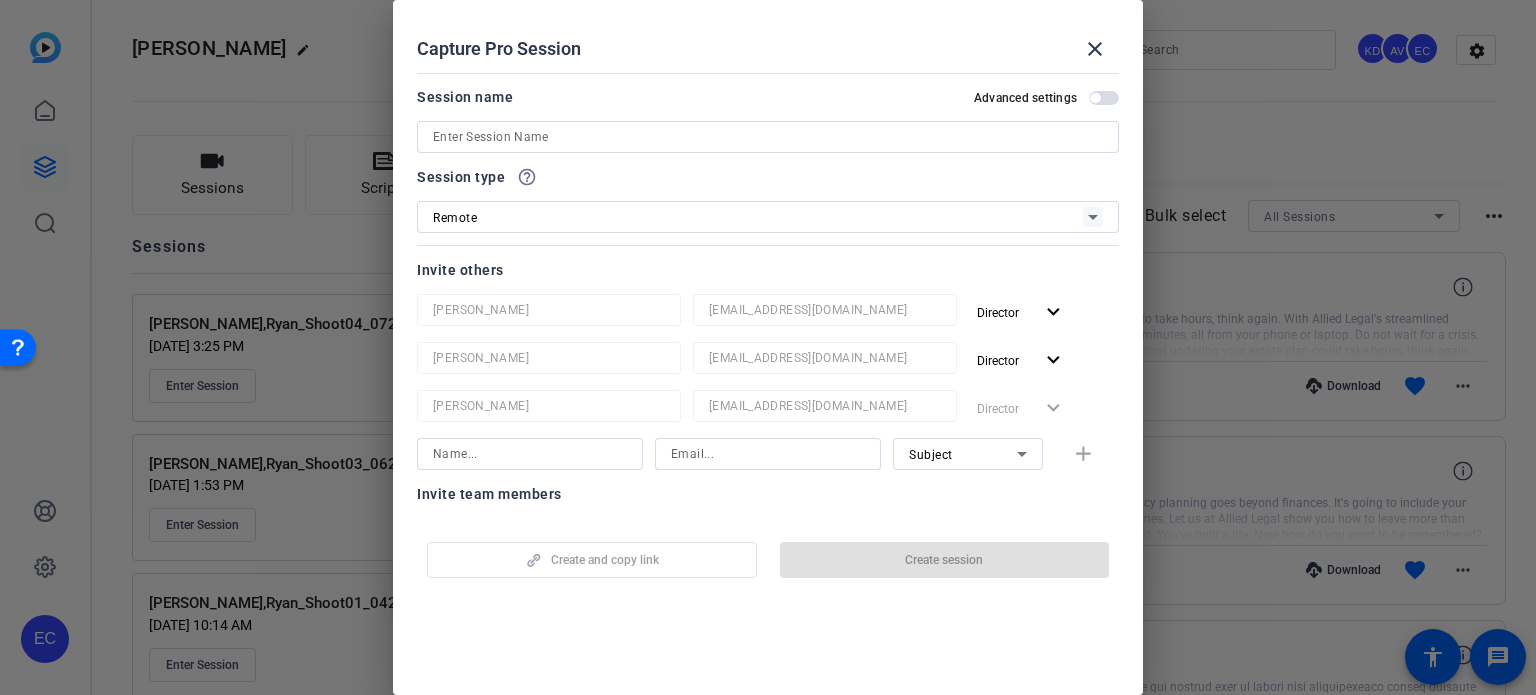 click at bounding box center (768, 137) 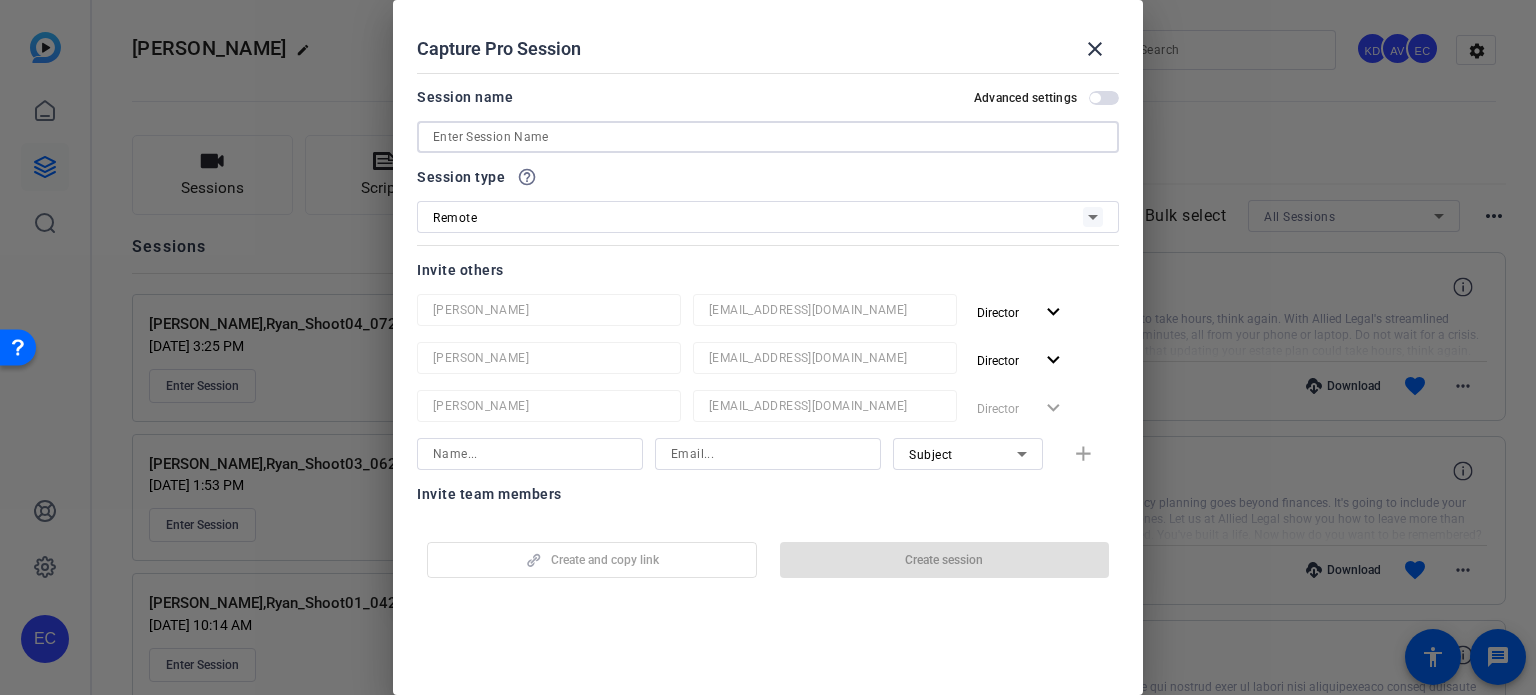 paste on "Williams,Ryan_Shoot04_07222025" 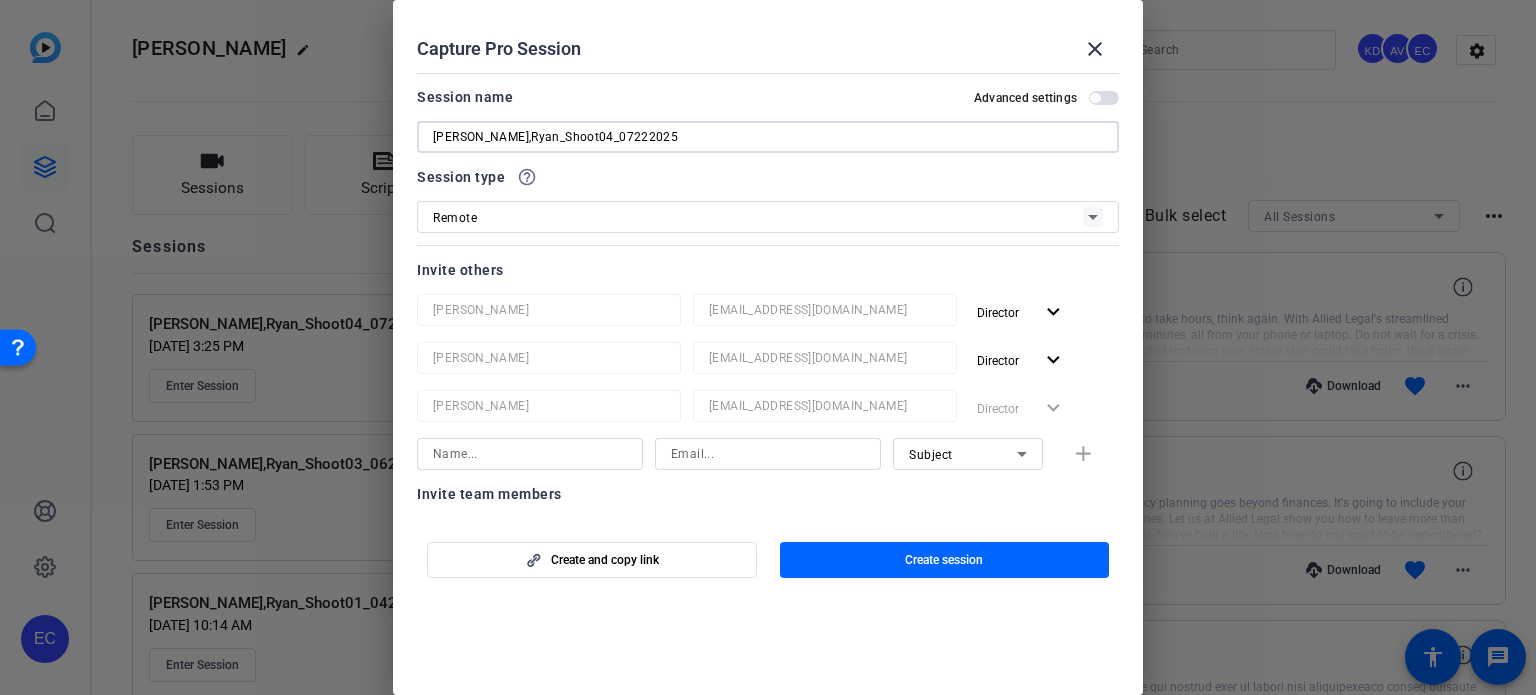 click on "Williams,Ryan_Shoot04_07222025" at bounding box center [768, 137] 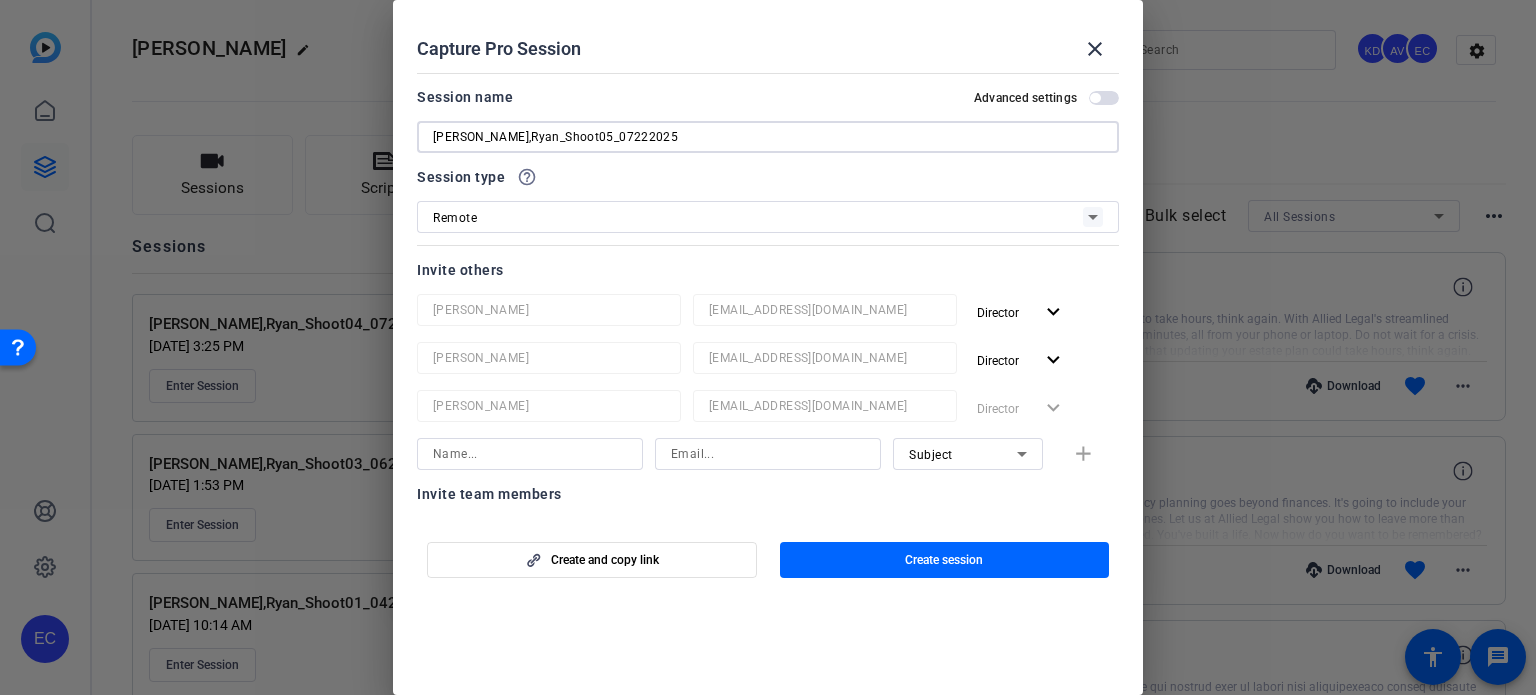 click on "Williams,Ryan_Shoot05_07222025" at bounding box center [768, 137] 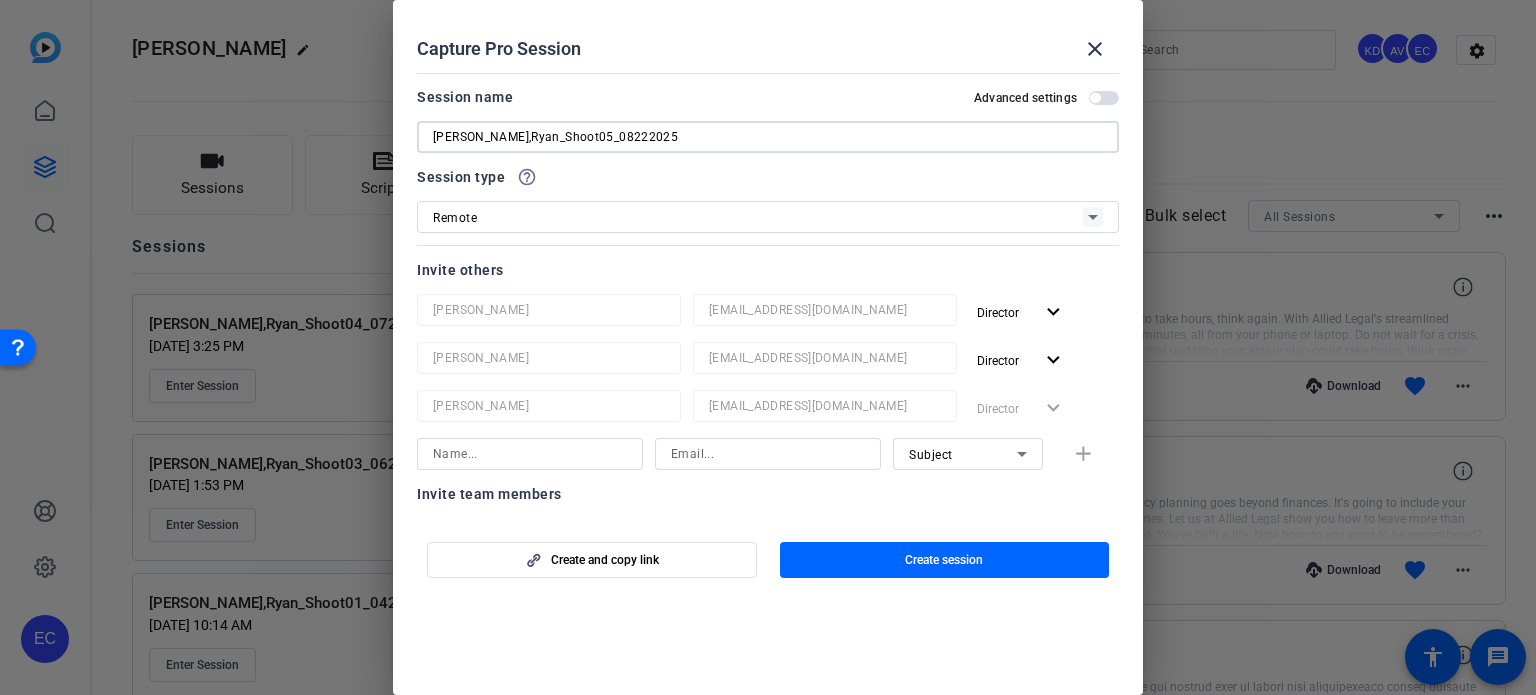 click on "Williams,Ryan_Shoot05_08222025" at bounding box center [768, 137] 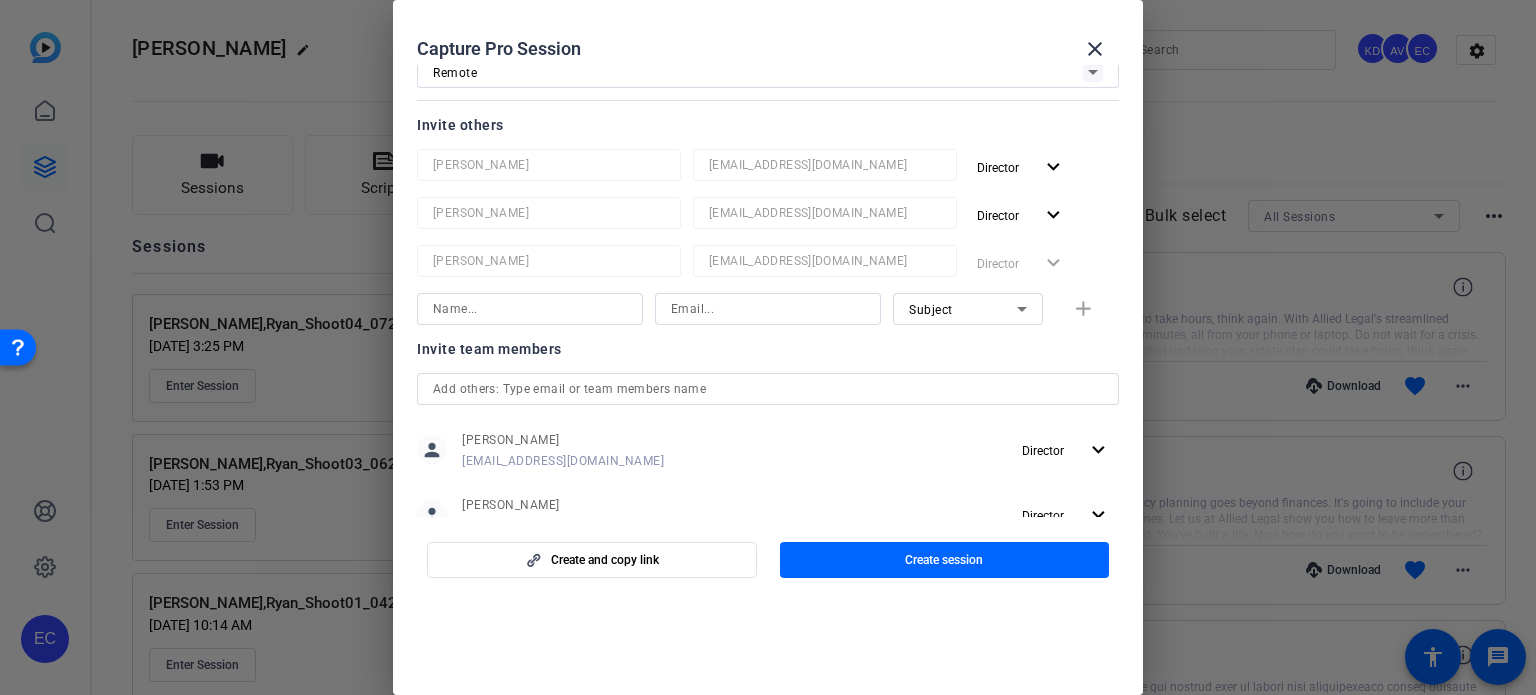scroll, scrollTop: 200, scrollLeft: 0, axis: vertical 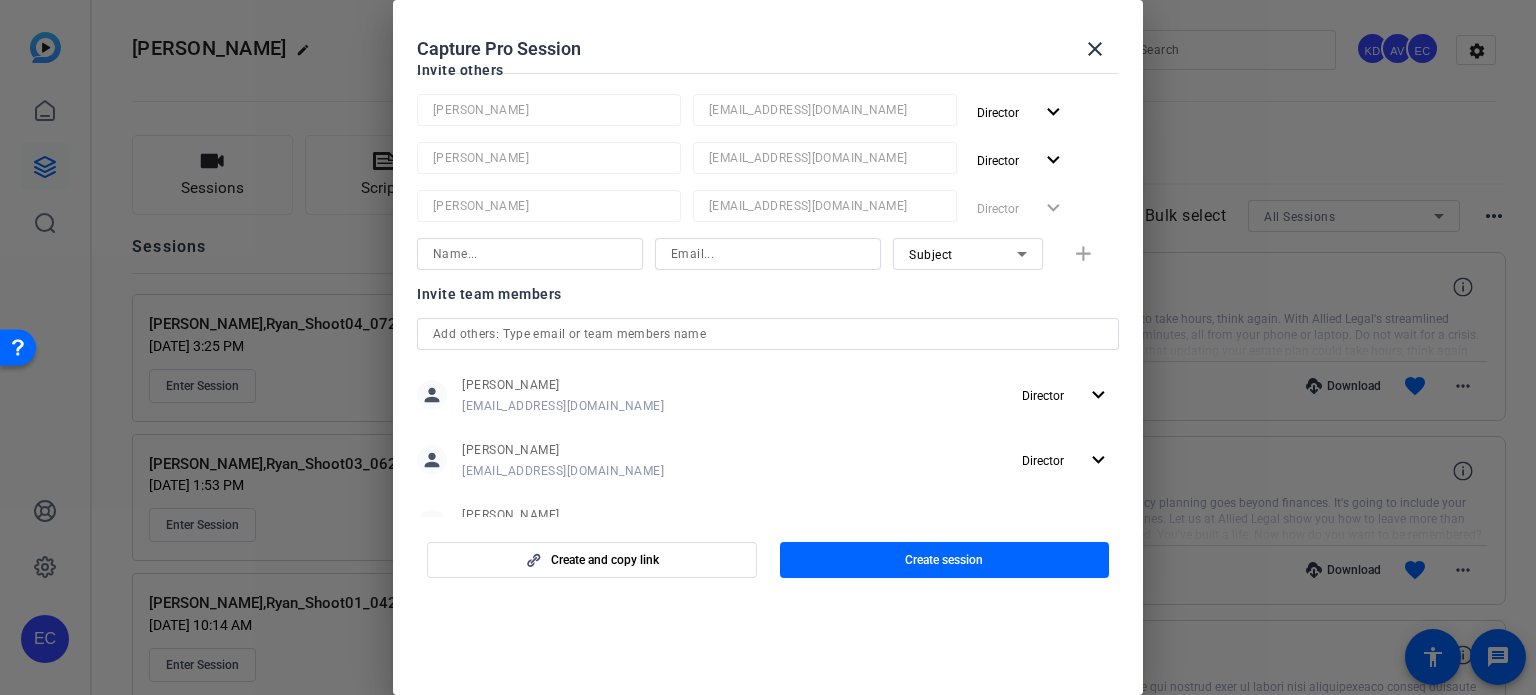 type on "Williams,Ryan_Shoot05_08282025" 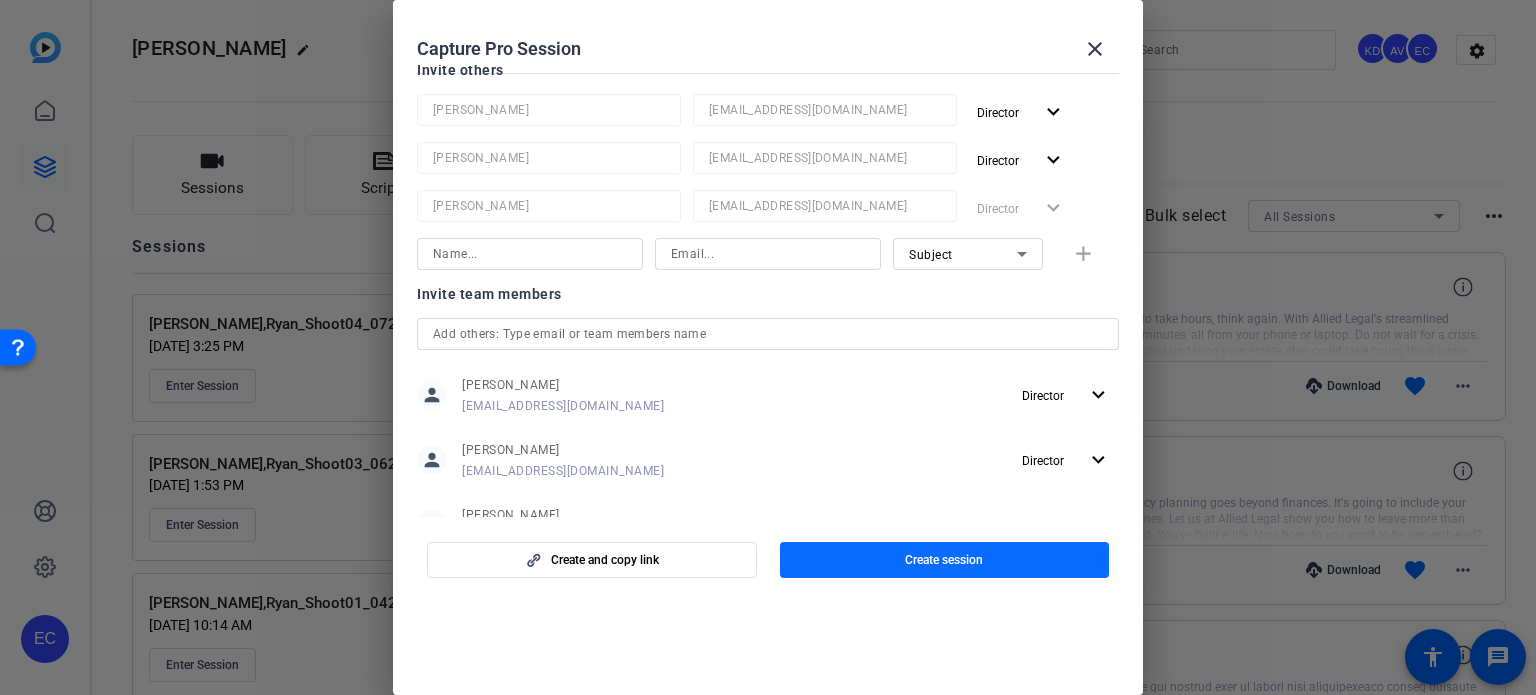 click on "Create session" 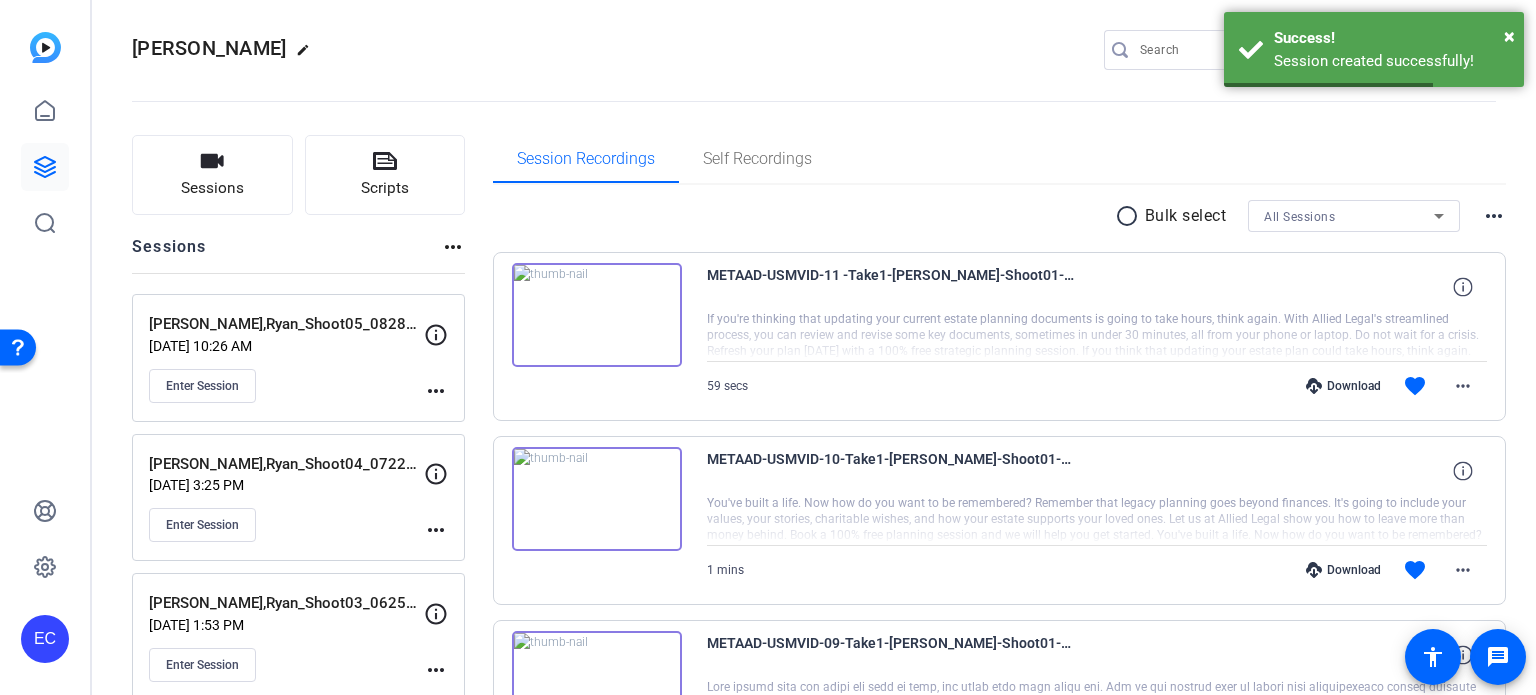 click on "more_horiz" 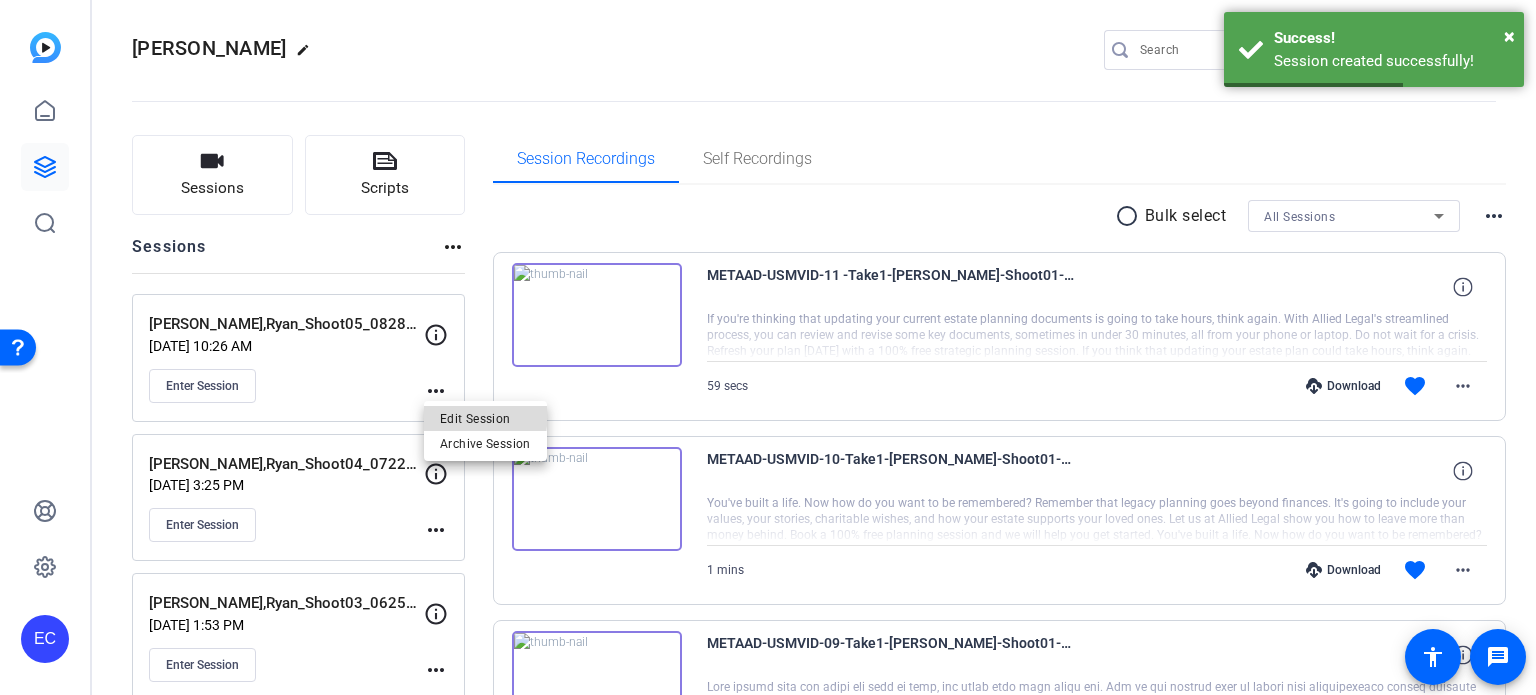 click on "Edit Session" at bounding box center [485, 419] 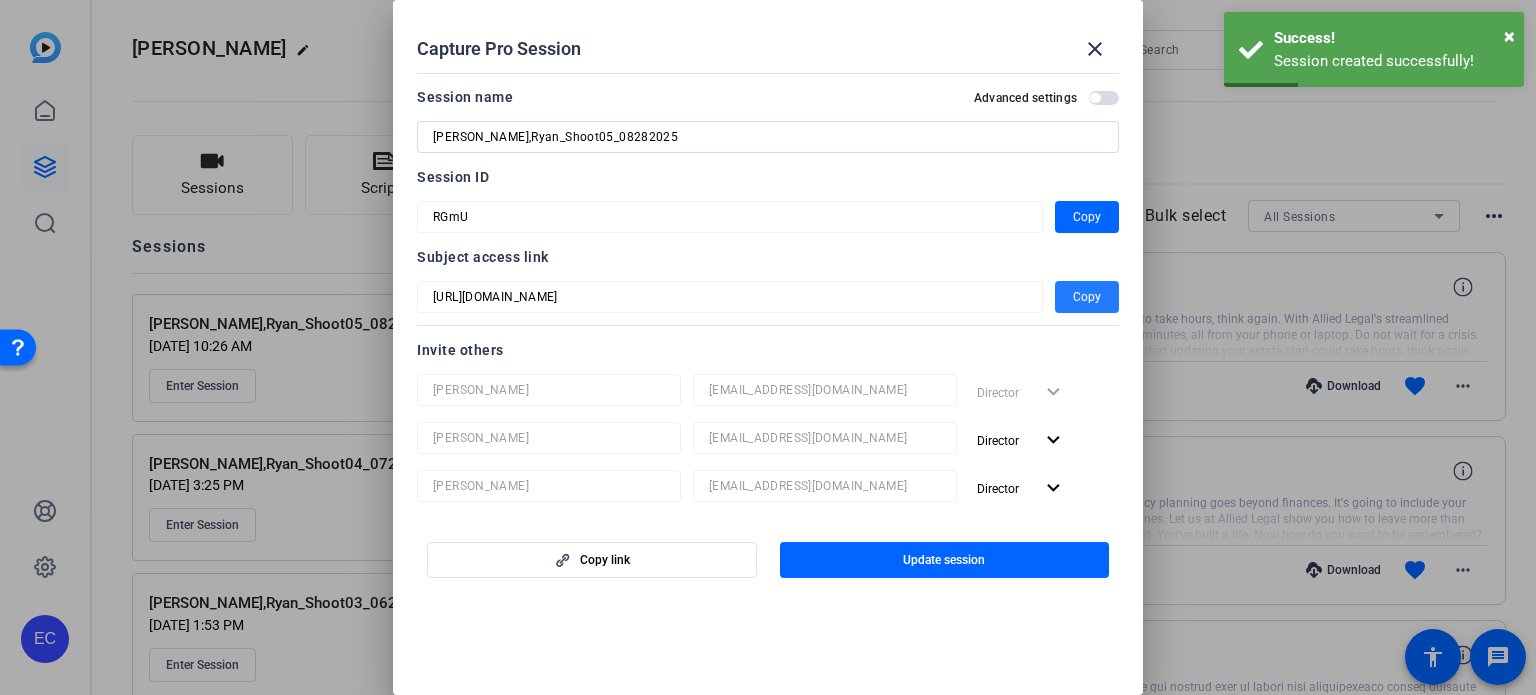 click at bounding box center (1087, 297) 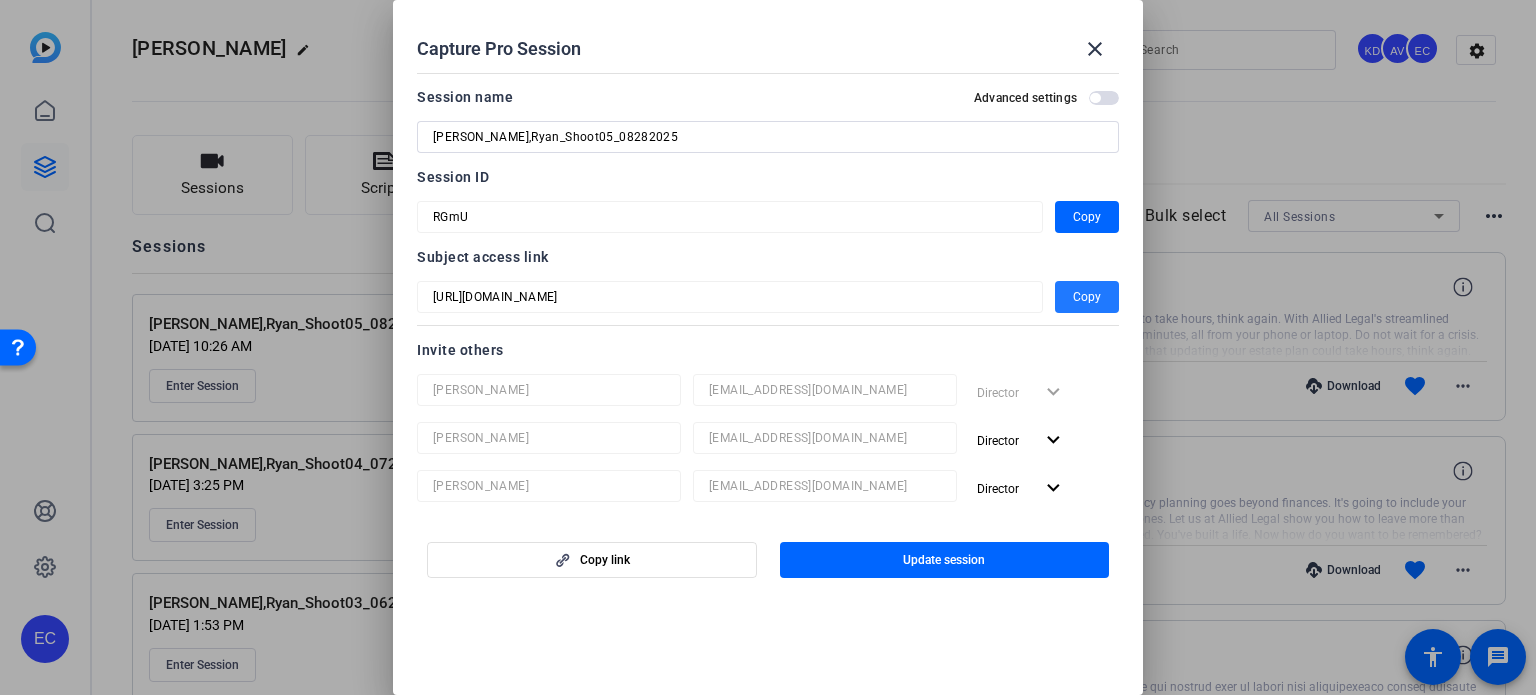 click on "Copy" at bounding box center (1087, 297) 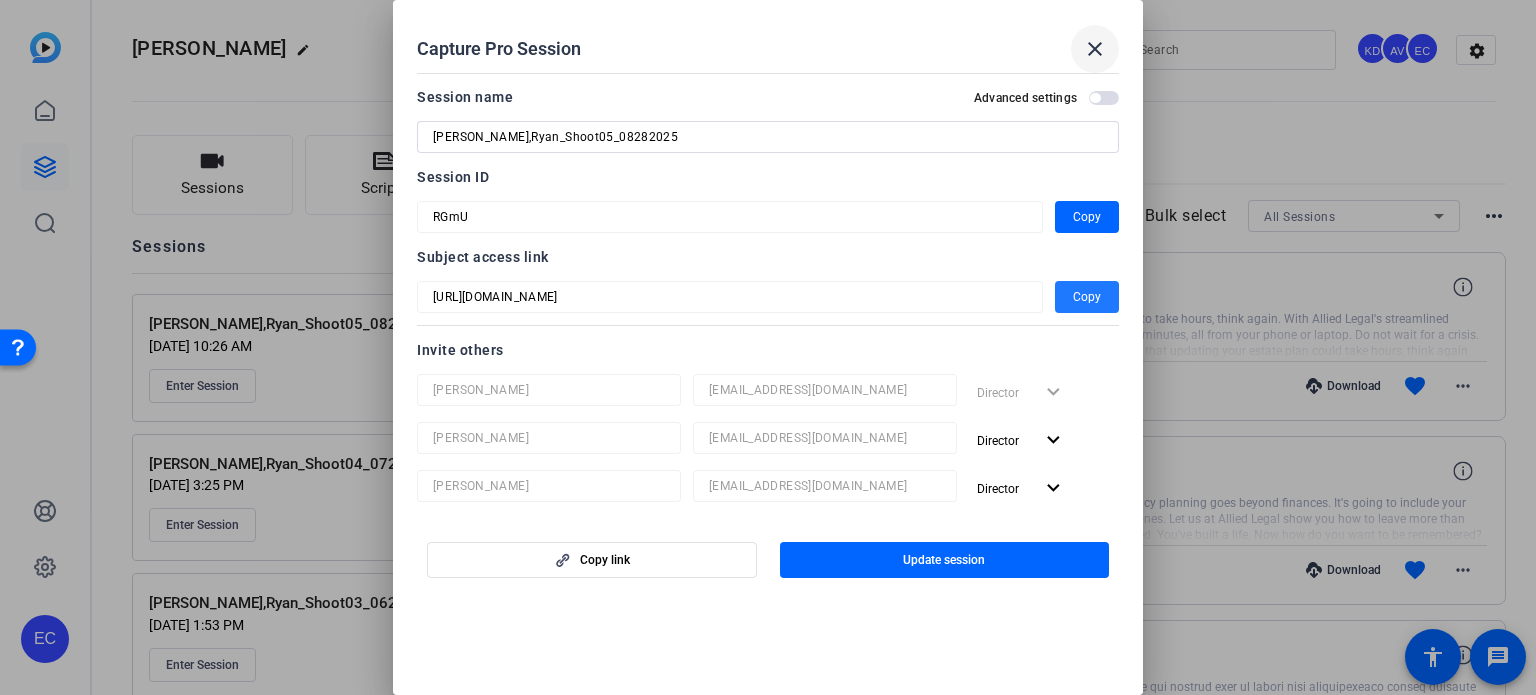 click on "close" at bounding box center [1095, 49] 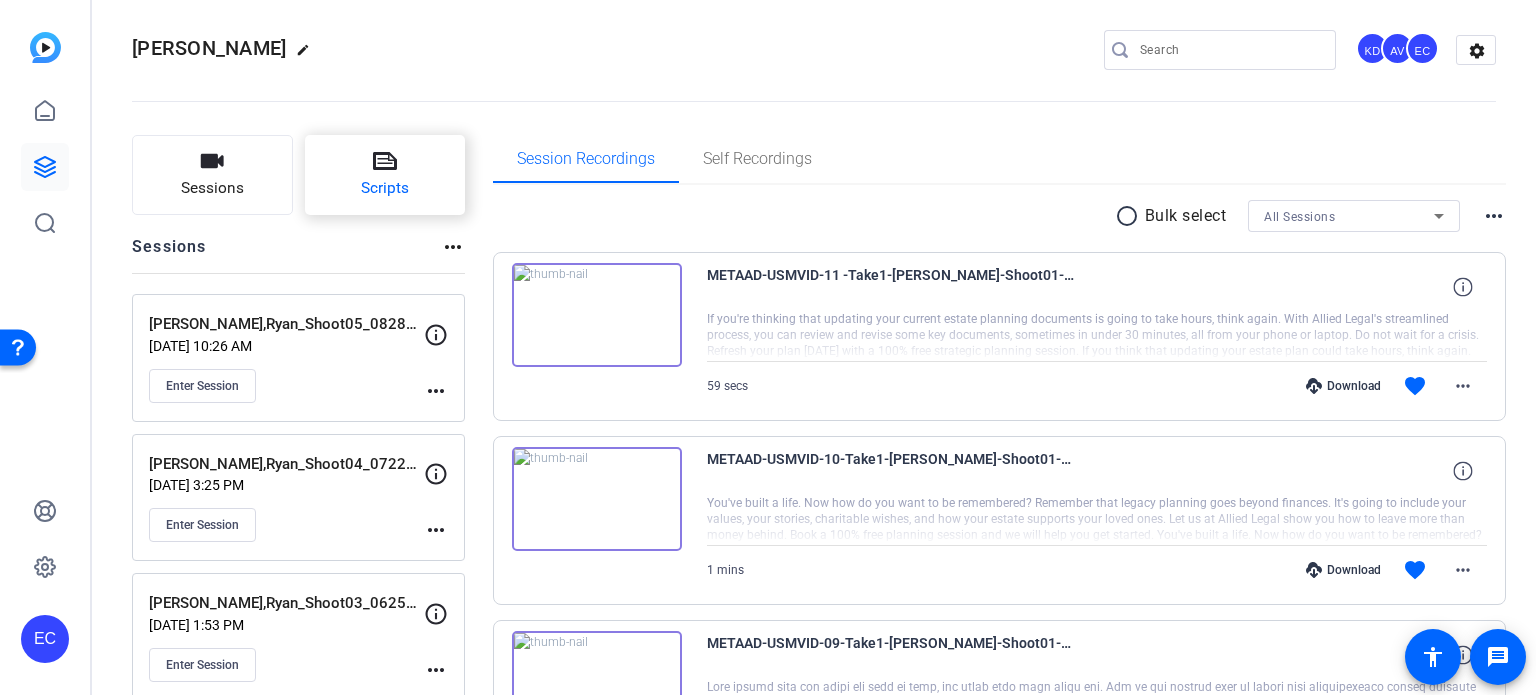 click on "Scripts" 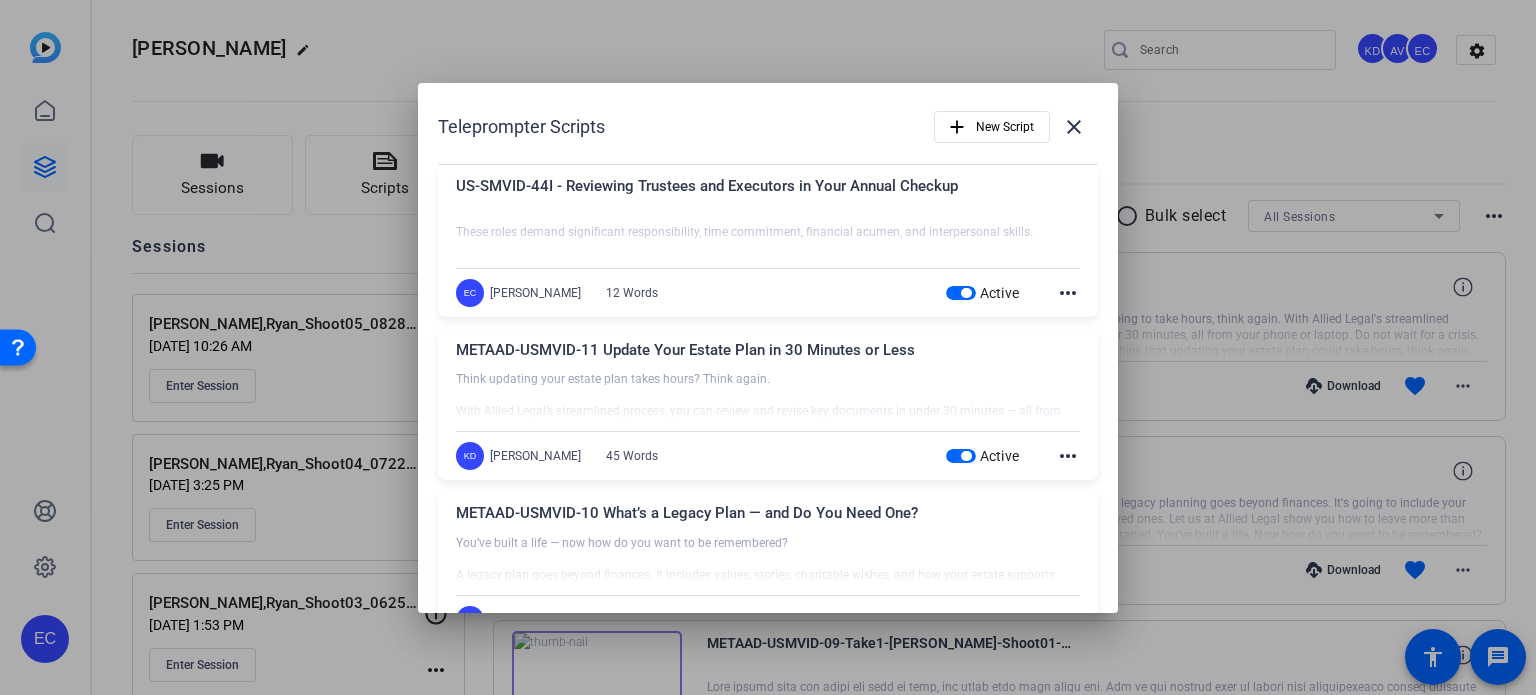 click at bounding box center (961, 293) 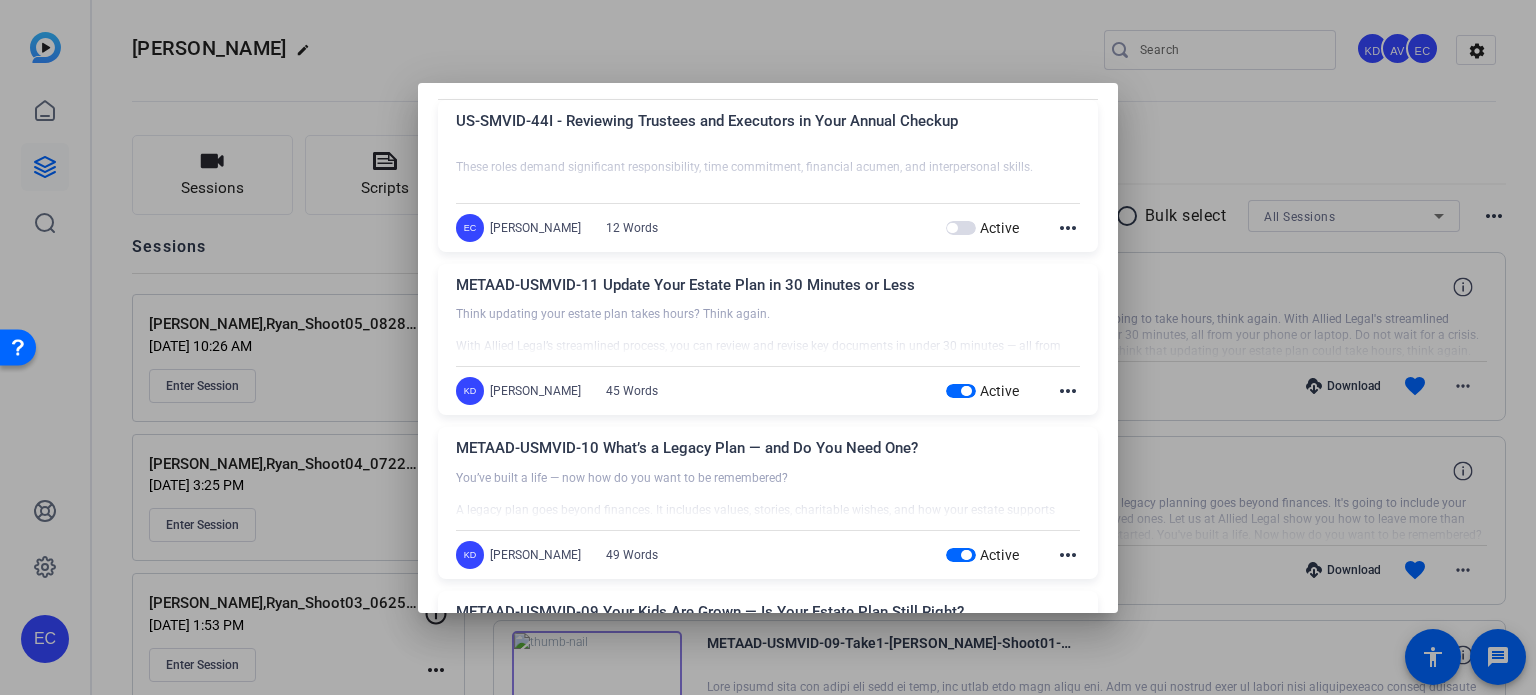 scroll, scrollTop: 100, scrollLeft: 0, axis: vertical 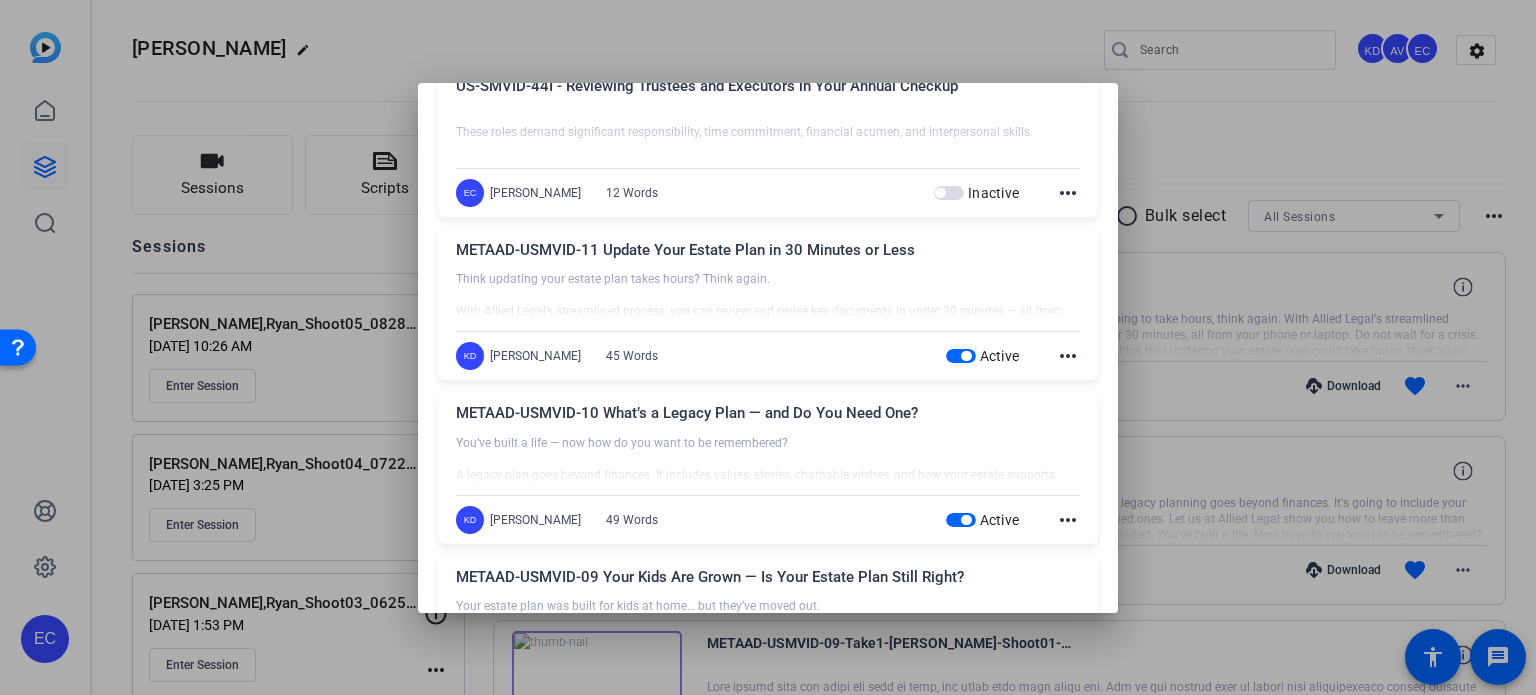 click at bounding box center (961, 356) 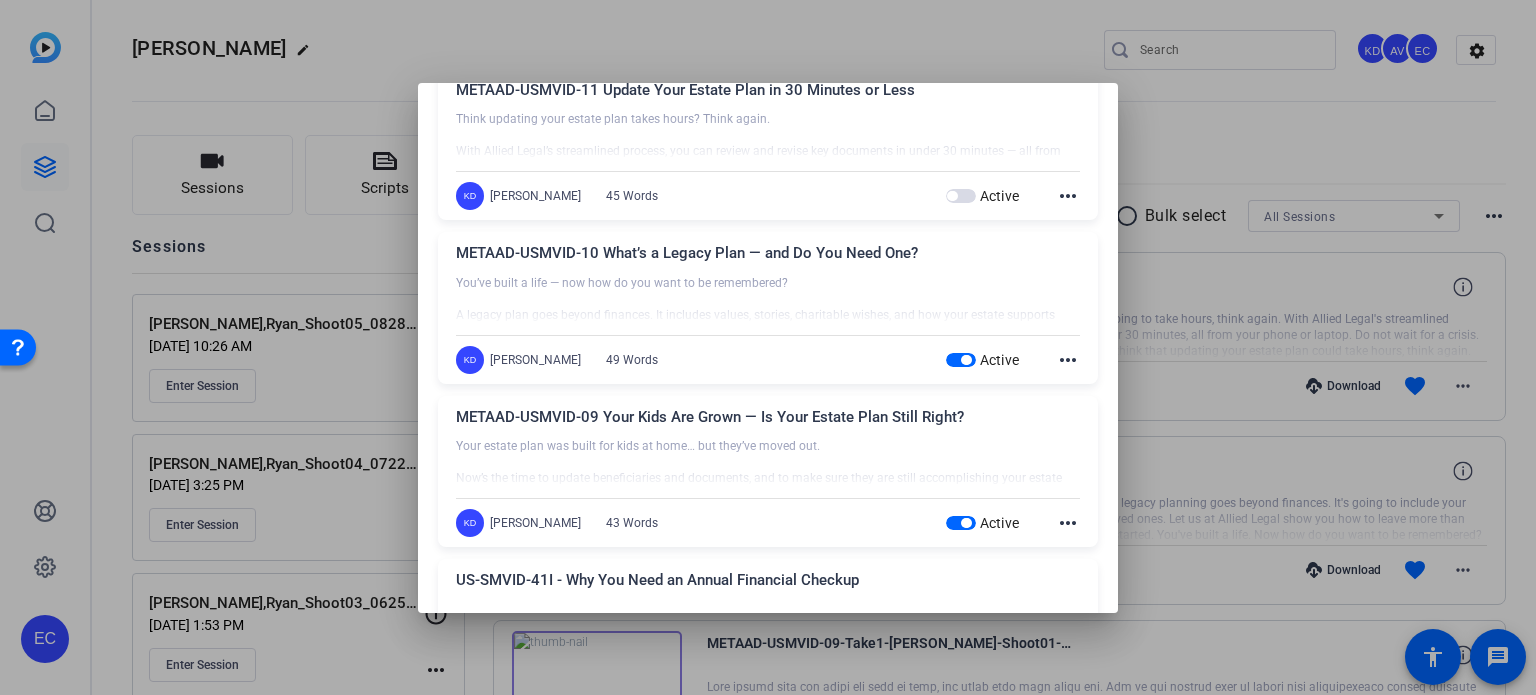 scroll, scrollTop: 300, scrollLeft: 0, axis: vertical 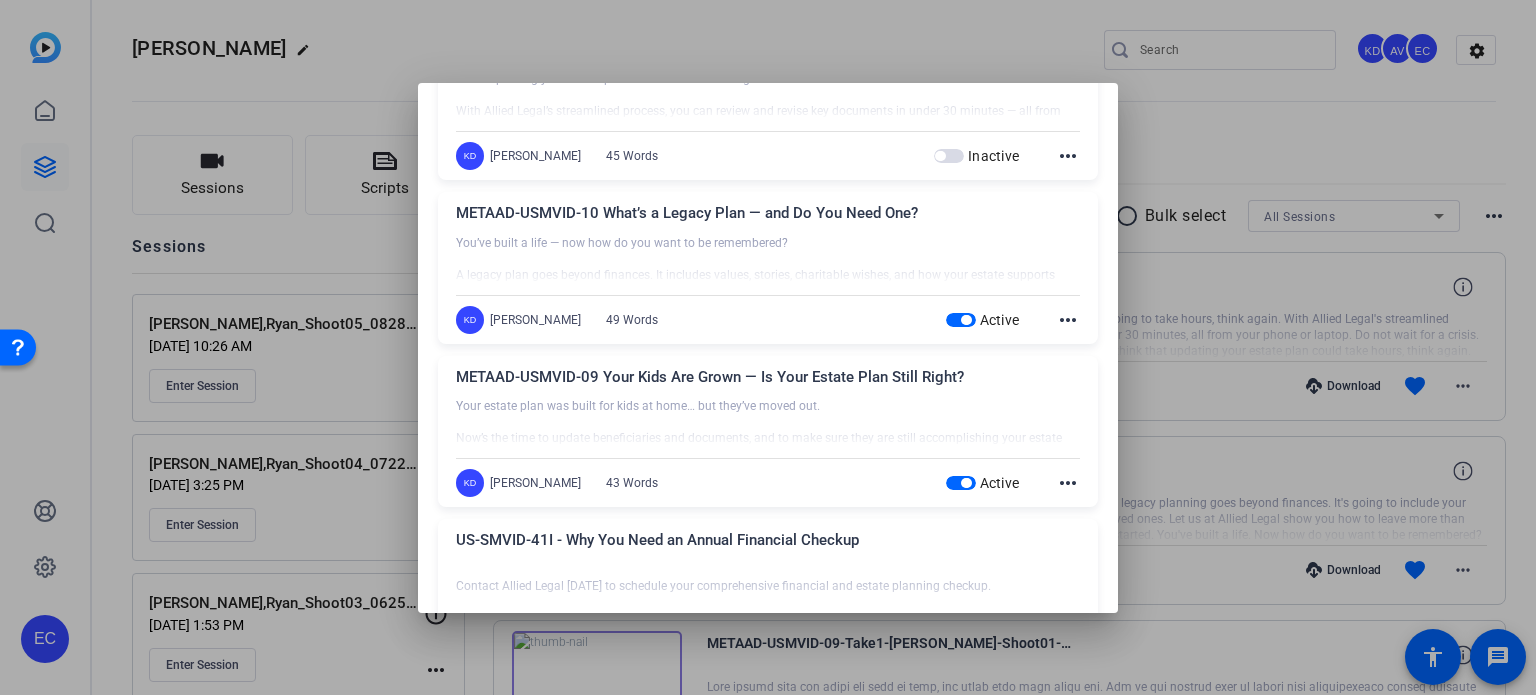 click at bounding box center (961, 320) 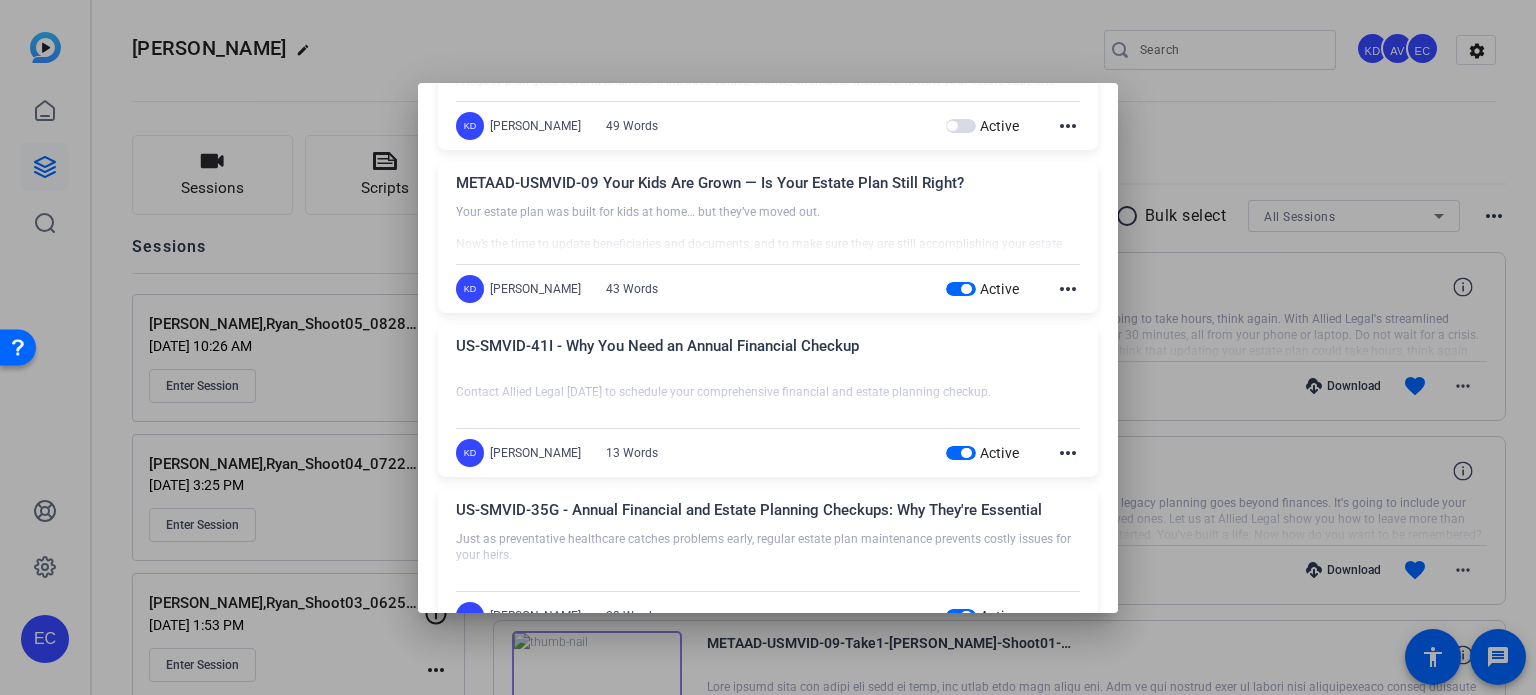 scroll, scrollTop: 500, scrollLeft: 0, axis: vertical 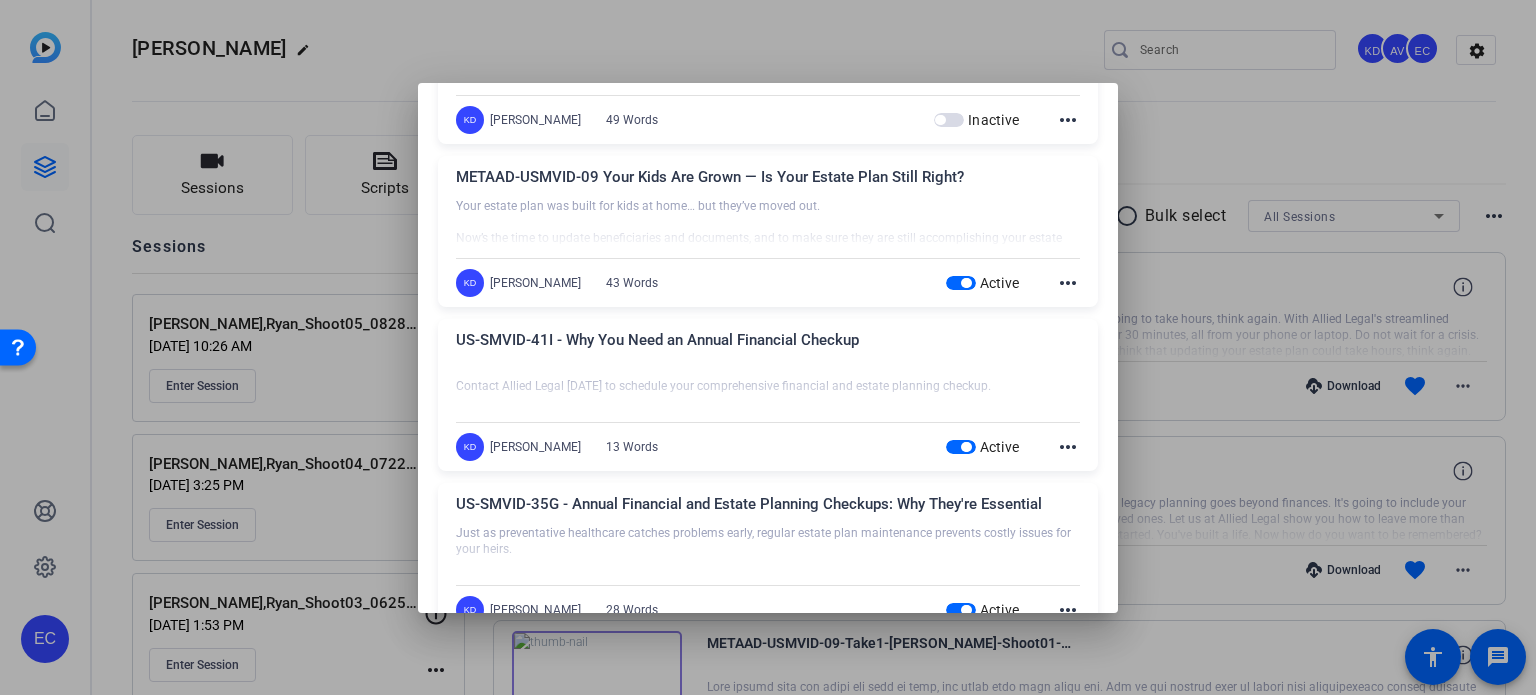 click at bounding box center (961, 283) 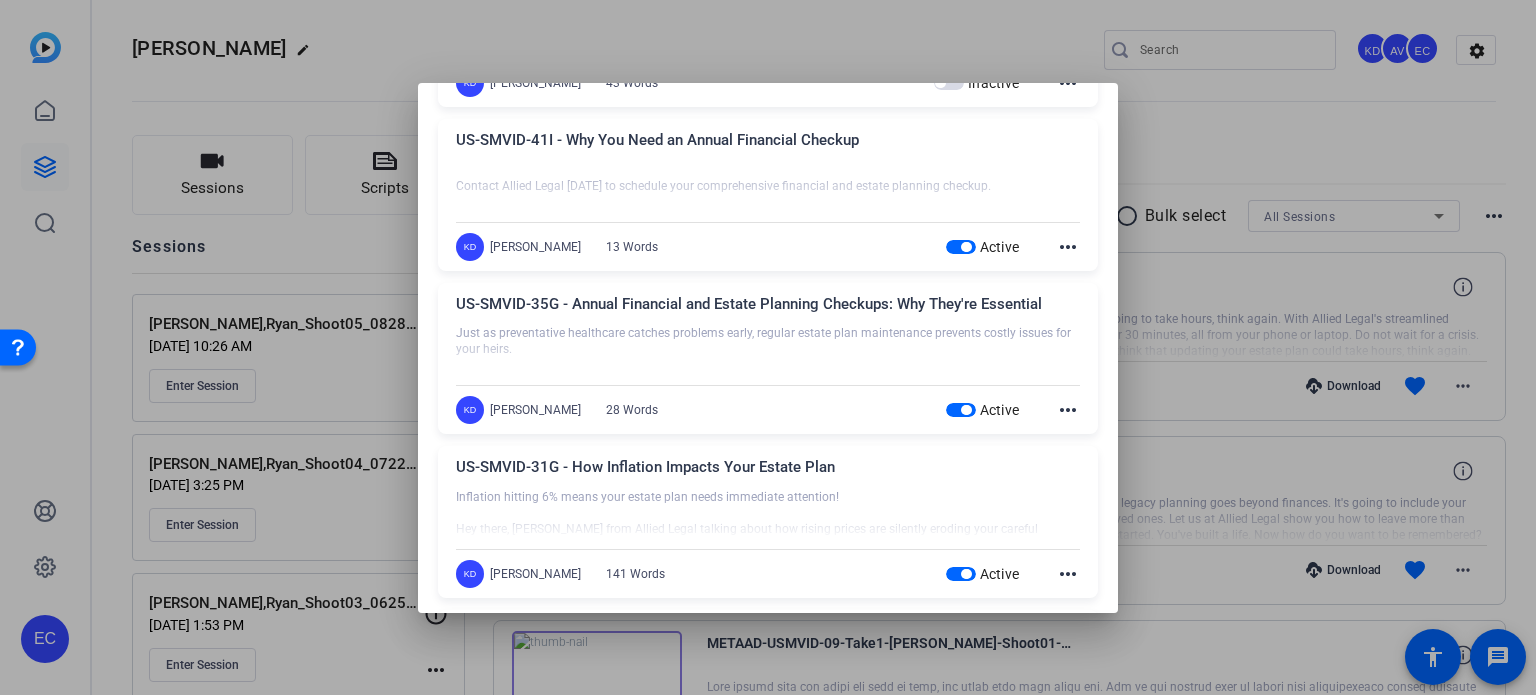 click at bounding box center (961, 247) 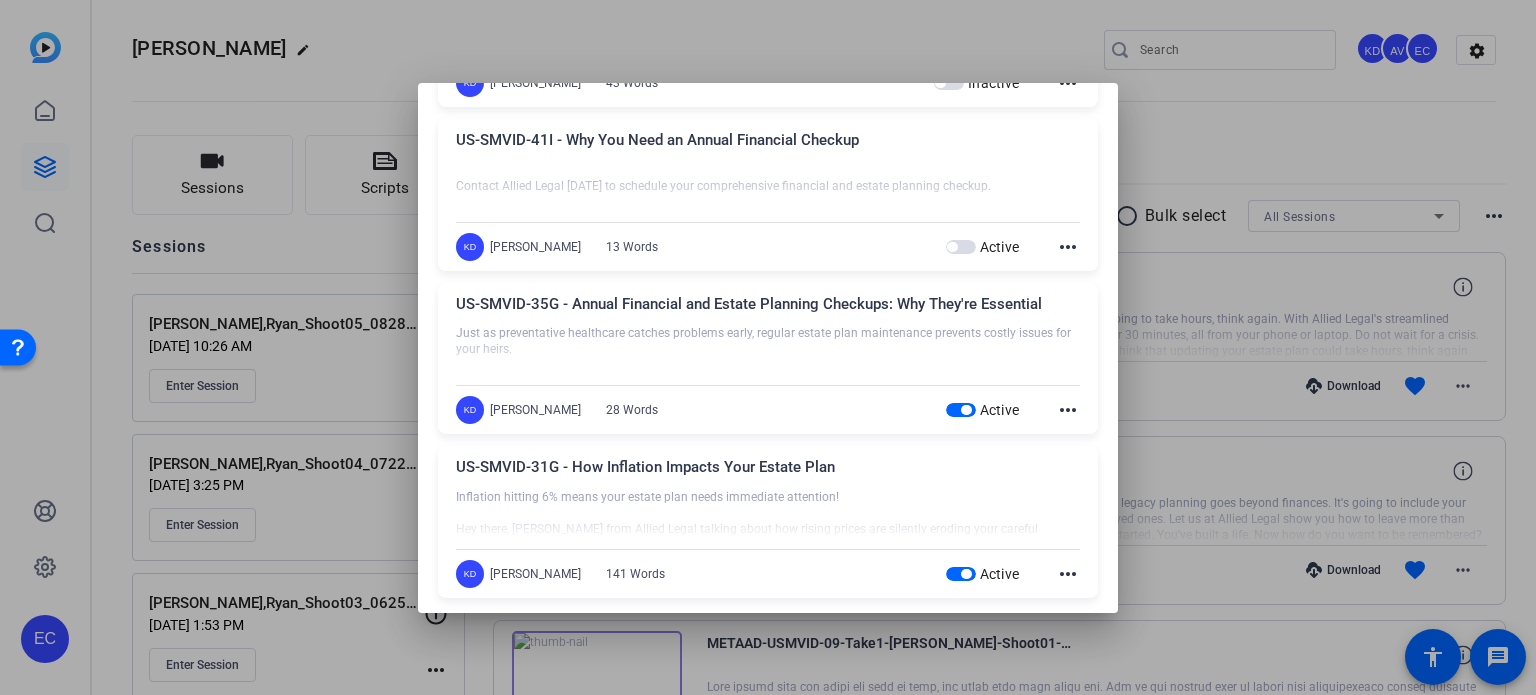 scroll, scrollTop: 800, scrollLeft: 0, axis: vertical 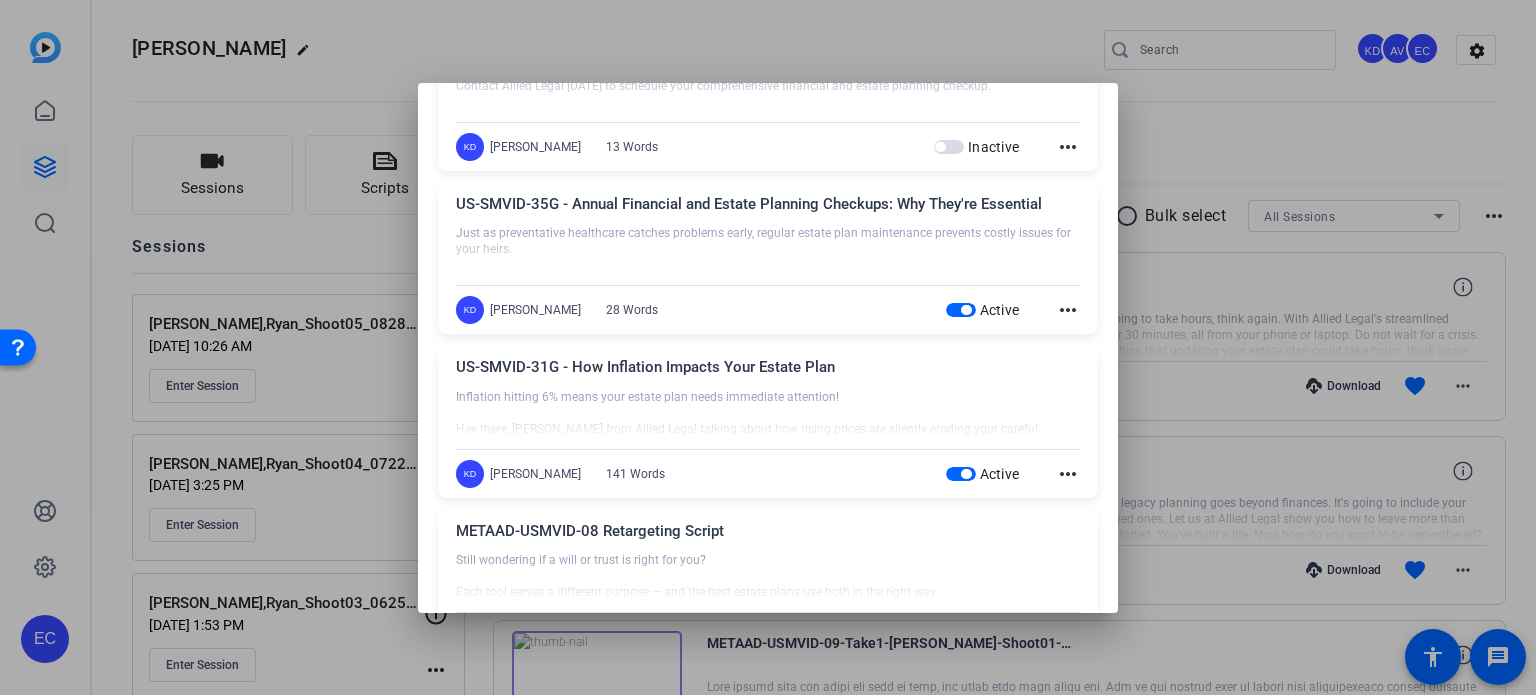 click at bounding box center [961, 310] 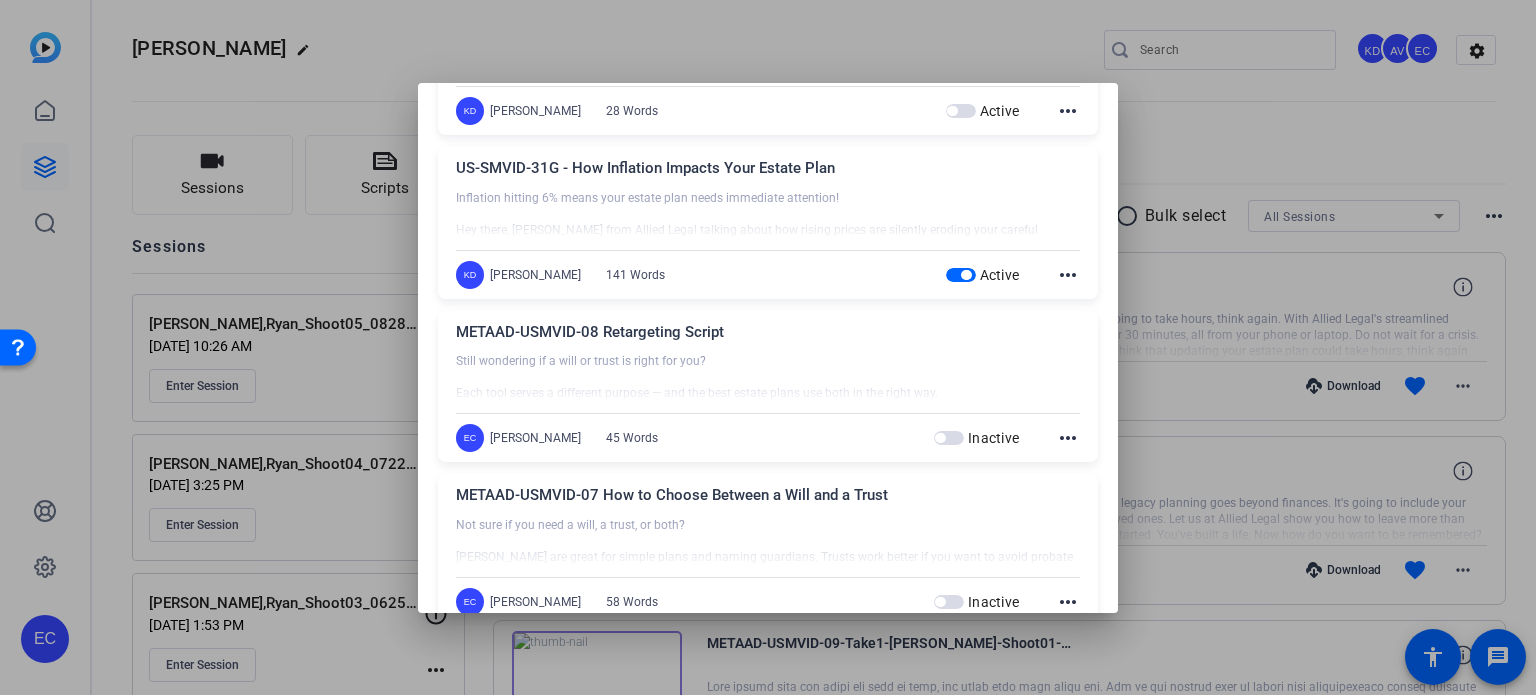 scroll, scrollTop: 1000, scrollLeft: 0, axis: vertical 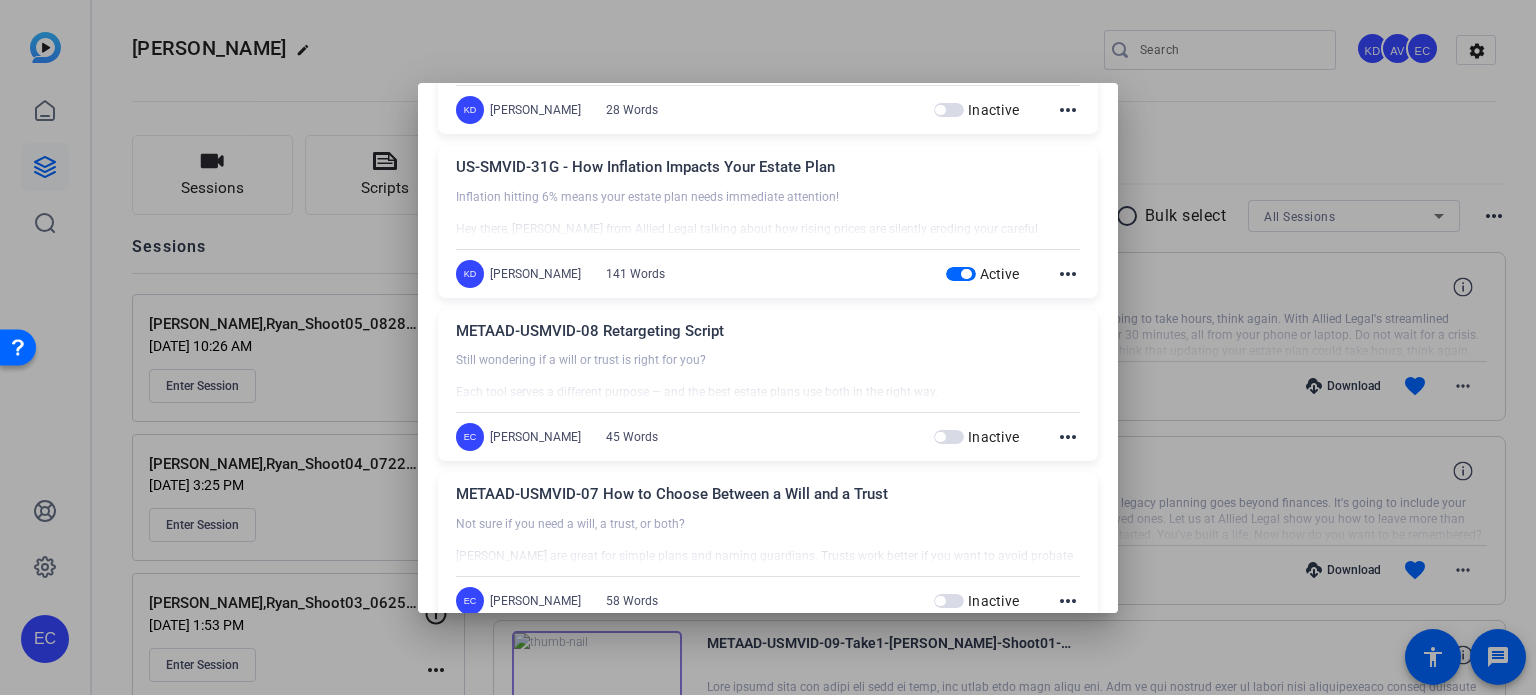 click at bounding box center [966, 274] 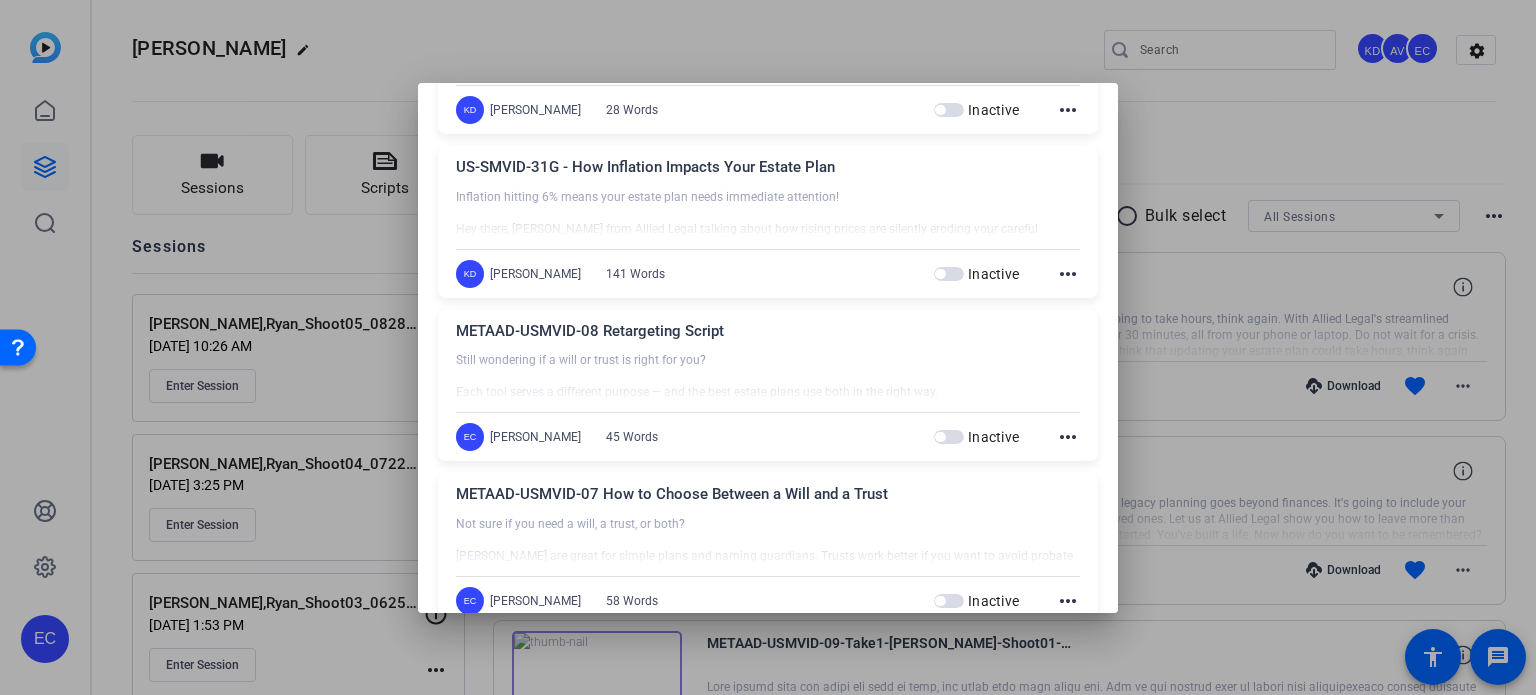 scroll, scrollTop: 1100, scrollLeft: 0, axis: vertical 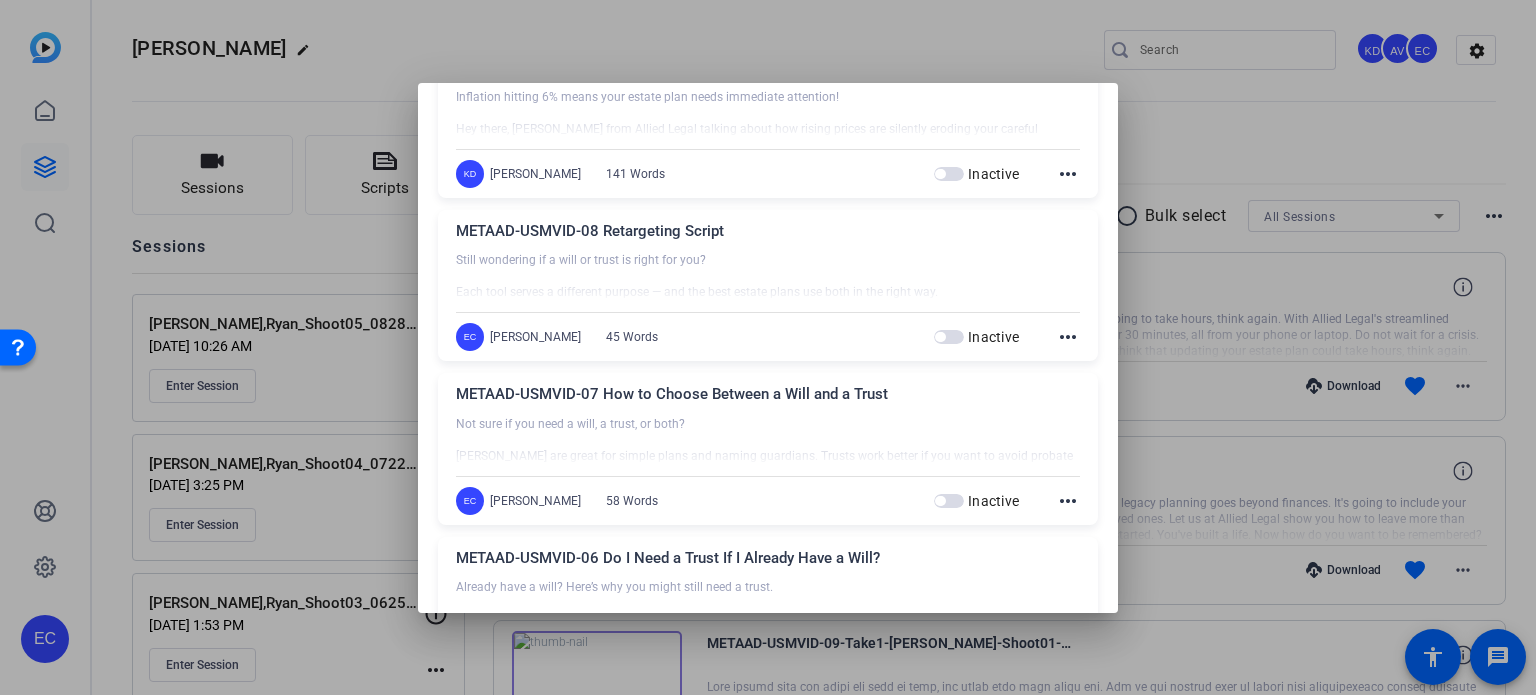click at bounding box center (768, 347) 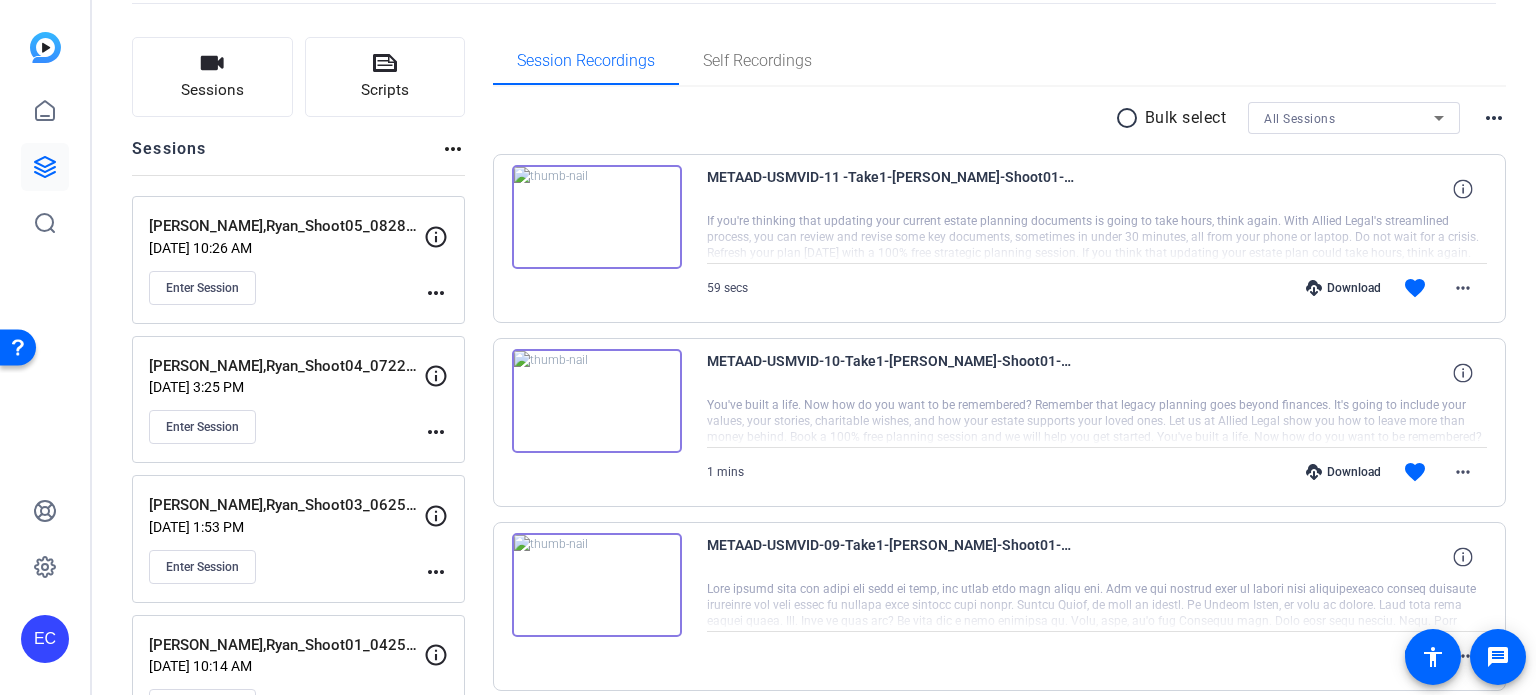 scroll, scrollTop: 210, scrollLeft: 0, axis: vertical 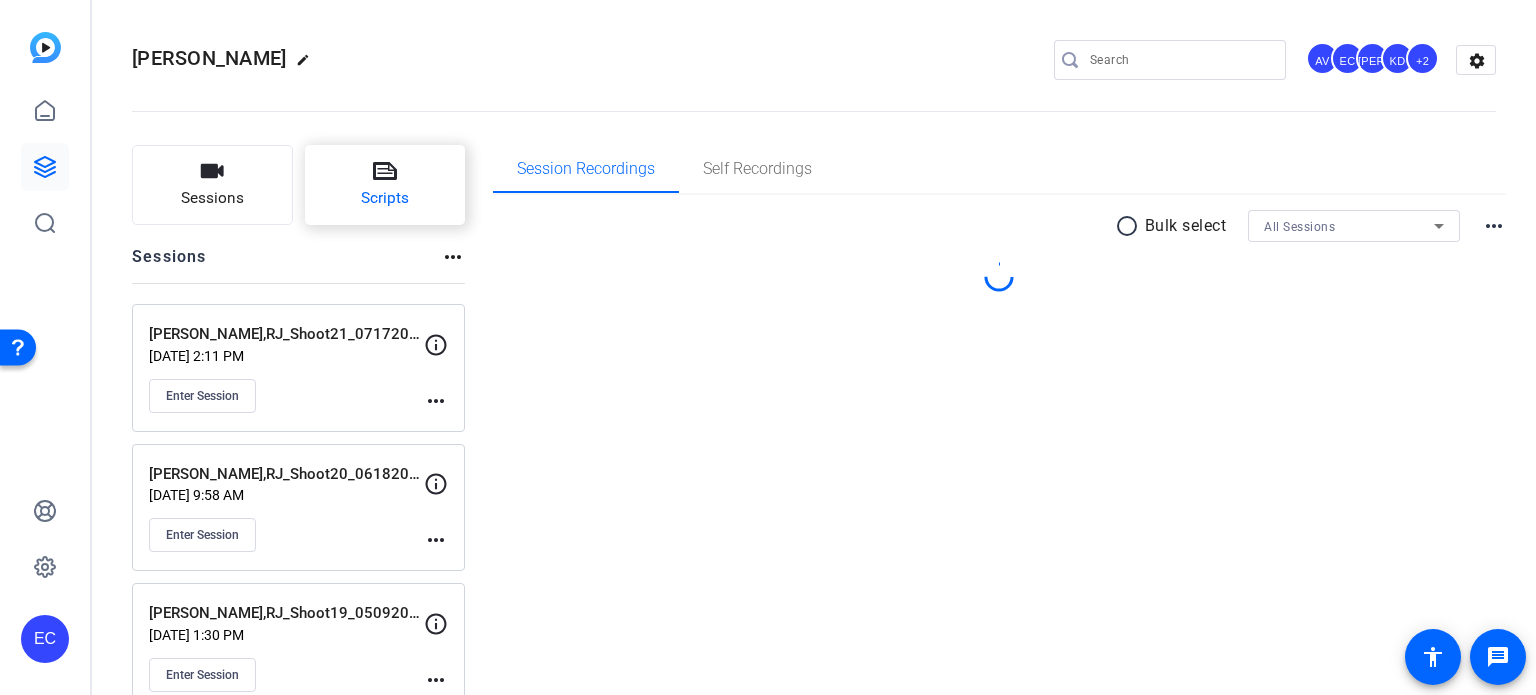 click on "Scripts" 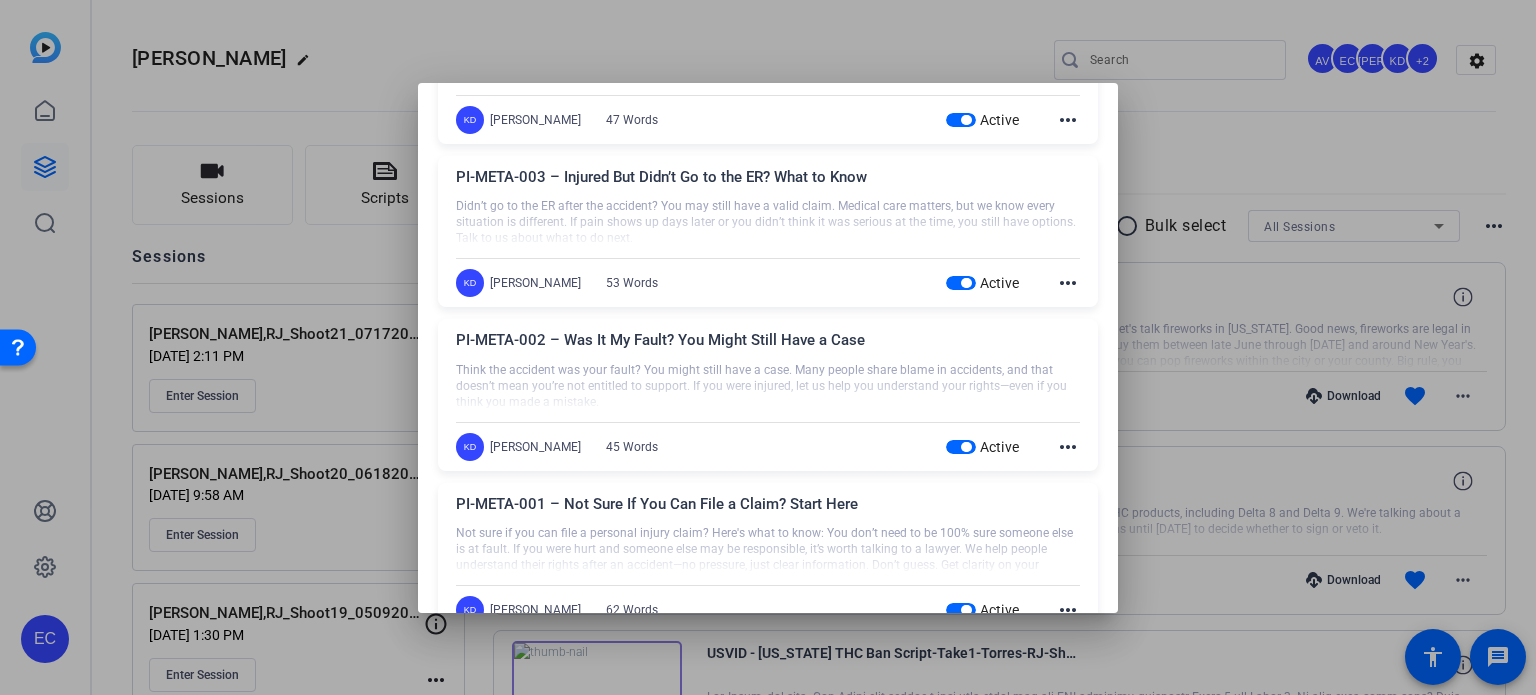scroll, scrollTop: 100, scrollLeft: 0, axis: vertical 